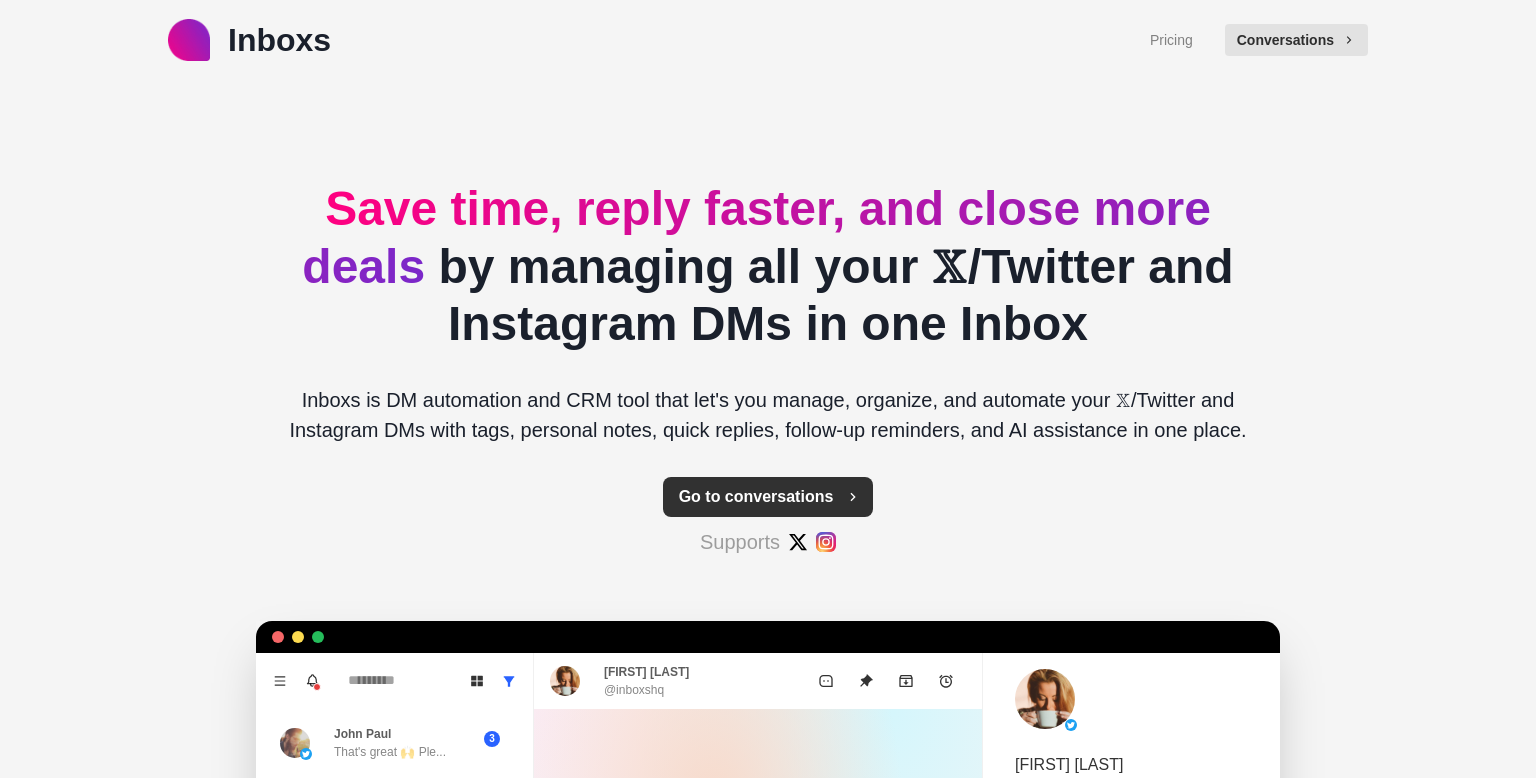 scroll, scrollTop: 0, scrollLeft: 0, axis: both 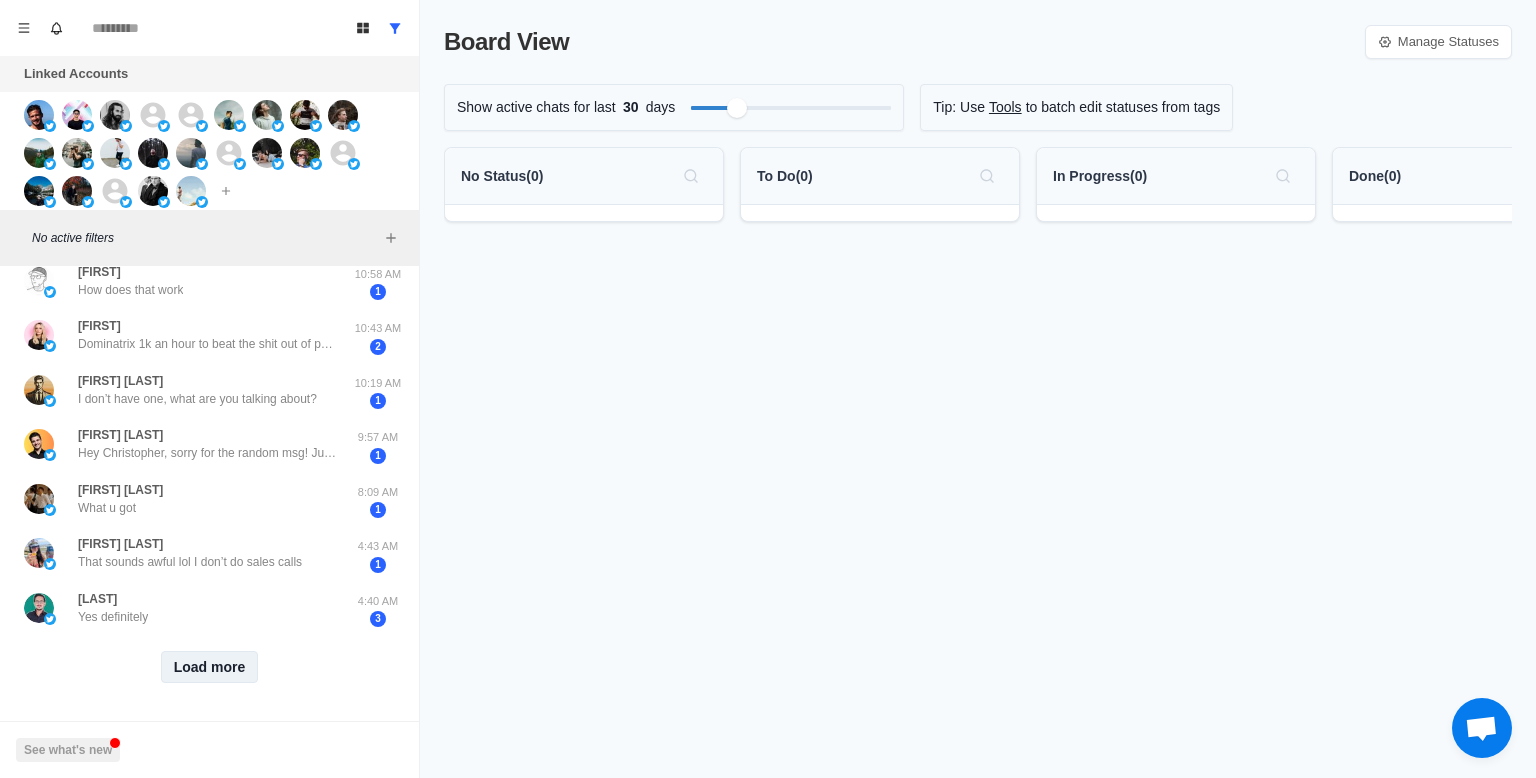 click on "Load more" at bounding box center (210, 667) 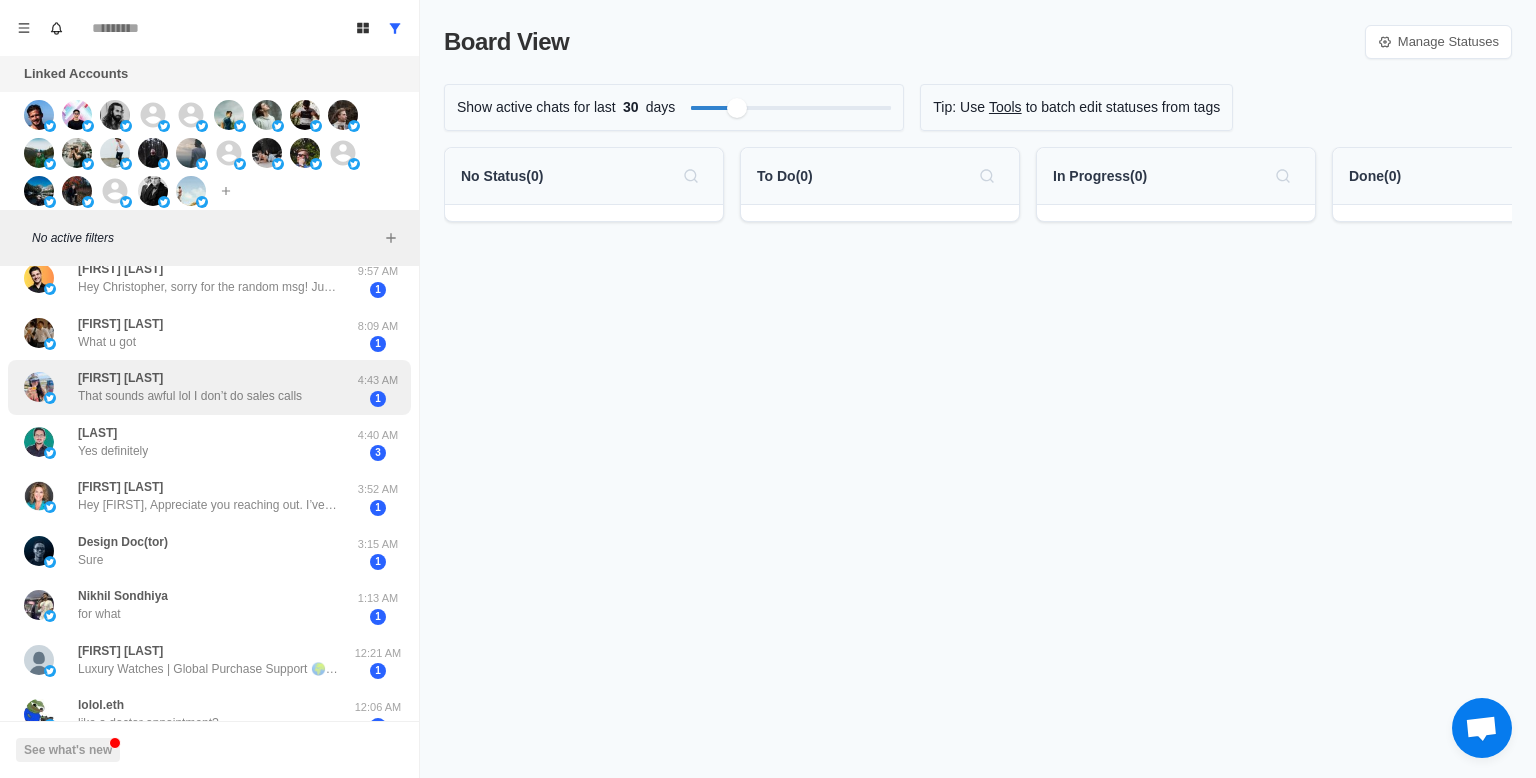 scroll, scrollTop: 858, scrollLeft: 0, axis: vertical 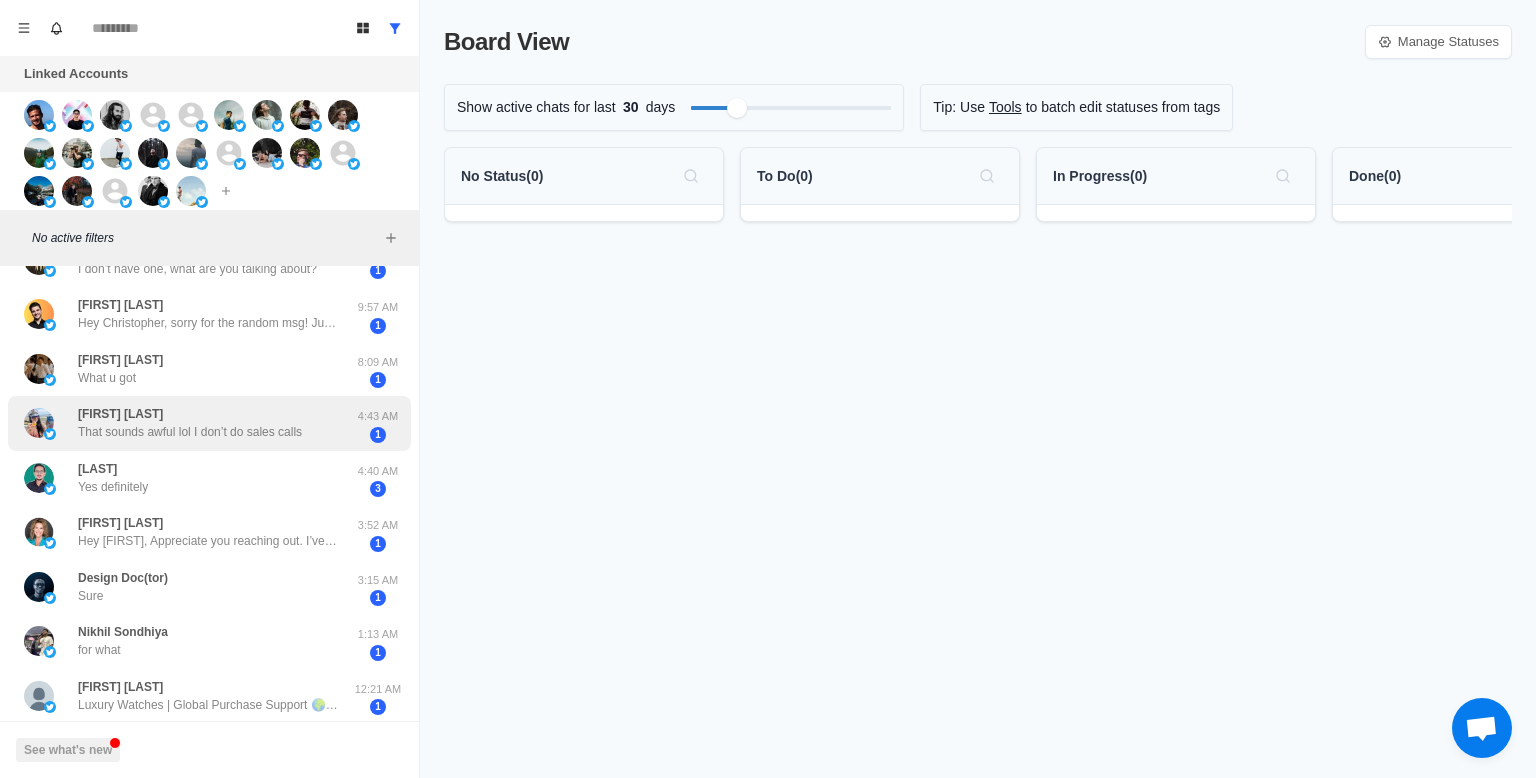 click on "That sounds awful lol
I don’t do sales calls" at bounding box center [190, 432] 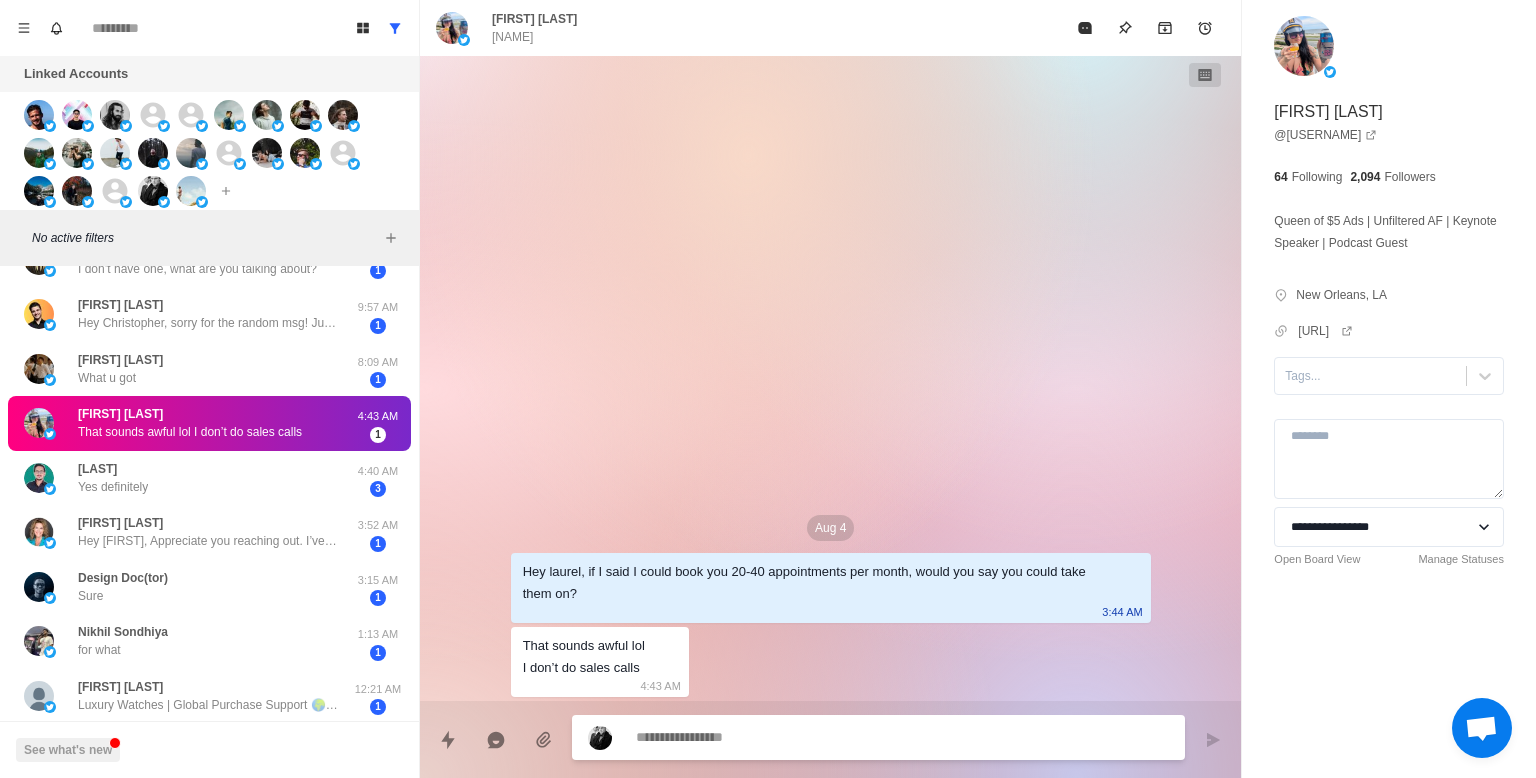 click at bounding box center (902, 737) 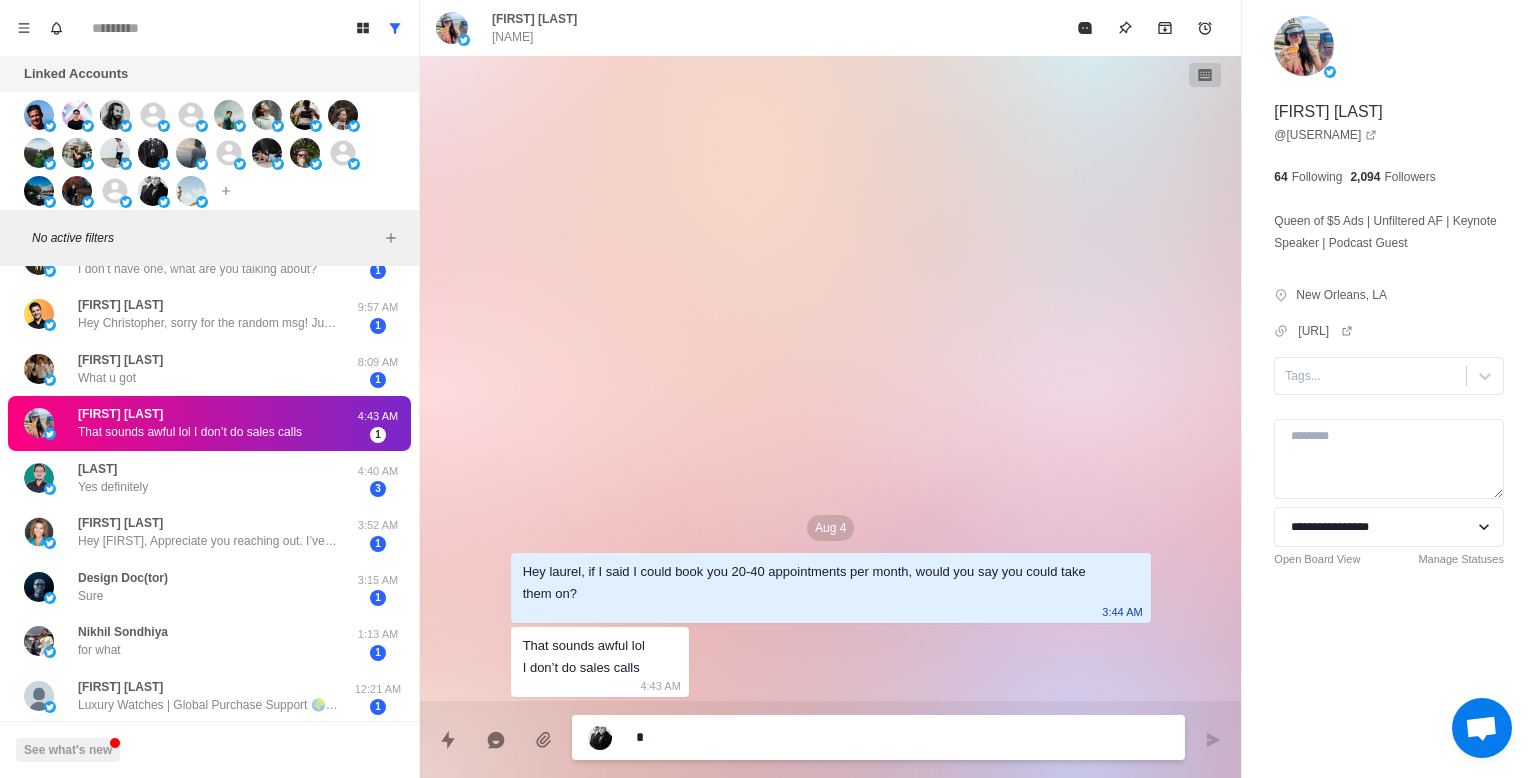 type on "*" 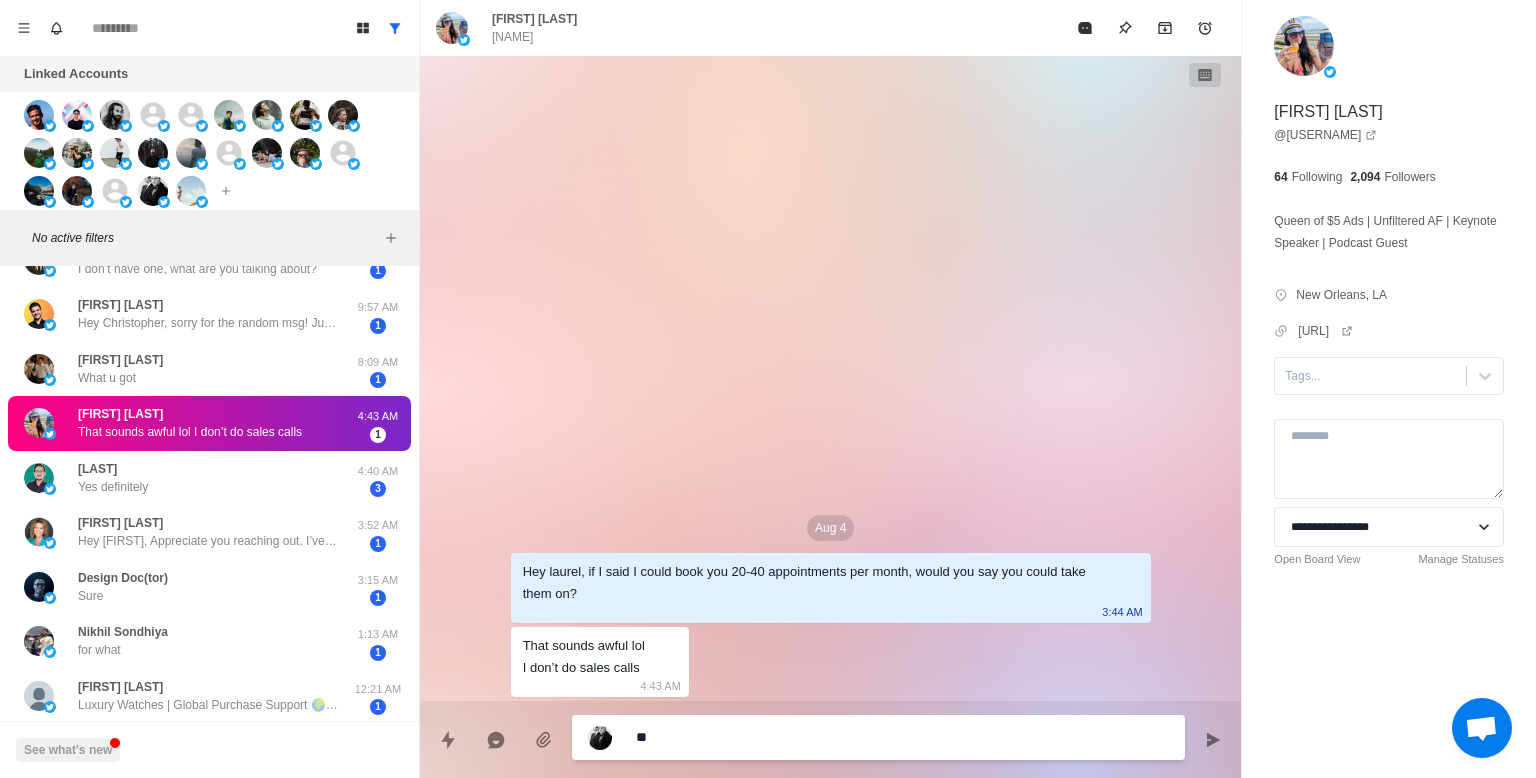 type on "*" 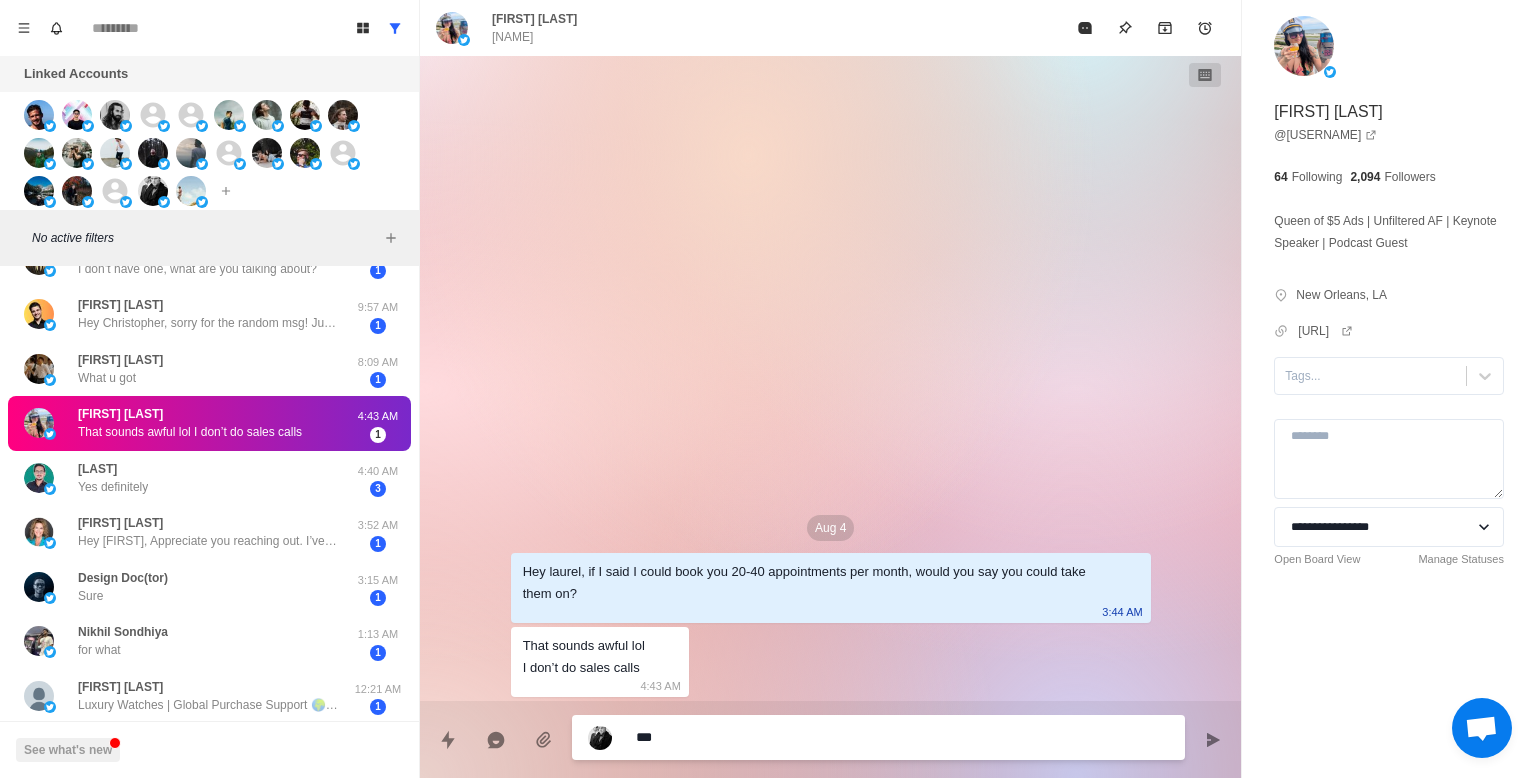 type on "*" 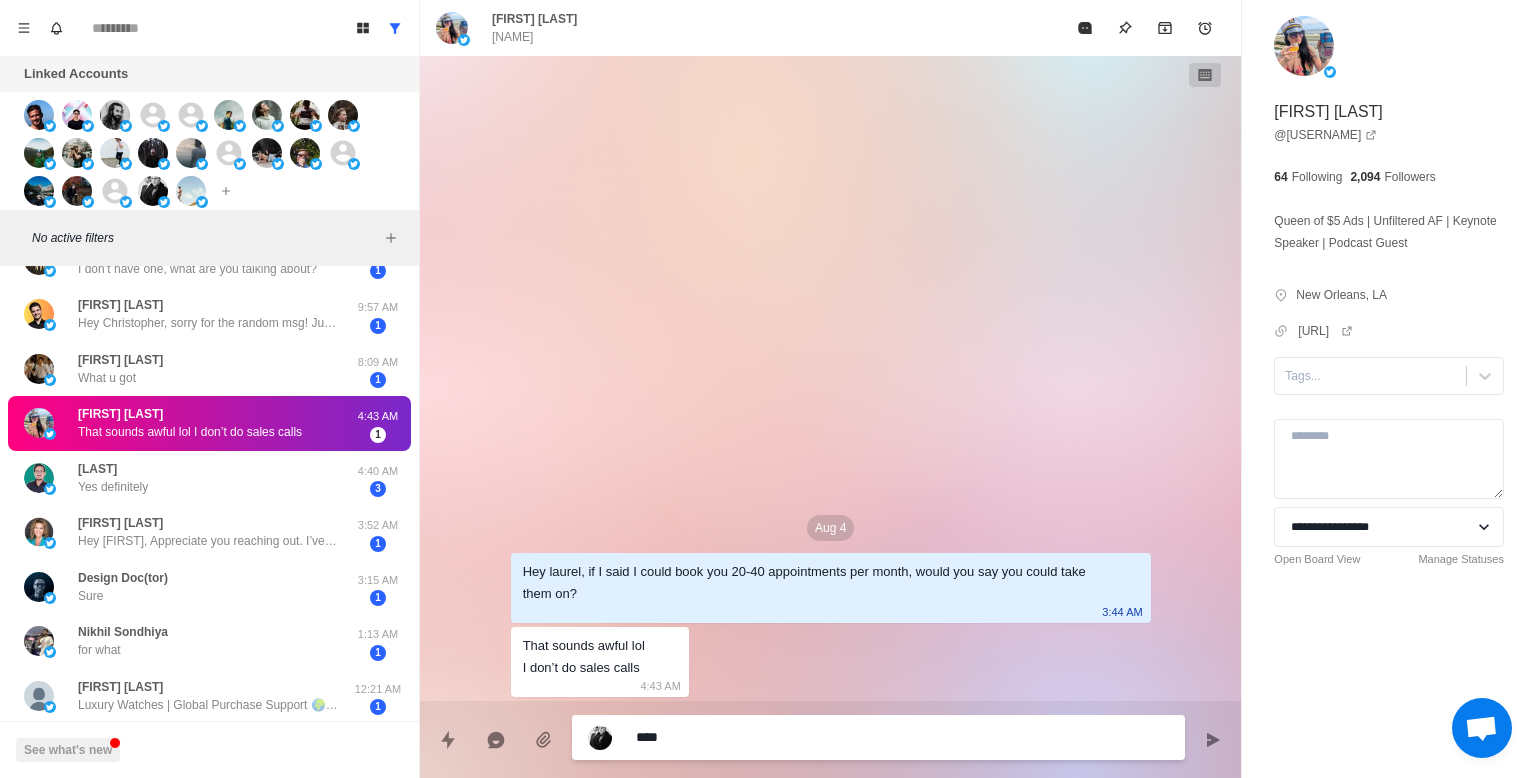 type on "*" 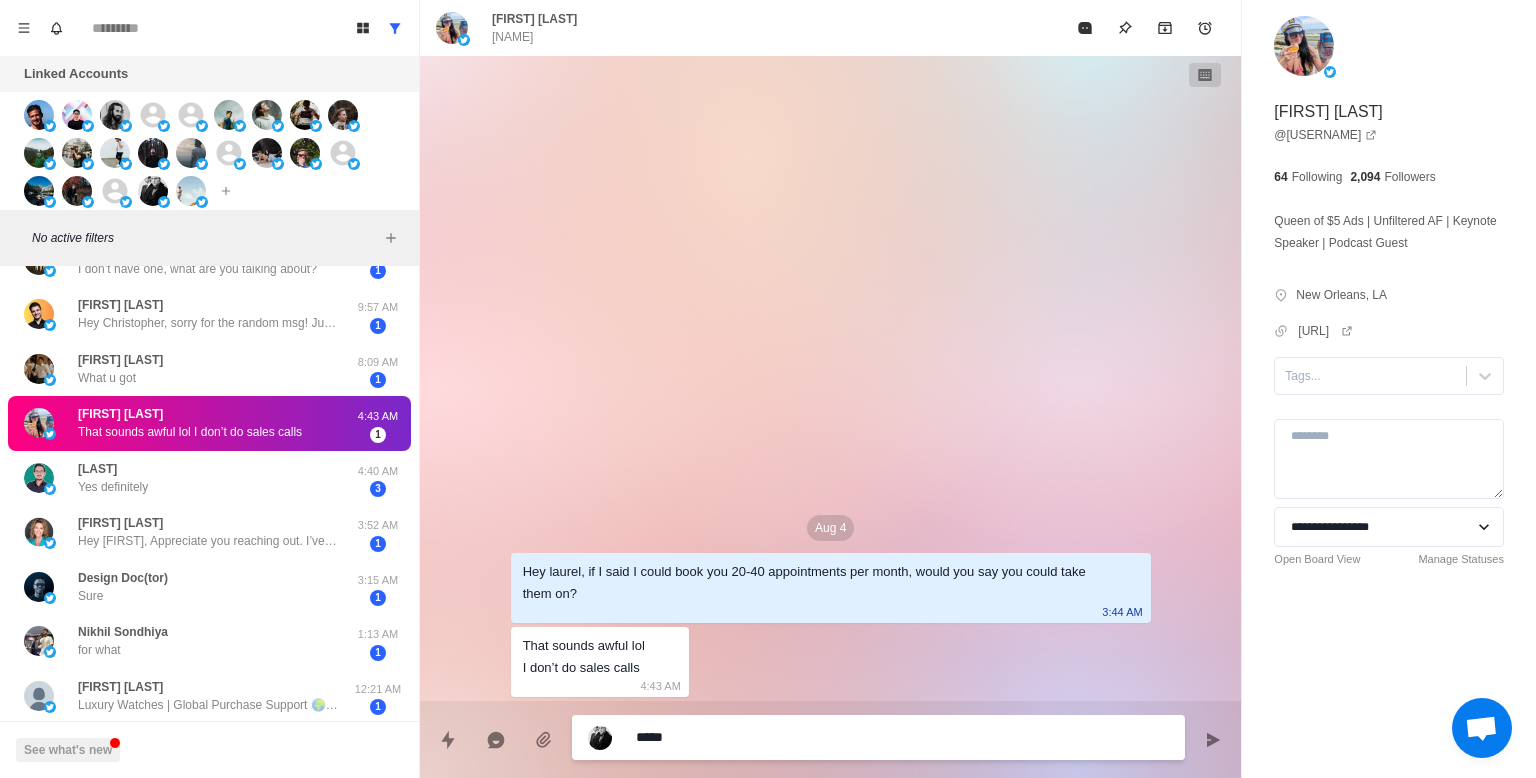 type on "*" 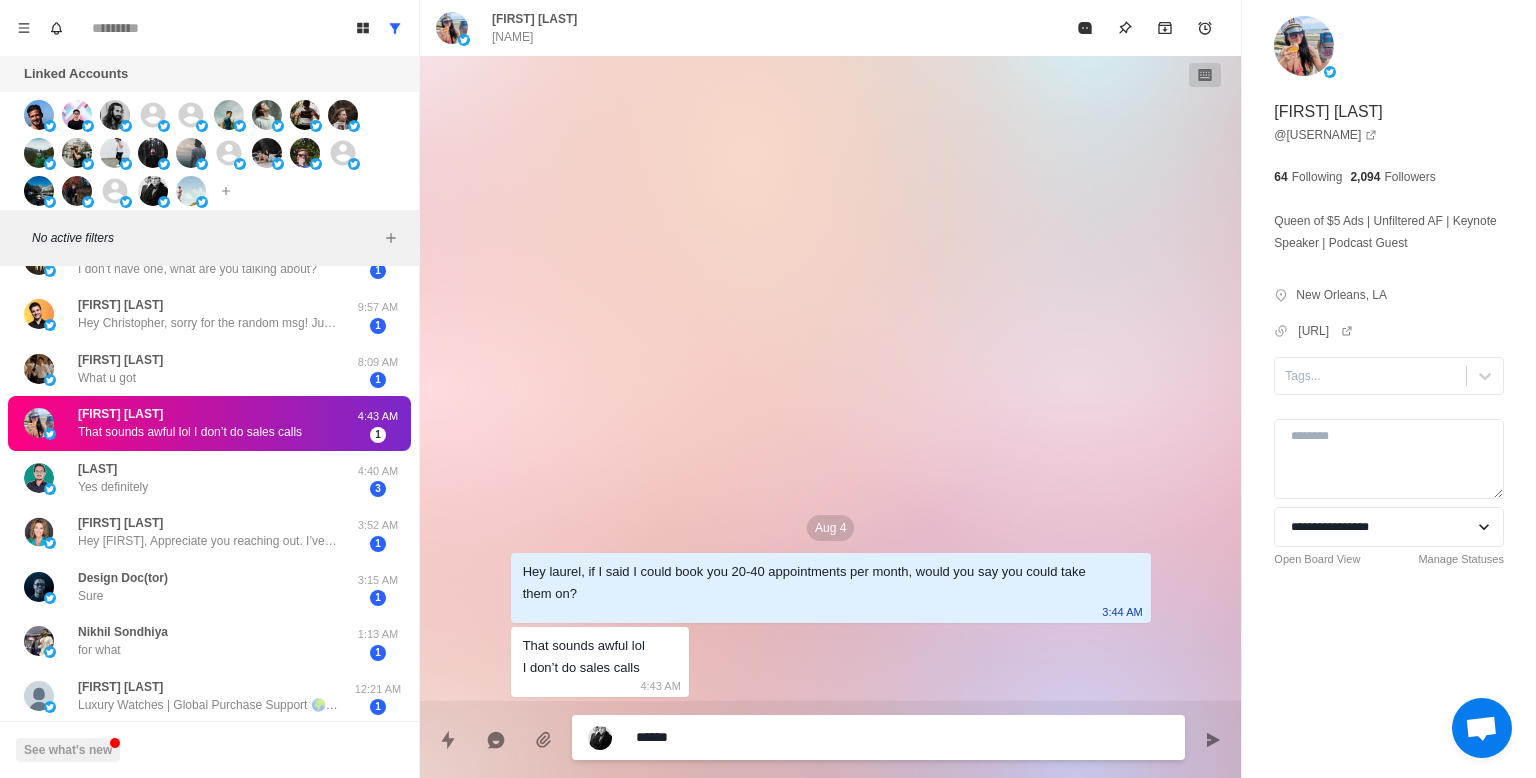 type on "*" 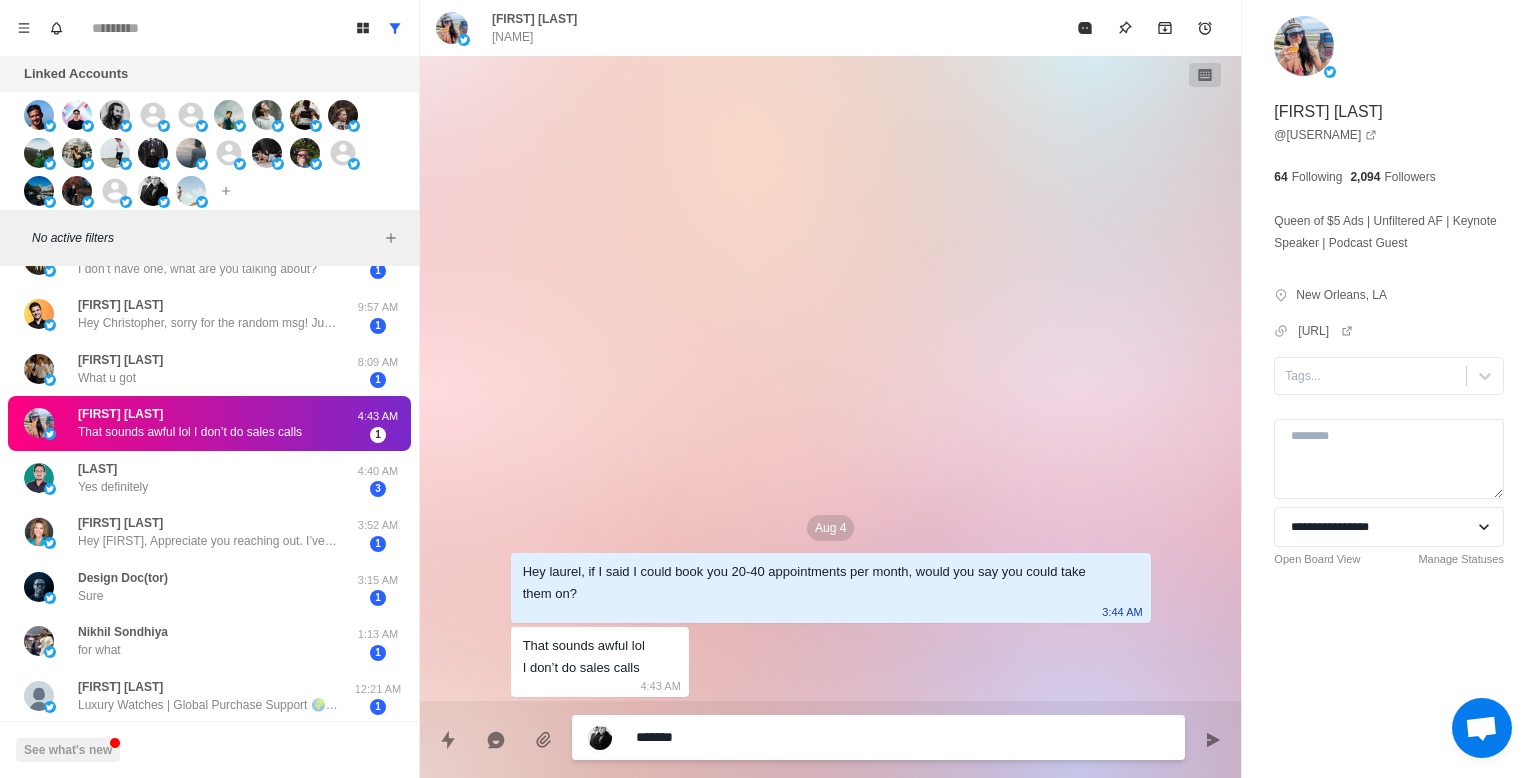 type on "*" 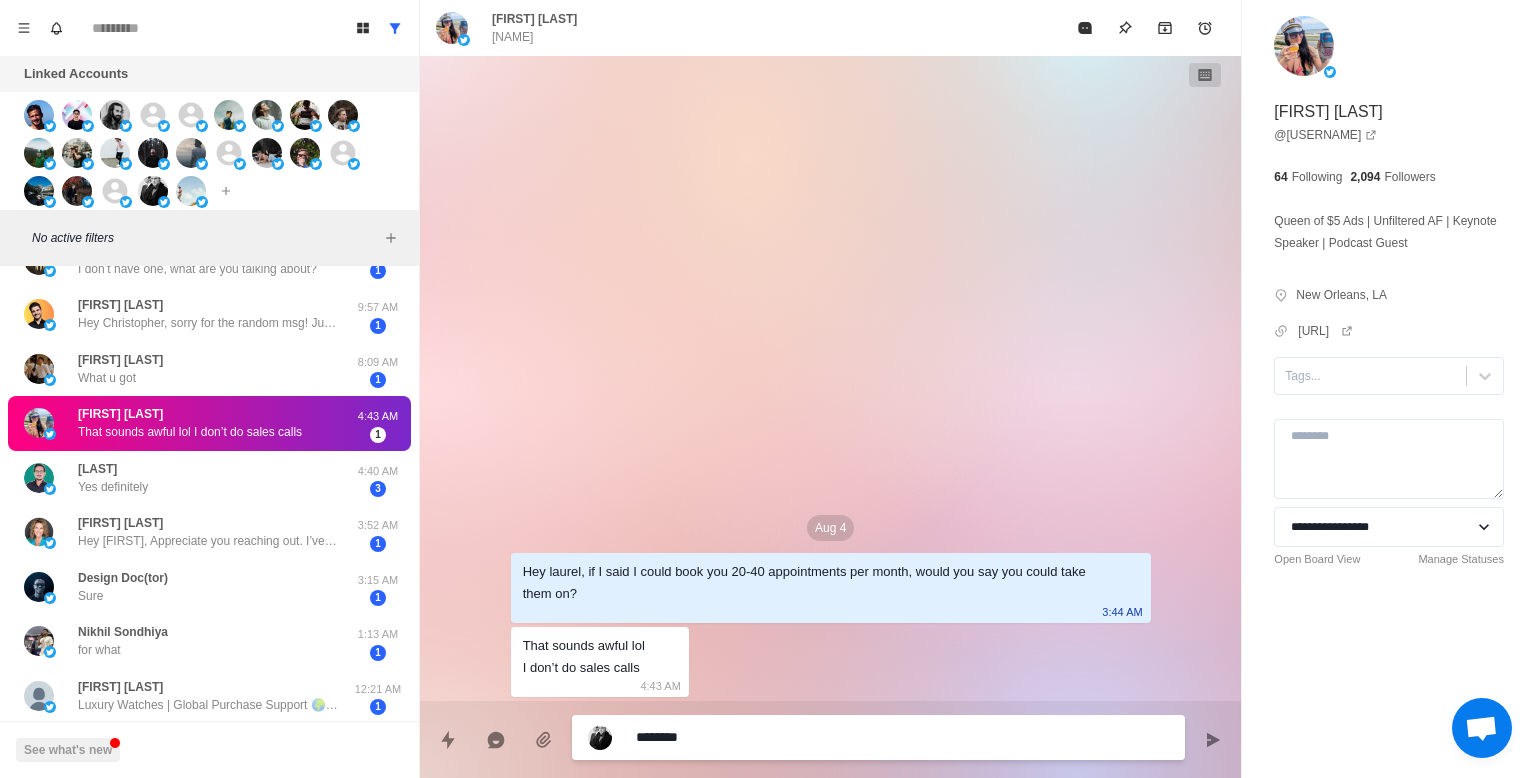 type on "*" 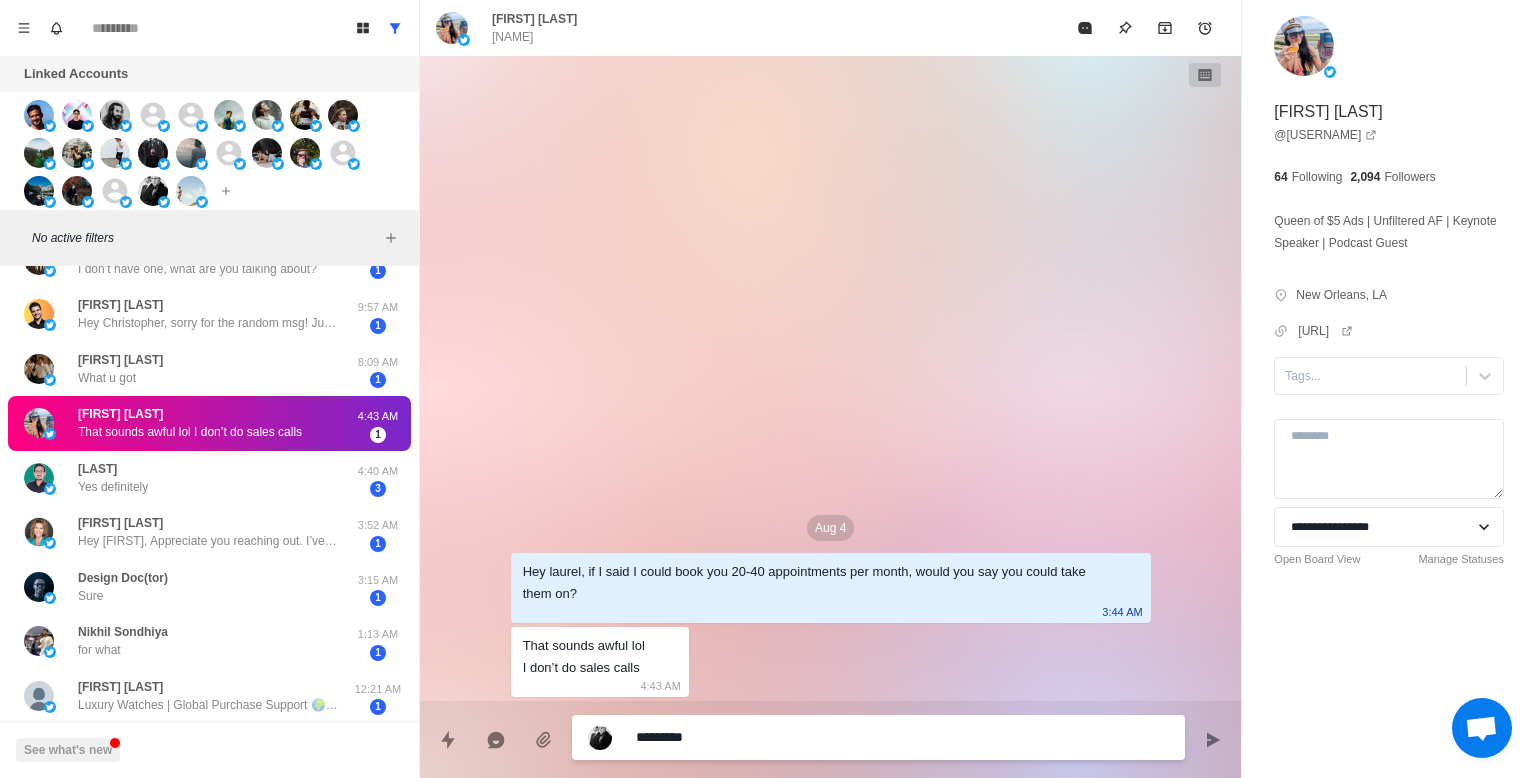 type on "*" 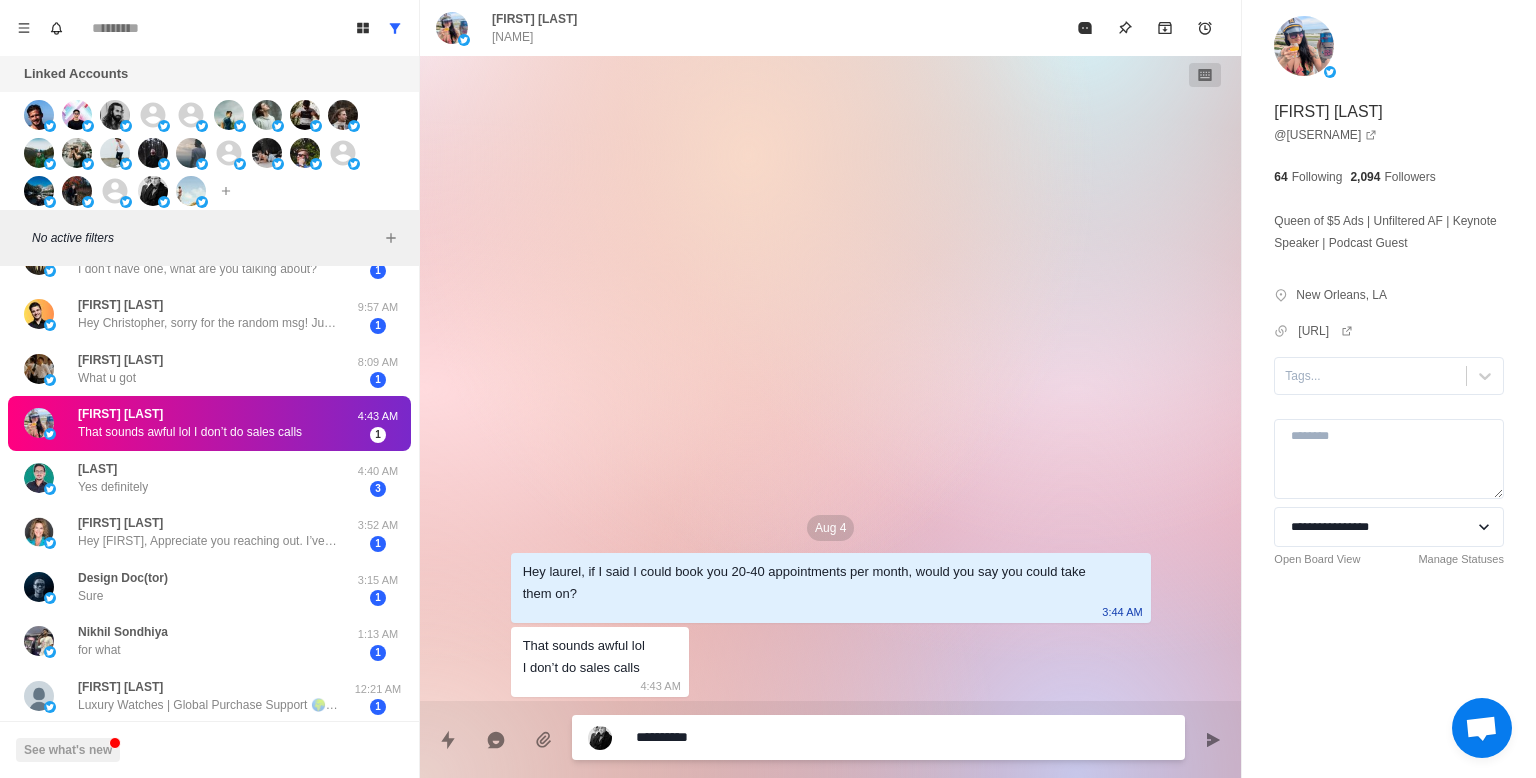 type on "*" 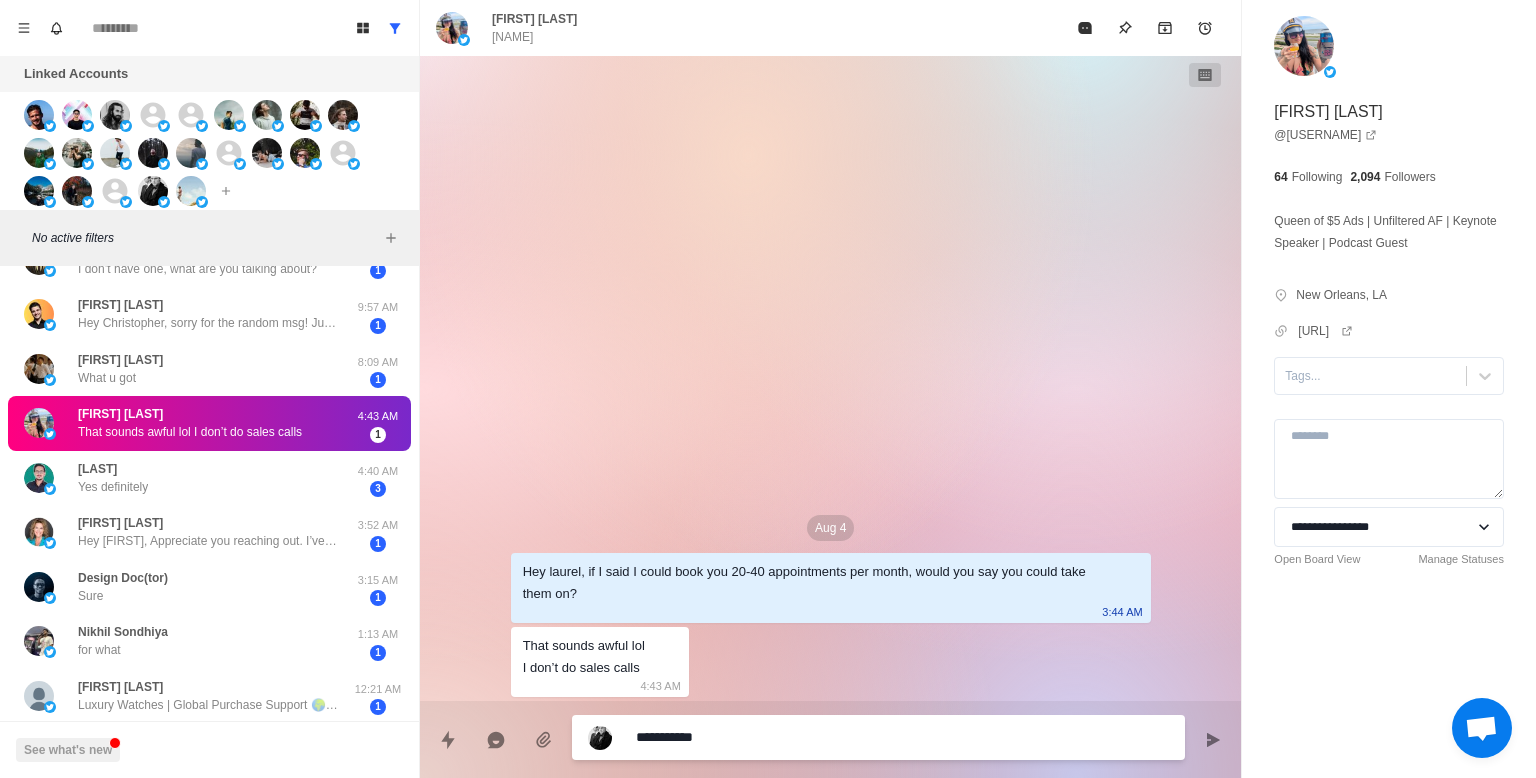 type on "*" 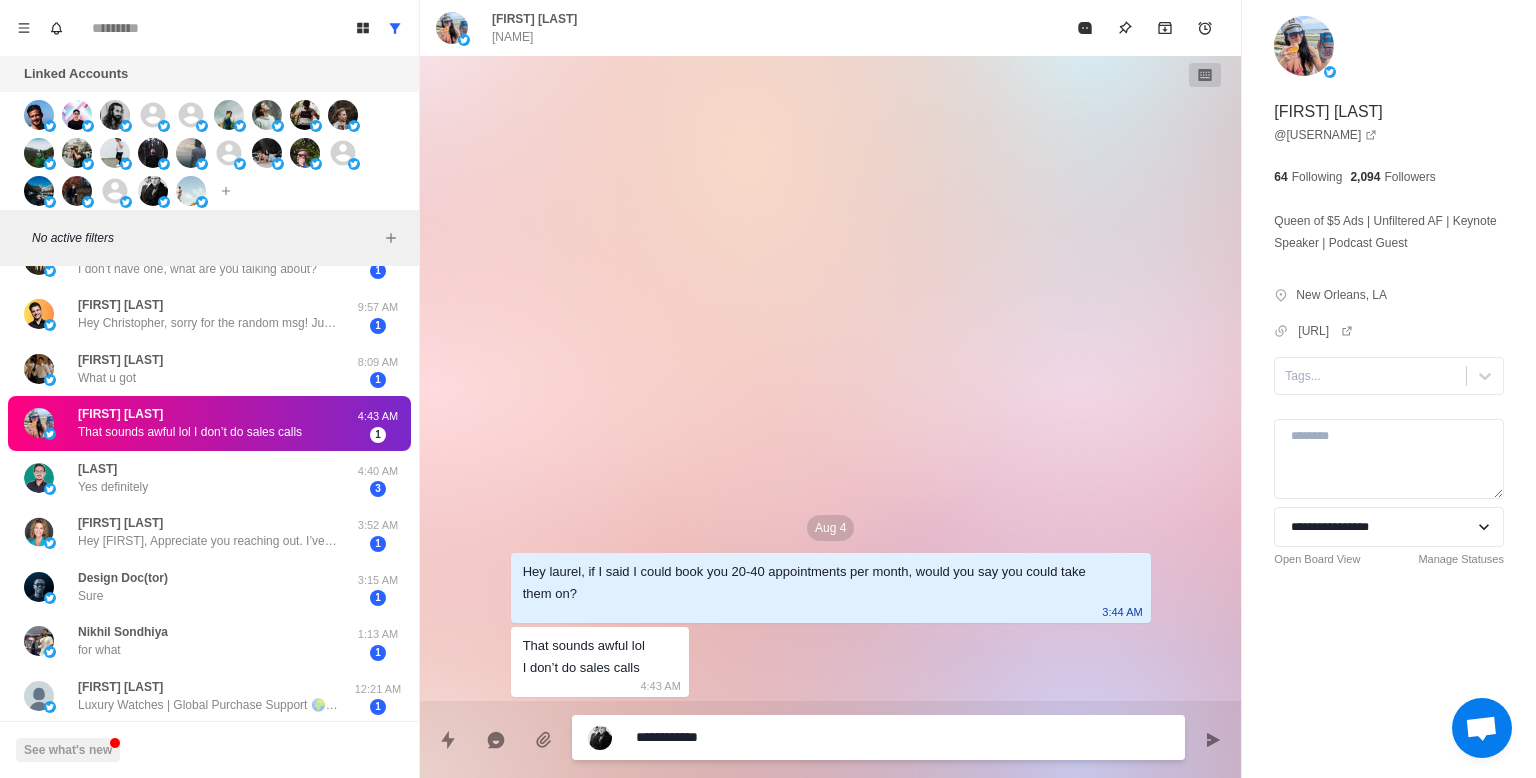type on "*" 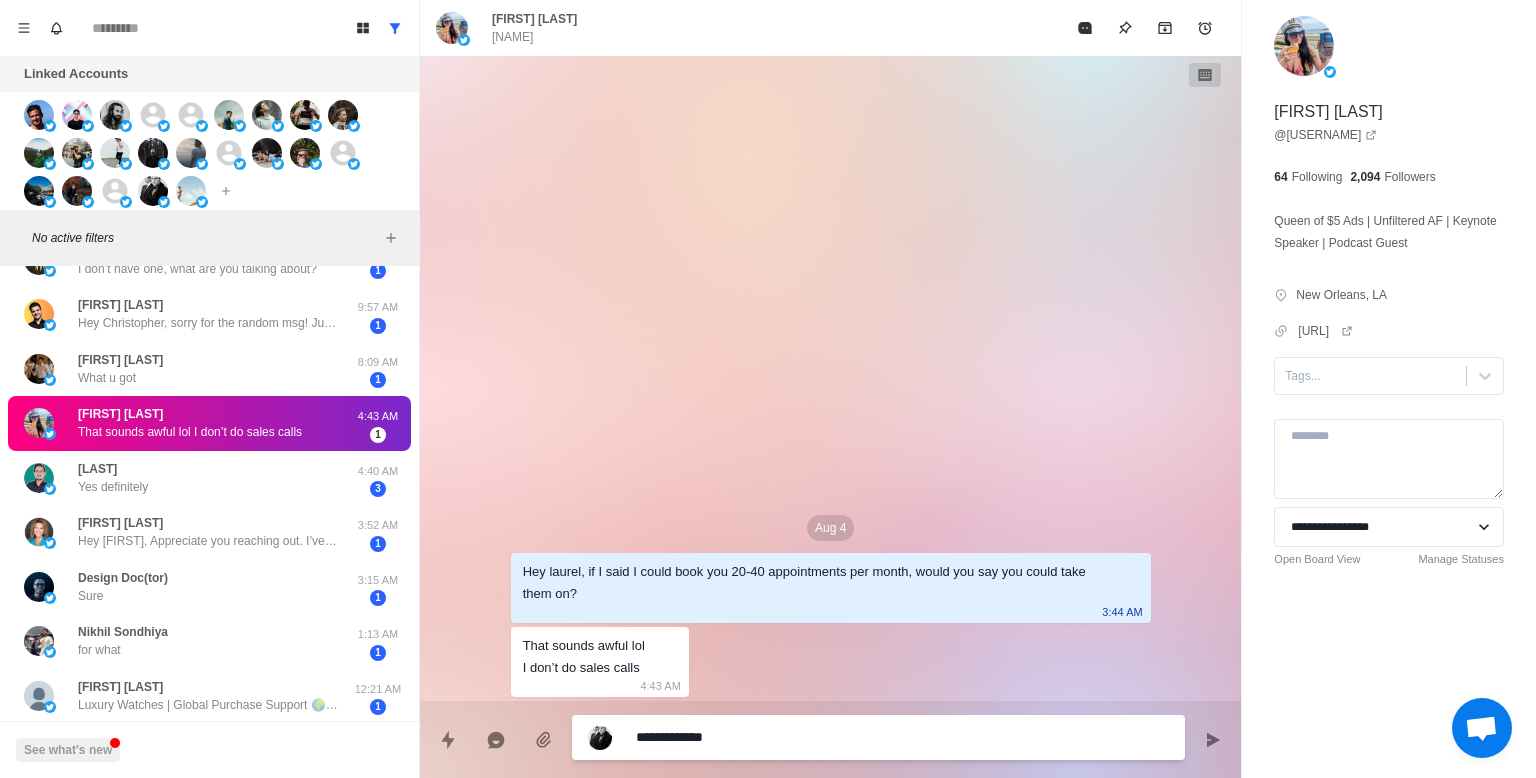 type on "*" 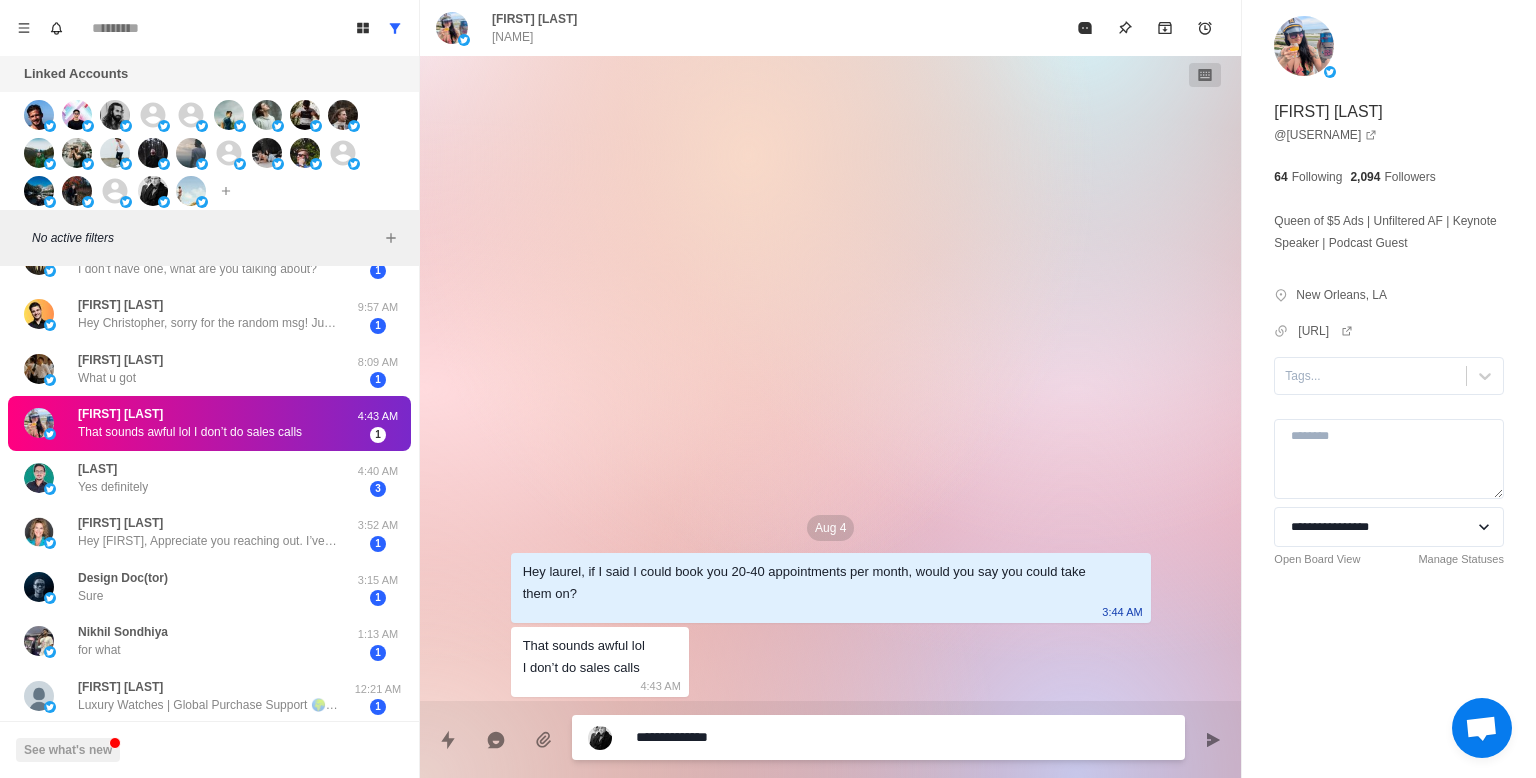 type on "*" 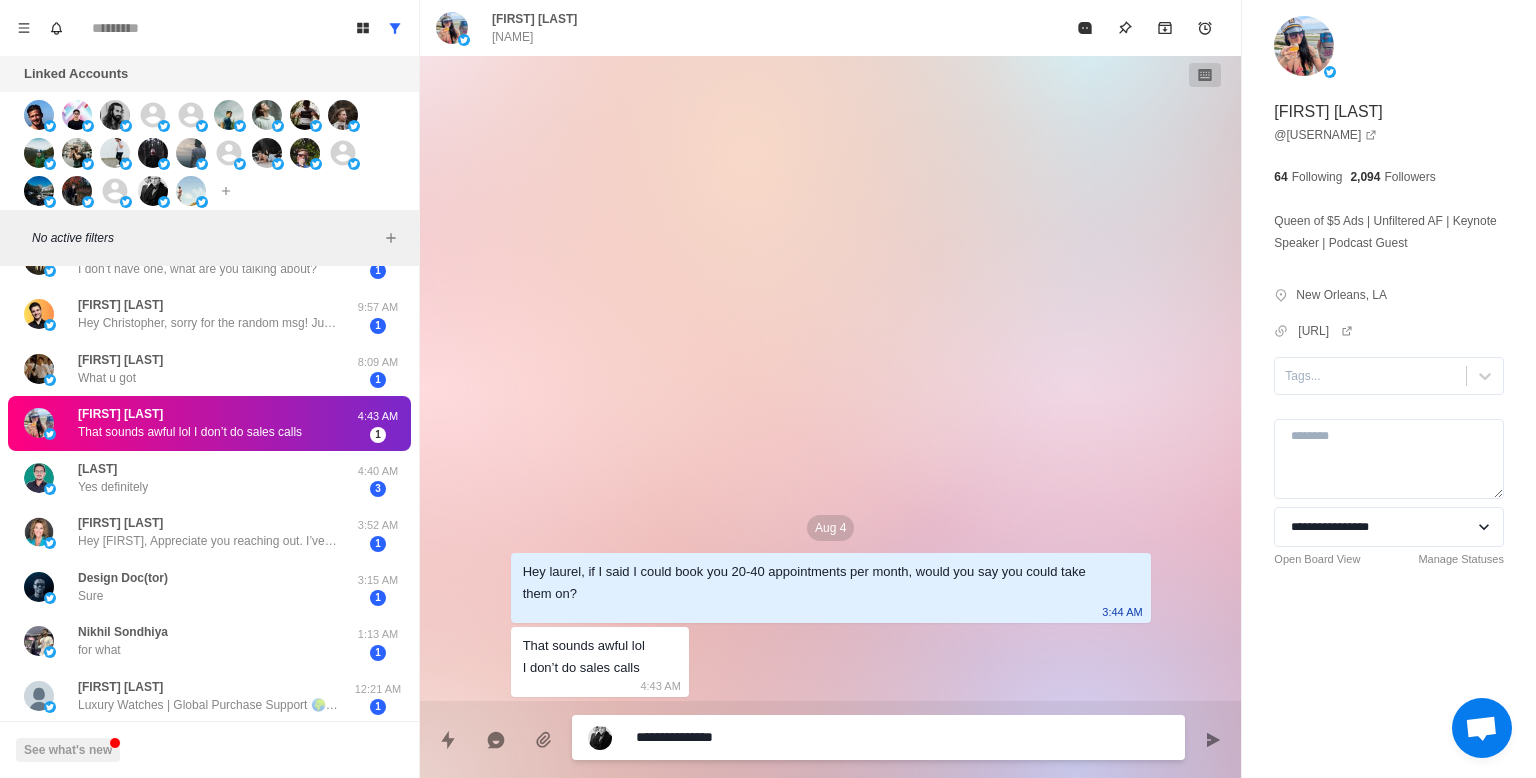 type on "*" 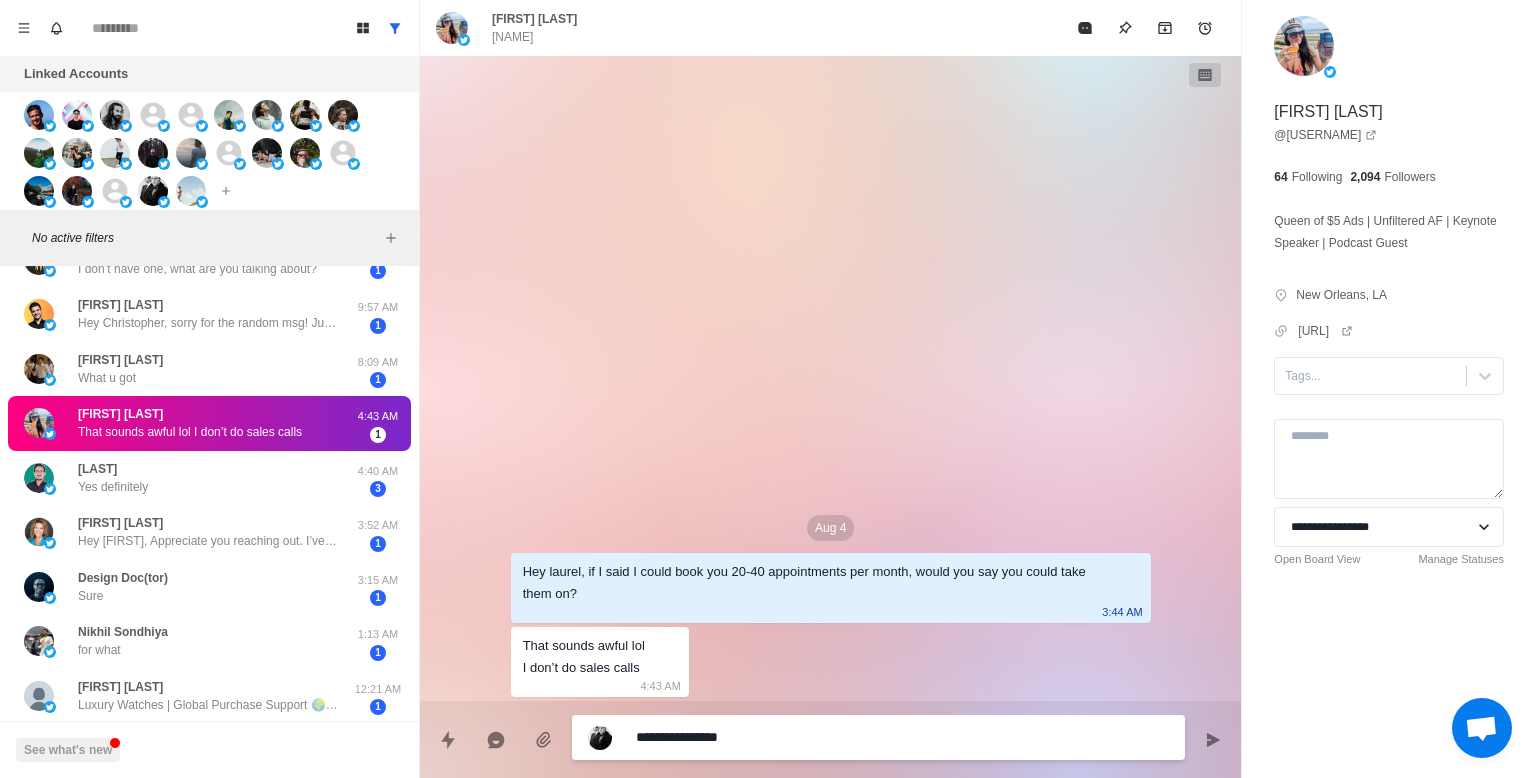 type on "*" 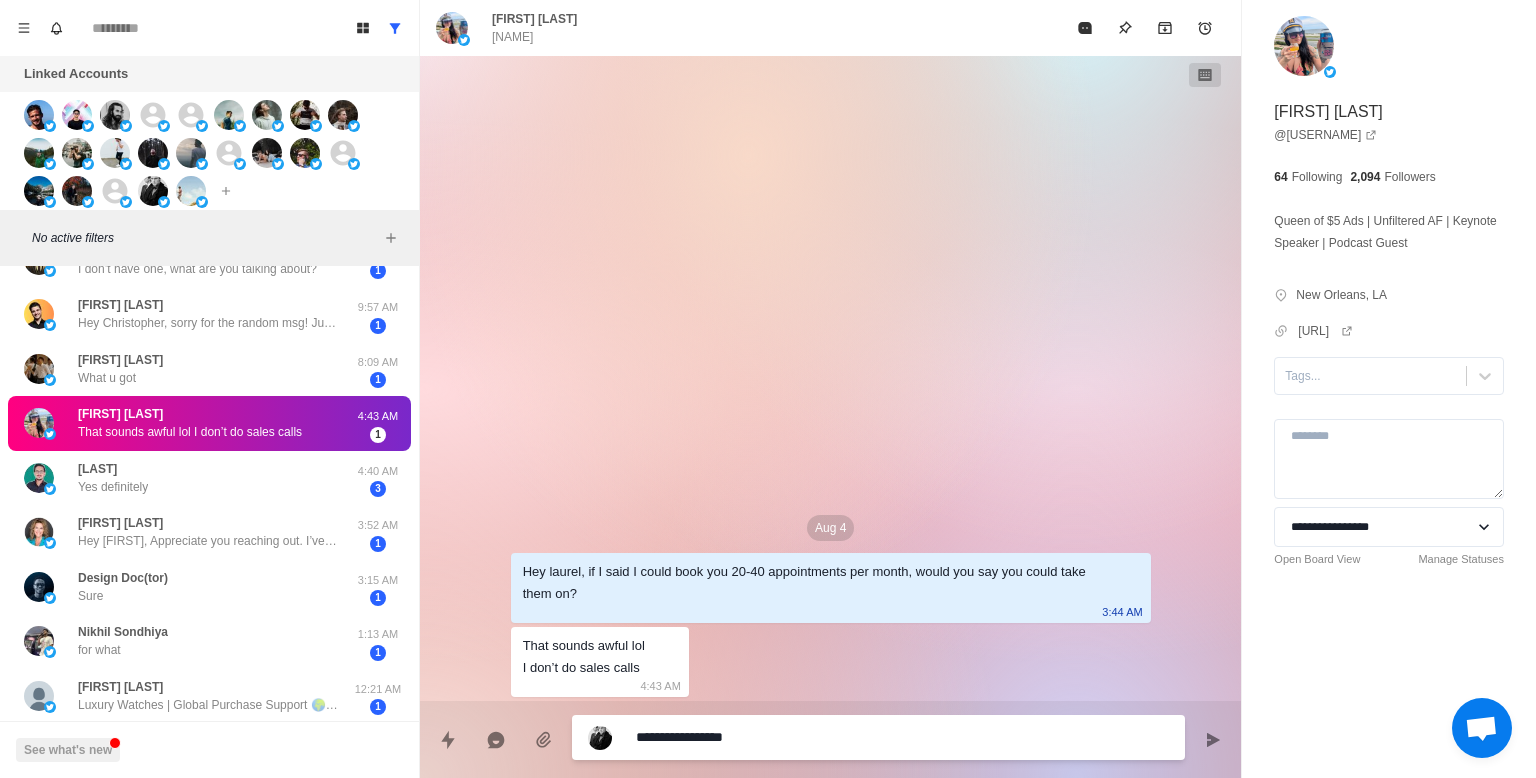 type 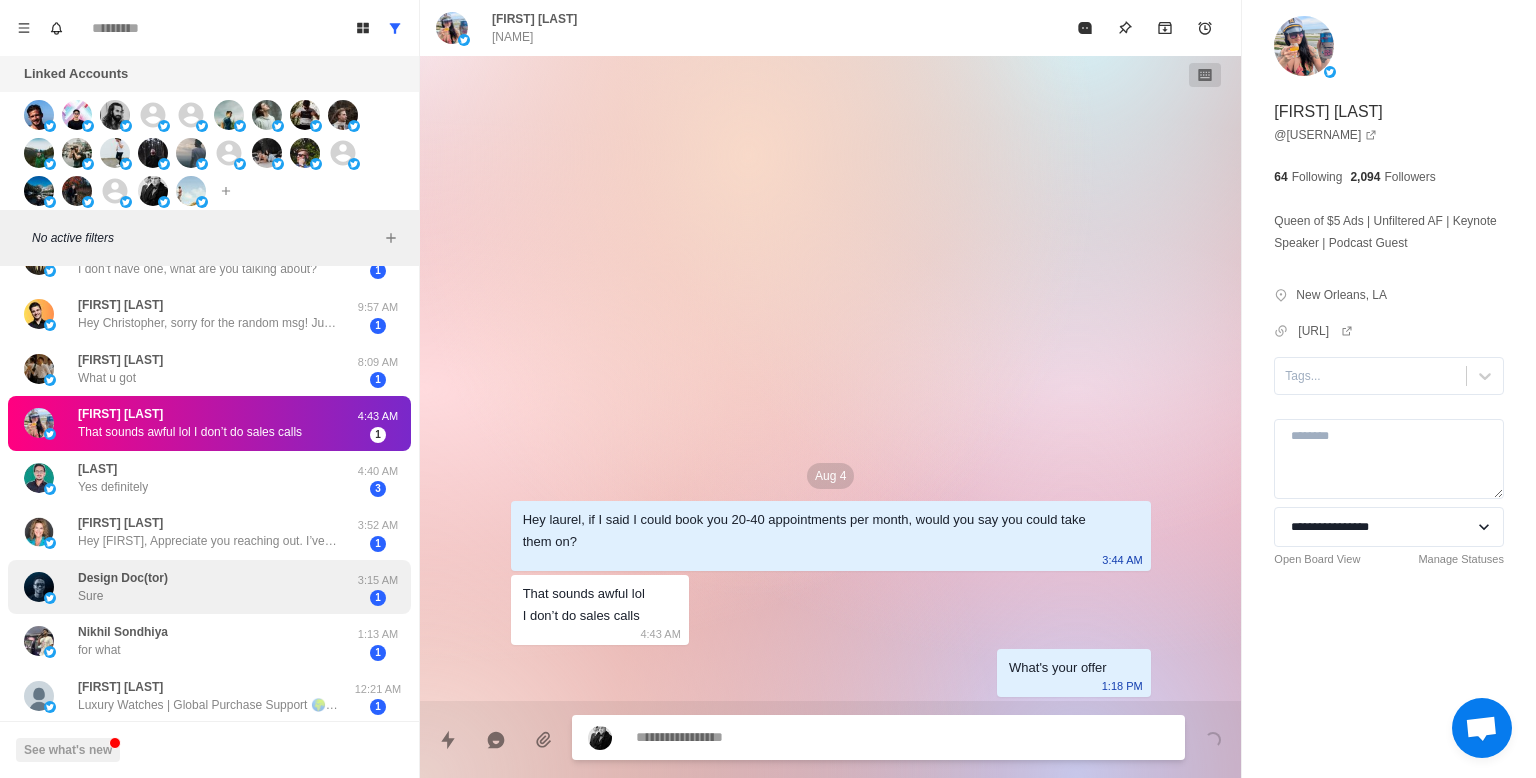 scroll, scrollTop: 1022, scrollLeft: 0, axis: vertical 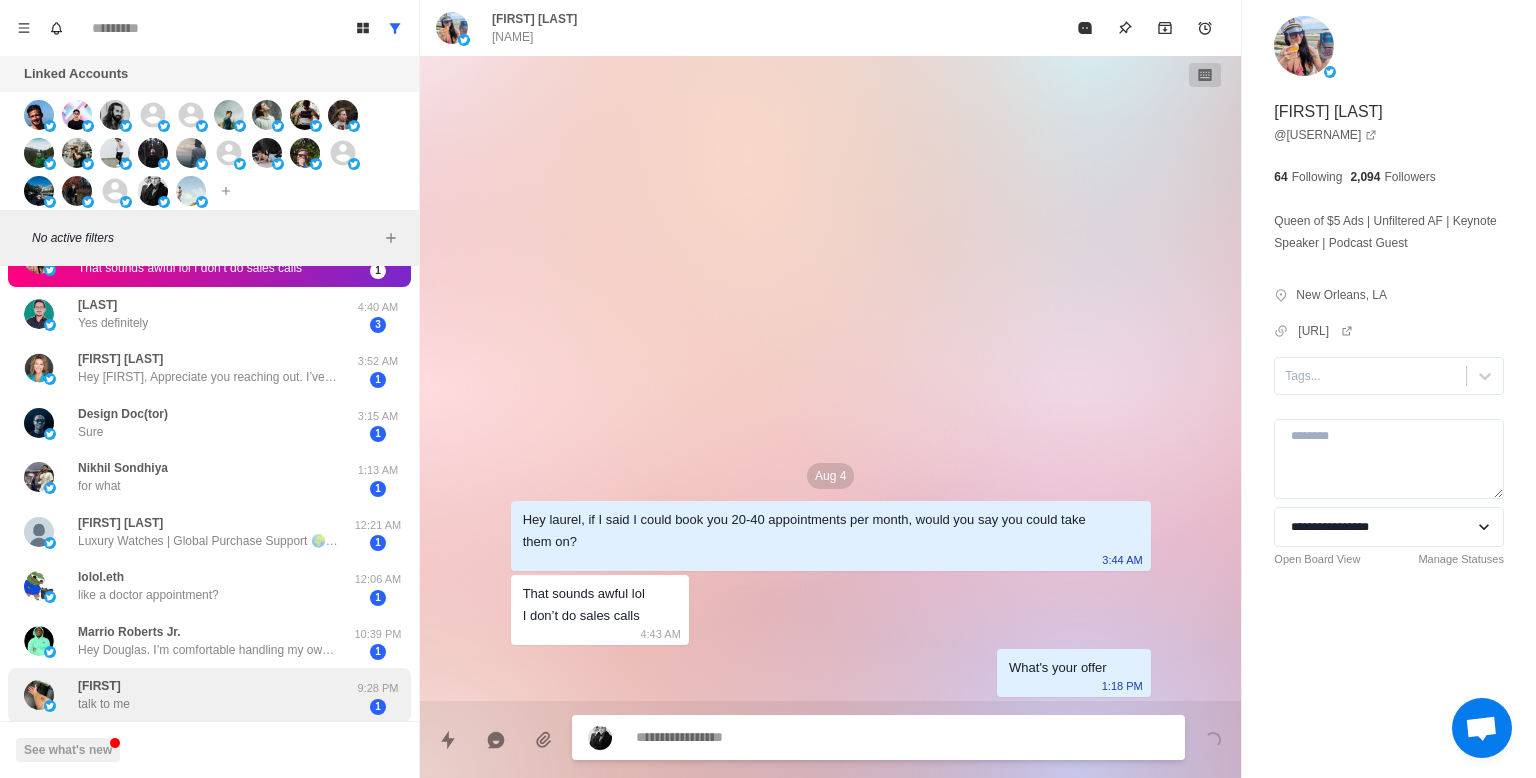 click on "[FIRST] talk to me" at bounding box center (188, 695) 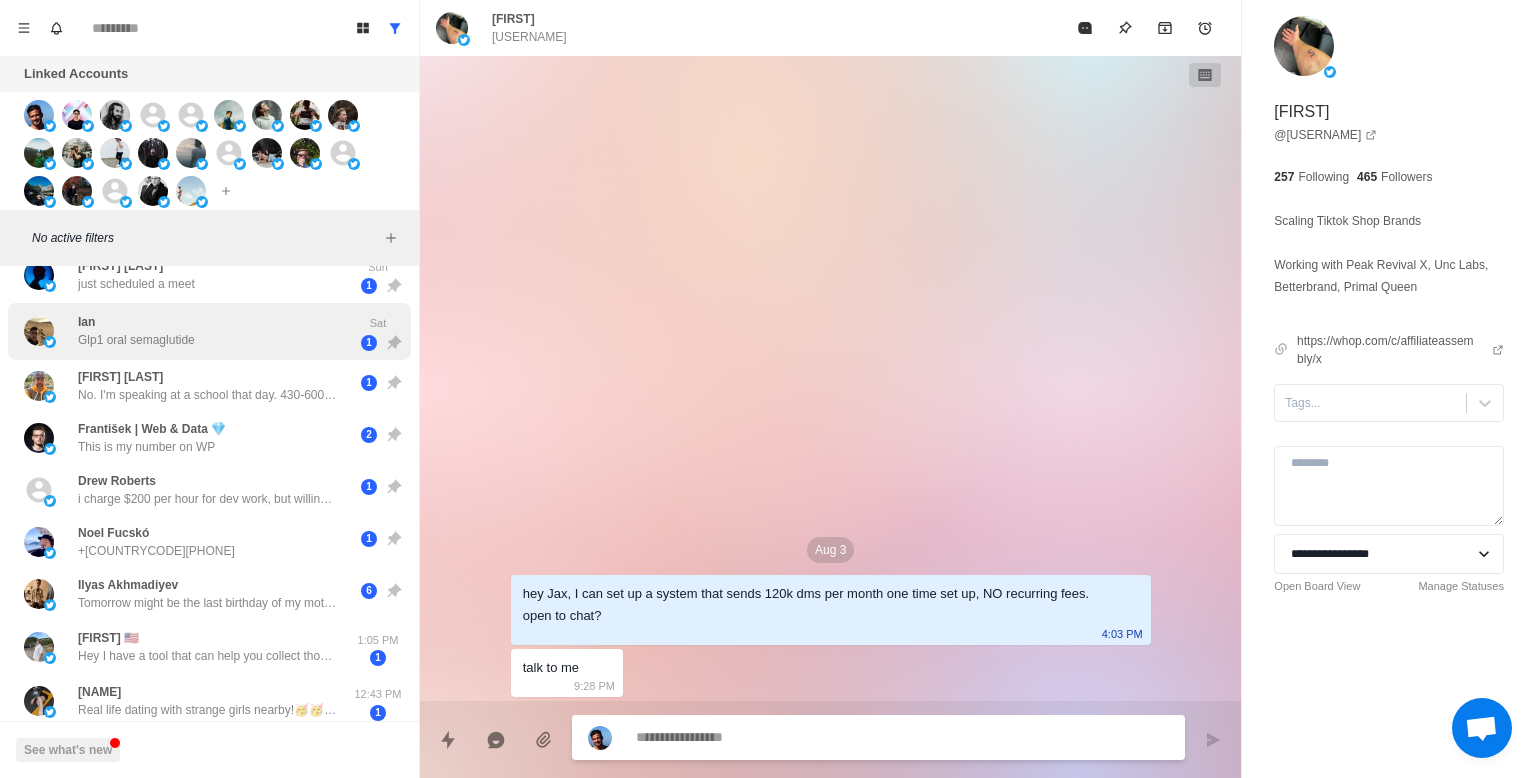 scroll, scrollTop: 0, scrollLeft: 0, axis: both 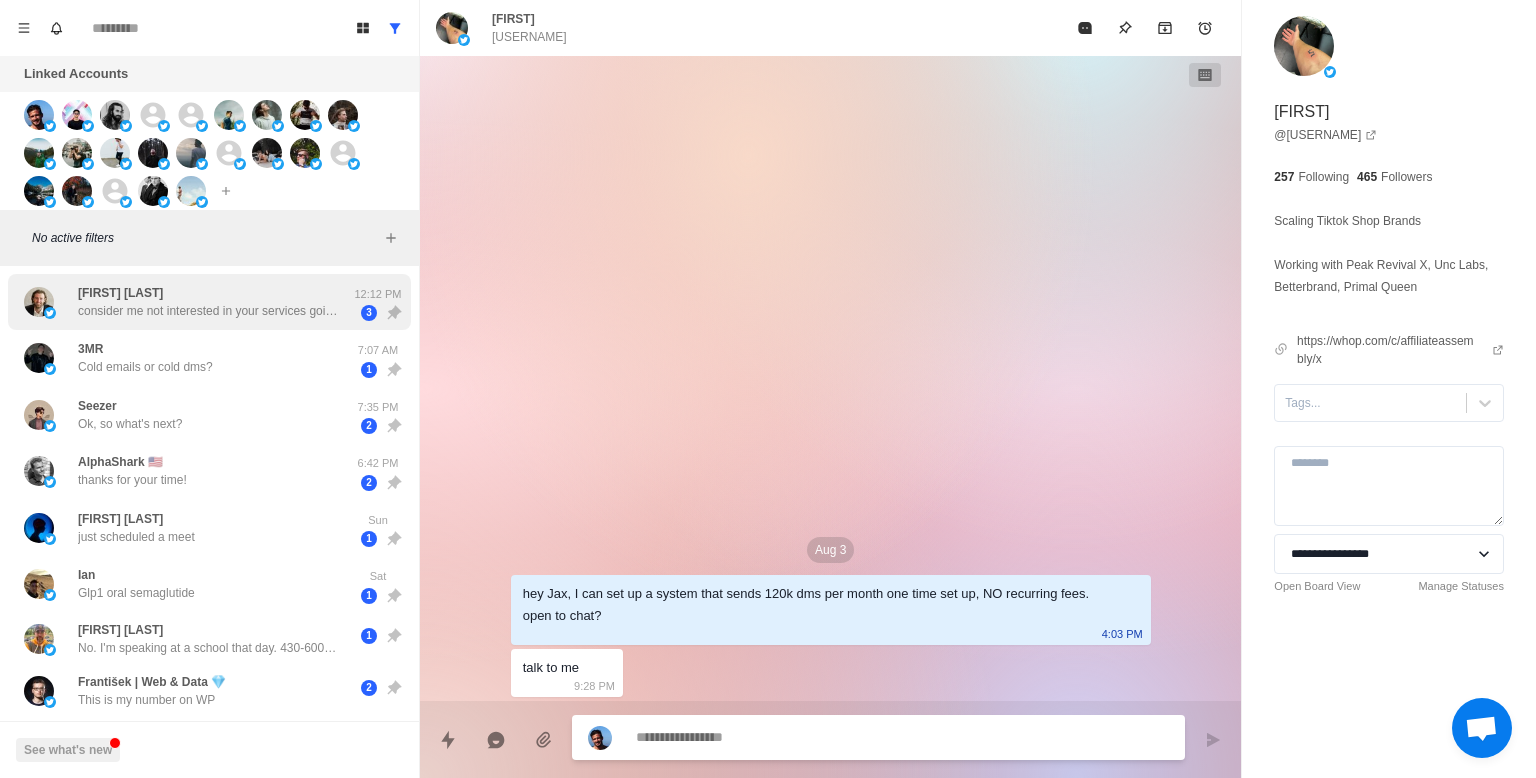 click on "consider me not interested in your services going forward" at bounding box center (208, 311) 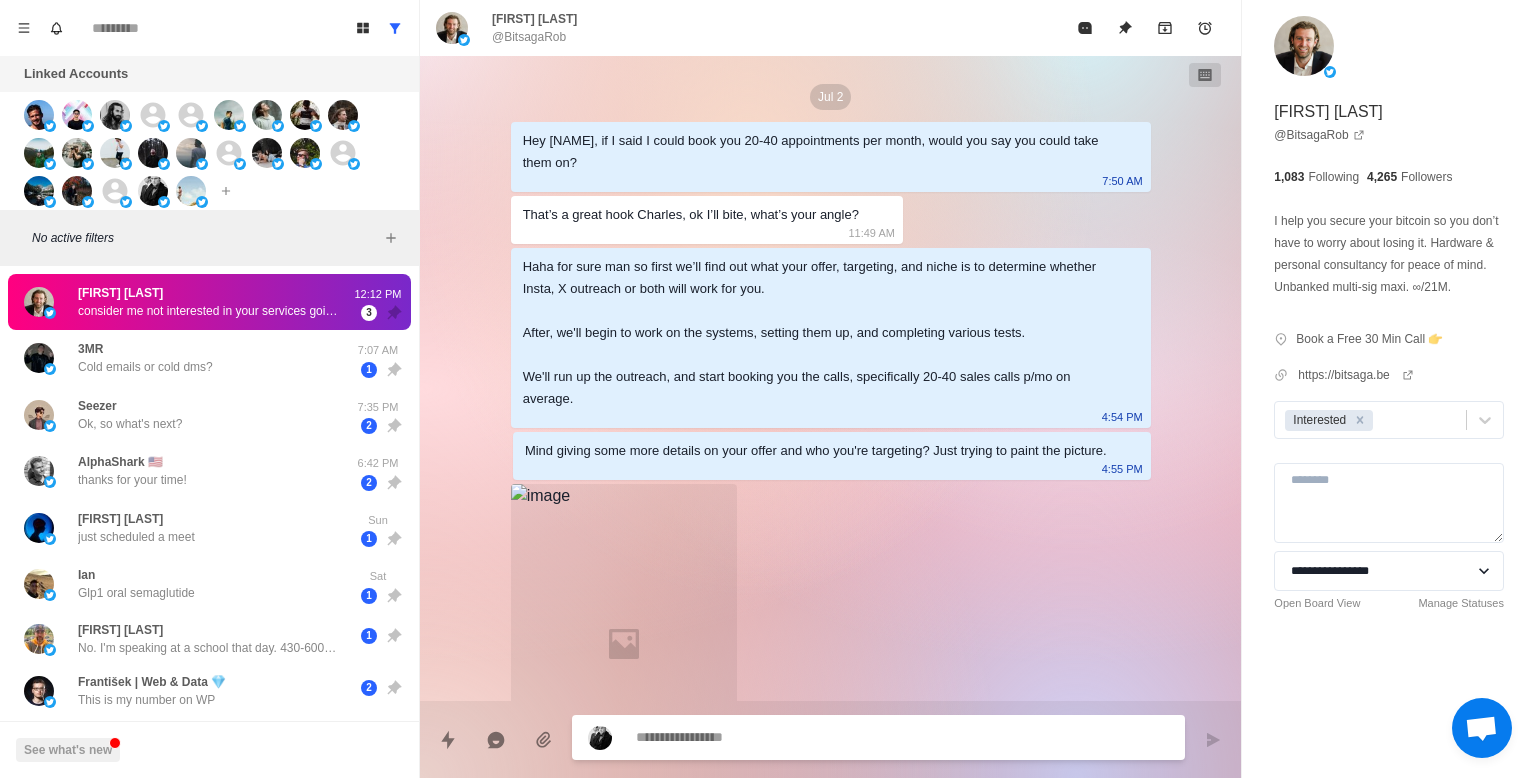 scroll, scrollTop: 2185, scrollLeft: 0, axis: vertical 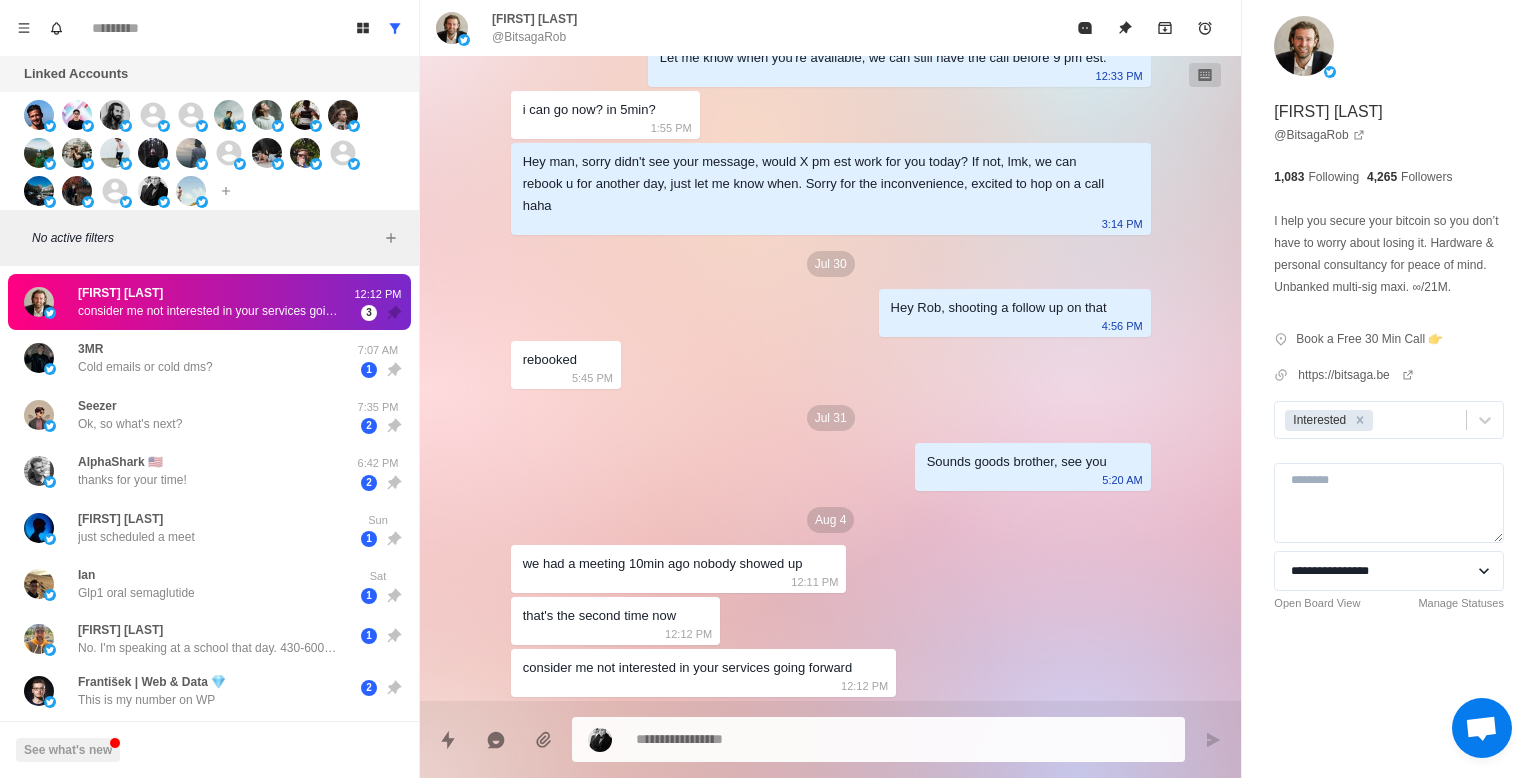 click on "consider me not interested in your services going forward" at bounding box center (208, 311) 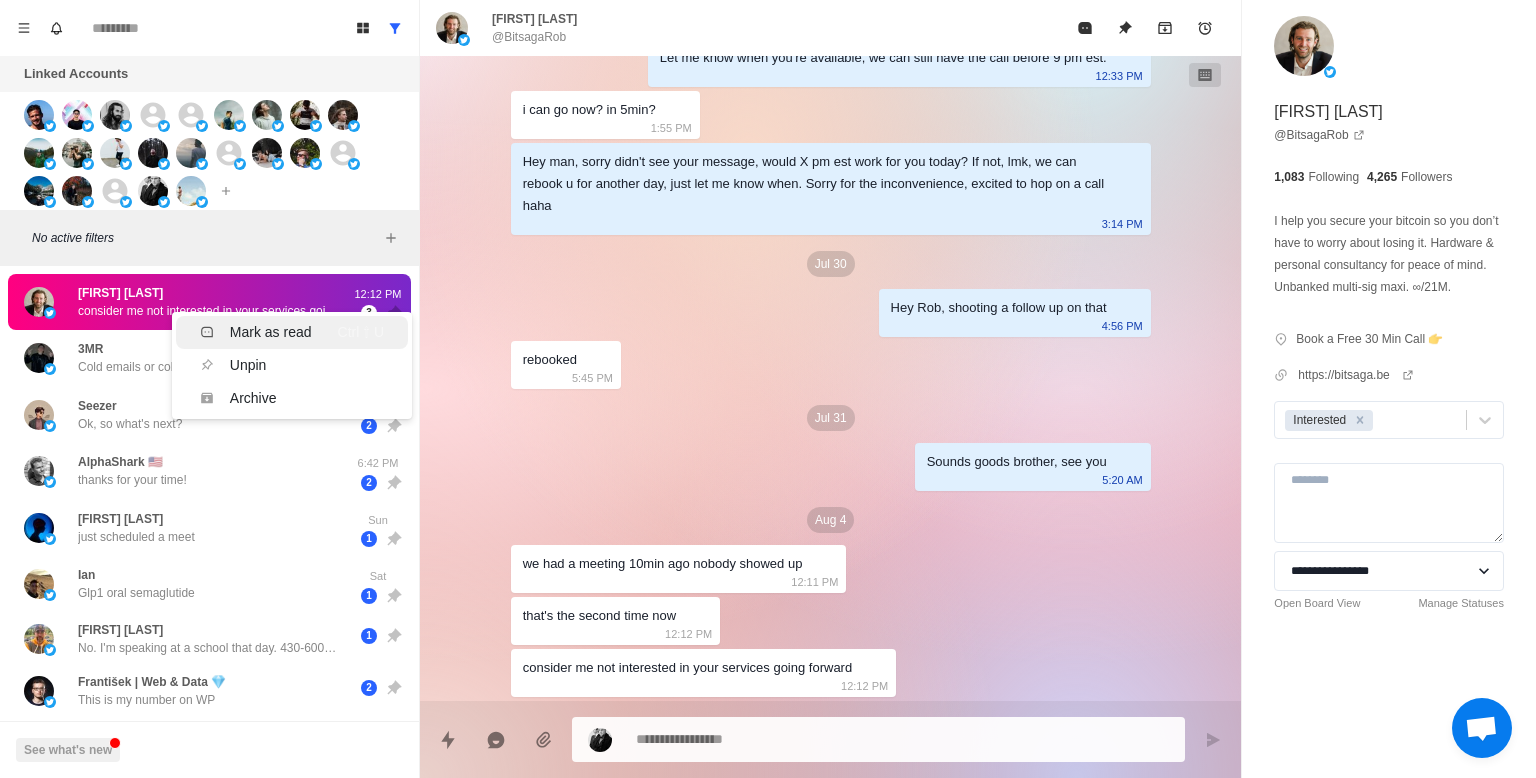 click on "Mark as read" at bounding box center (271, 332) 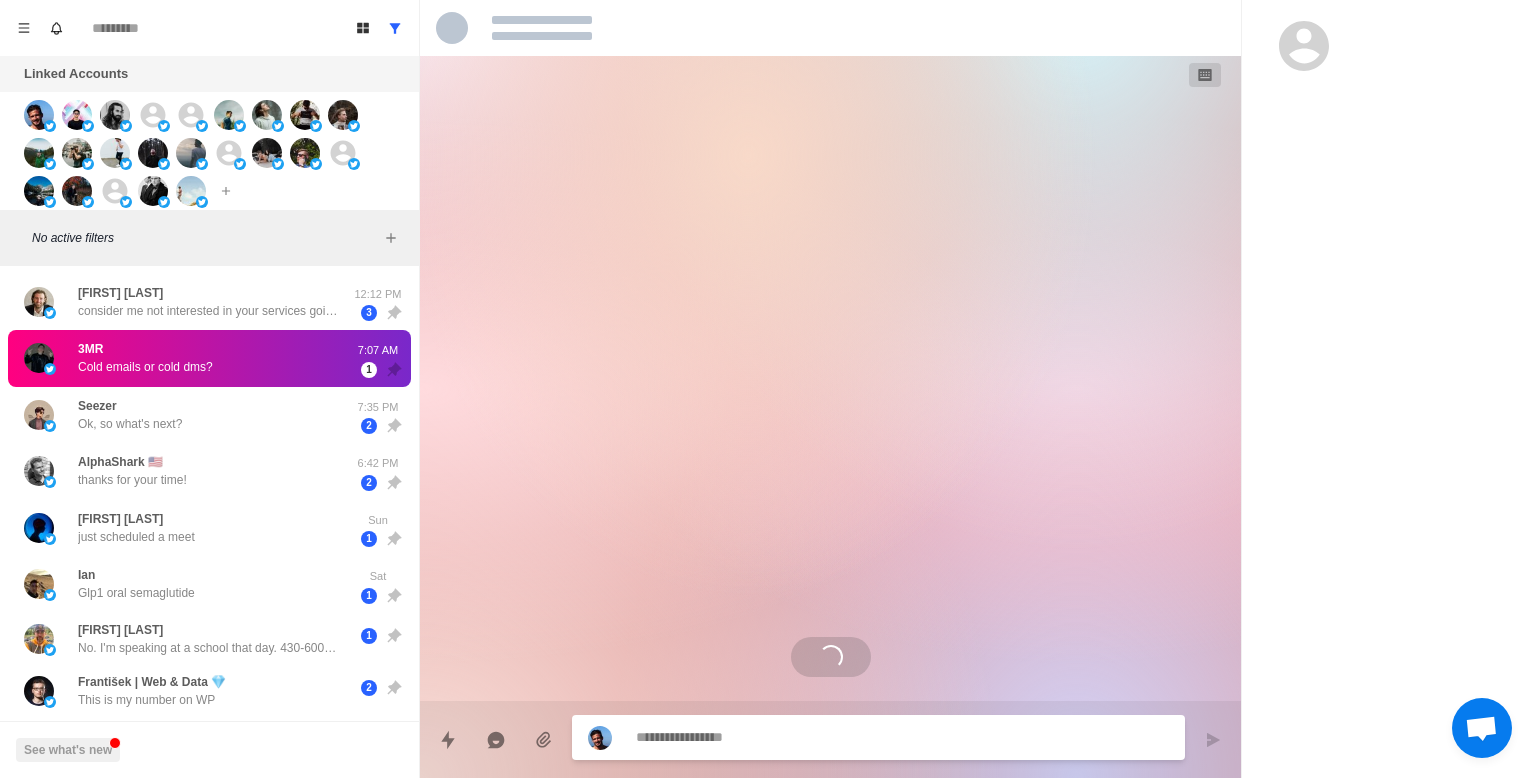scroll, scrollTop: 0, scrollLeft: 0, axis: both 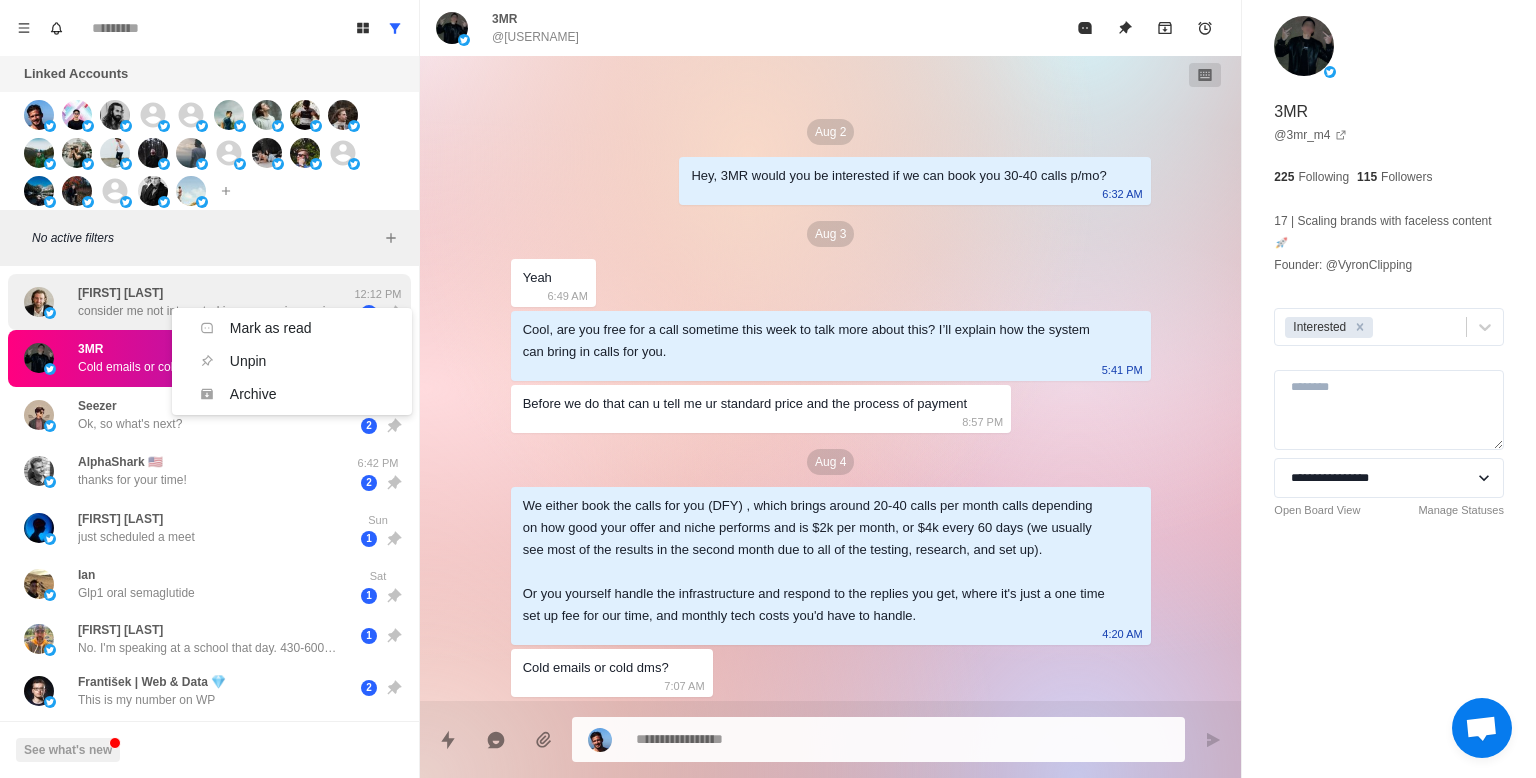 click on "consider me not interested in your services going forward" at bounding box center (208, 311) 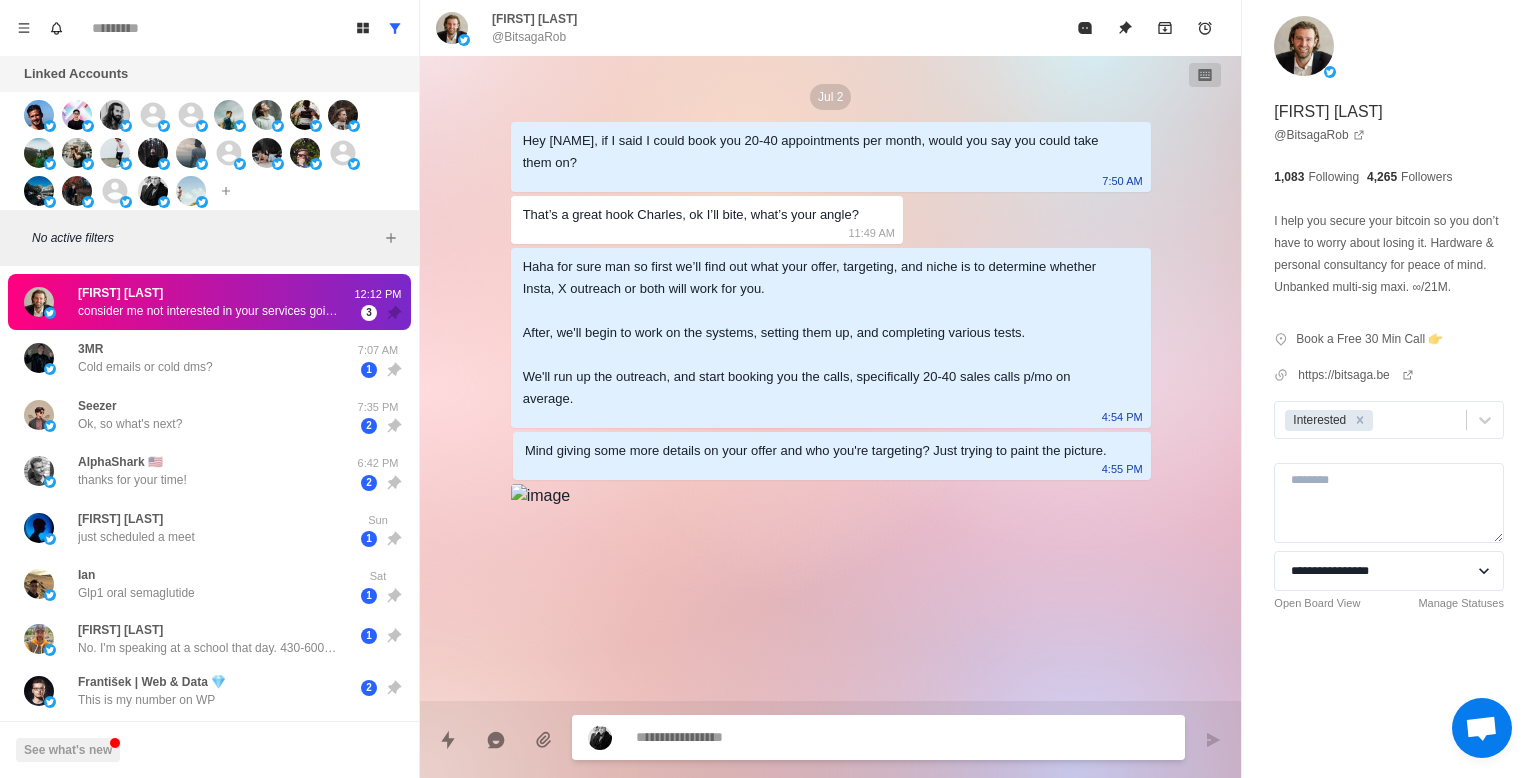 scroll, scrollTop: 2185, scrollLeft: 0, axis: vertical 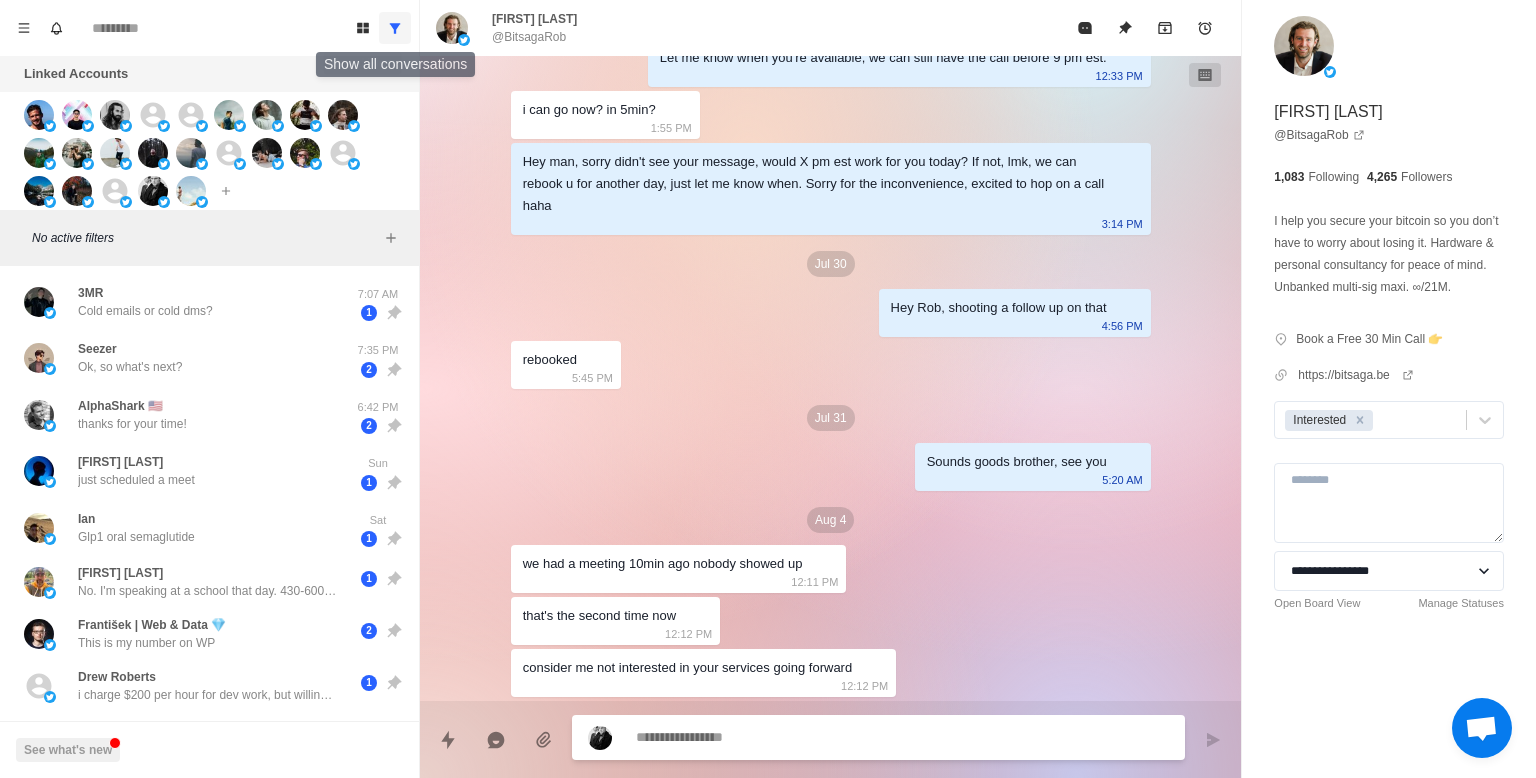 click at bounding box center [395, 28] 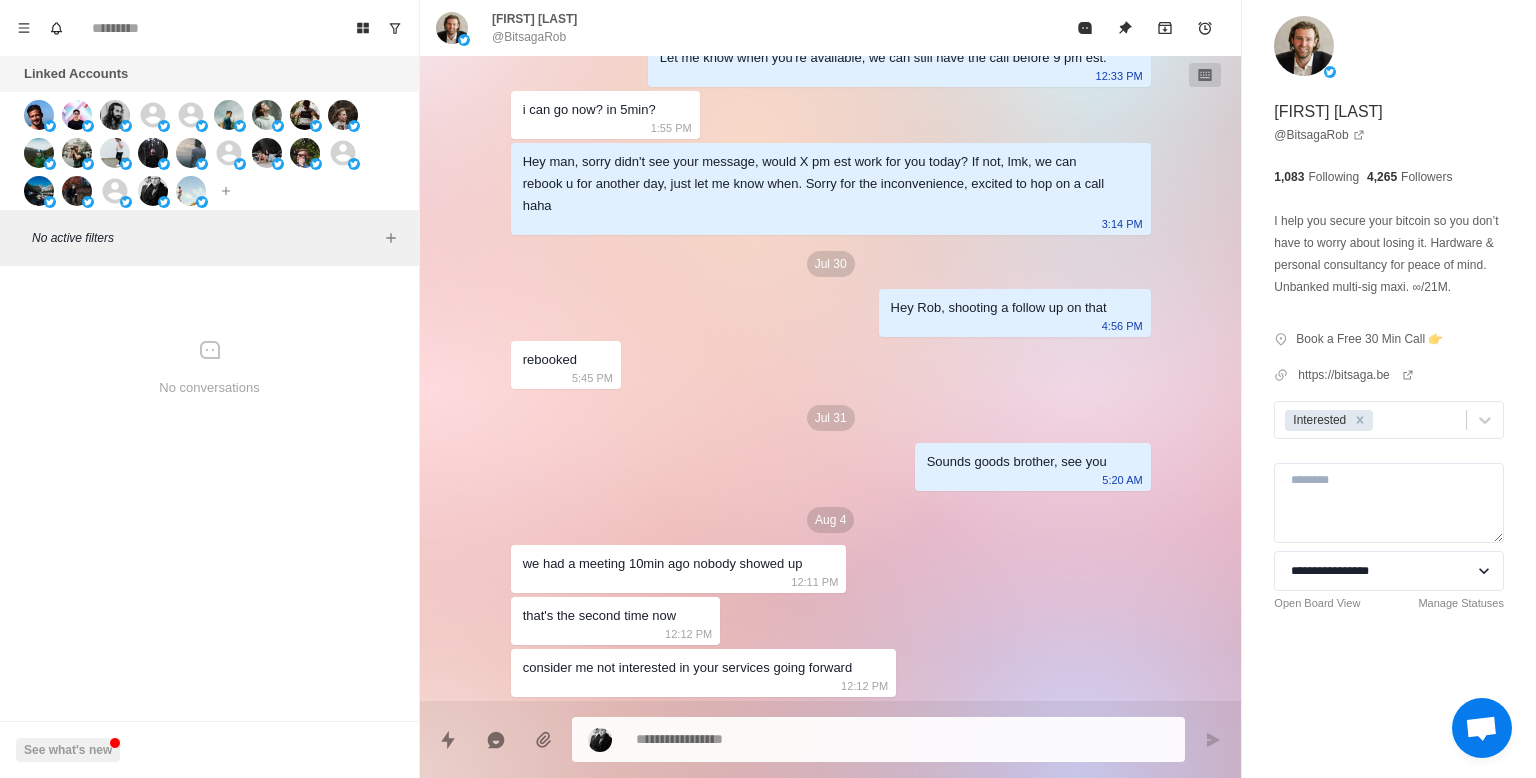 click on "No conversations" at bounding box center (209, 388) 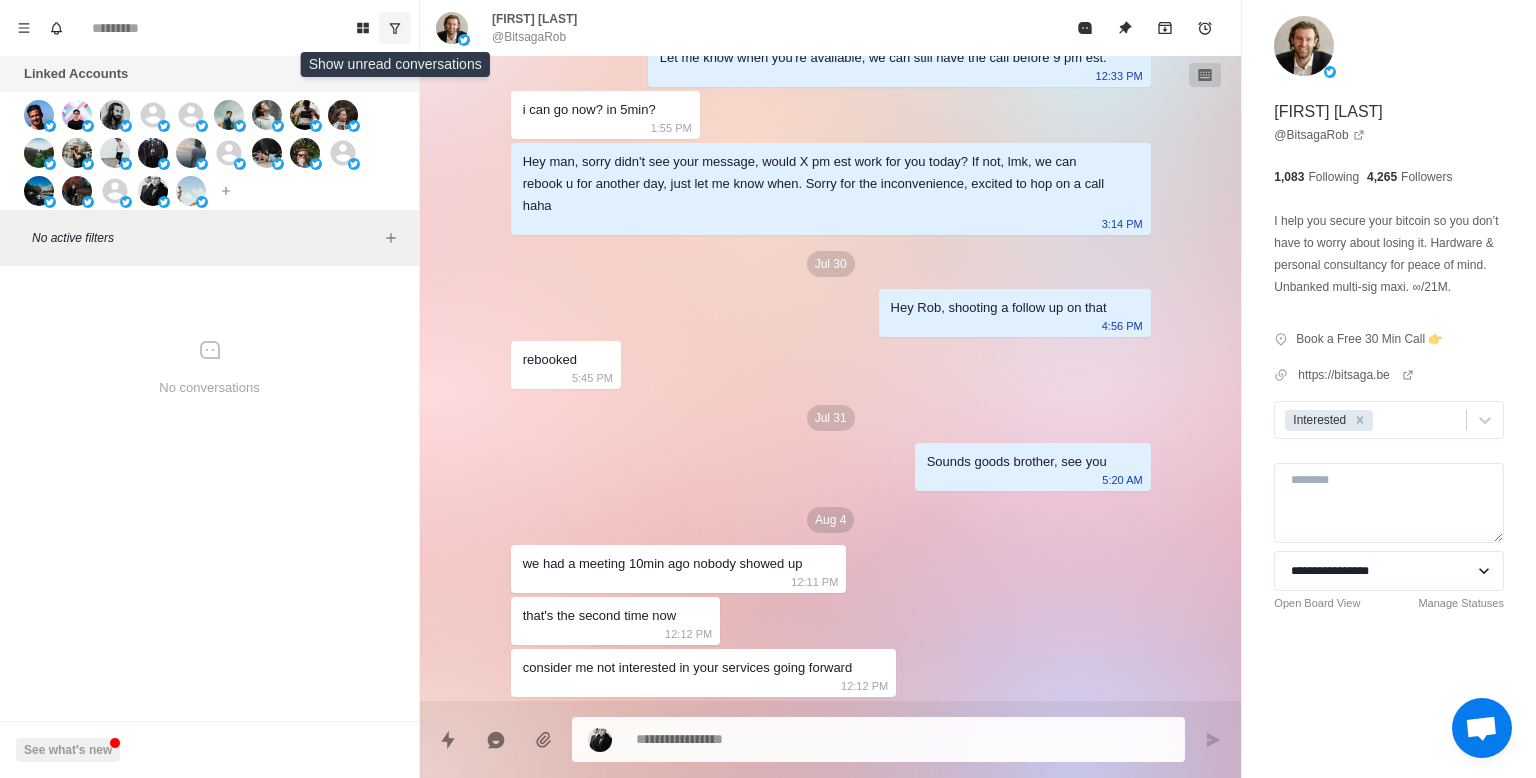 click at bounding box center (395, 28) 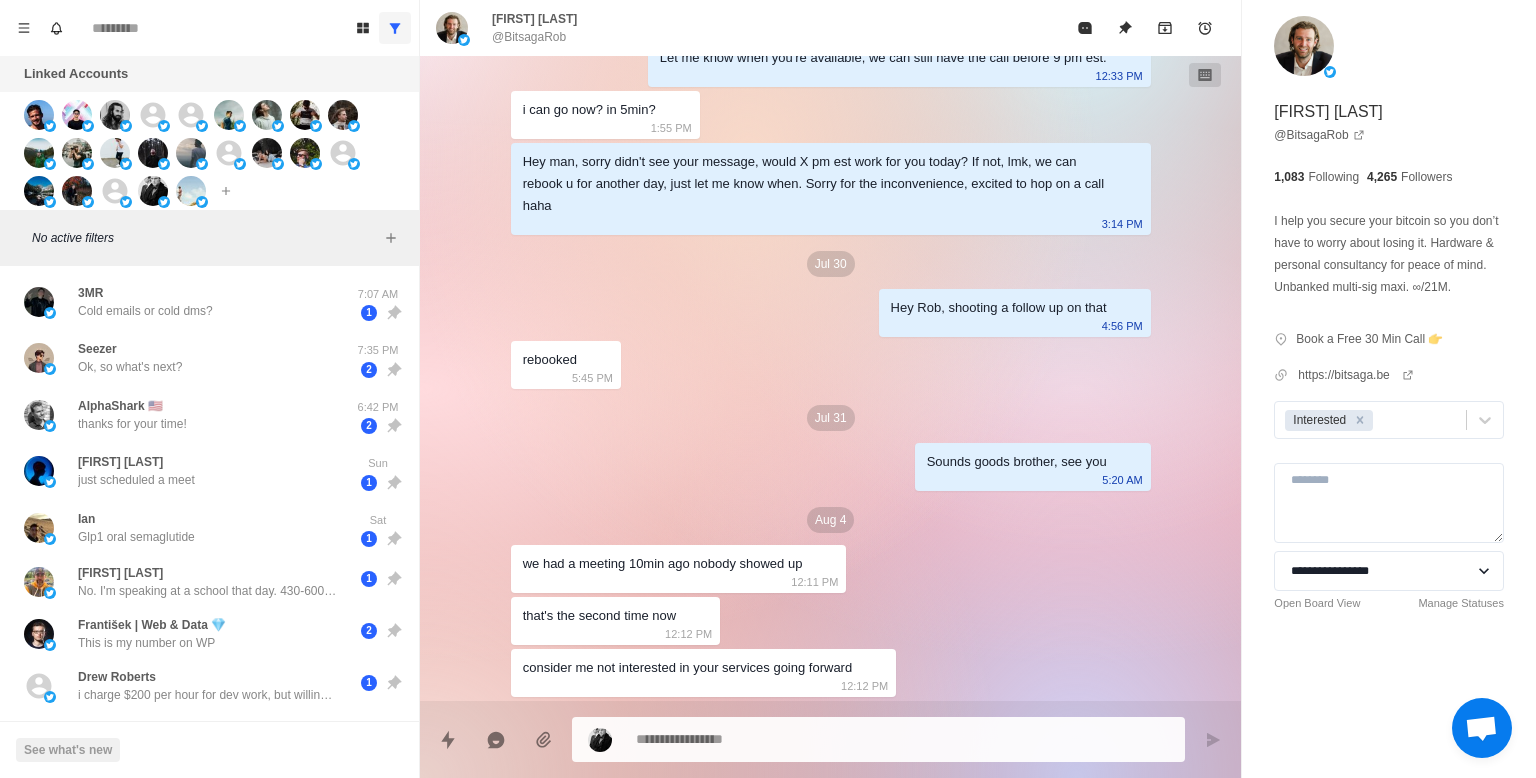 click at bounding box center [395, 28] 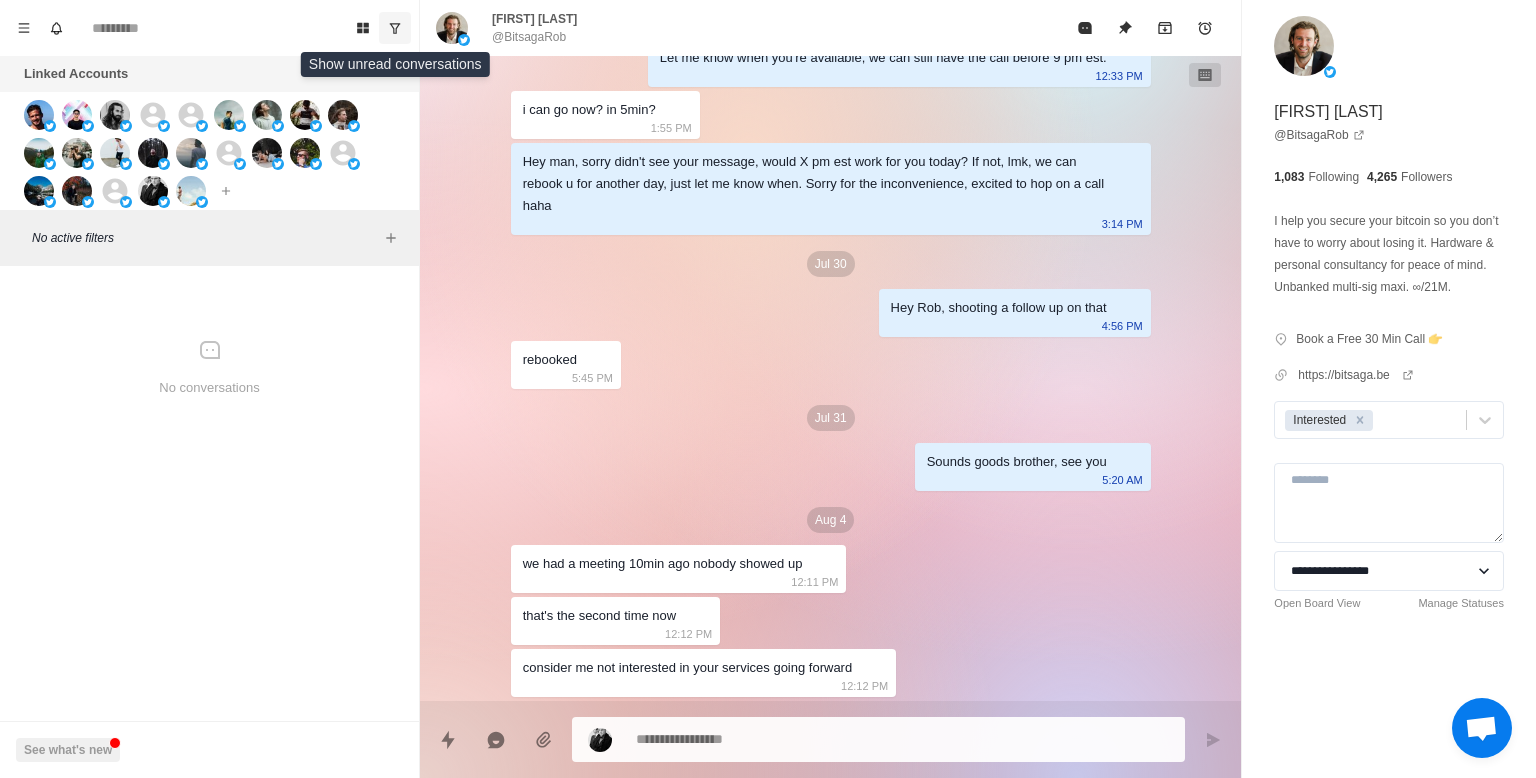 click 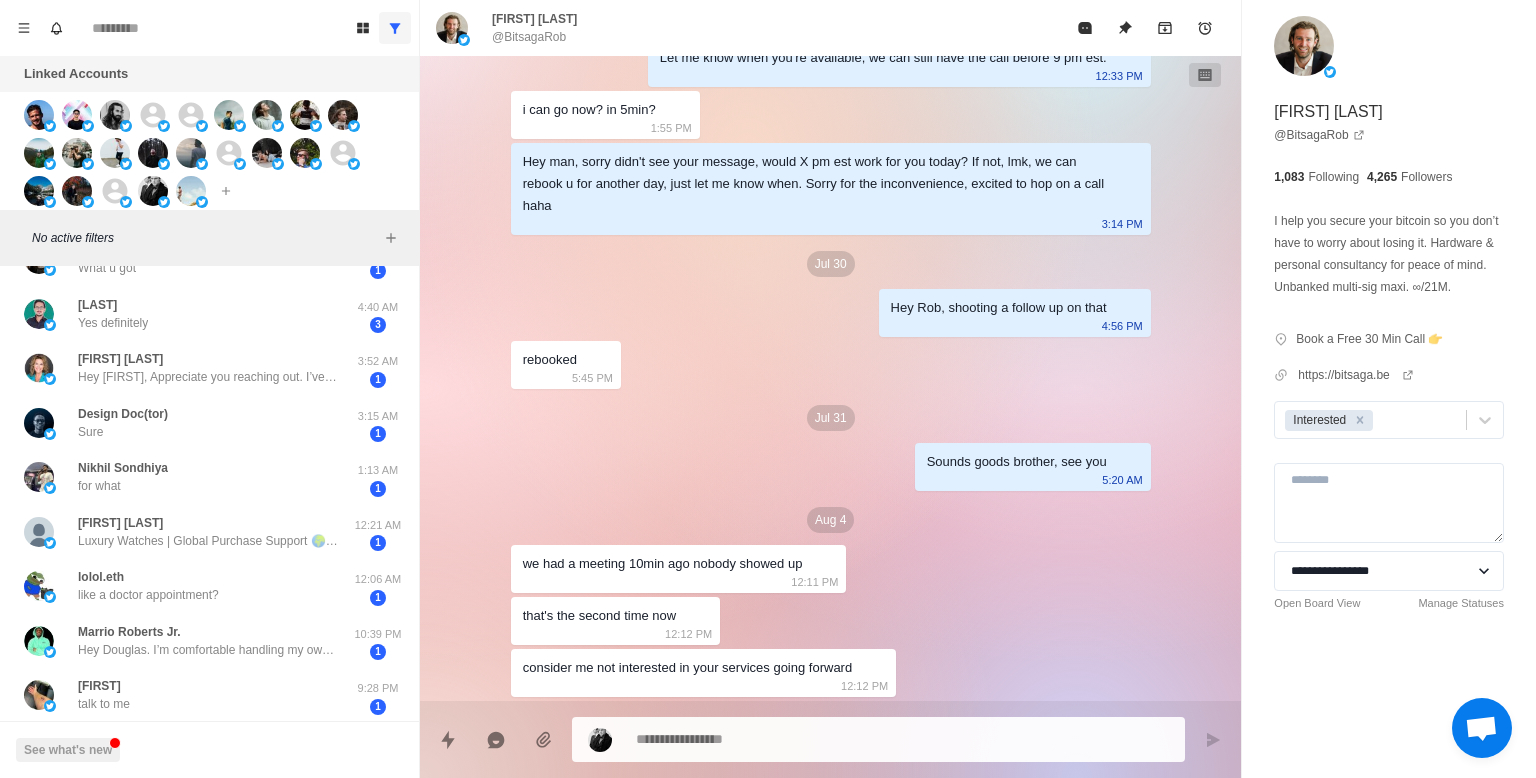scroll, scrollTop: 583, scrollLeft: 0, axis: vertical 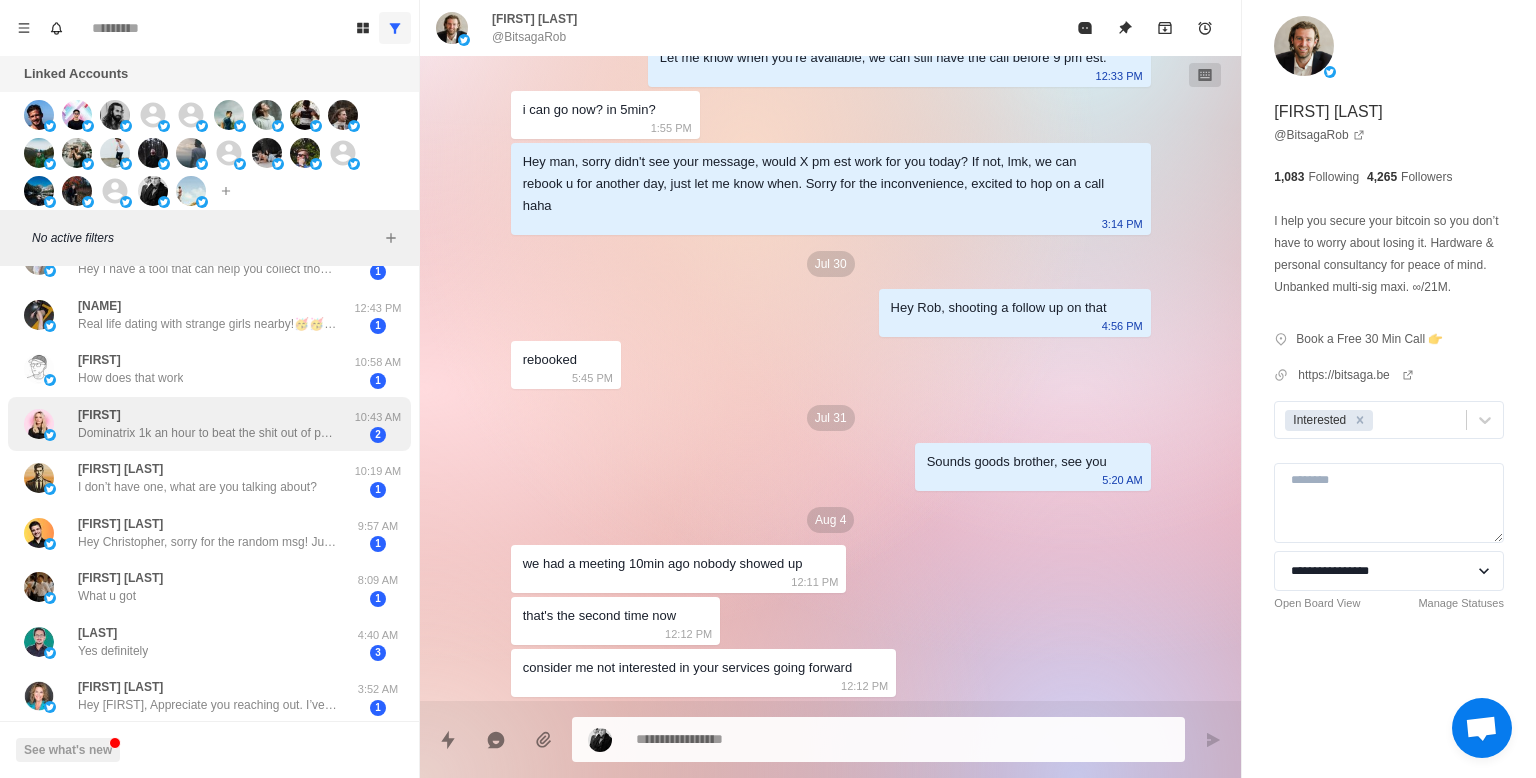click on "Dominatrix 1k an hour to beat the shit out of people?" at bounding box center (208, 433) 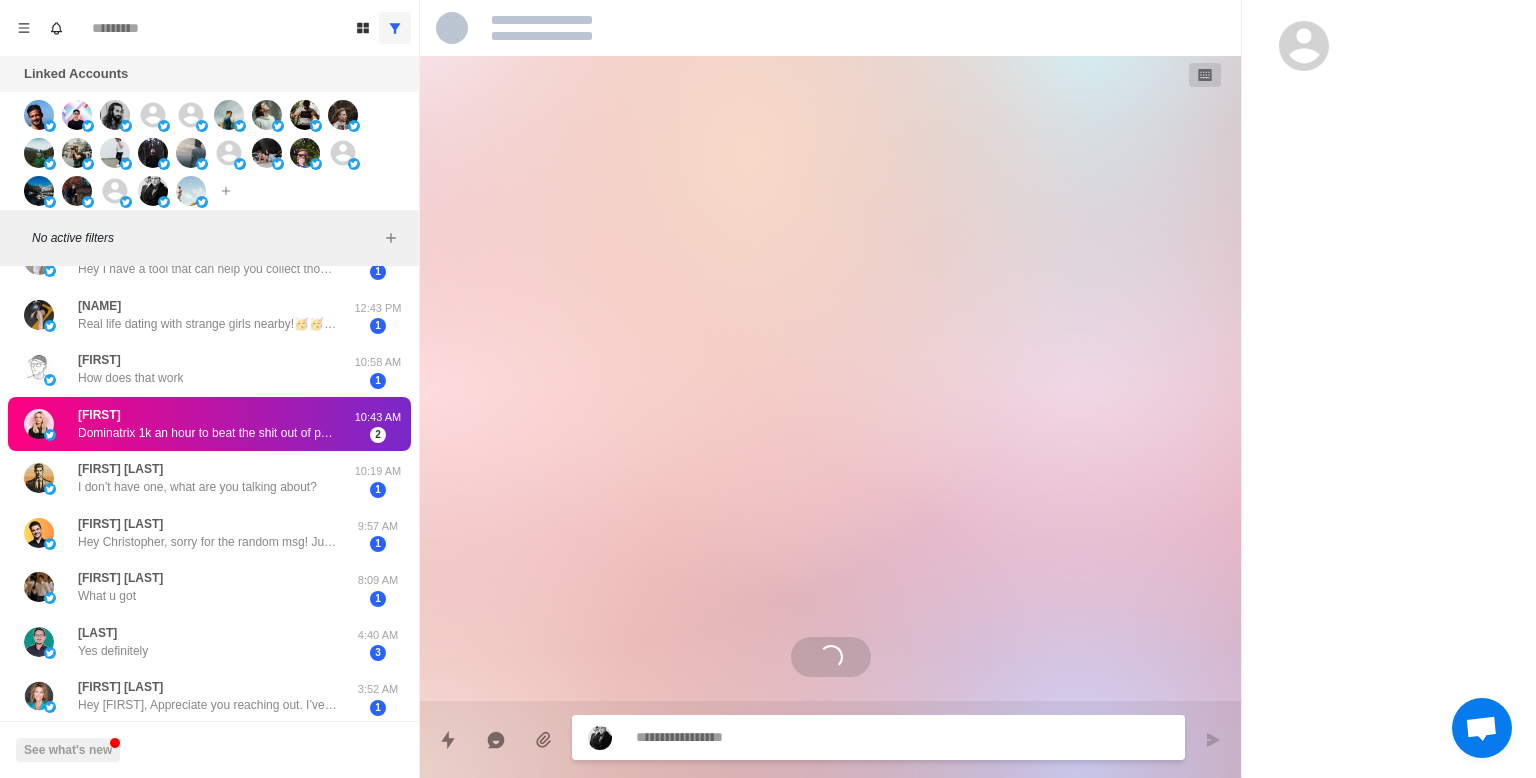 scroll, scrollTop: 0, scrollLeft: 0, axis: both 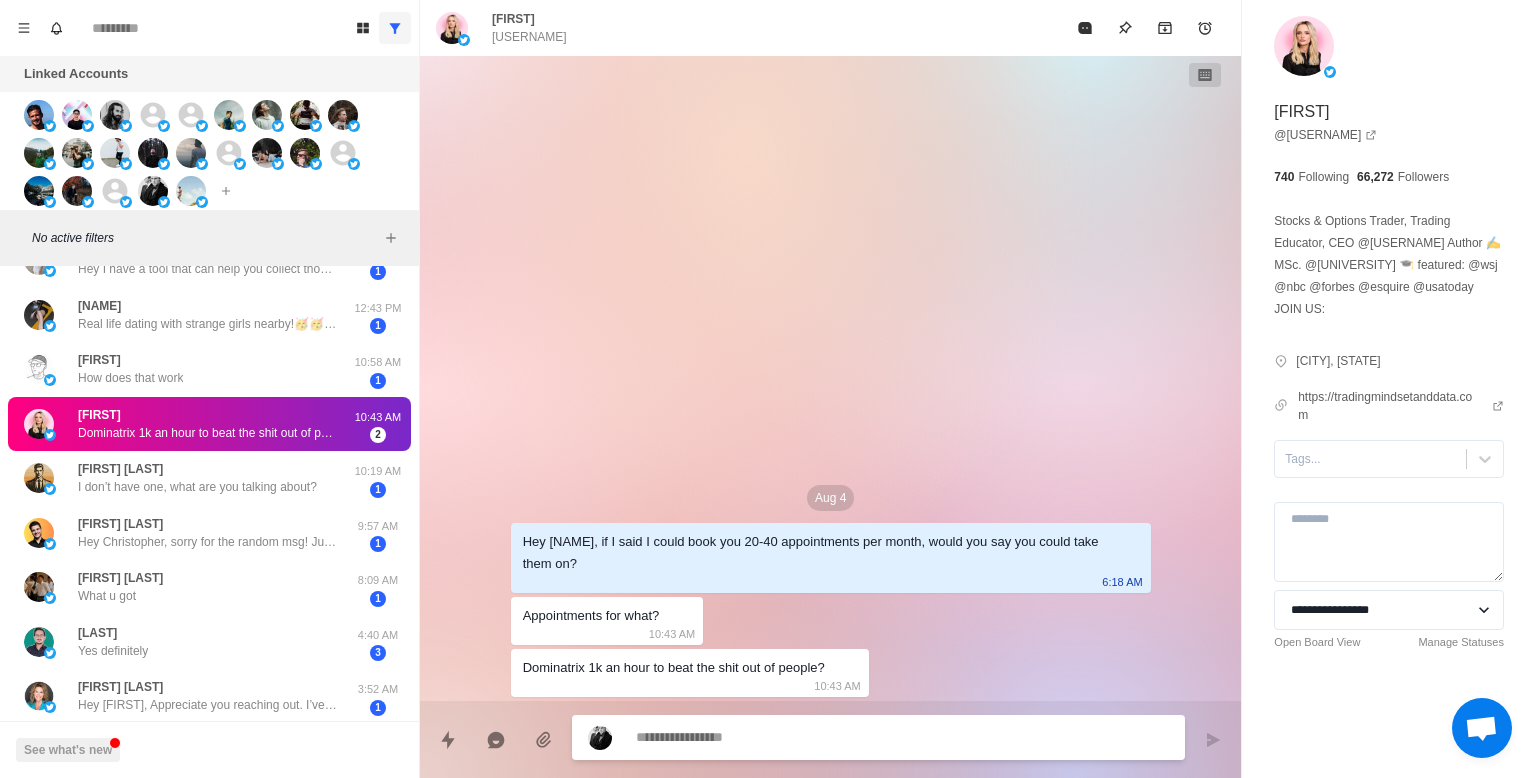 click at bounding box center (902, 737) 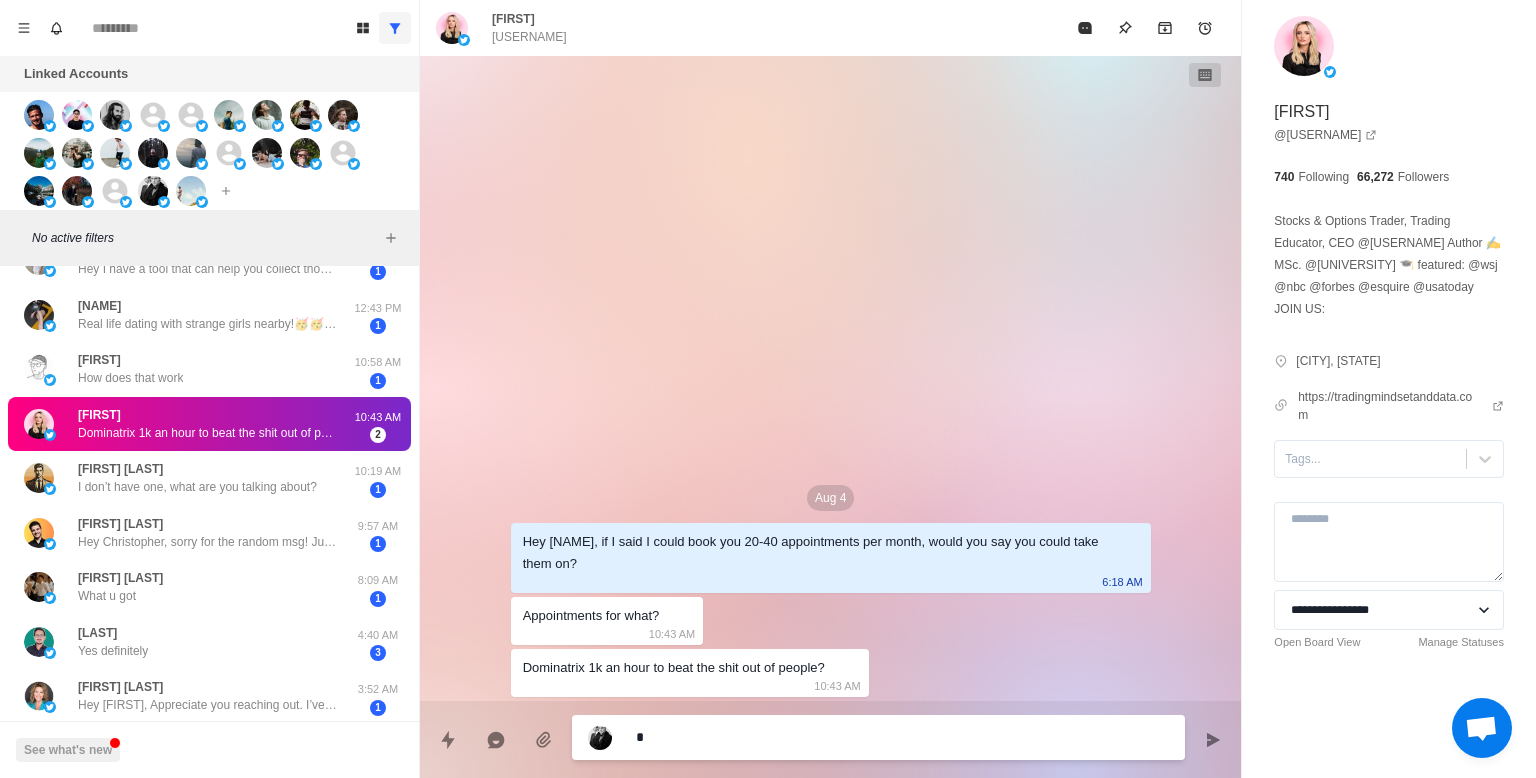 type on "*" 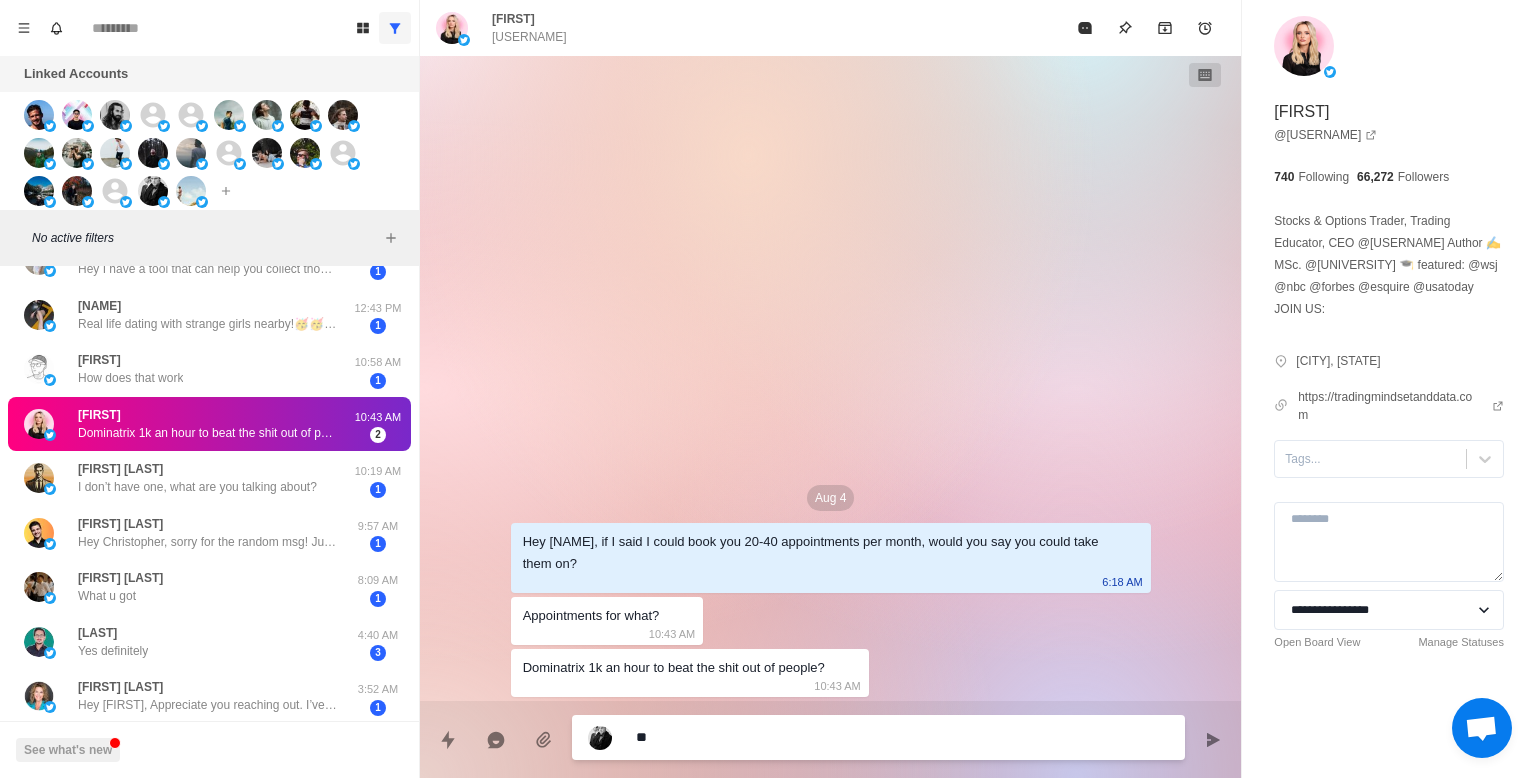type on "*" 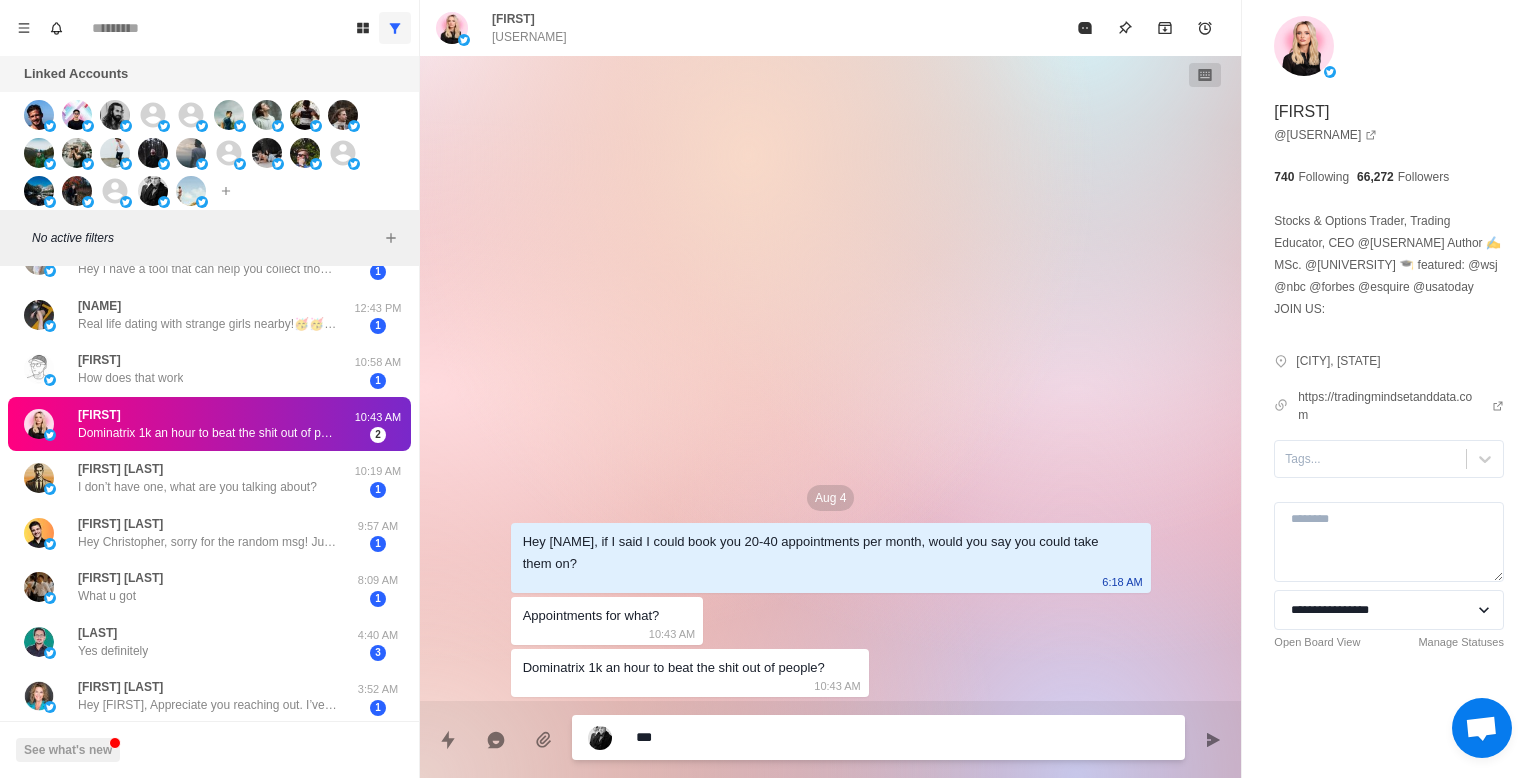 type on "*" 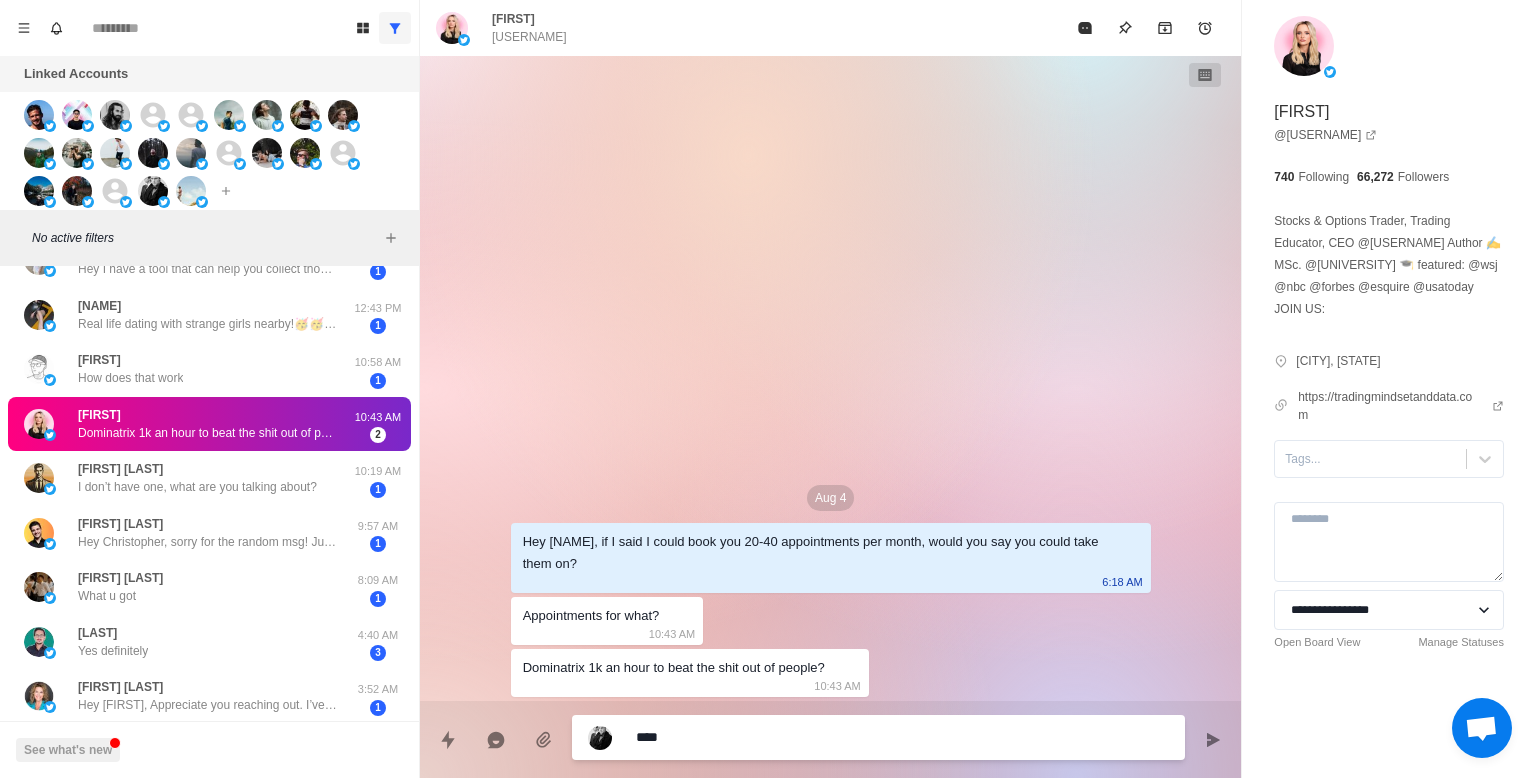 type on "*" 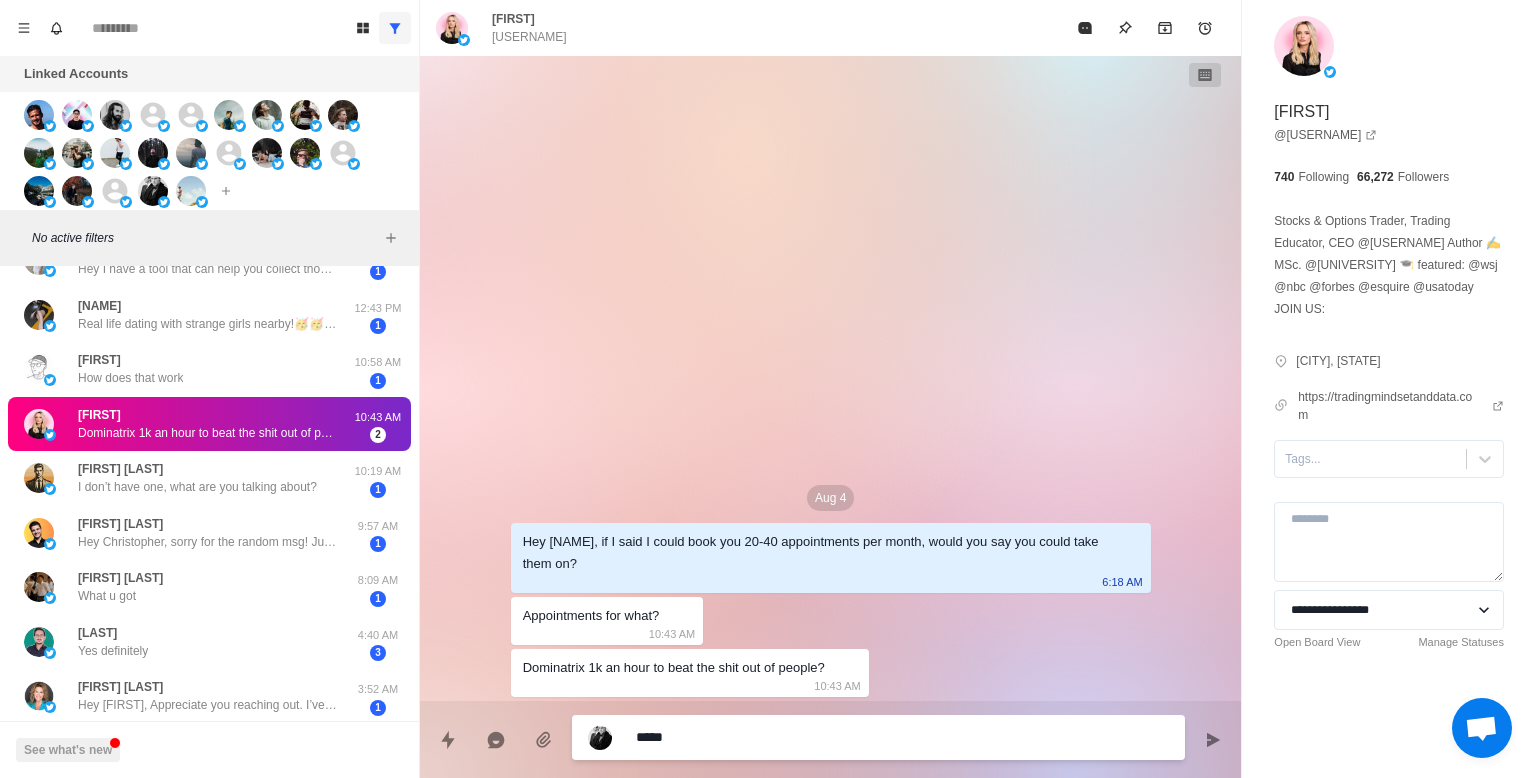 type on "*" 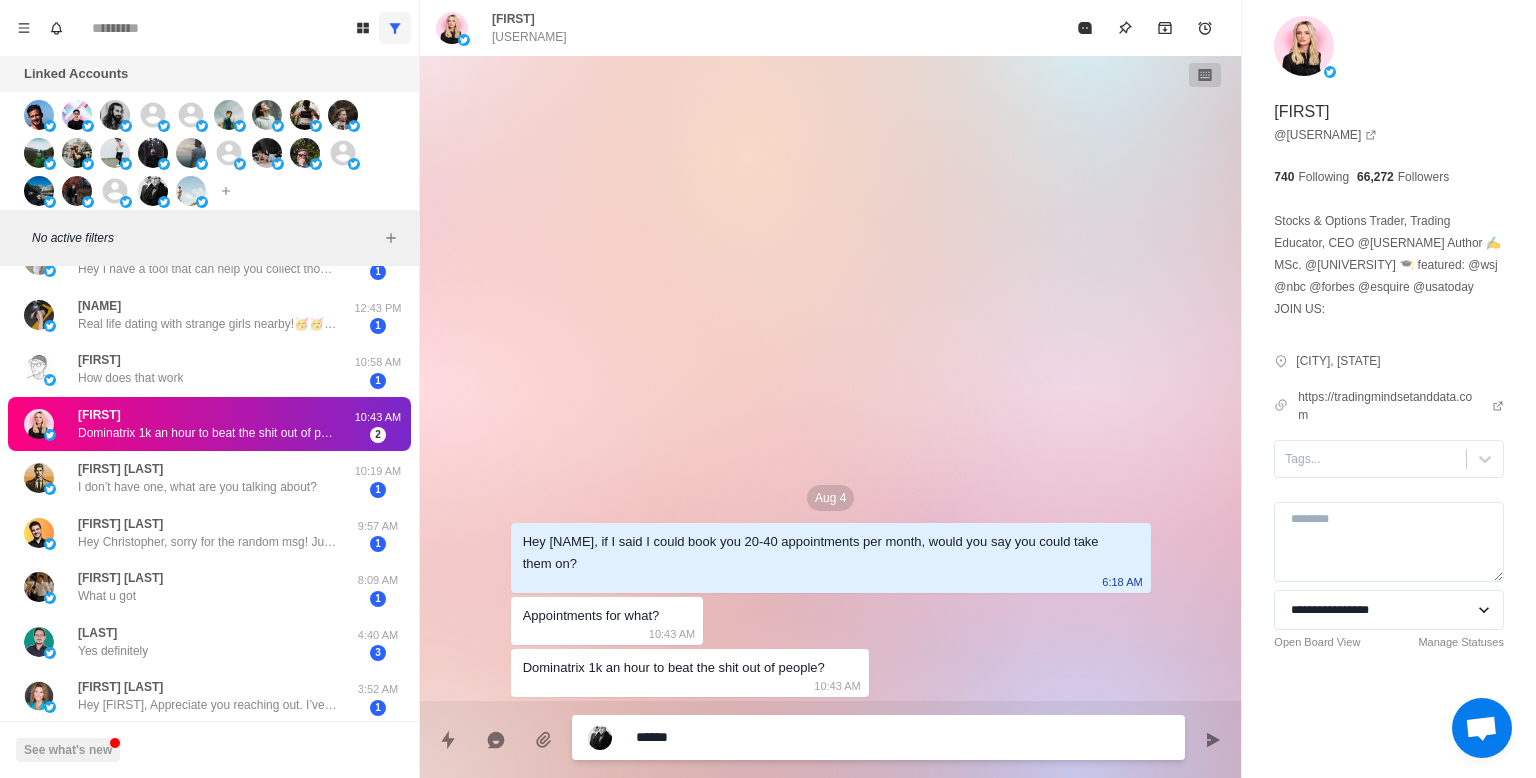 type on "*" 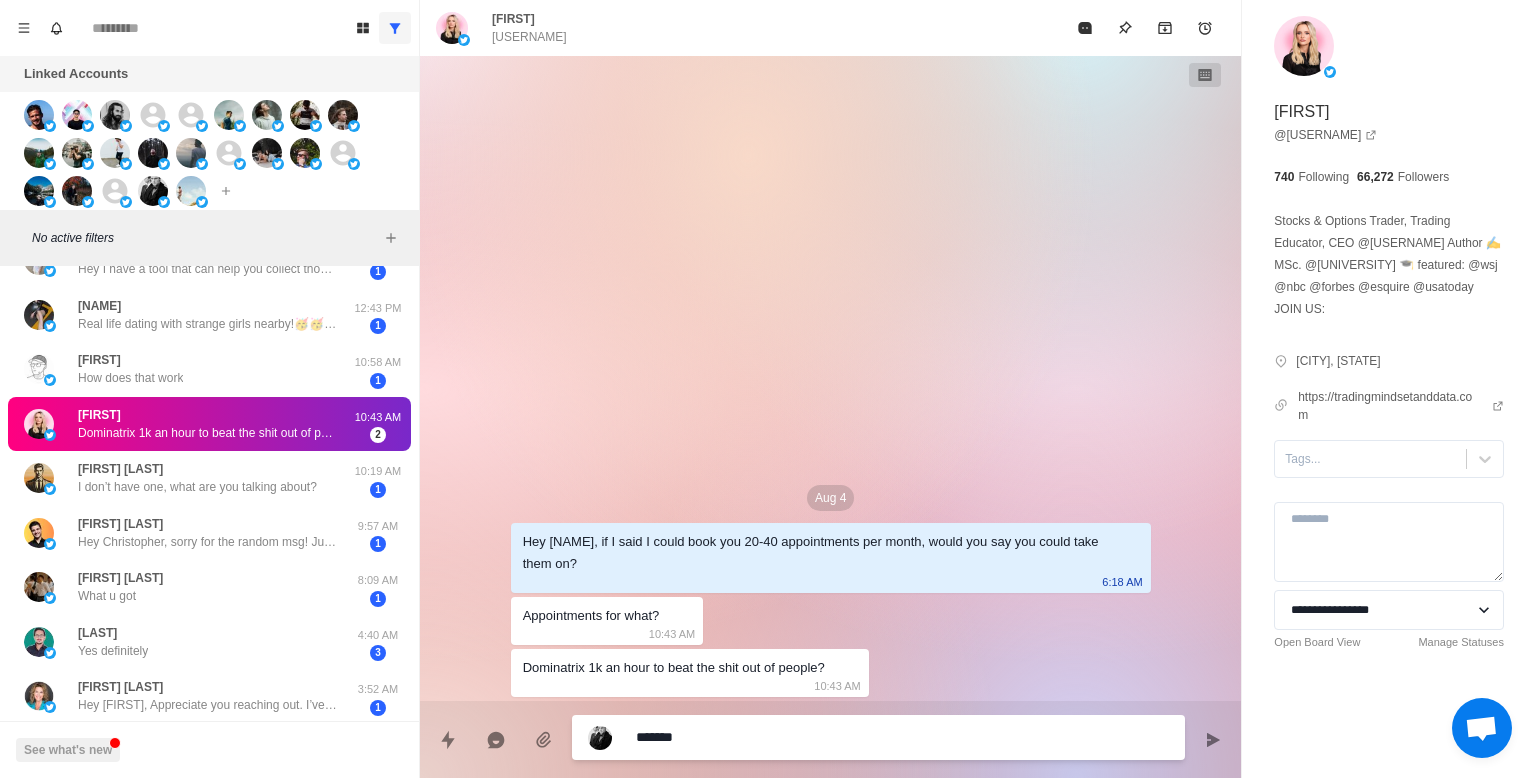 type on "*" 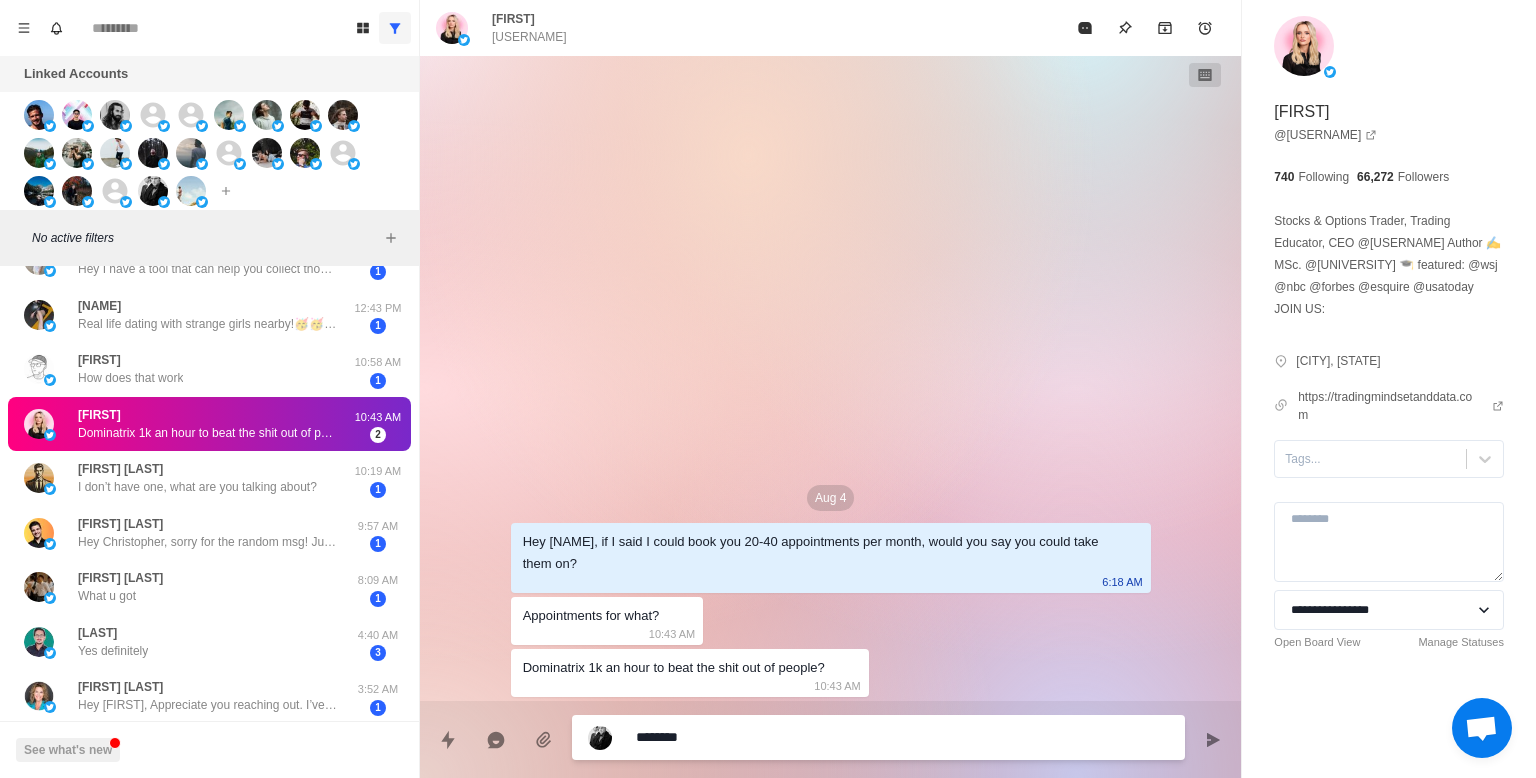 type on "*" 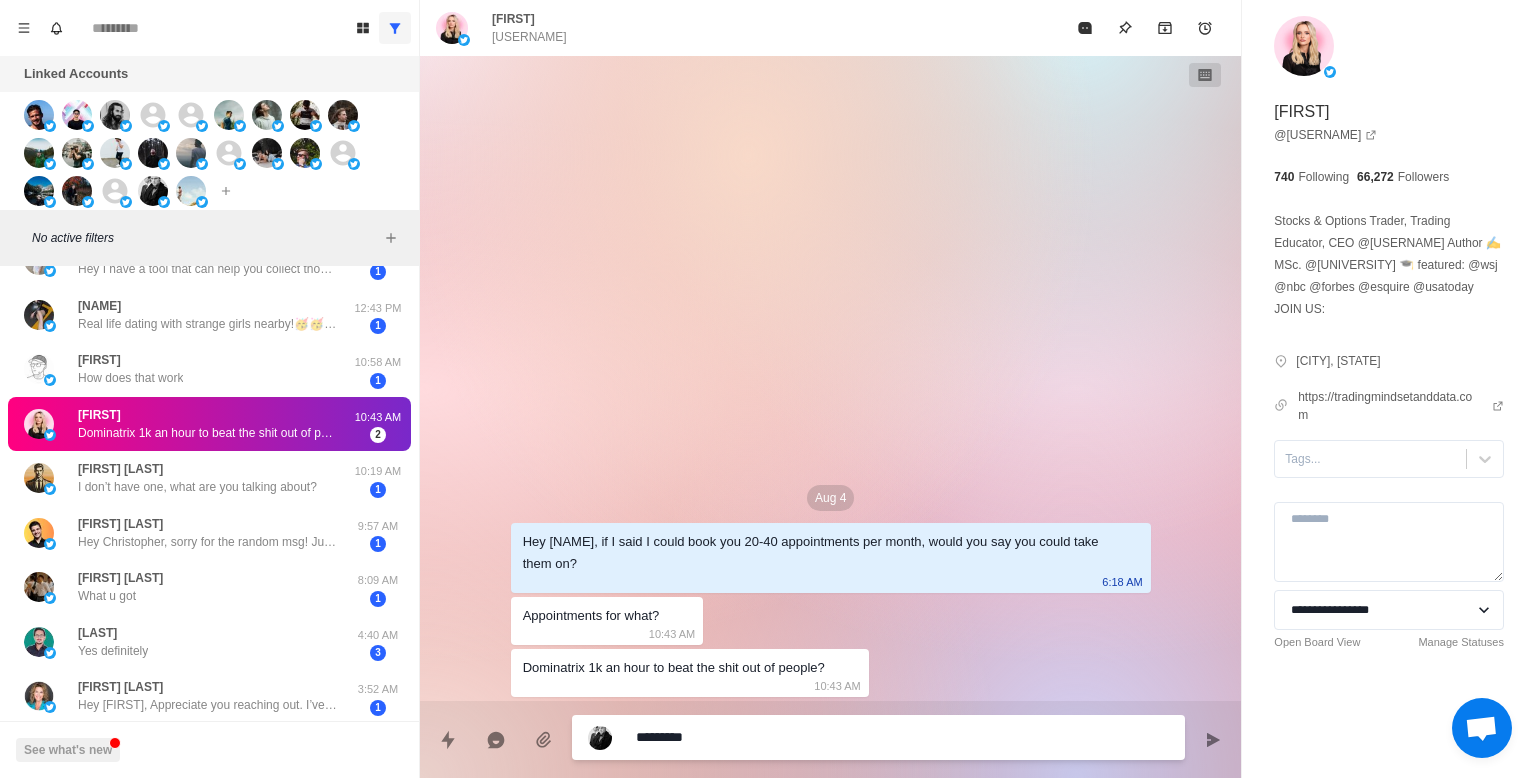 type on "*" 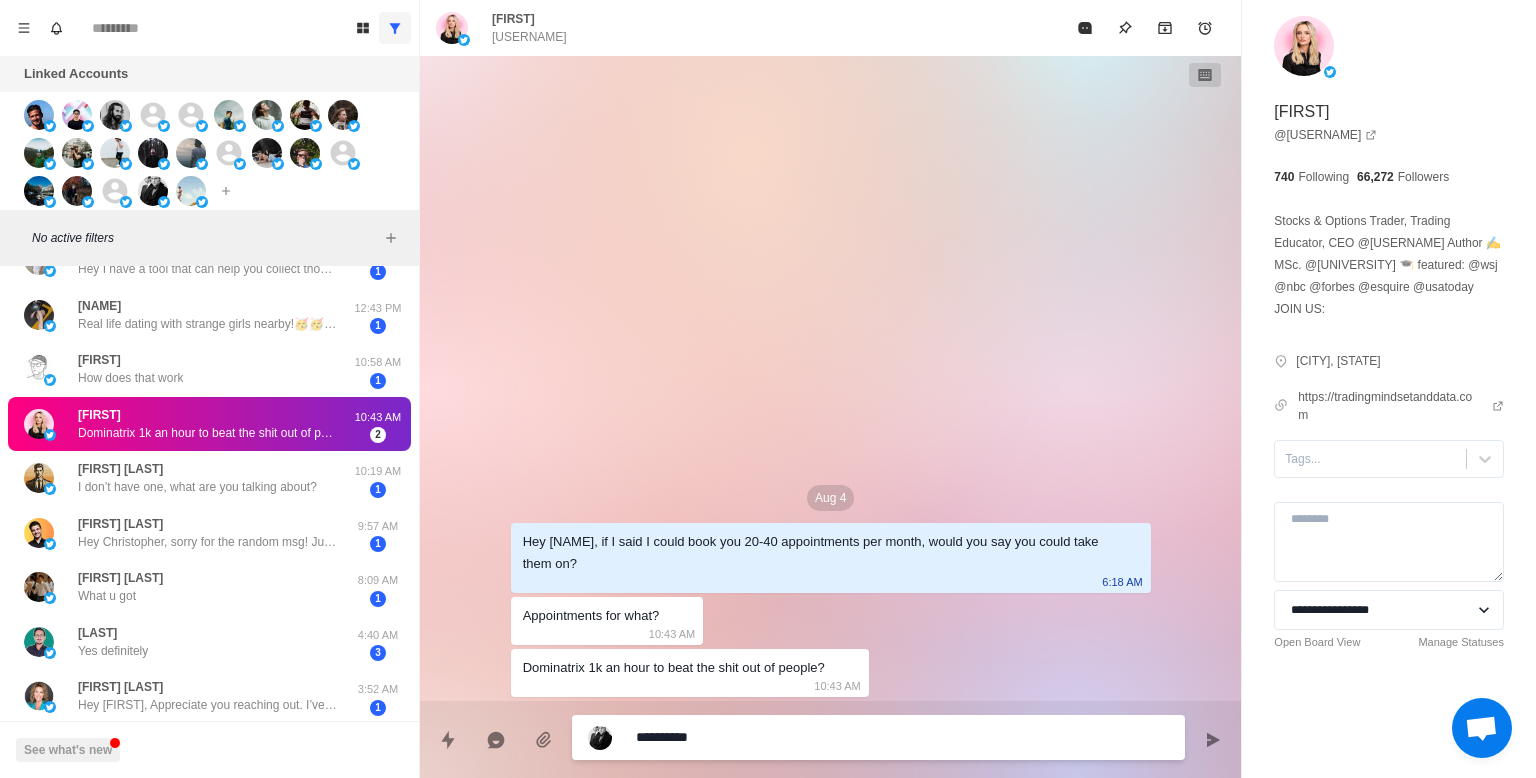 type on "*" 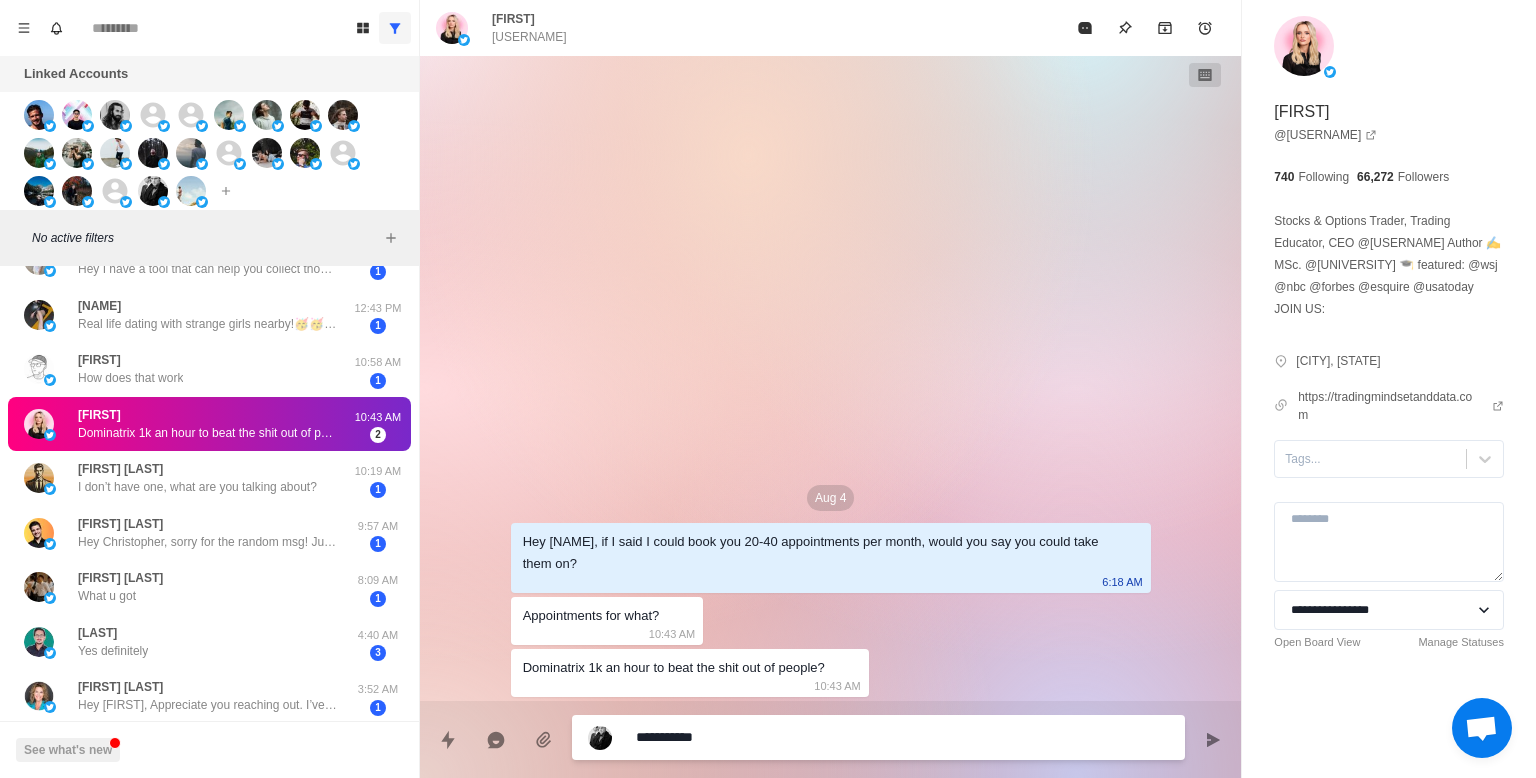 type on "*" 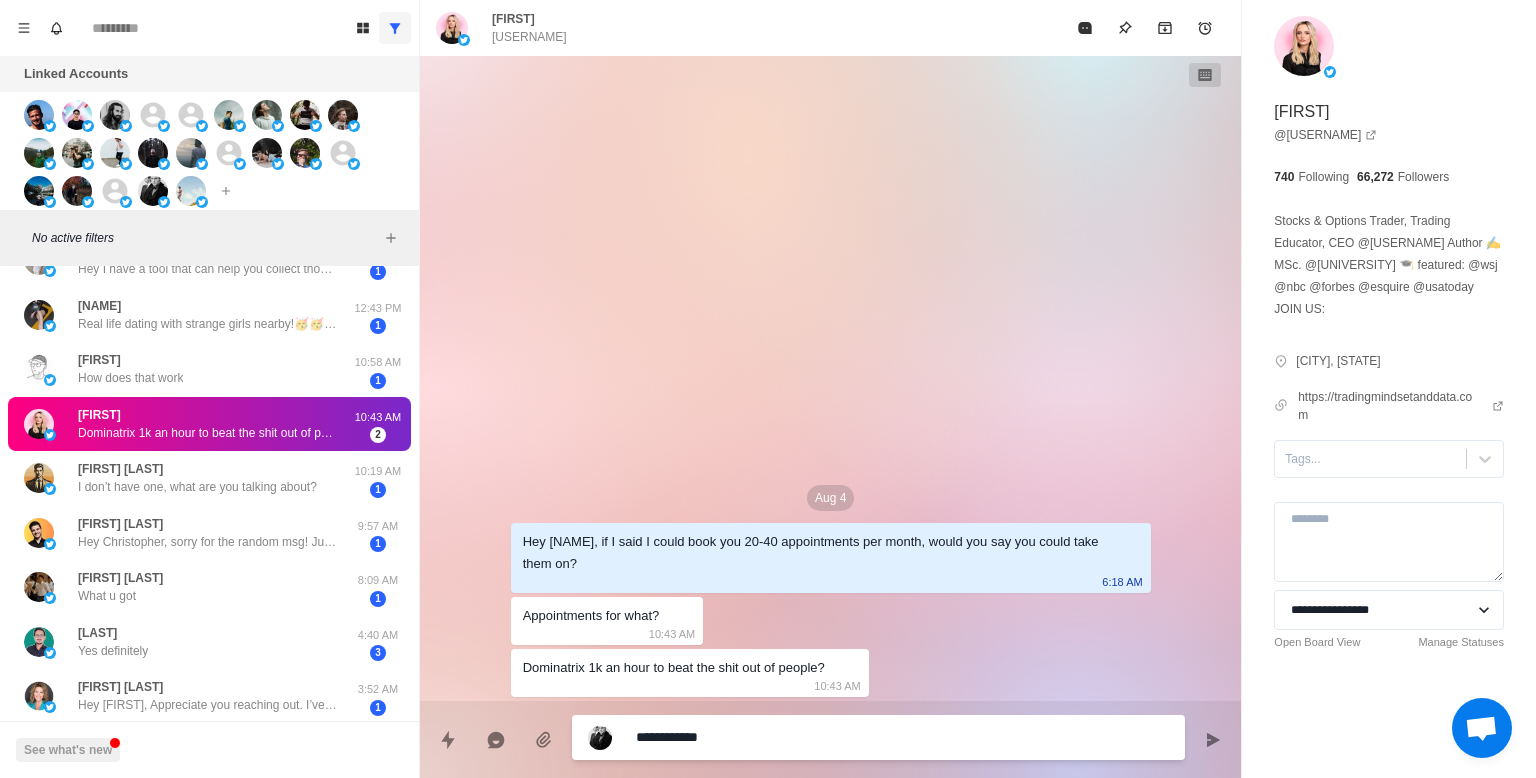 type on "*" 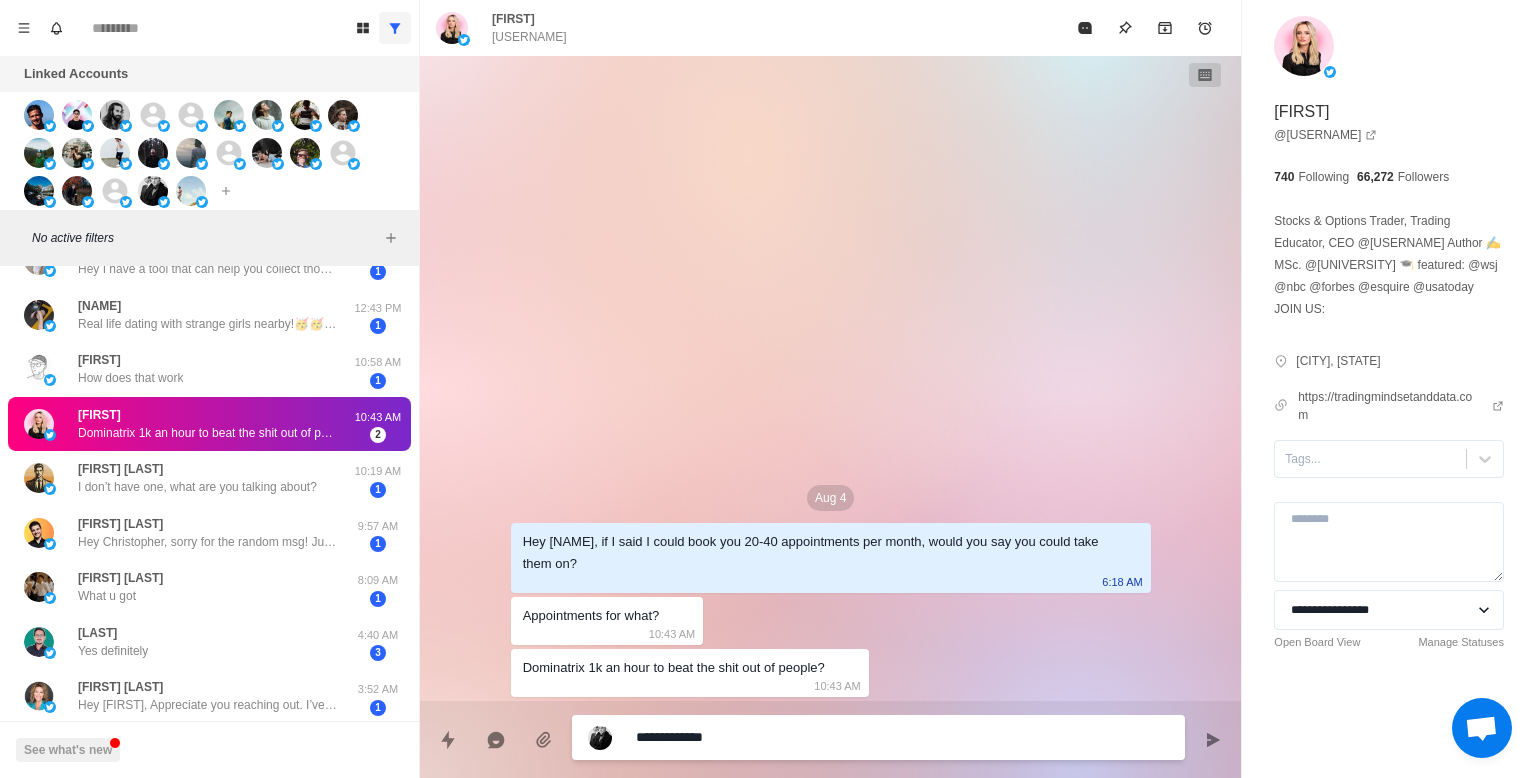 type on "*" 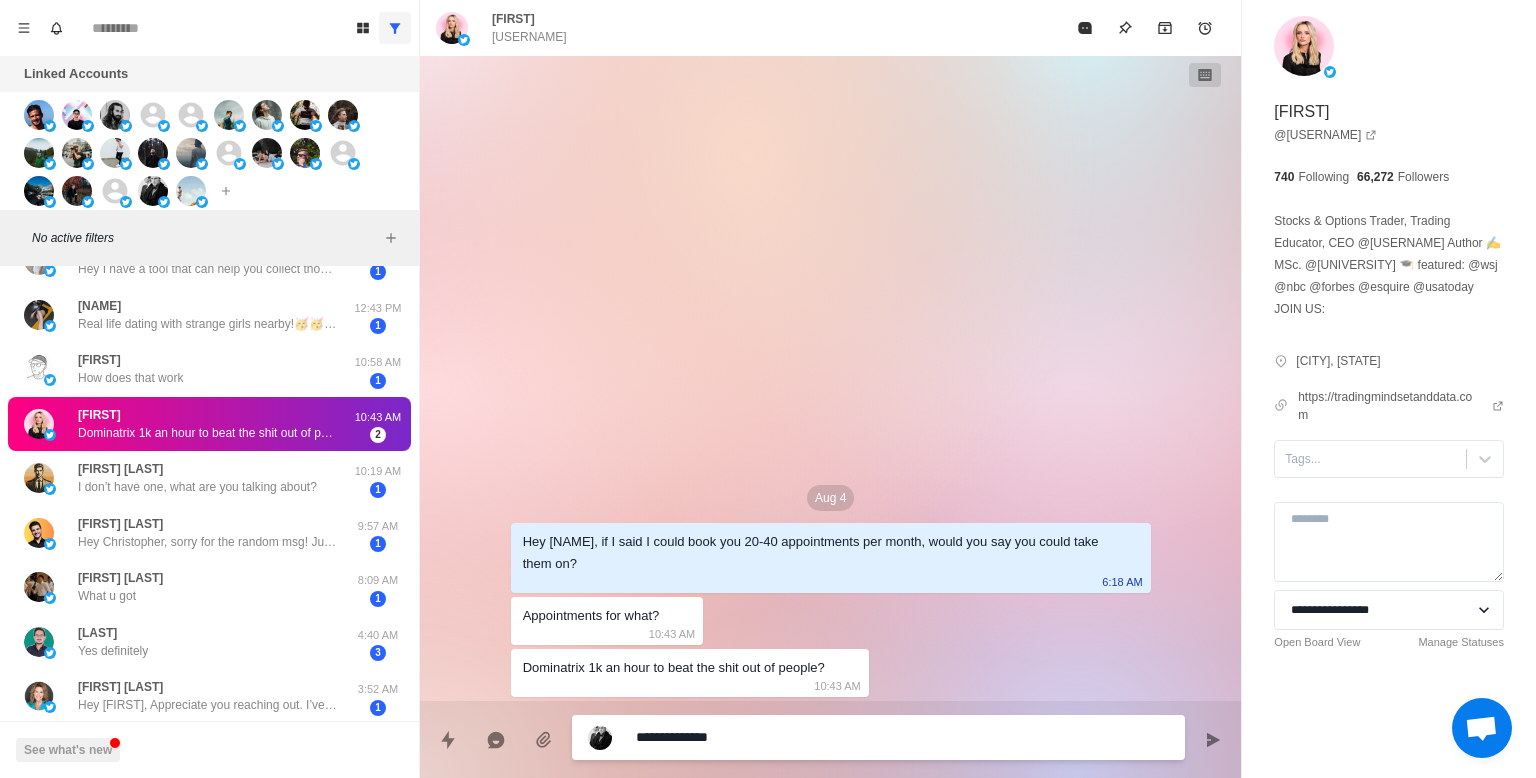 type on "*" 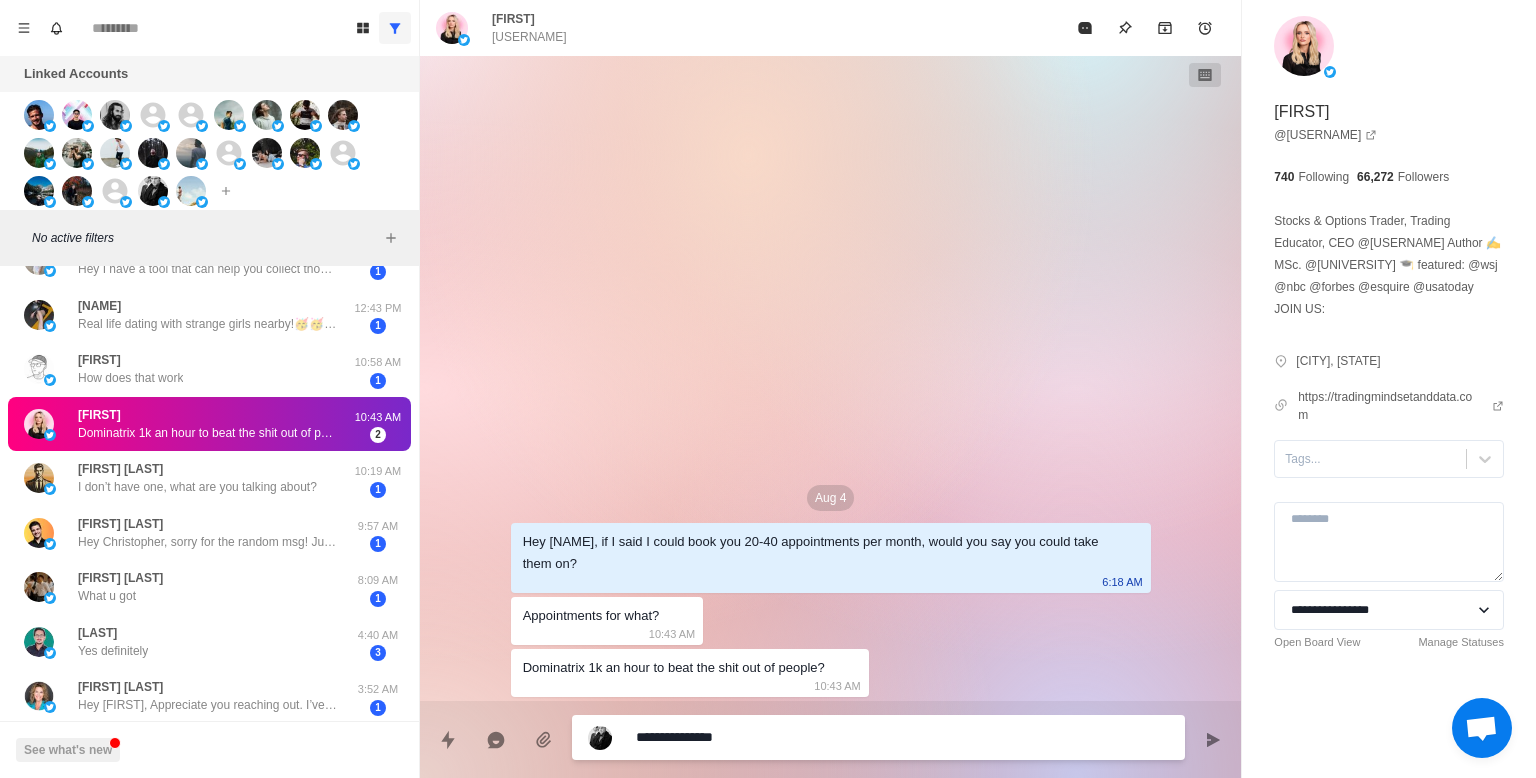 type on "*" 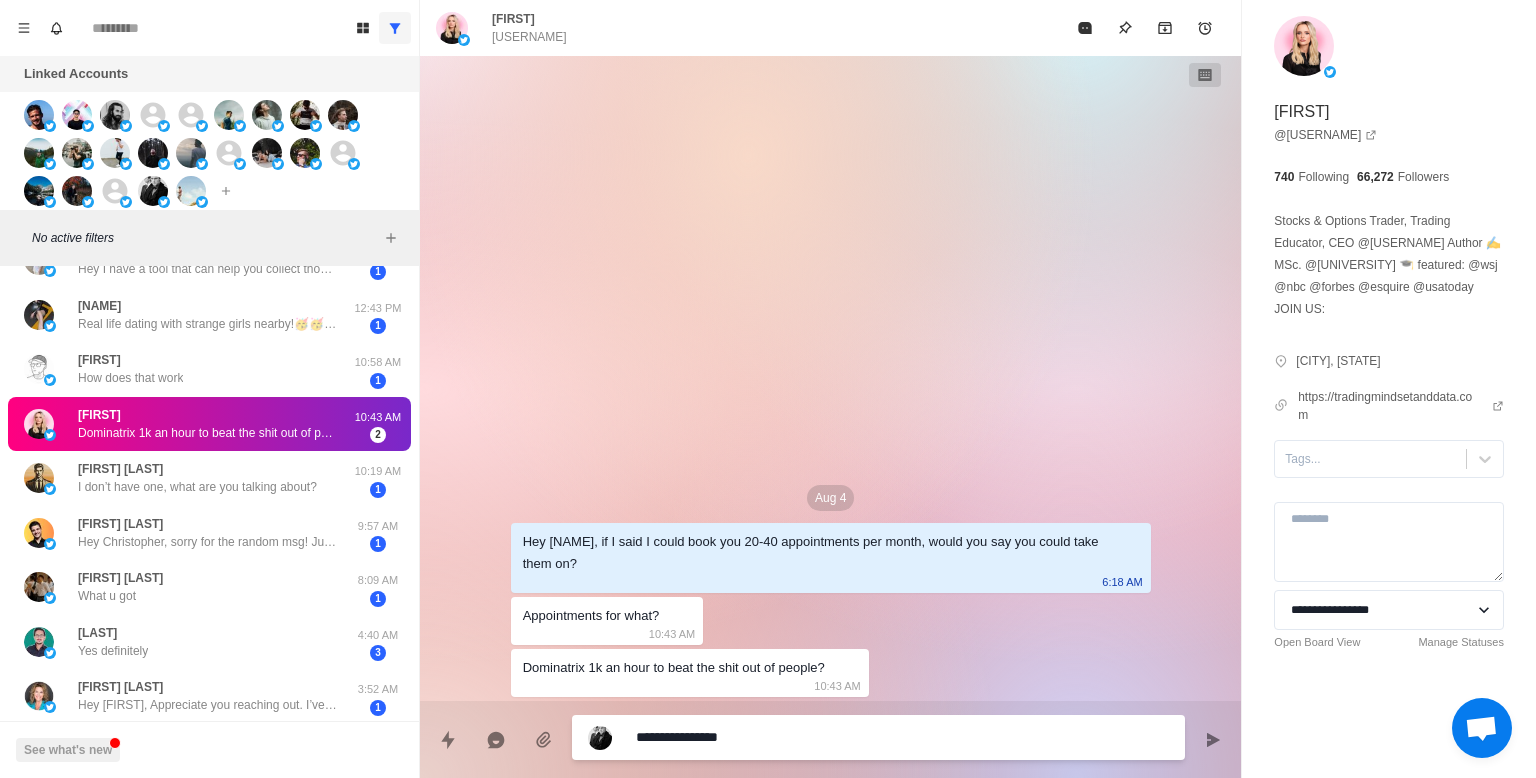 type on "*" 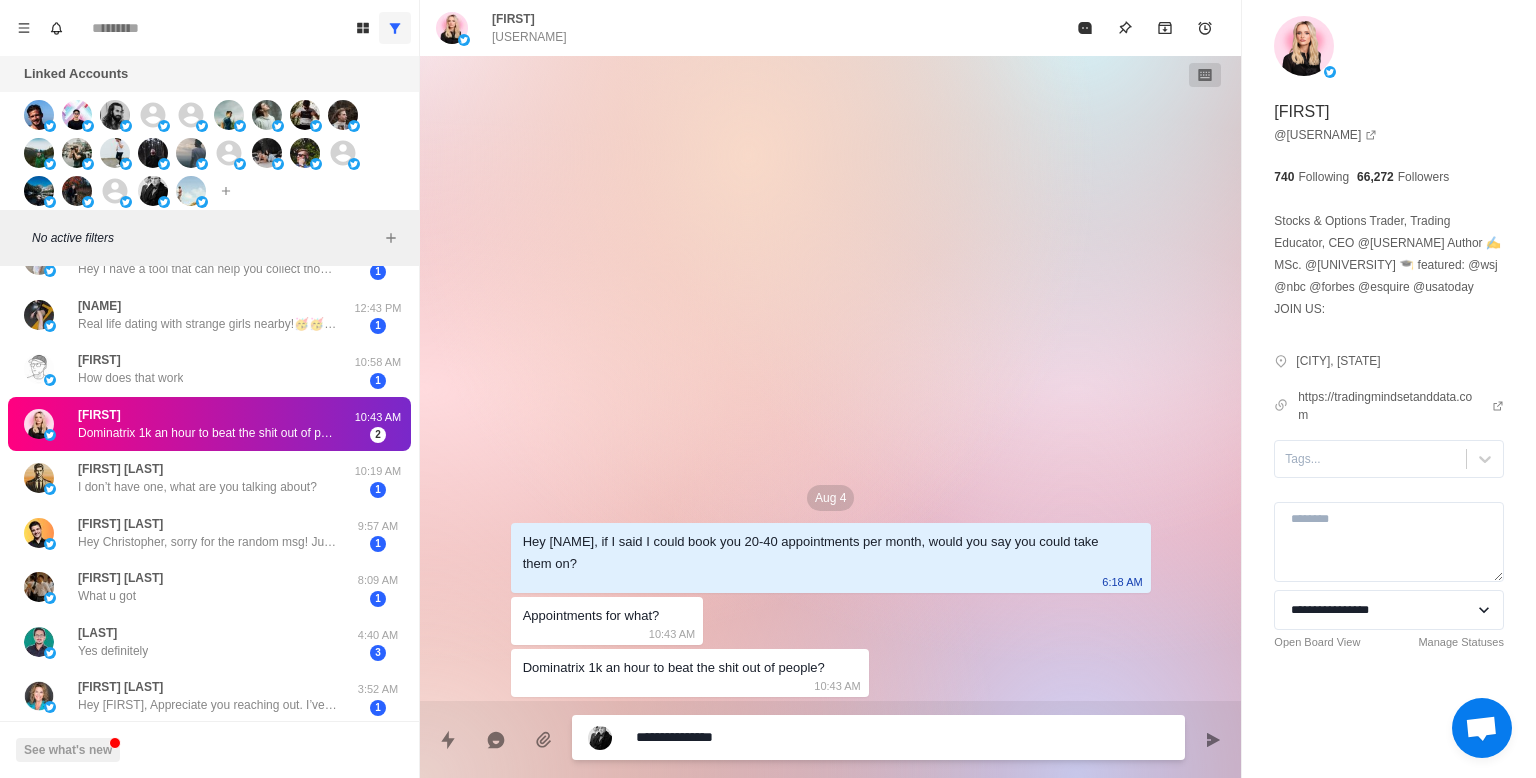 type on "*" 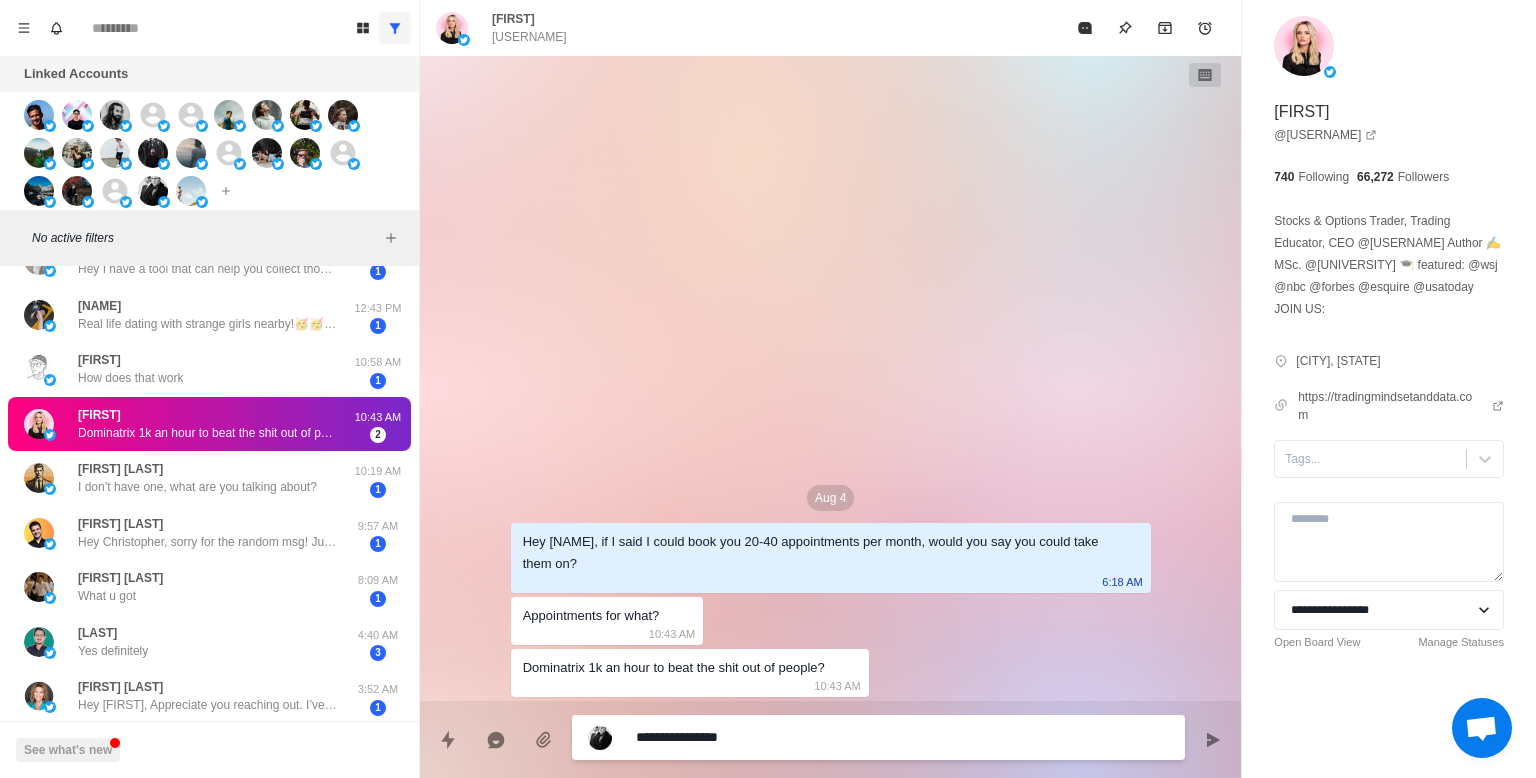 type on "**********" 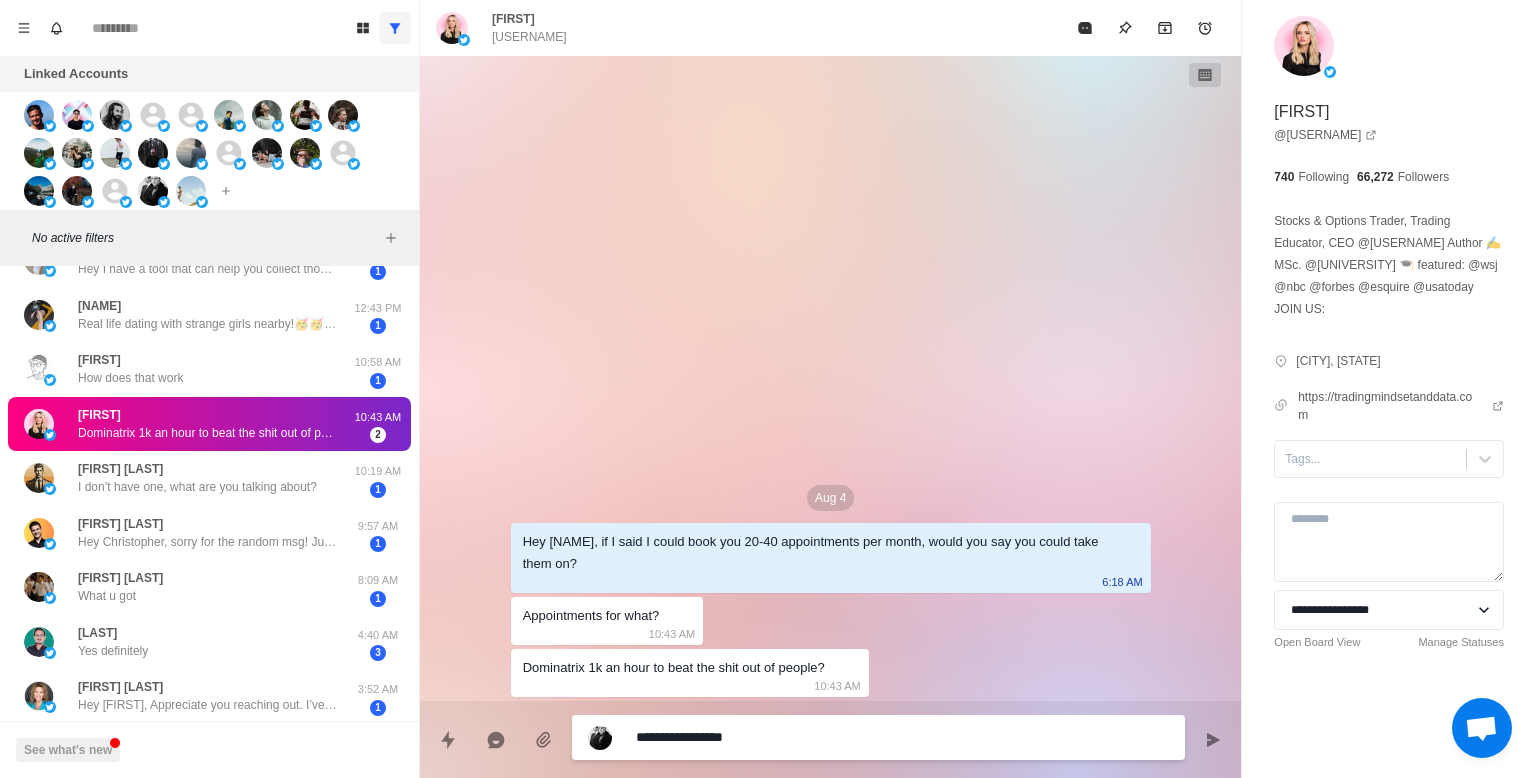 type on "*" 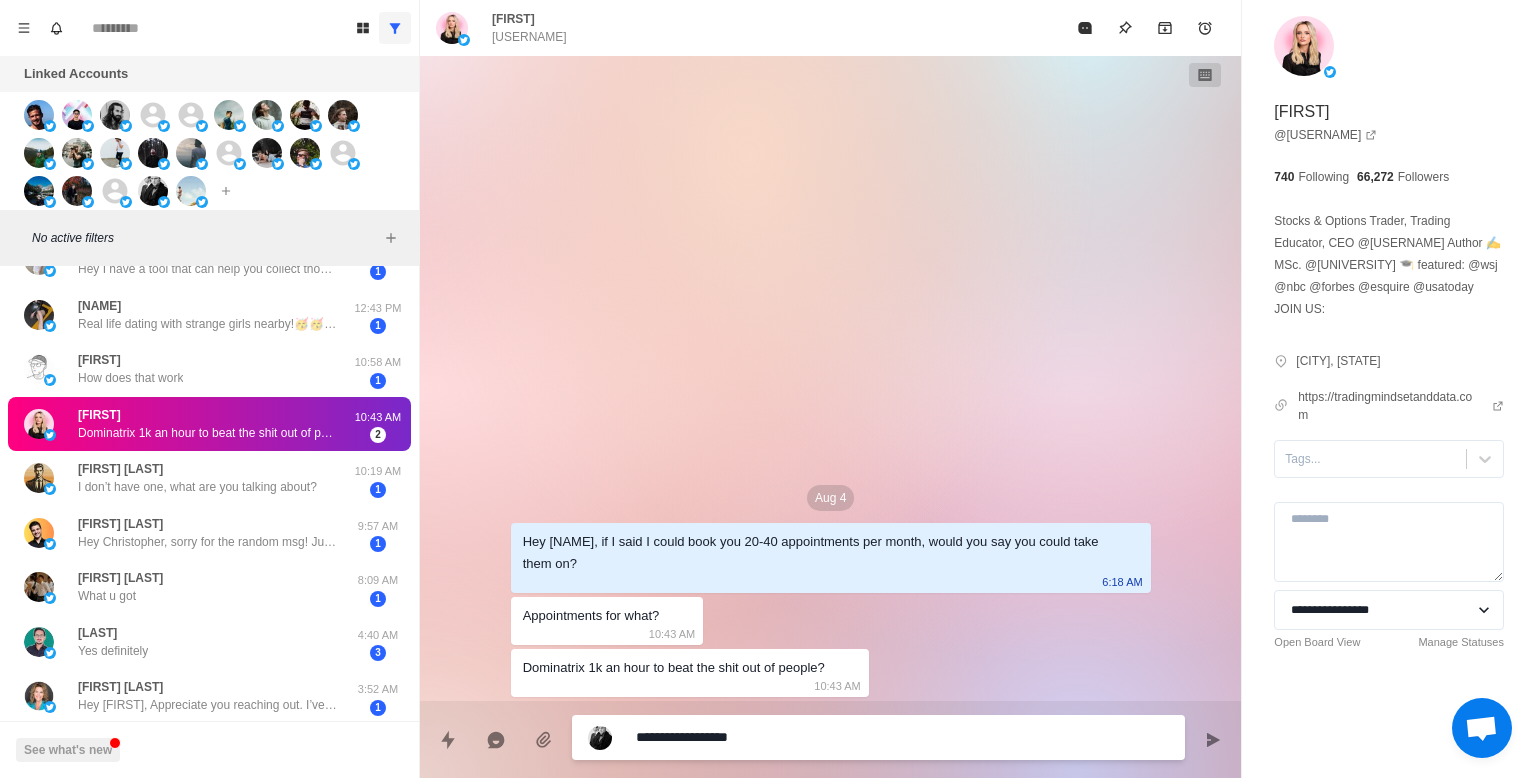 type on "*" 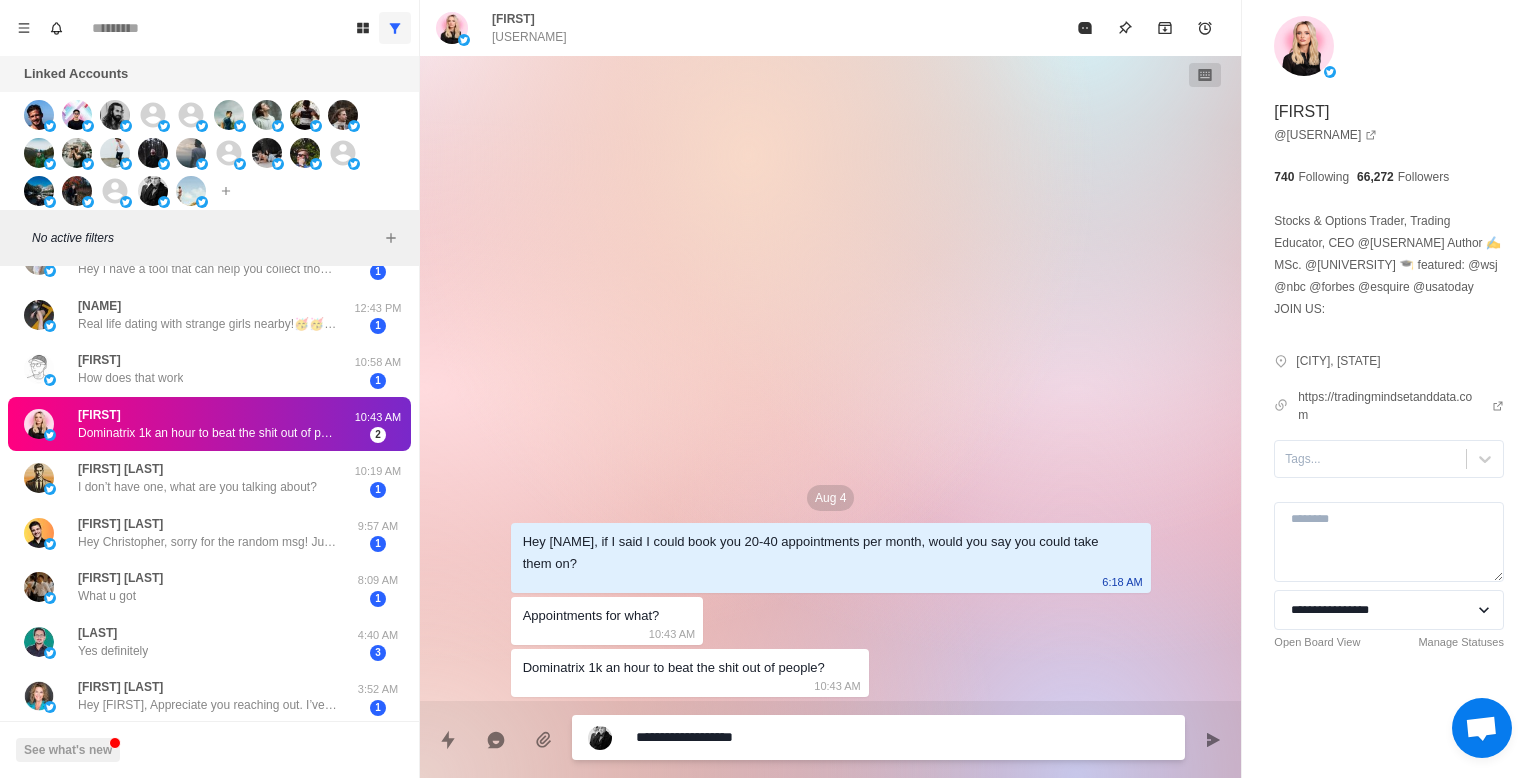type on "*" 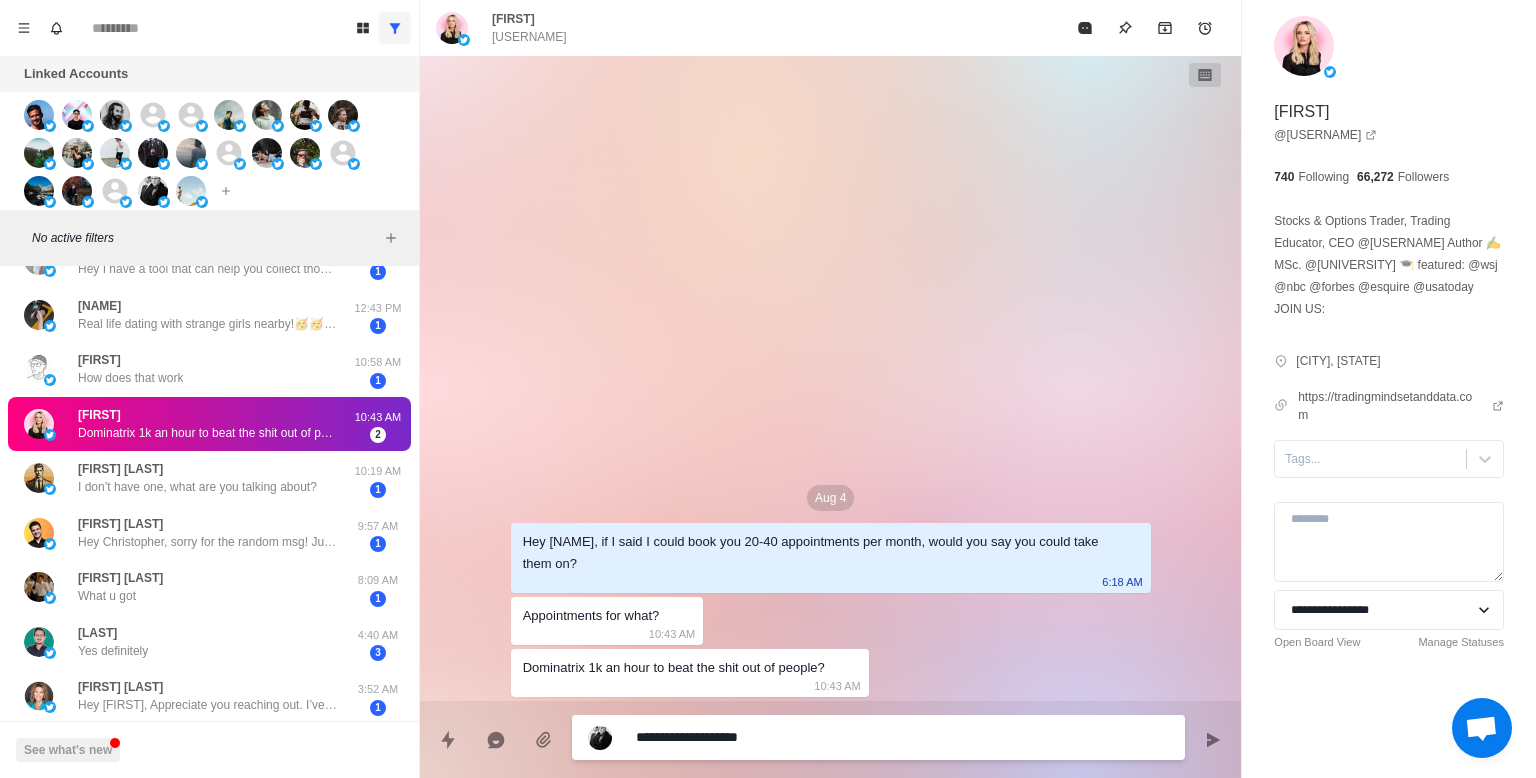 type on "*" 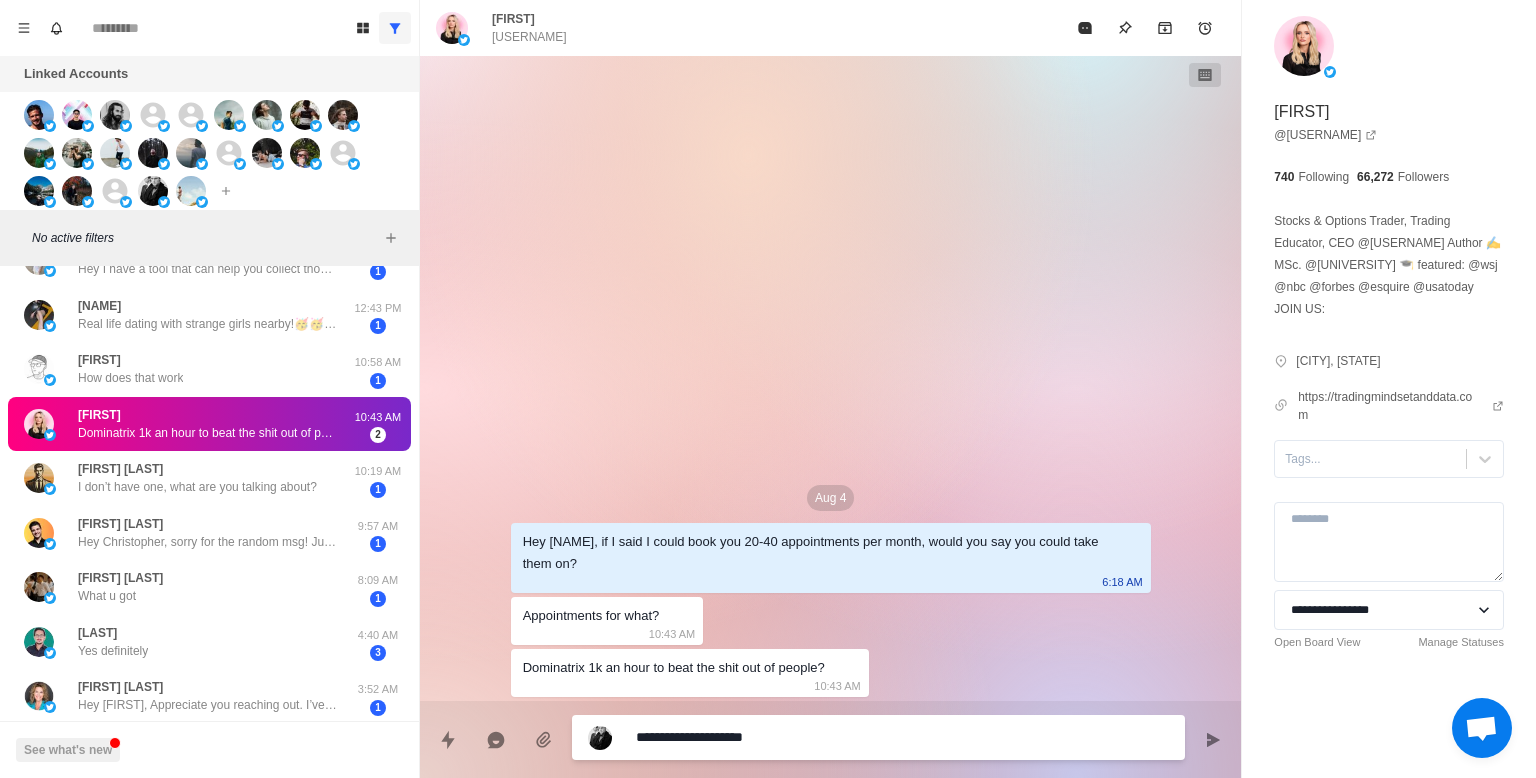 type on "*" 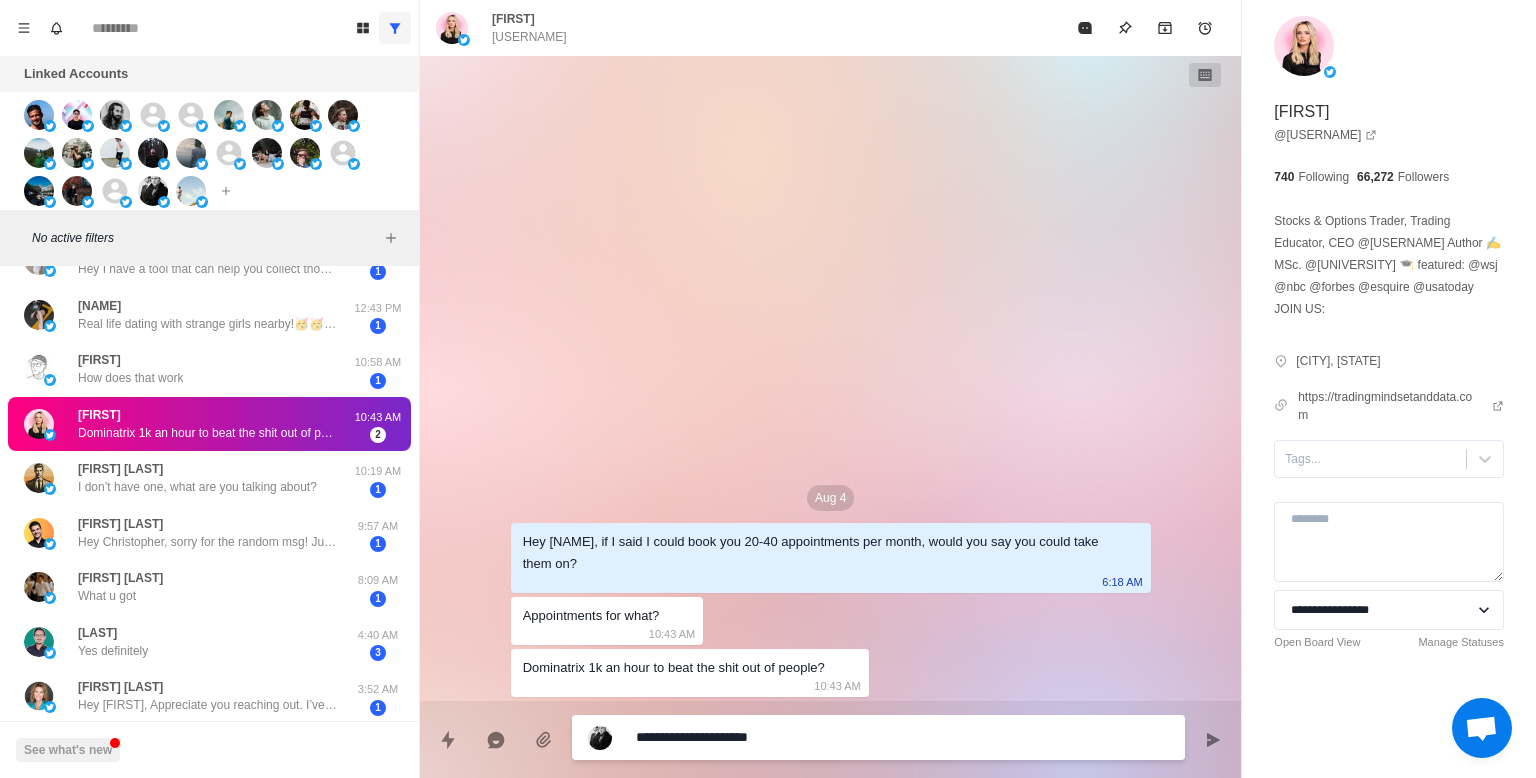 type on "*" 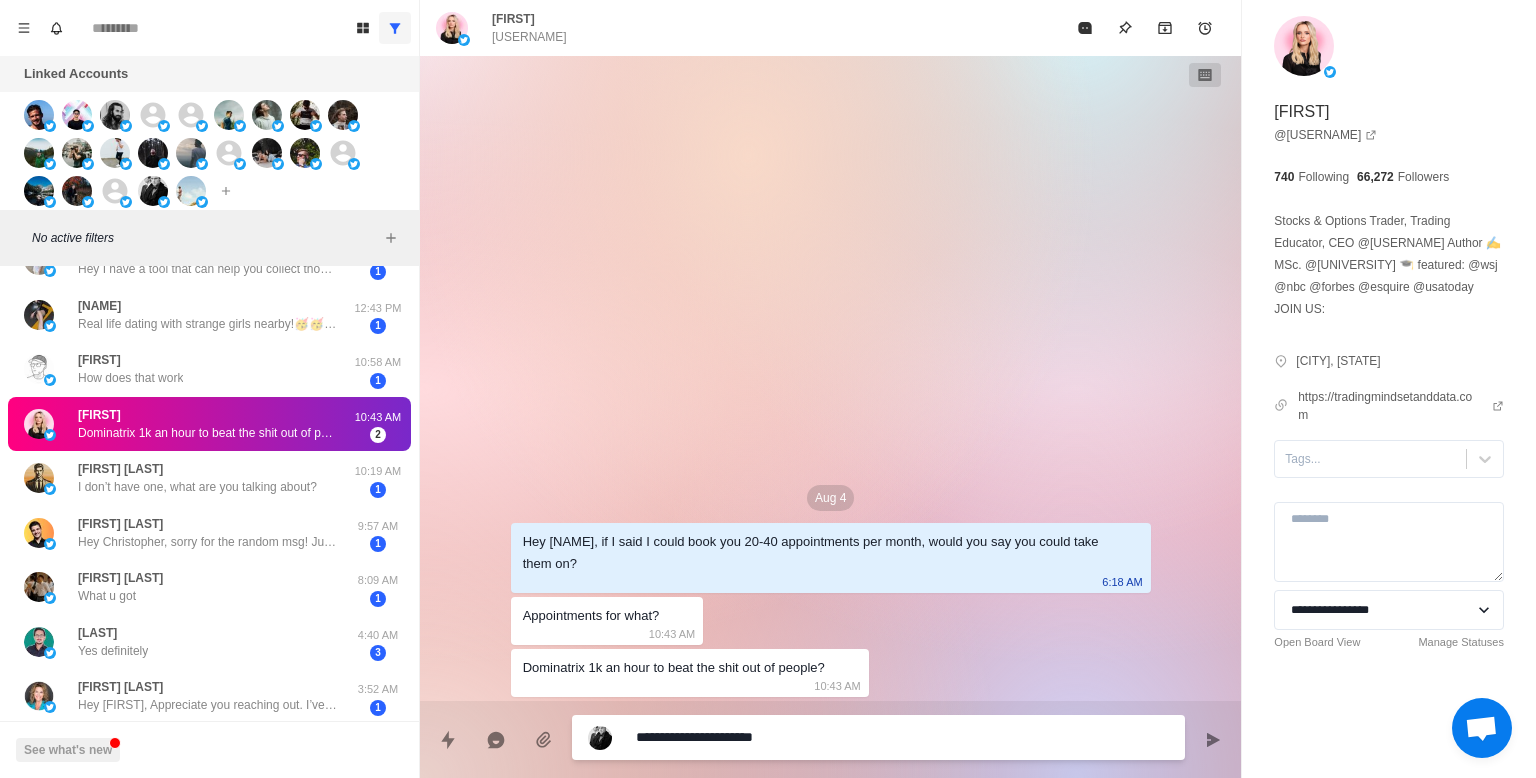 type on "*" 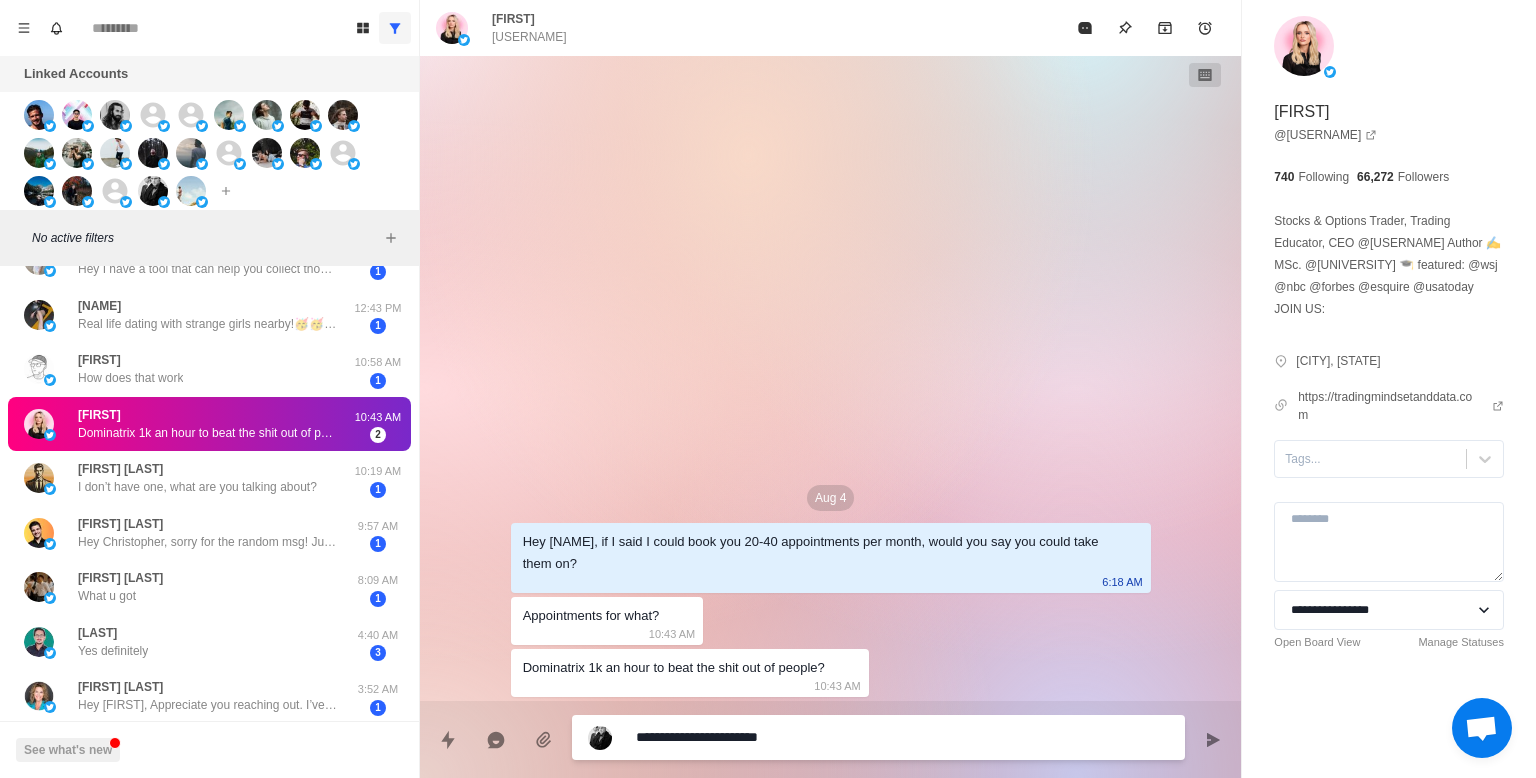 type on "*" 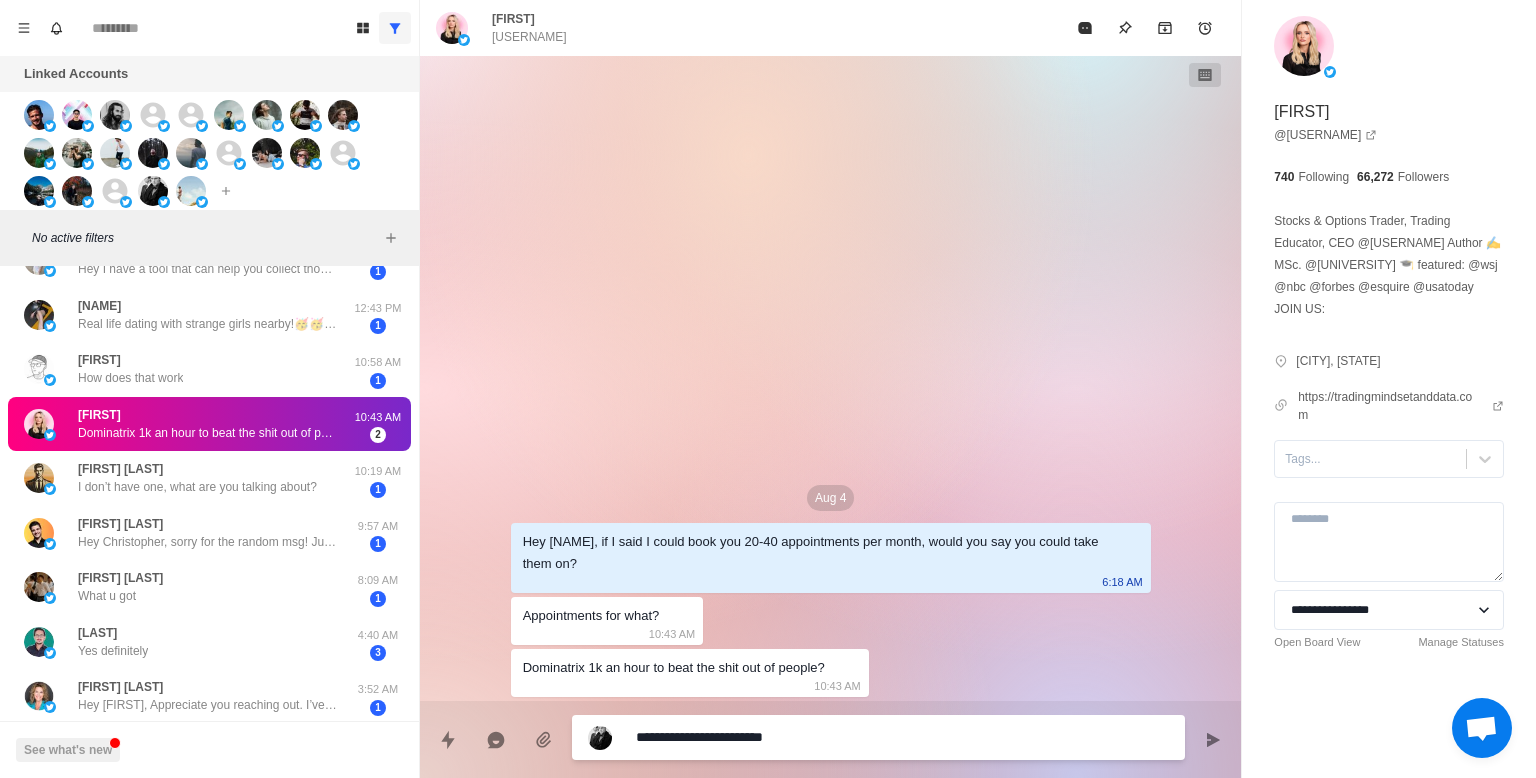 type on "*" 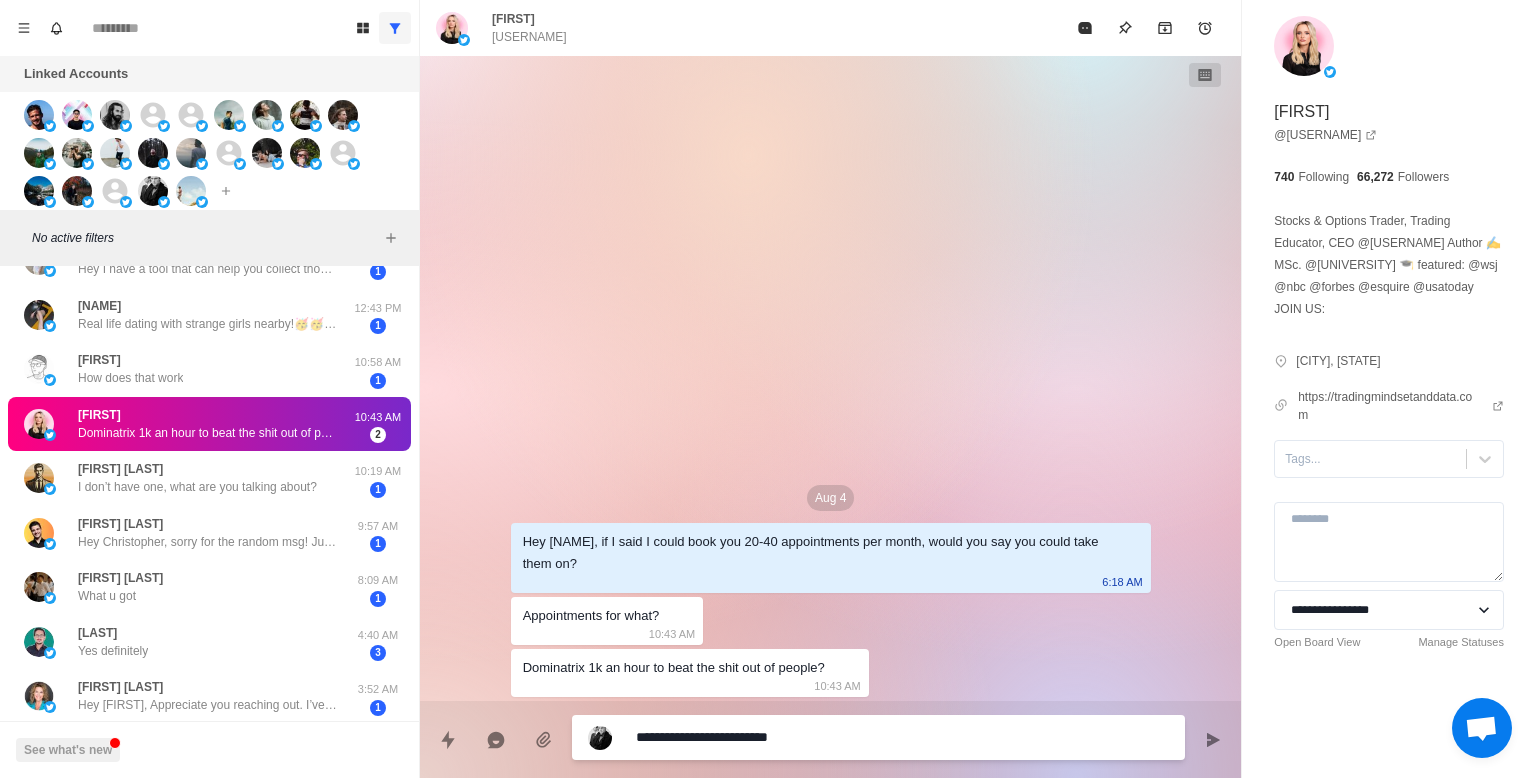 type on "*" 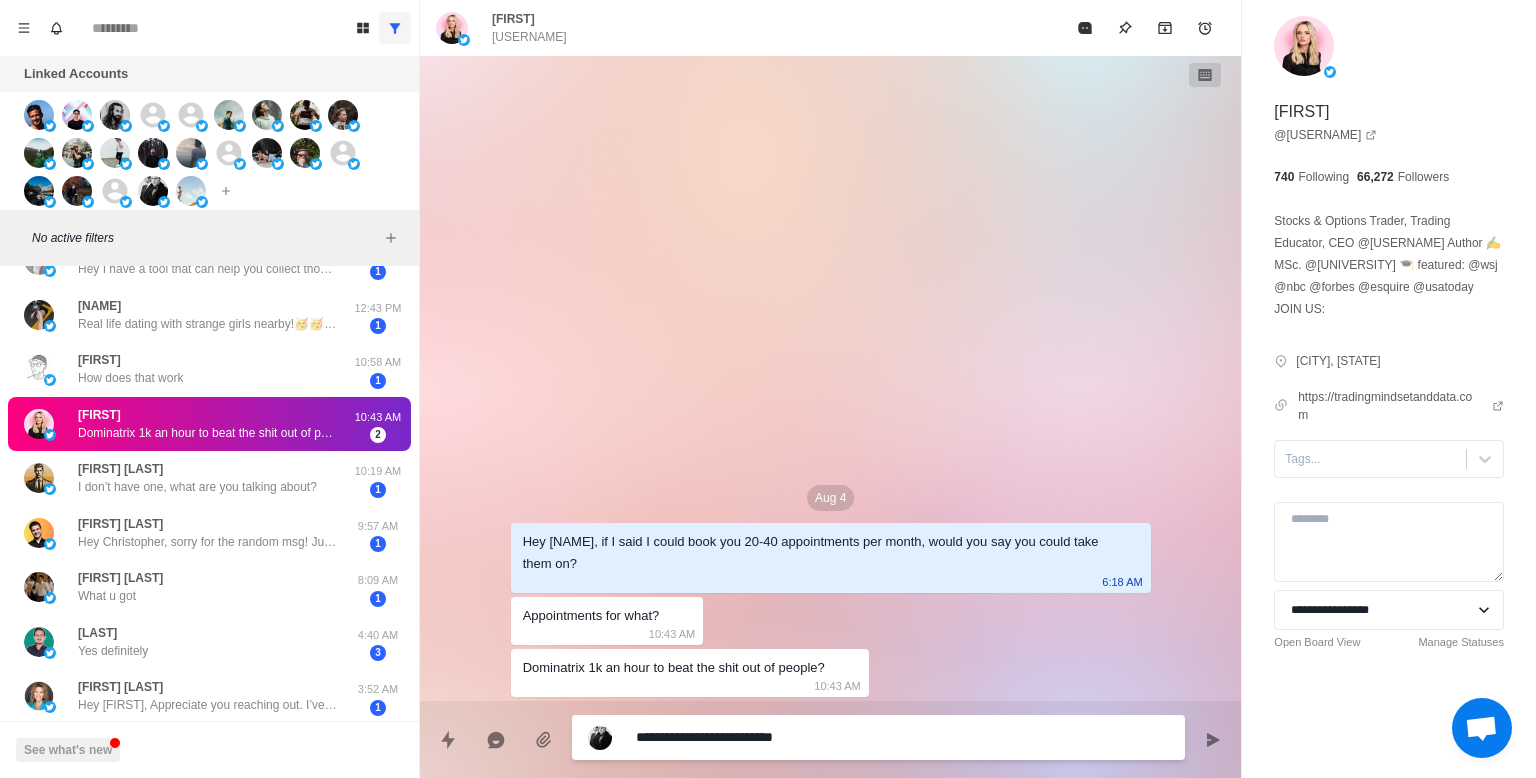 type on "*" 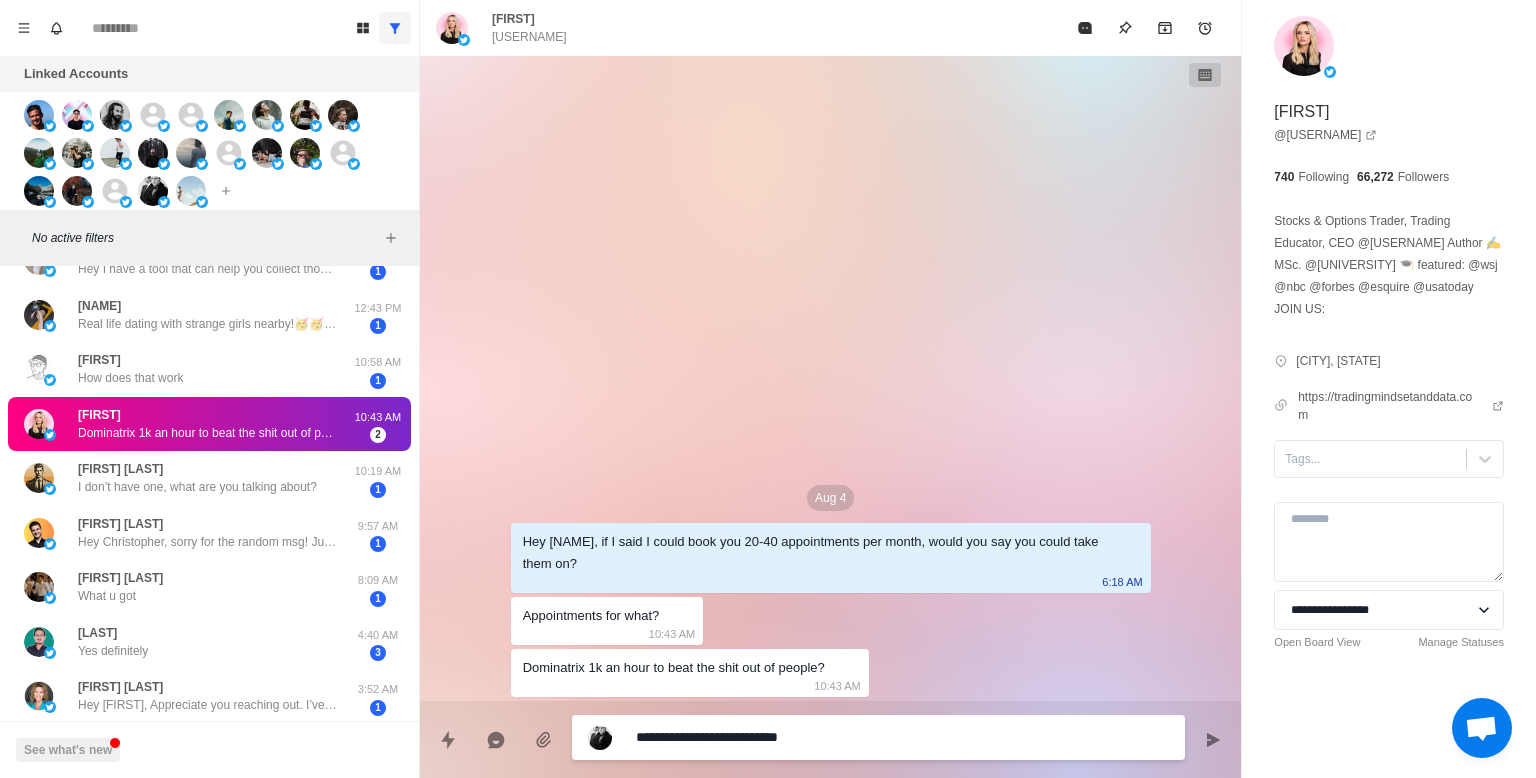 type on "*" 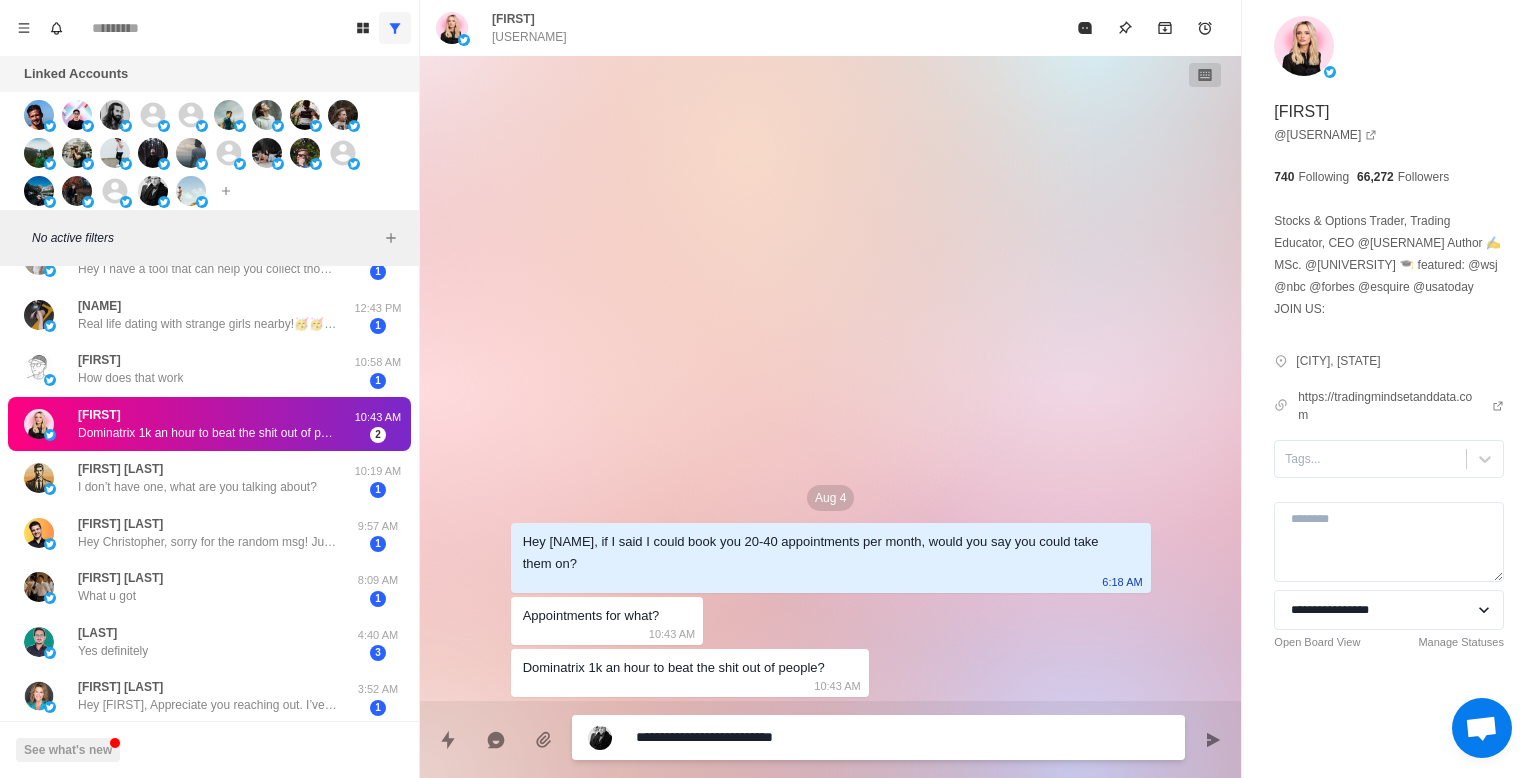 type on "*" 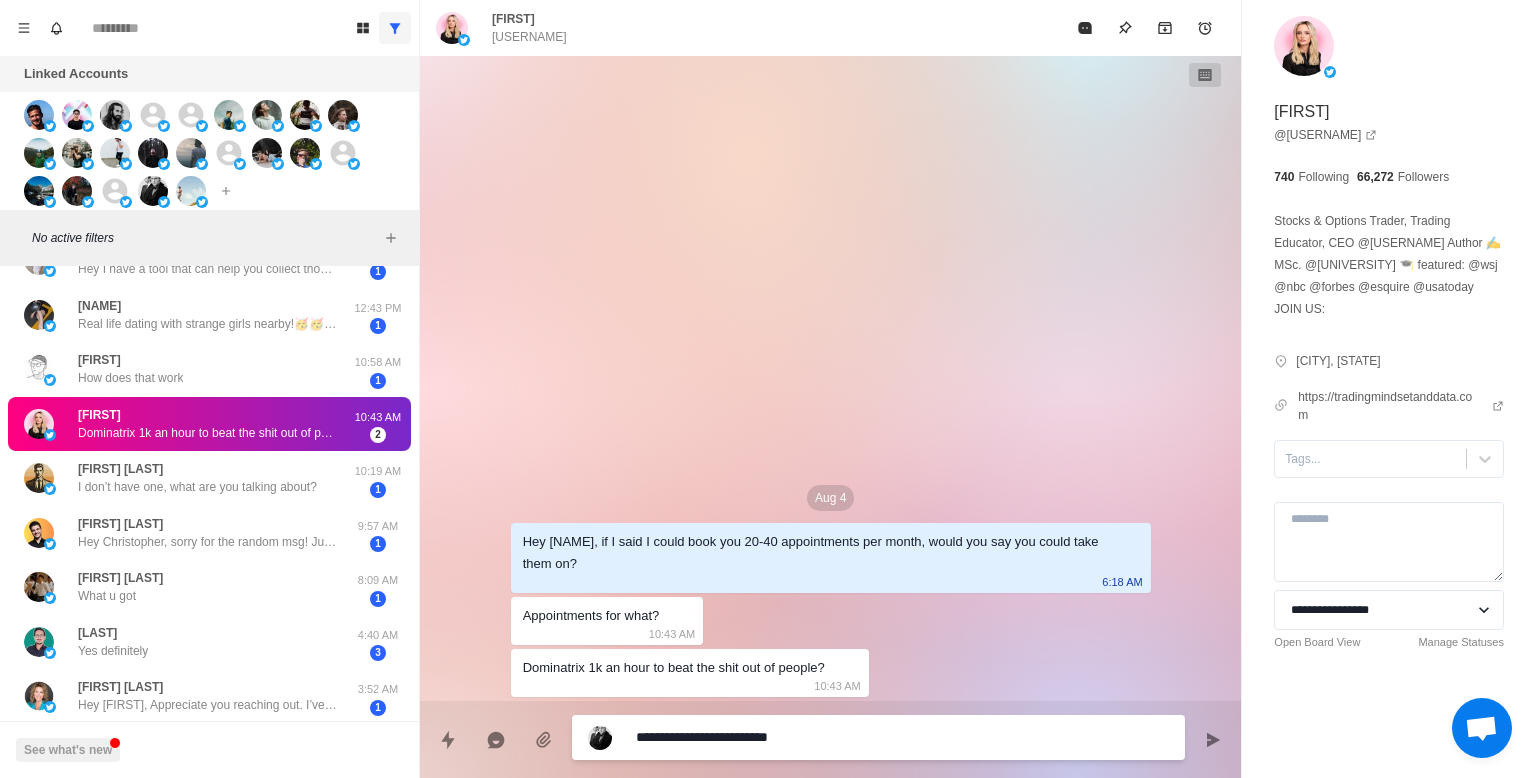 type on "*" 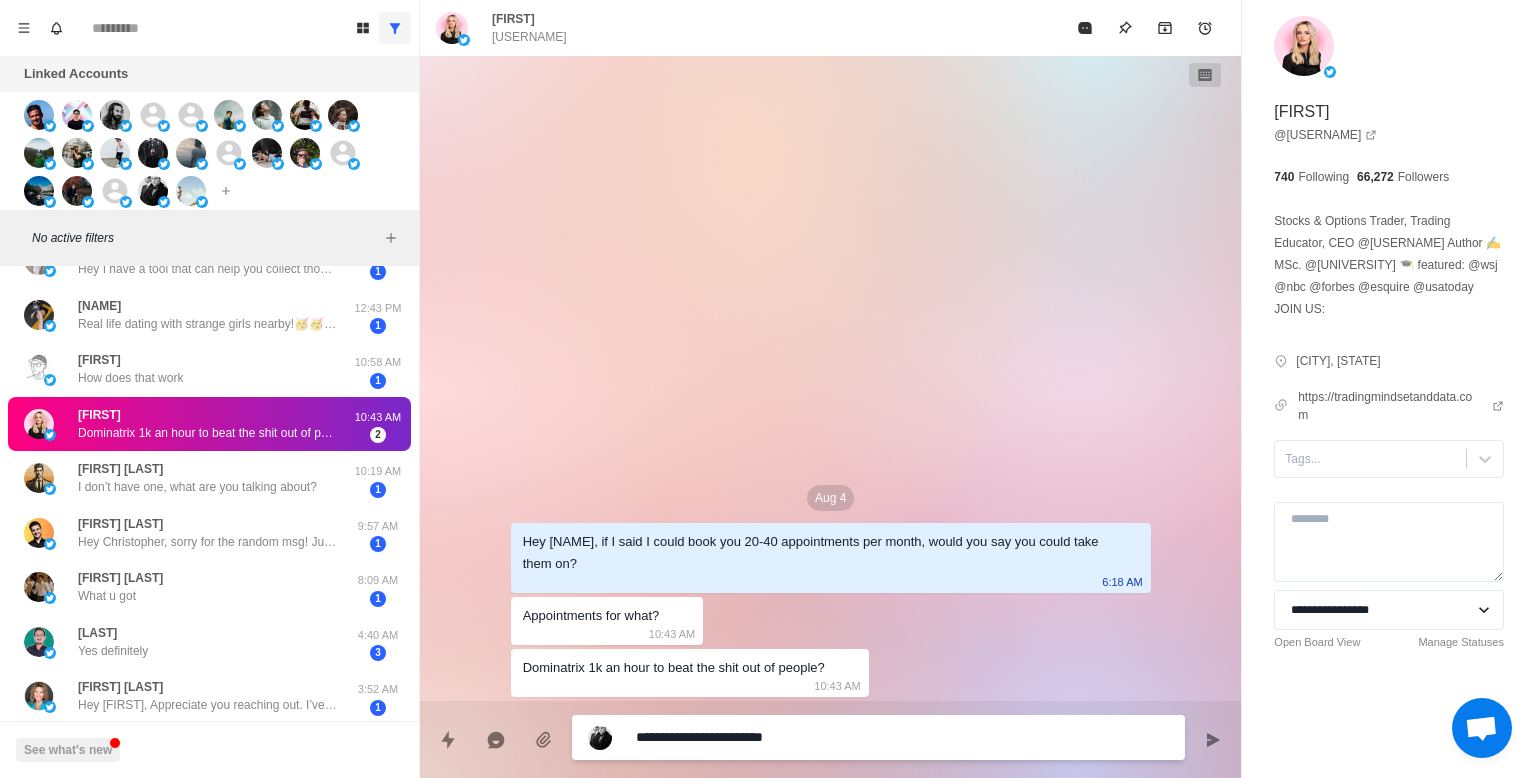 type on "*" 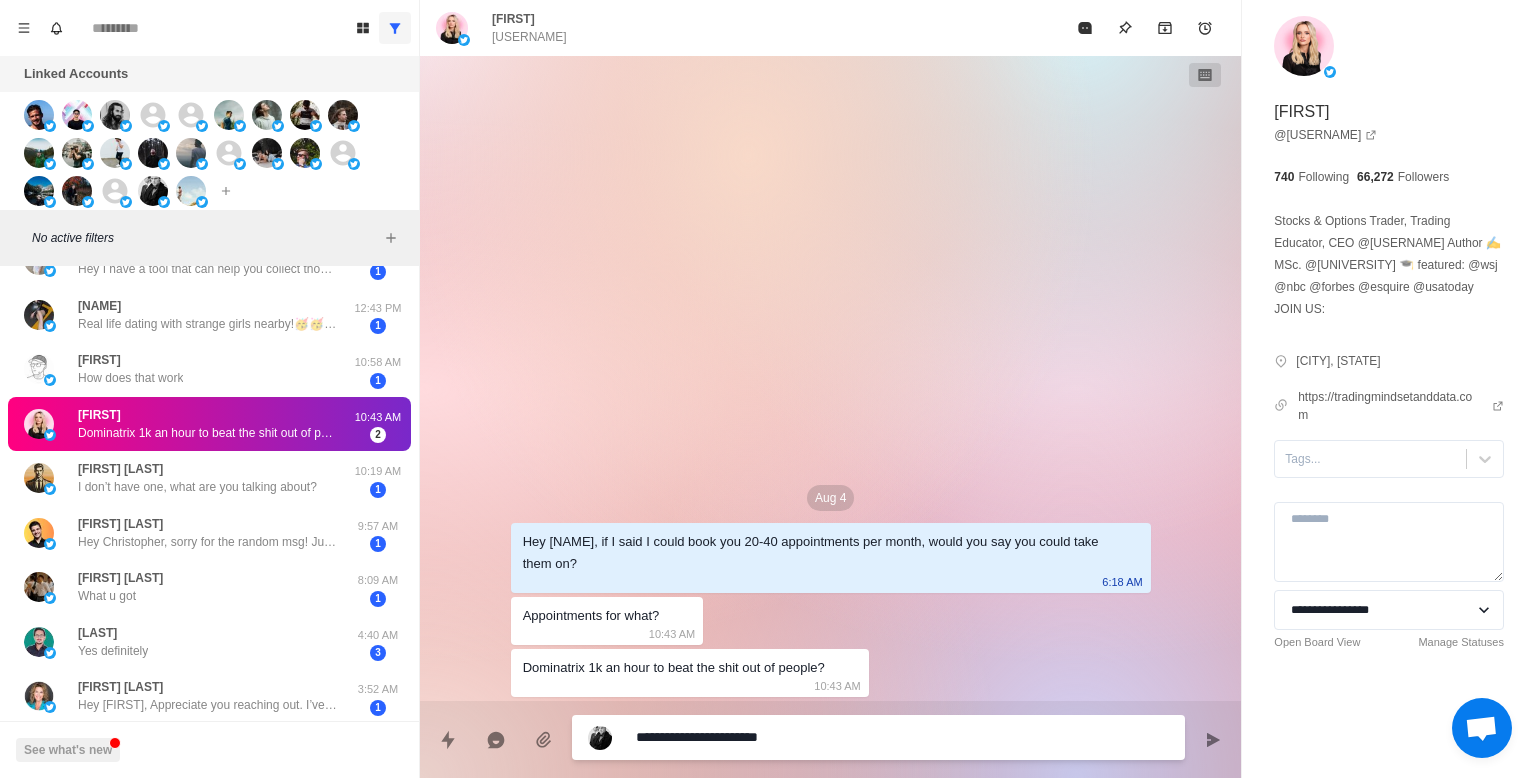 type on "*" 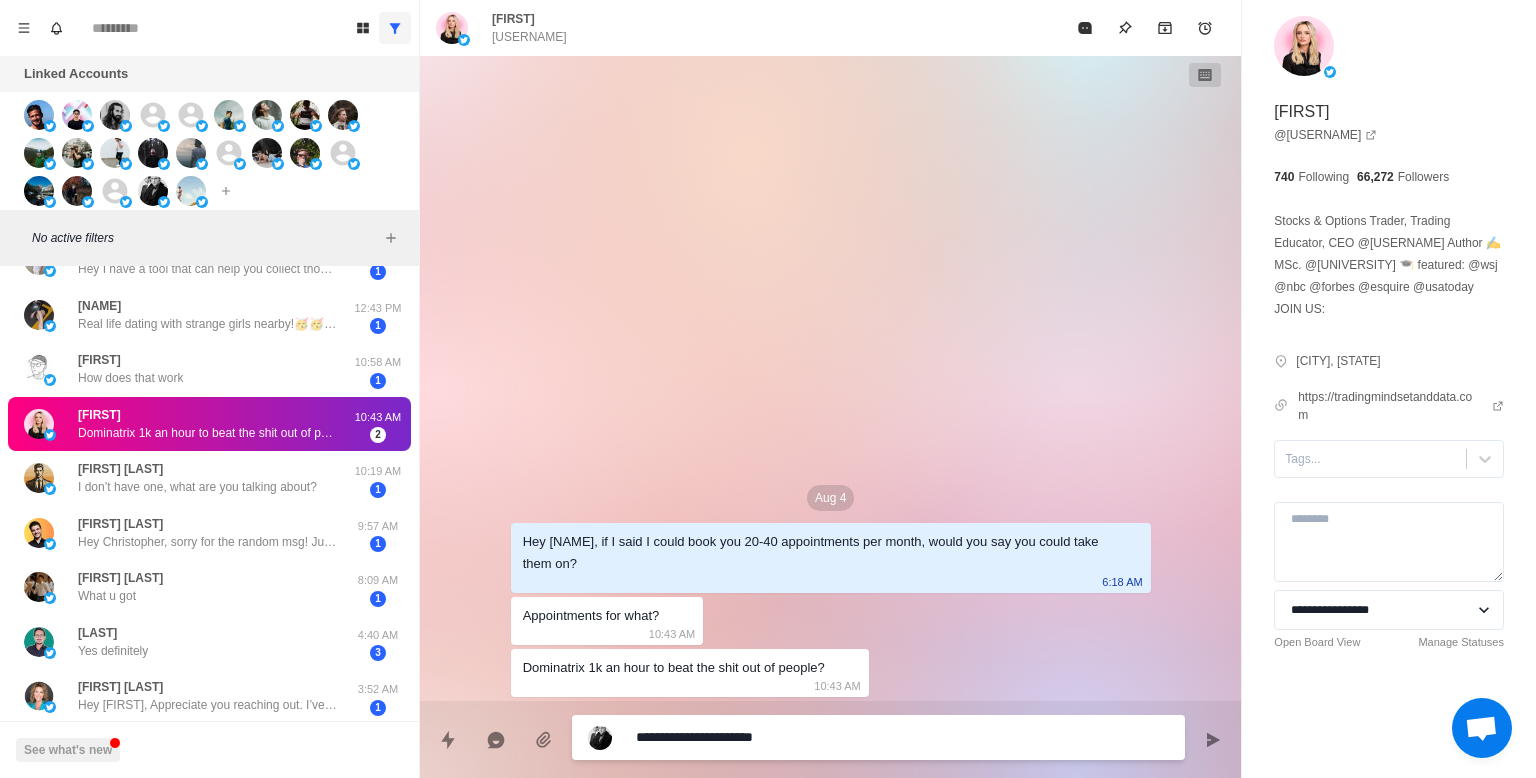 type on "*" 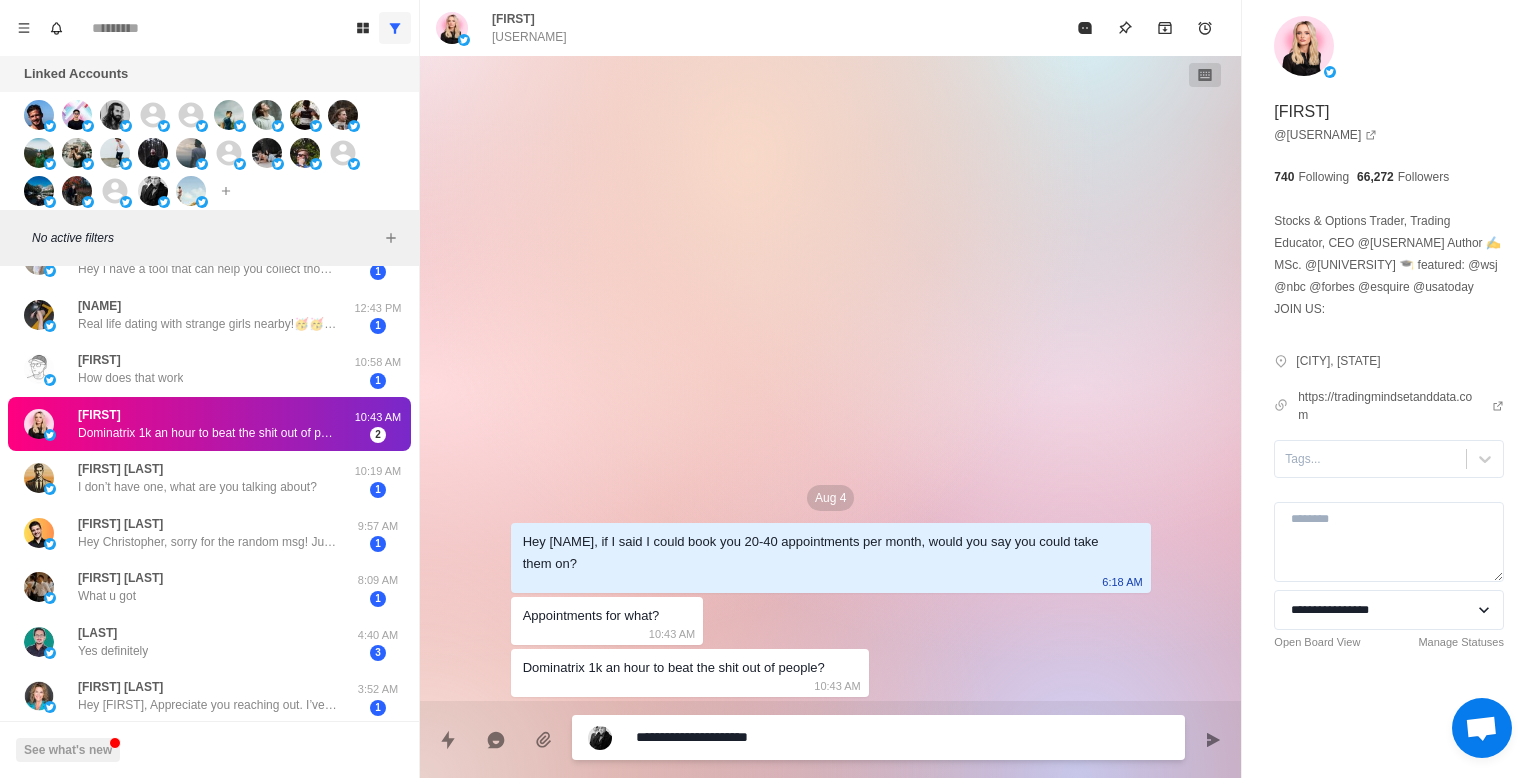 type on "*" 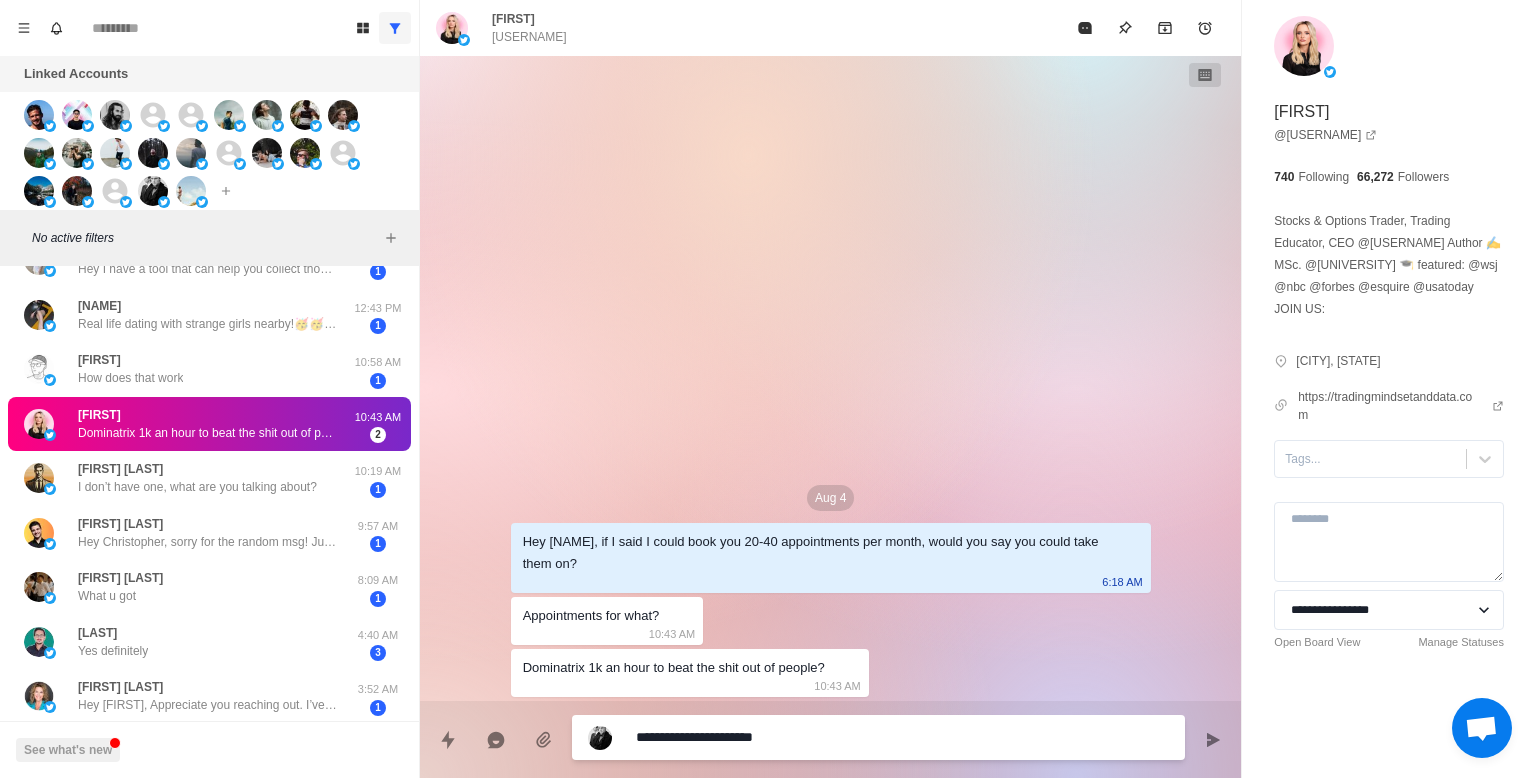 type on "*" 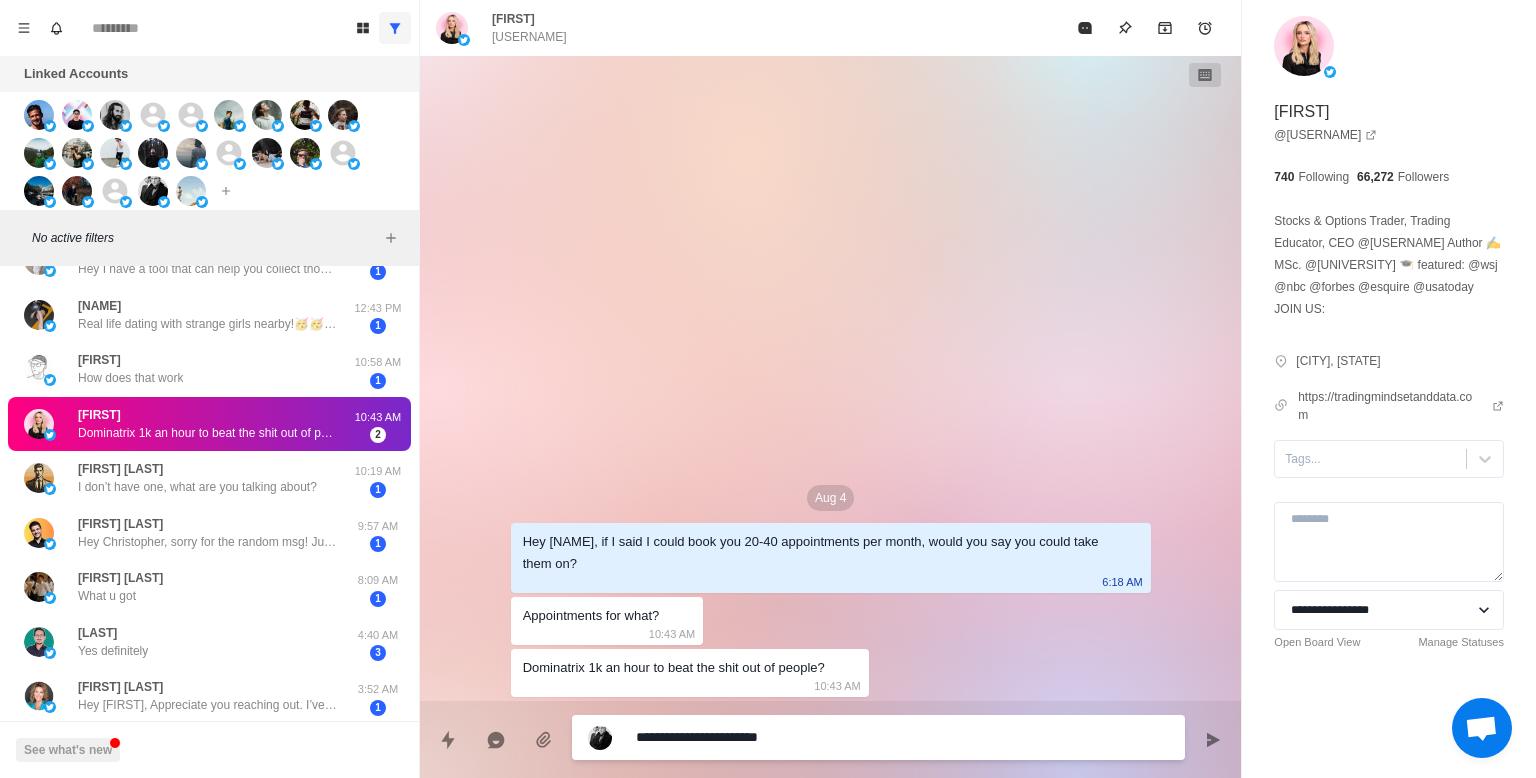 type on "*" 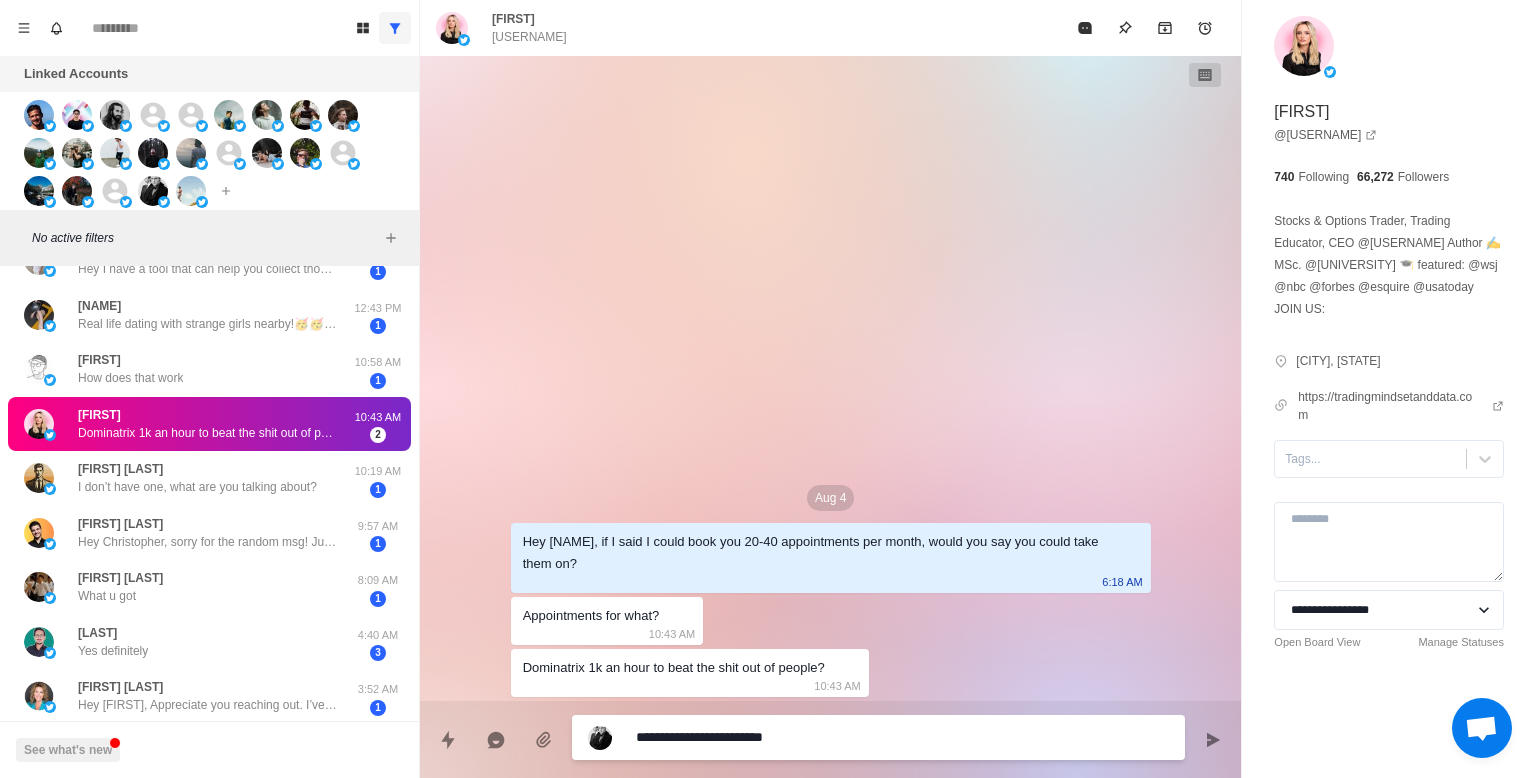 type on "*" 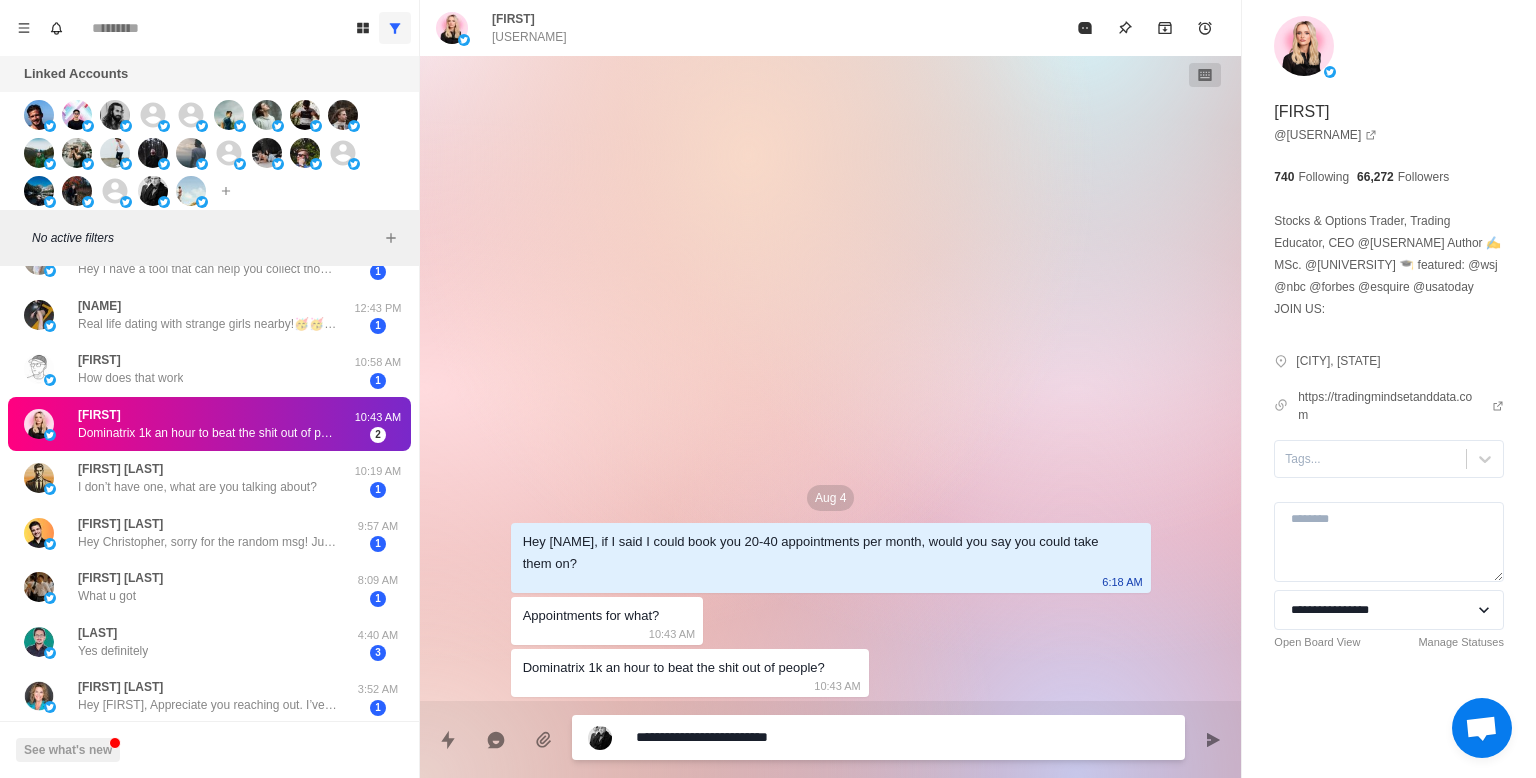 type on "*" 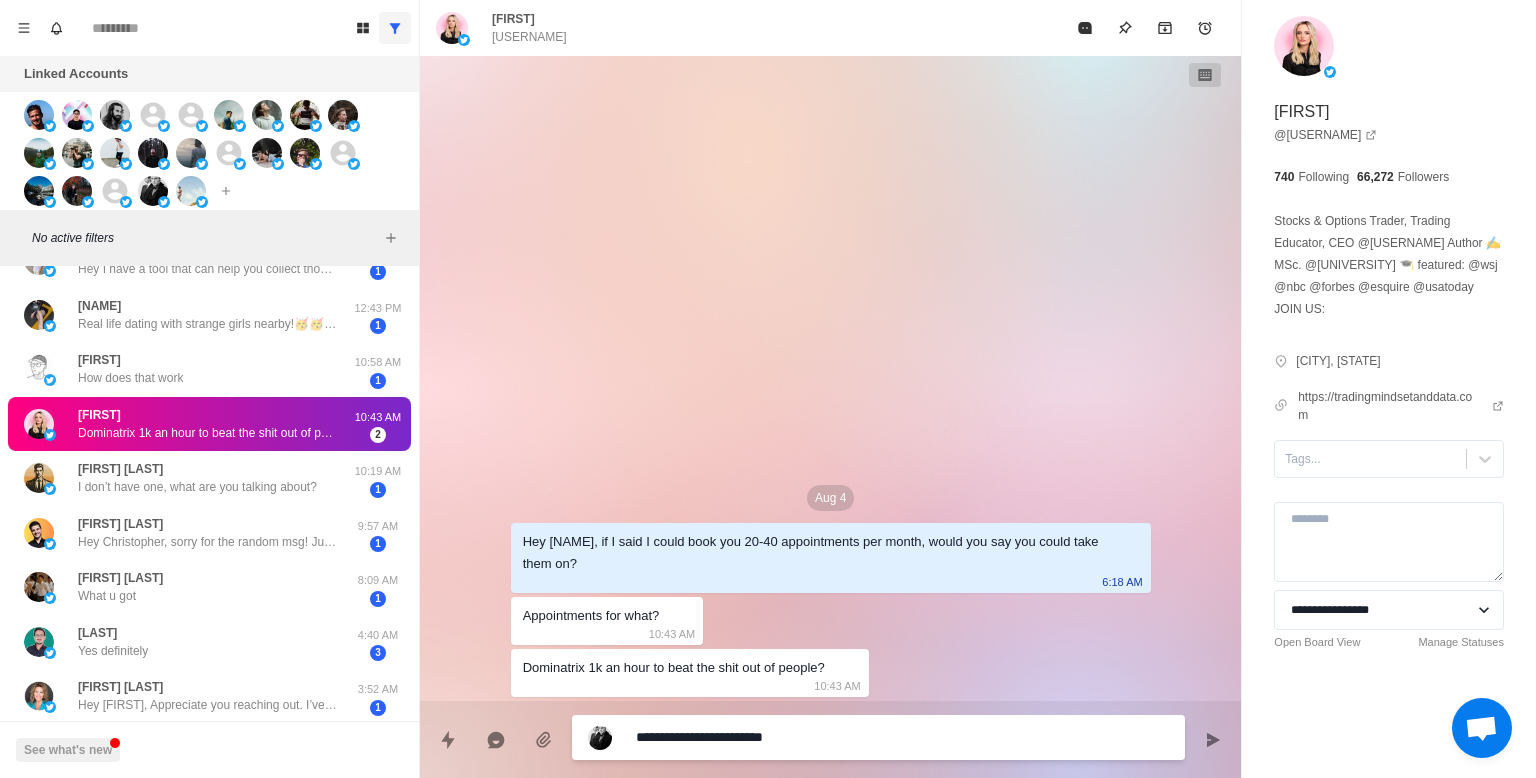 type on "*" 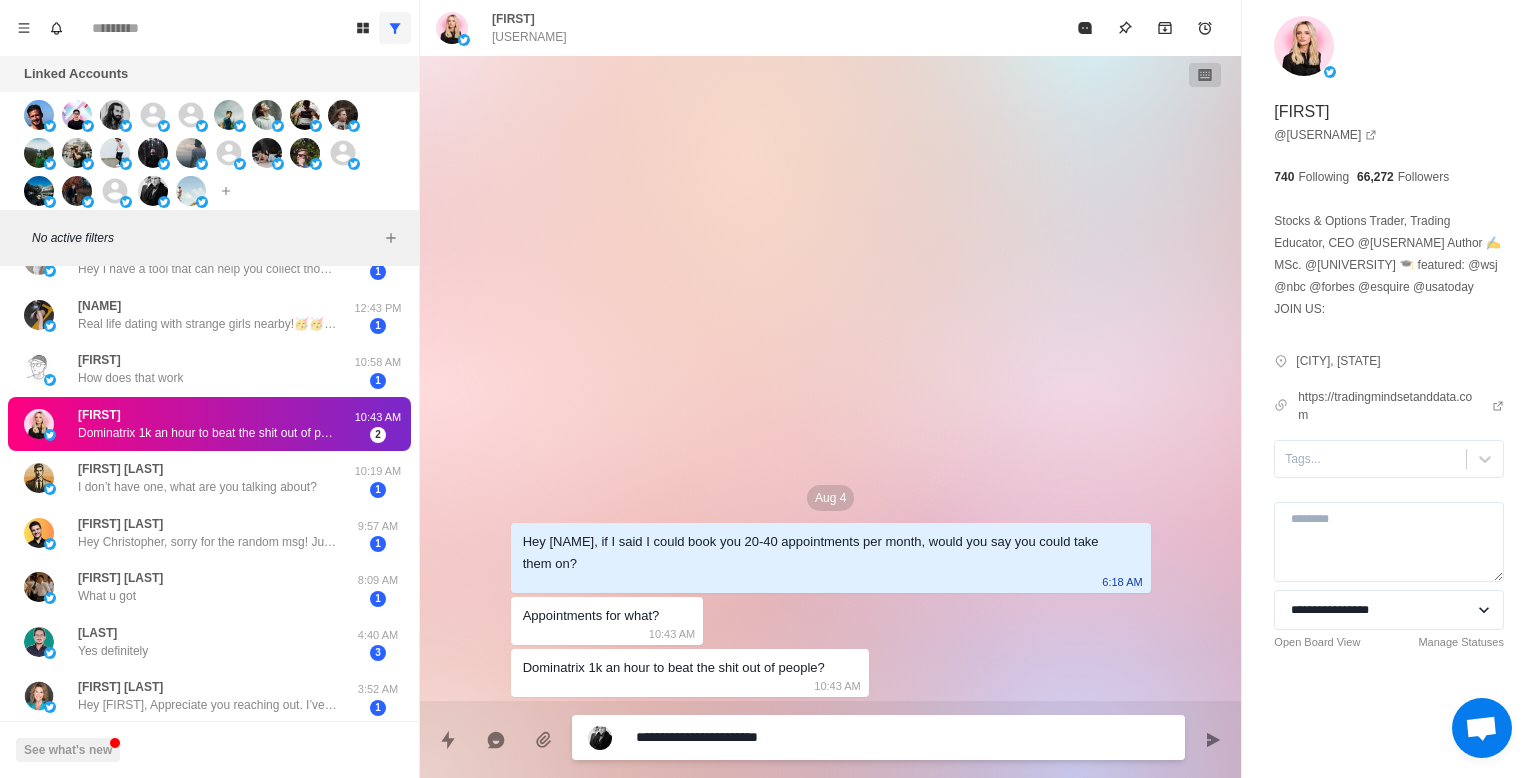type on "*" 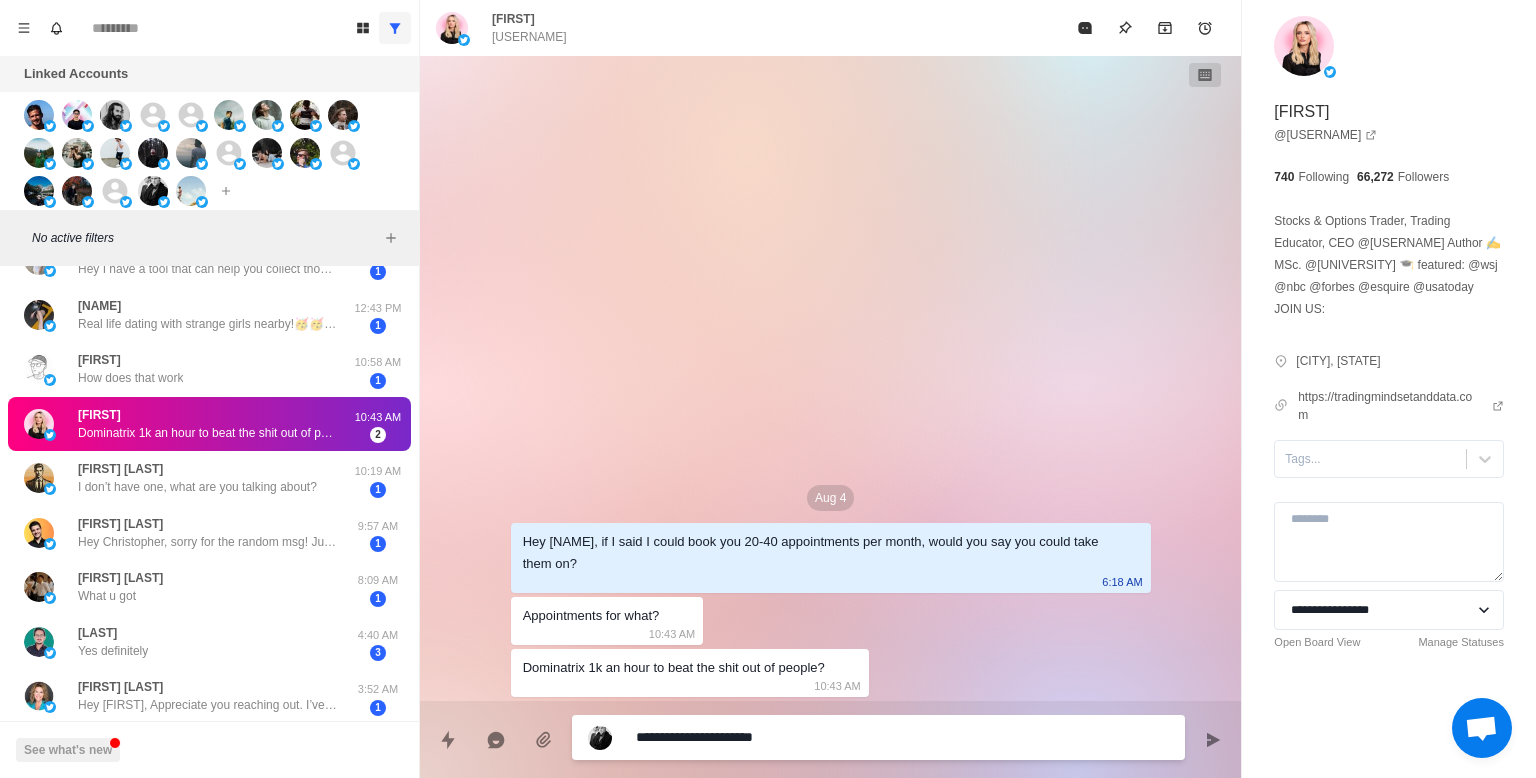 type on "*" 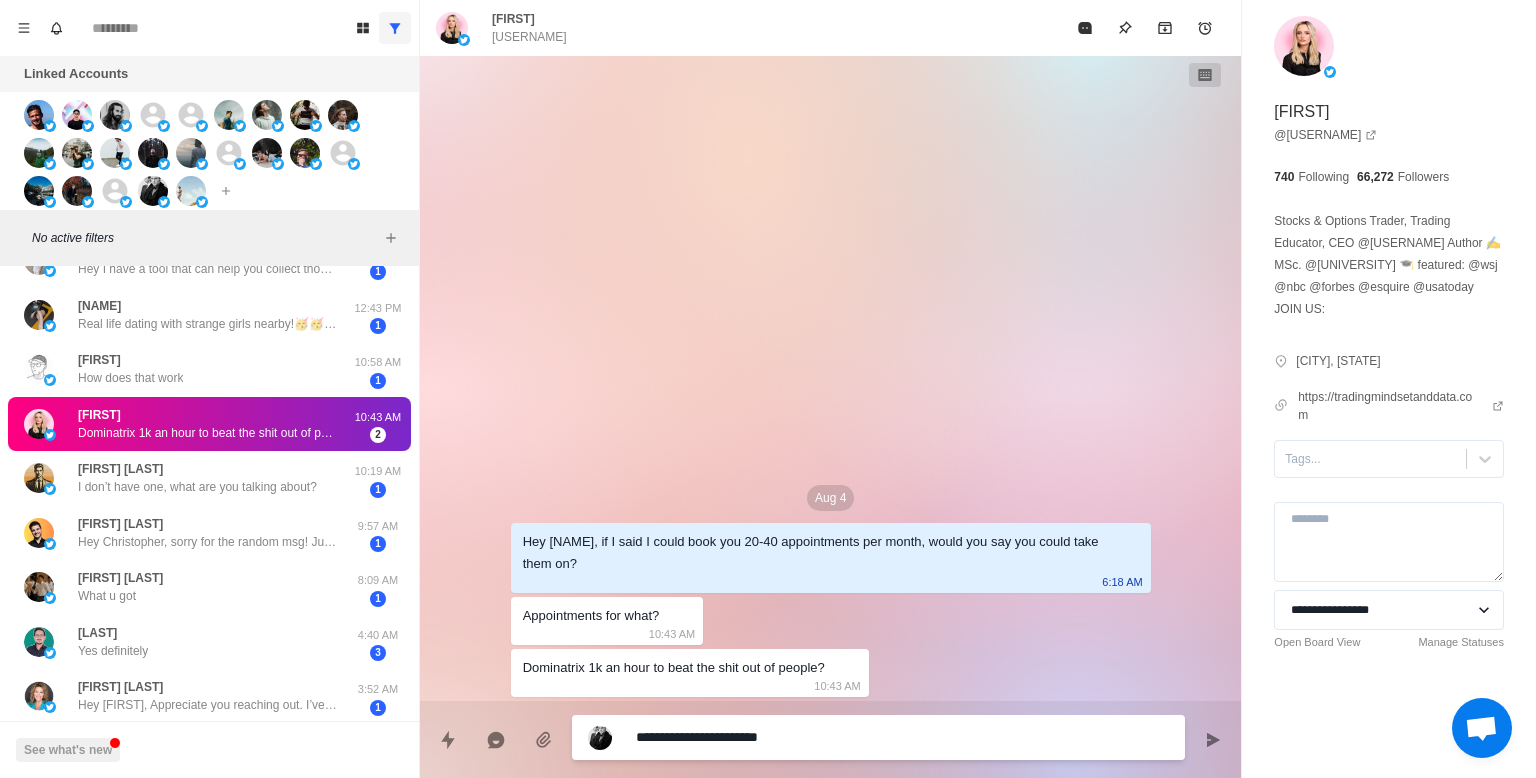 type on "*" 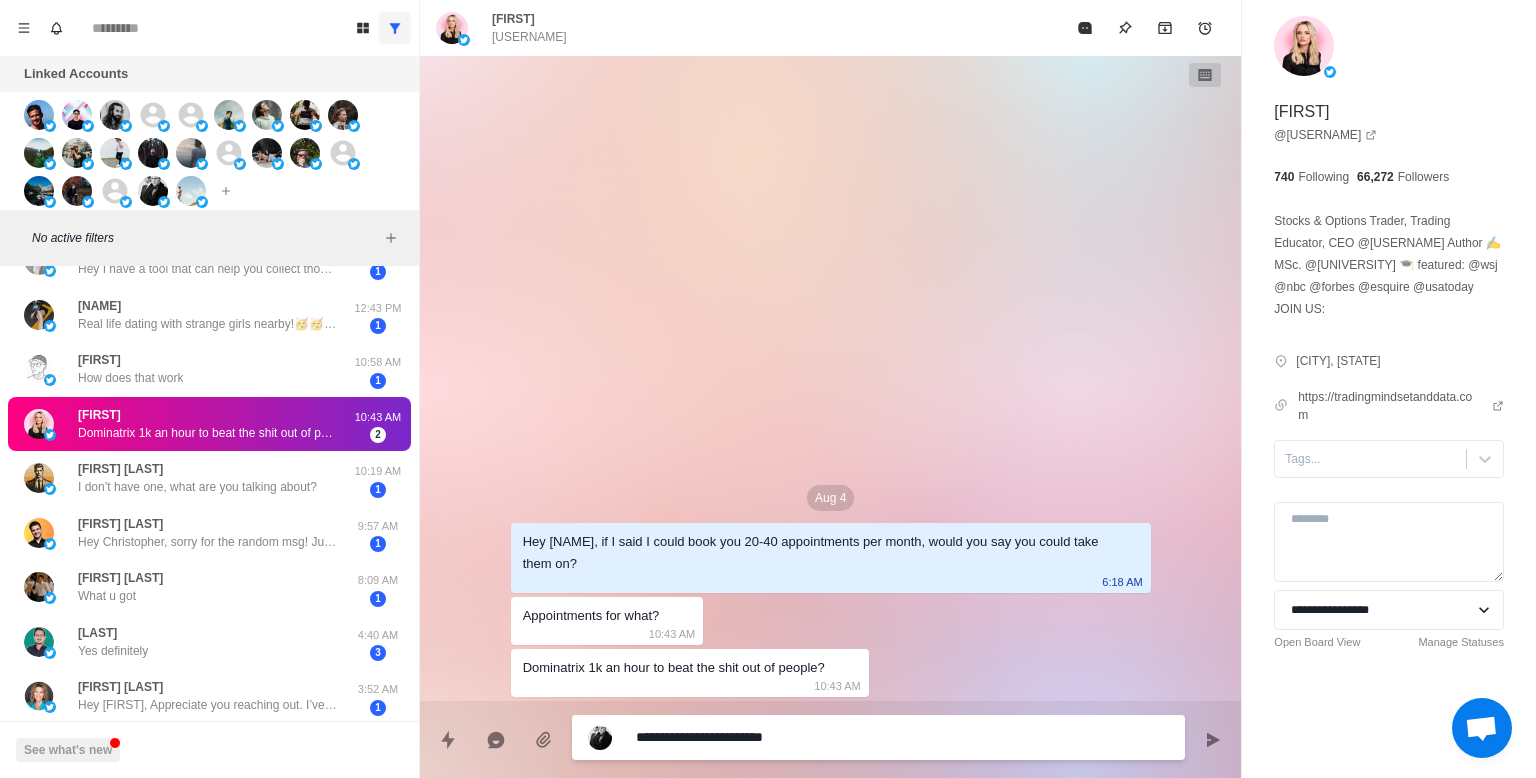 type on "*" 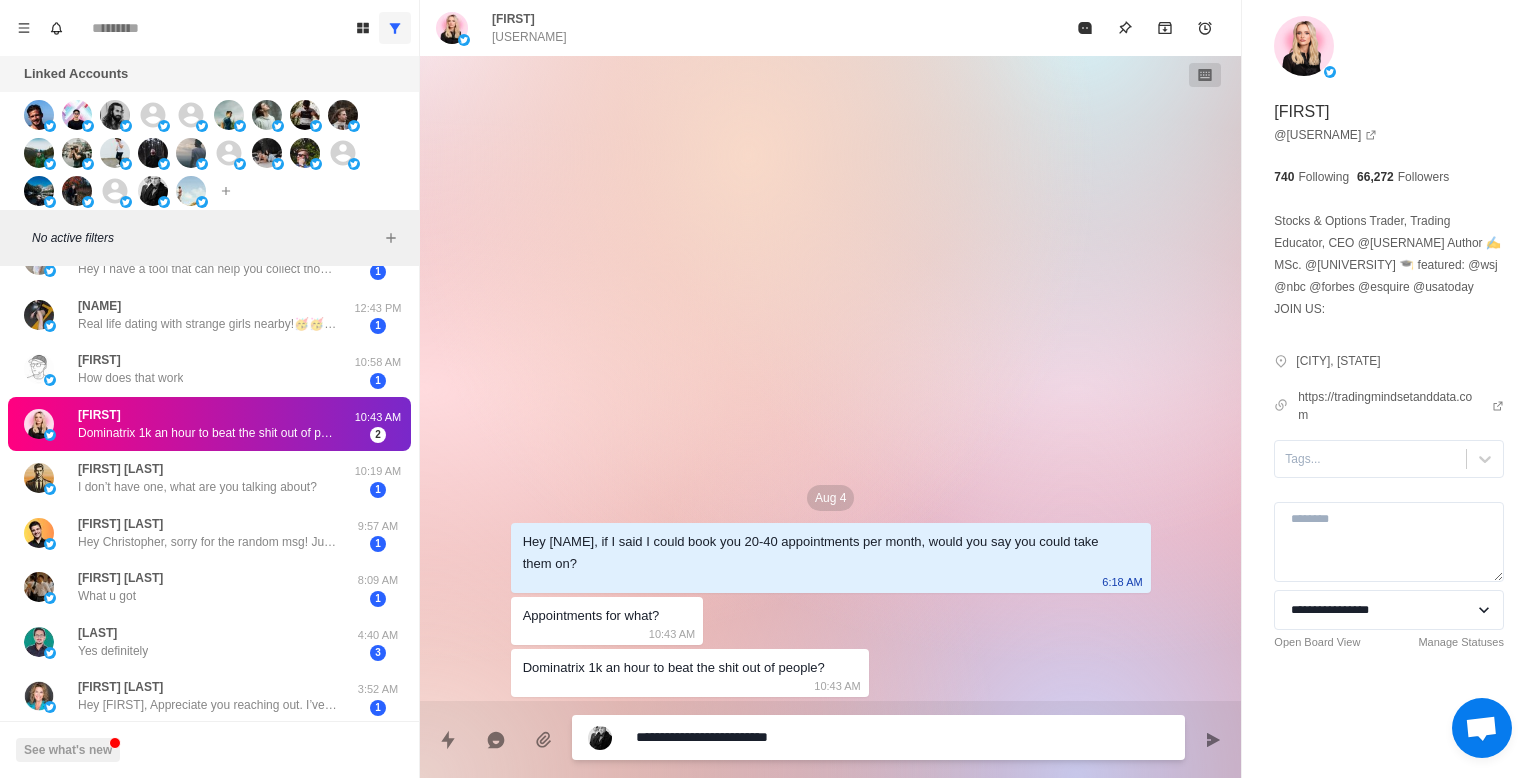 type on "*" 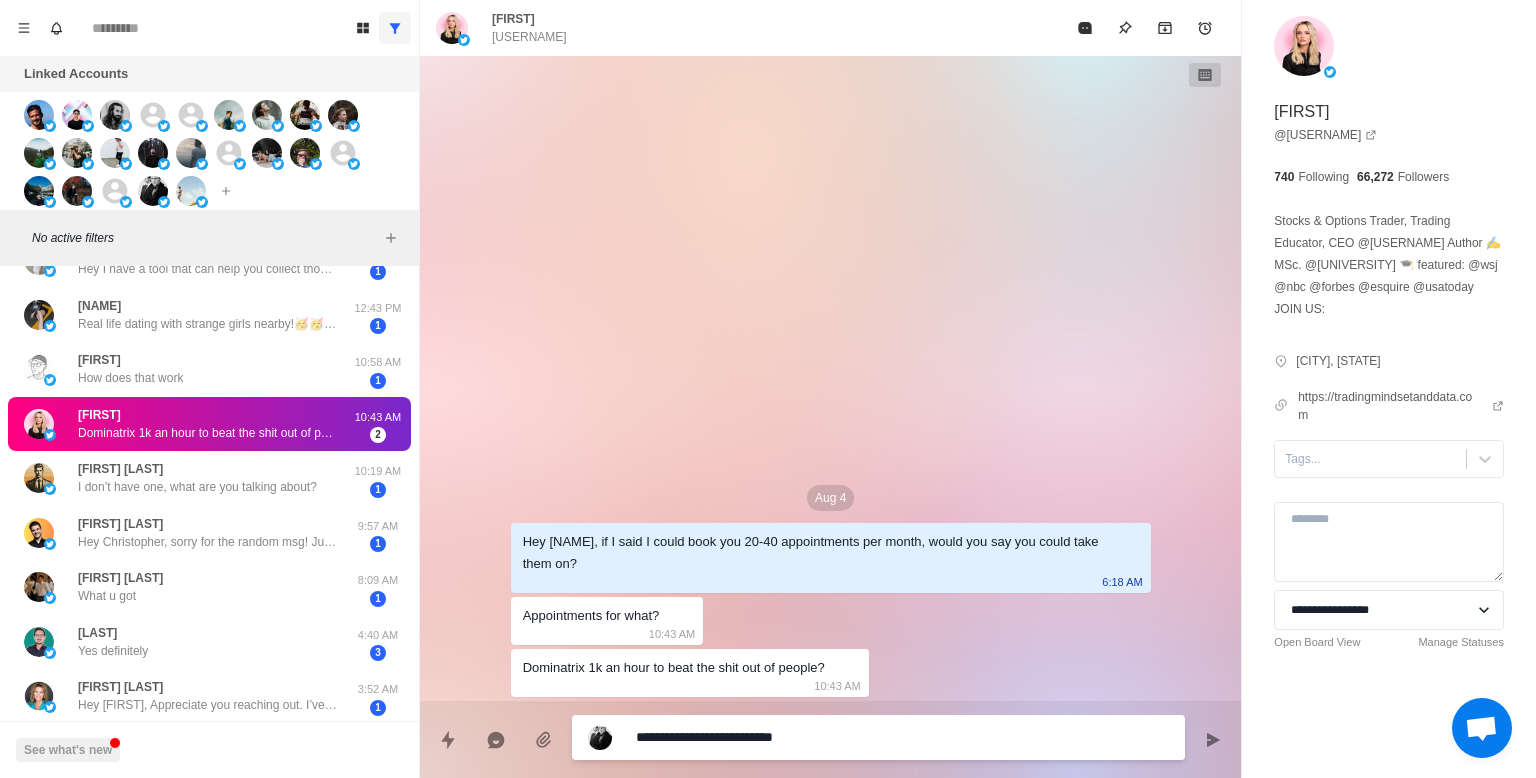 type on "*" 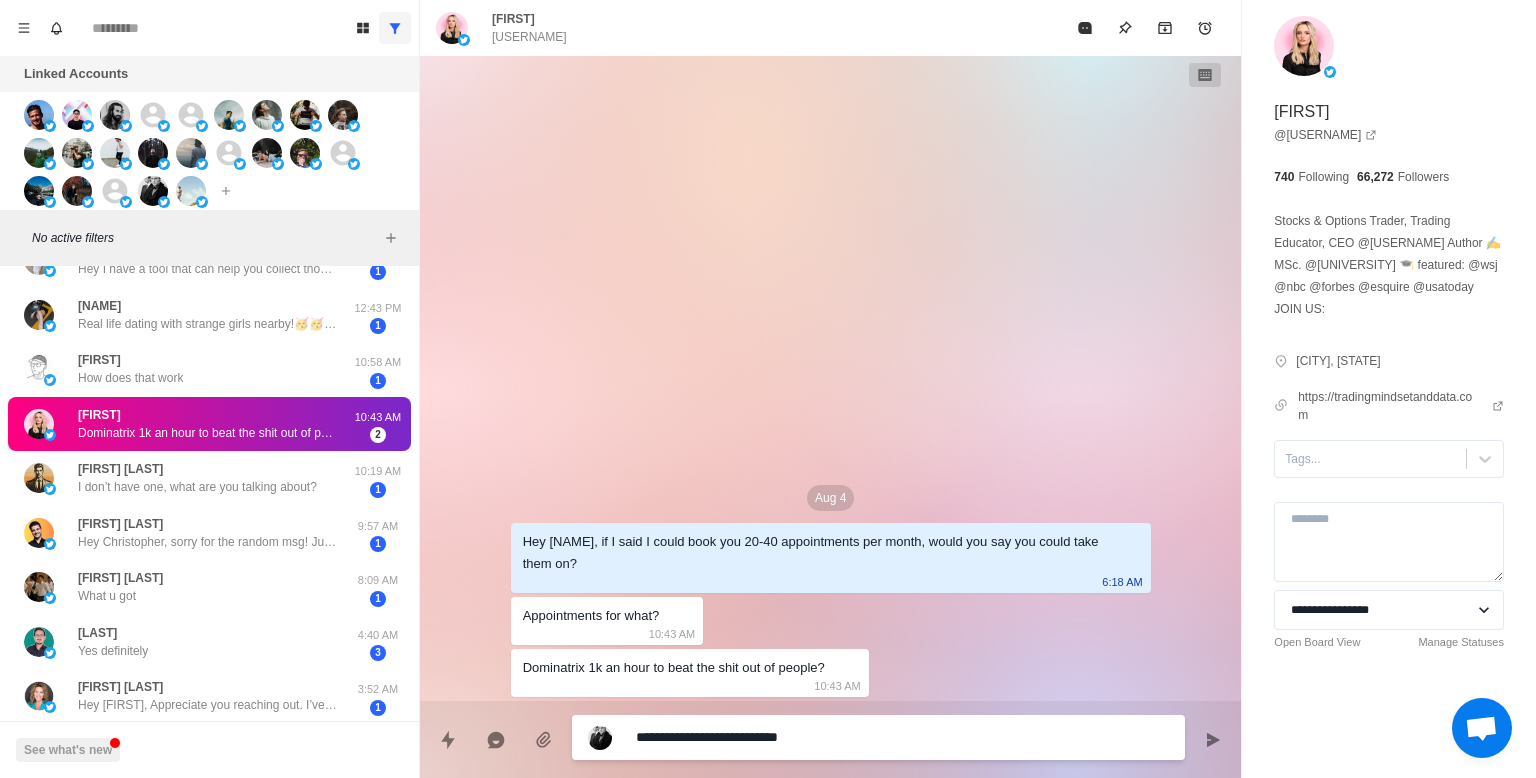 type on "*" 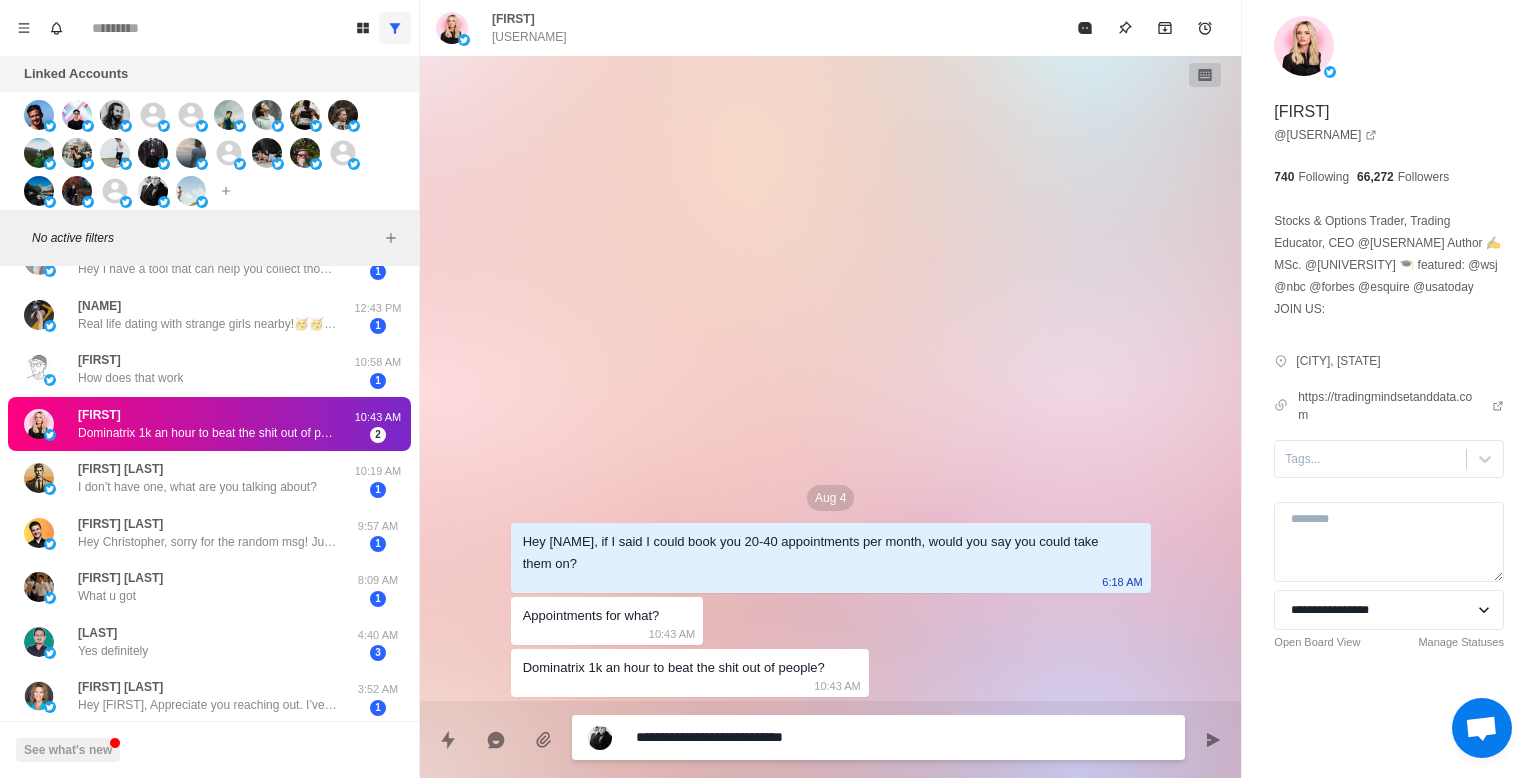 type on "*" 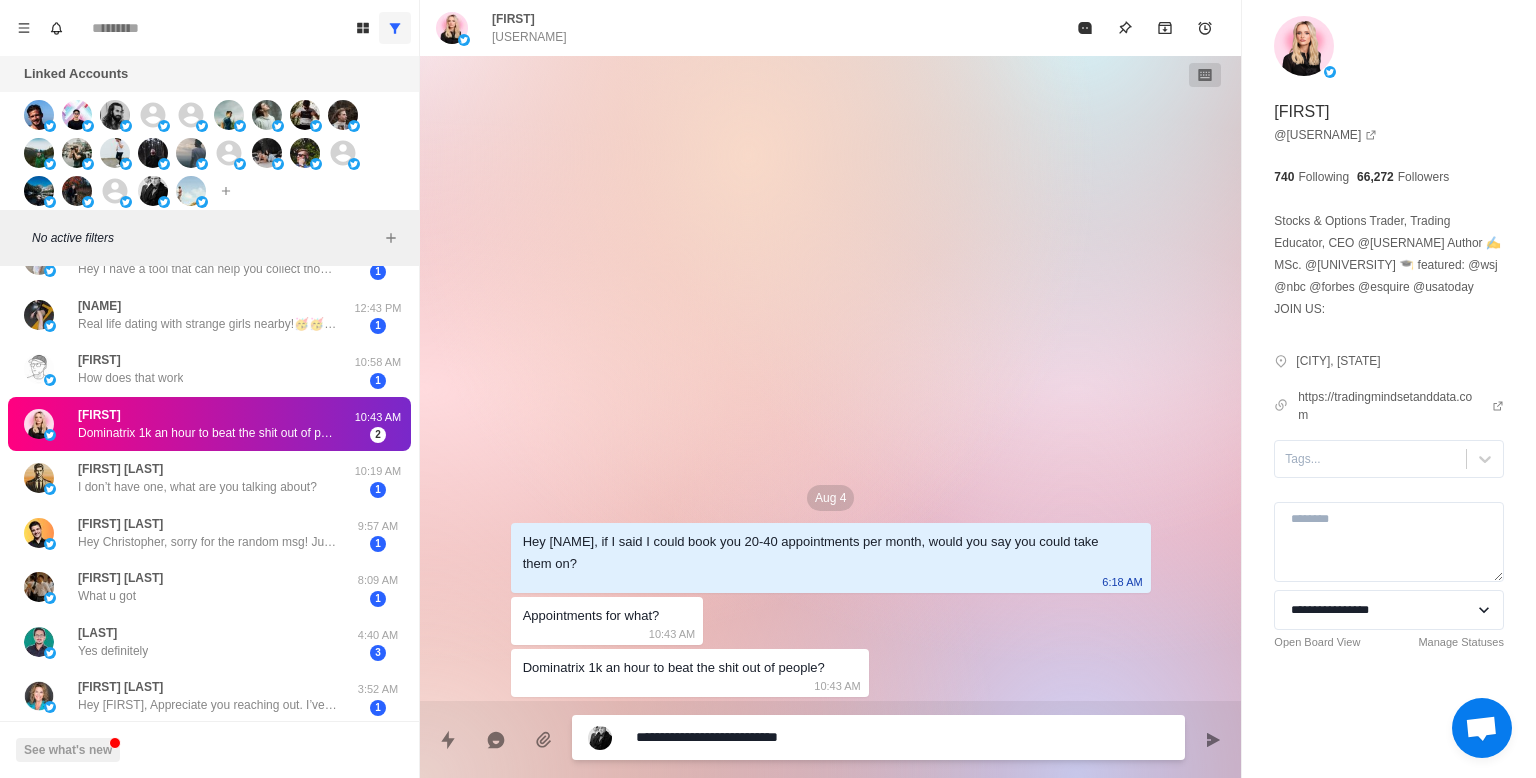 type on "*" 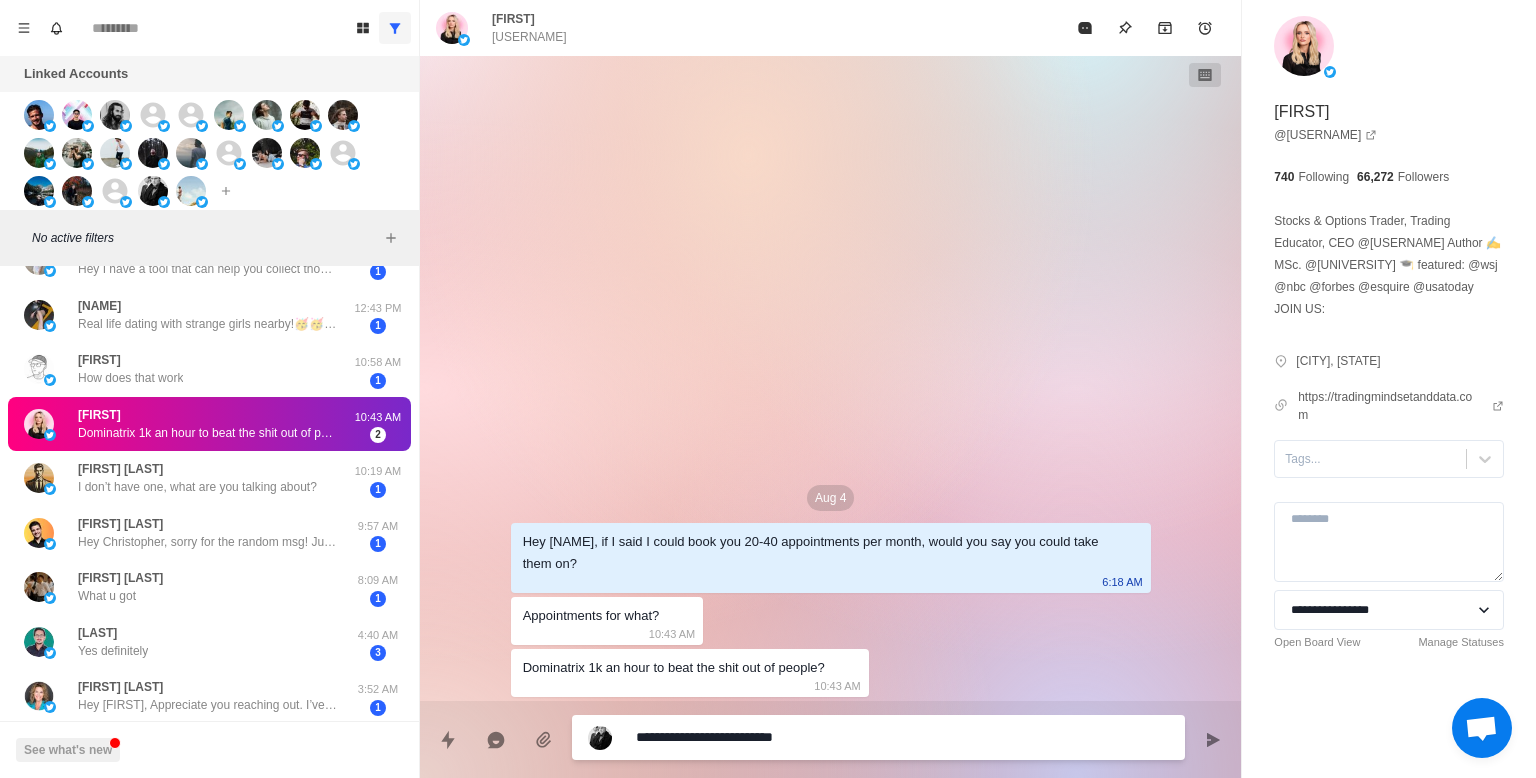type on "*" 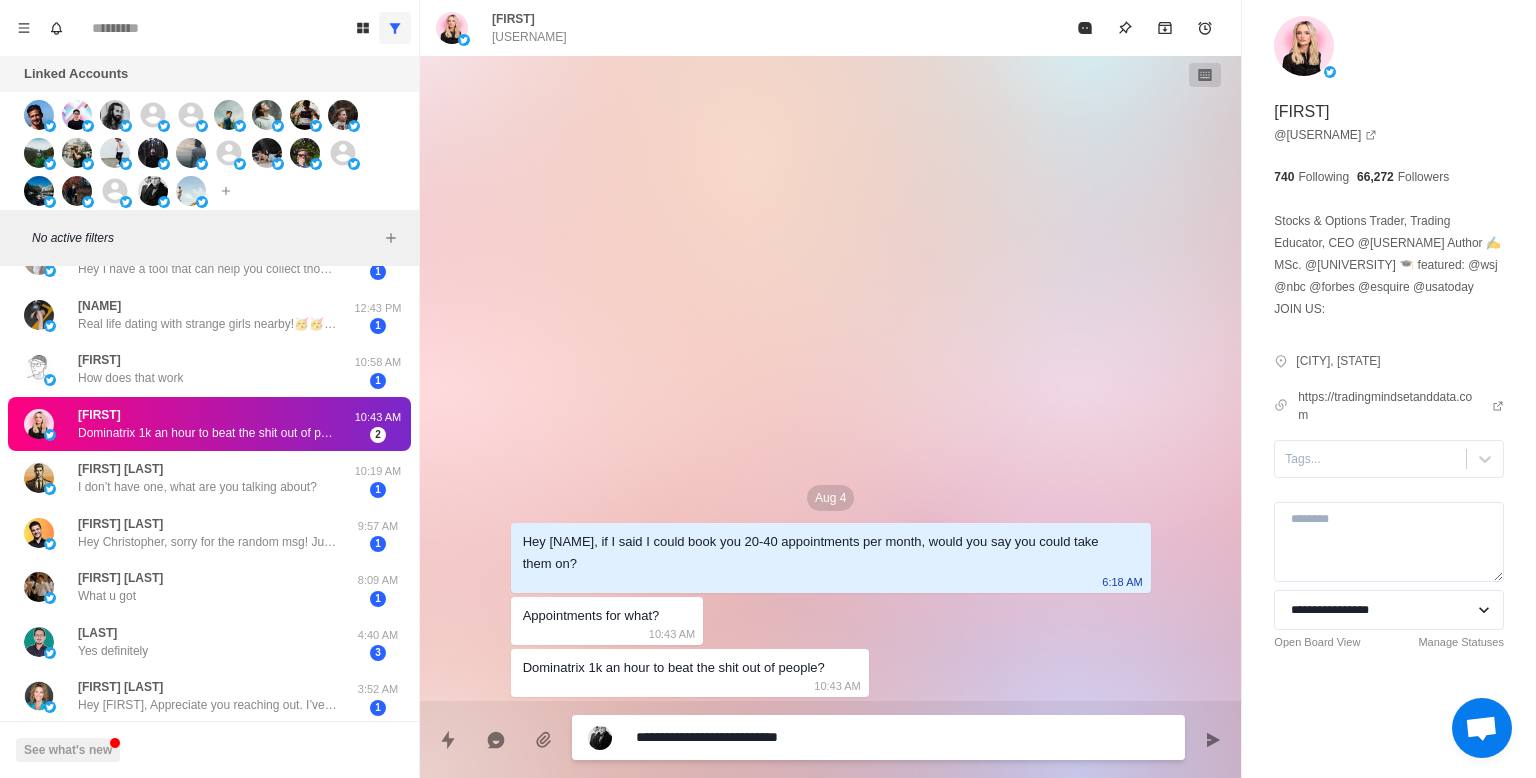 type on "*" 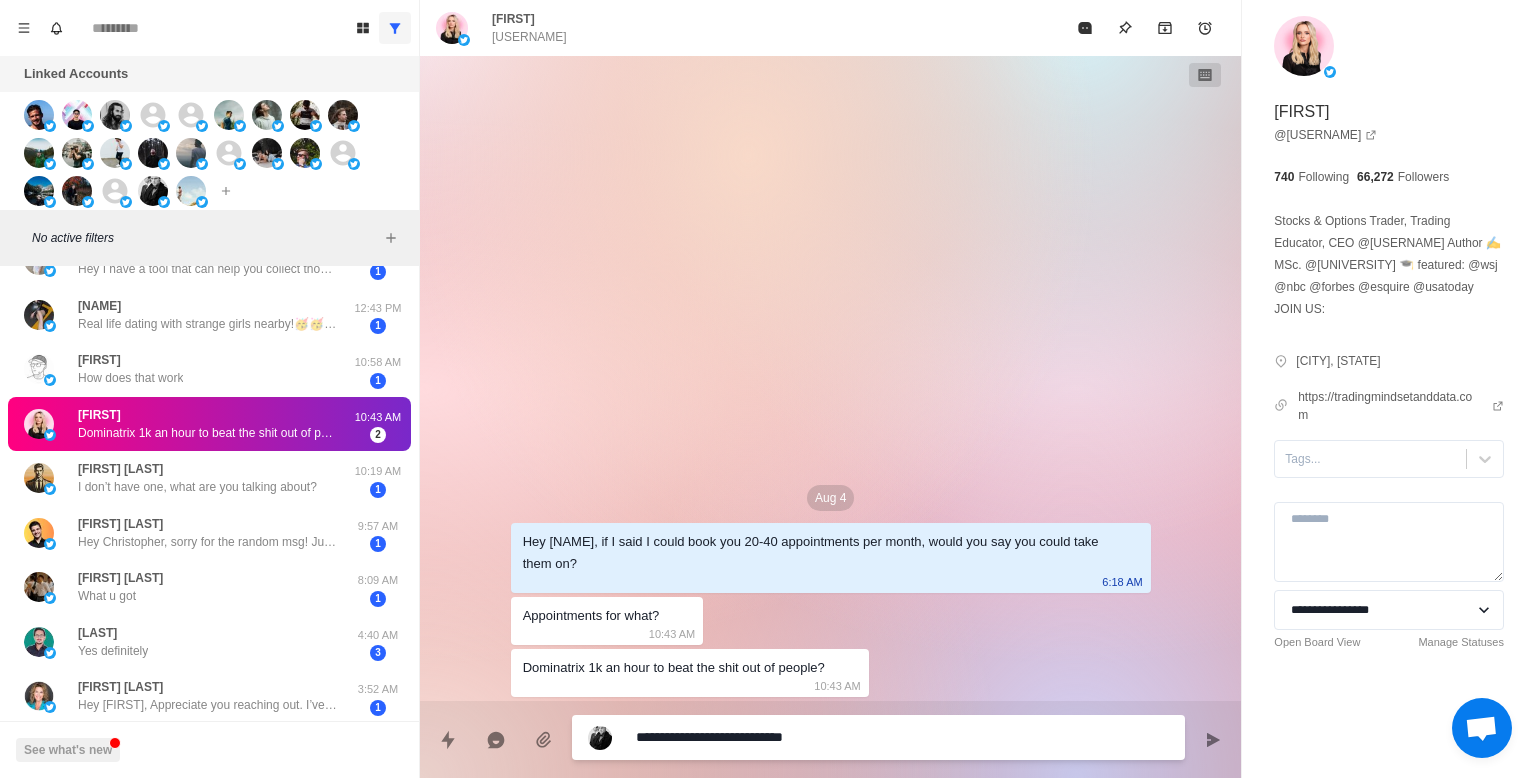 type on "*" 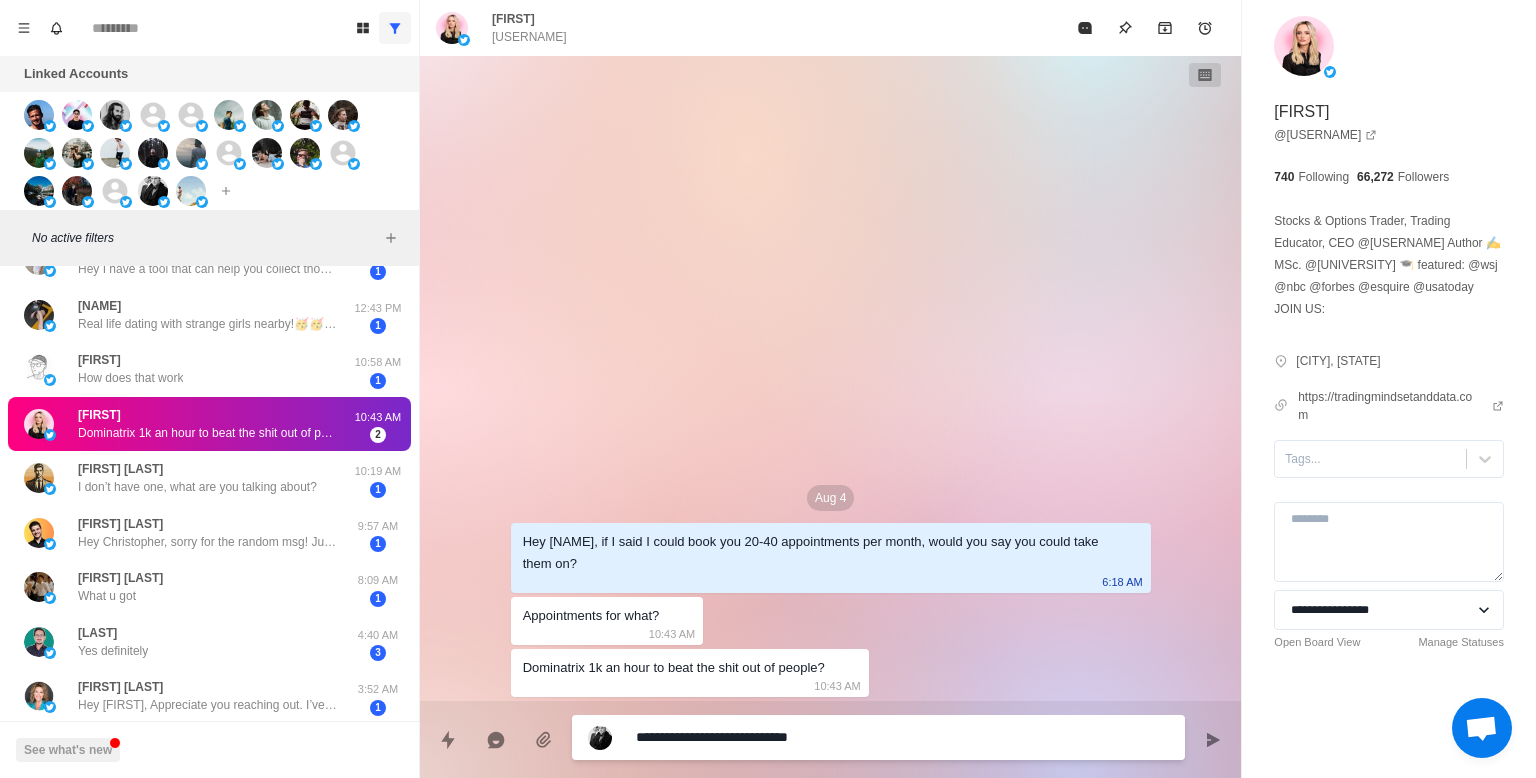 type on "*" 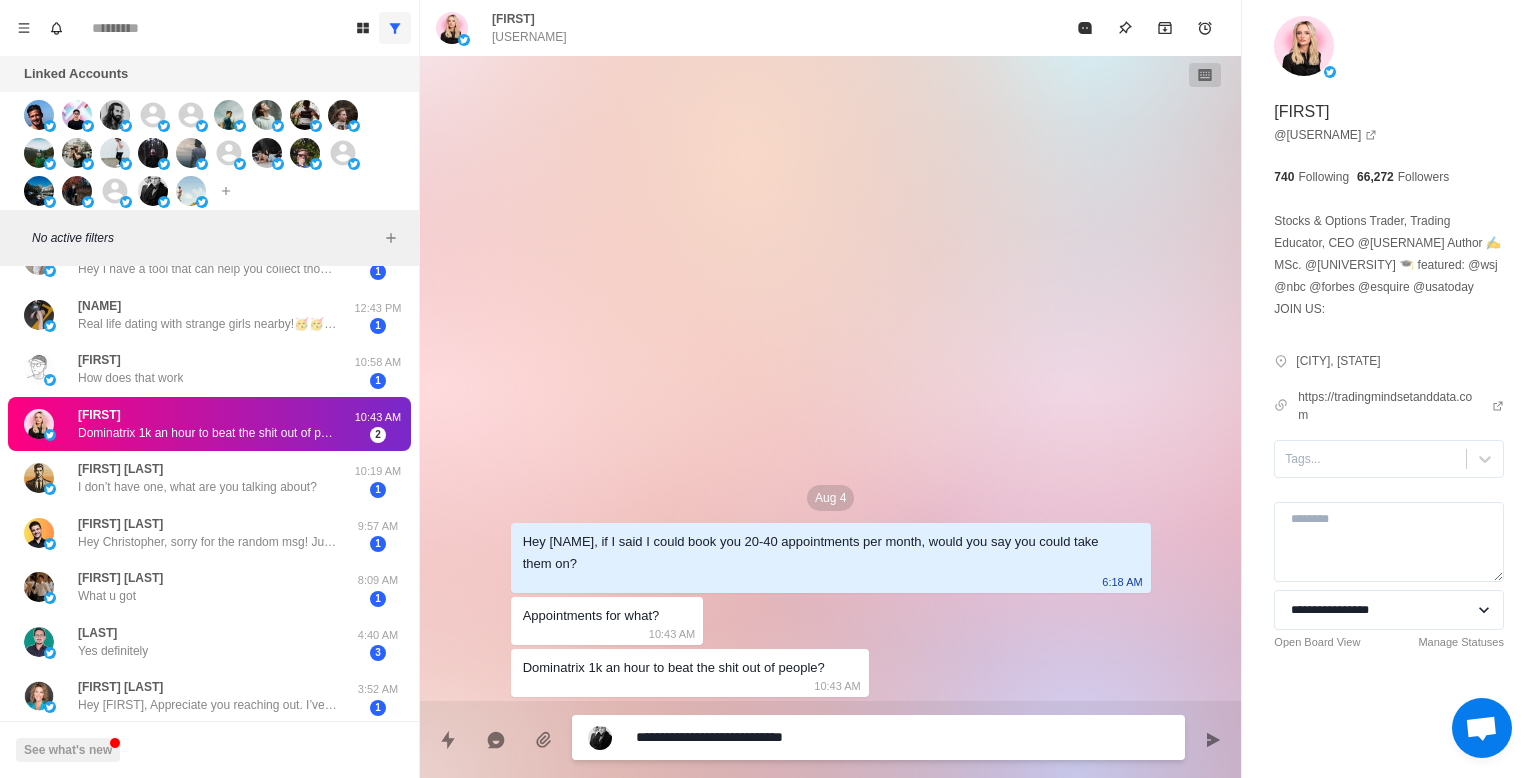 type on "*" 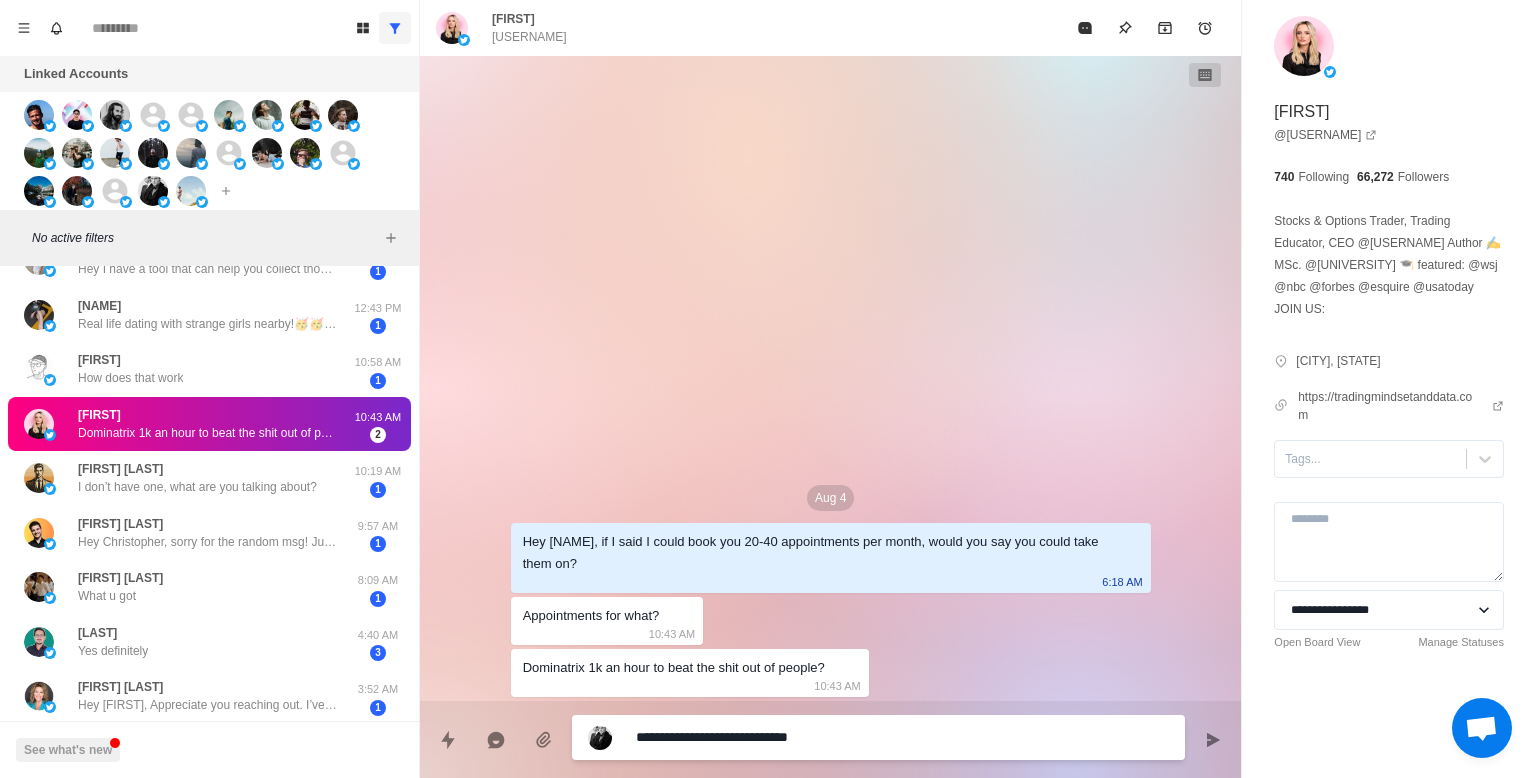 type on "*" 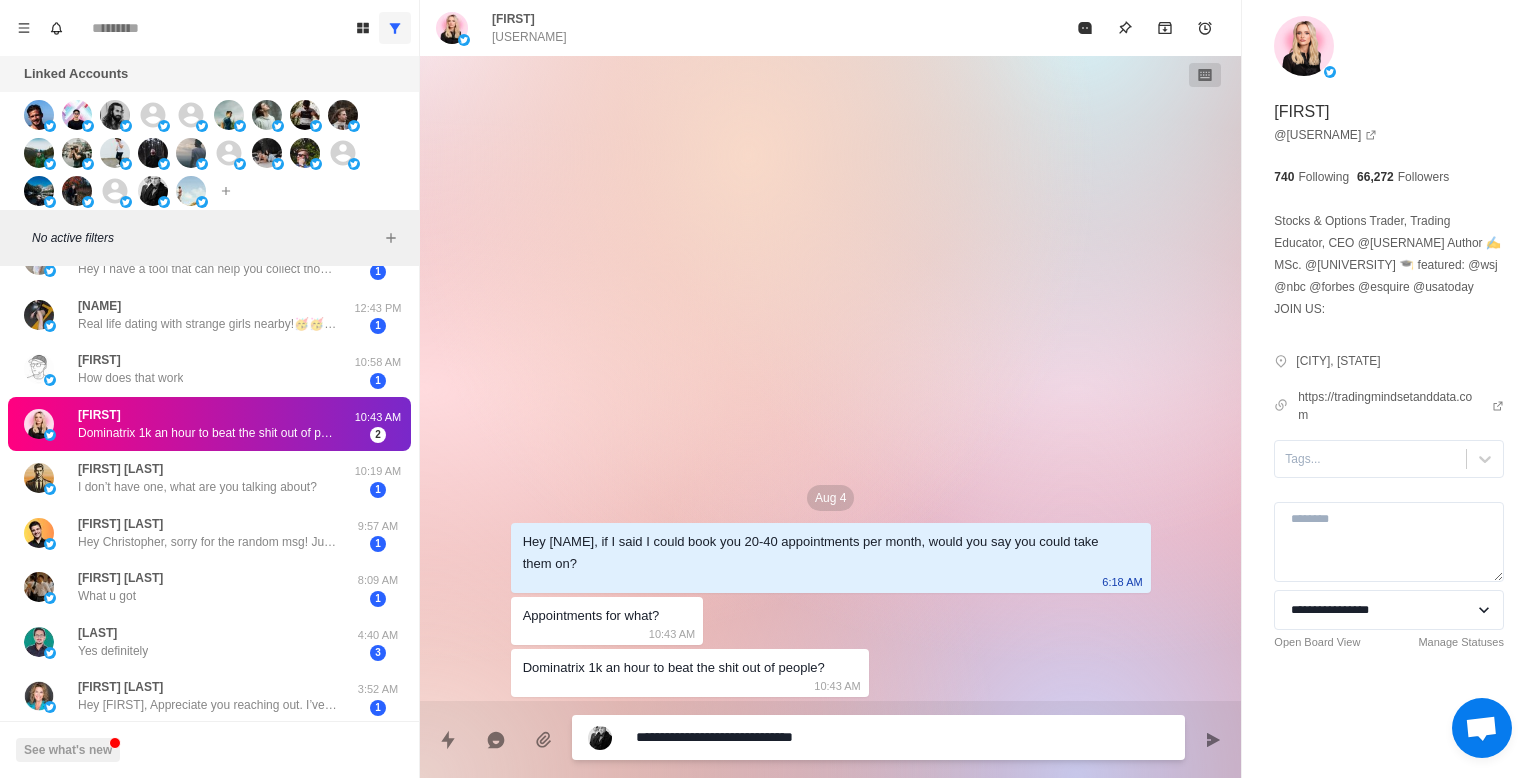 type on "*" 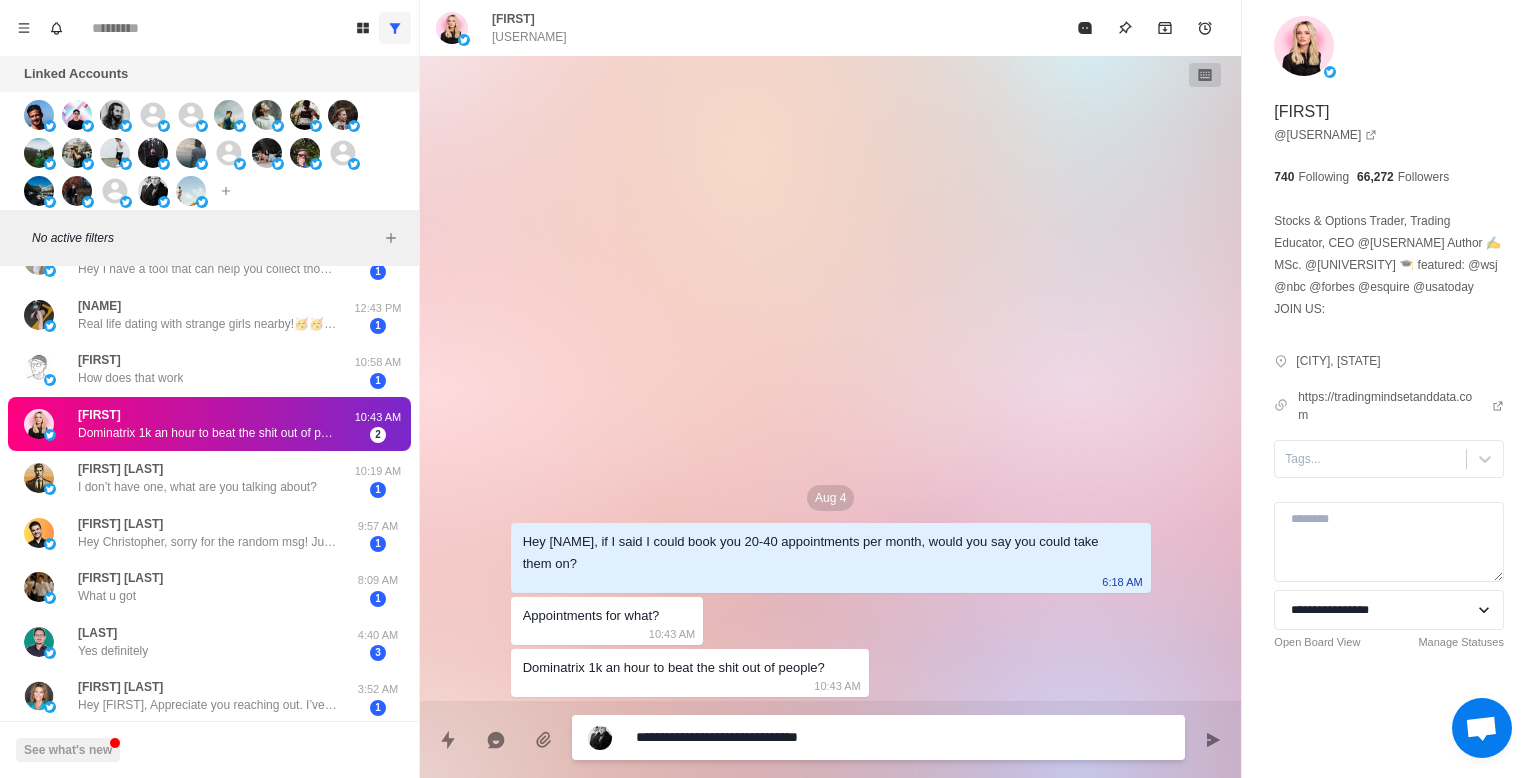 type on "*" 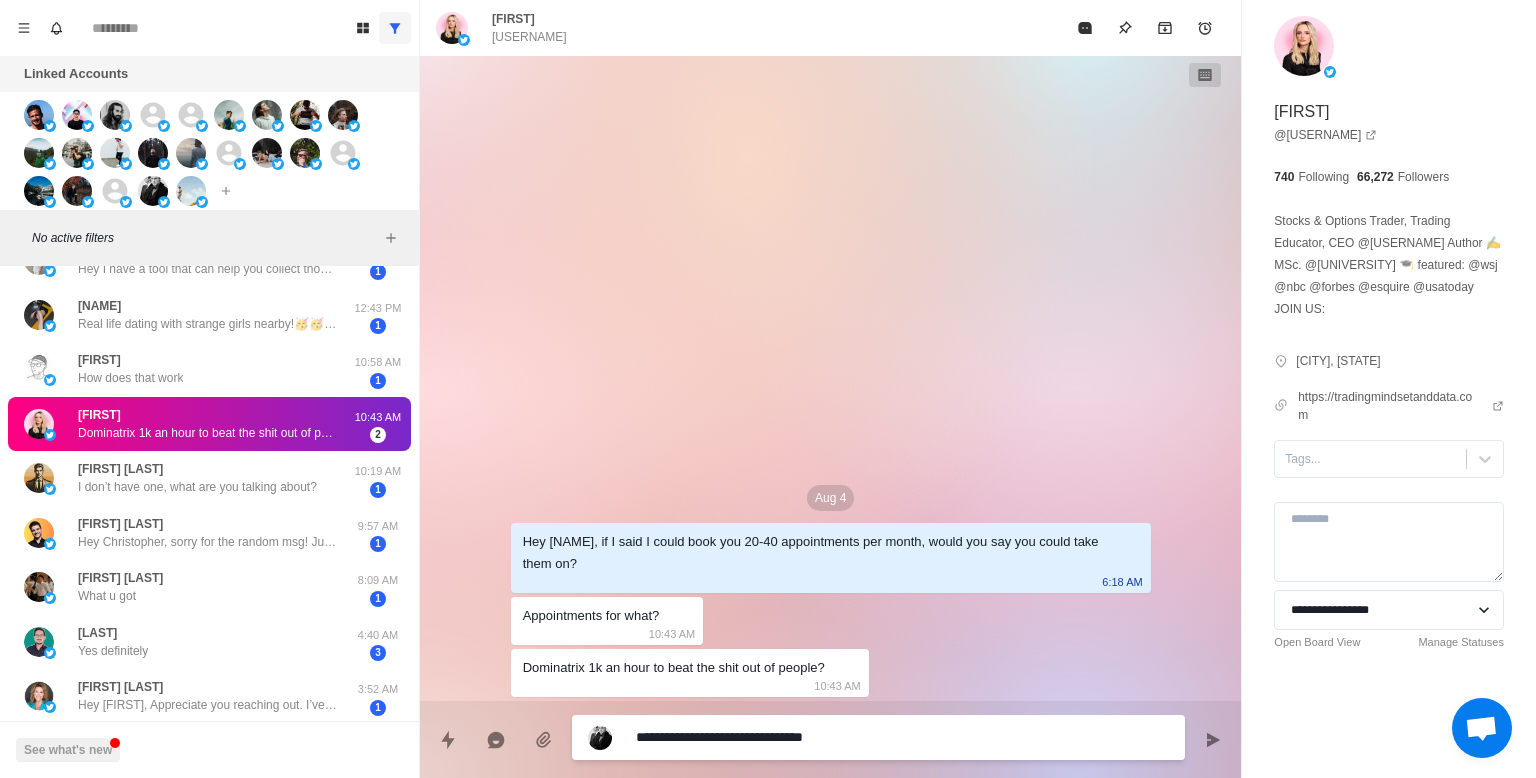 type on "*" 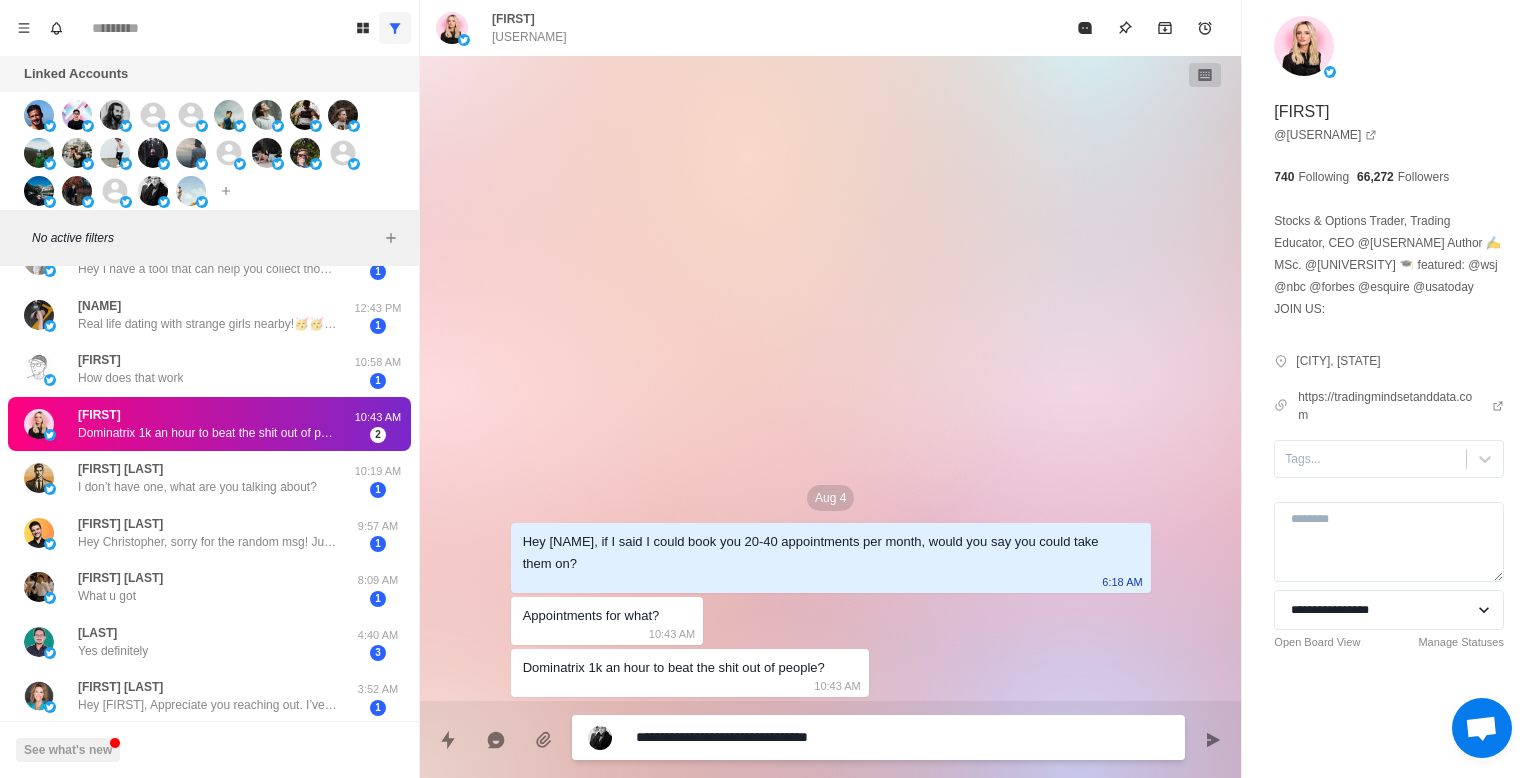 type on "*" 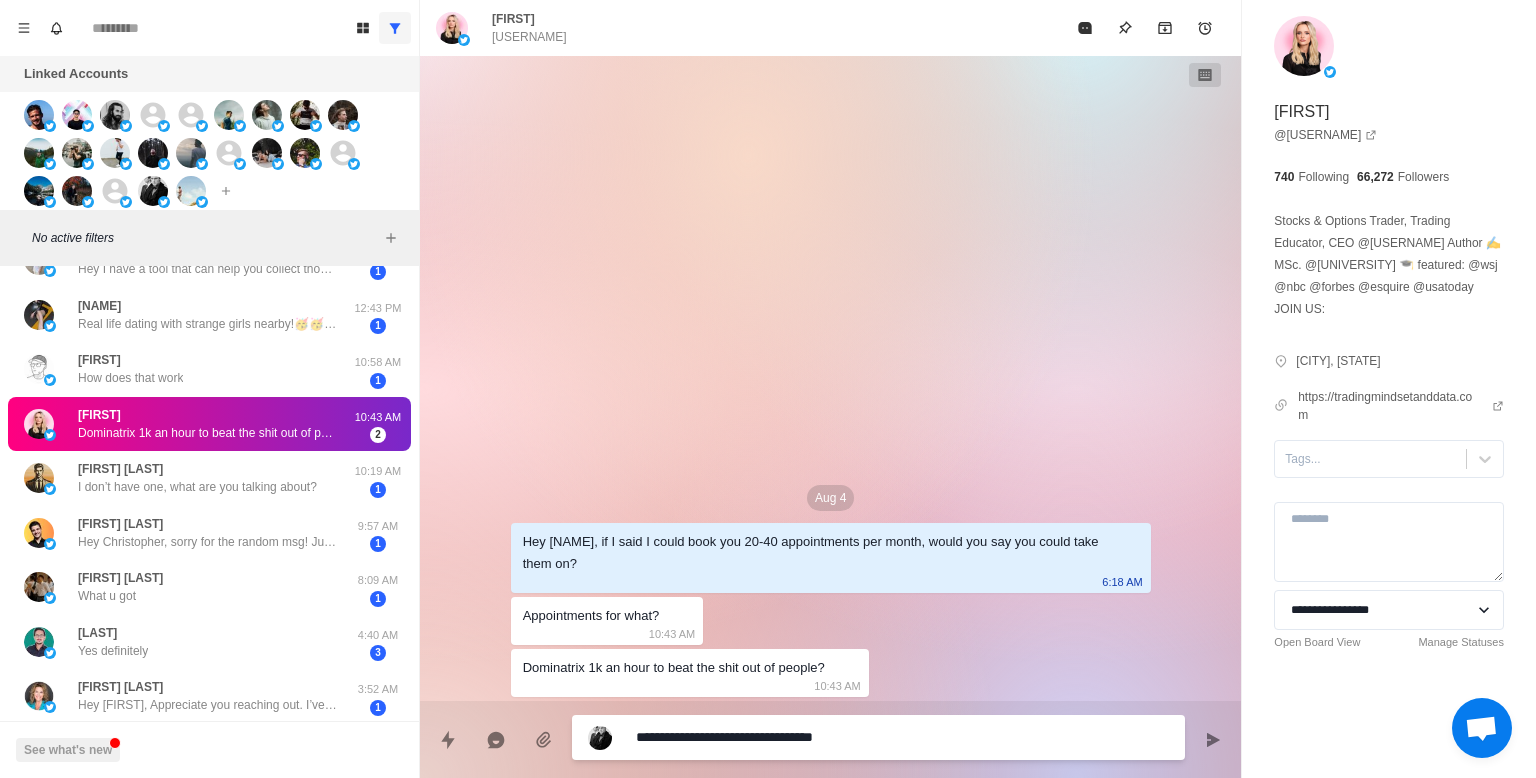 type on "*" 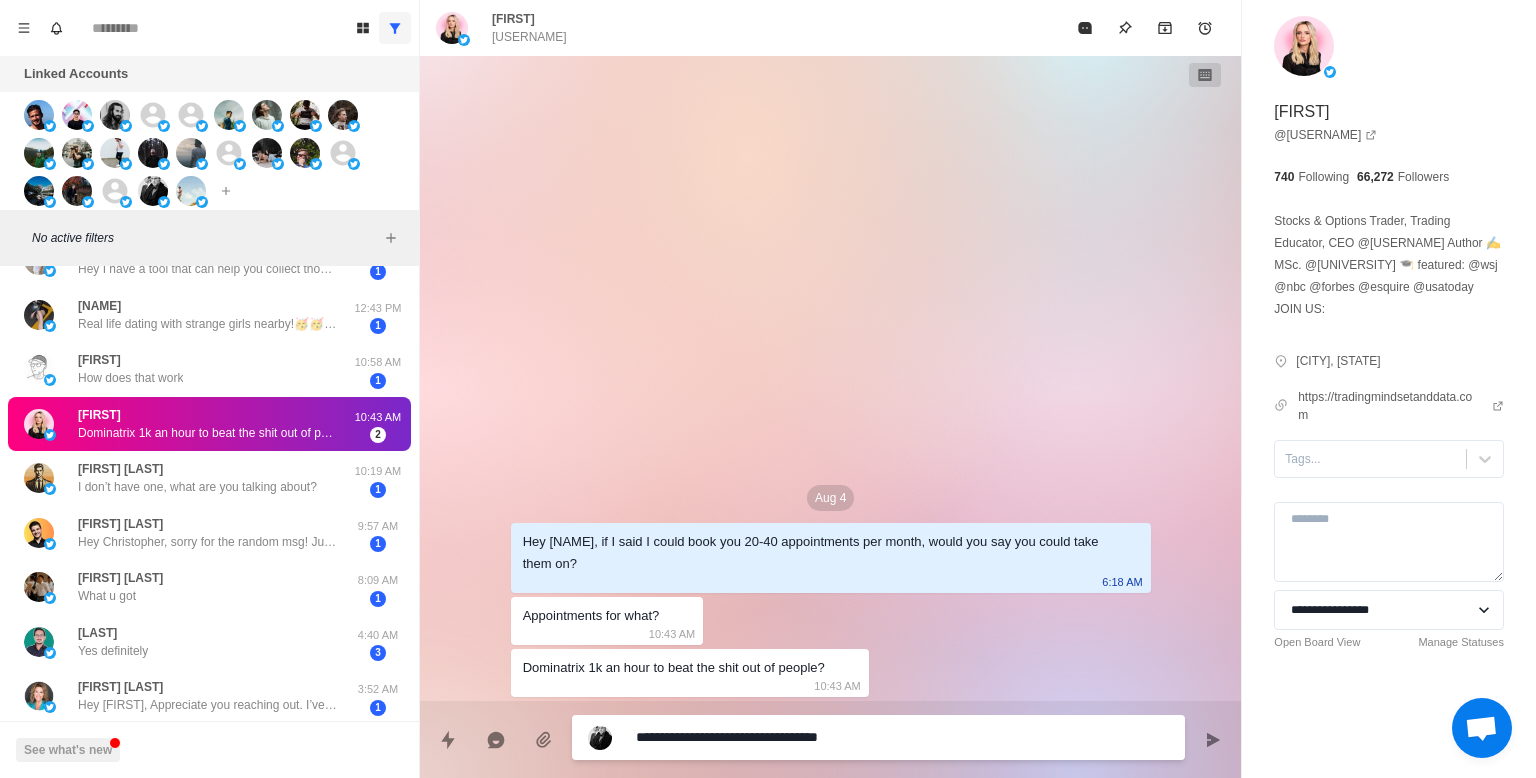 type on "*" 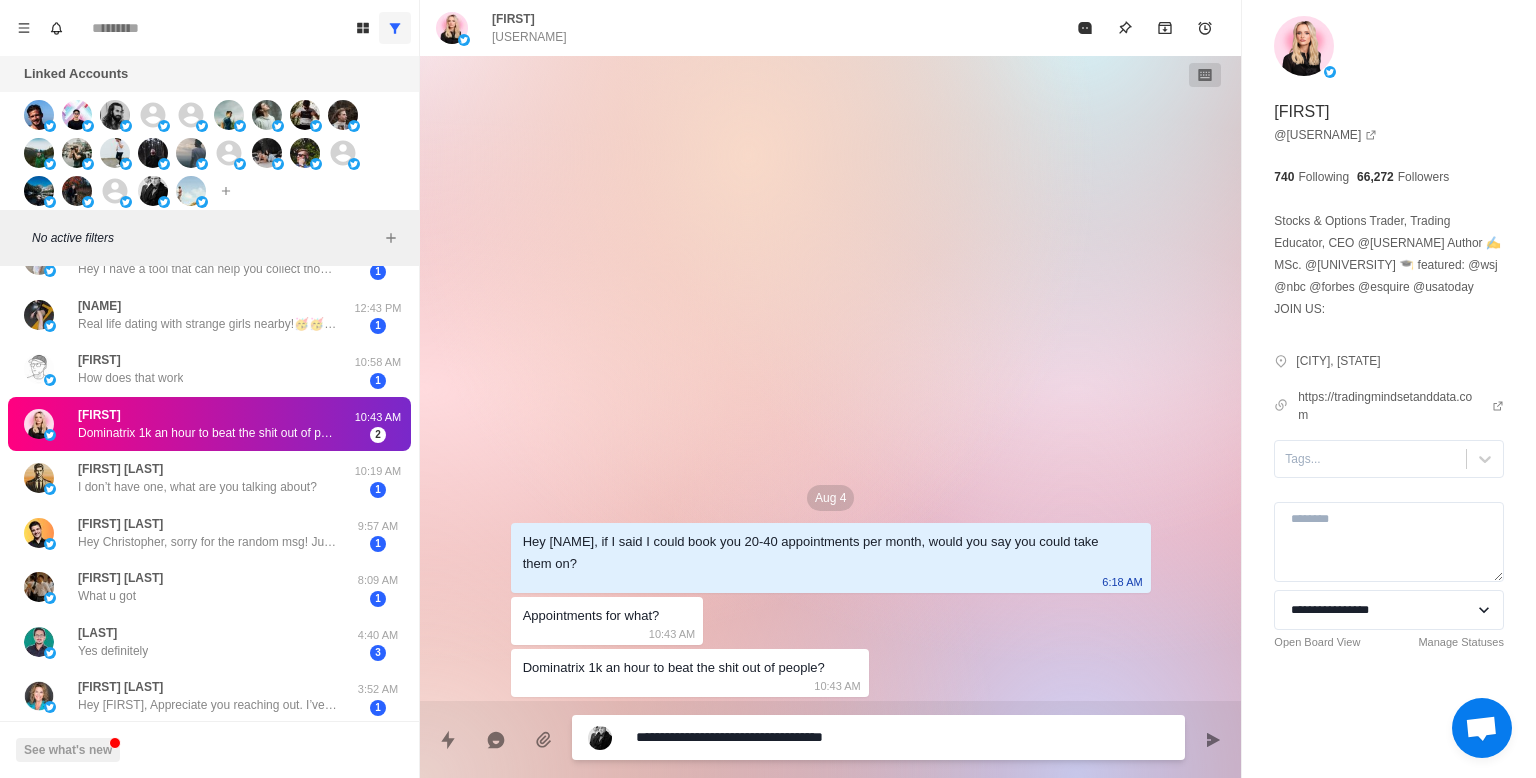 type on "*" 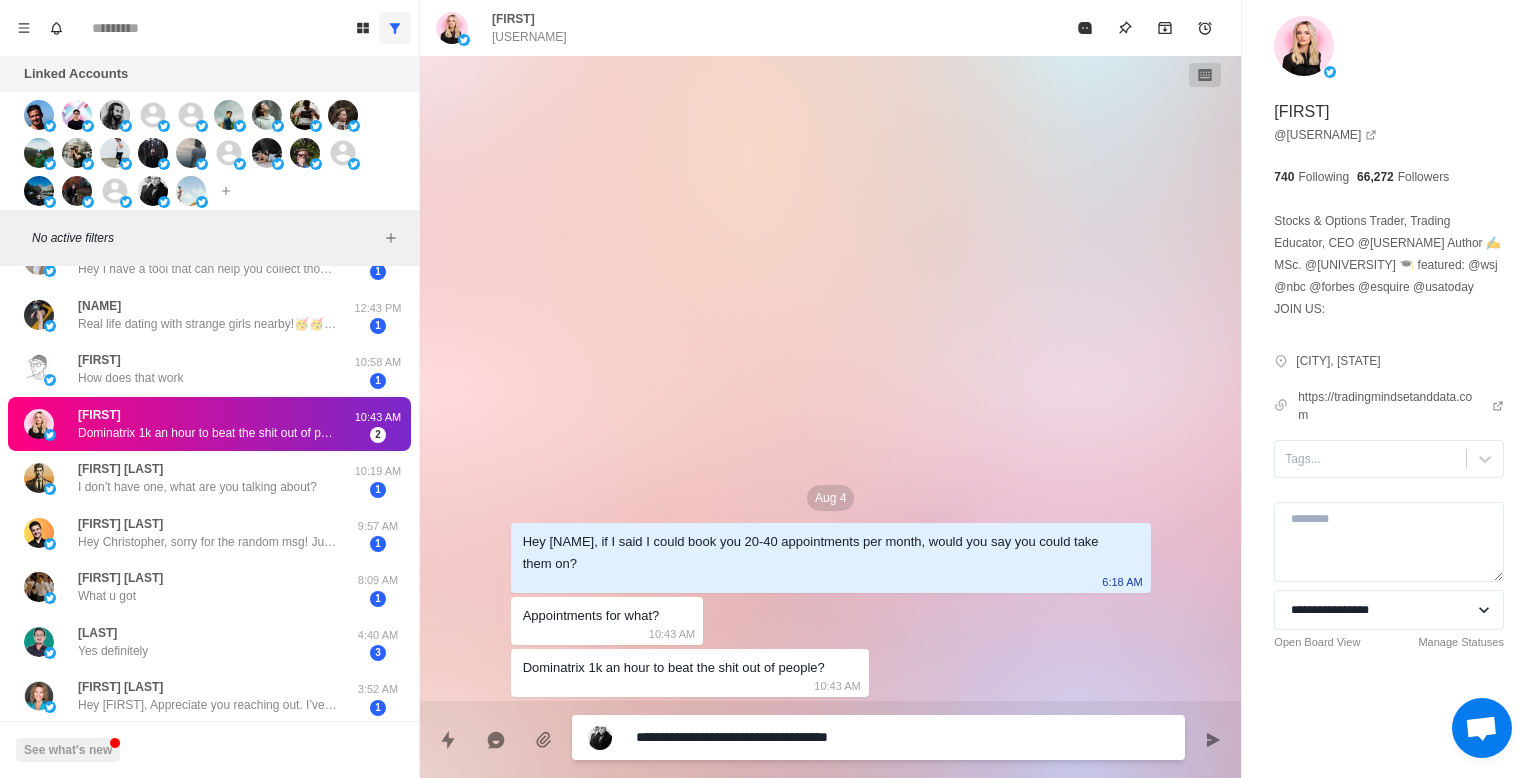 type on "*" 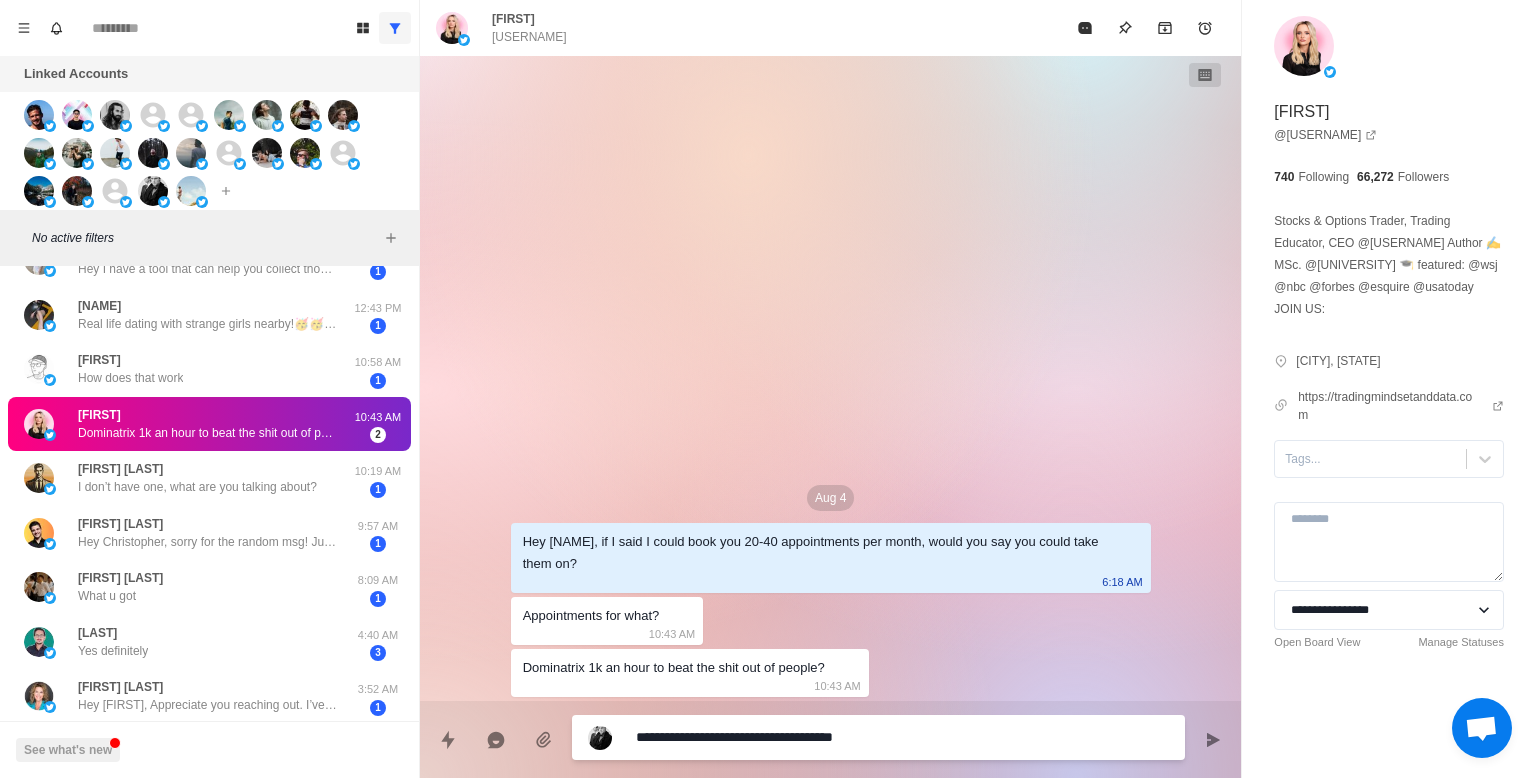 type on "*" 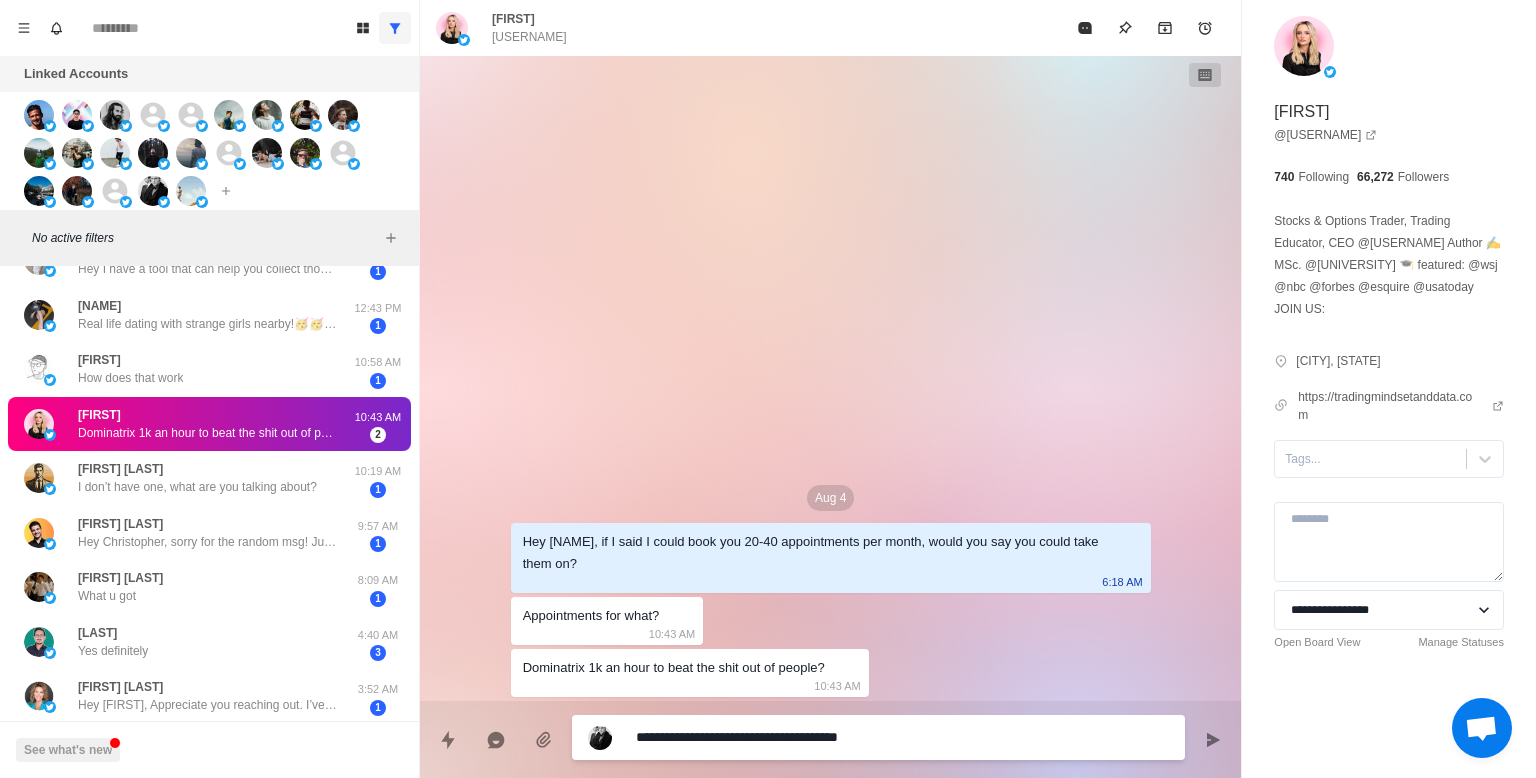 type on "*" 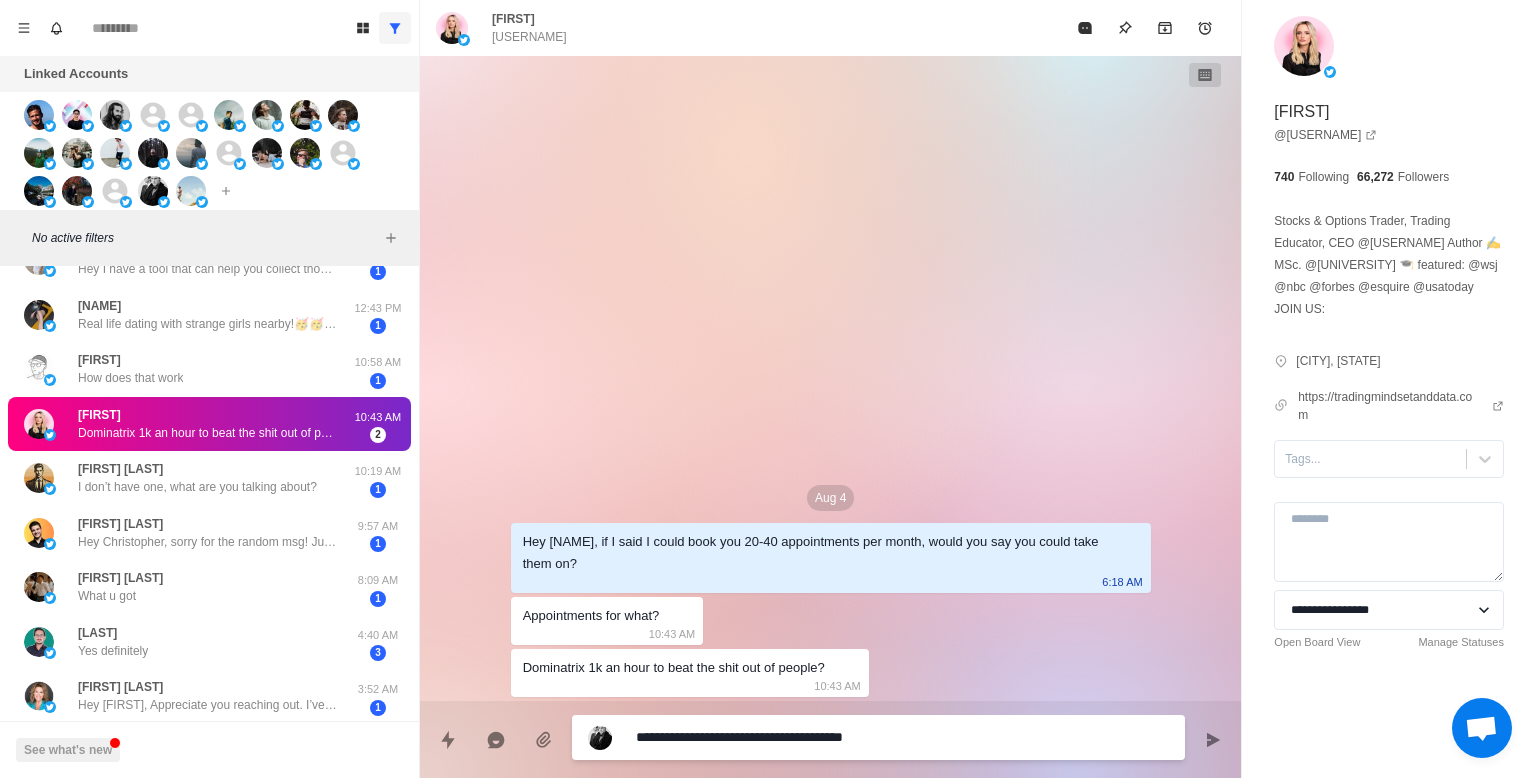 type on "*" 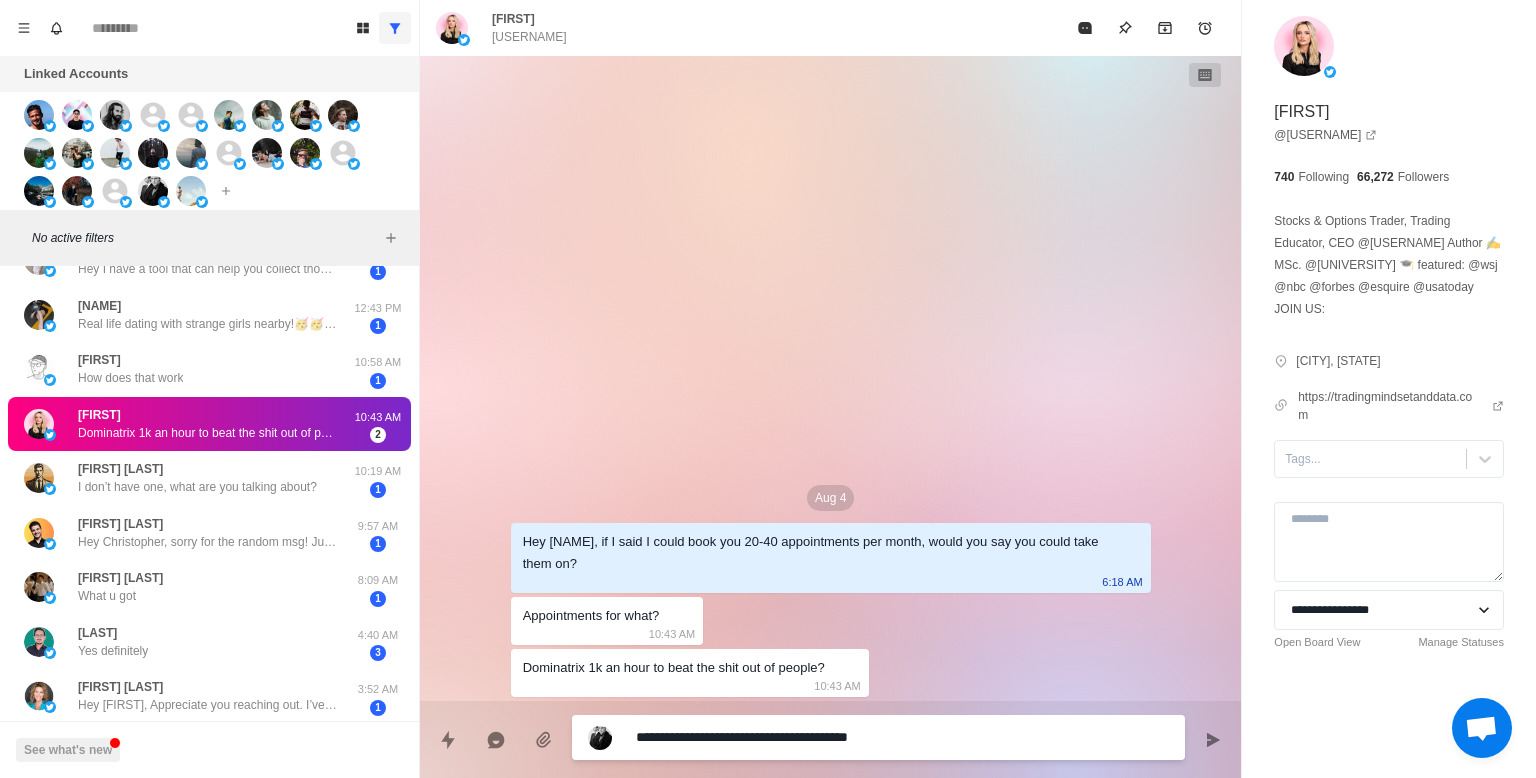 type on "*" 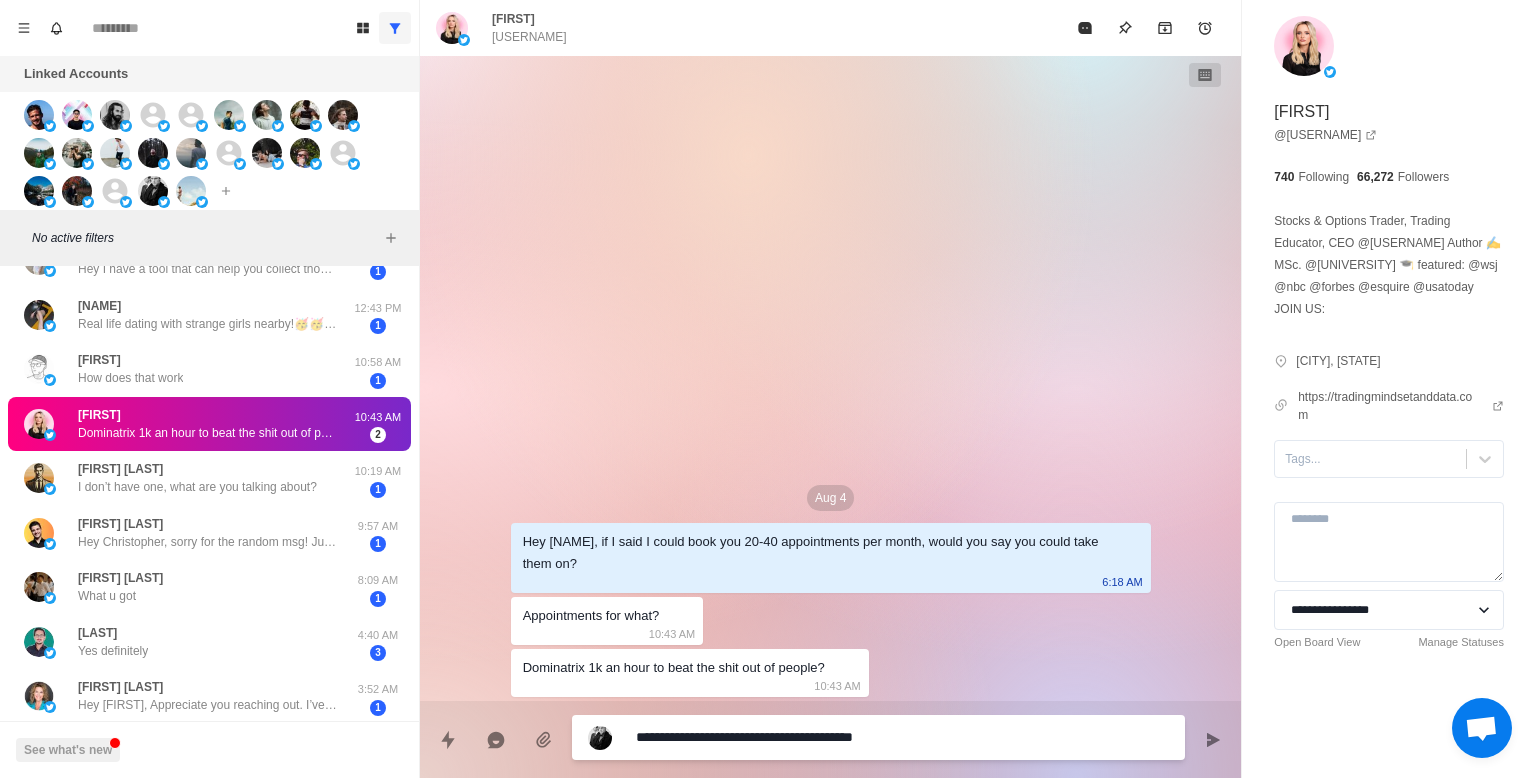 type on "*" 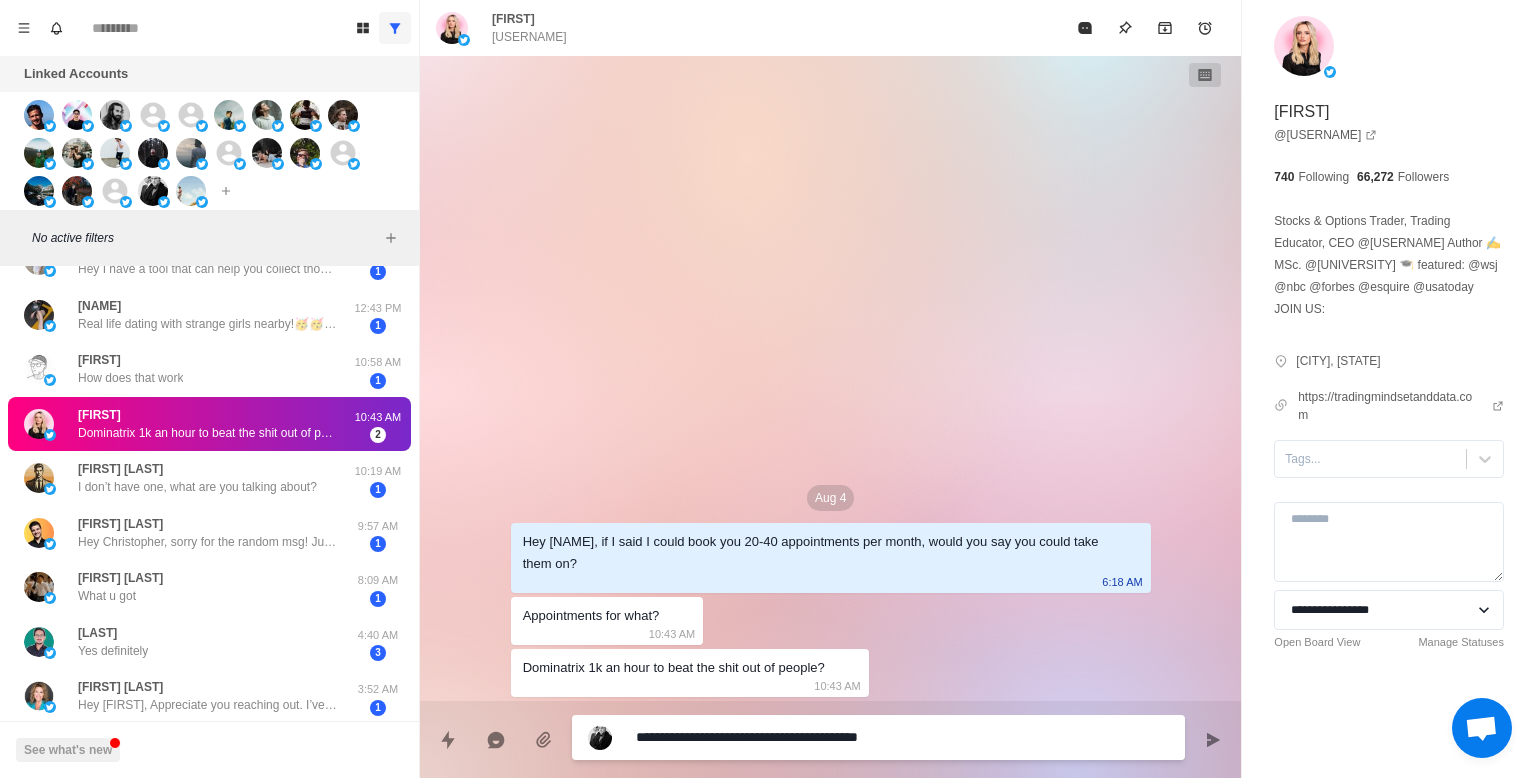 type on "*" 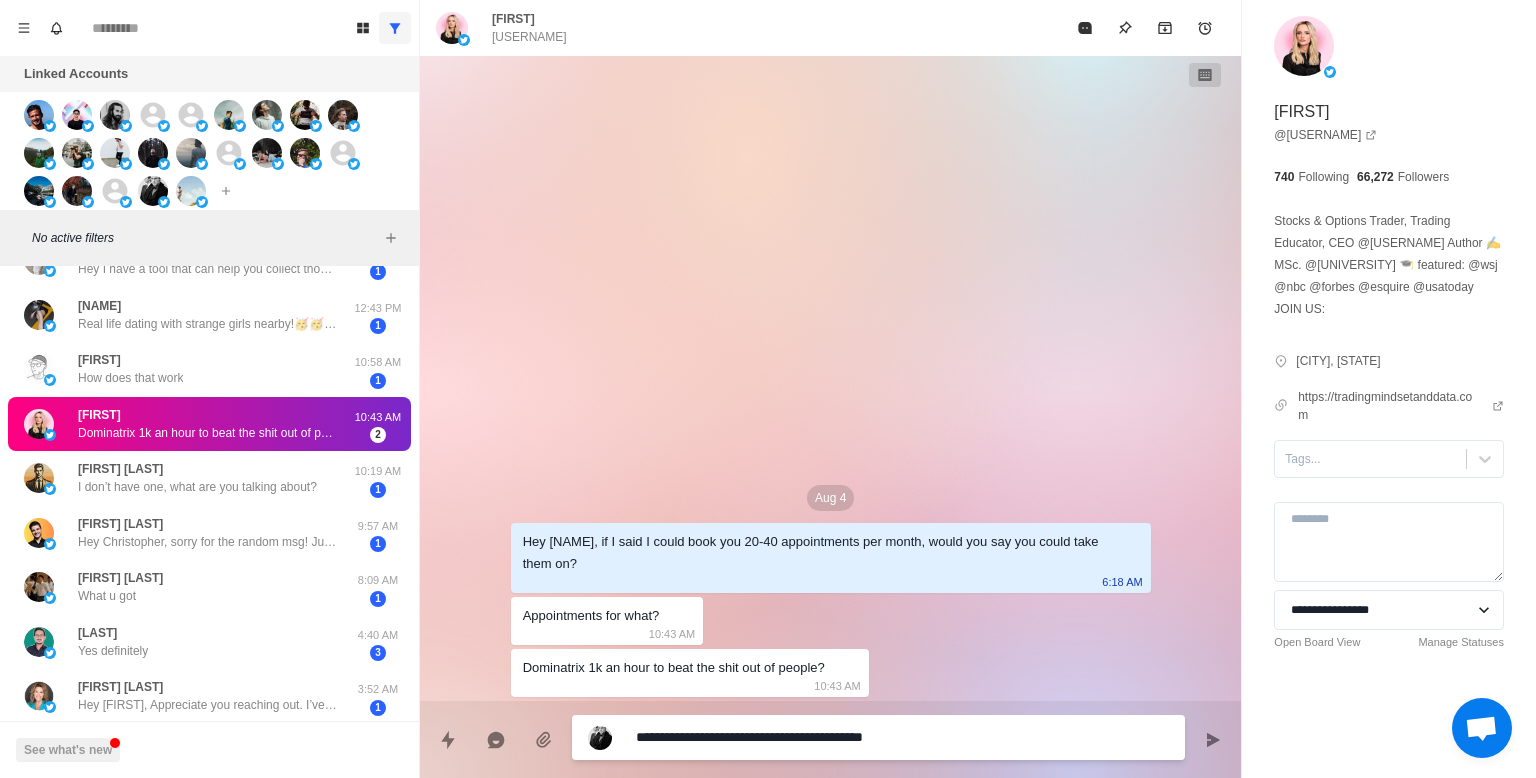 type on "*" 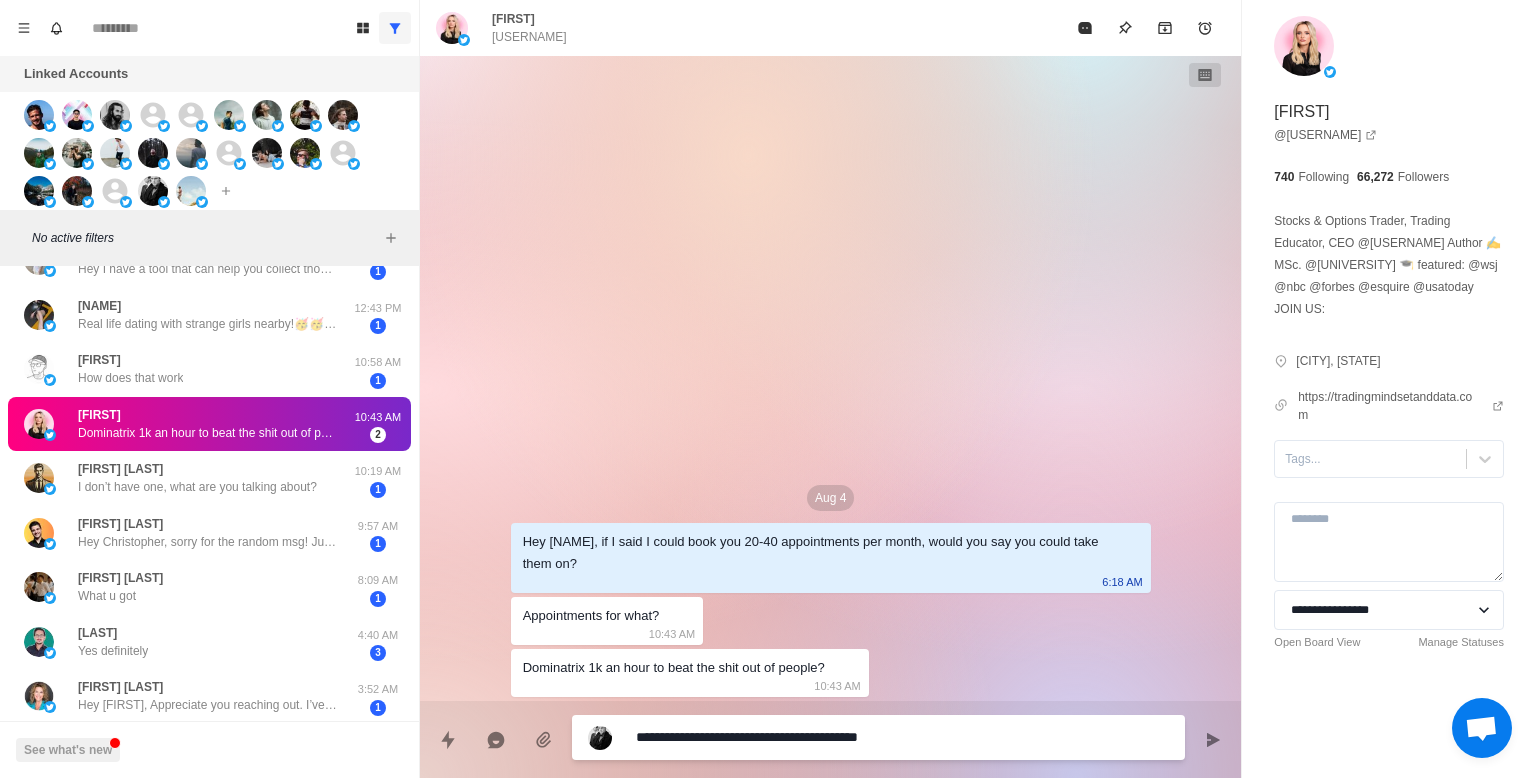 type on "*" 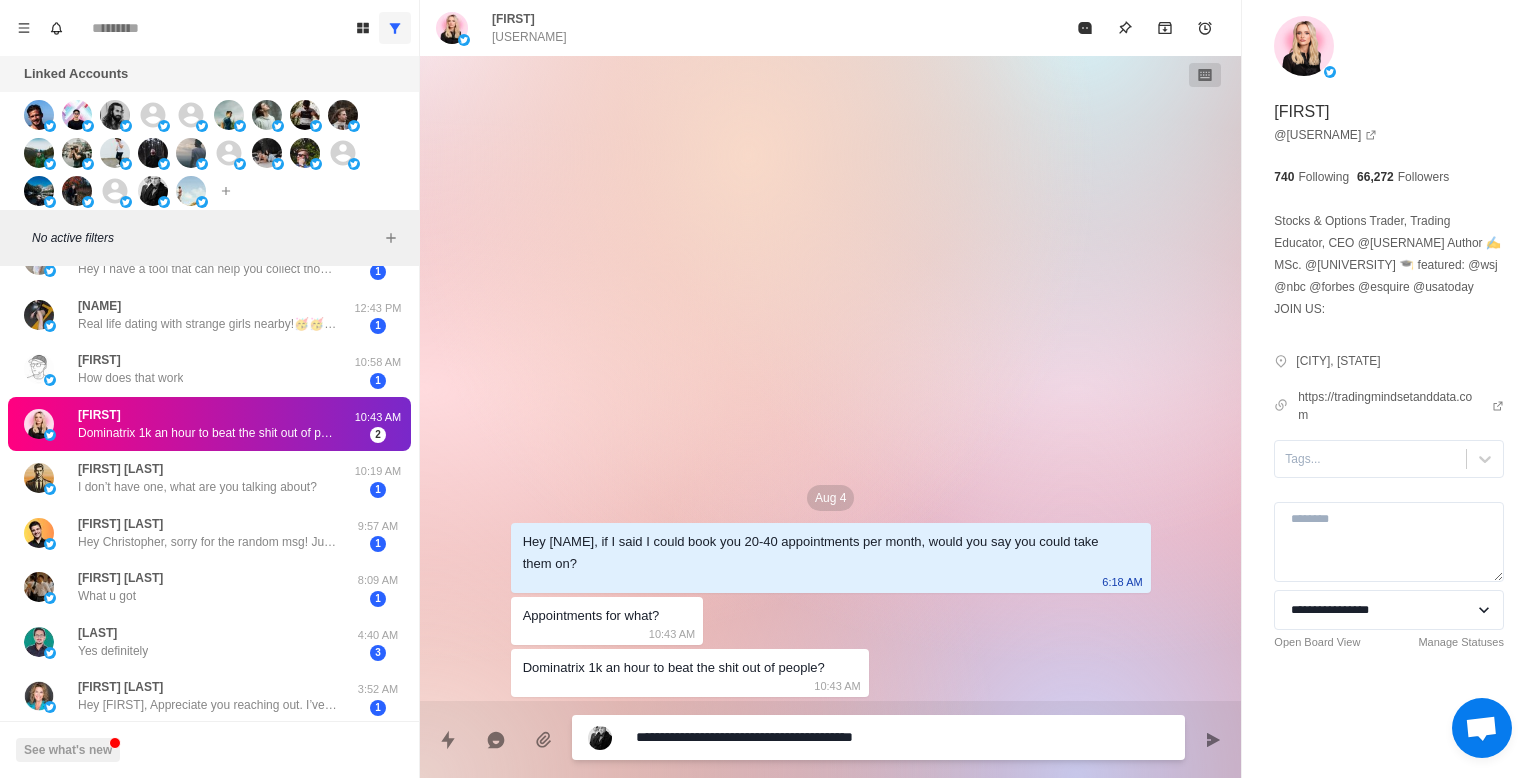 type on "*" 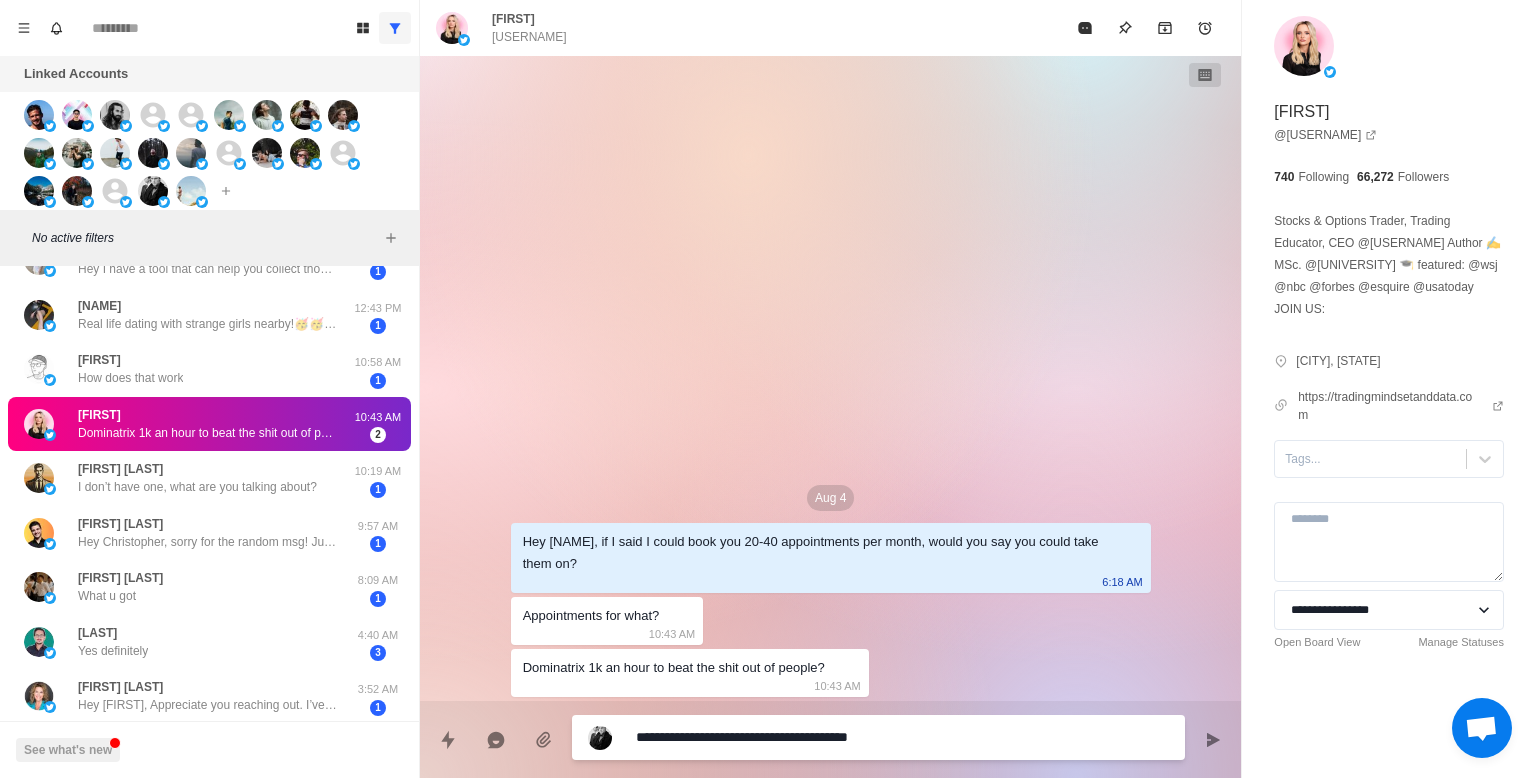 type on "*" 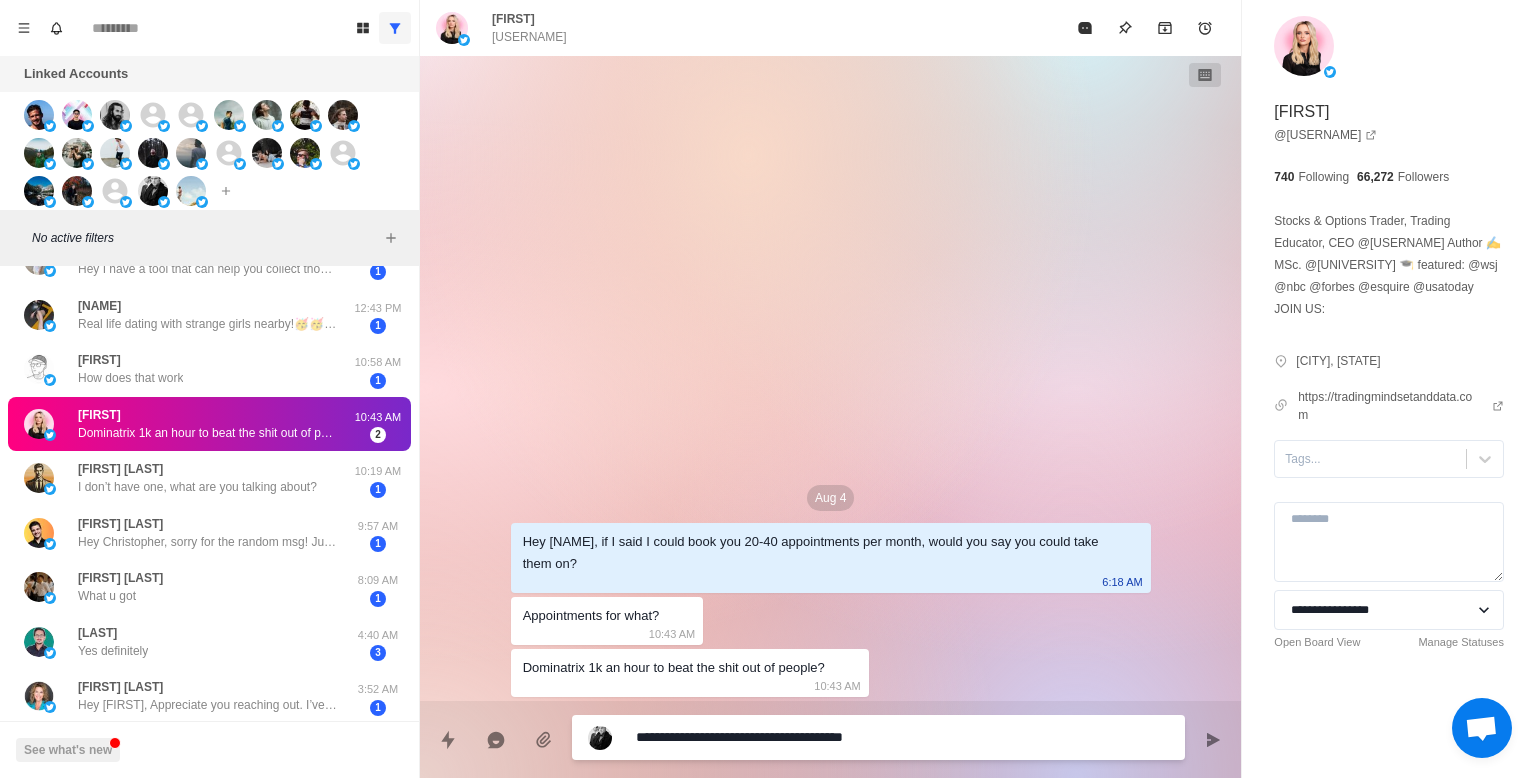 type on "*" 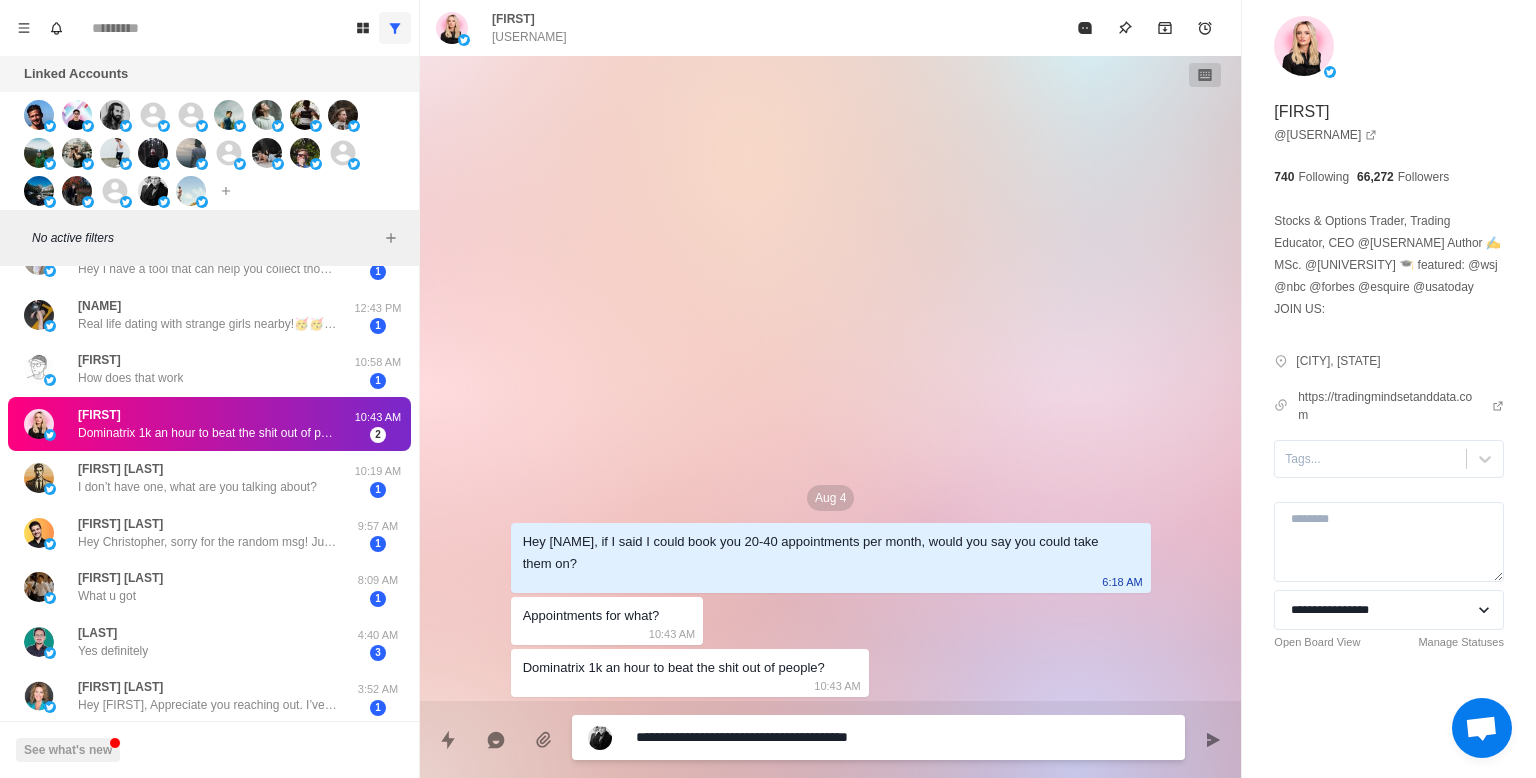 type on "*" 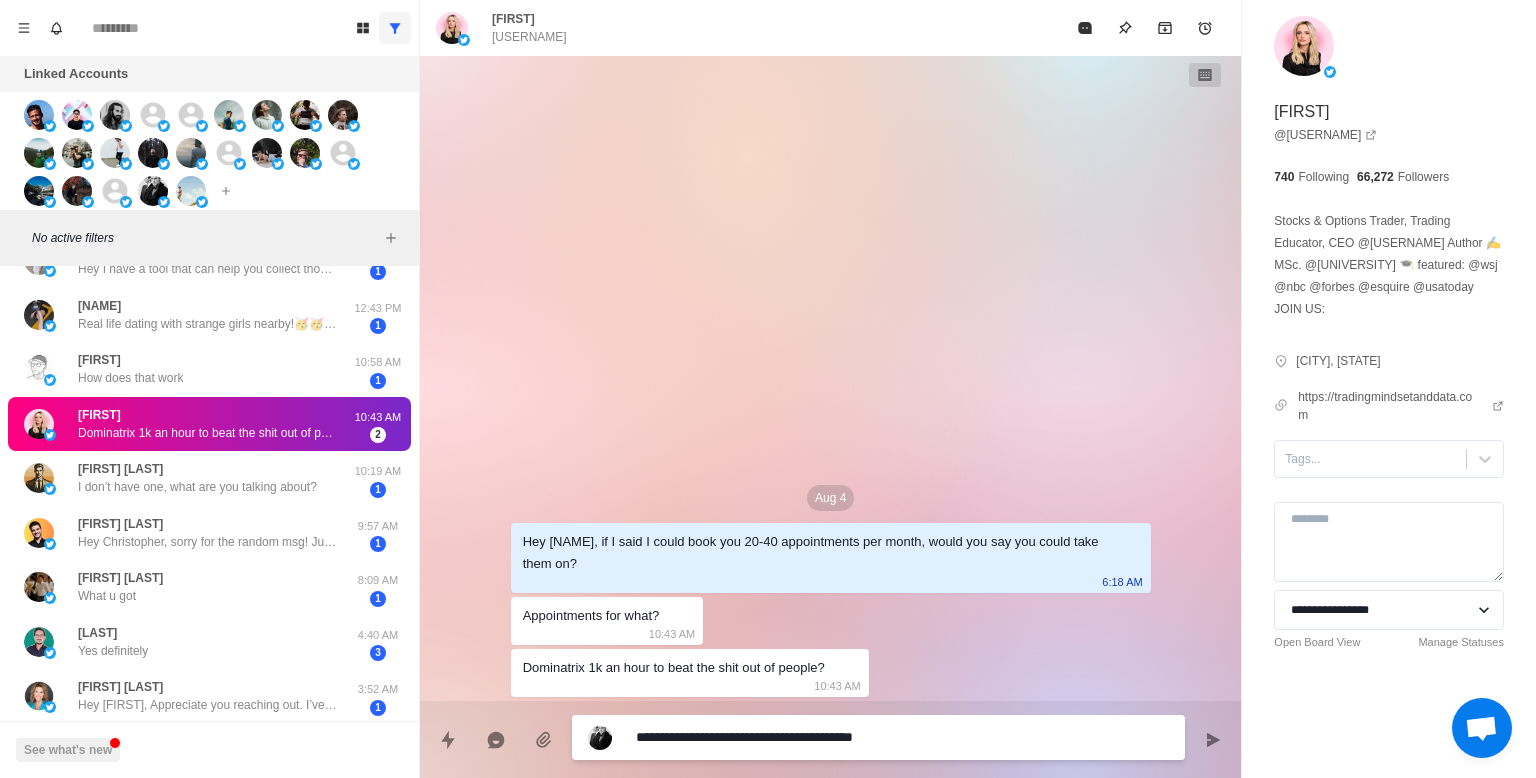 type on "*" 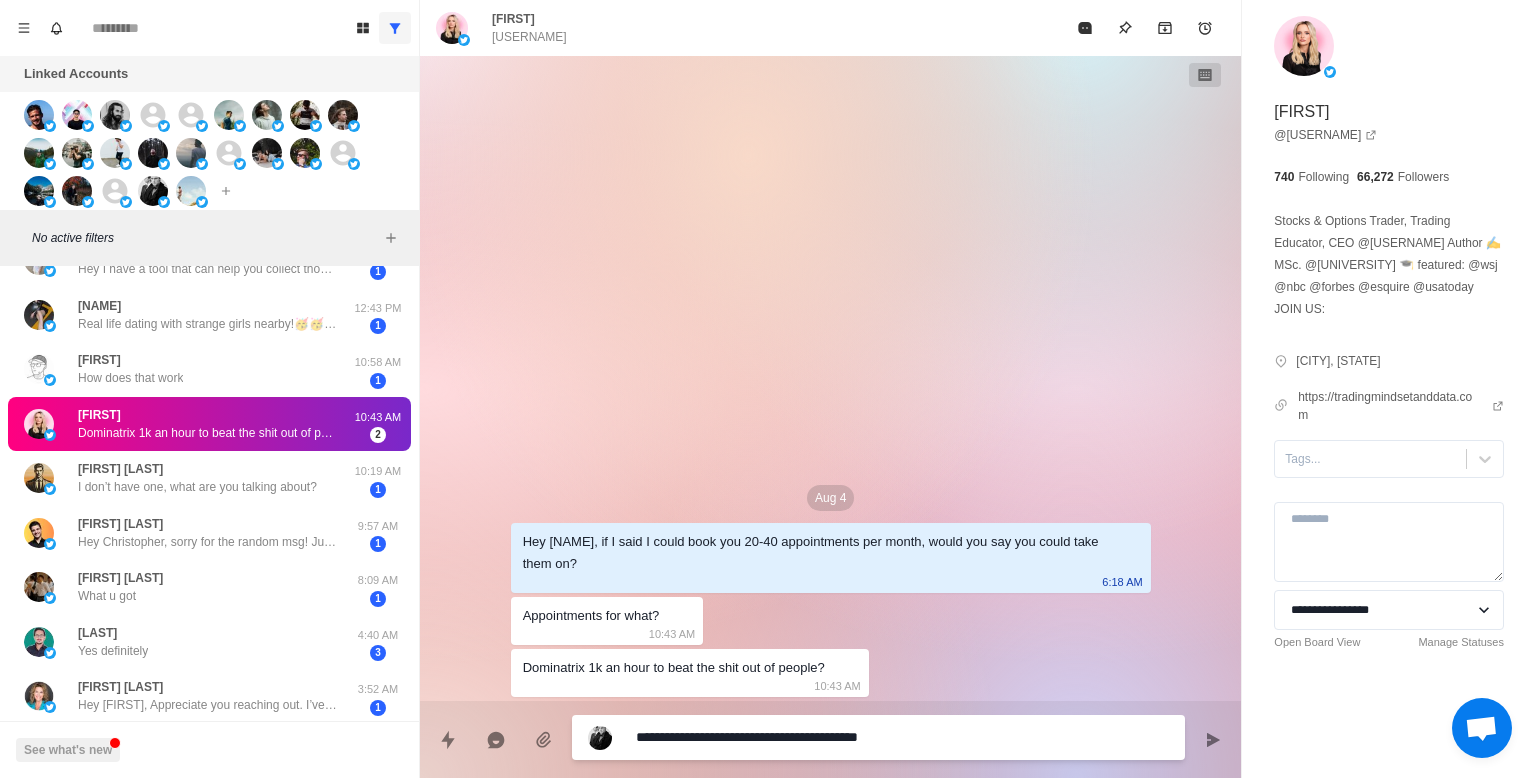 type on "*" 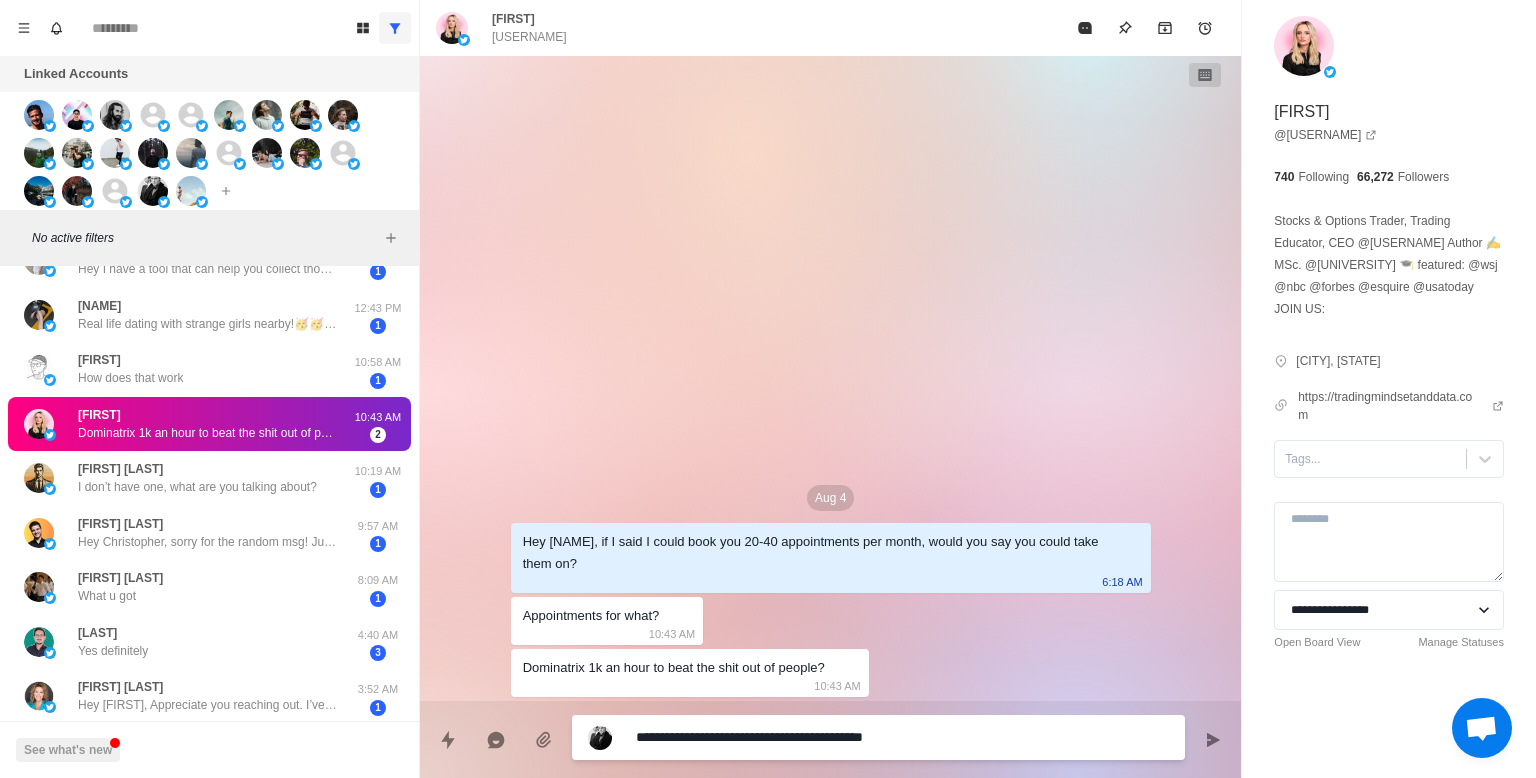 type on "*" 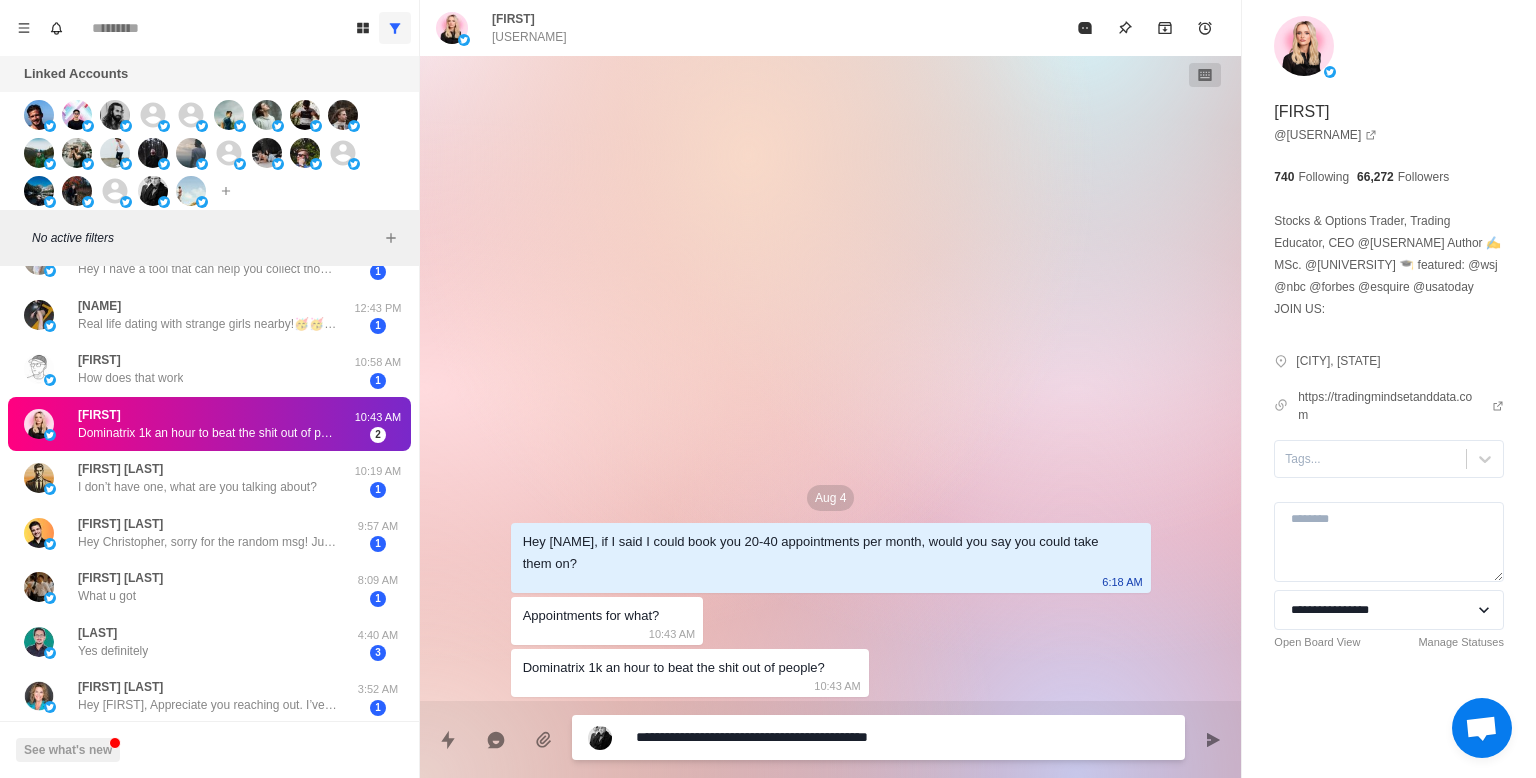 type on "*" 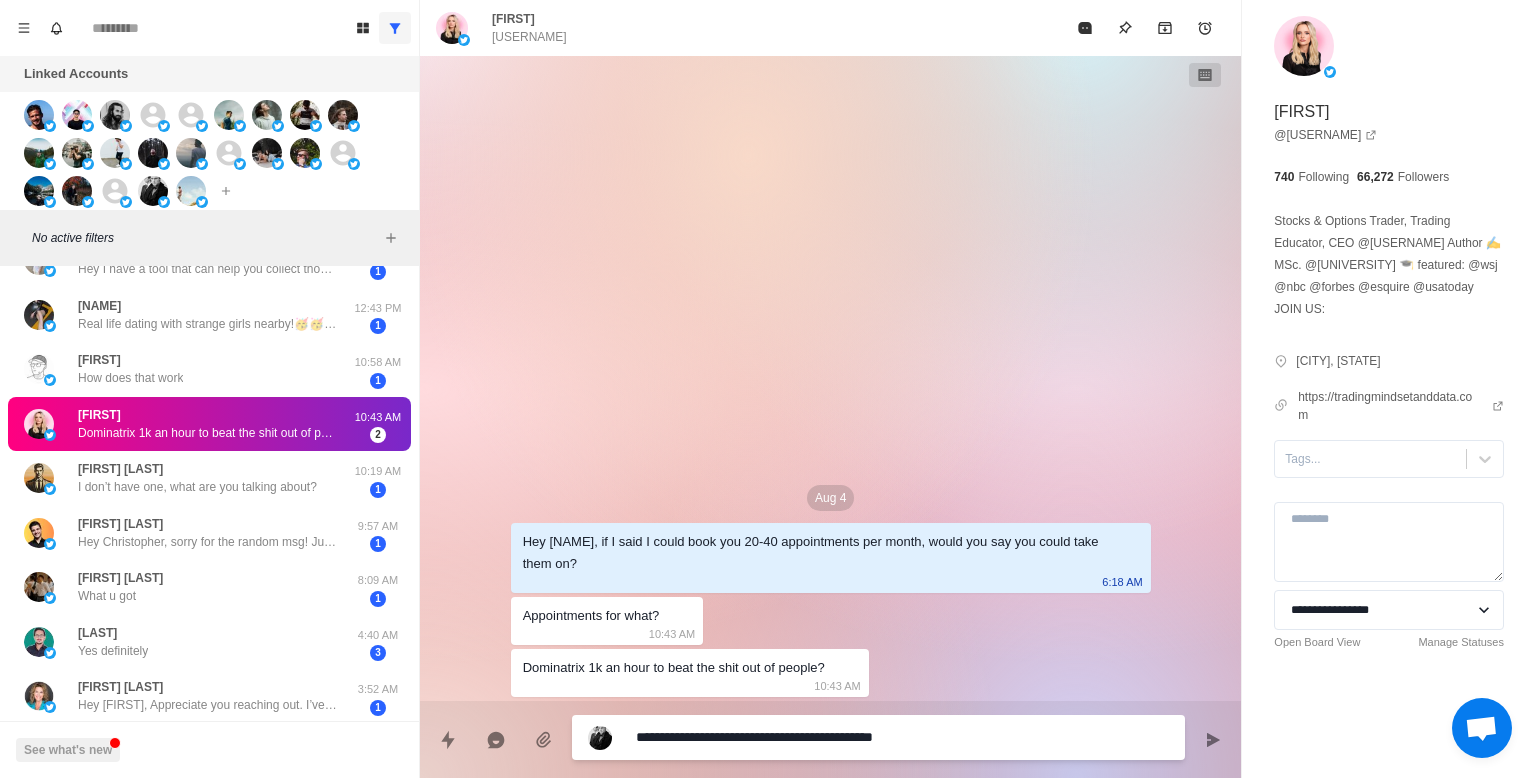 type on "*" 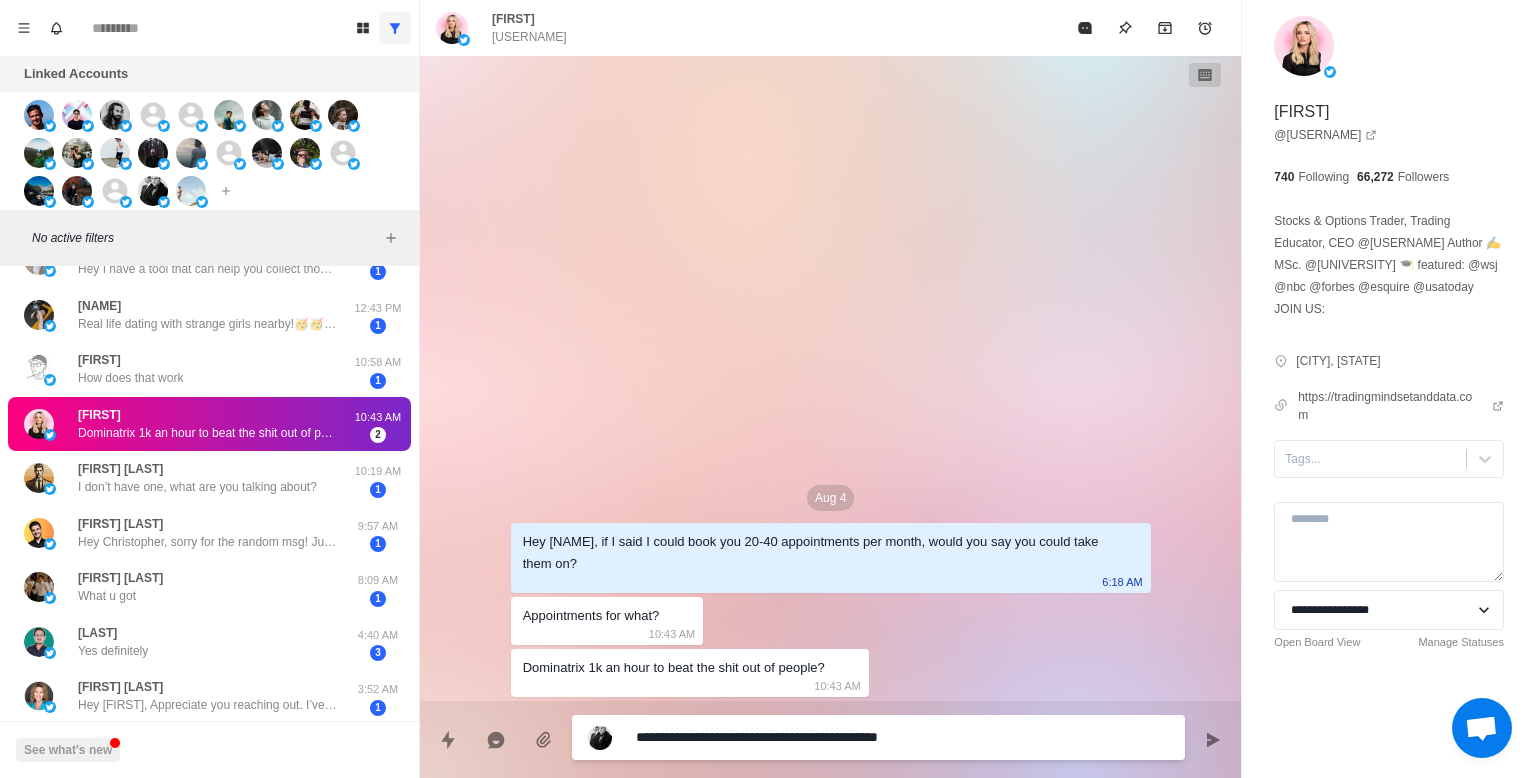 click on "**********" at bounding box center [902, 737] 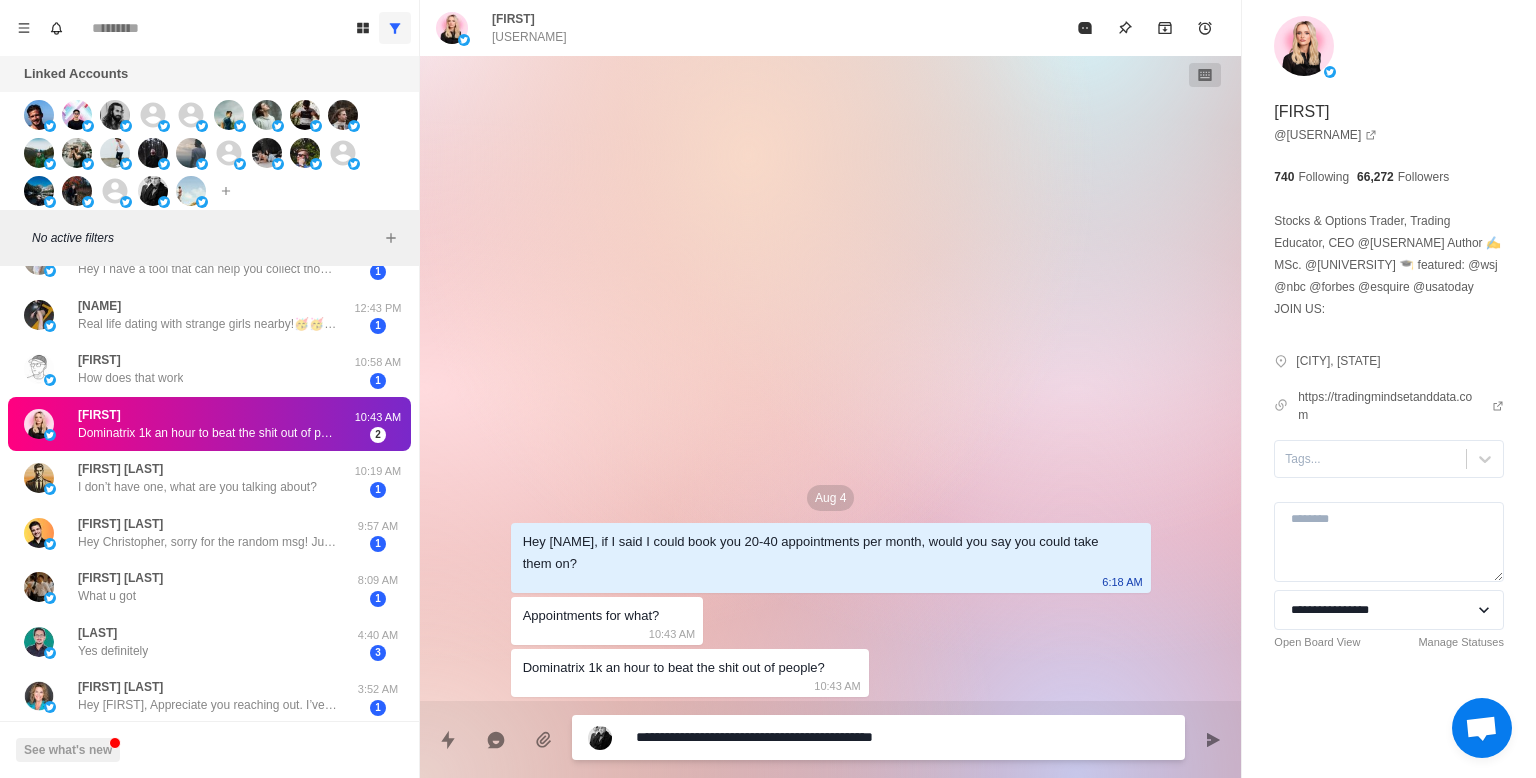 type on "**********" 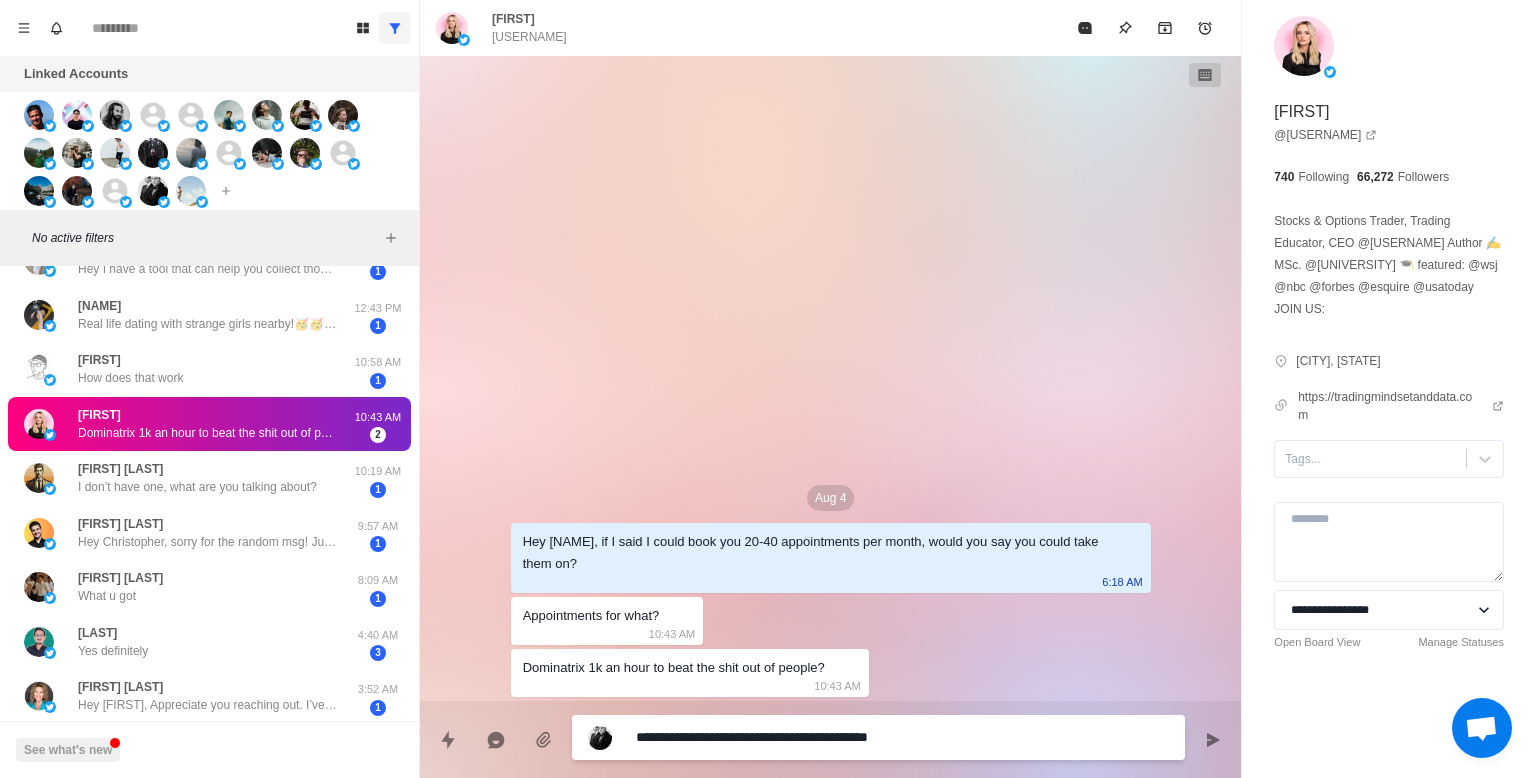 type on "*" 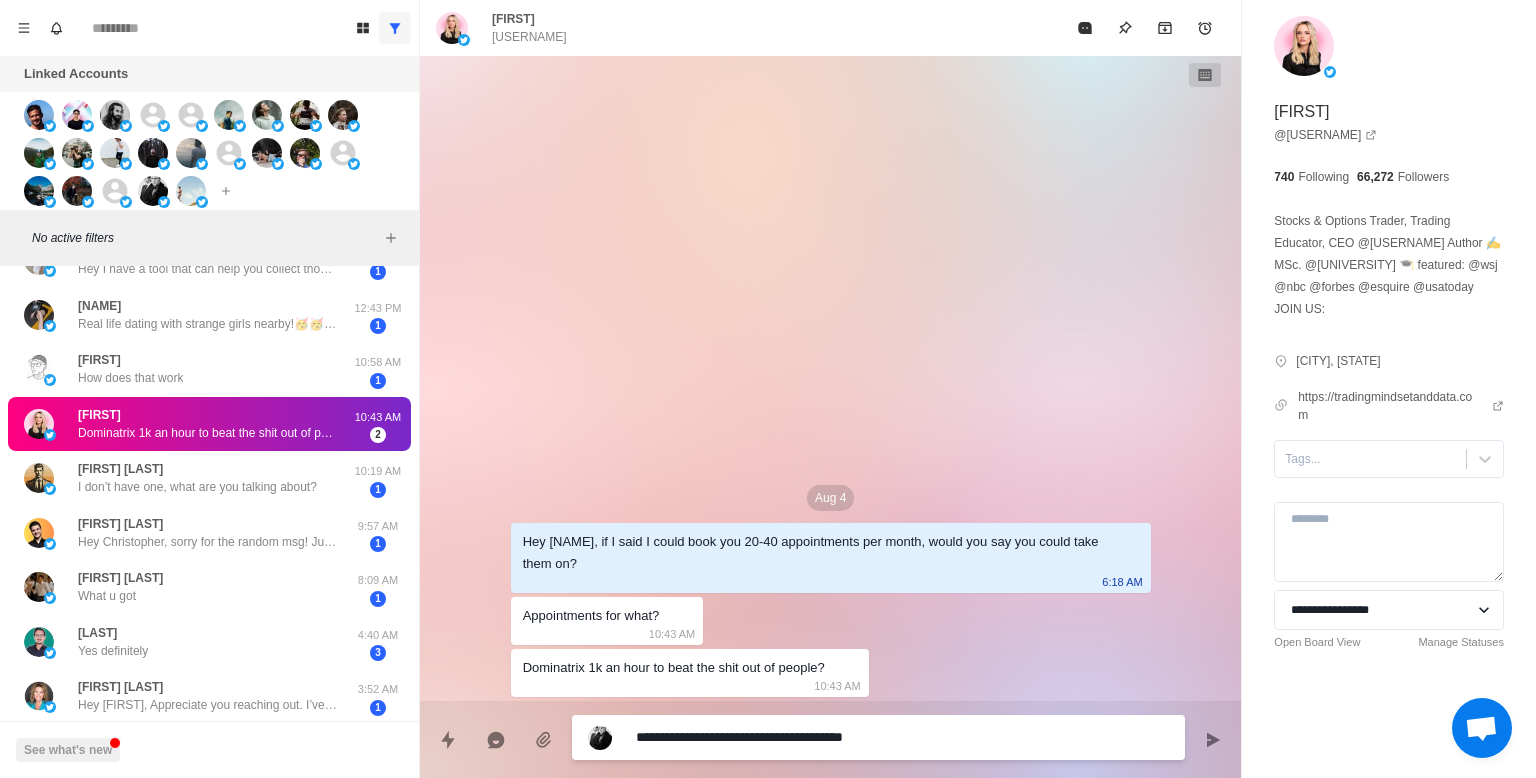 click on "**********" at bounding box center (902, 737) 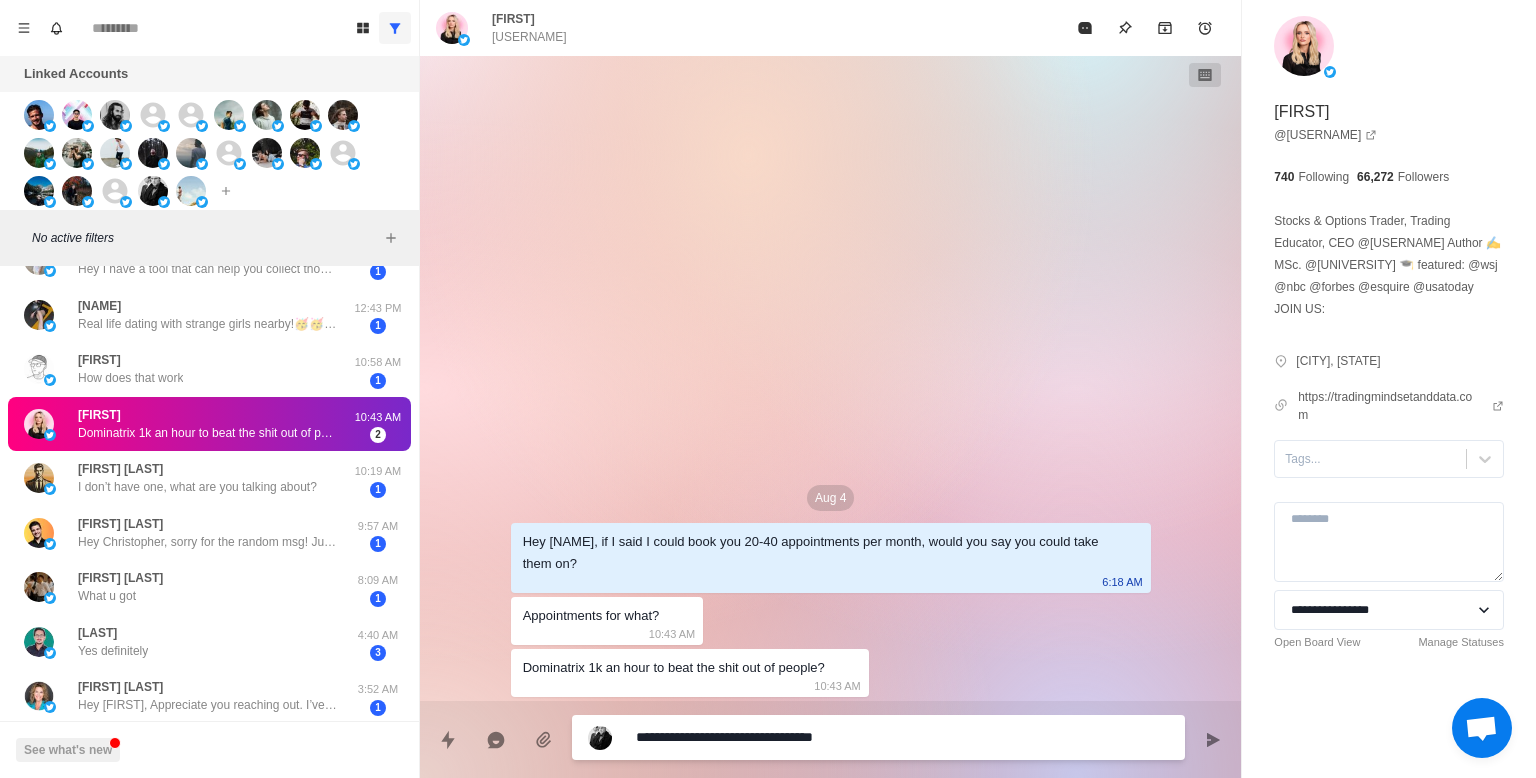 click on "**********" at bounding box center [878, 737] 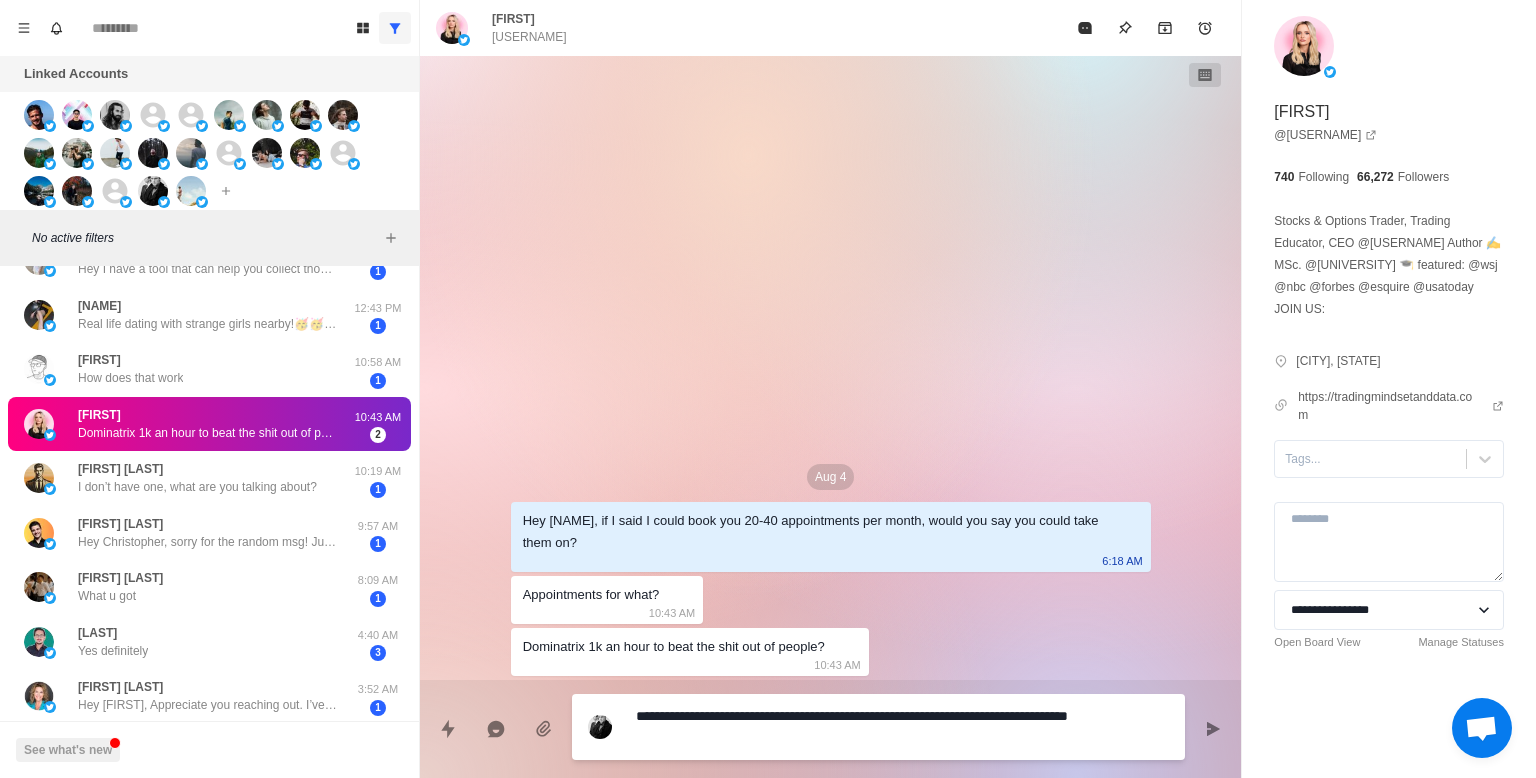 click on "**********" at bounding box center (902, 727) 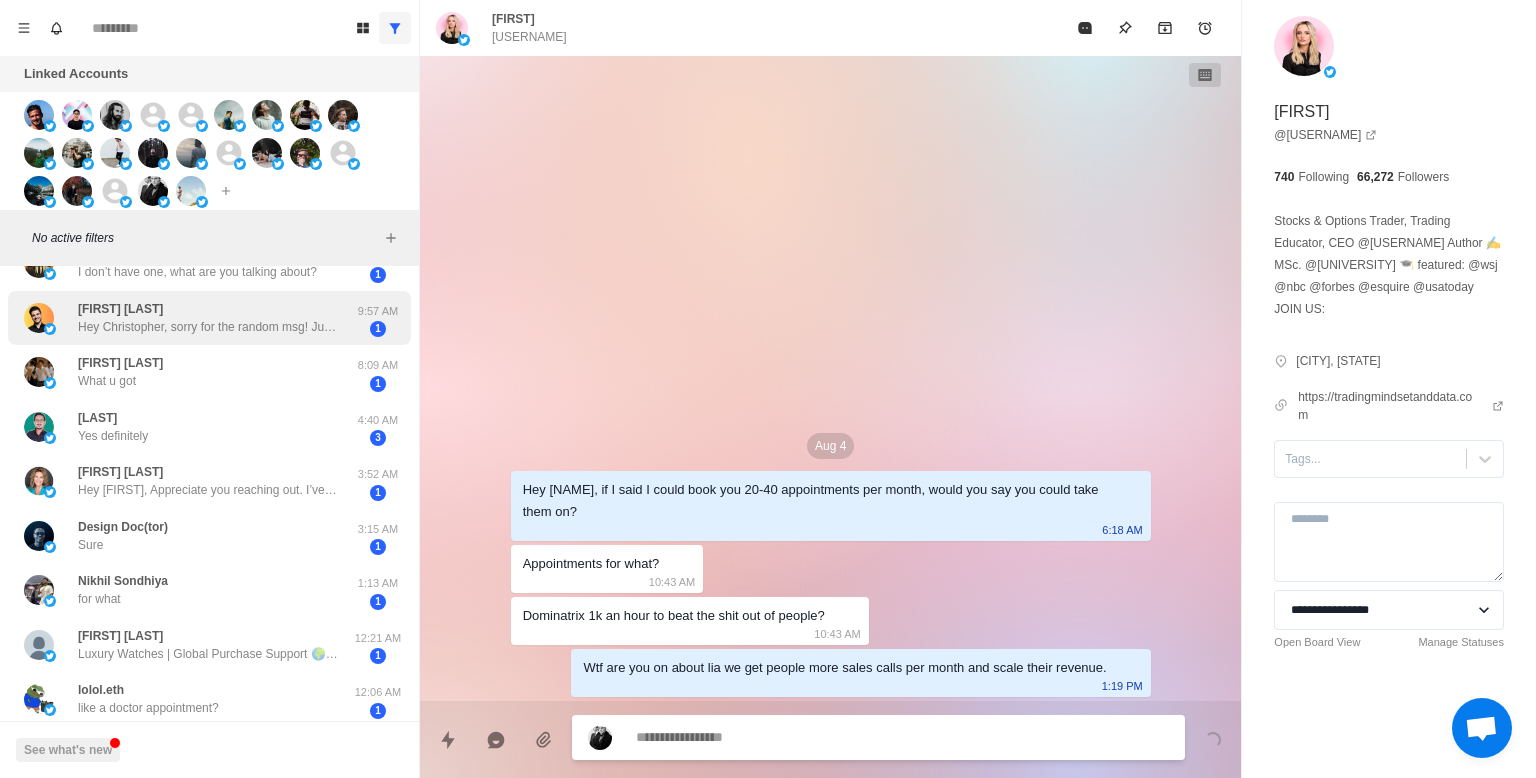 scroll, scrollTop: 911, scrollLeft: 0, axis: vertical 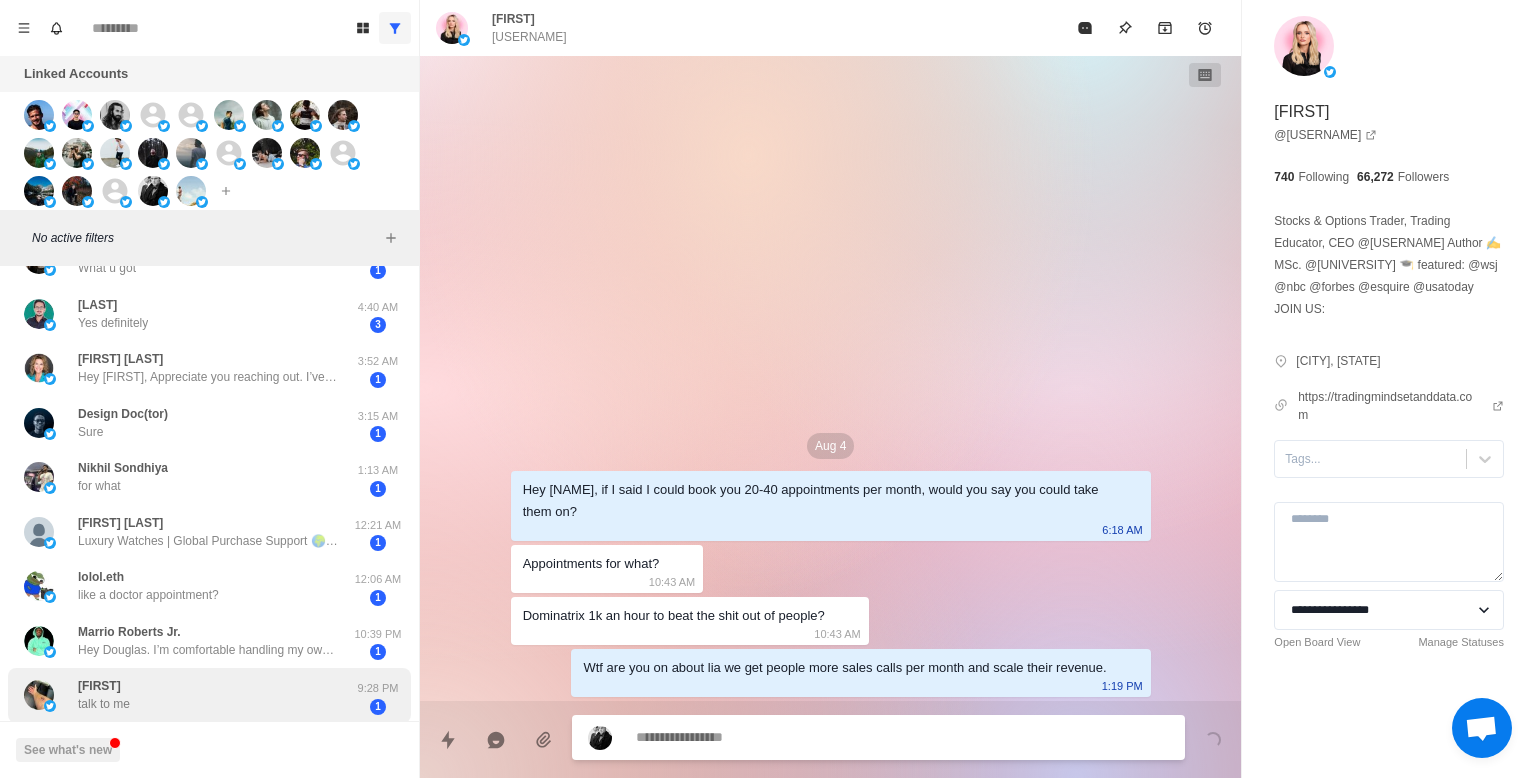 click on "[FIRST] talk to me" at bounding box center (188, 695) 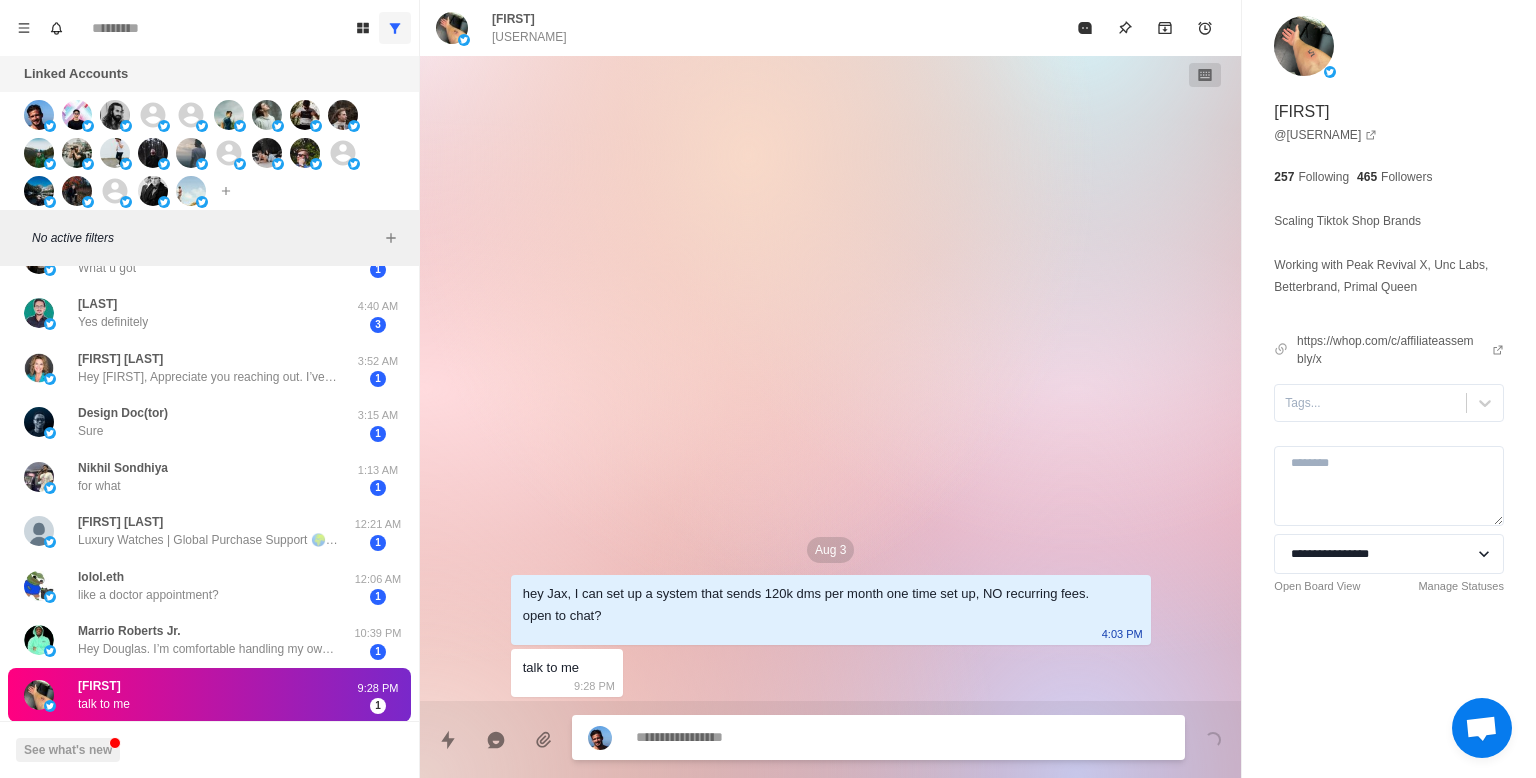 scroll, scrollTop: 856, scrollLeft: 0, axis: vertical 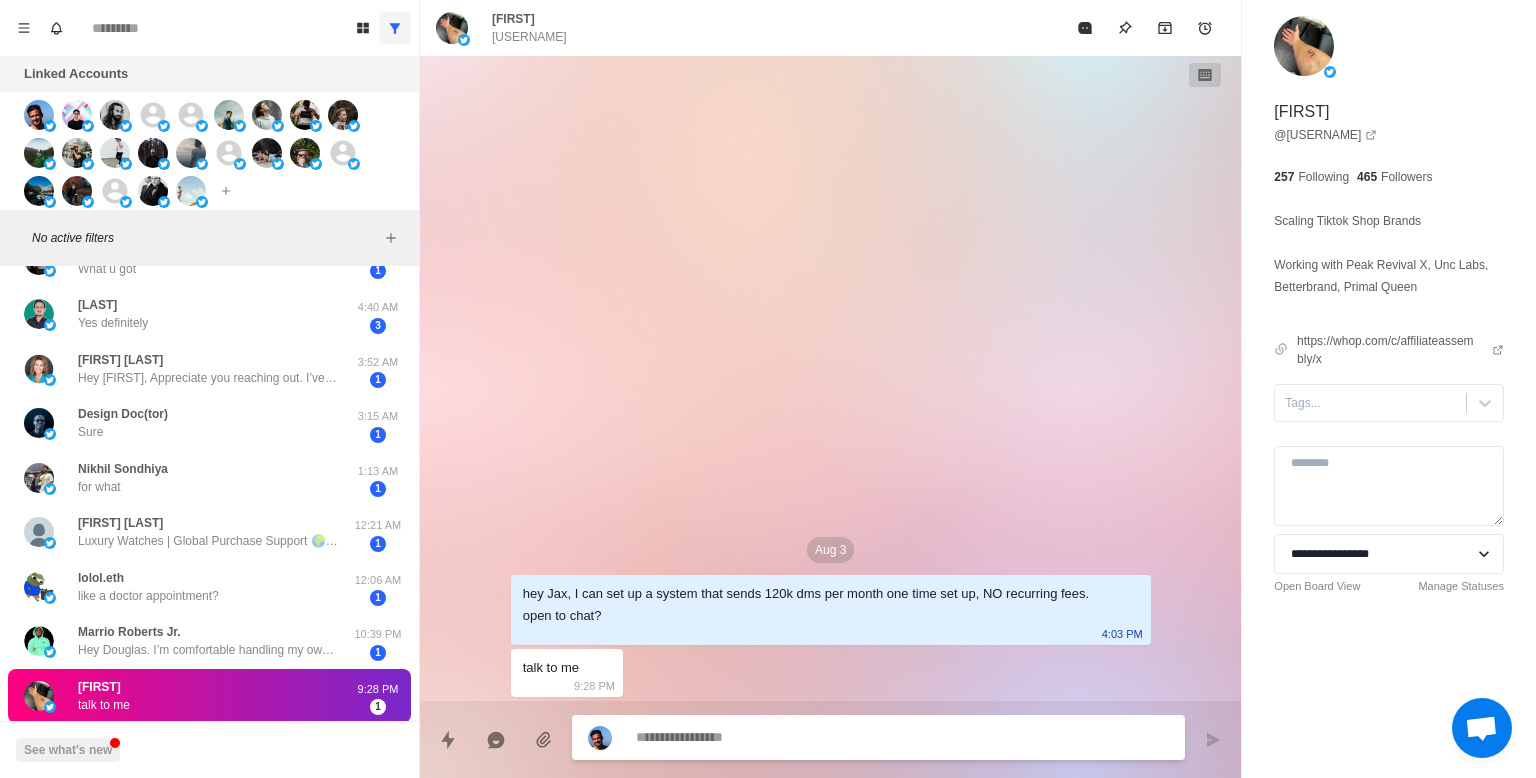 click on "Board View Tools Archived Chats Mark many as read Keyboard shortcuts Team Settings Upgrade Log out Past reminders No notifications Create a reminder in a conversation  to be notified" at bounding box center (209, 28) 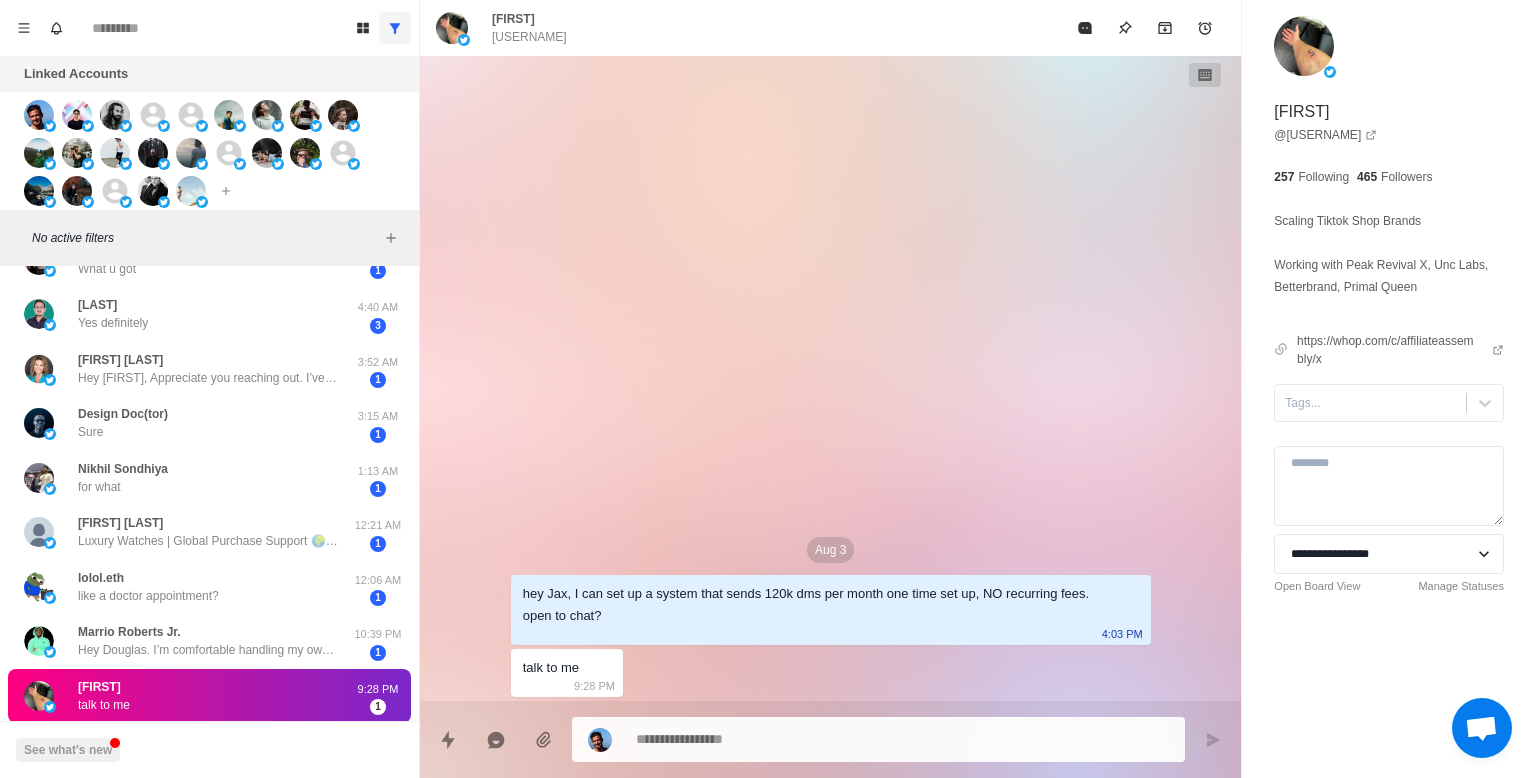 click at bounding box center [395, 28] 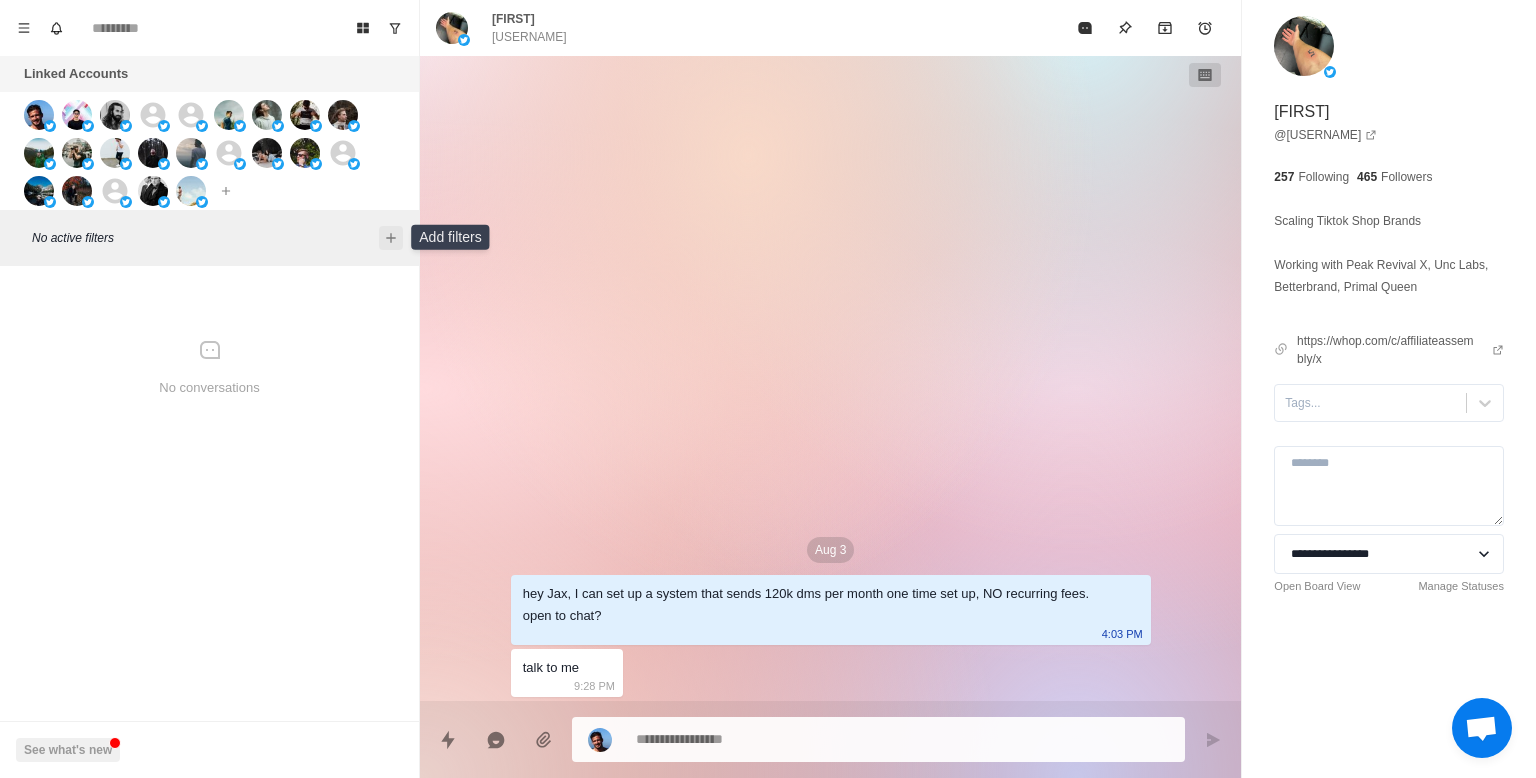 click 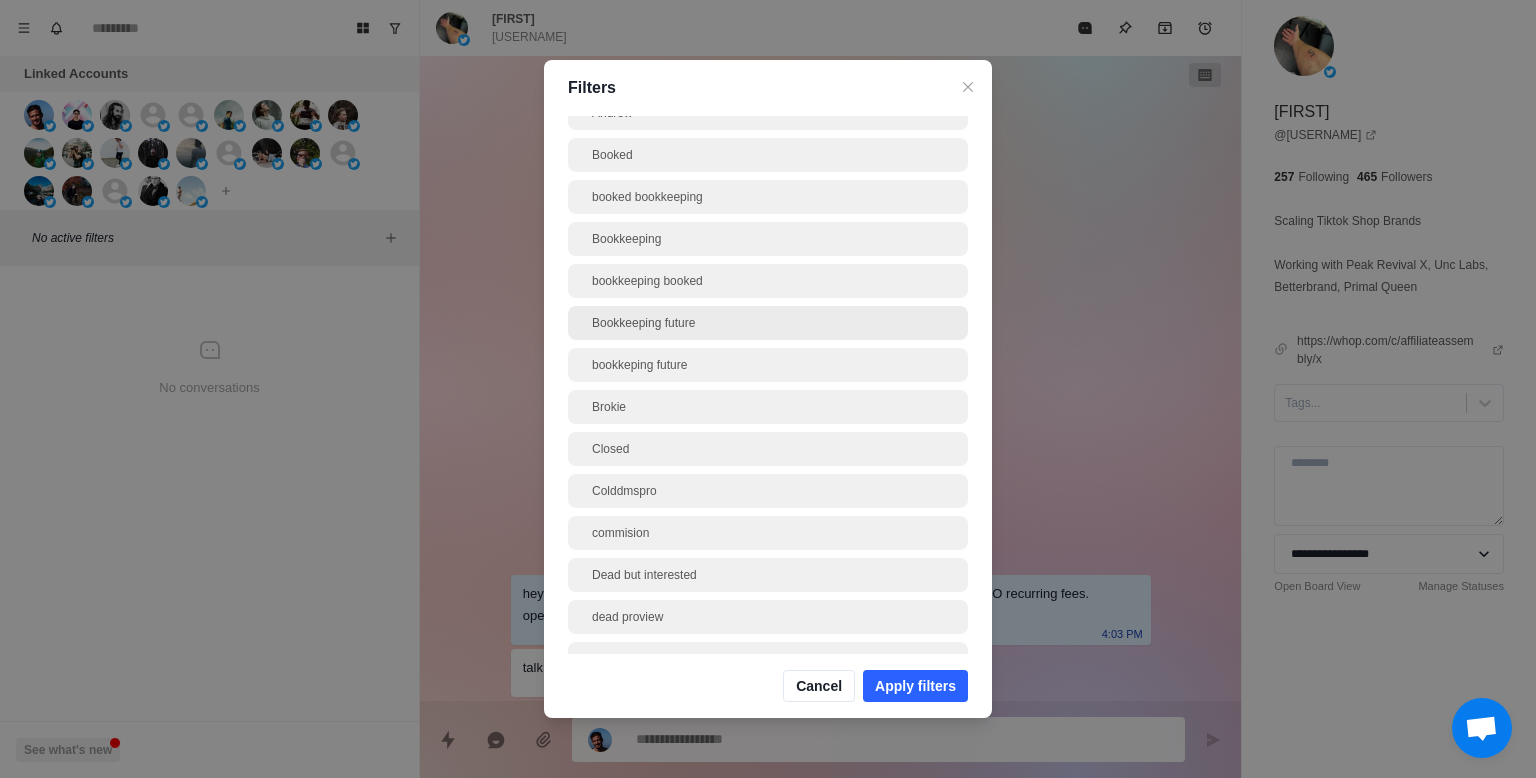 scroll, scrollTop: 0, scrollLeft: 0, axis: both 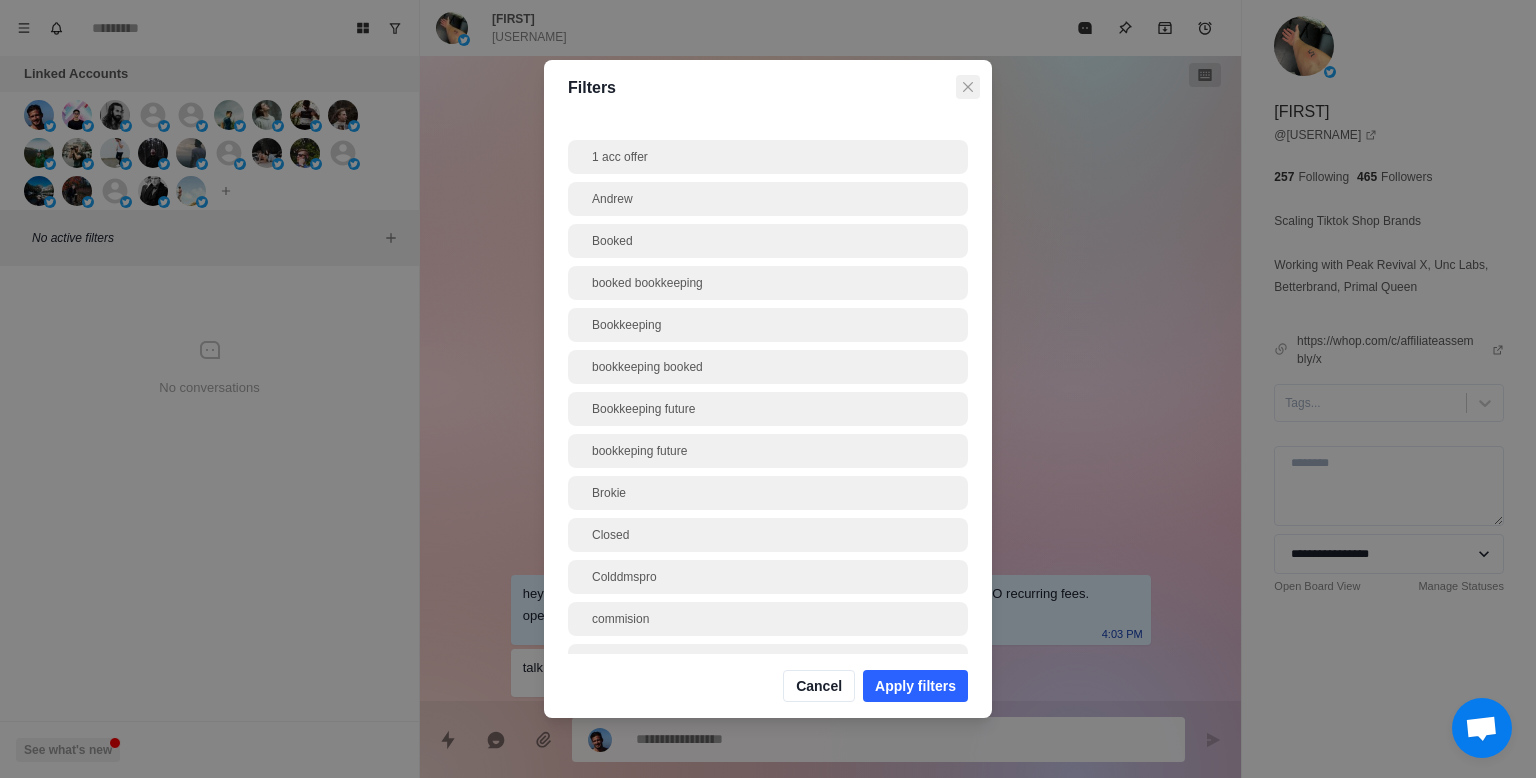click 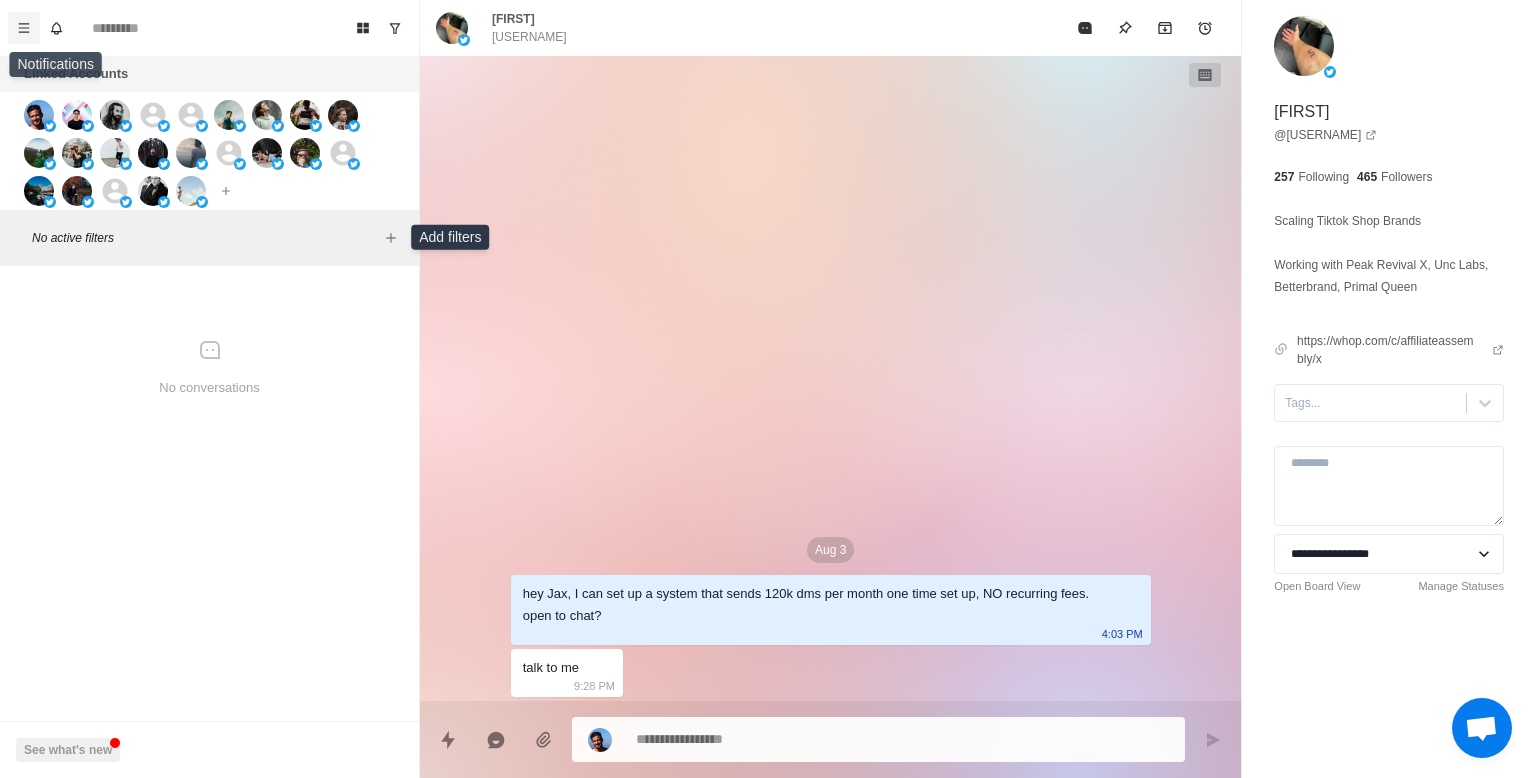 click 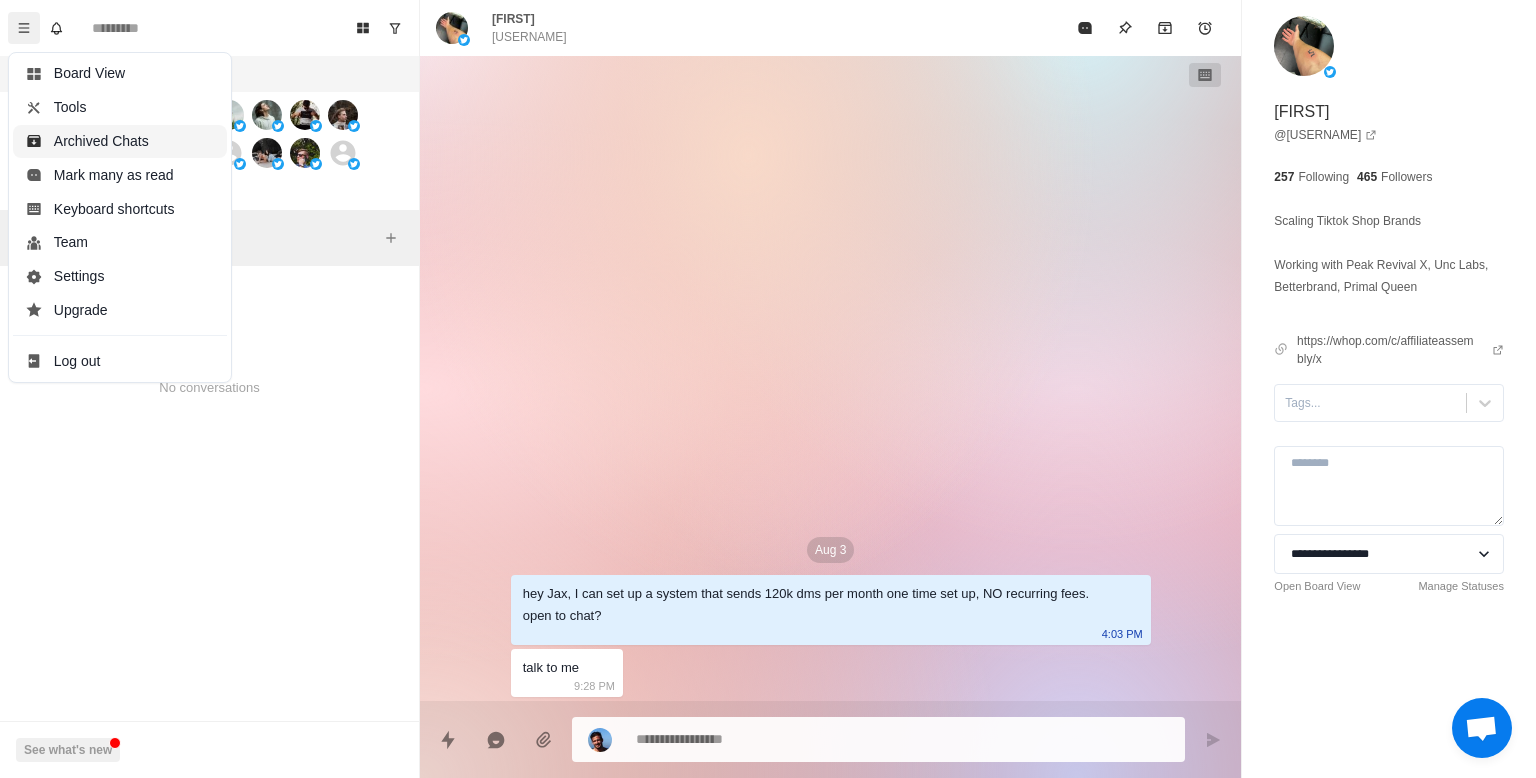 click on "Archived Chats" at bounding box center (120, 142) 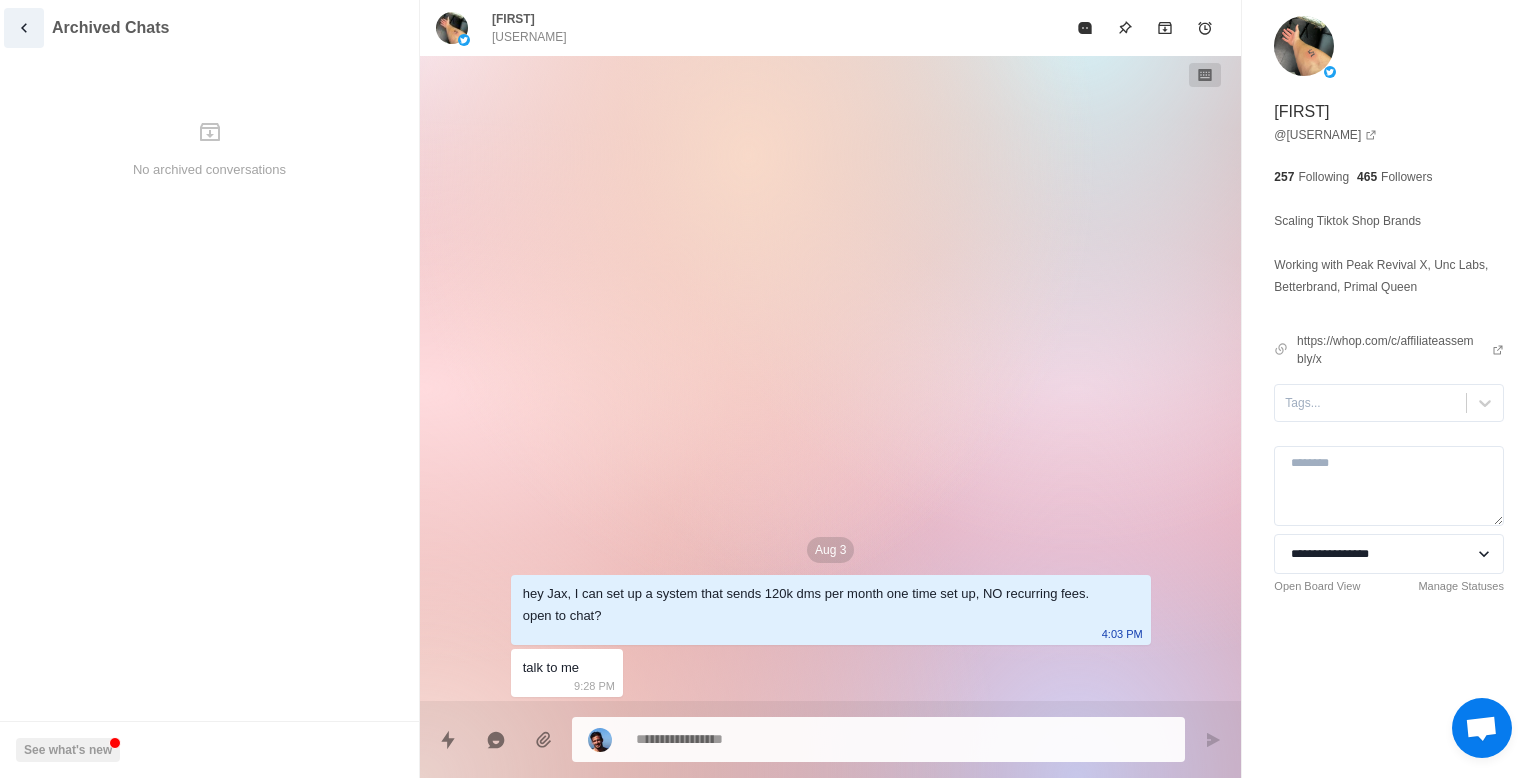 click 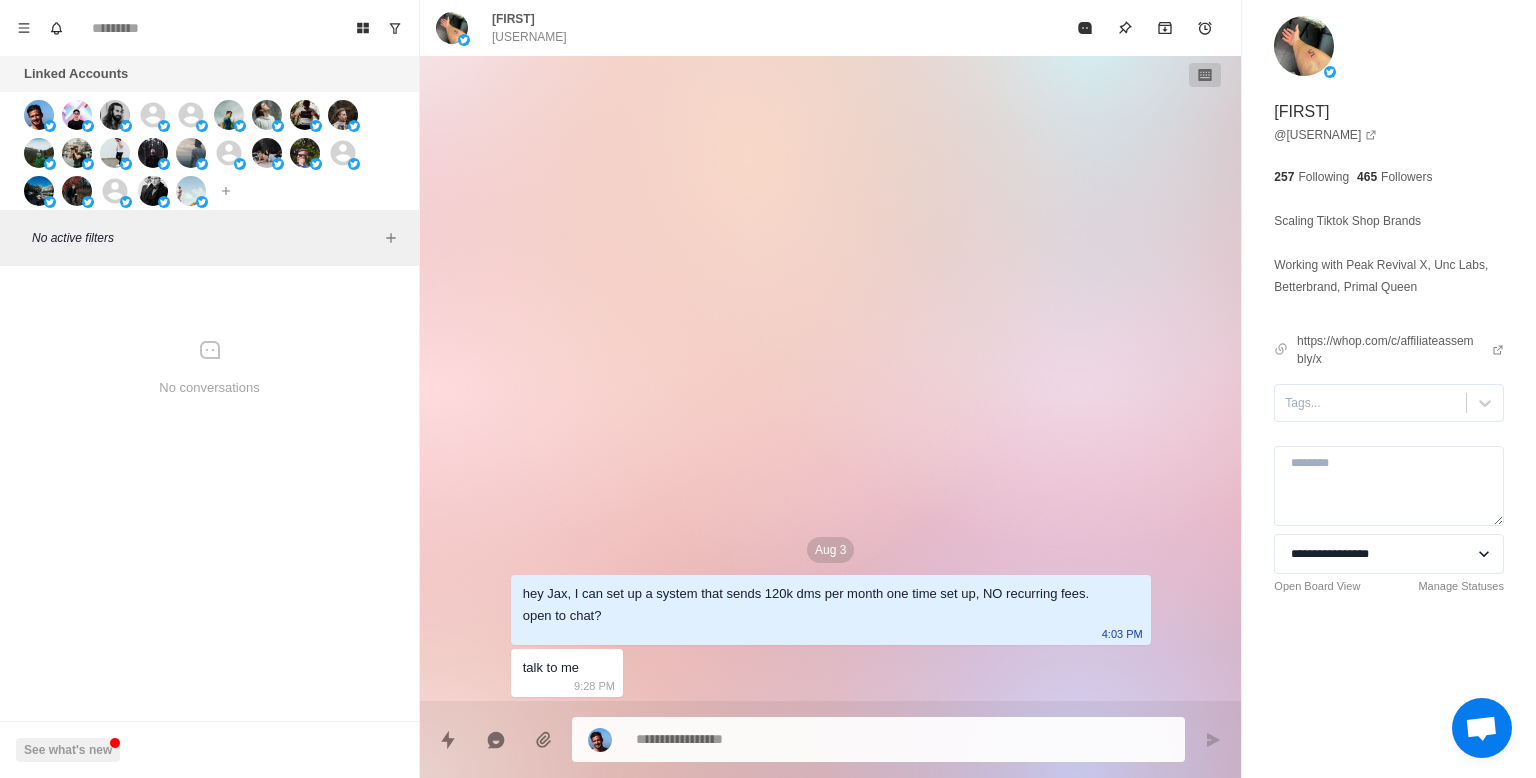 click on "No conversations" at bounding box center (209, 368) 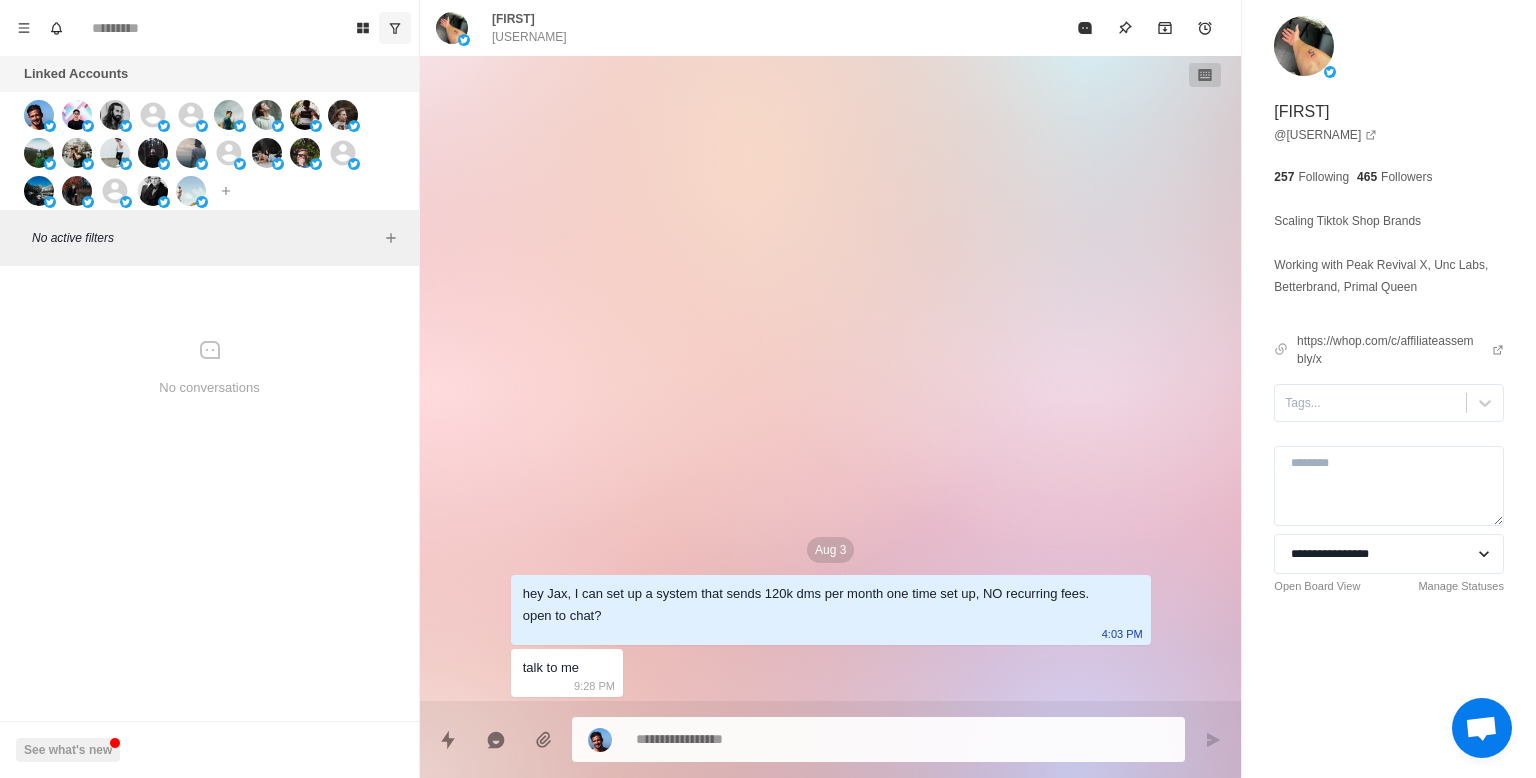 click at bounding box center (395, 28) 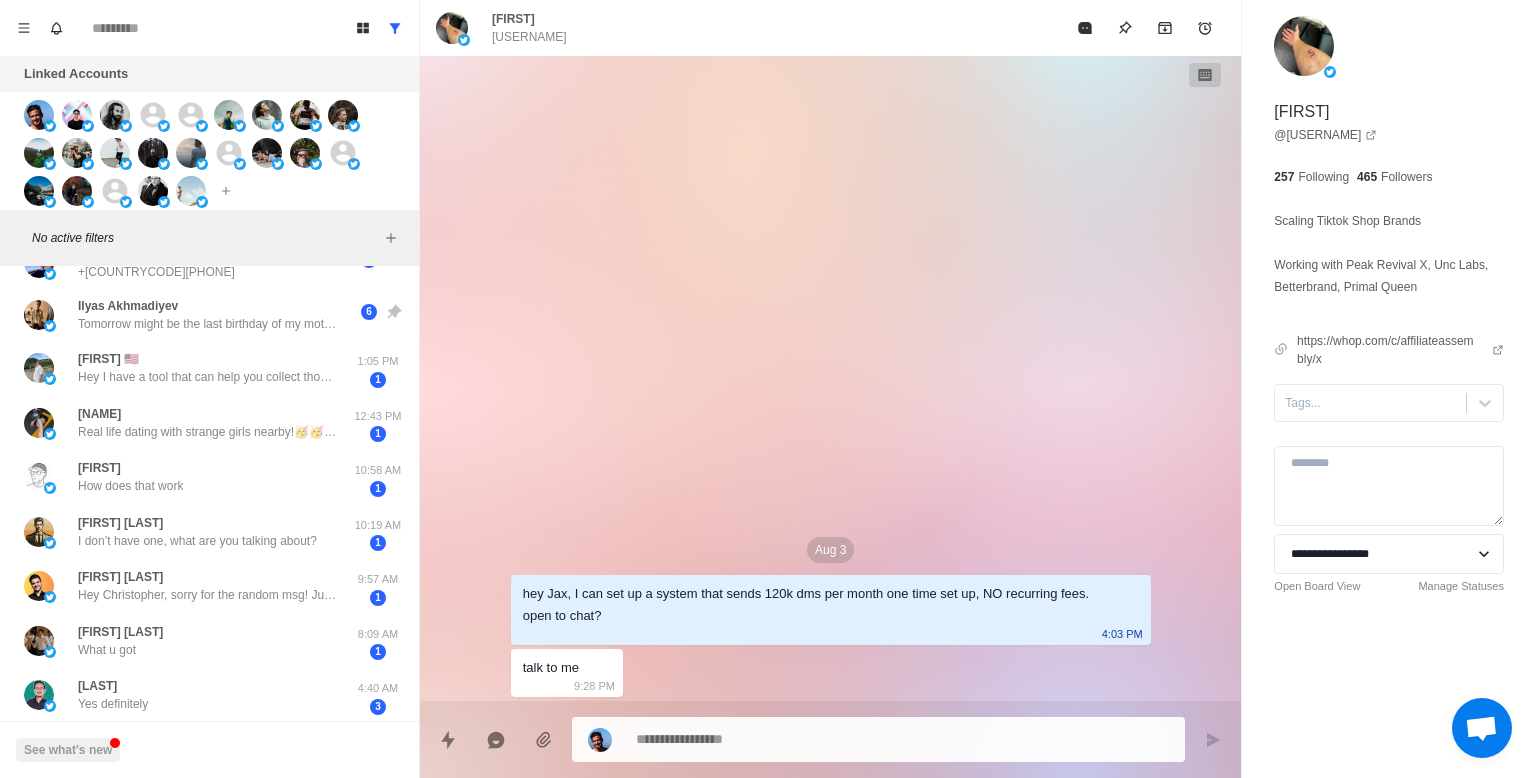 scroll, scrollTop: 36, scrollLeft: 0, axis: vertical 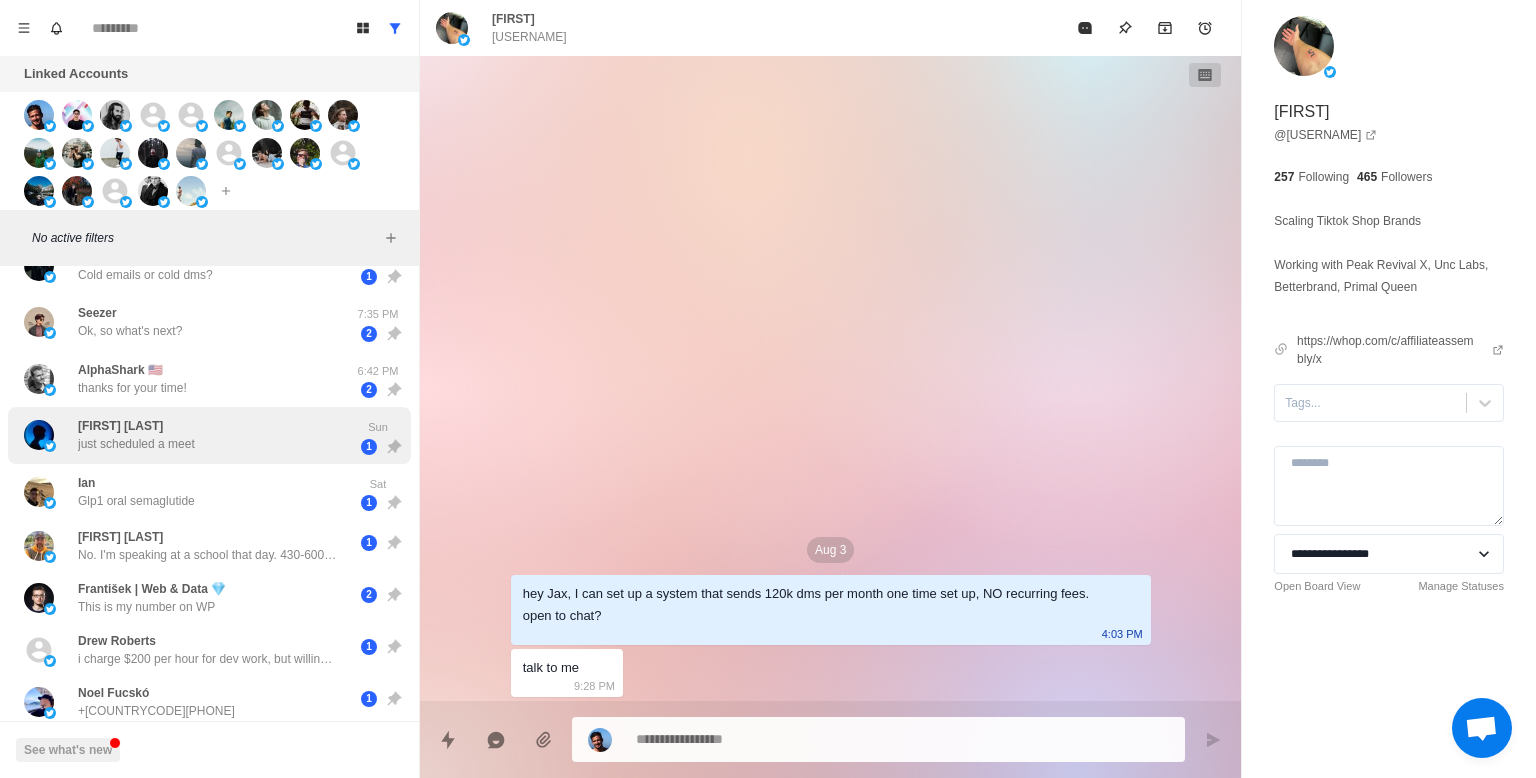 click on "[FIRST] [LAST] just scheduled a meet" at bounding box center (188, 435) 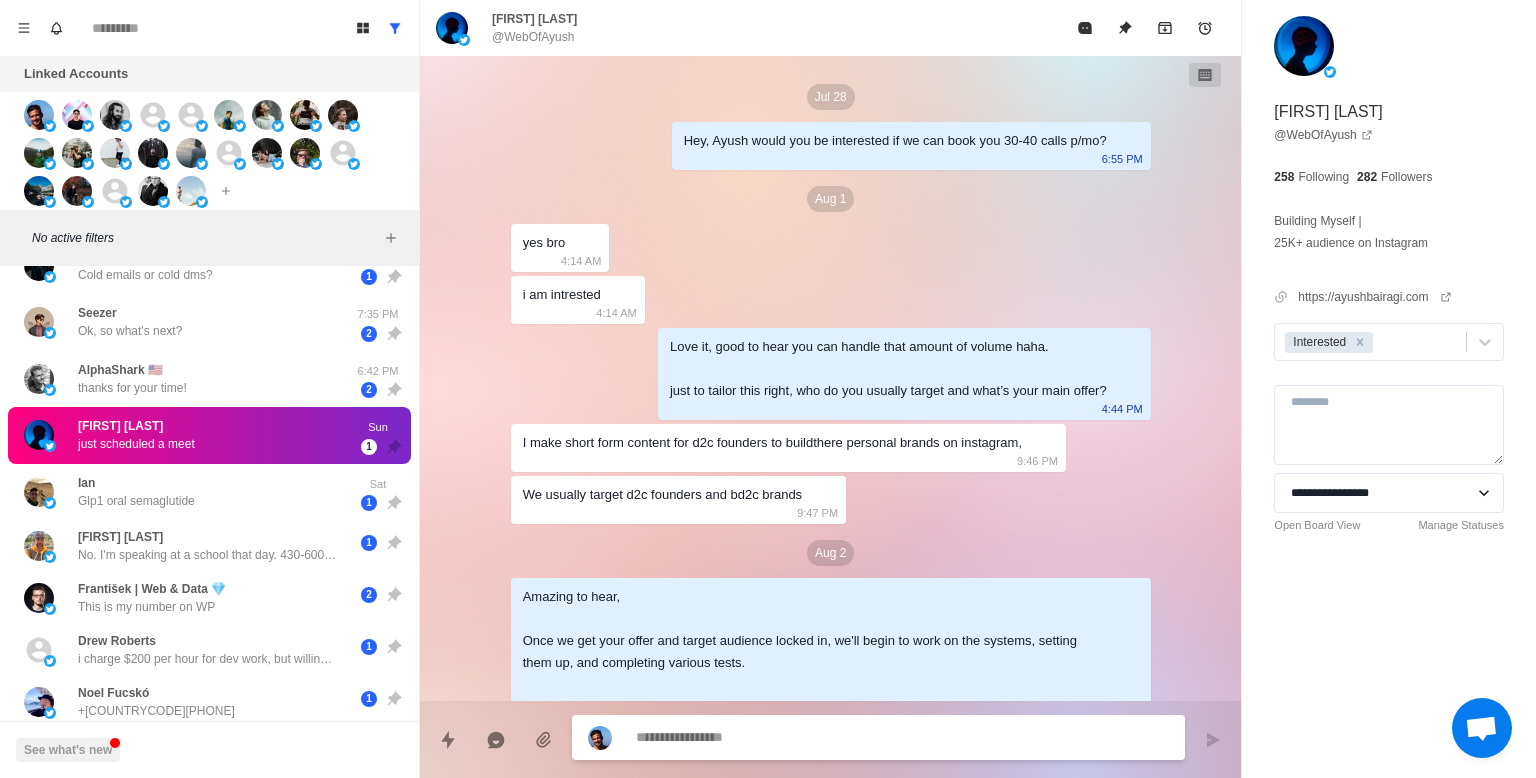 scroll, scrollTop: 415, scrollLeft: 0, axis: vertical 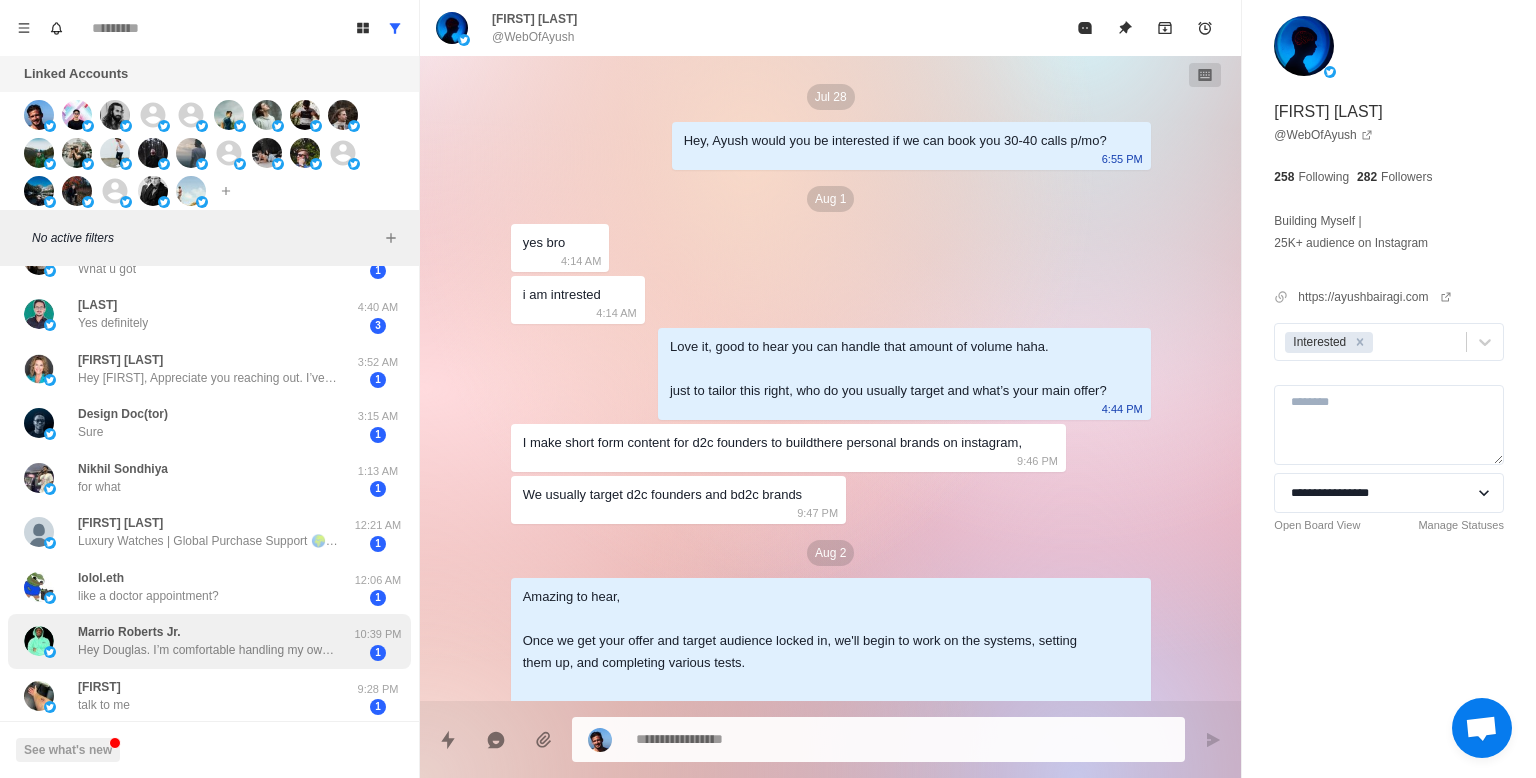 click on "[FIRST] [LAST] Hey Douglas. I’m comfortable handling my own bookkeeping. But how’s business going for you? Are you happy with the amount of clients you’re getting?" at bounding box center (208, 641) 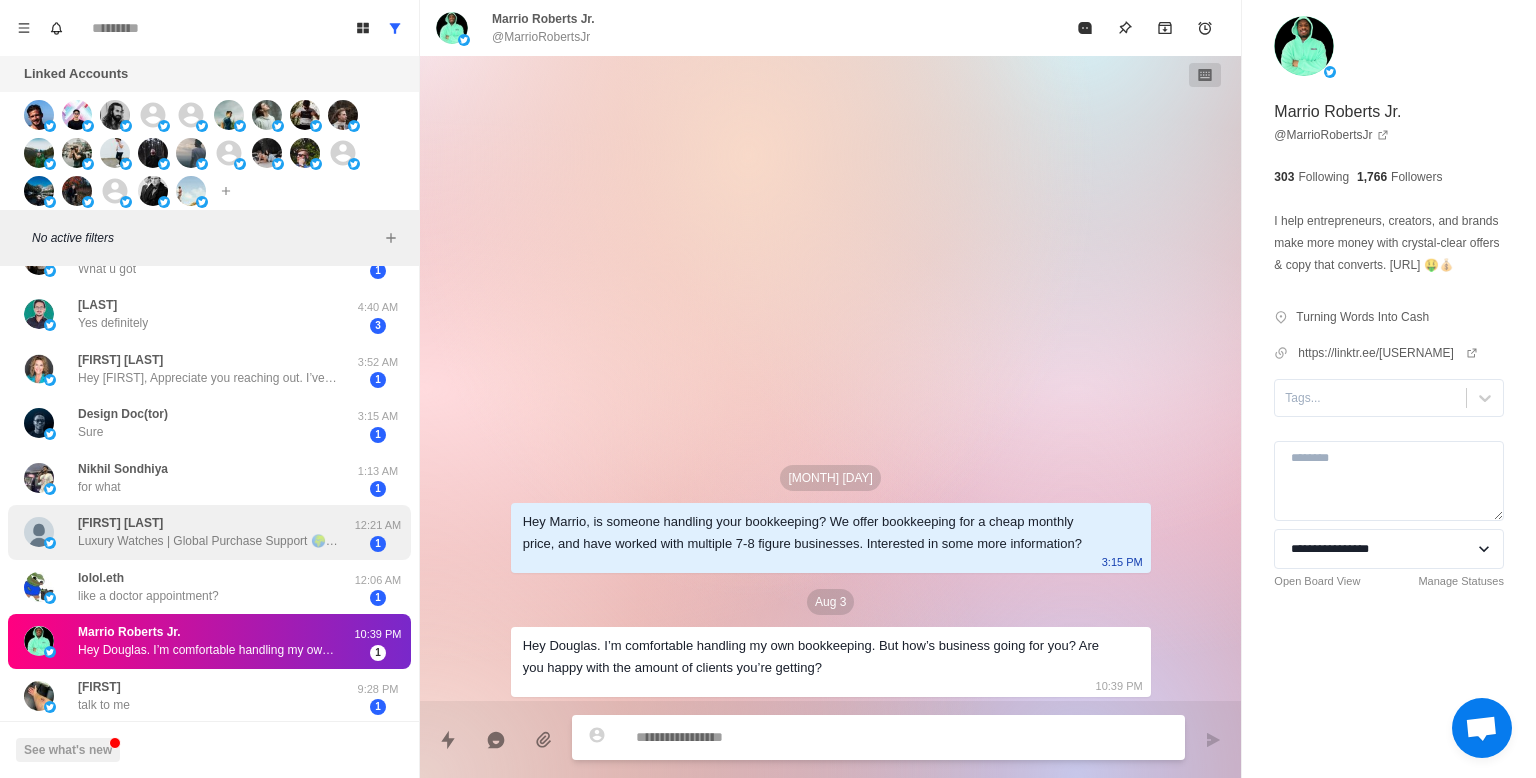 scroll, scrollTop: 364, scrollLeft: 0, axis: vertical 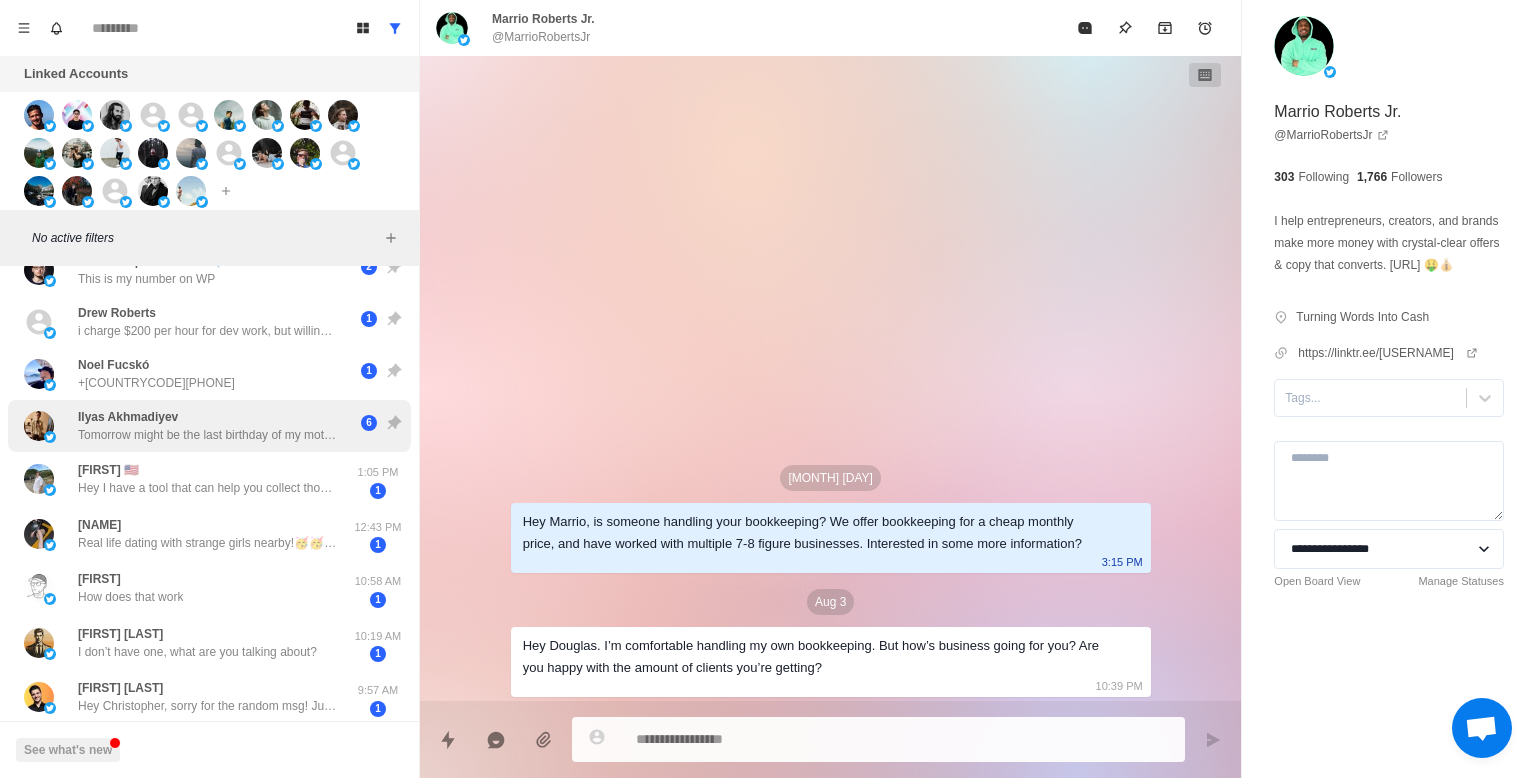 click on "Tomorrow might be the last birthday of my mother... Things are getting very bad. I don't know how to get out of this hell... We have to appear in a bunch of court trials while having major health issues. I was hoping you'll do what you said you were gonna do..." at bounding box center (208, 435) 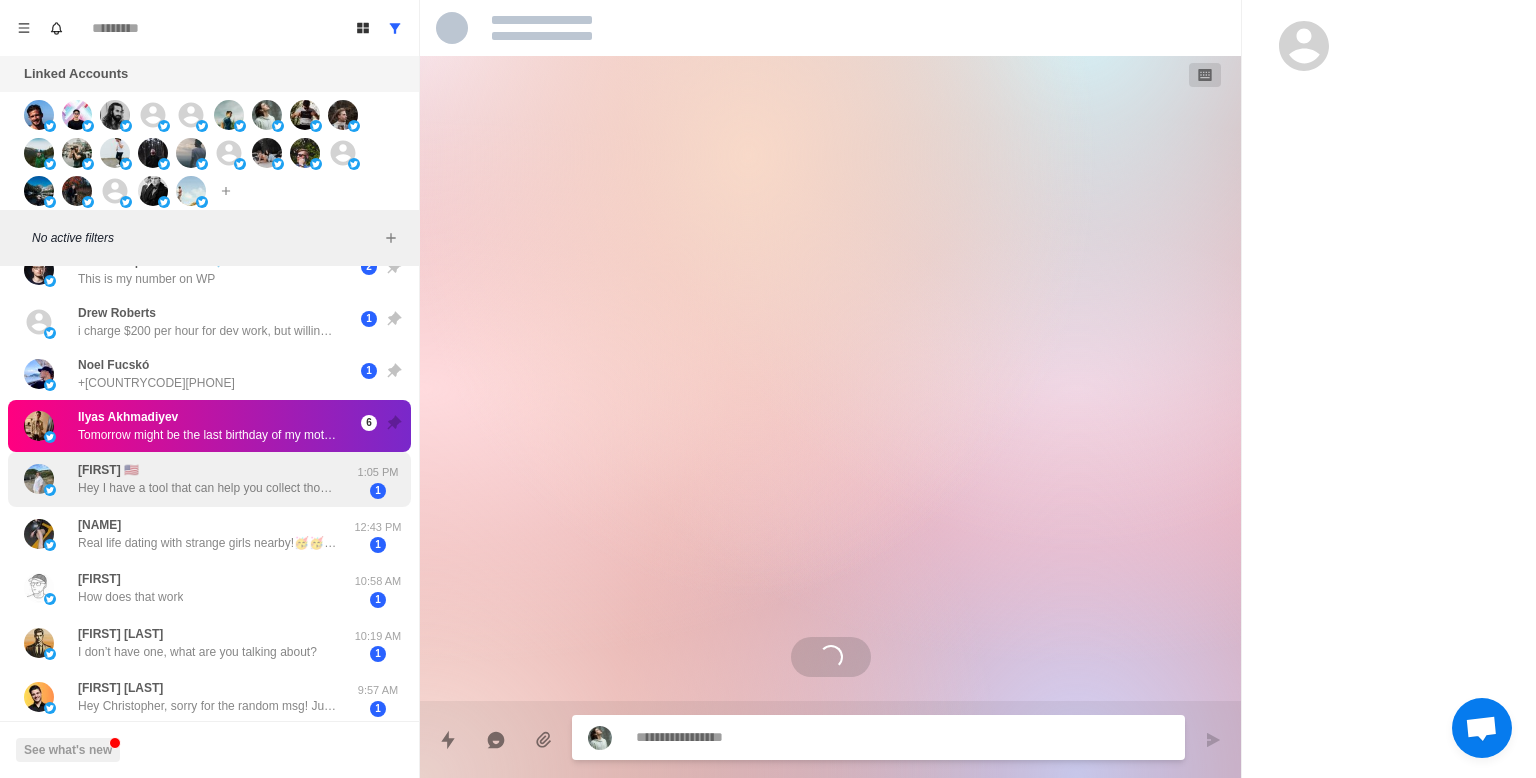 click on "Hey I have a tool that can help you collect thousands of emails from your target market on Instagram.
Interested in giving it a try? I can share some ideas." at bounding box center [208, 488] 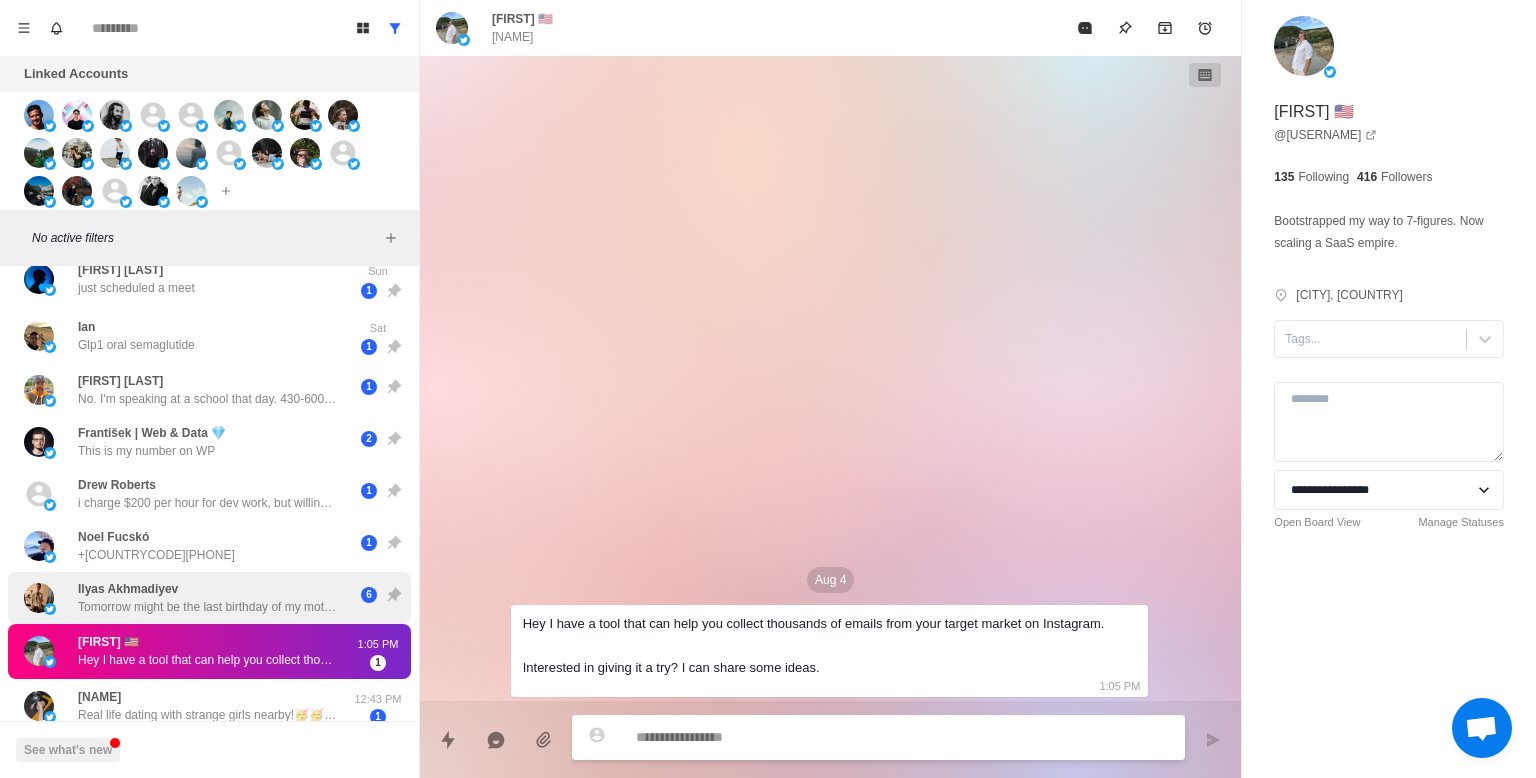 scroll, scrollTop: 0, scrollLeft: 0, axis: both 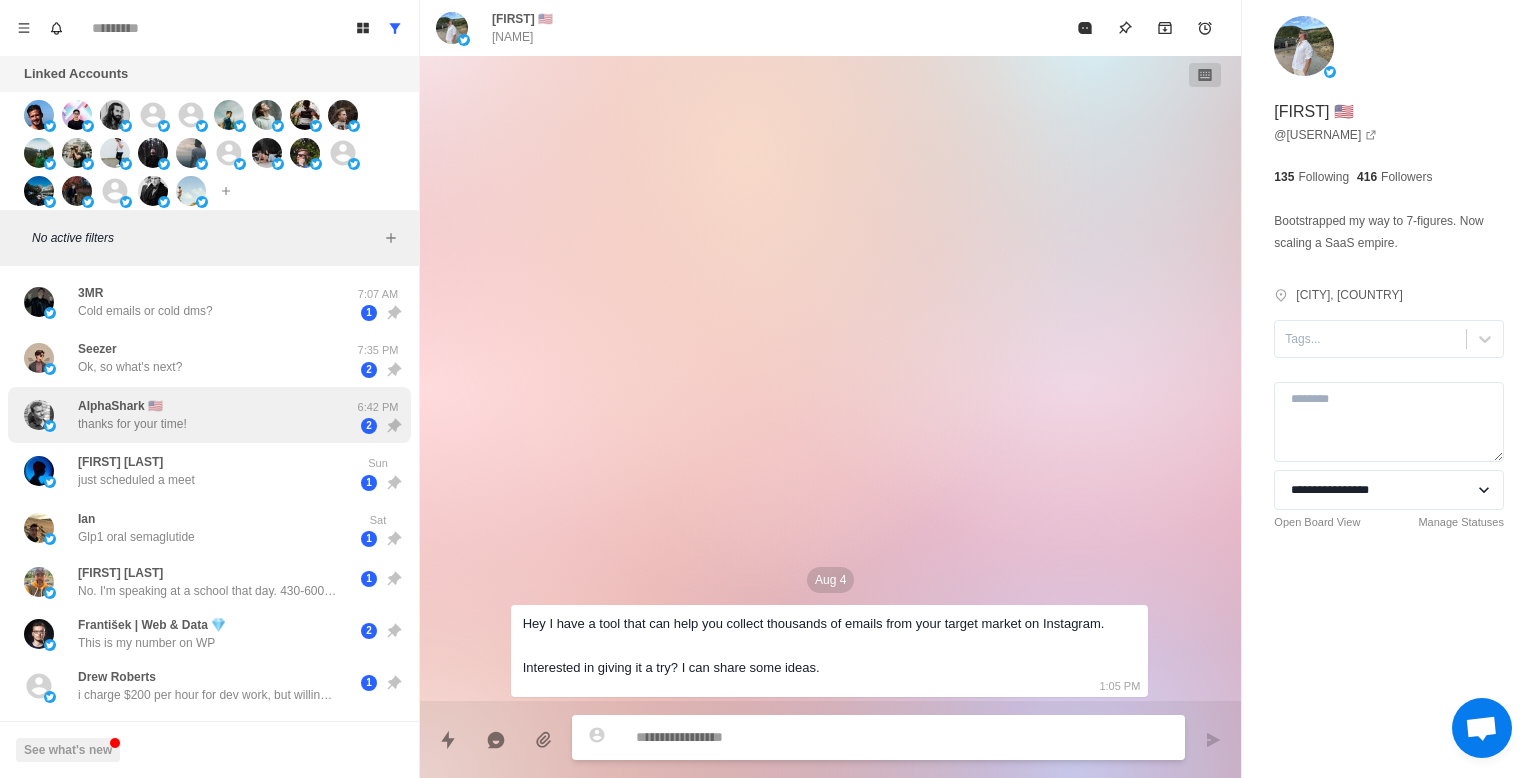 click on "[PERSON] Ok, so what's next?" at bounding box center [188, 358] 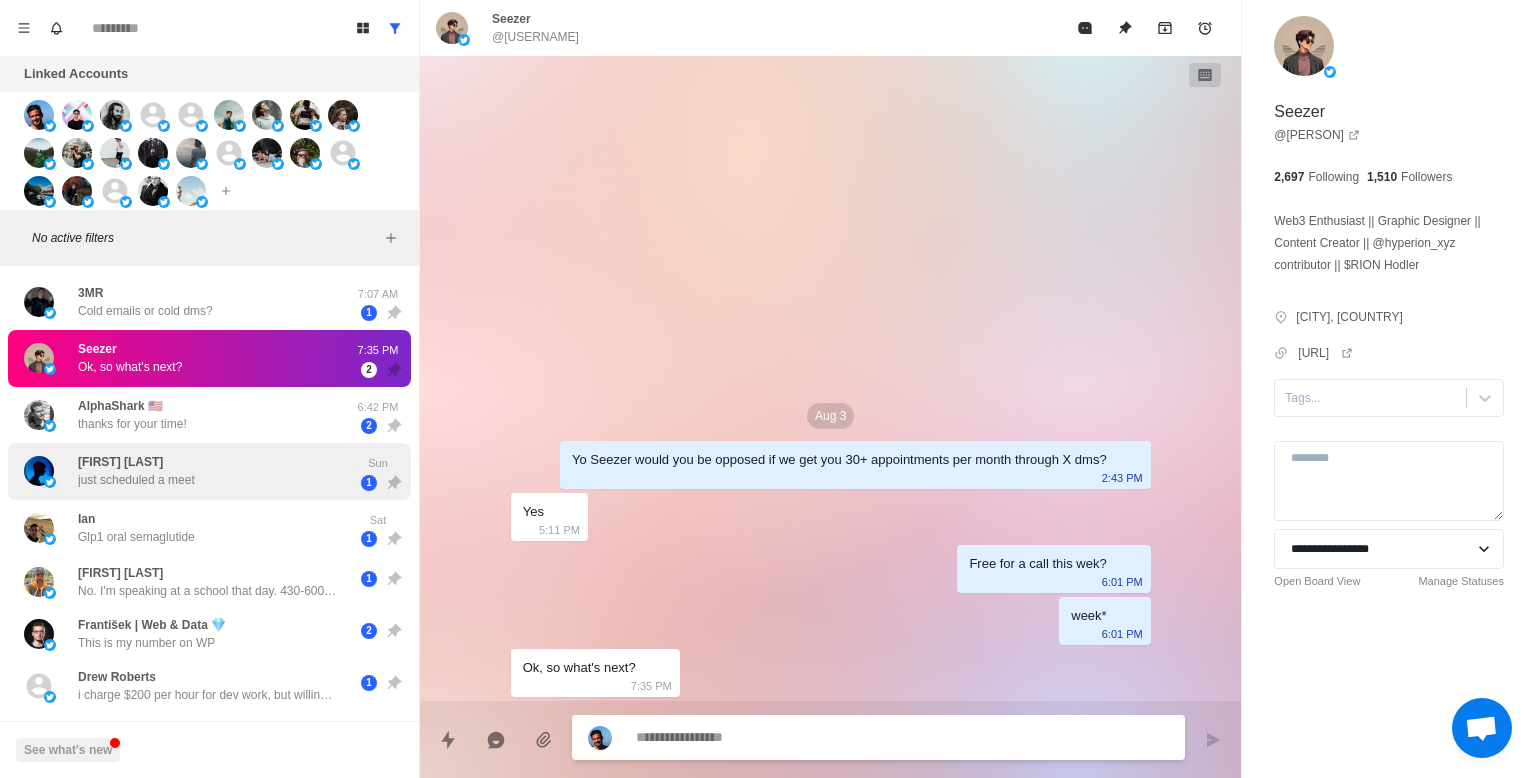 click on "[FIRST] [LAST] just scheduled a meet" at bounding box center [188, 471] 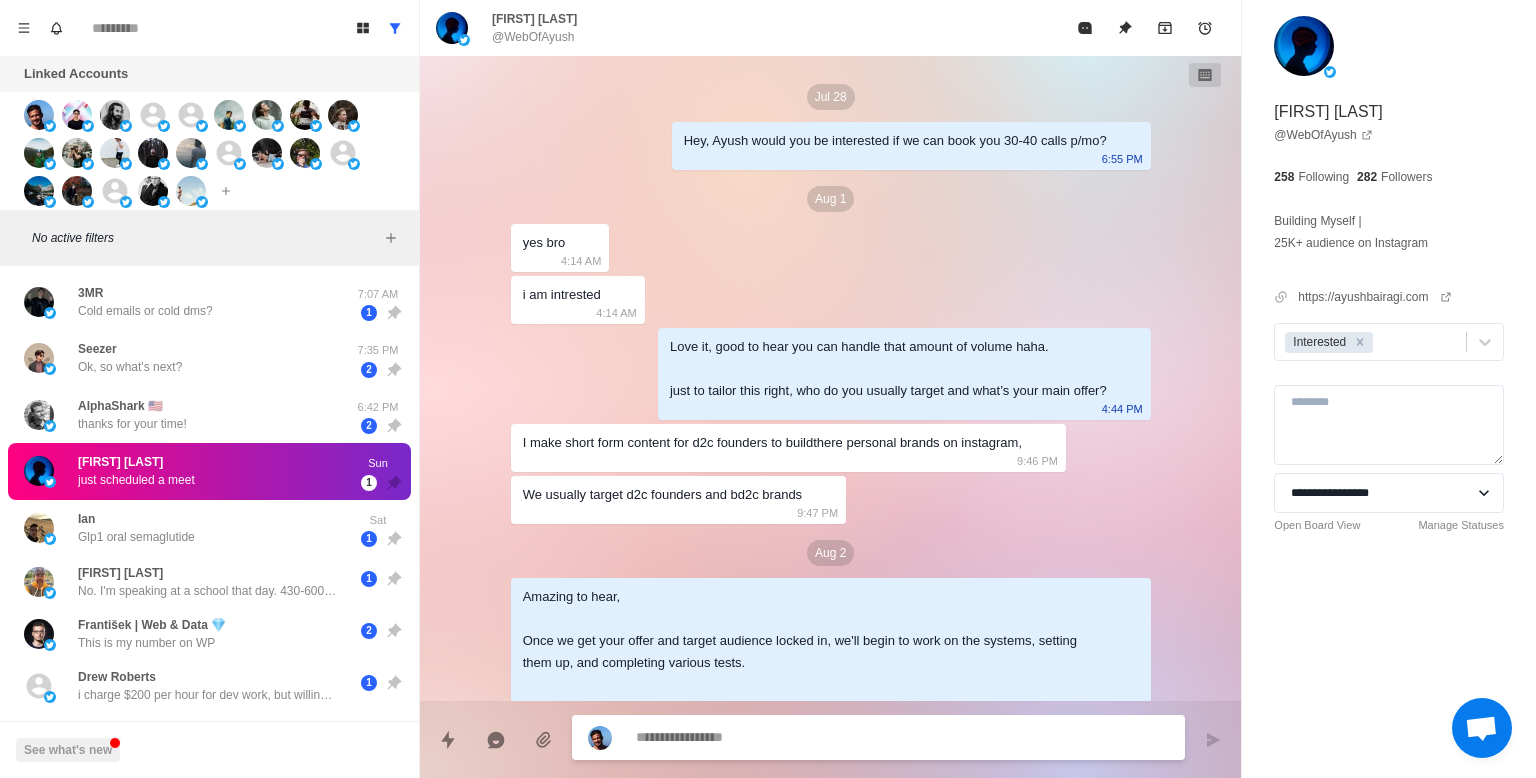 scroll, scrollTop: 164, scrollLeft: 0, axis: vertical 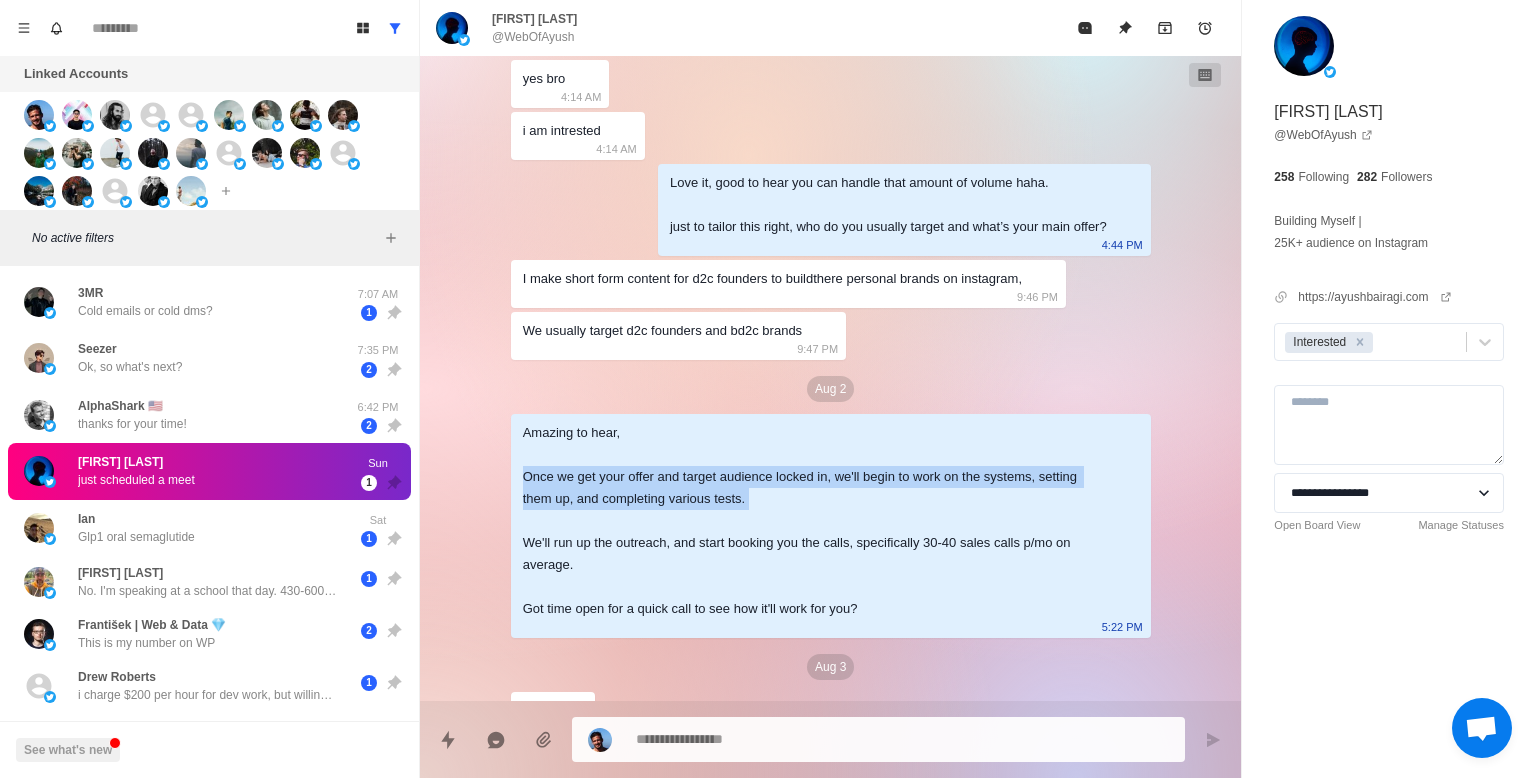 drag, startPoint x: 519, startPoint y: 475, endPoint x: 940, endPoint y: 526, distance: 424.07782 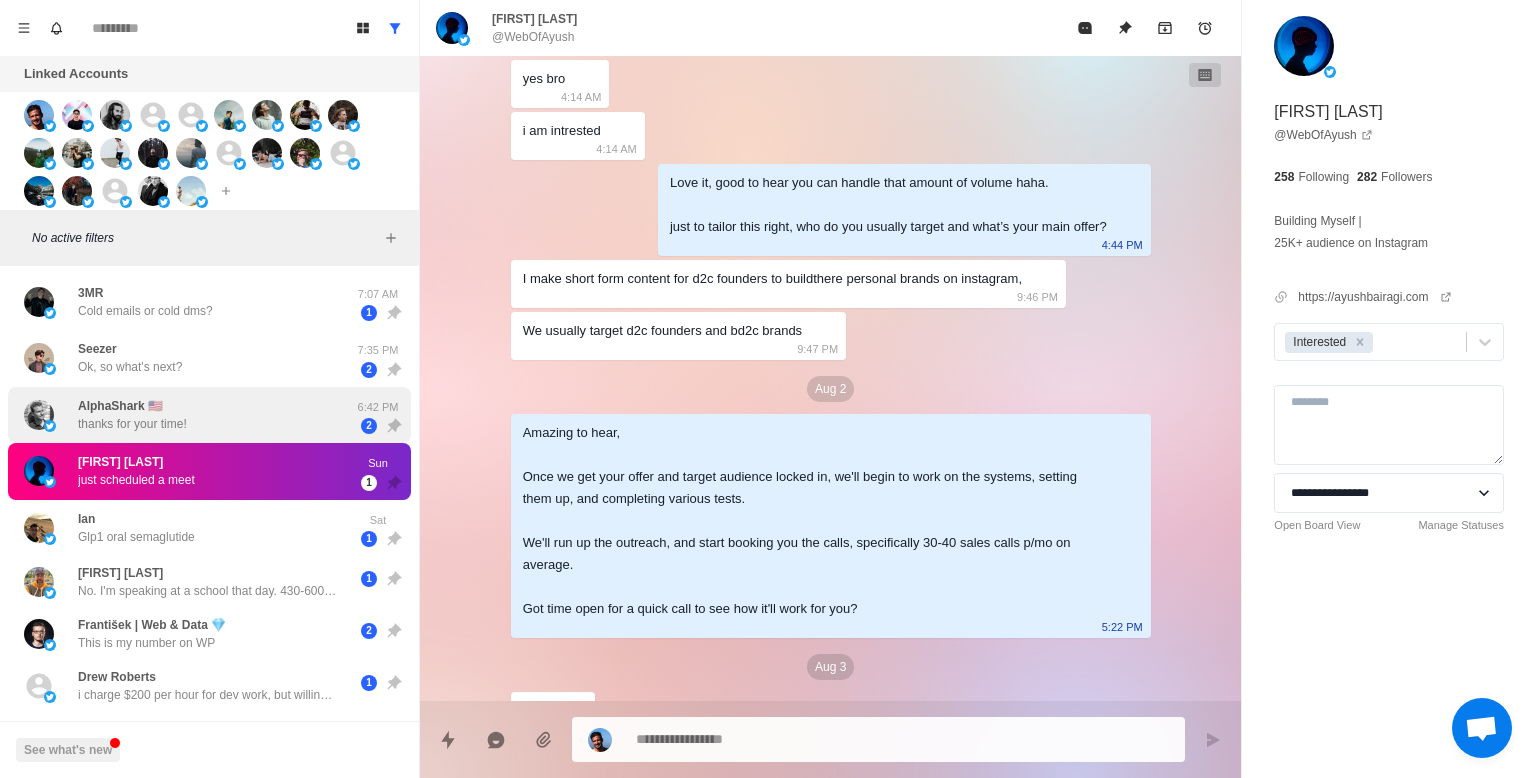 click on "AlphaShark 🇺🇸 thanks for your time!" at bounding box center [188, 415] 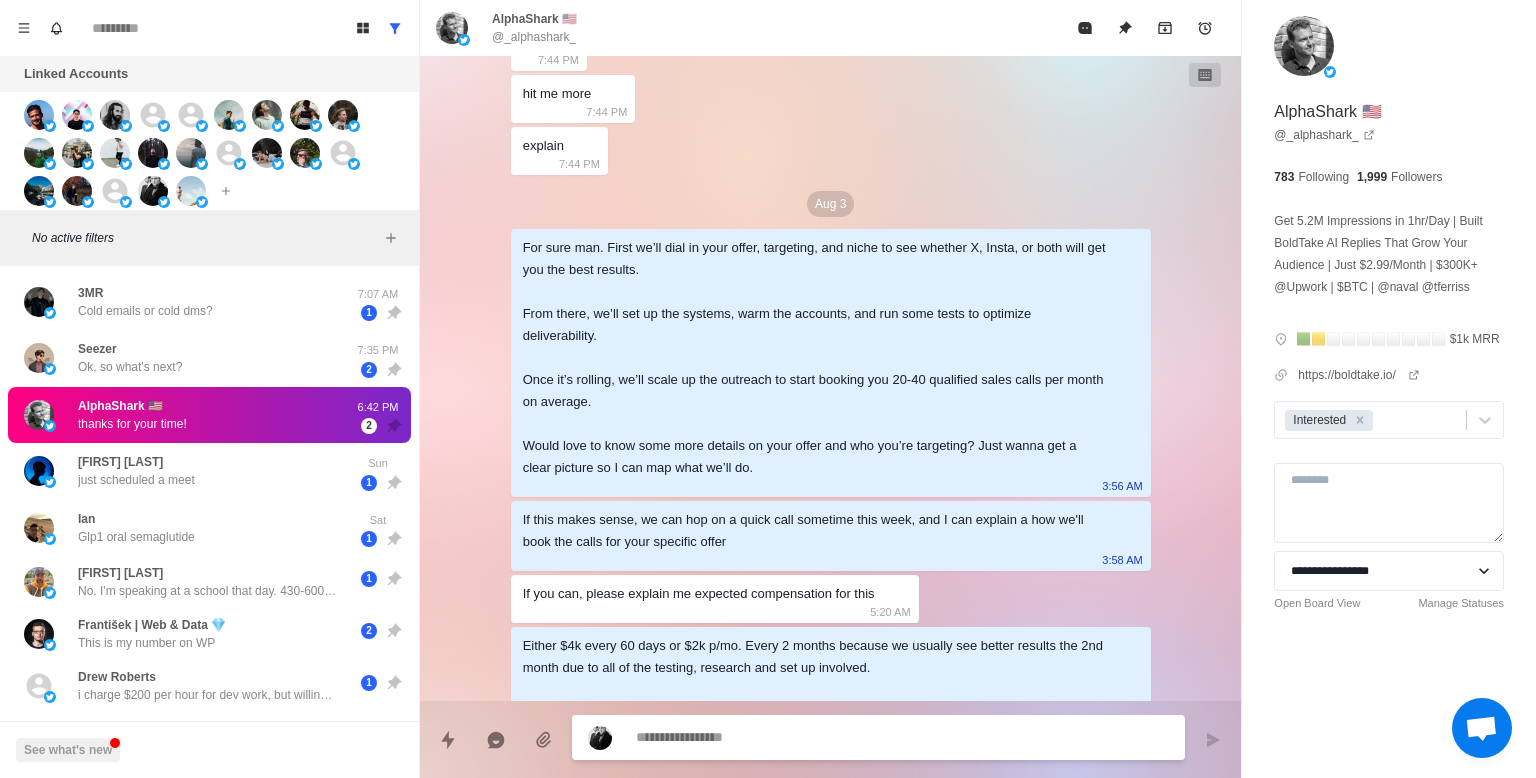 scroll, scrollTop: 117, scrollLeft: 0, axis: vertical 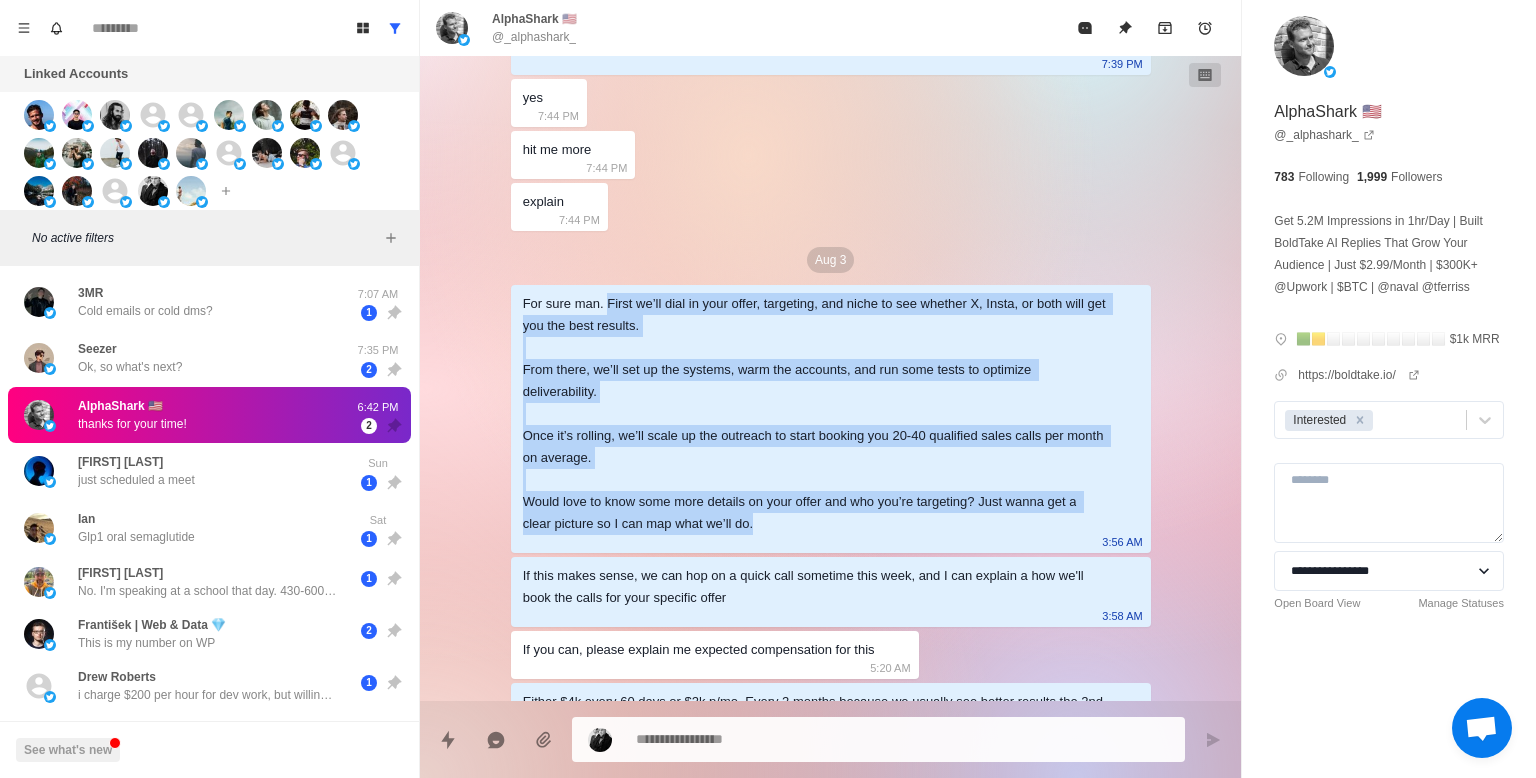 drag, startPoint x: 606, startPoint y: 299, endPoint x: 890, endPoint y: 516, distance: 357.41434 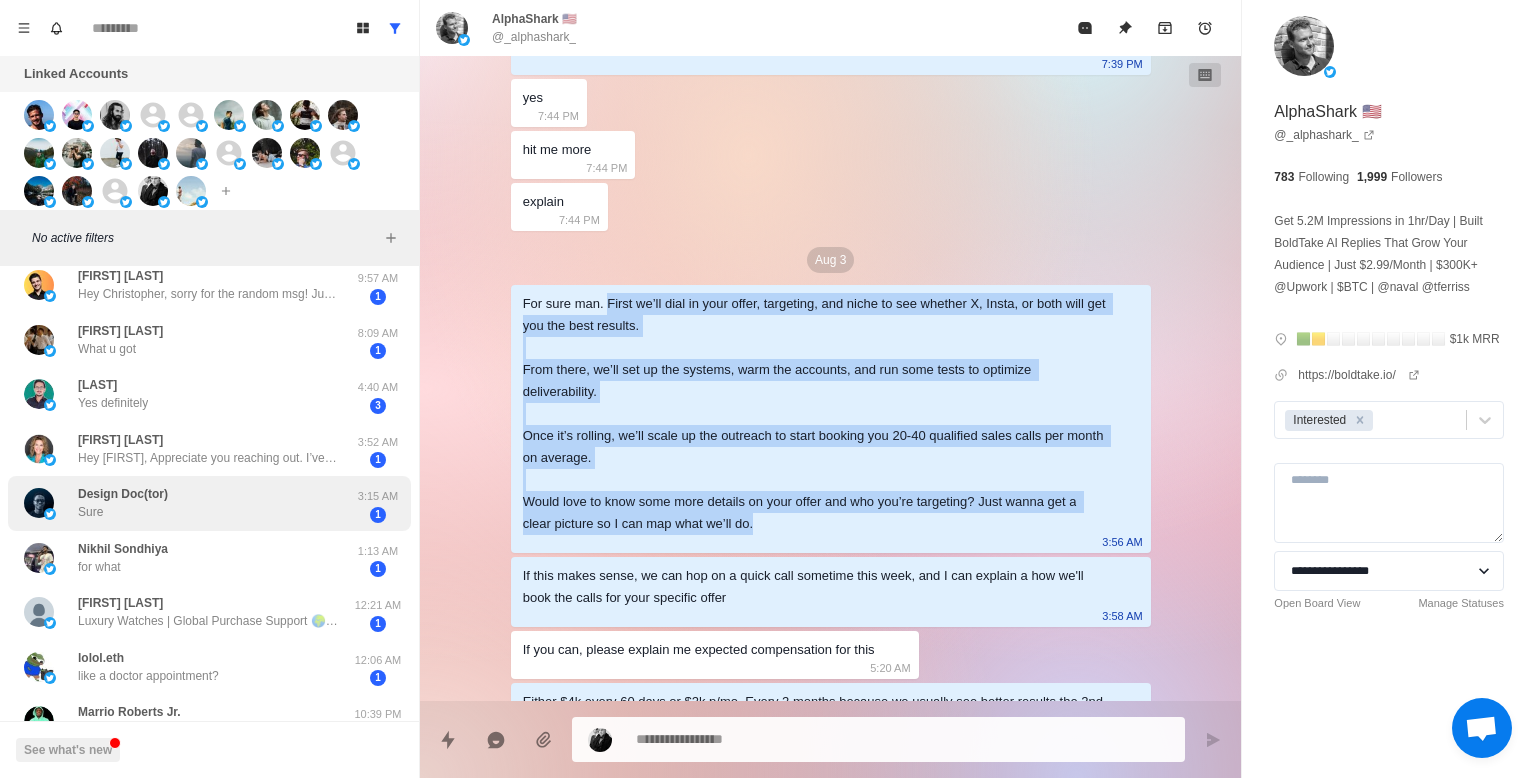 scroll, scrollTop: 856, scrollLeft: 0, axis: vertical 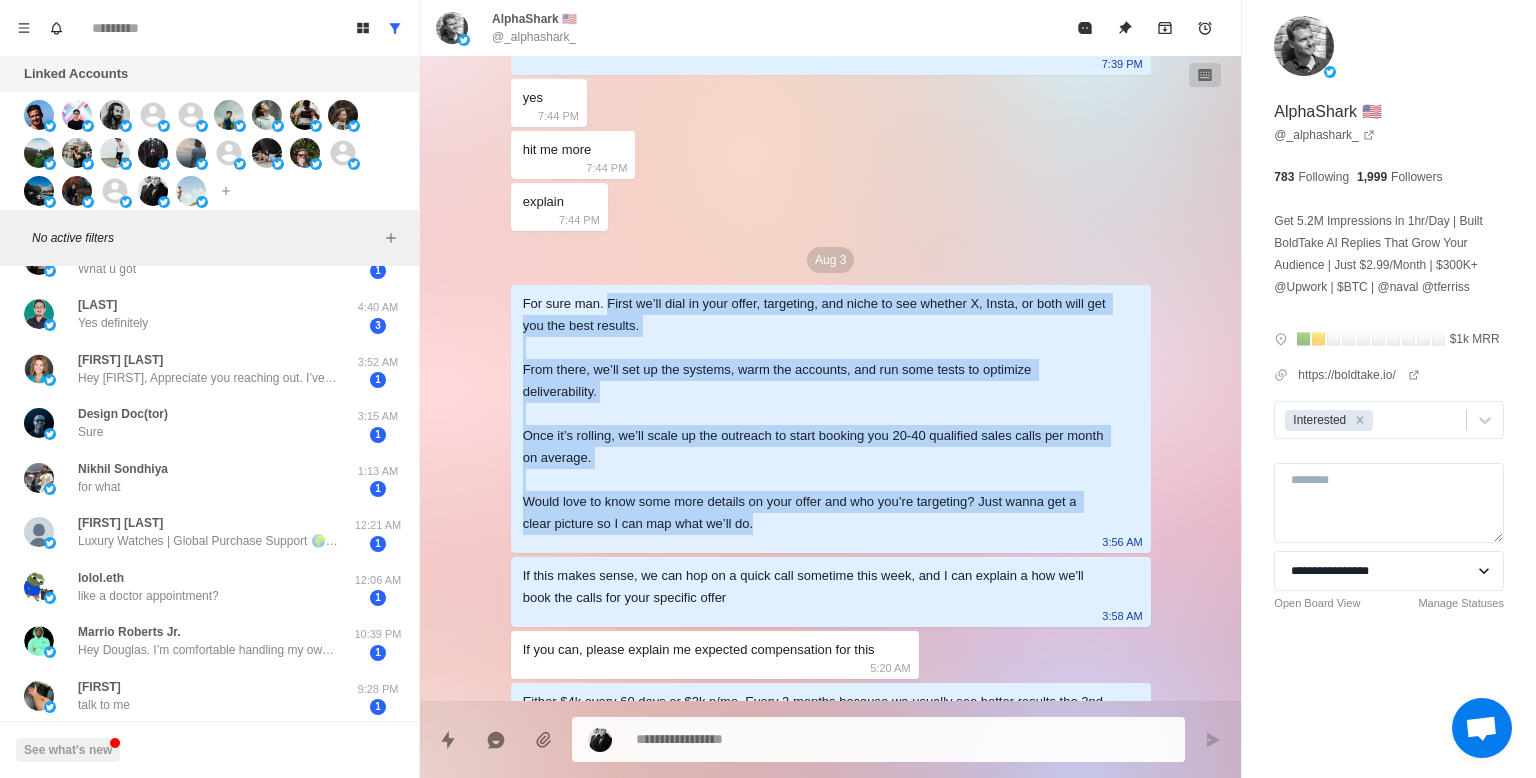 click on "[FIRST] talk to me" at bounding box center (188, 696) 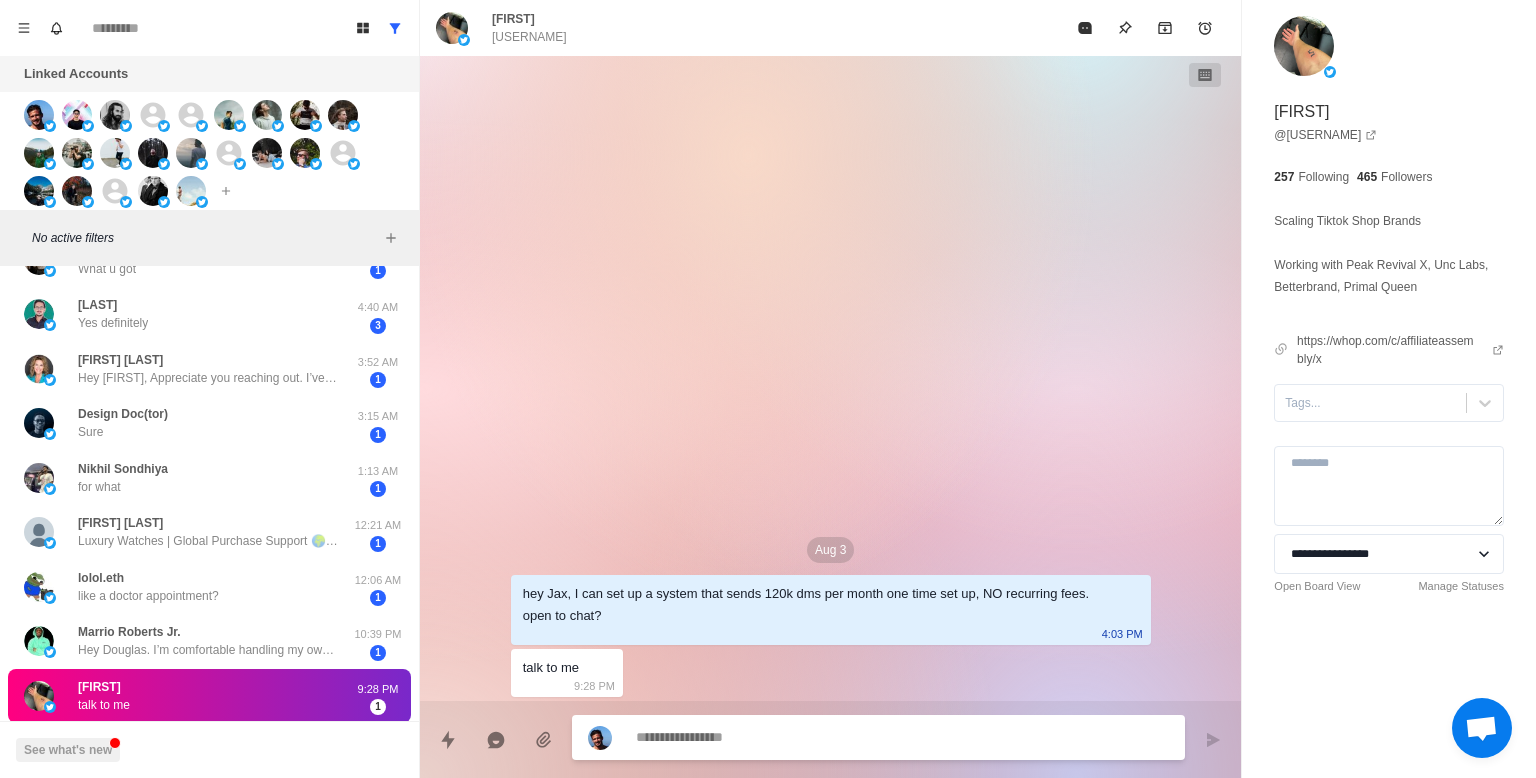scroll, scrollTop: 0, scrollLeft: 0, axis: both 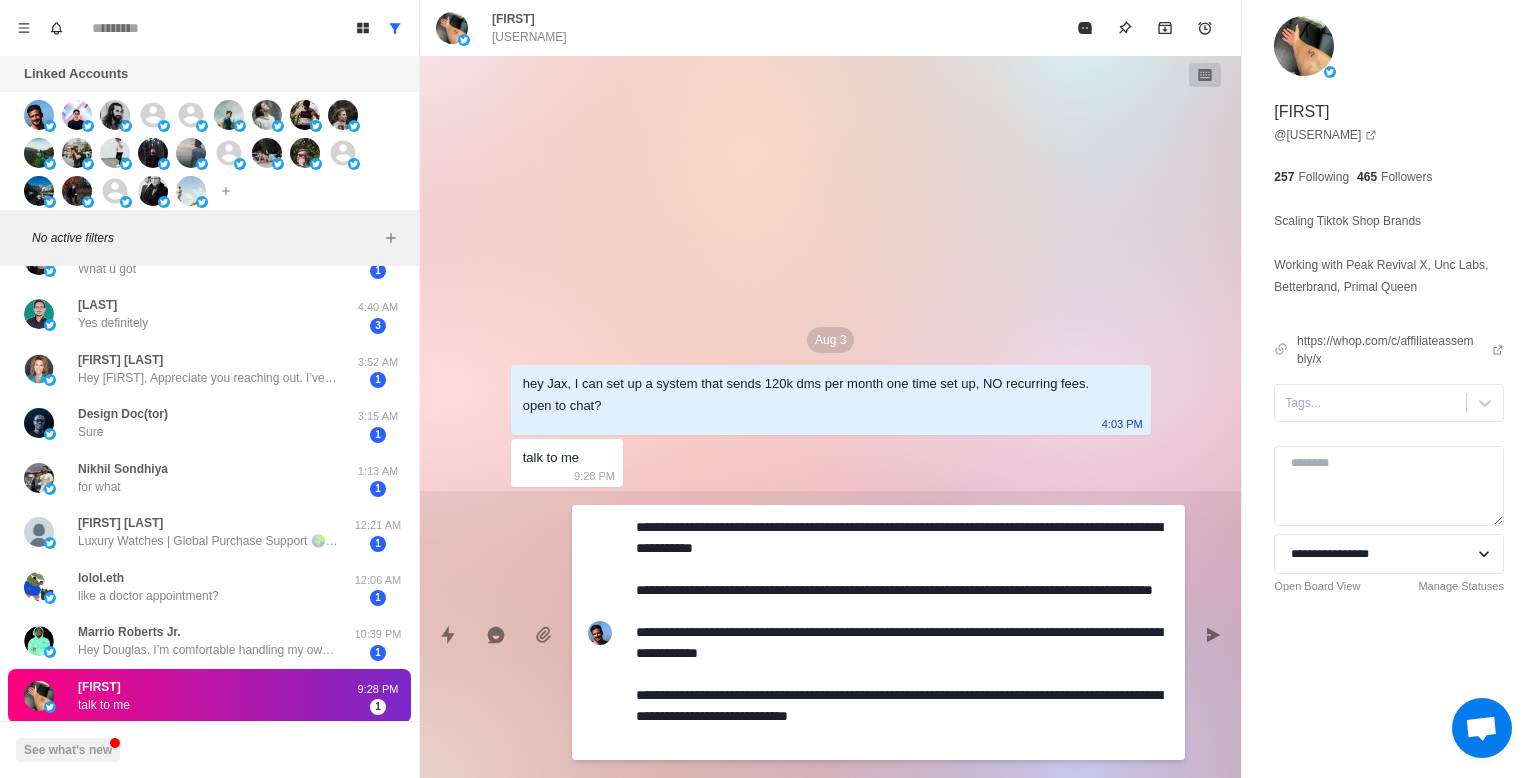 click on "**********" at bounding box center (902, 632) 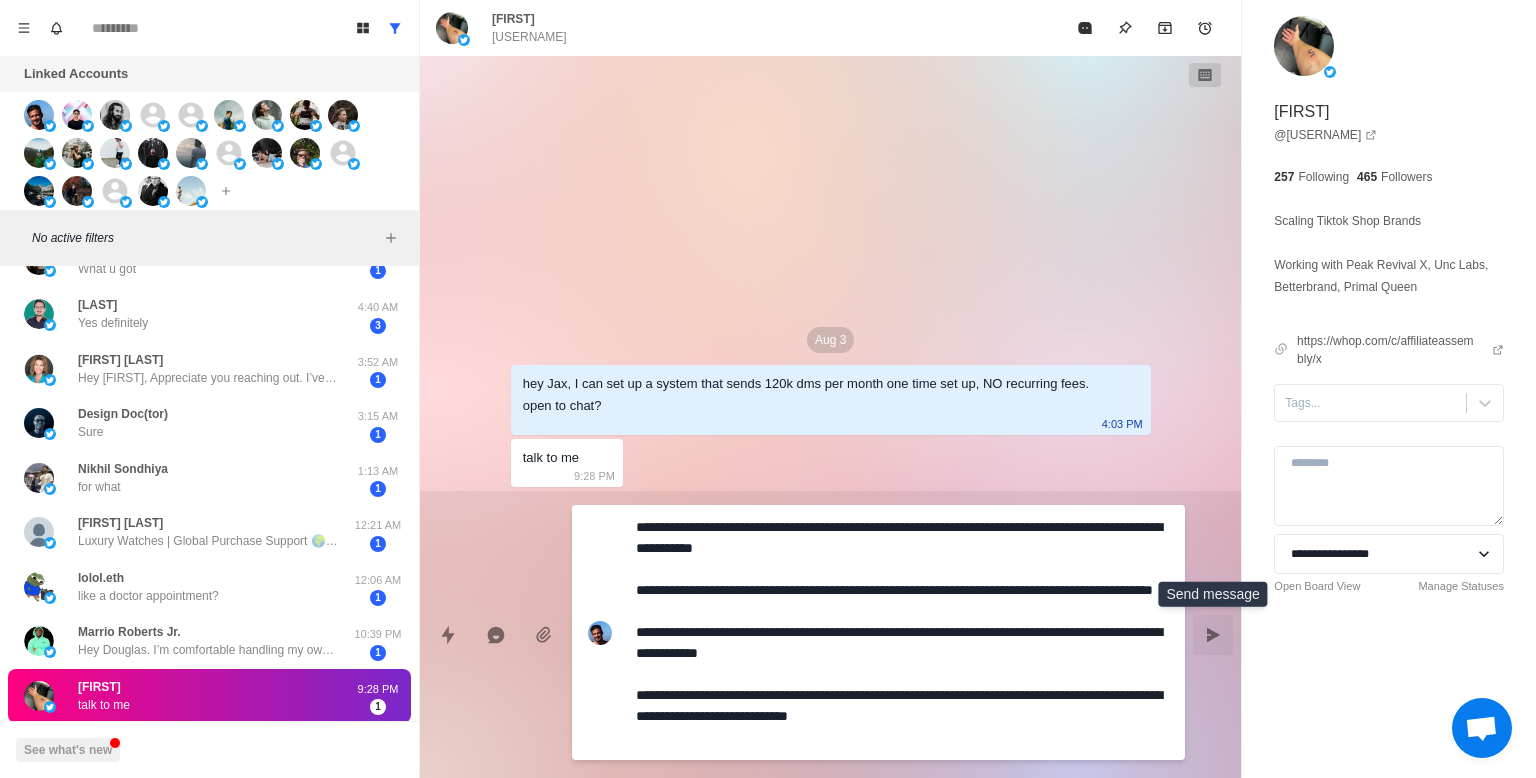 click at bounding box center [1213, 635] 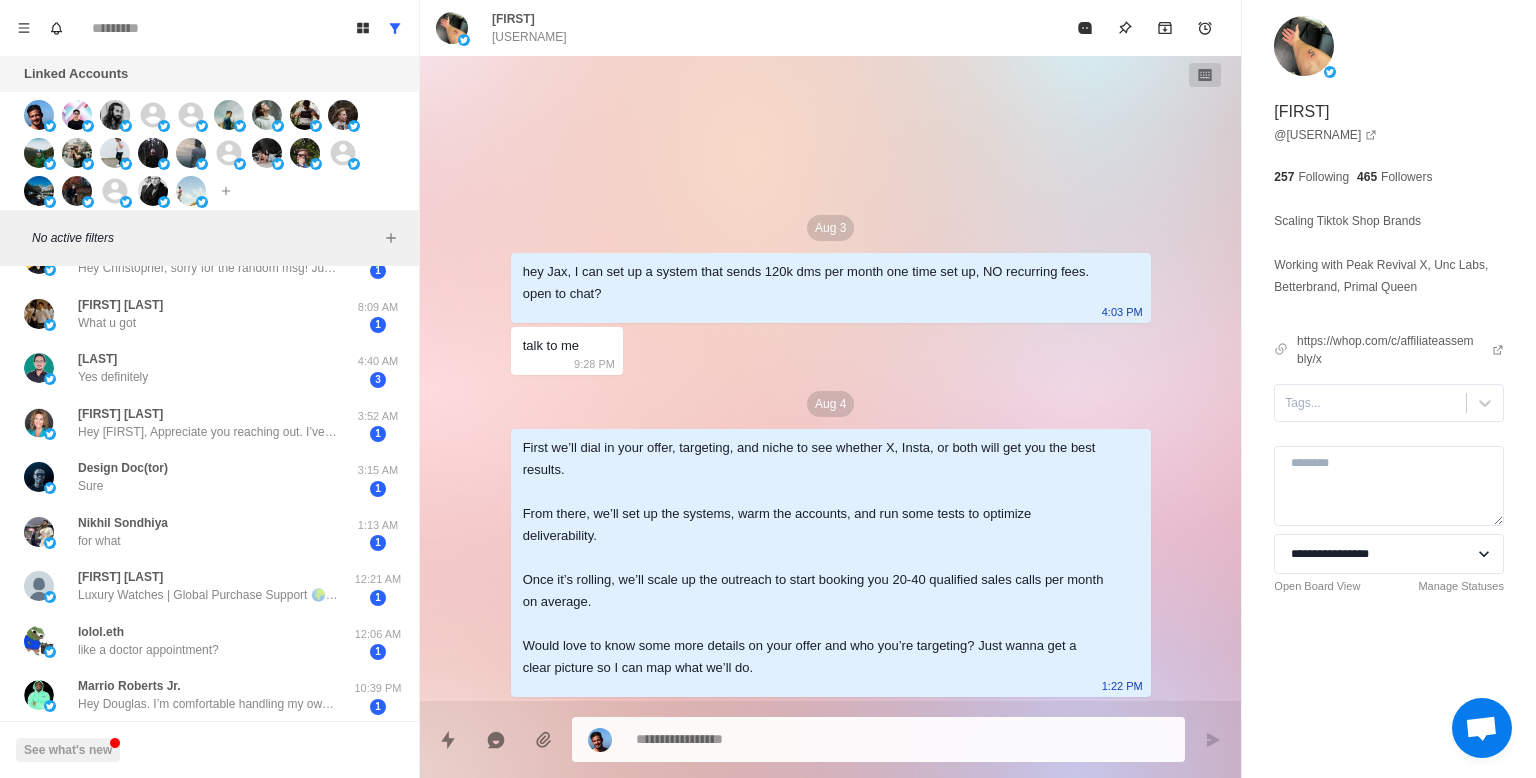 scroll, scrollTop: 802, scrollLeft: 0, axis: vertical 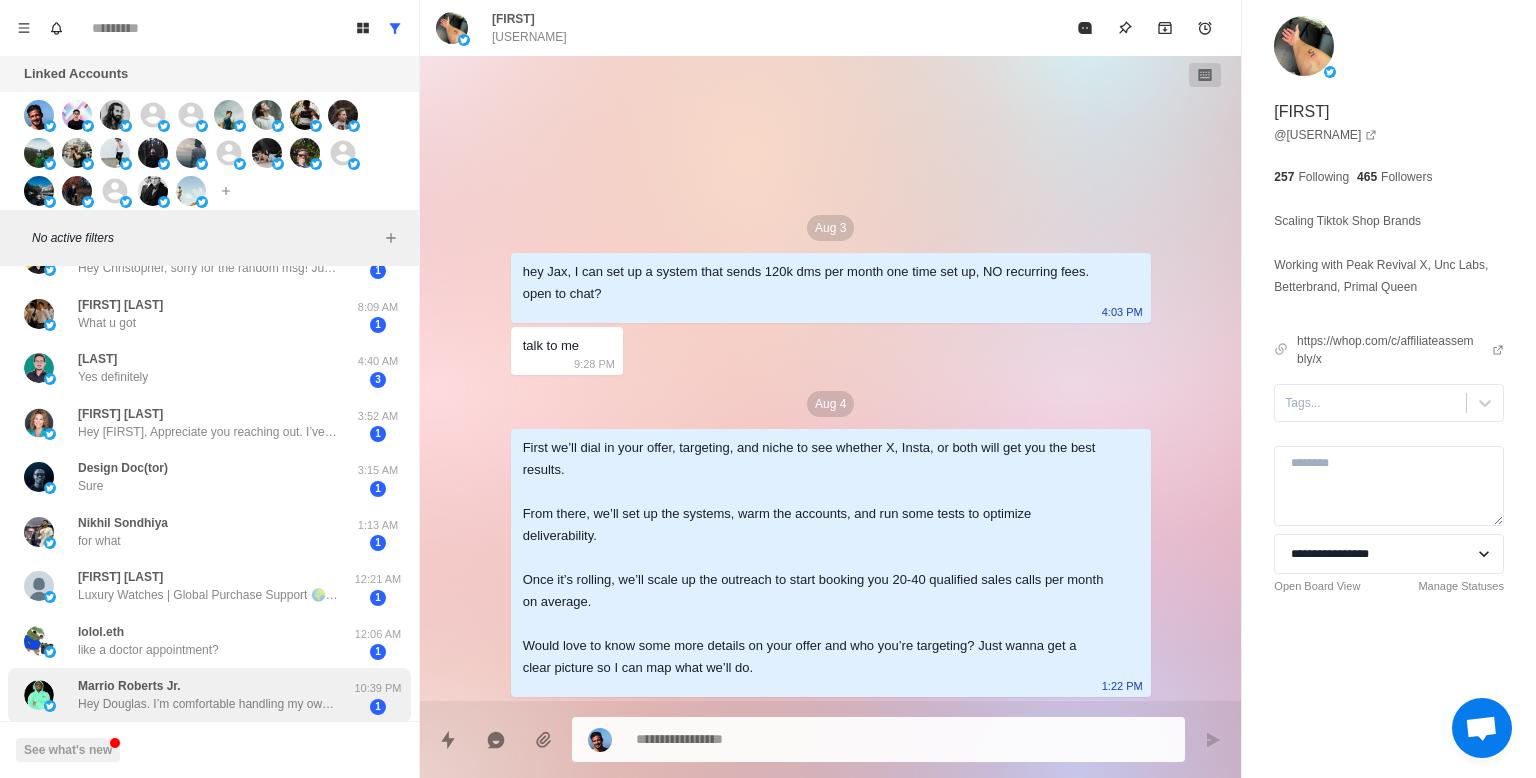 click on "[FIRST] [LAST] Hey Douglas. I’m comfortable handling my own bookkeeping. But how’s business going for you? Are you happy with the amount of clients you’re getting?" at bounding box center [208, 695] 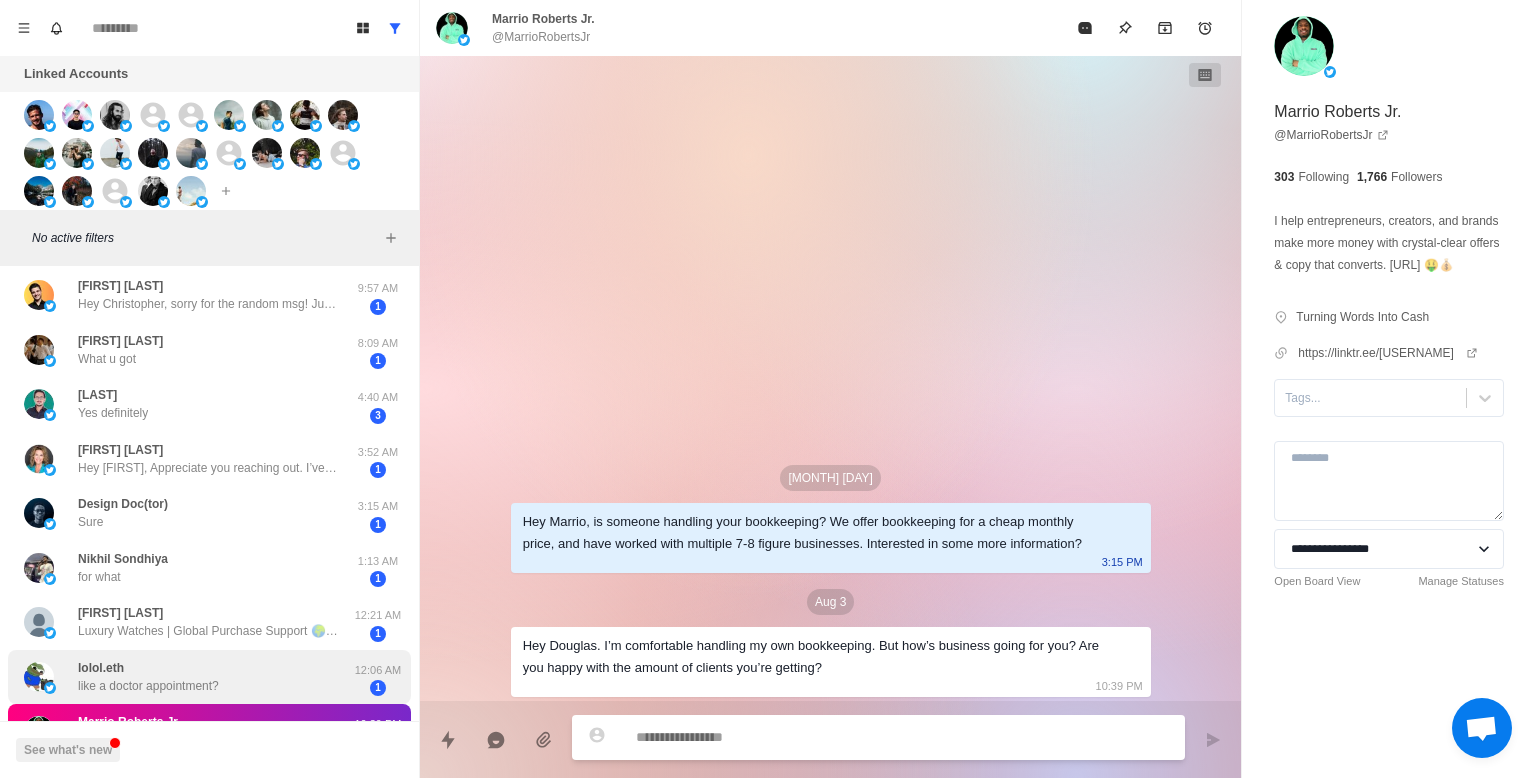 scroll, scrollTop: 802, scrollLeft: 0, axis: vertical 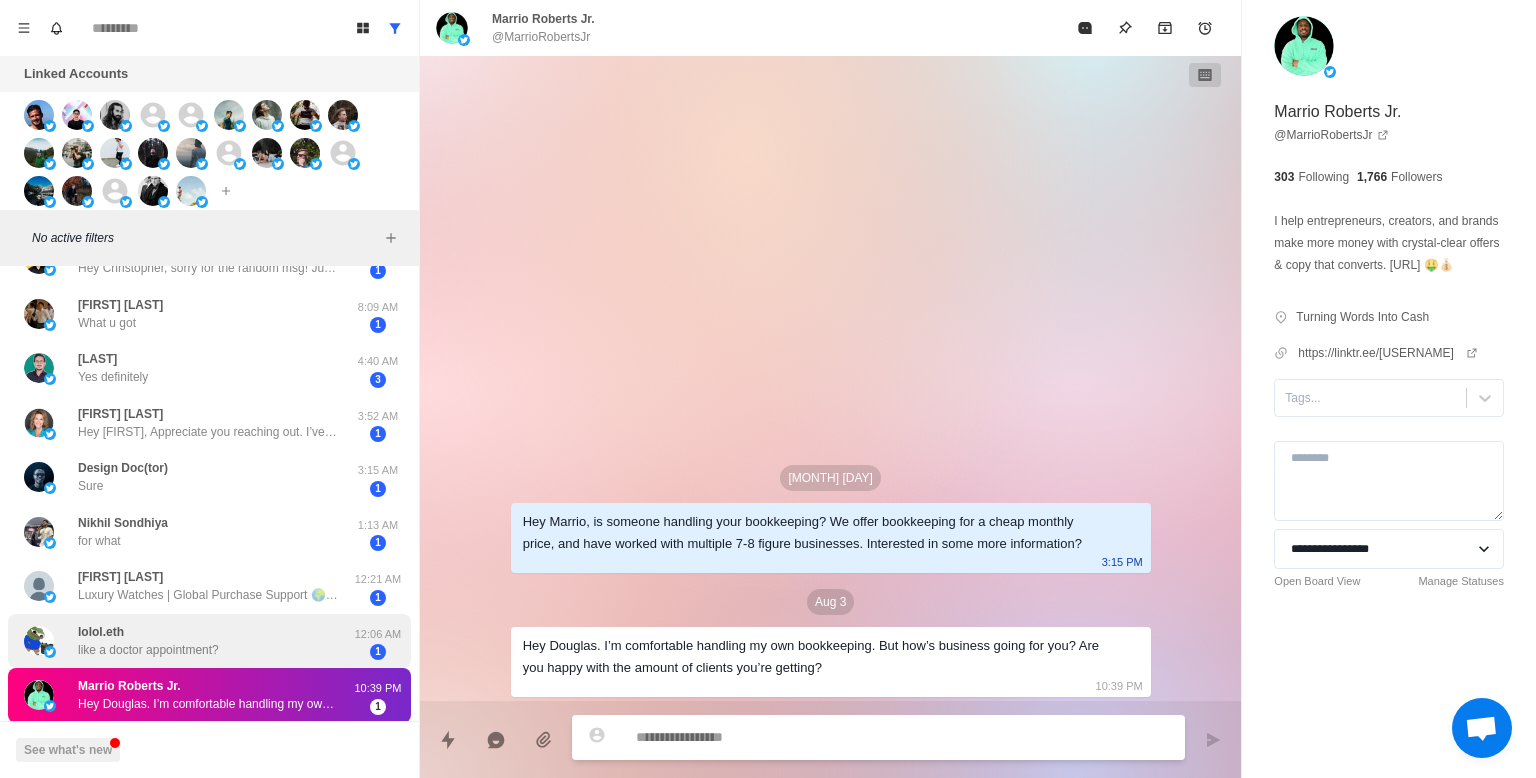 click on "[USERNAME].eth like a doctor appointment?" at bounding box center (148, 641) 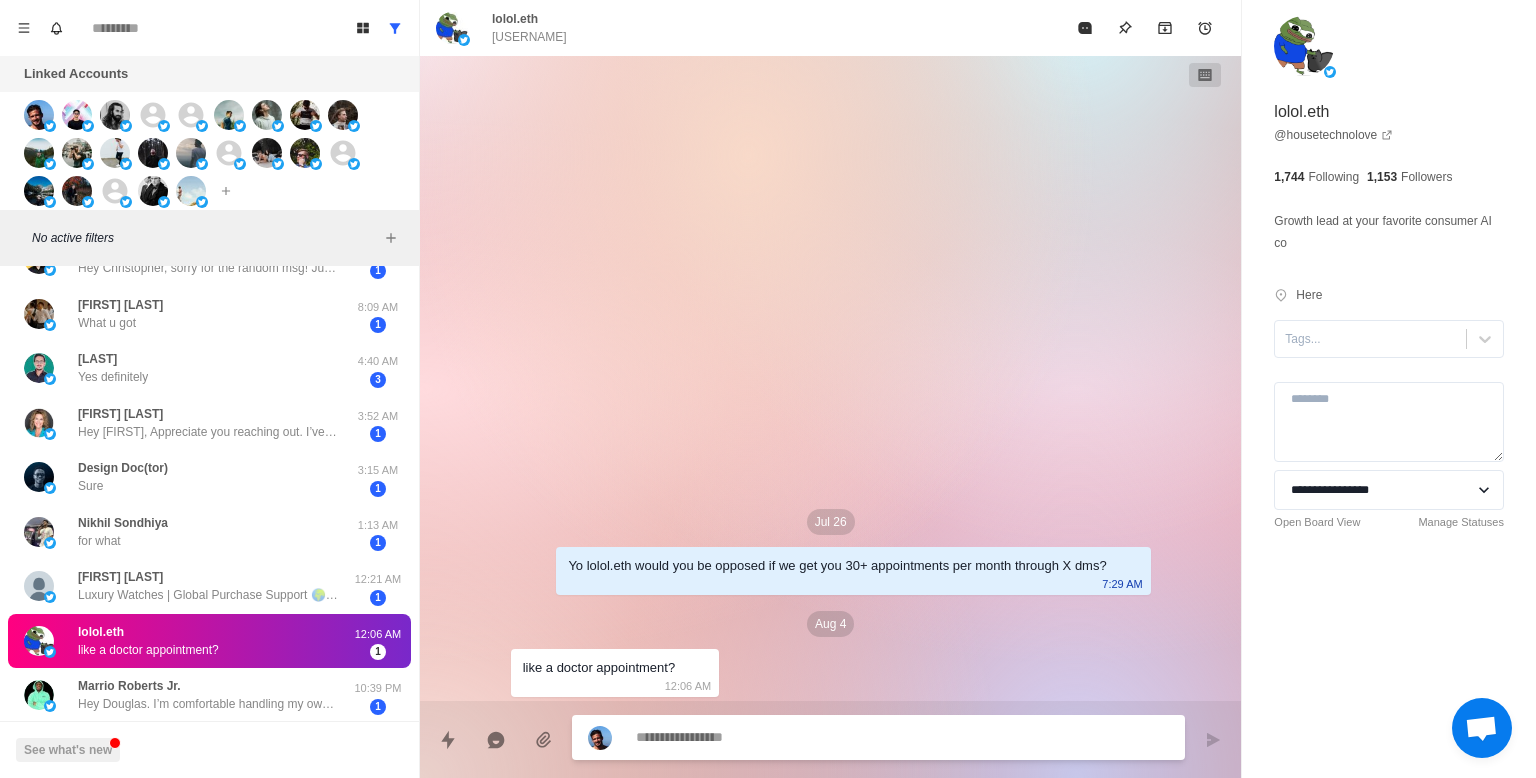 click at bounding box center [902, 737] 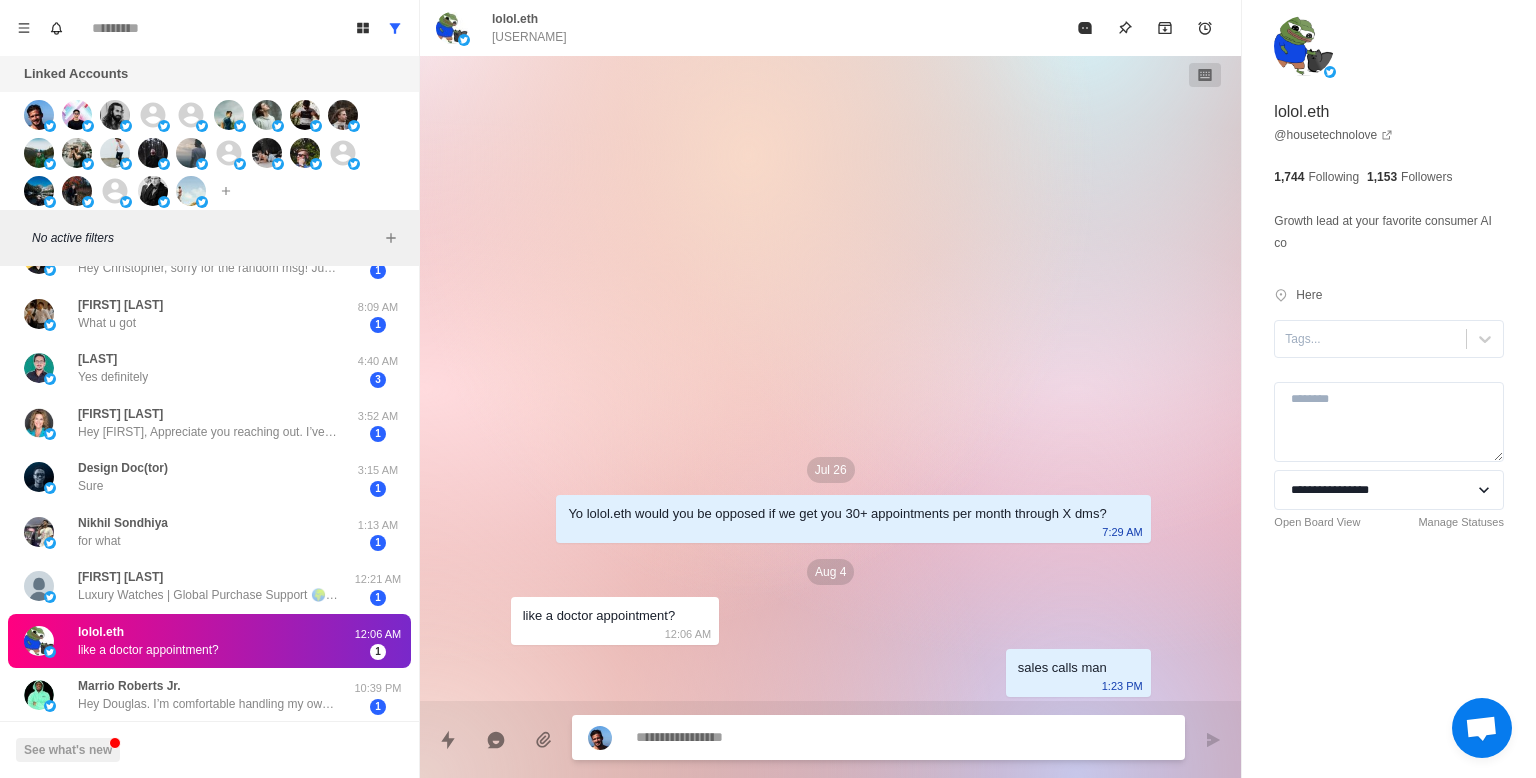 click at bounding box center [902, 737] 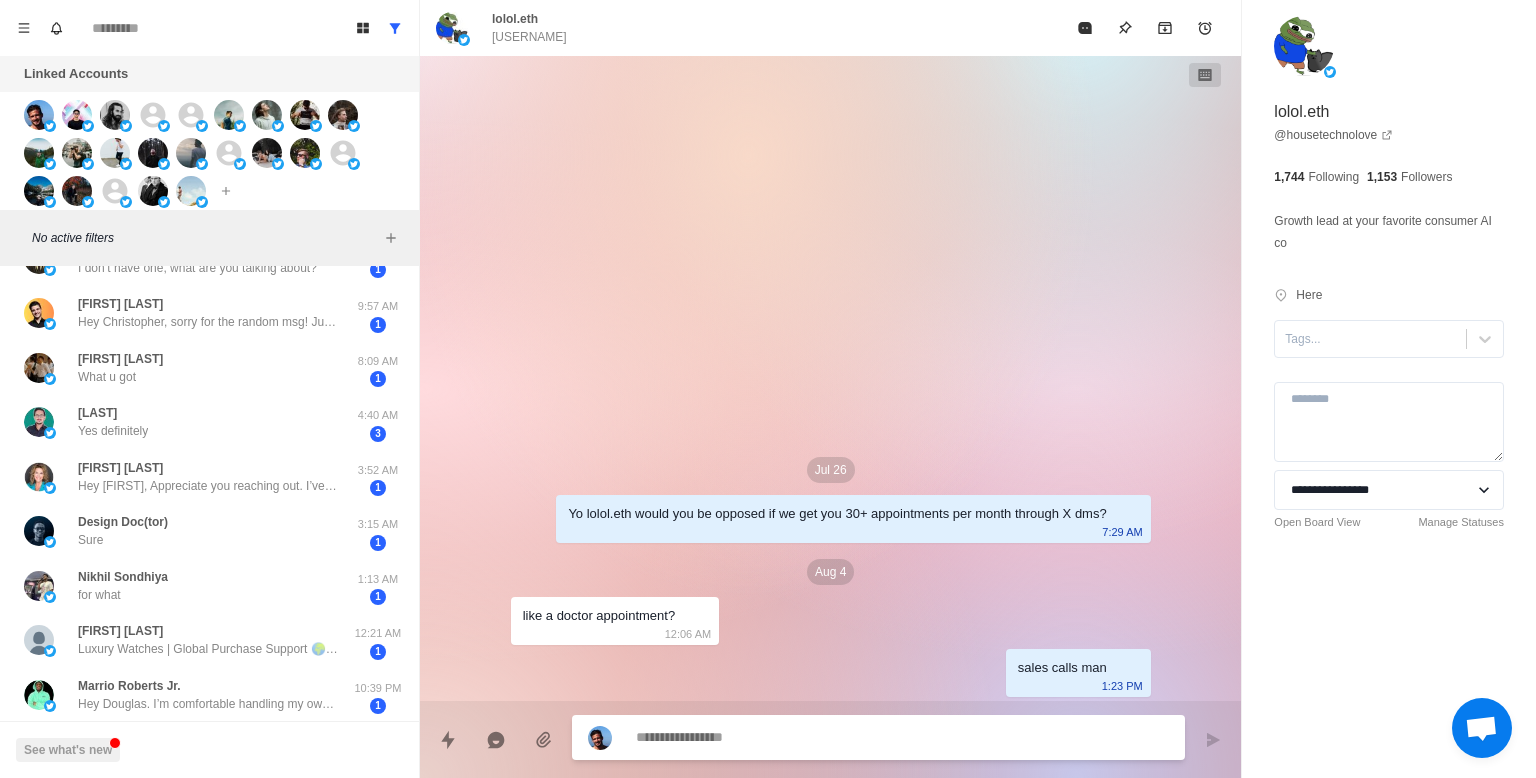 scroll, scrollTop: 748, scrollLeft: 0, axis: vertical 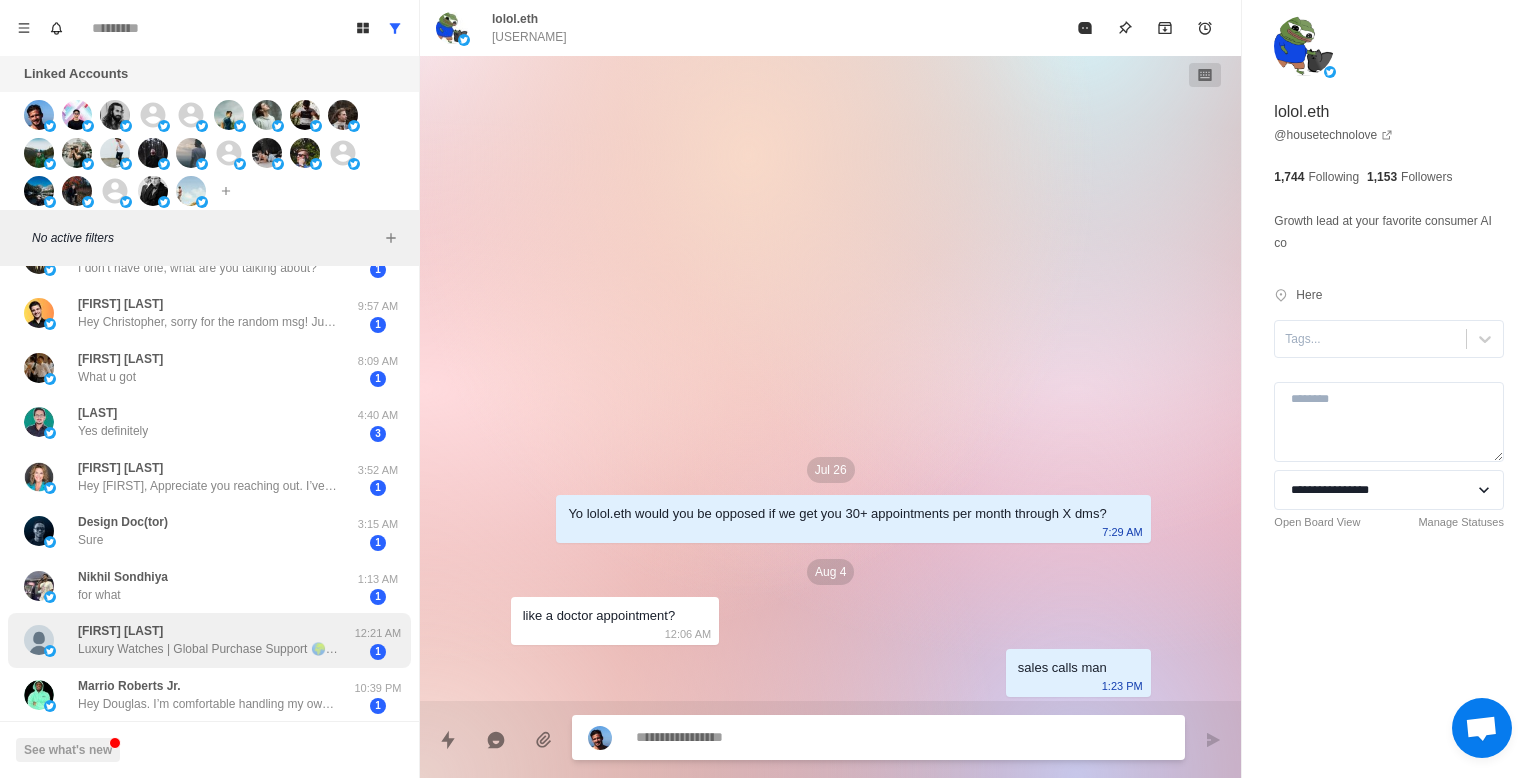 click on "[FIRST] [LAST] | Global Purchase Support 🌍
Accepted Cryptocurrency 💎
Based on the store 🧾 https://shorturl.at/wxWnM" at bounding box center [208, 640] 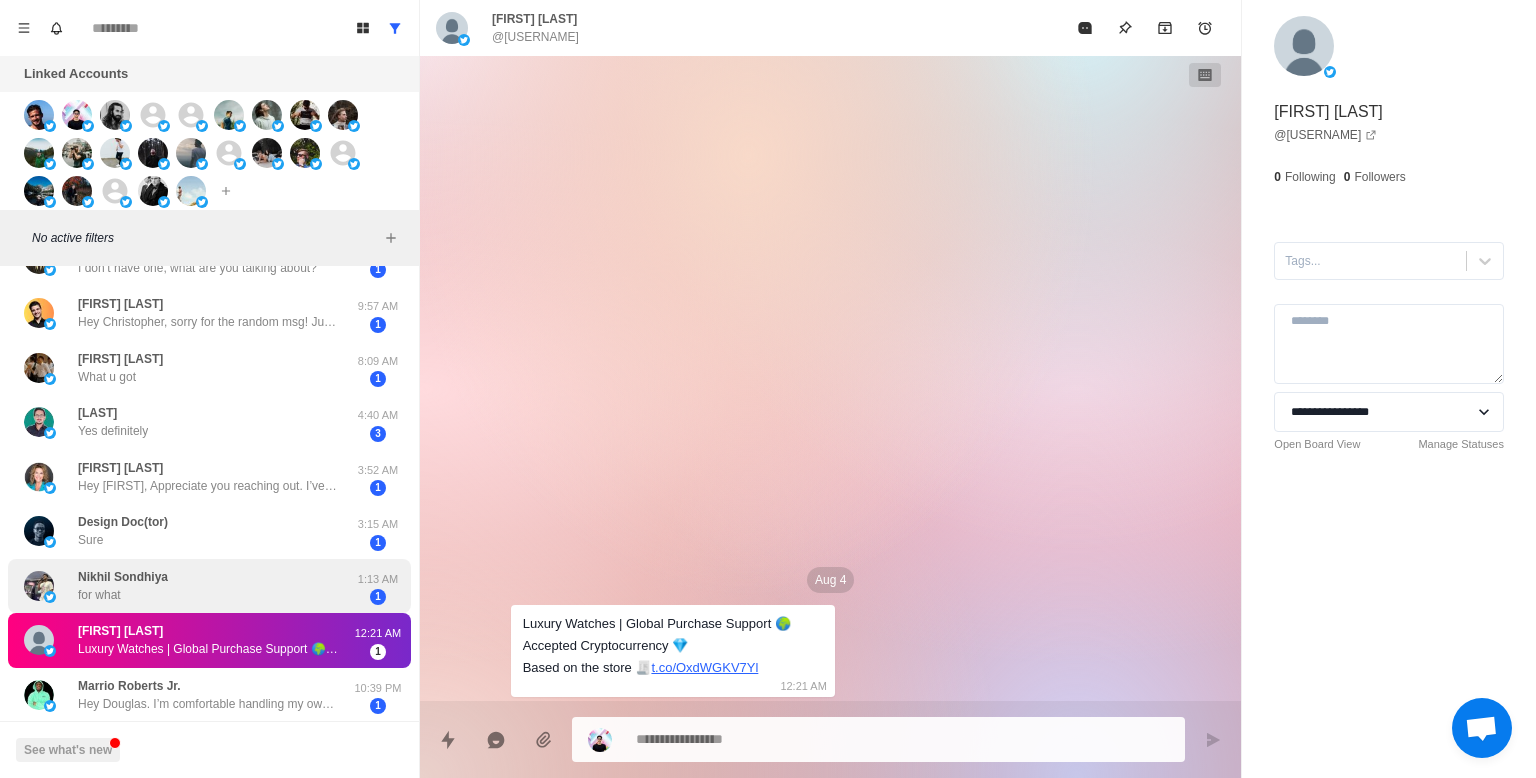 drag, startPoint x: 248, startPoint y: 578, endPoint x: 251, endPoint y: 566, distance: 12.369317 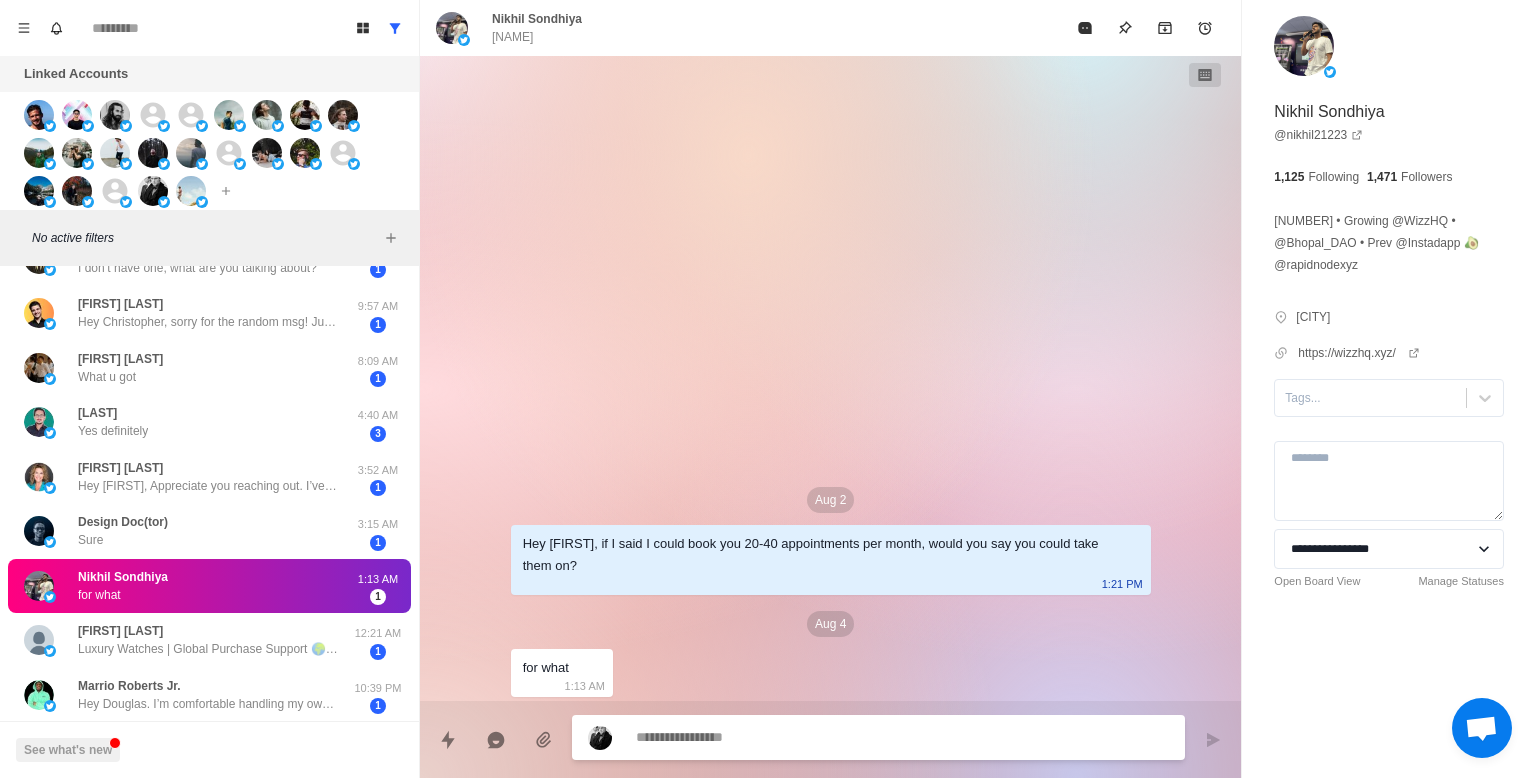 click at bounding box center (902, 737) 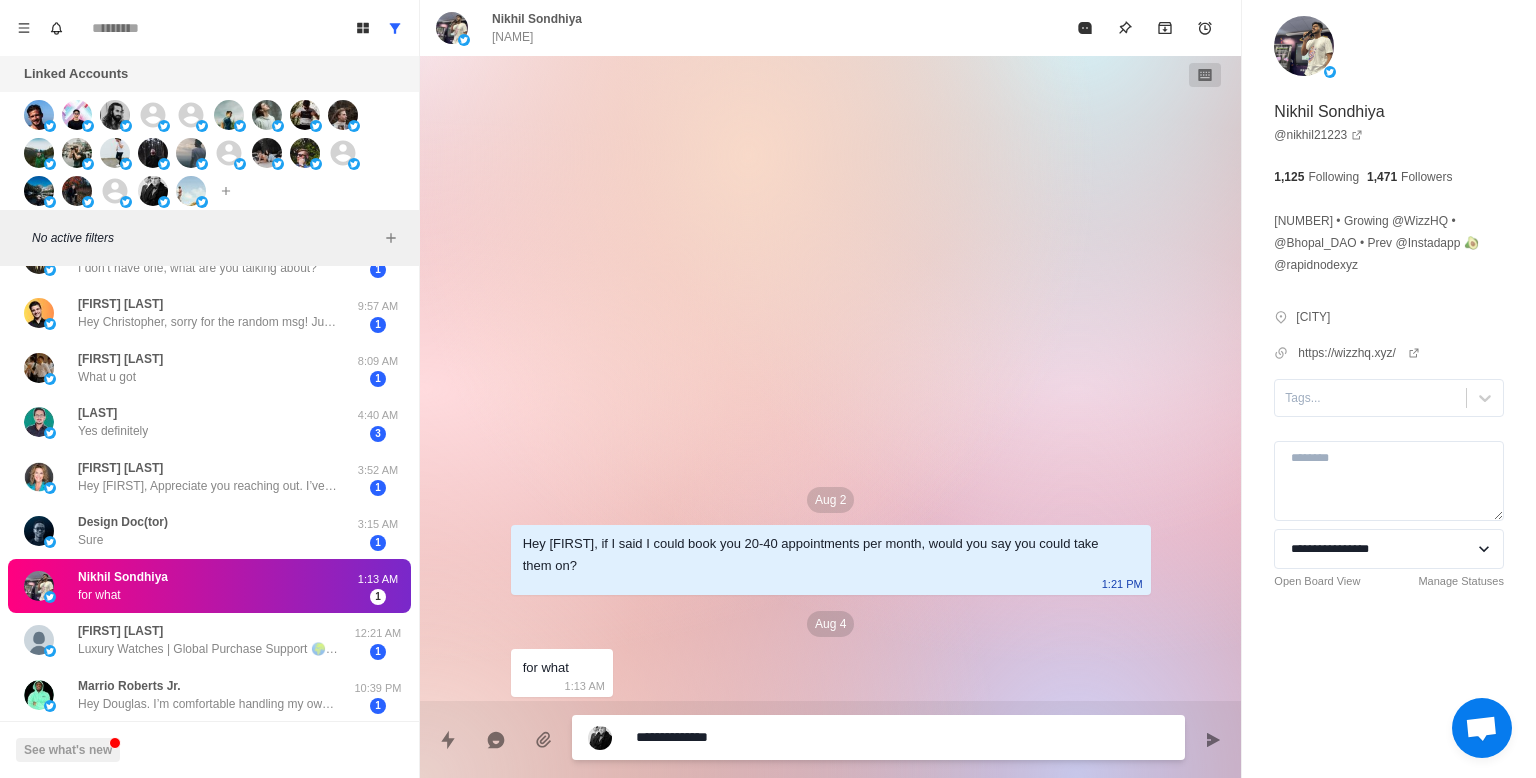 click on "**********" at bounding box center (902, 737) 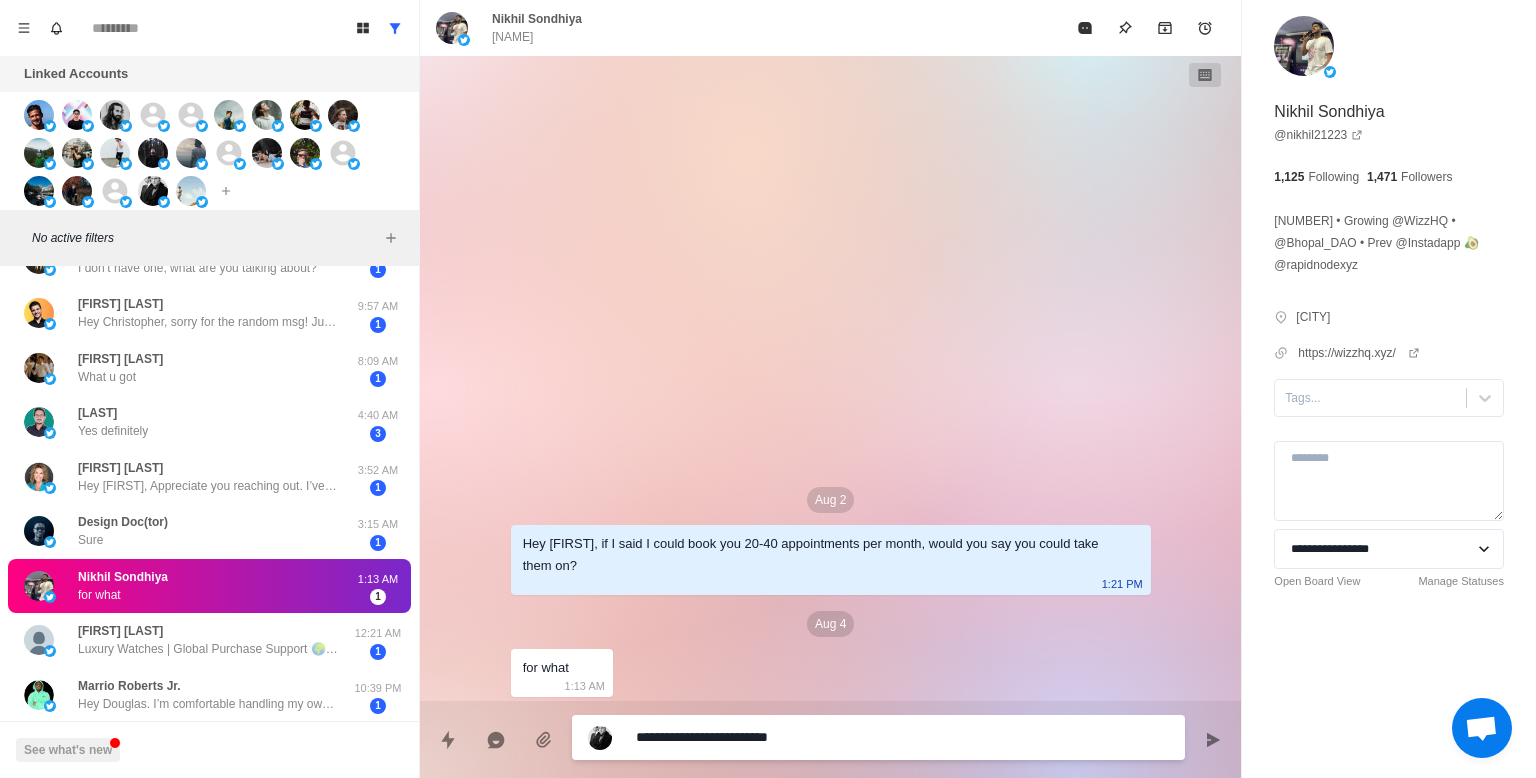 click on "**********" at bounding box center (902, 737) 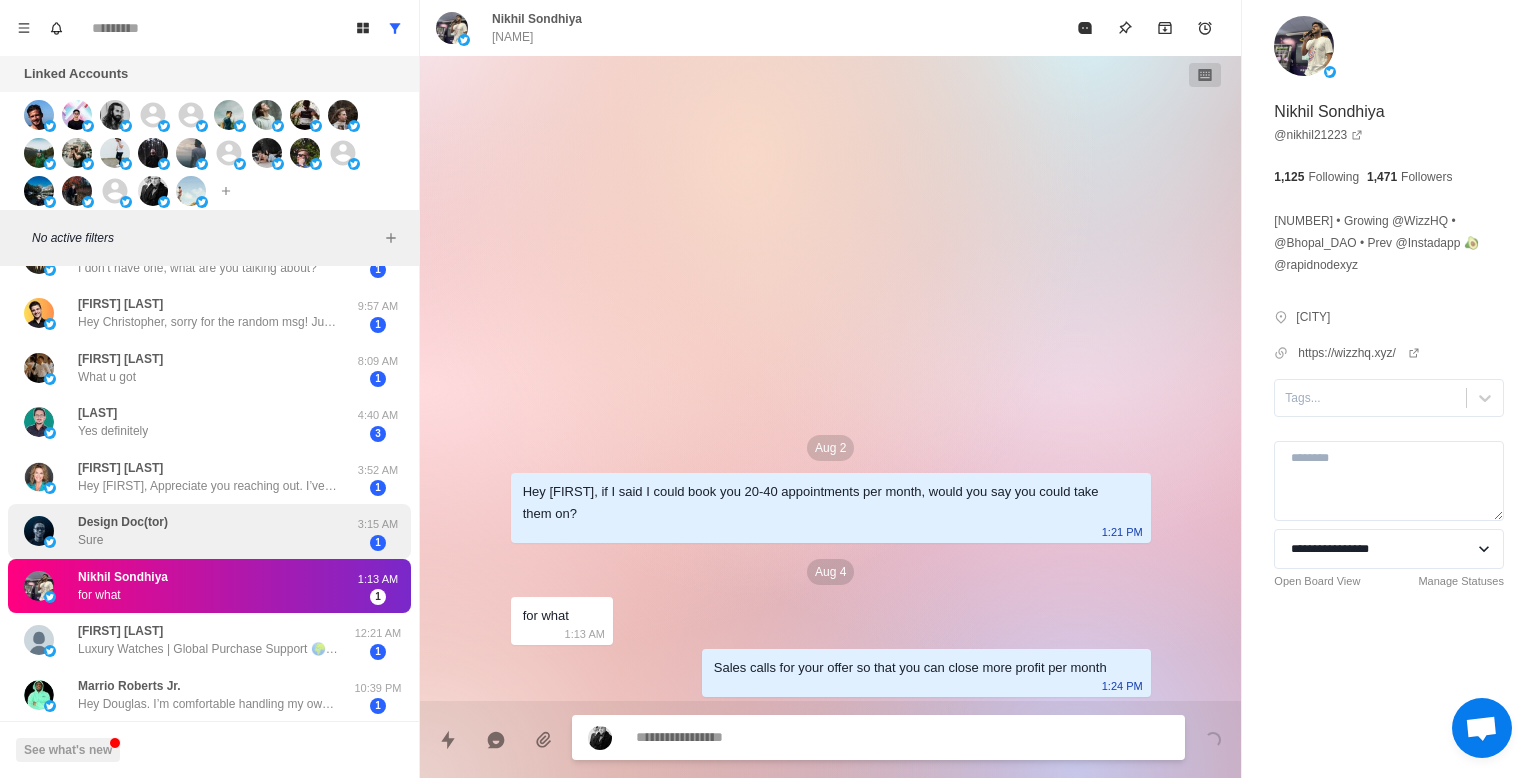 click on "3:15 AM" at bounding box center [378, 524] 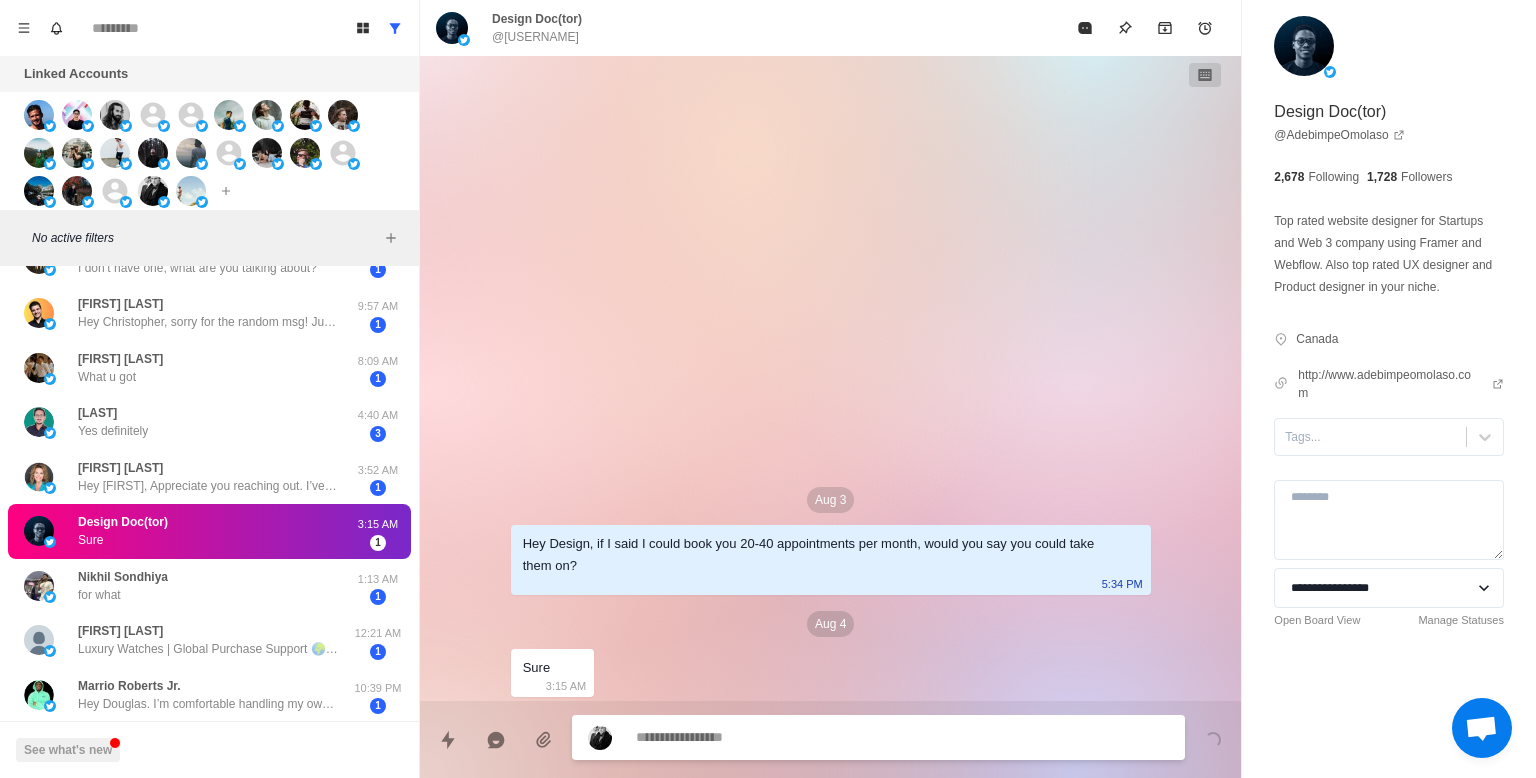 paste on "**********" 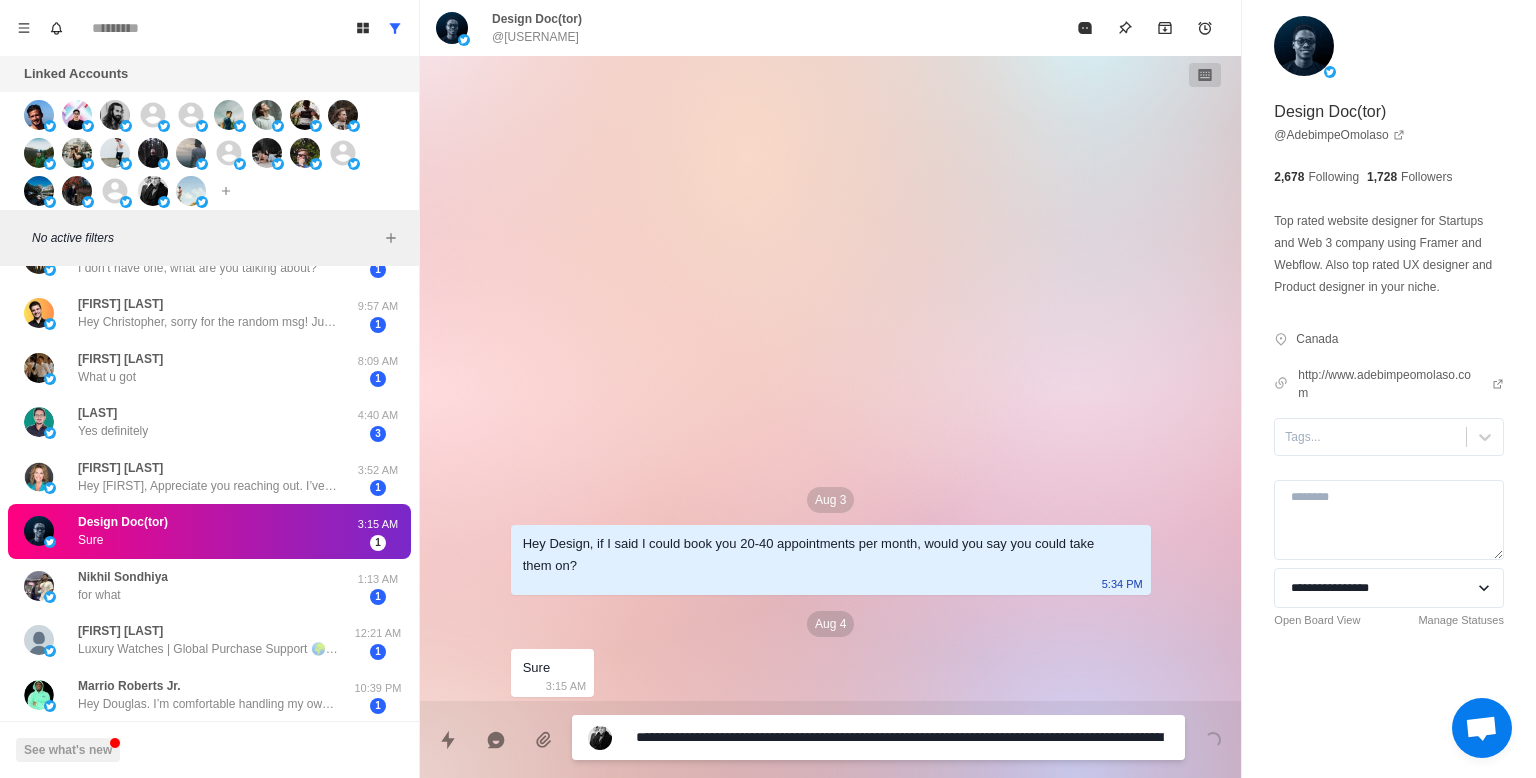 click on "**********" at bounding box center [830, 731] 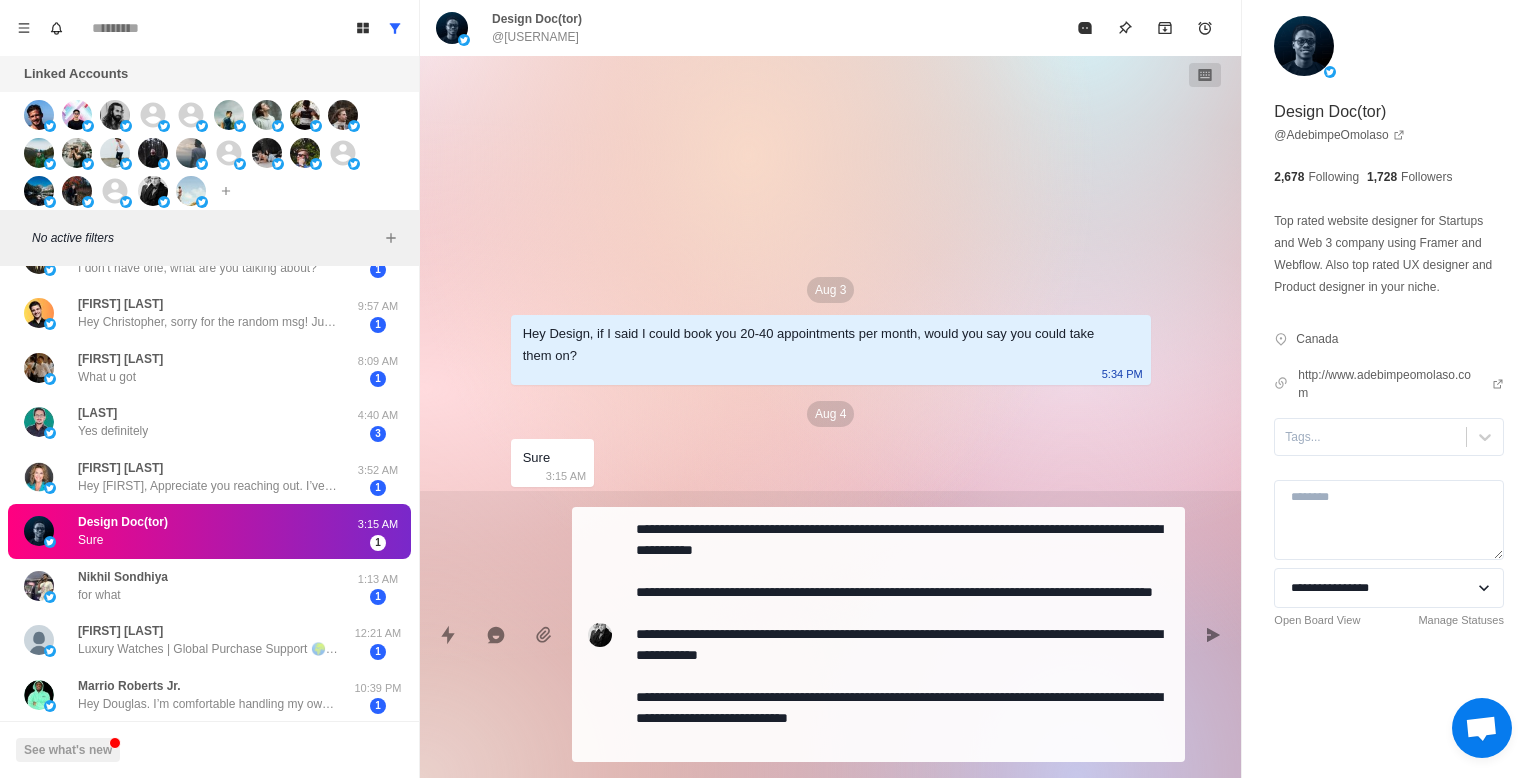 click on "**********" at bounding box center (902, 634) 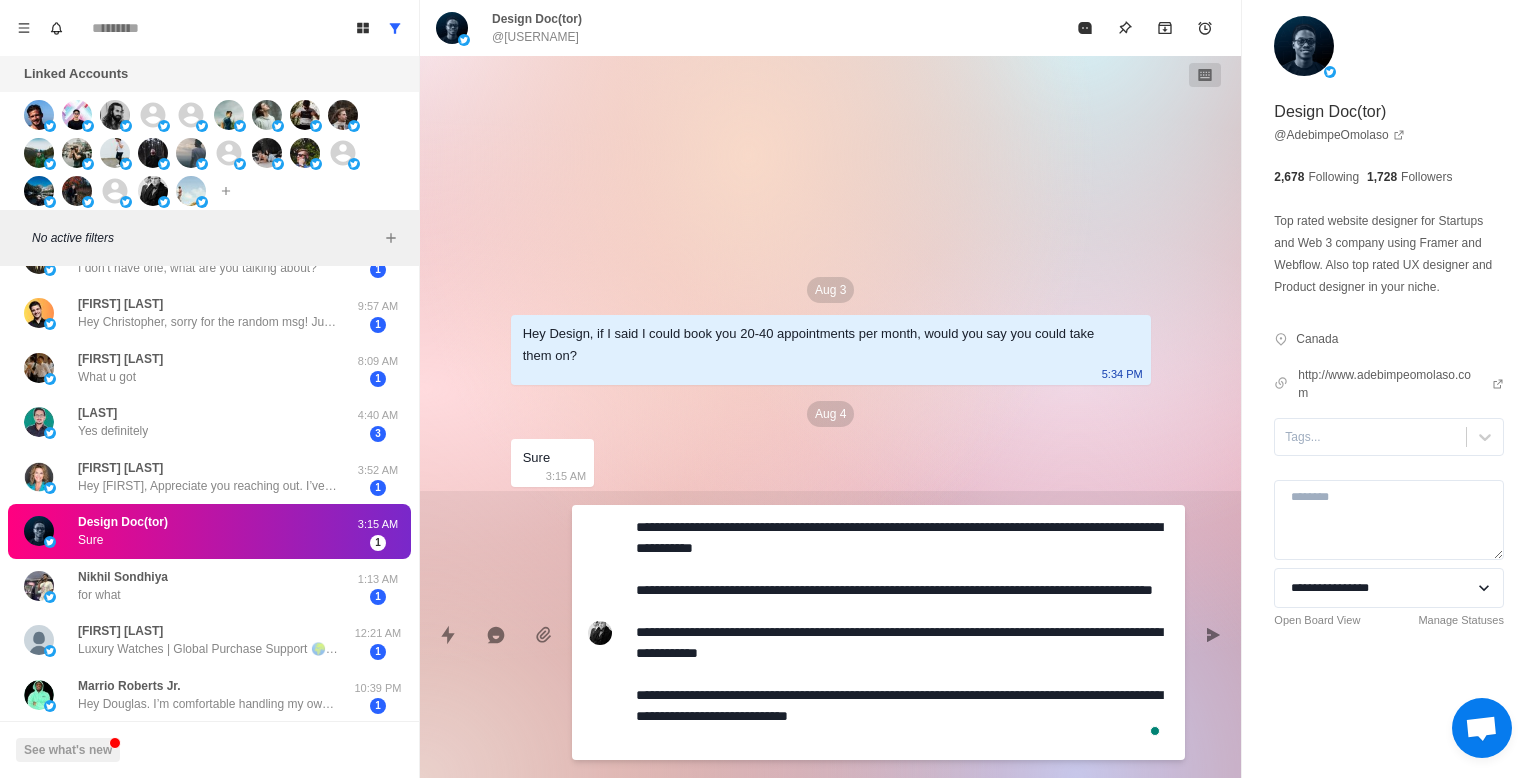 click on "**********" at bounding box center (902, 632) 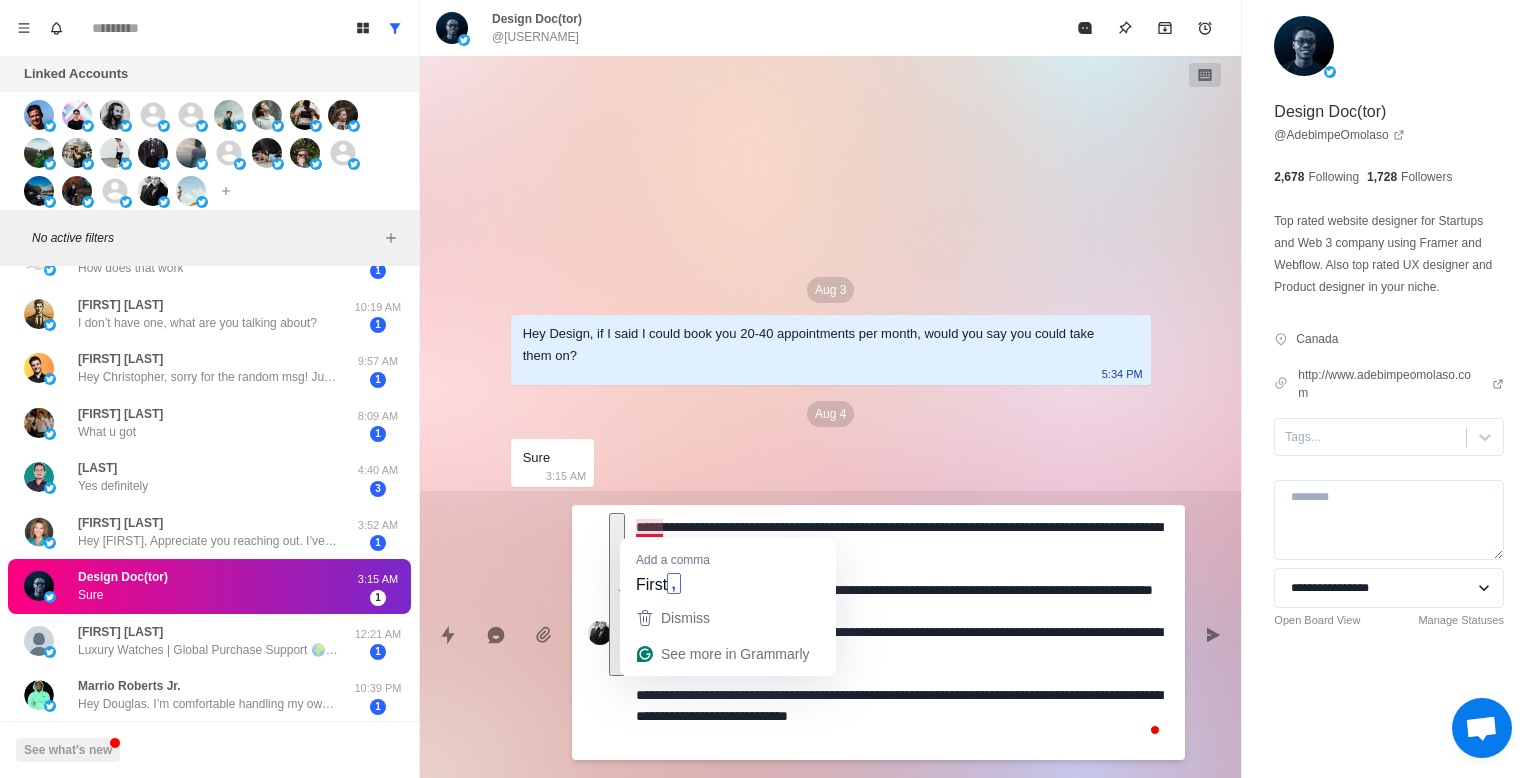 scroll, scrollTop: 693, scrollLeft: 0, axis: vertical 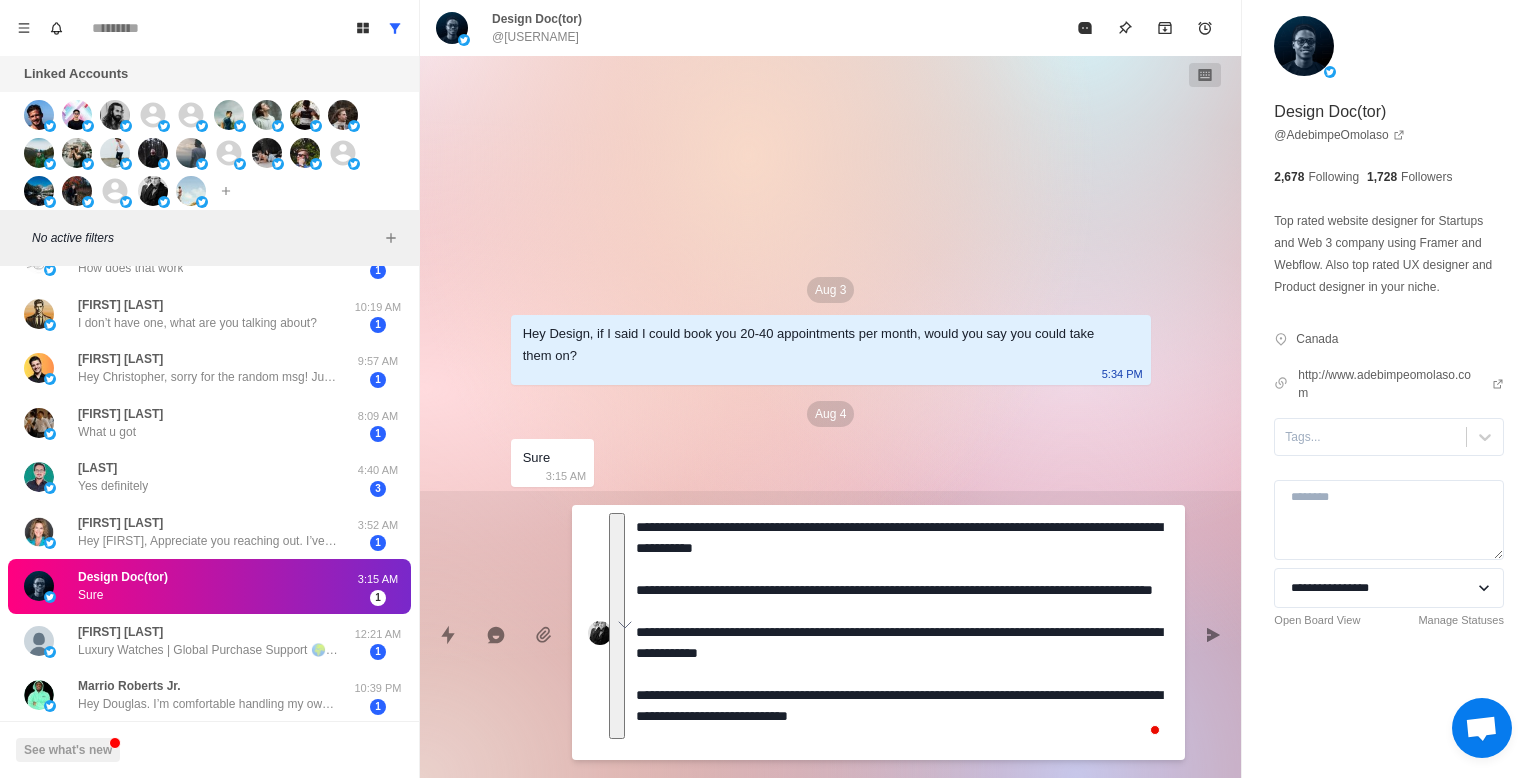 drag, startPoint x: 638, startPoint y: 530, endPoint x: 997, endPoint y: 734, distance: 412.9128 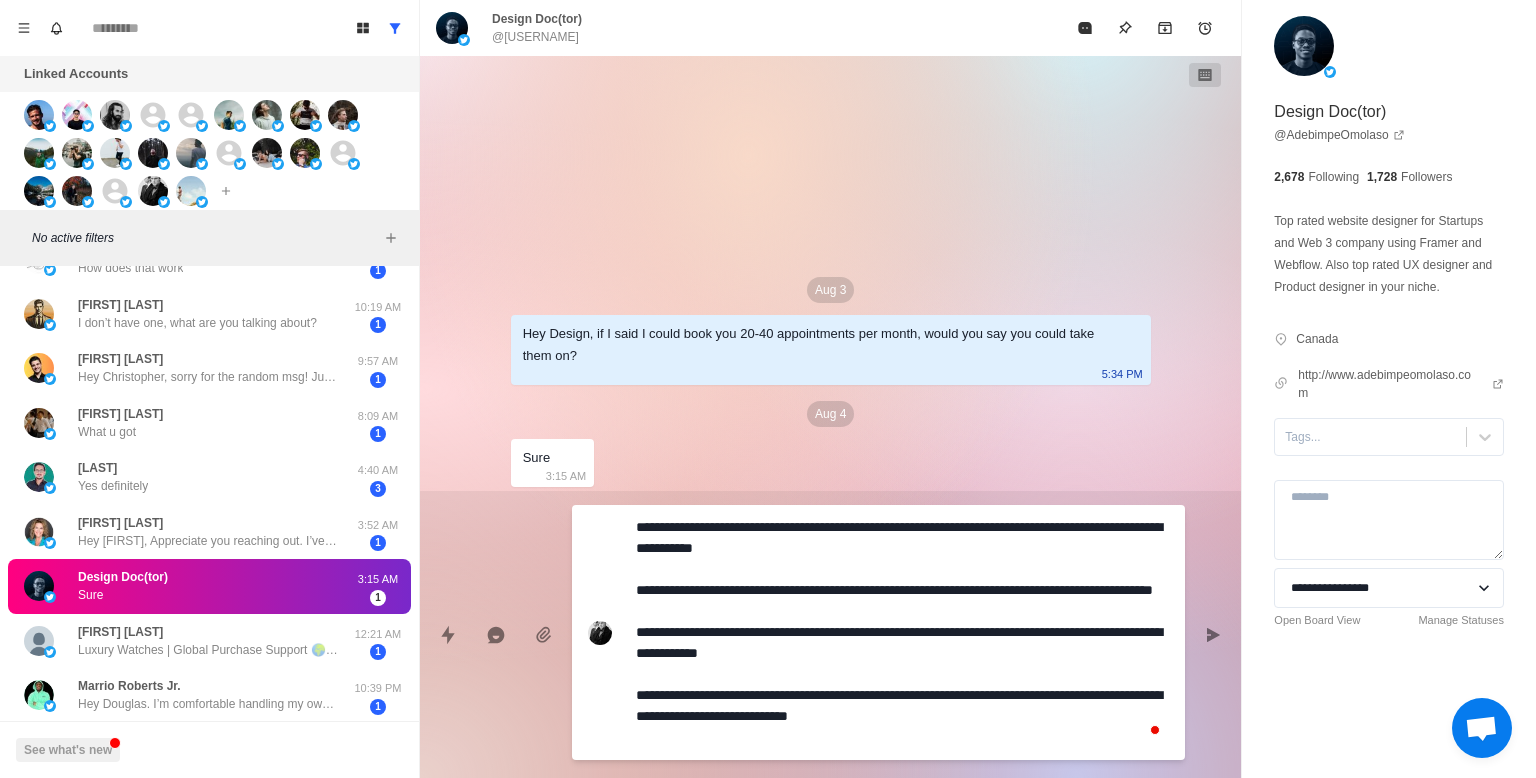 click on "**********" at bounding box center (902, 632) 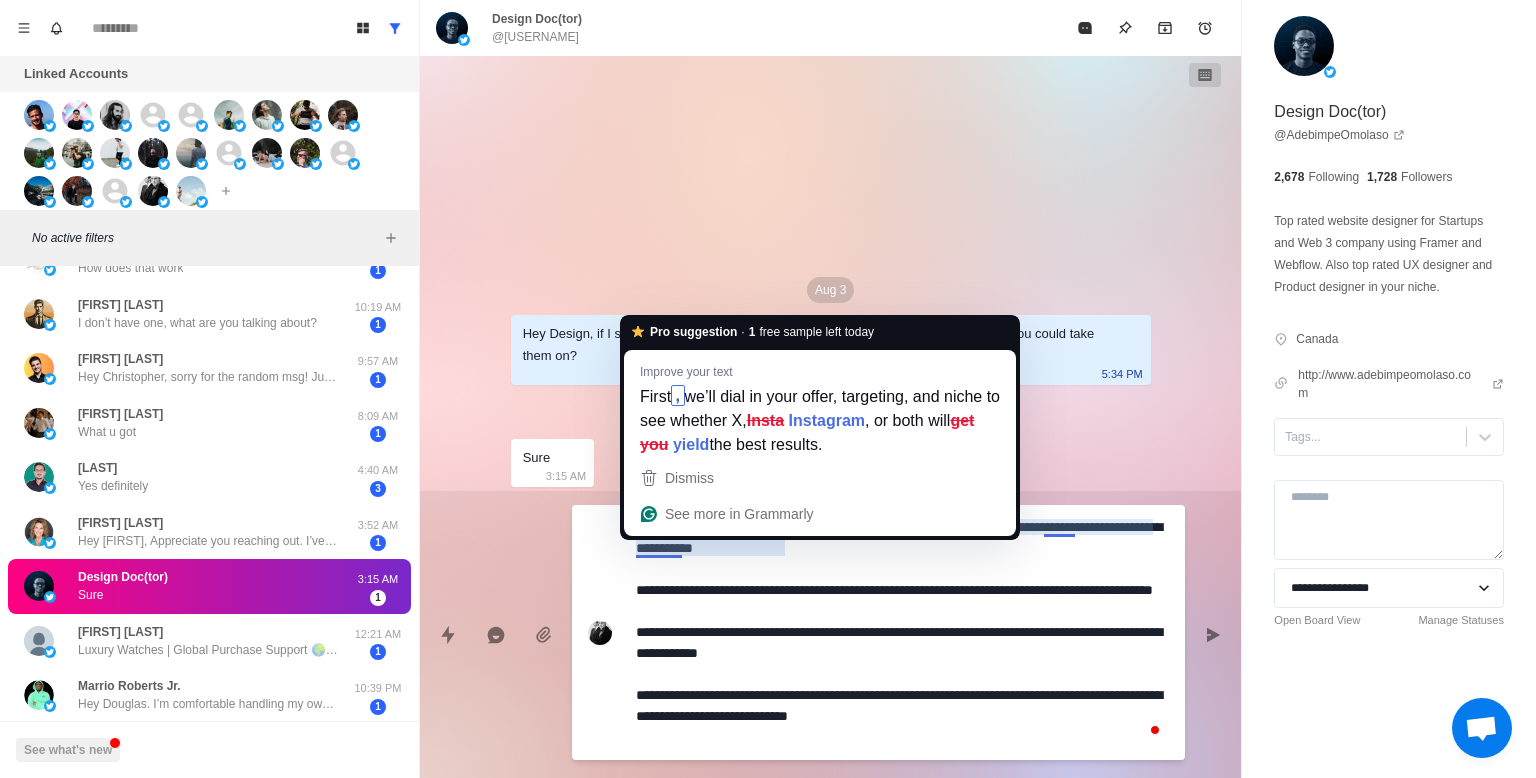 click on "**********" at bounding box center (902, 632) 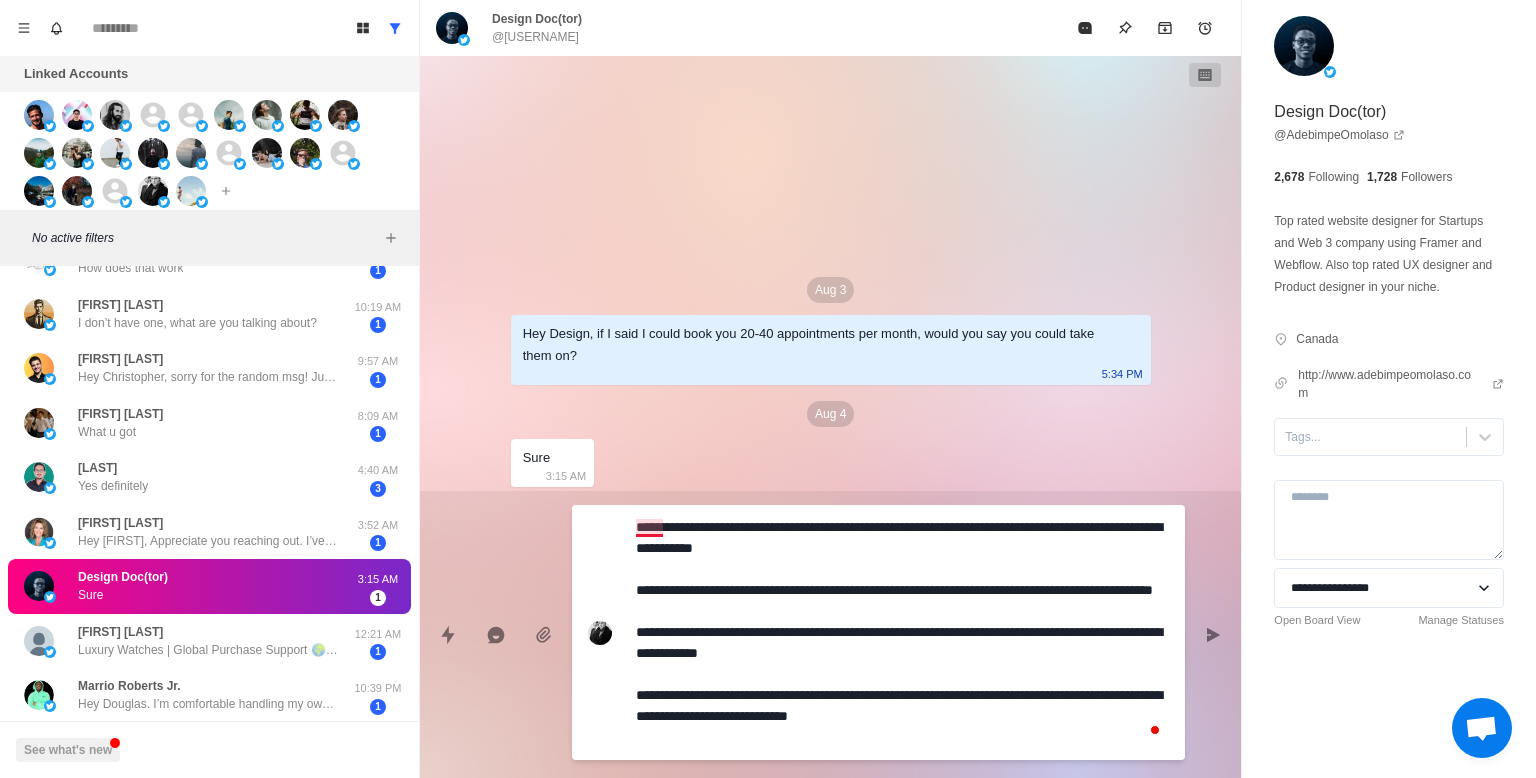 click on "**********" at bounding box center [902, 632] 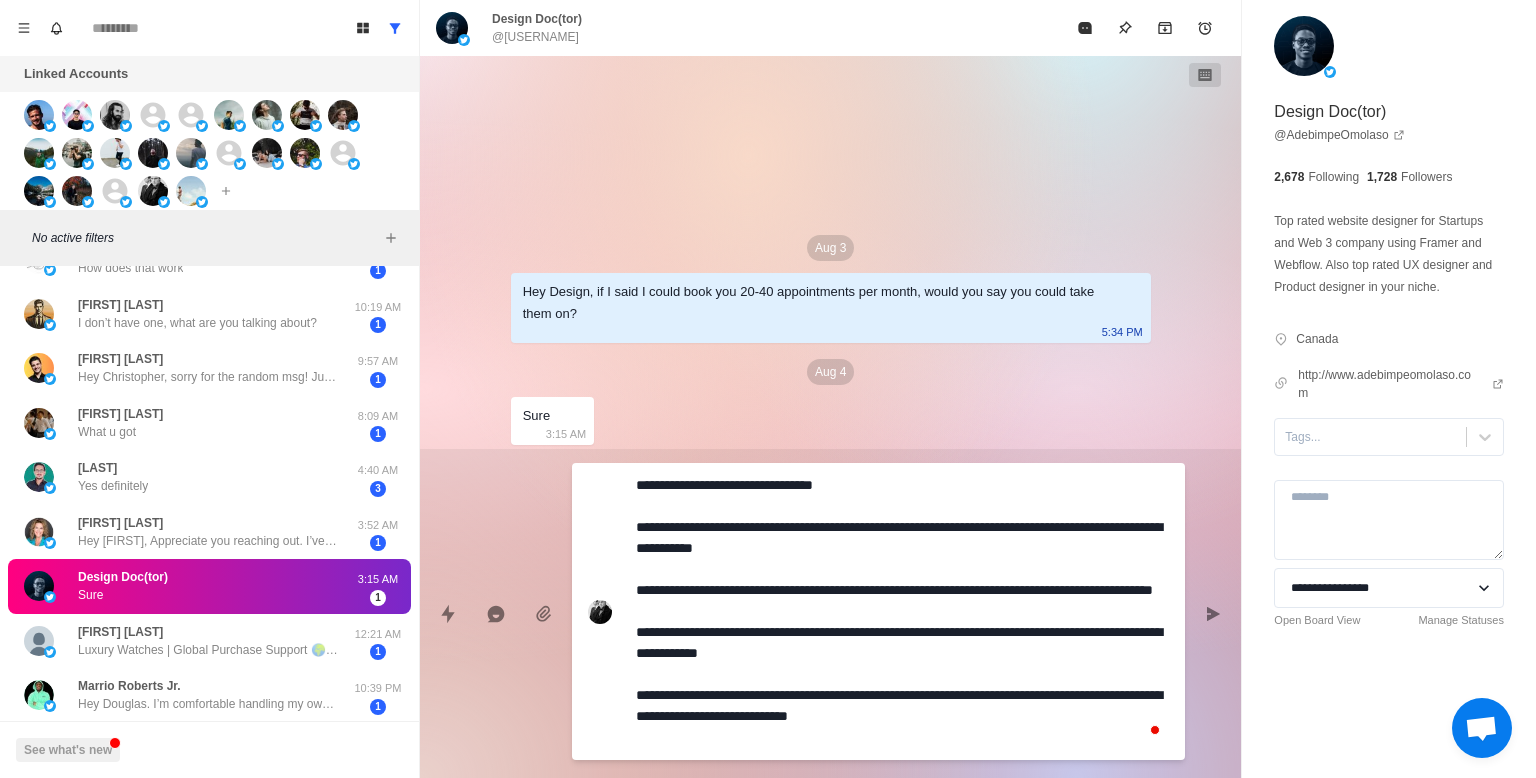 click on "**********" at bounding box center (902, 611) 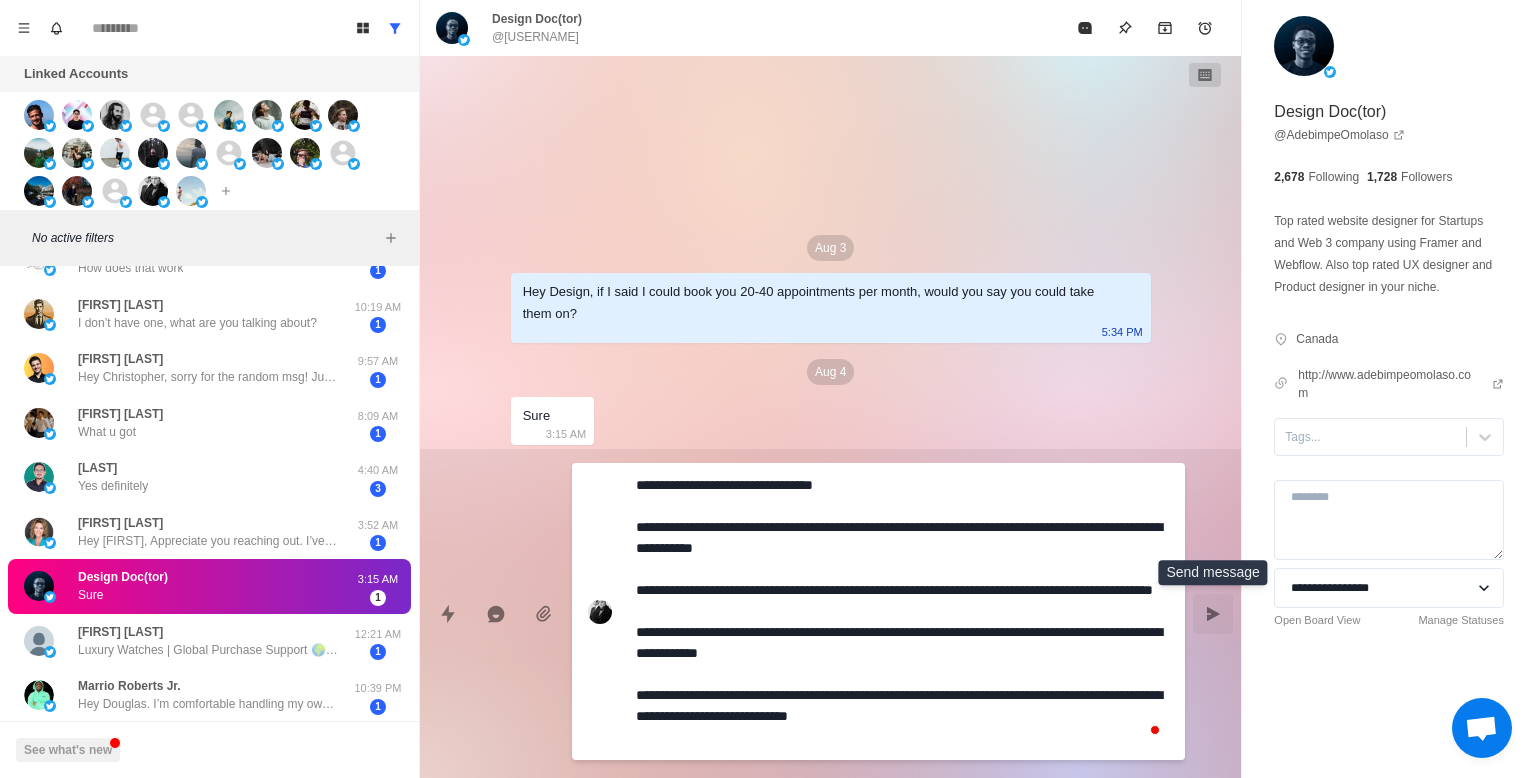 click 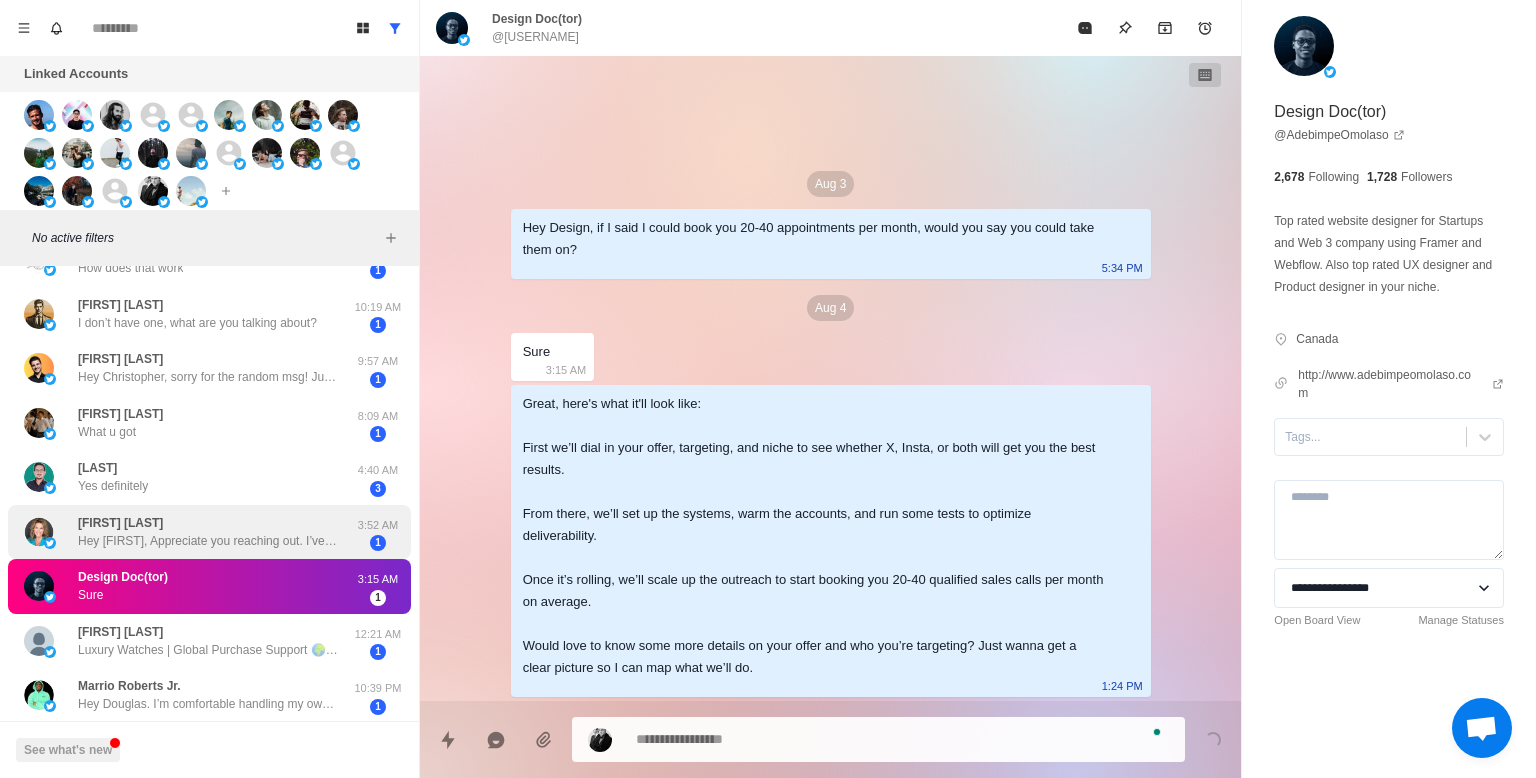 click on "Hey [FIRST],
Appreciate you reaching out. I’ve been building my client base for over two decades through a combination of direct strategy sessions, referral partnerships, and live lead-gen events—both virtual and in person.
Right now, we’re not in need of these services, but you’re welcome to offer them directly to my community members at our upcoming Virtual Marketplace event on [DATE].
It’s a great space for real commerce and connecting with business owners who may be looking for exactly what you offer.
100% free. Last time we had about 200 attendees.
Let me know if you’re interested, and I can share more details." at bounding box center [208, 541] 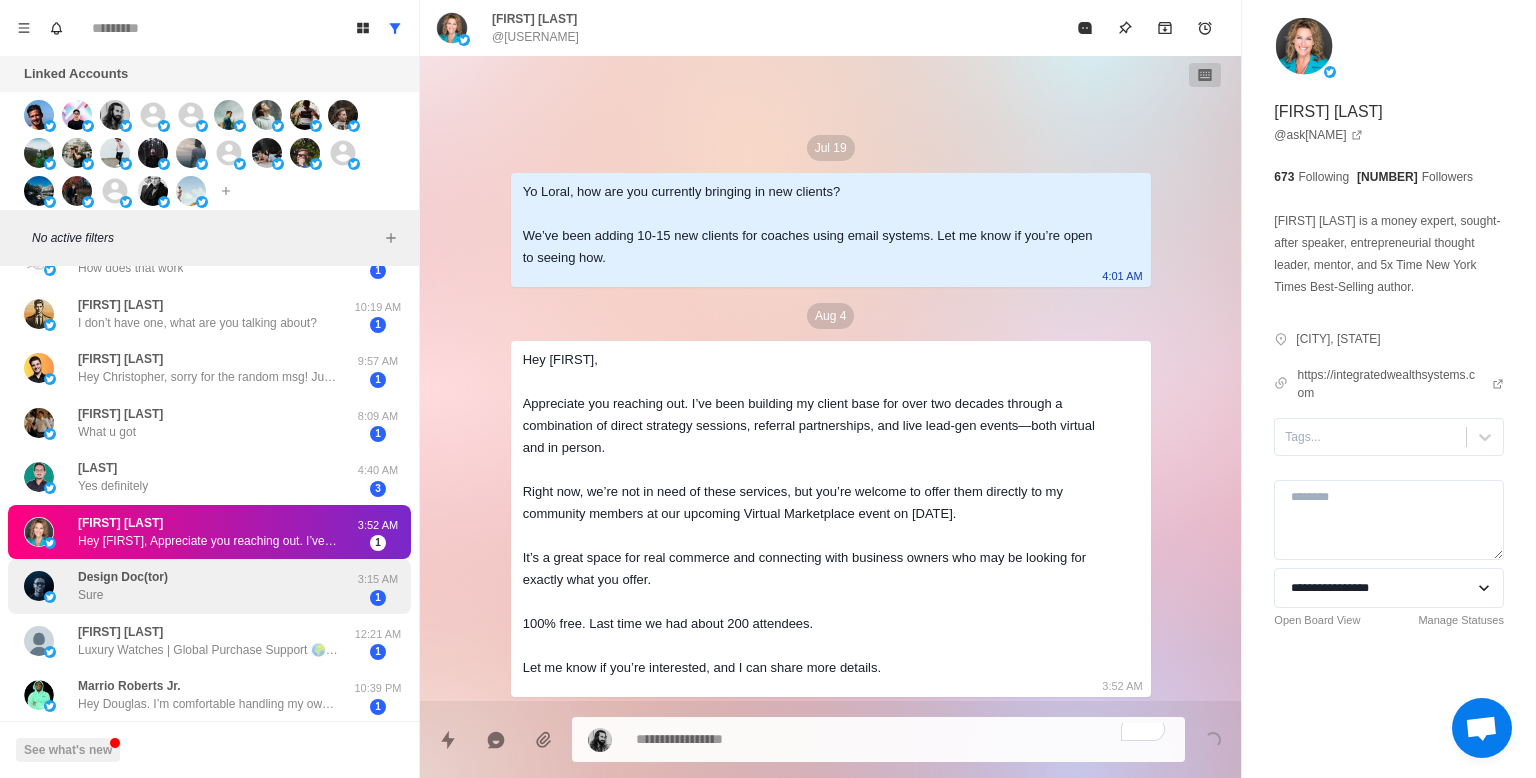 click on "Design Doc(tor) Sure" at bounding box center [188, 586] 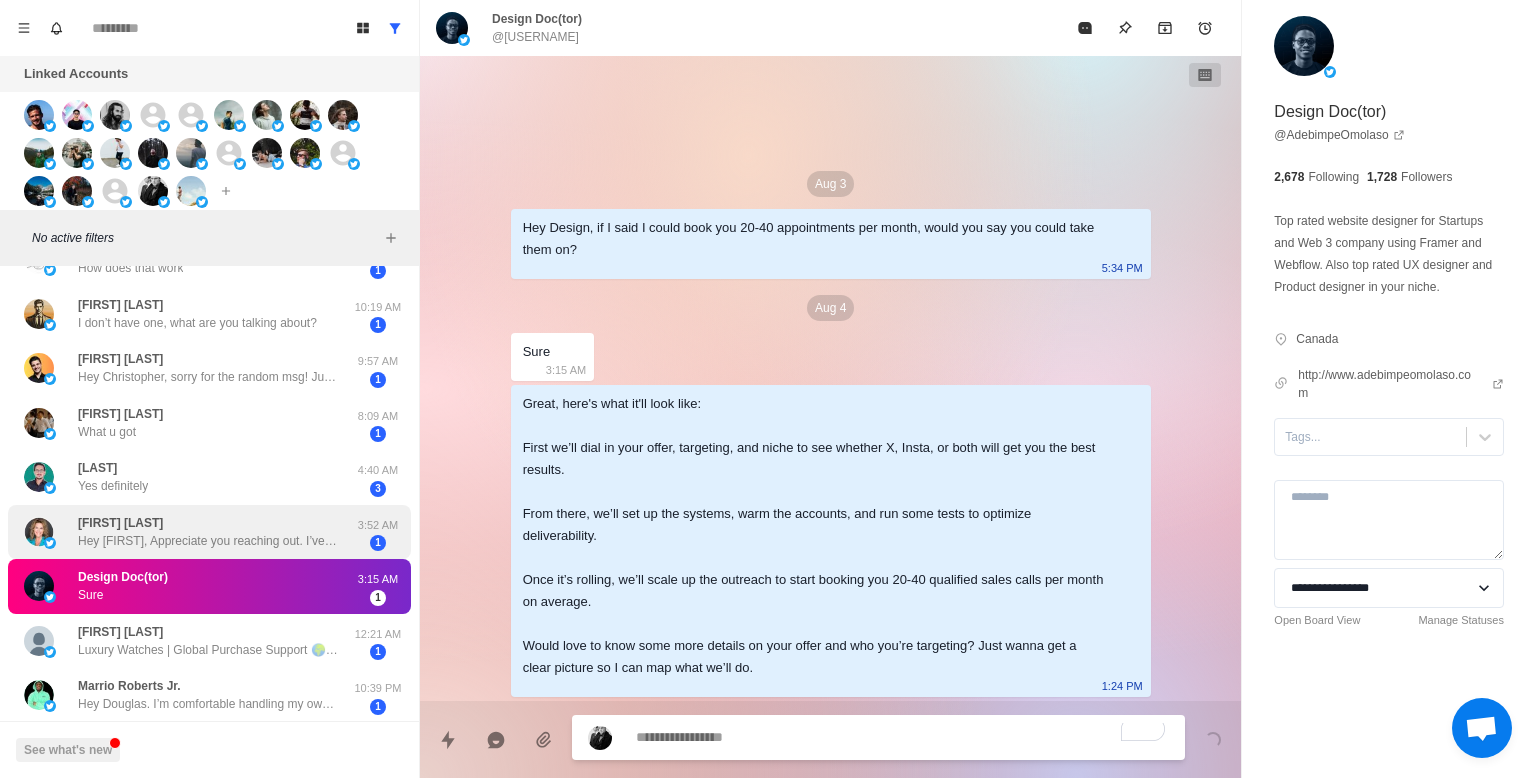 click on "[PERSON_NAME] Hey Fred,
Appreciate you reaching out. I’ve been building my client base for over two decades through a combination of direct strategy sessions, referral partnerships, and live lead-gen events—both virtual and in person.
Right now, we’re not in need of these services, but you’re welcome to offer them directly to my community members at our upcoming Virtual Marketplace event on August 14th.
It’s a great space for real commerce and connecting with business owners who may be looking for exactly what you offer.
100% free. Last time we had about 200 attendees.
Let me know if you’re interested, and I can share more details. 3:52 AM 1" at bounding box center [209, 532] 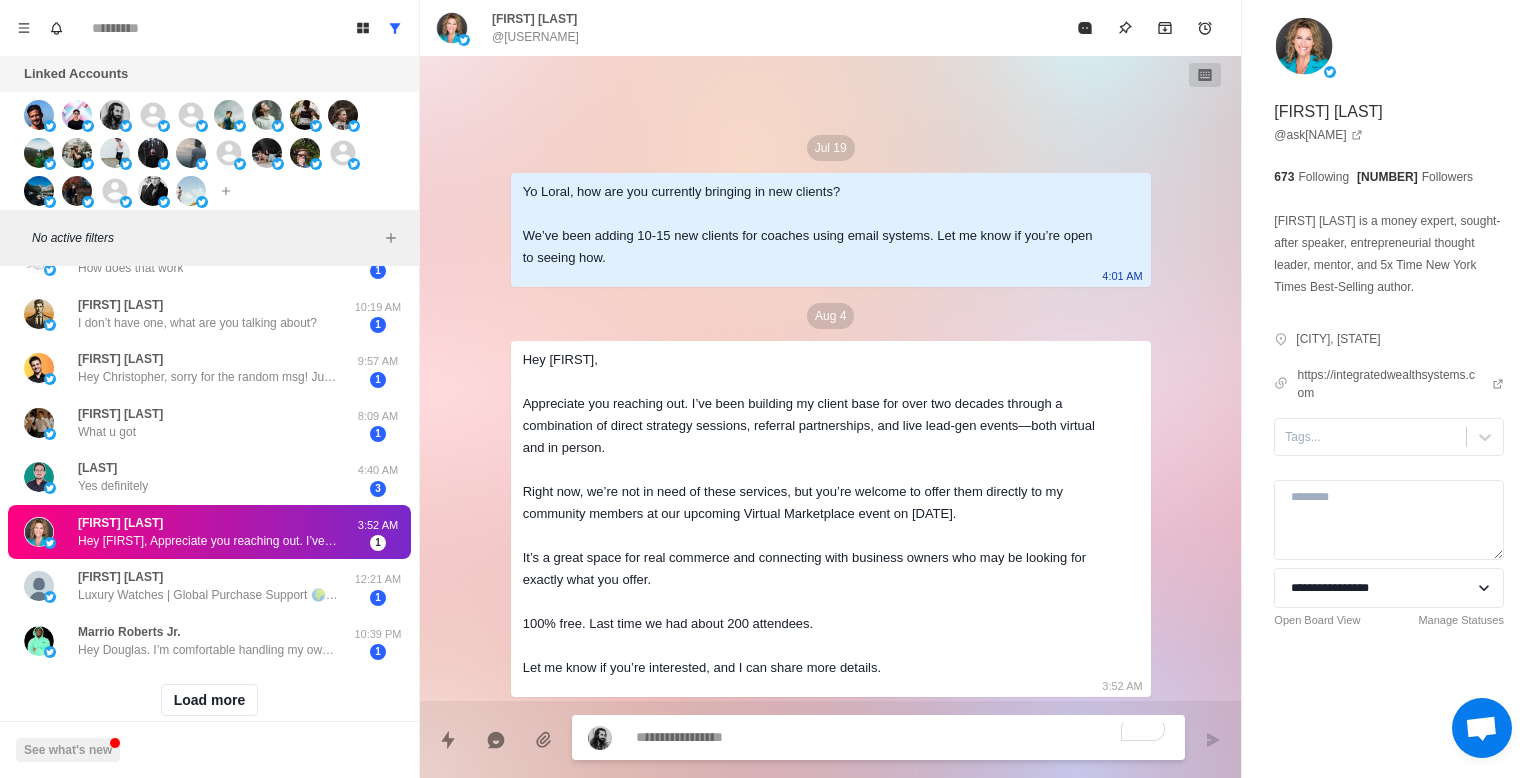 scroll, scrollTop: 726, scrollLeft: 0, axis: vertical 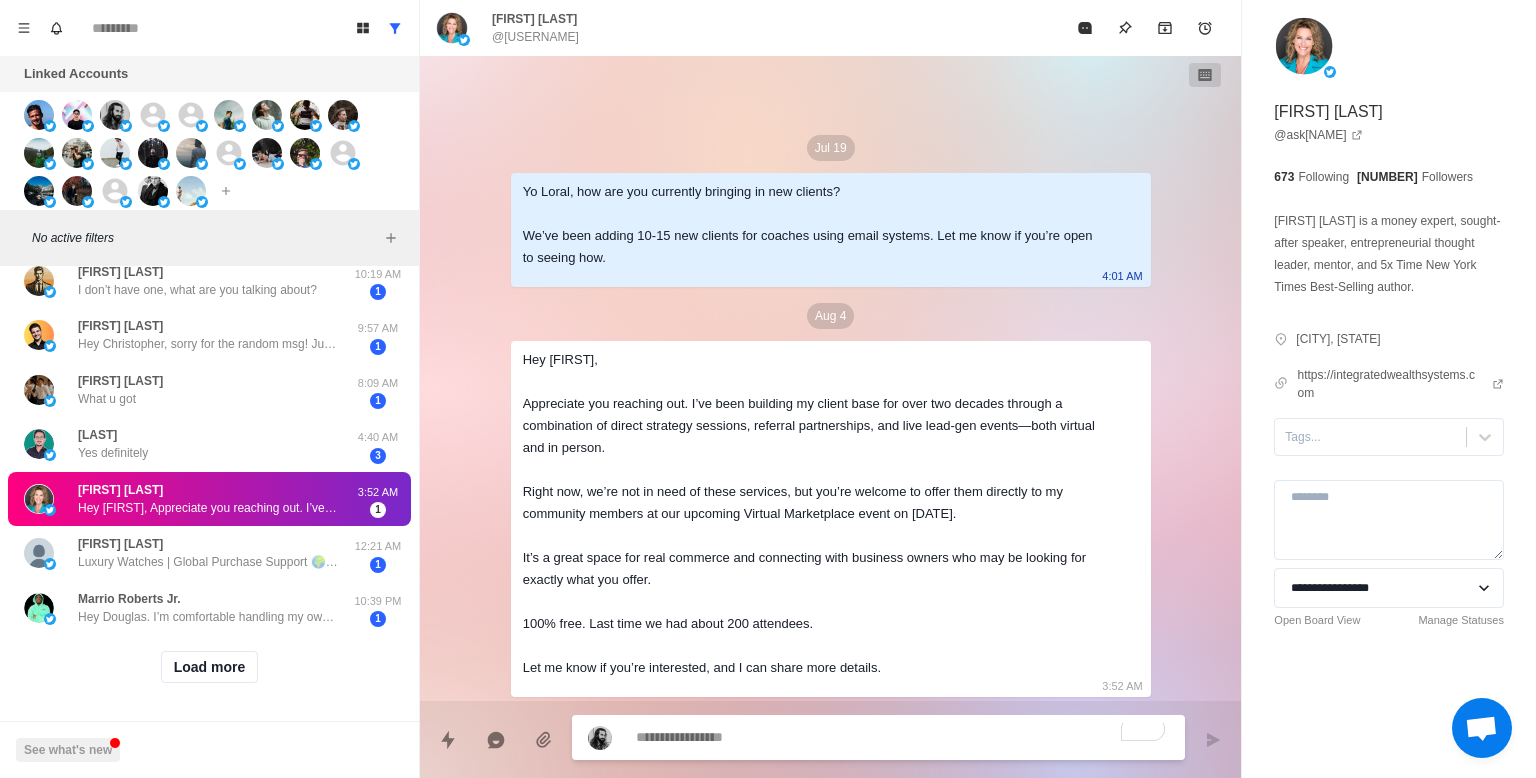 click at bounding box center [902, 737] 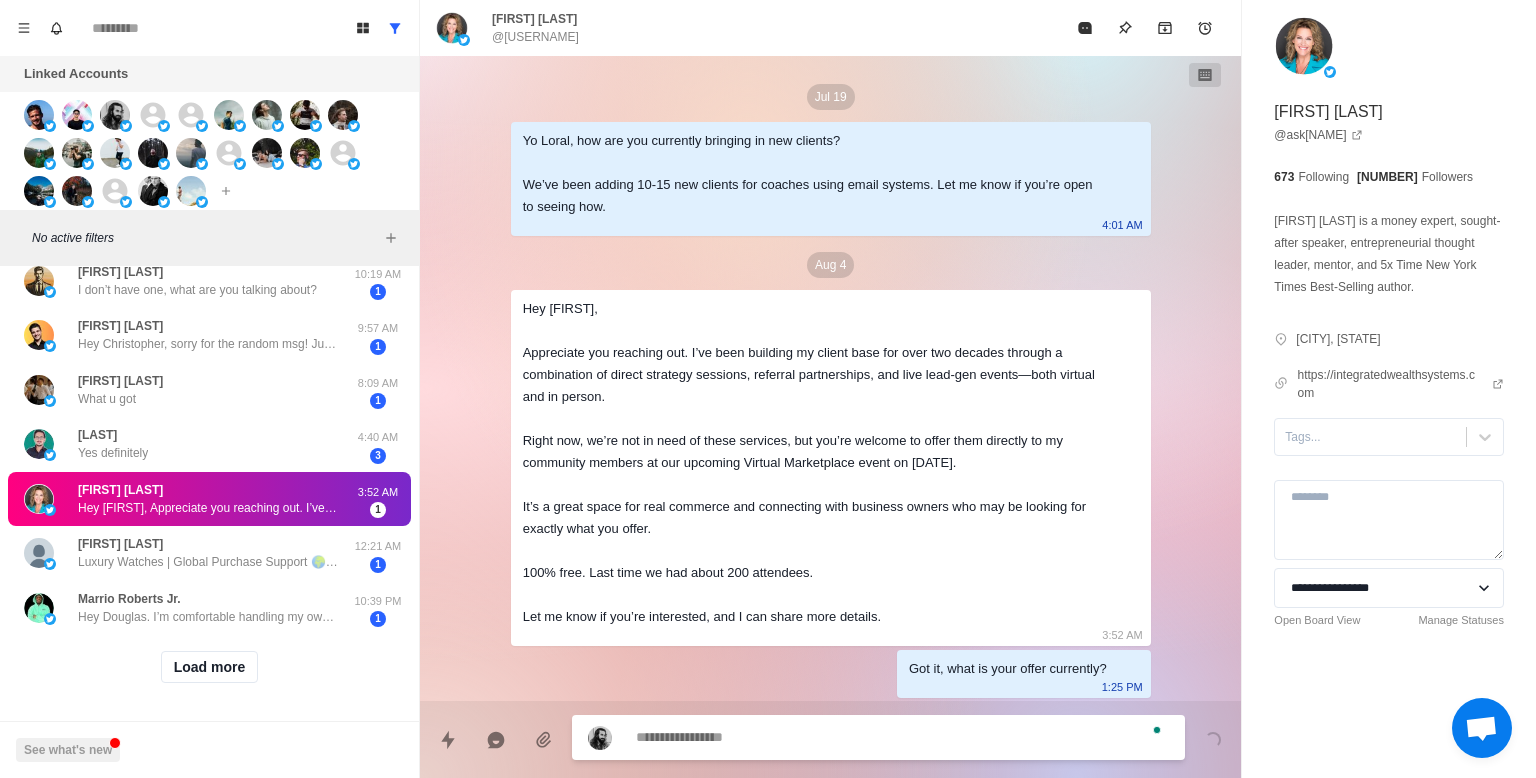 scroll, scrollTop: 1, scrollLeft: 0, axis: vertical 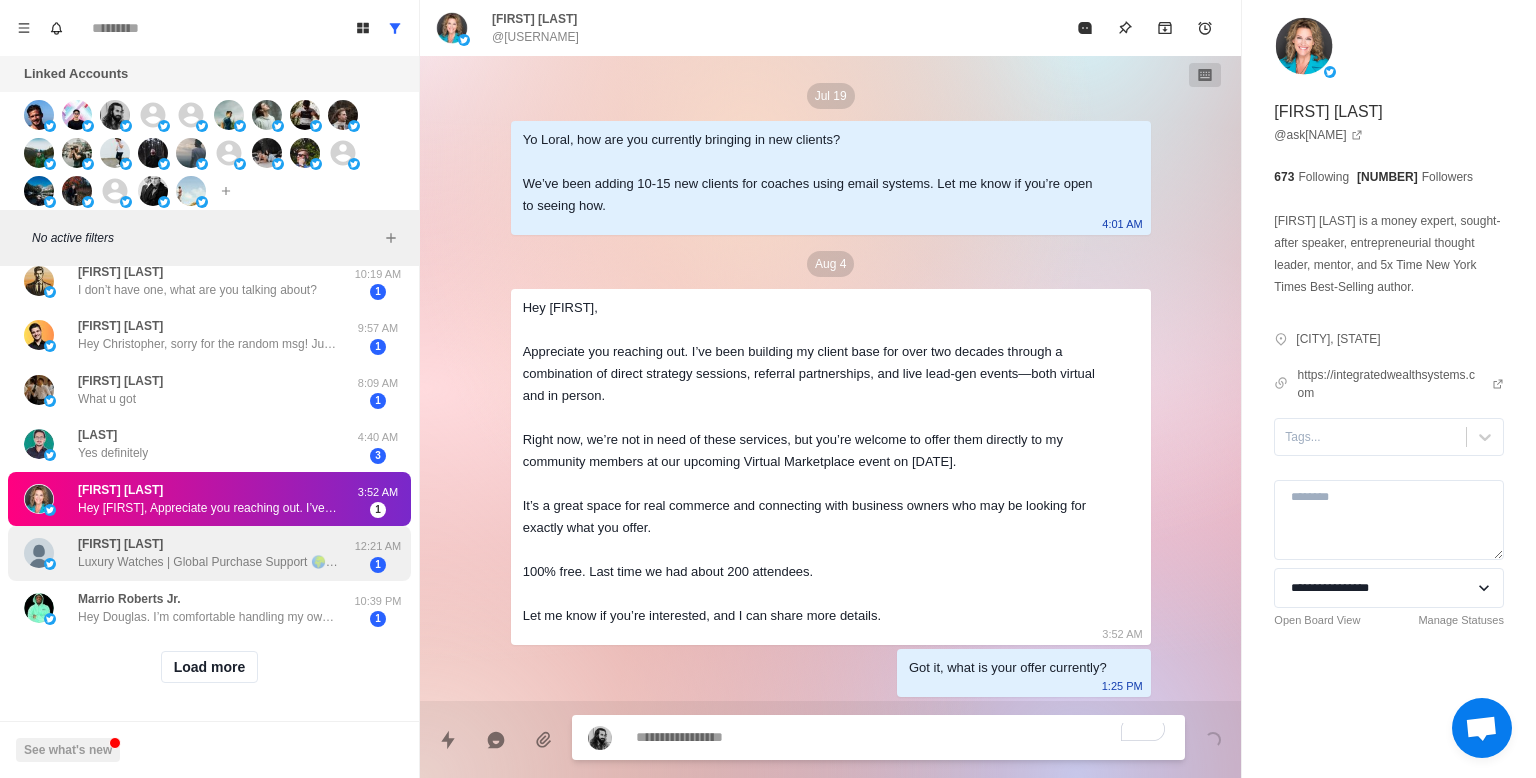 click on "Luxury Watches | Global Purchase Support 🌍
Accepted Cryptocurrency 💎
Based on the store 🧾 [URL]" at bounding box center (208, 562) 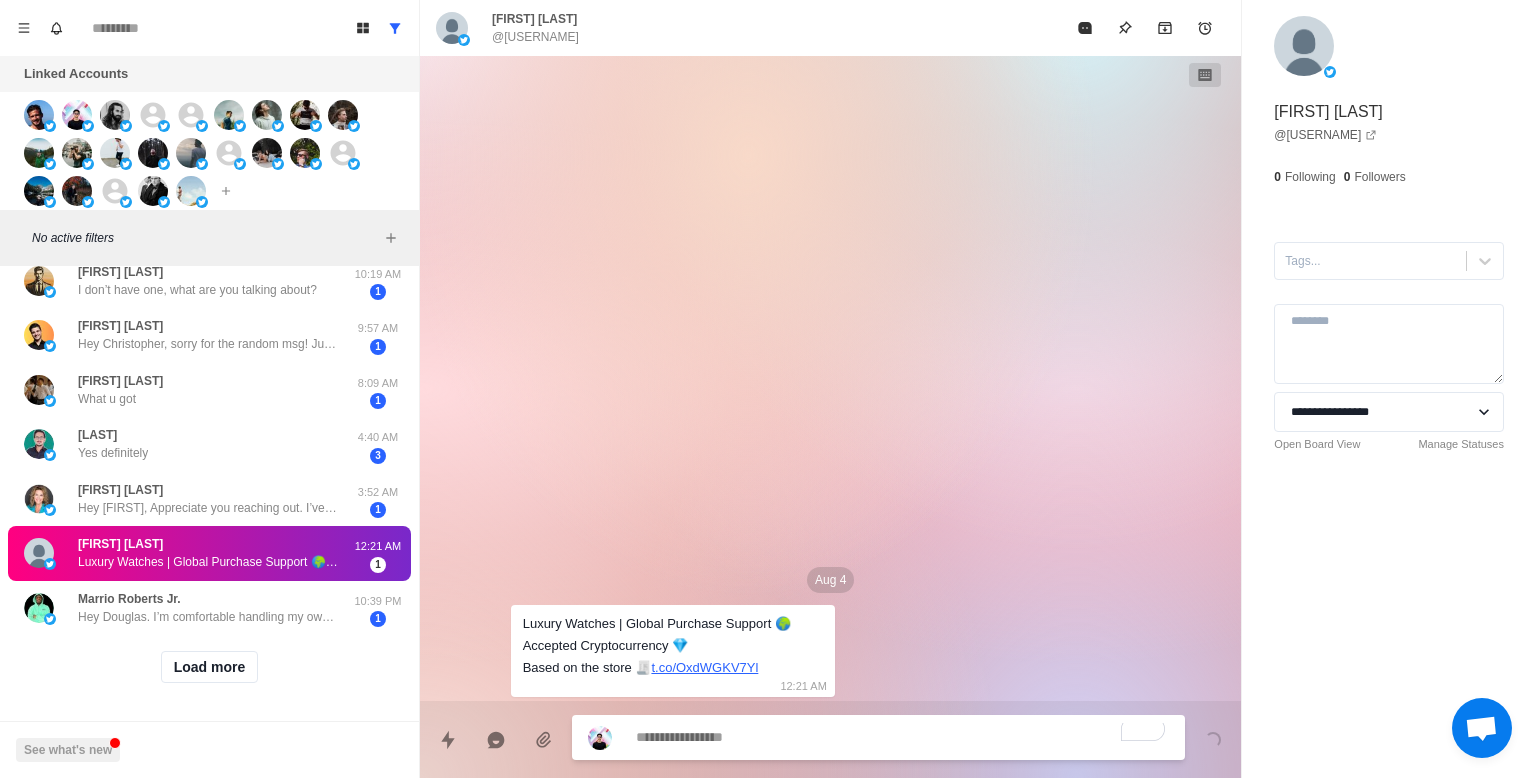 scroll, scrollTop: 0, scrollLeft: 0, axis: both 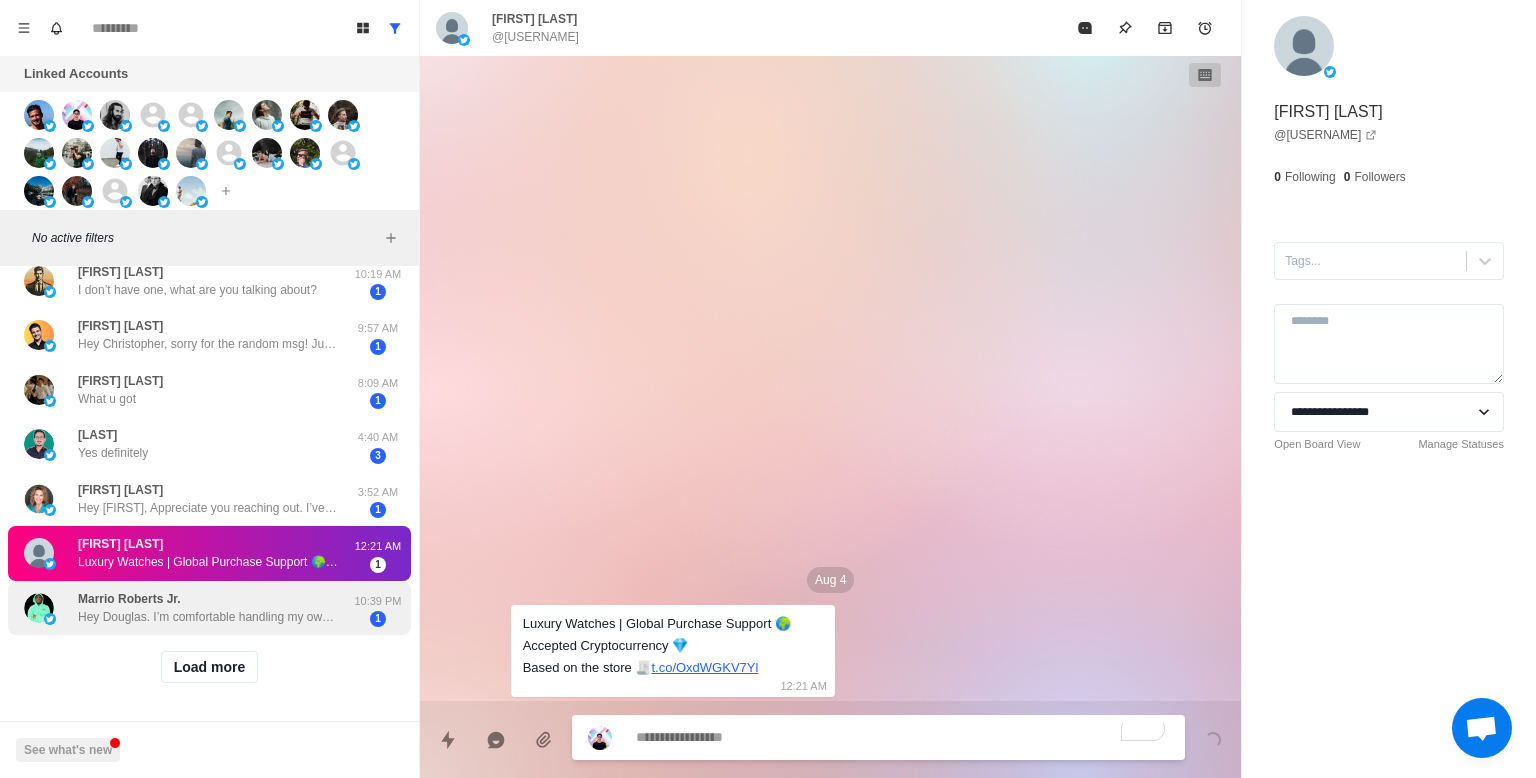 click on "[FIRST] [LAST] Hey Douglas. I’m comfortable handling my own bookkeeping. But how’s business going for you? Are you happy with the amount of clients you’re getting?" at bounding box center (208, 608) 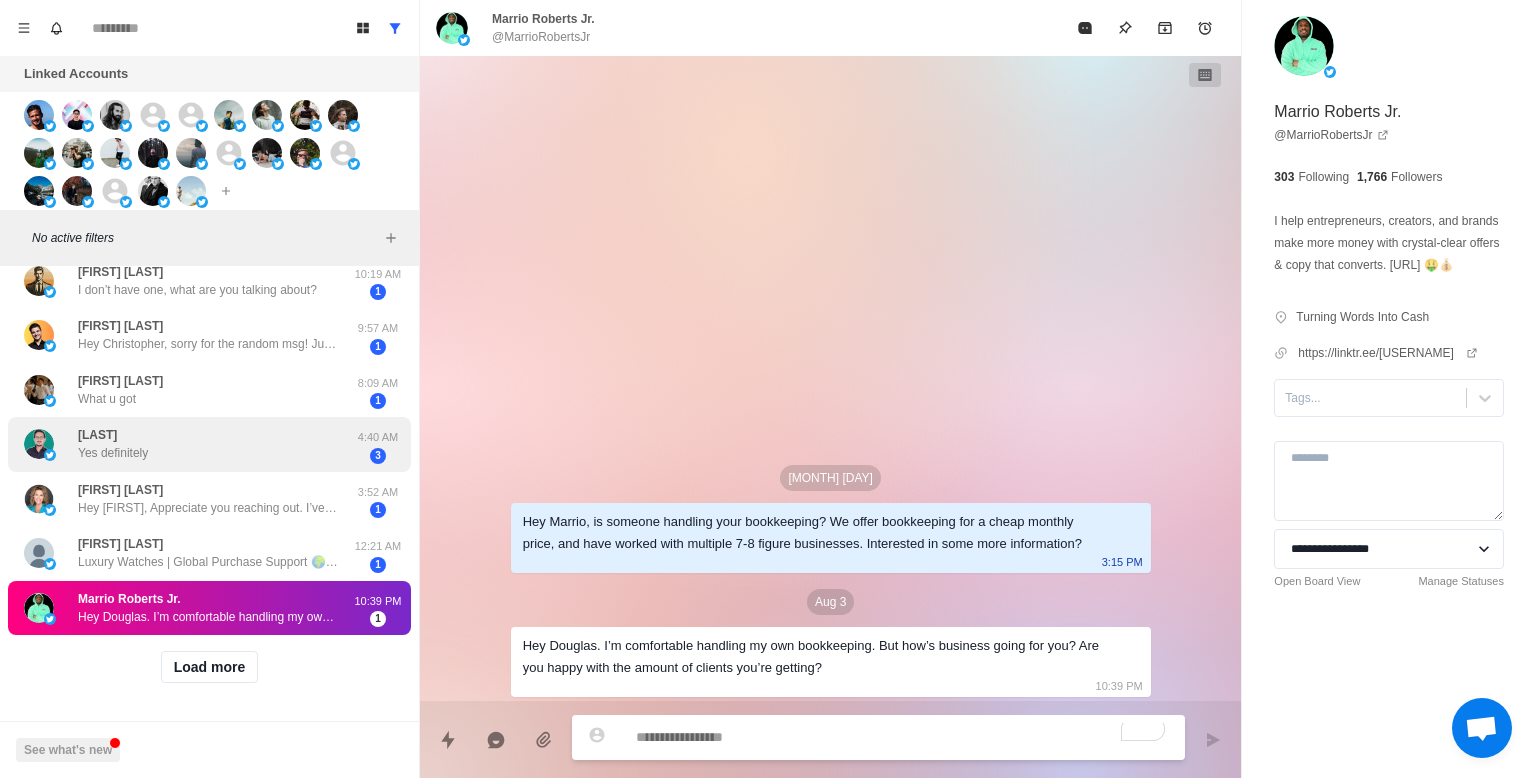 click on "Sohaib Yes definitely" at bounding box center (188, 444) 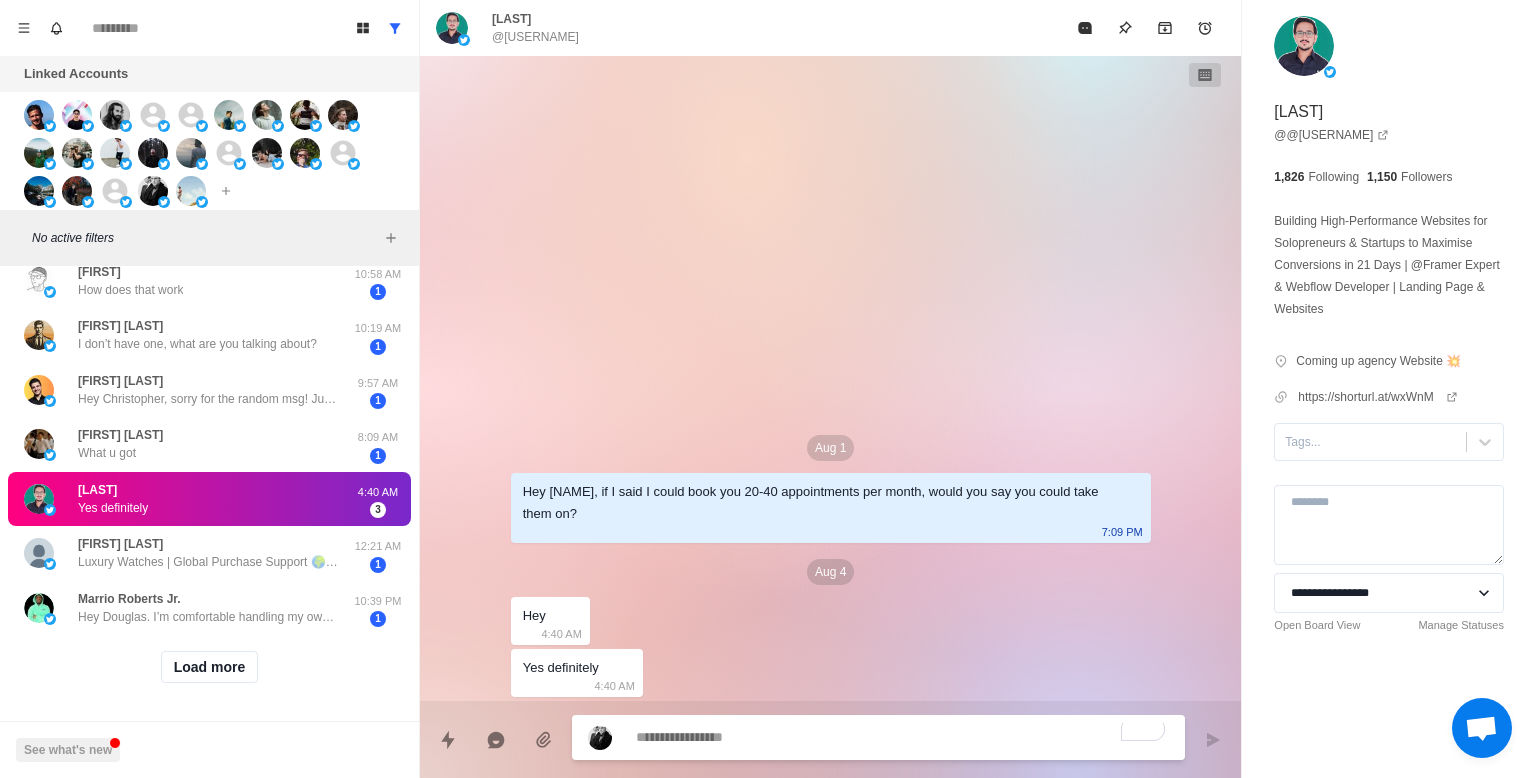 click at bounding box center [902, 737] 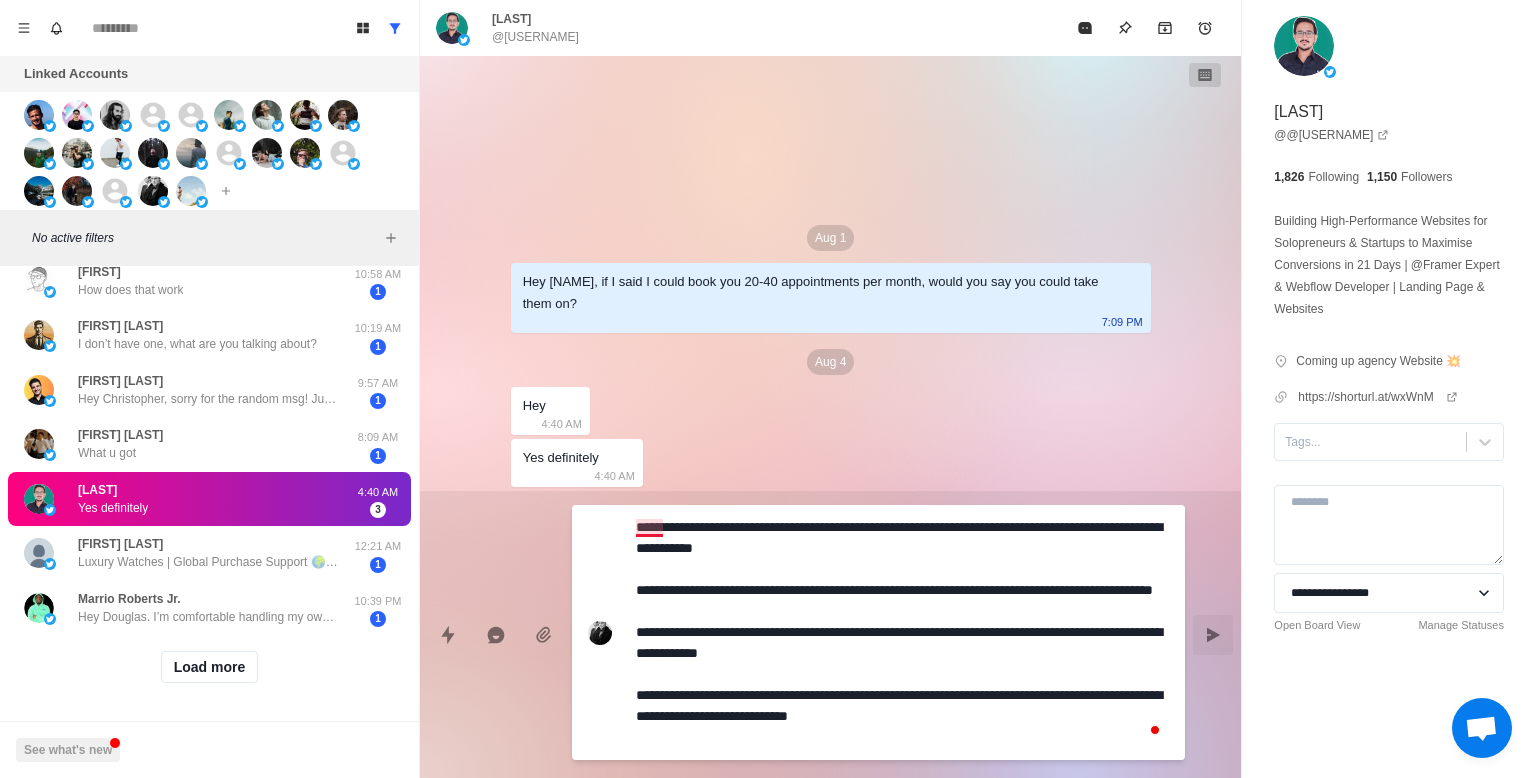 click on "**********" at bounding box center (902, 632) 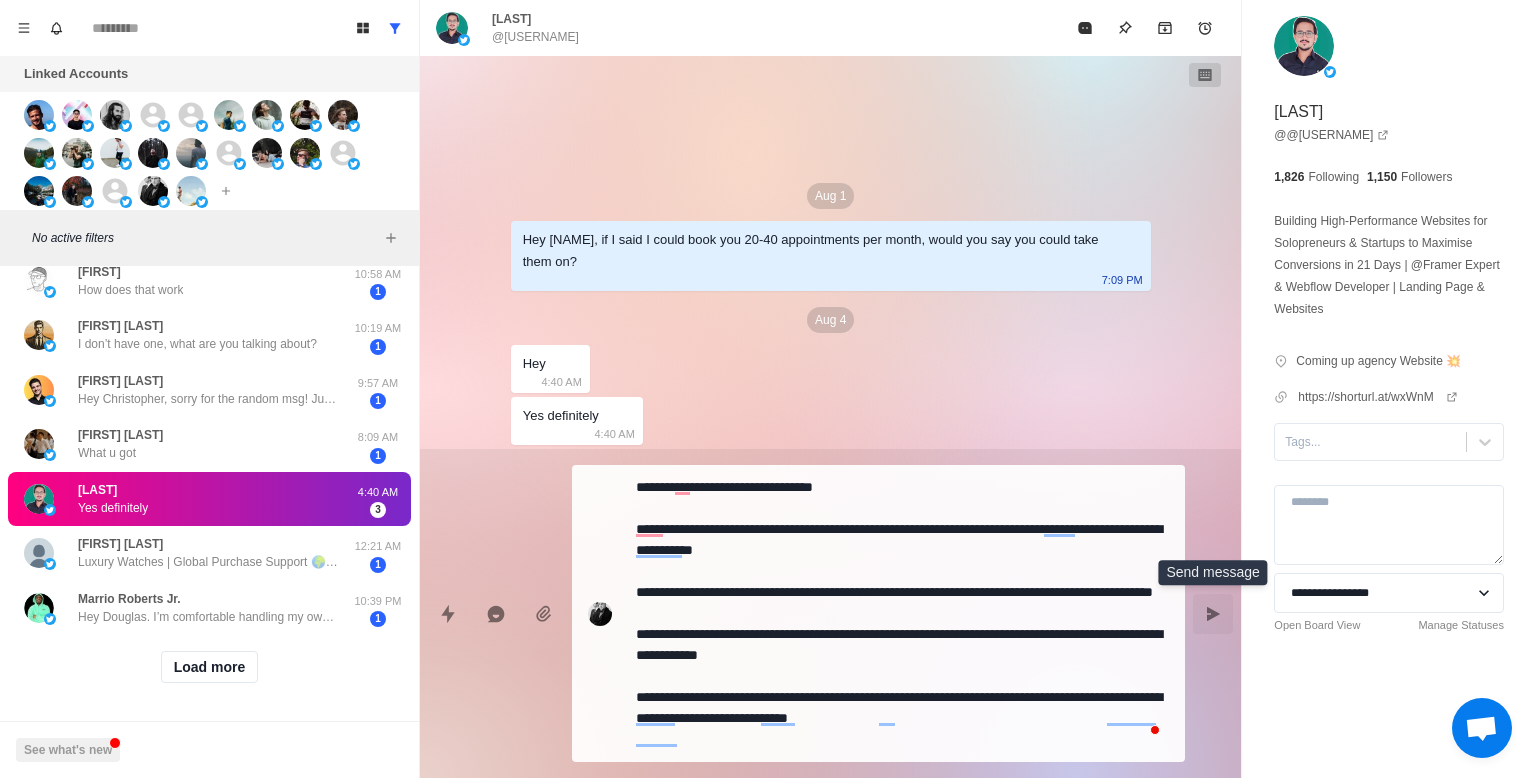 click at bounding box center [1213, 614] 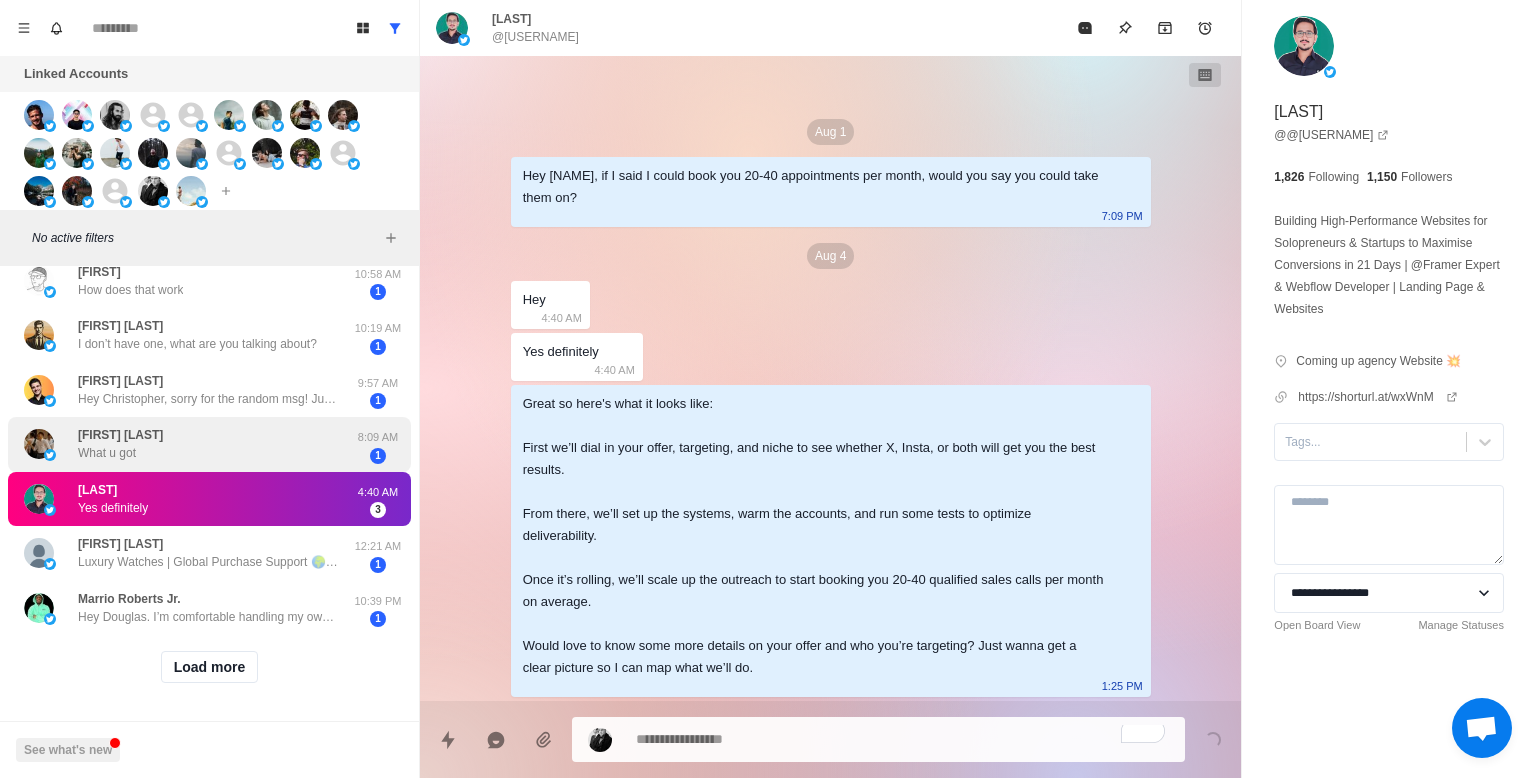 click on "[FIRST] [LAST]" at bounding box center [188, 444] 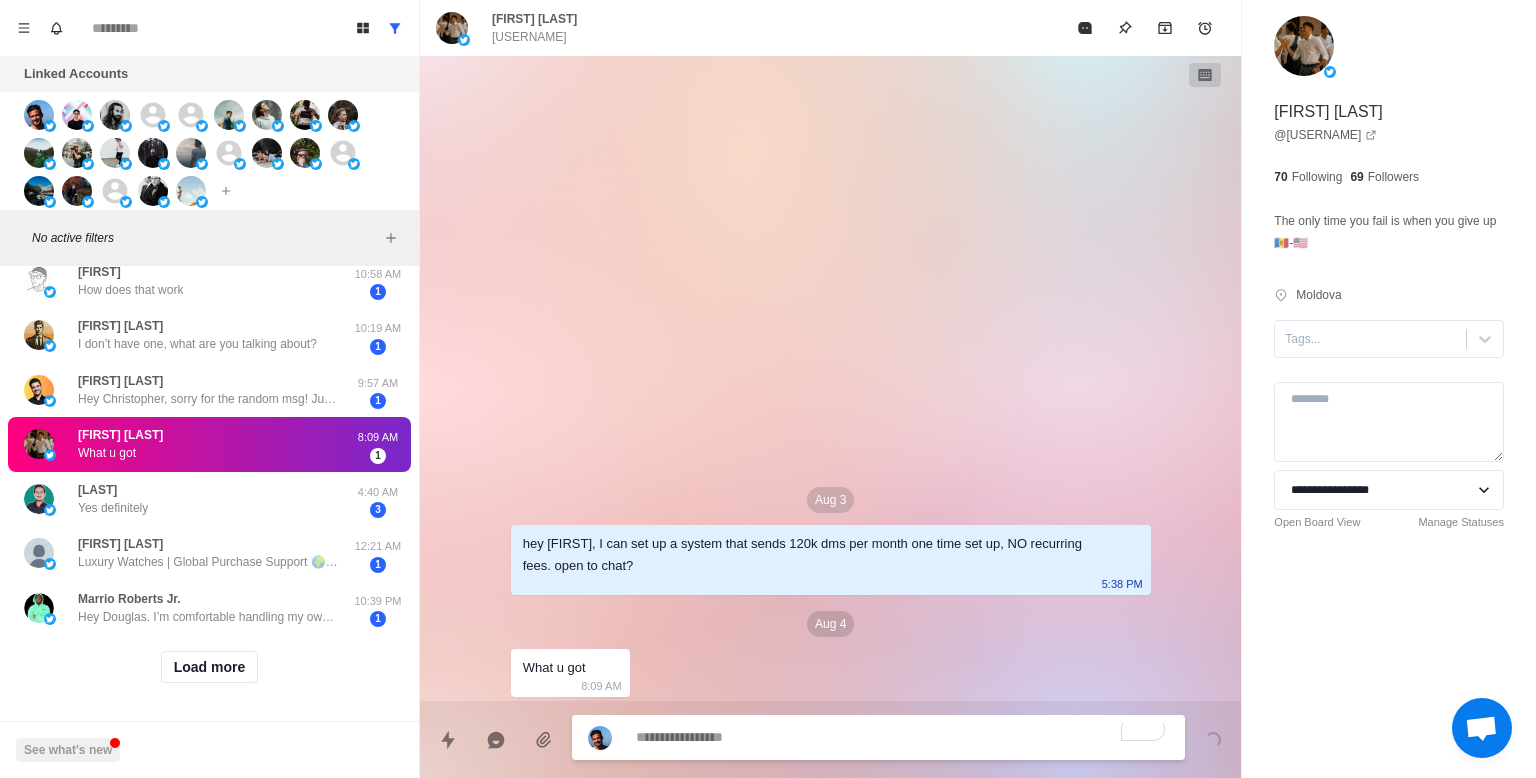 click at bounding box center [902, 737] 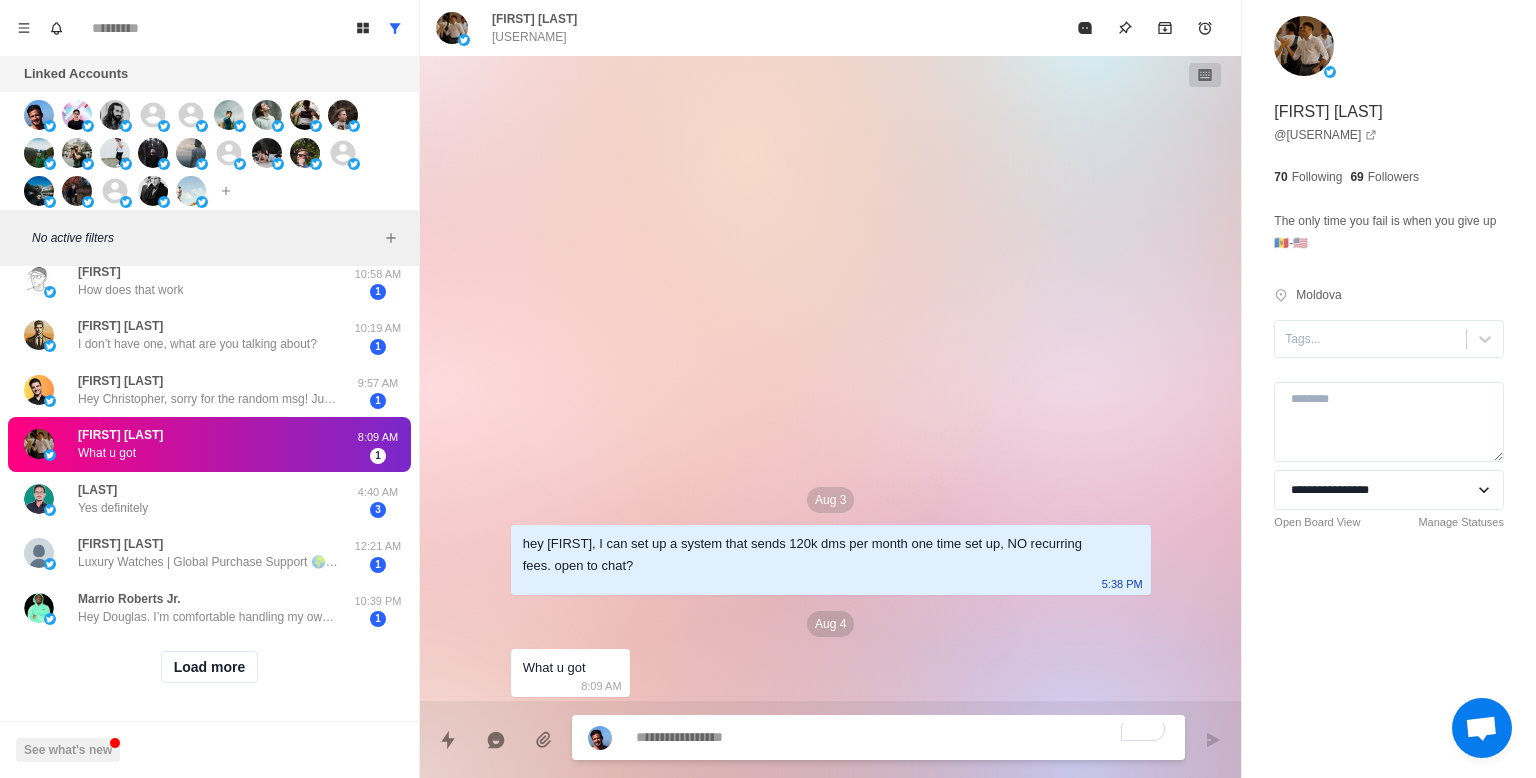 paste on "**********" 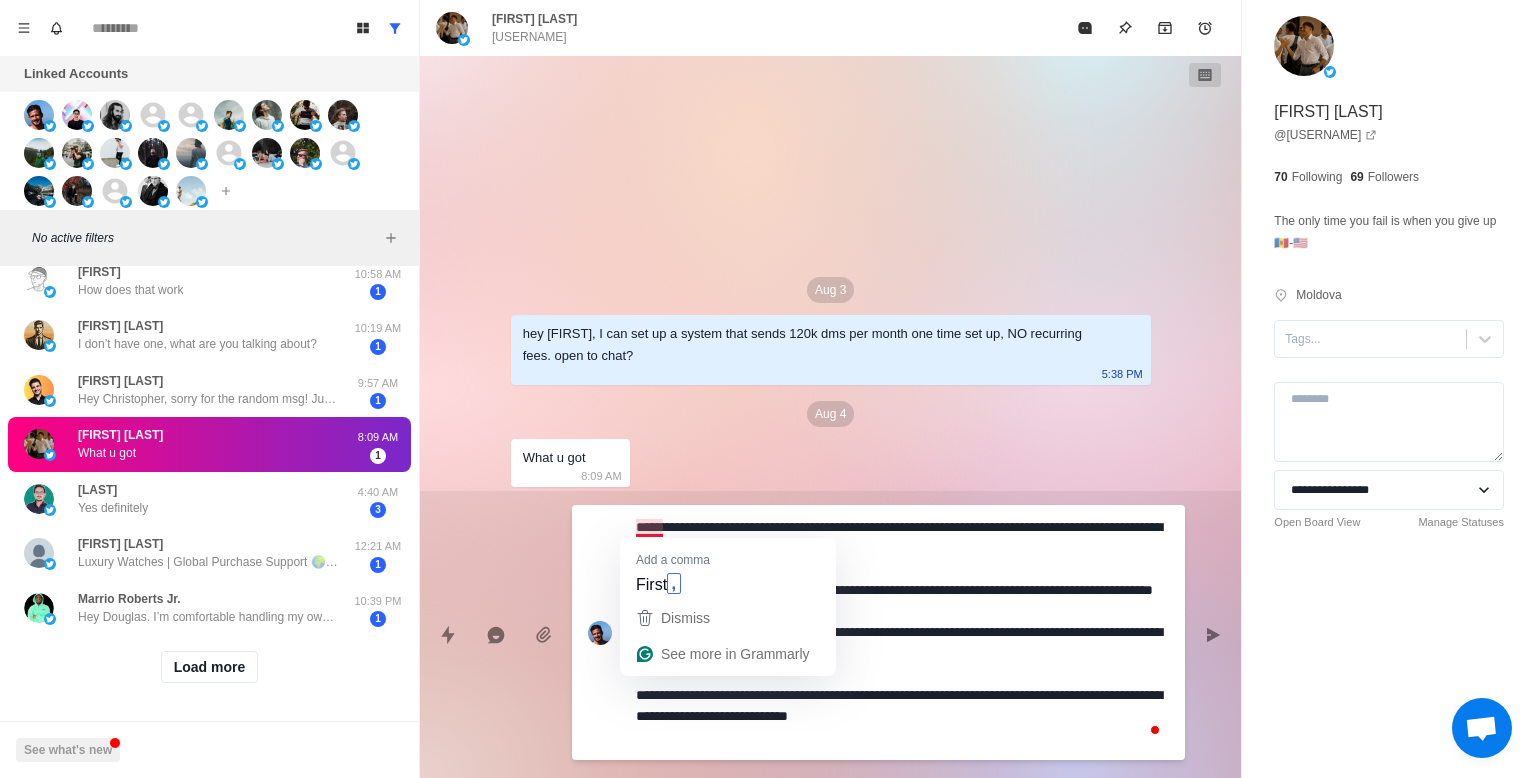 click on "**********" at bounding box center [902, 632] 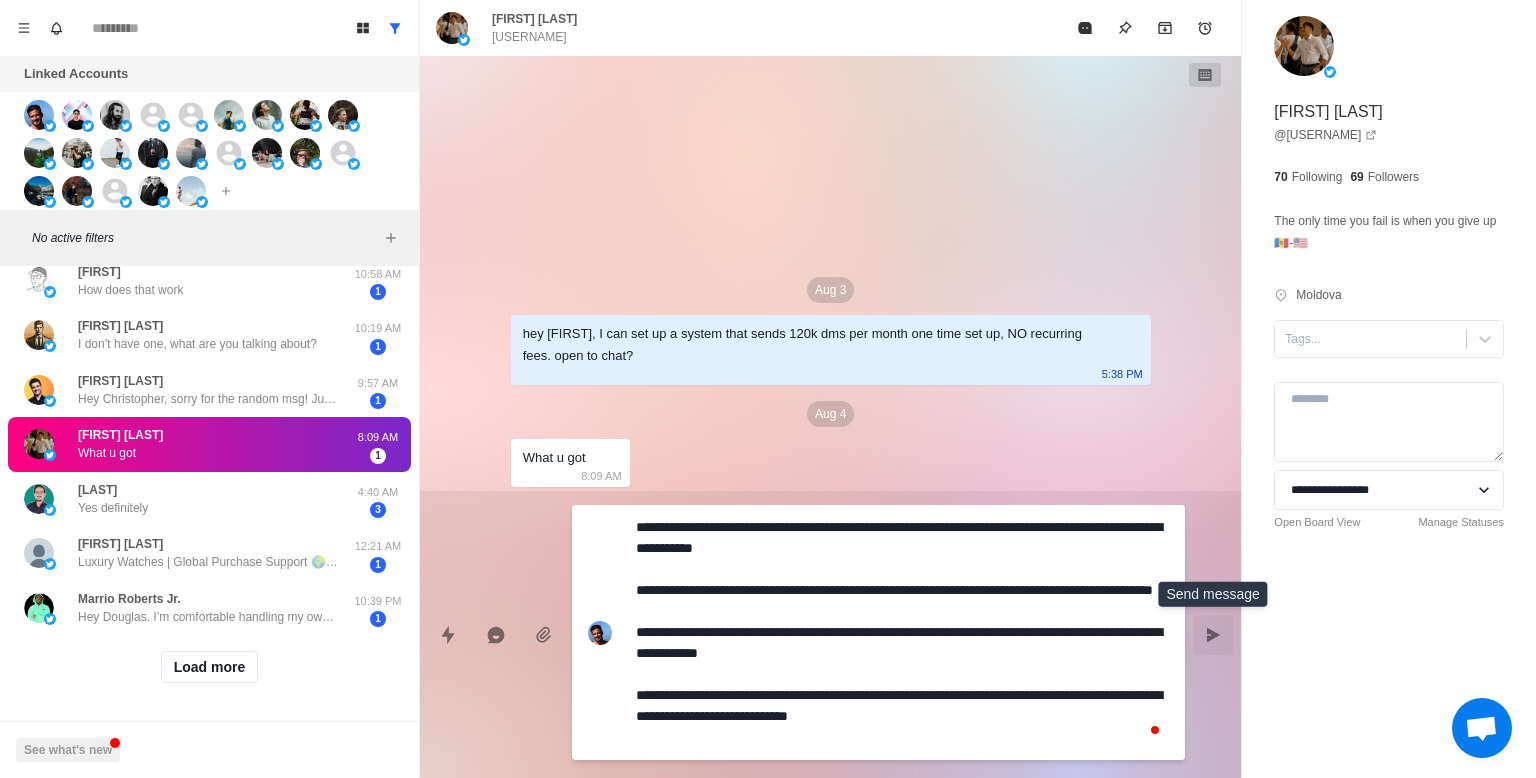 click at bounding box center (1213, 635) 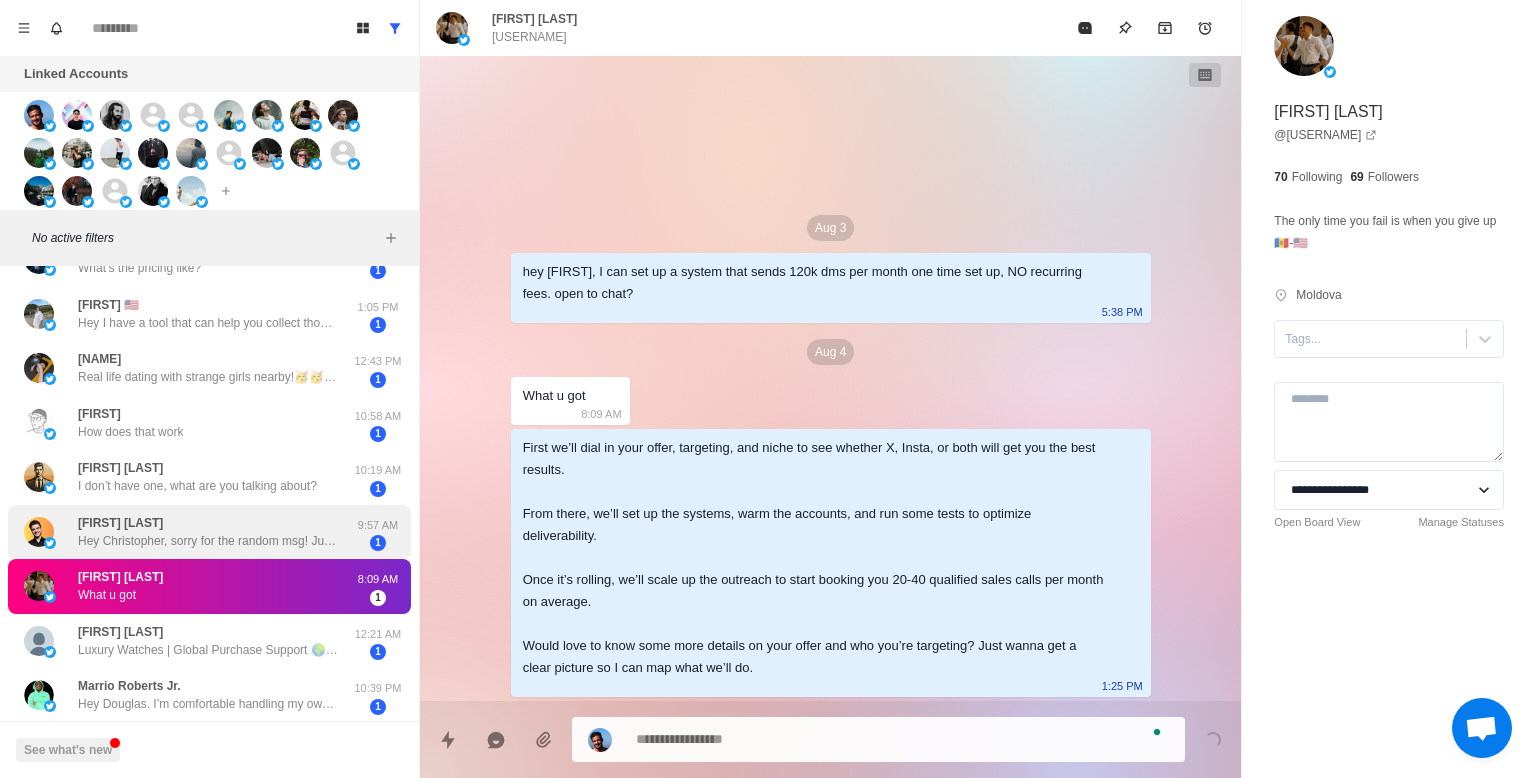 scroll, scrollTop: 584, scrollLeft: 0, axis: vertical 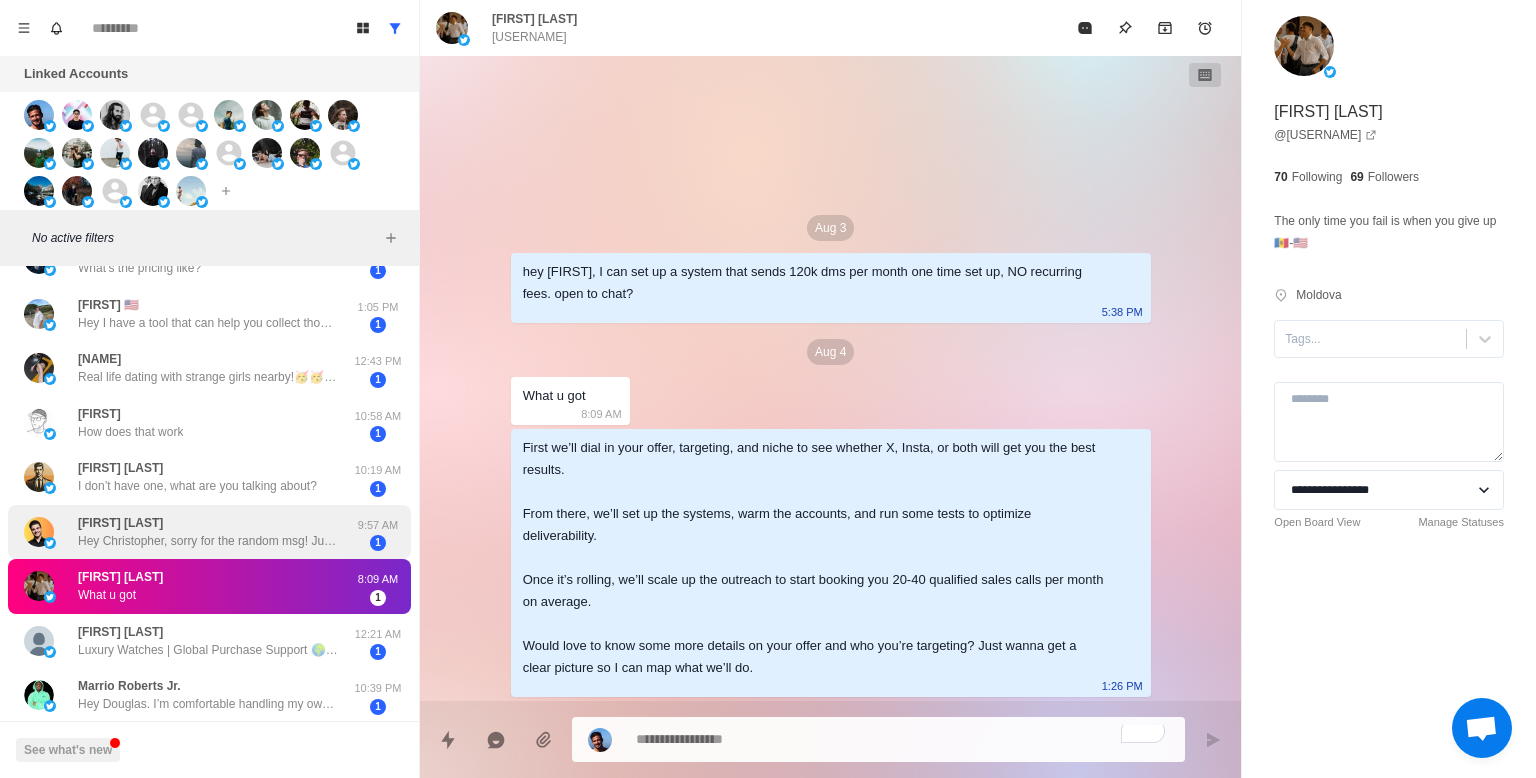 click on "[FIRST] [LAST] Heey [FIRST], sorry for the random msg! Just thought this may be helpful.
I built a platform with 300Million+ leads (emails, phone numbers, etc.) and am thinking of offering full, unlimited access to first 35 people.
Interested in testing it out, [FIRST]?" at bounding box center [208, 532] 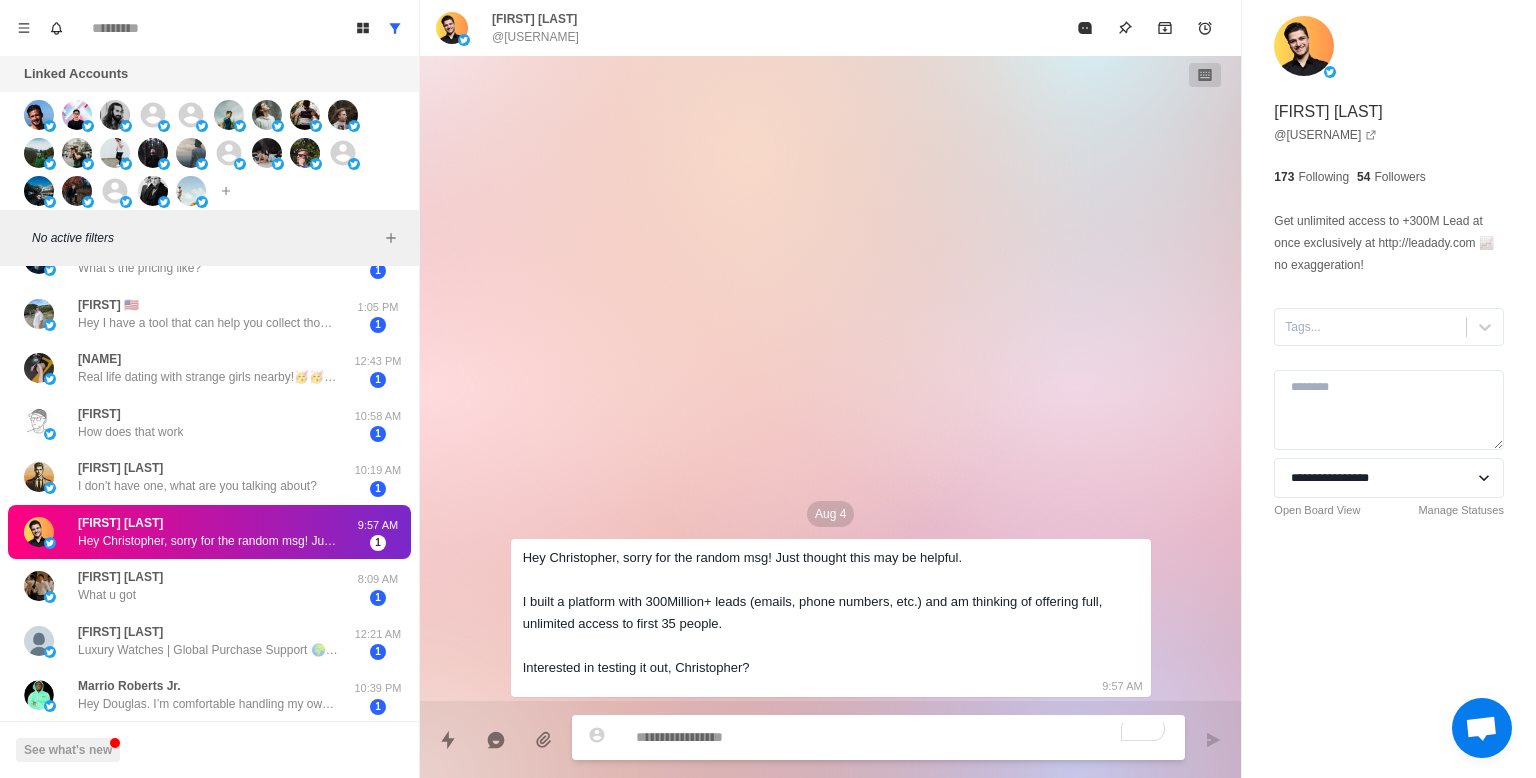 scroll, scrollTop: 529, scrollLeft: 0, axis: vertical 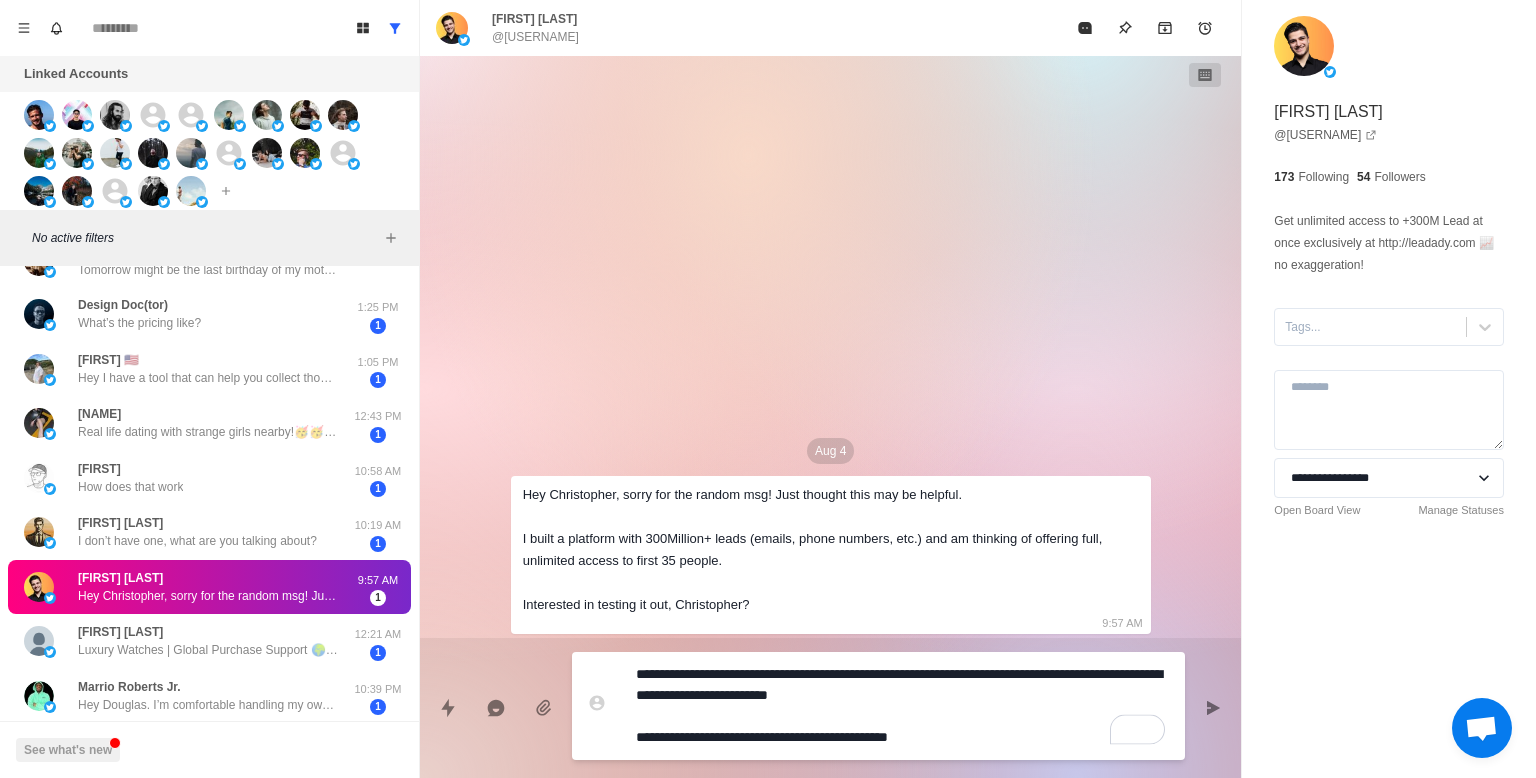 click on "**********" at bounding box center [902, 706] 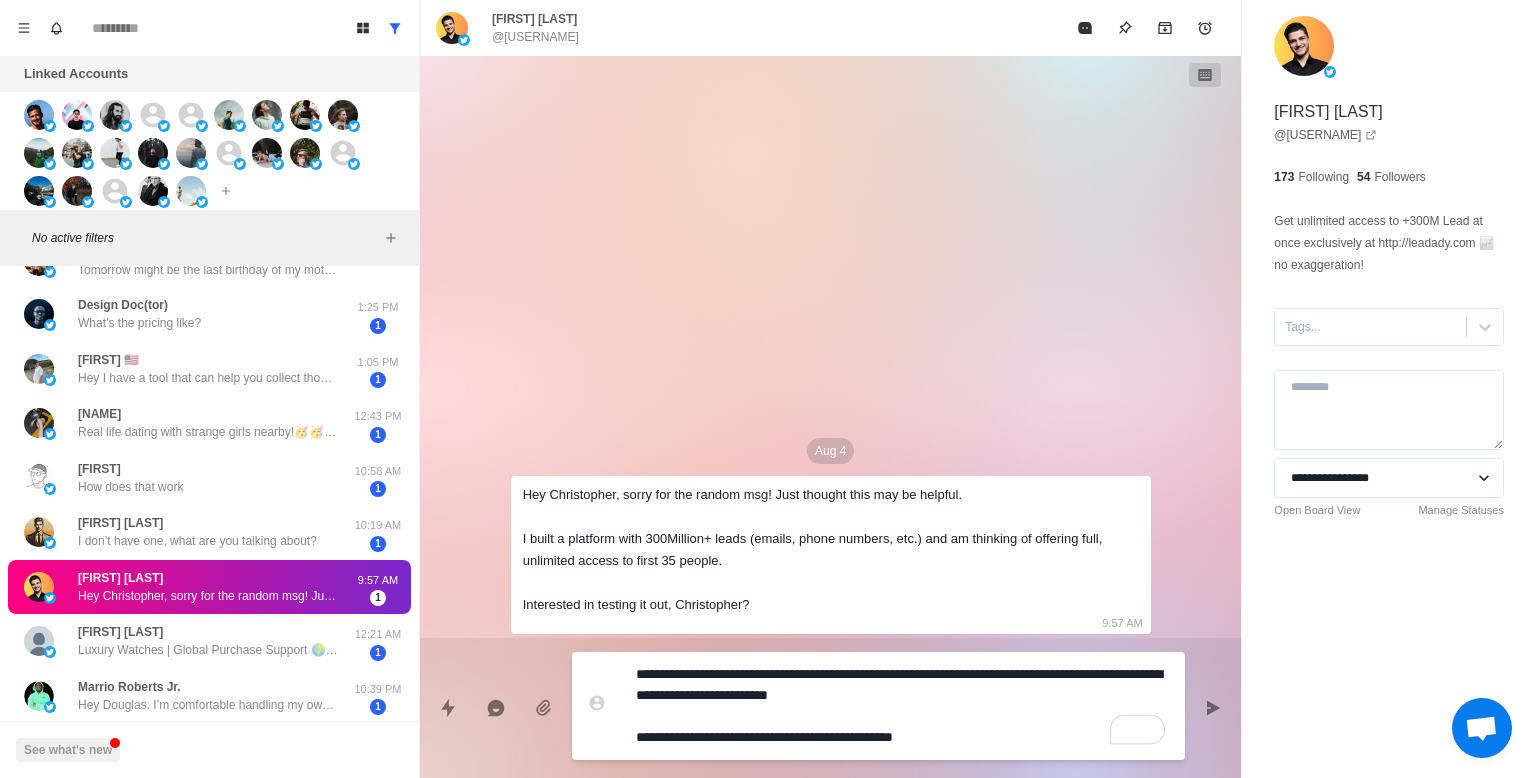 click on "**********" at bounding box center [878, 706] 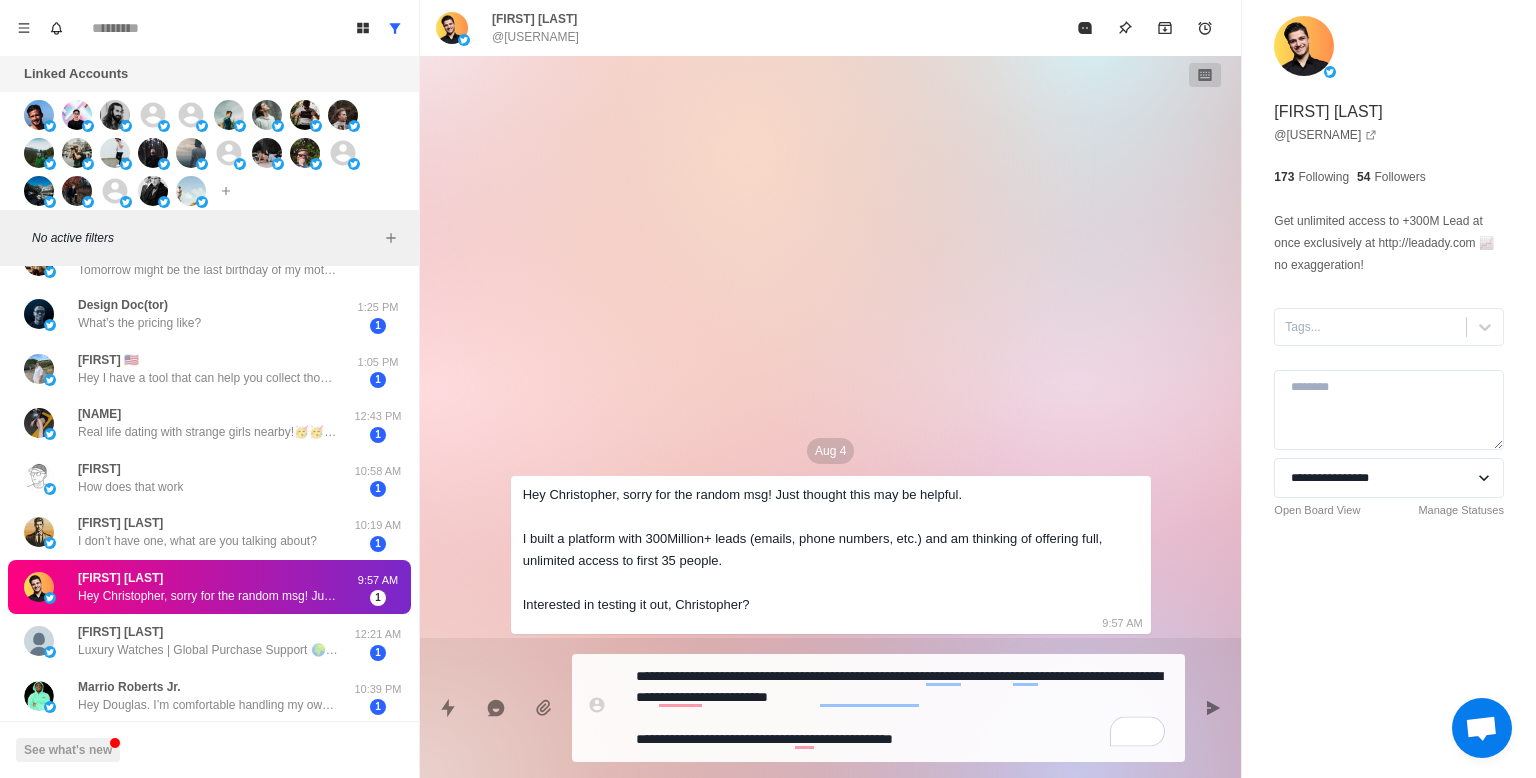 click on "**********" at bounding box center [902, 708] 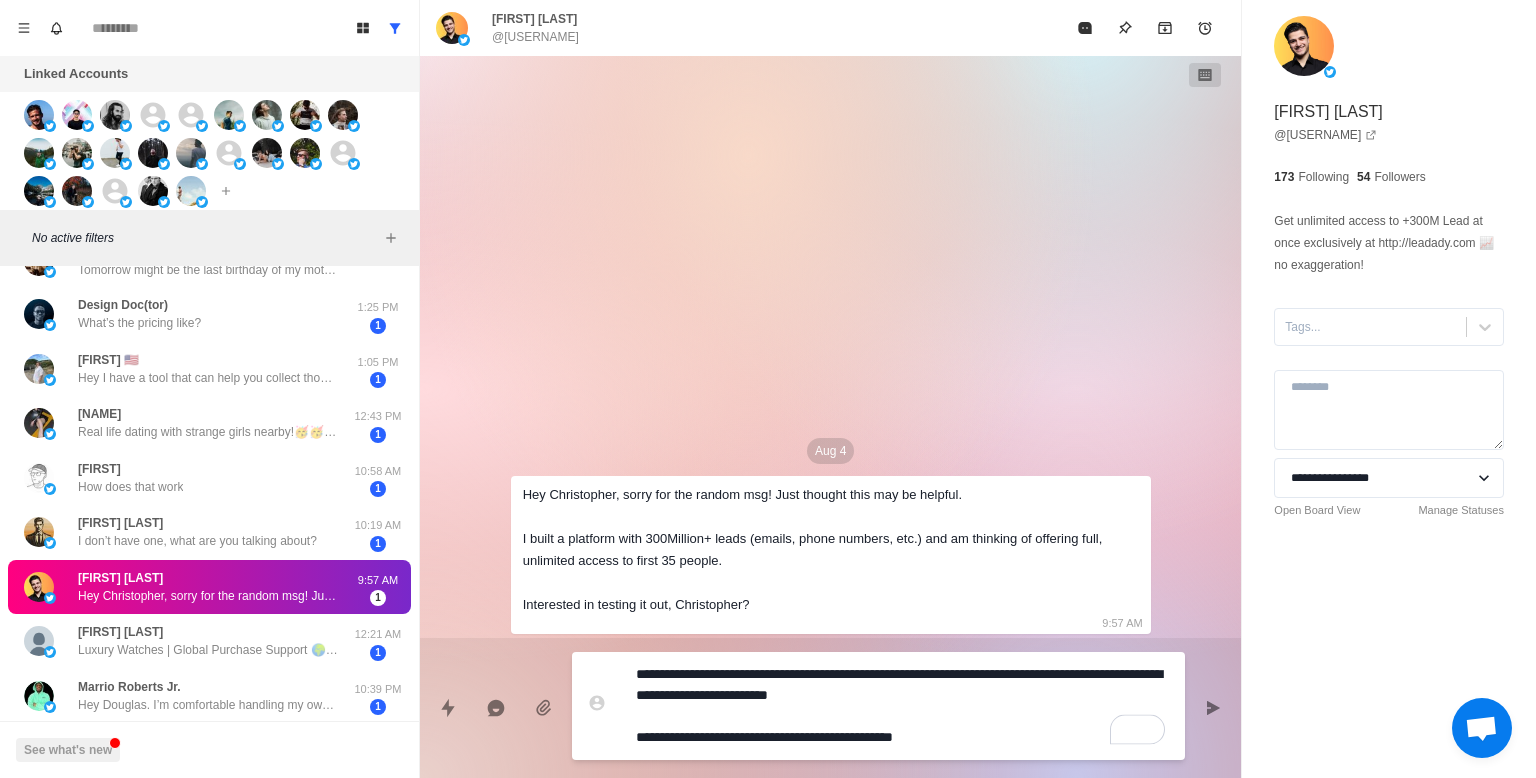 click on "**********" at bounding box center (902, 706) 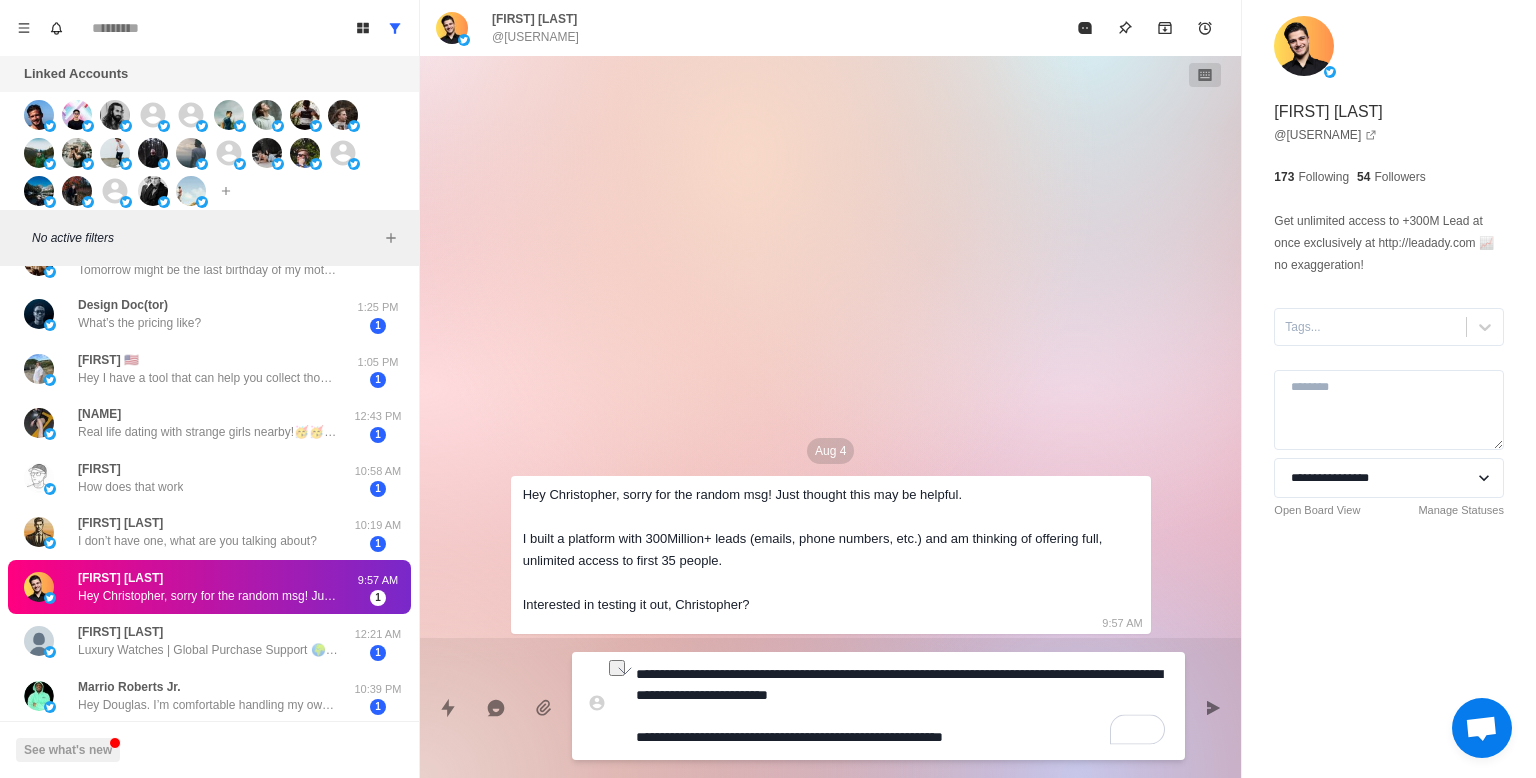drag, startPoint x: 739, startPoint y: 737, endPoint x: 642, endPoint y: 734, distance: 97.04638 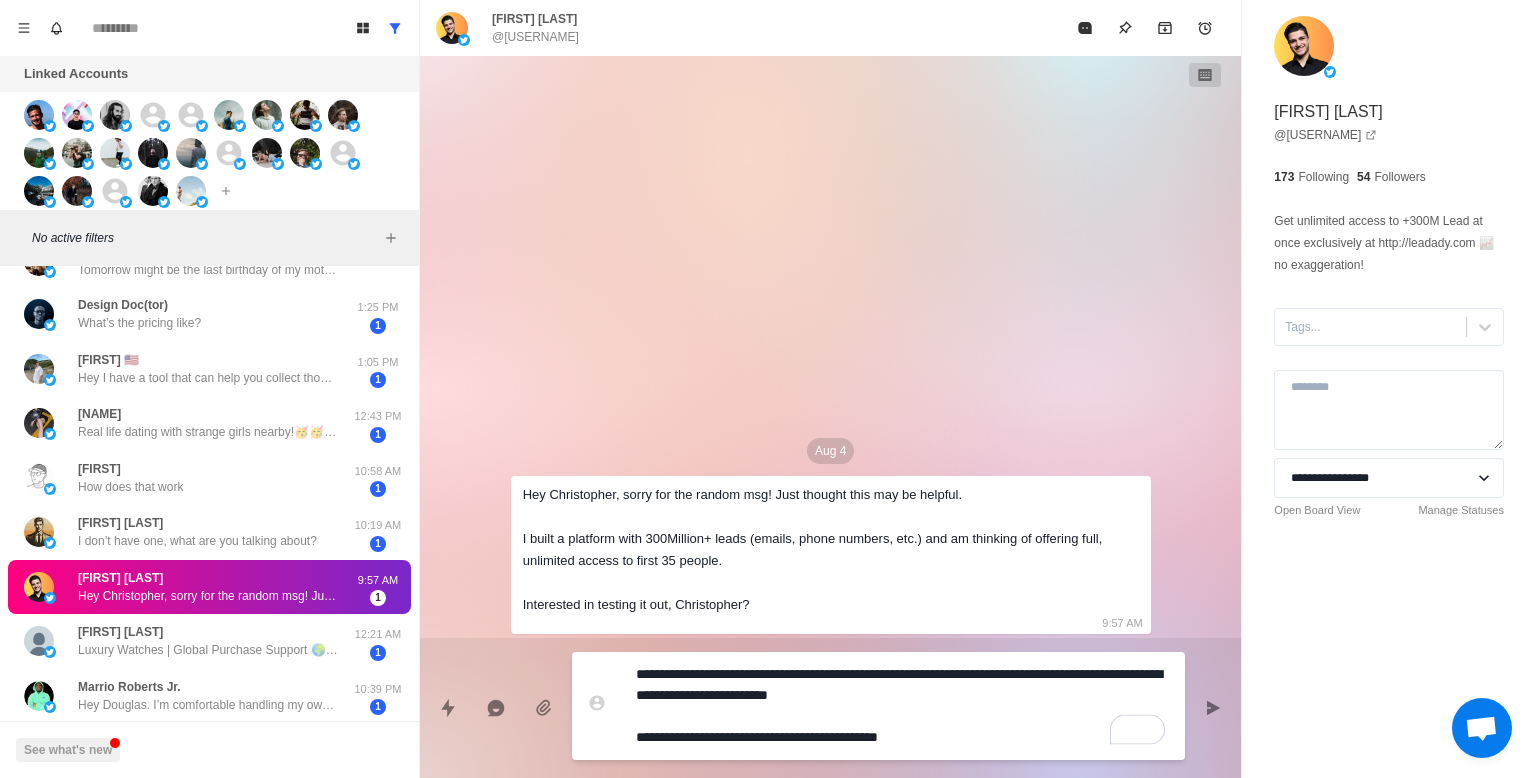 click on "**********" at bounding box center (902, 706) 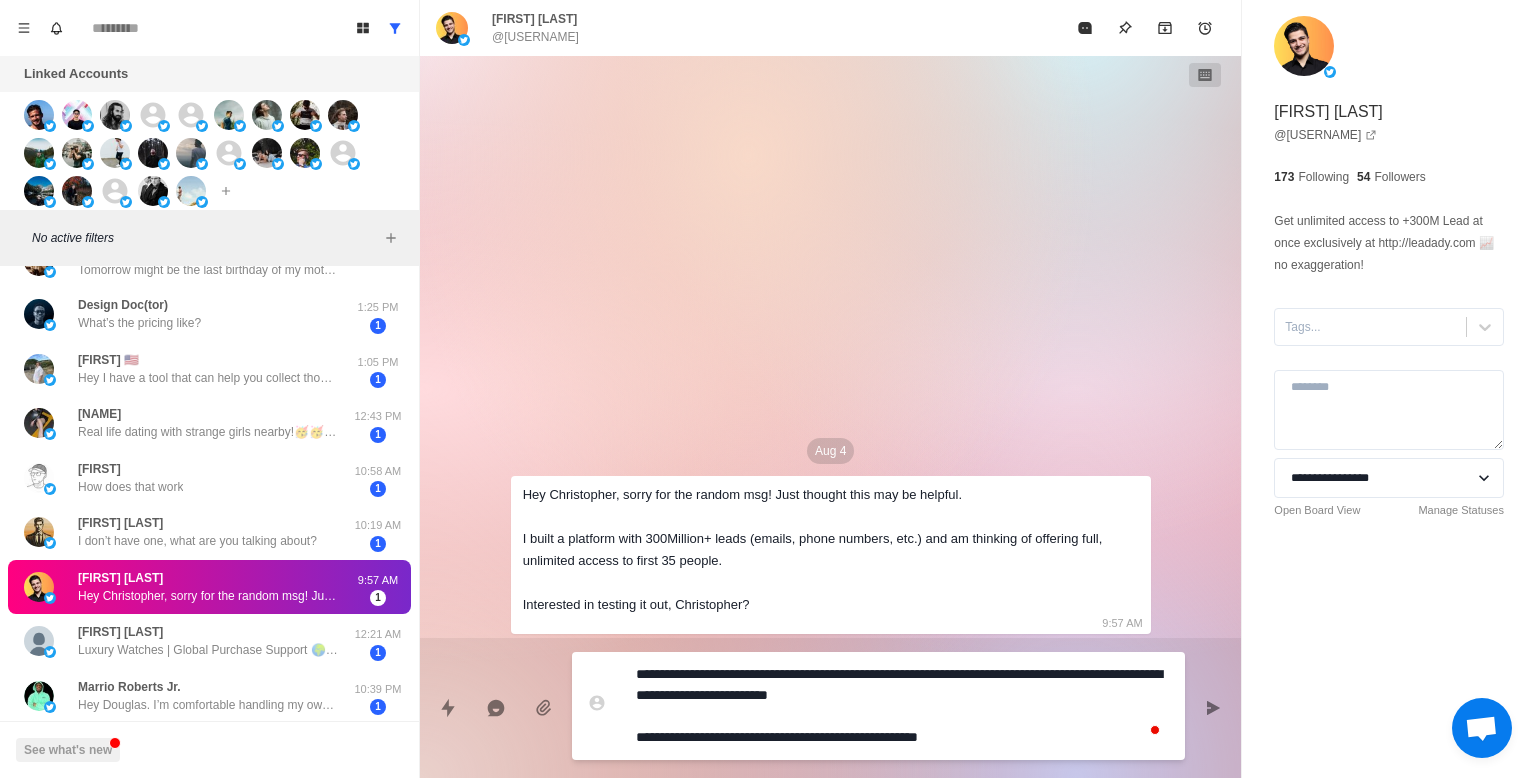 click on "**********" at bounding box center (902, 706) 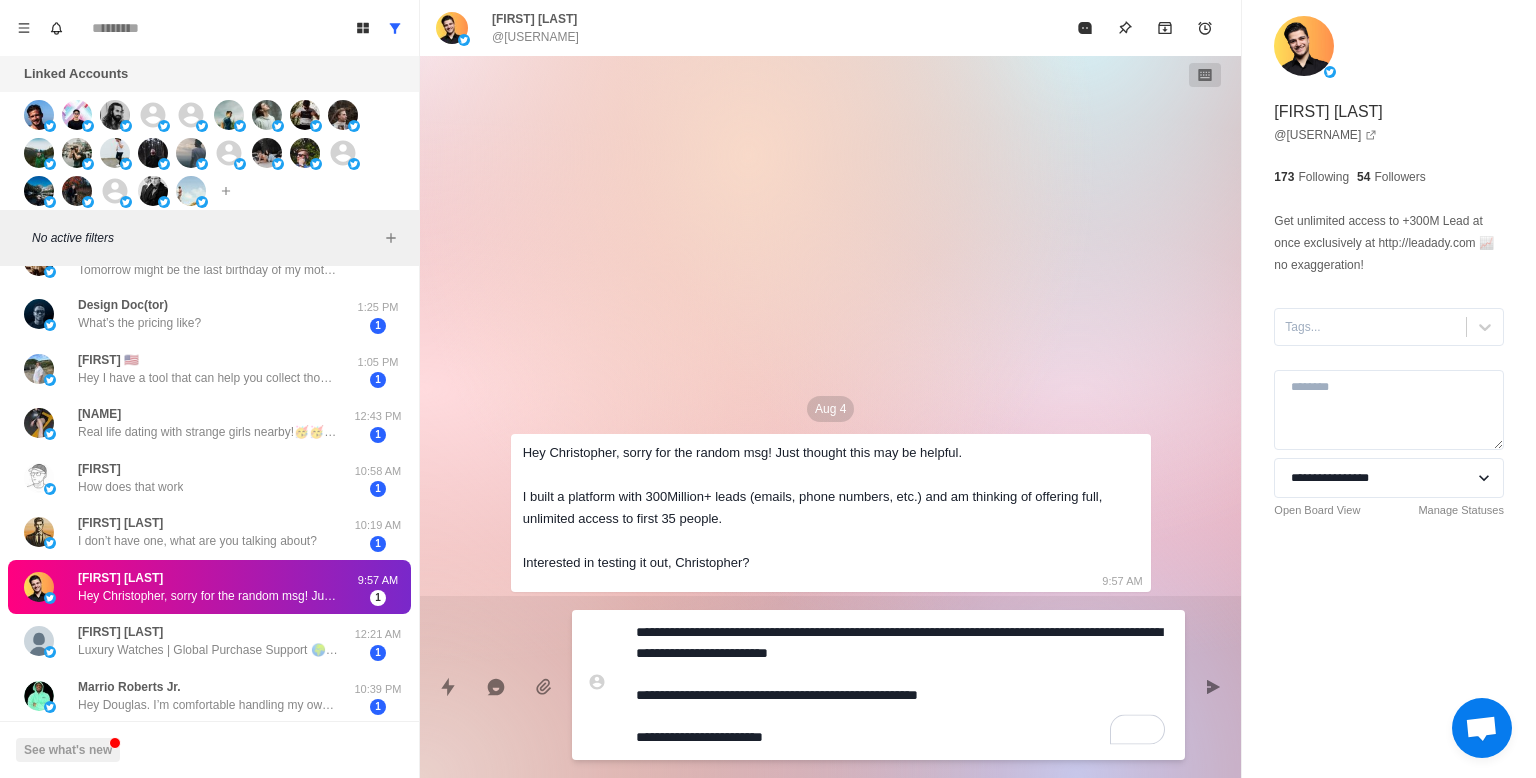 click on "**********" at bounding box center (902, 685) 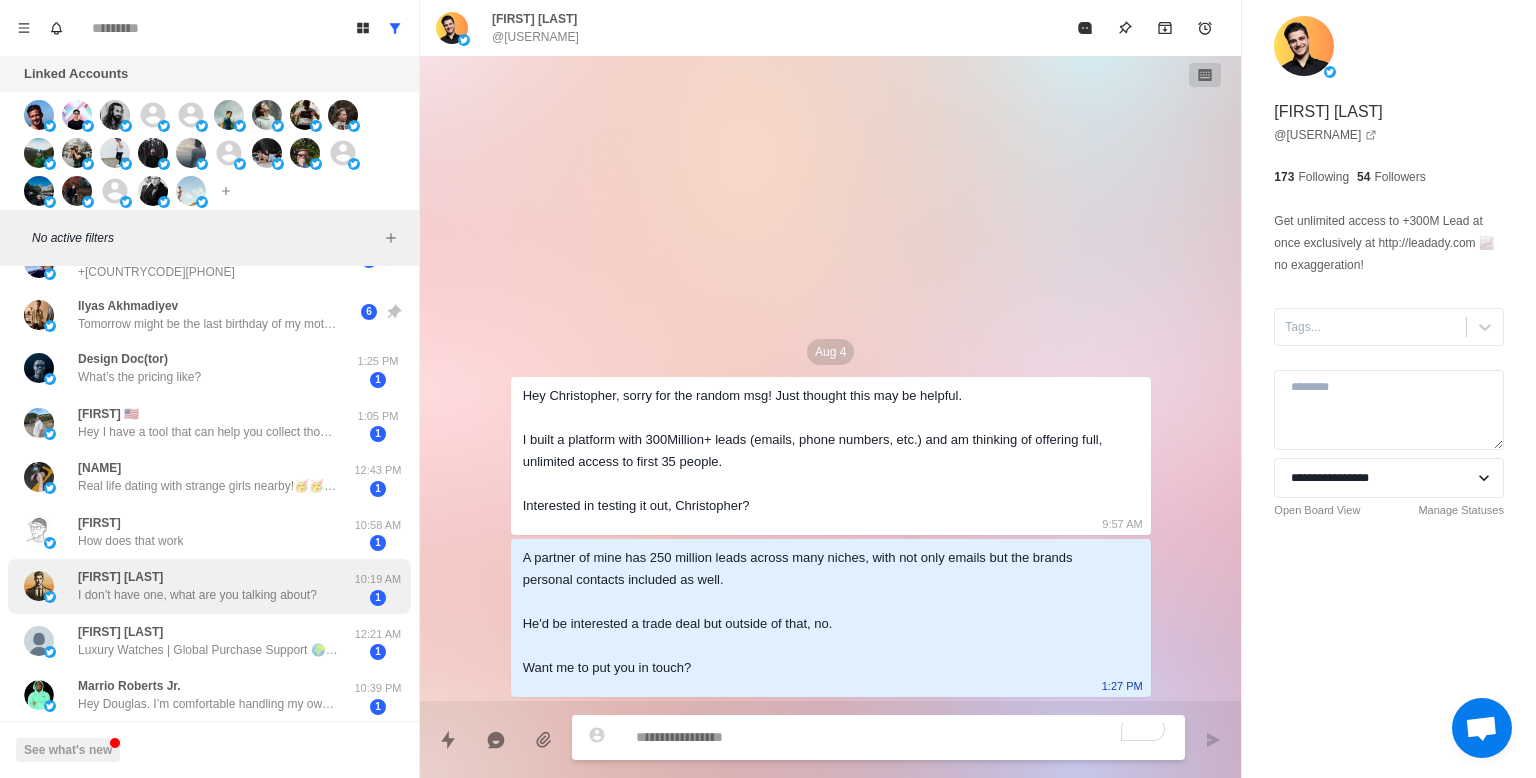 scroll, scrollTop: 475, scrollLeft: 0, axis: vertical 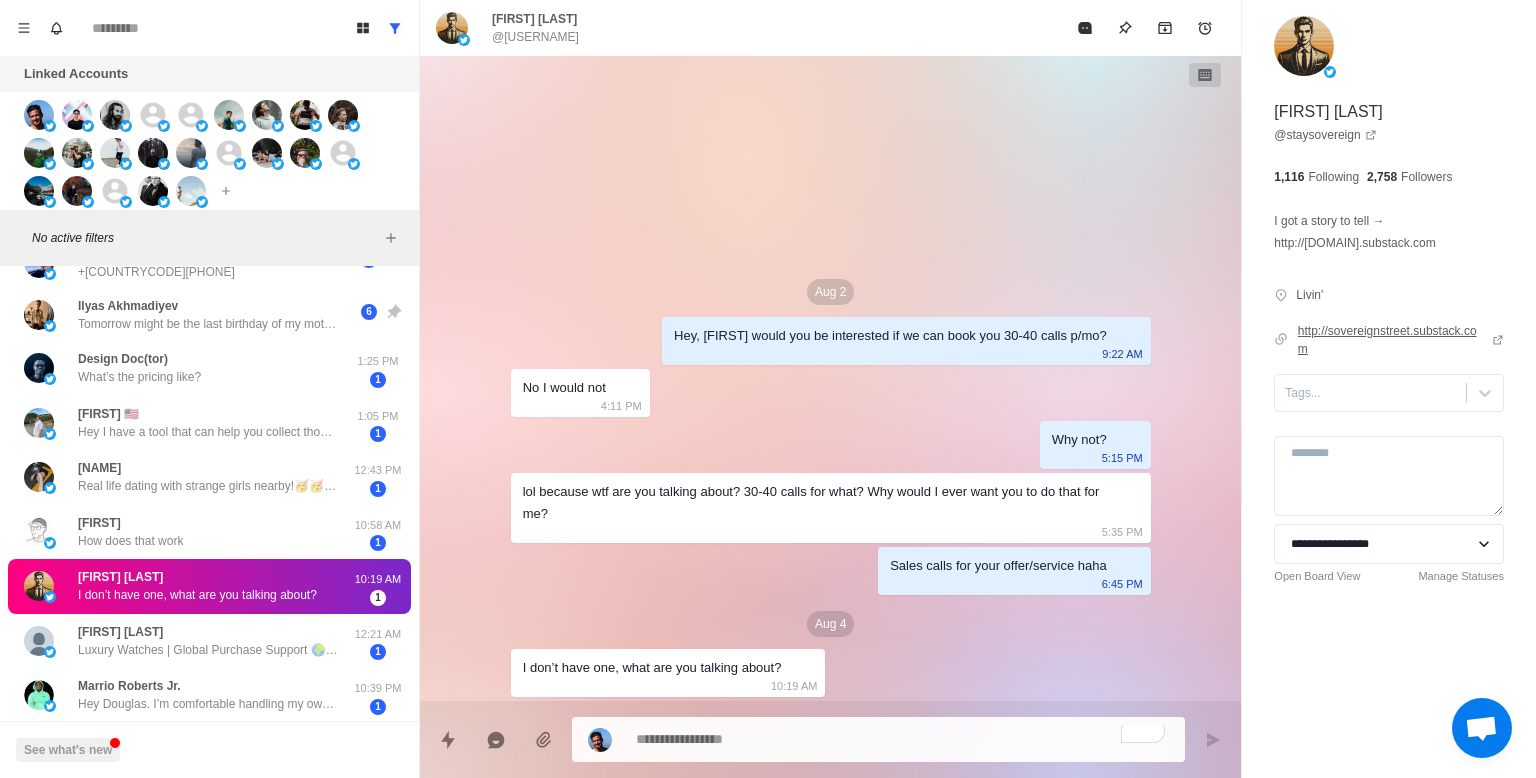 click on "http://sovereignstreet.substack.com" at bounding box center [1401, 340] 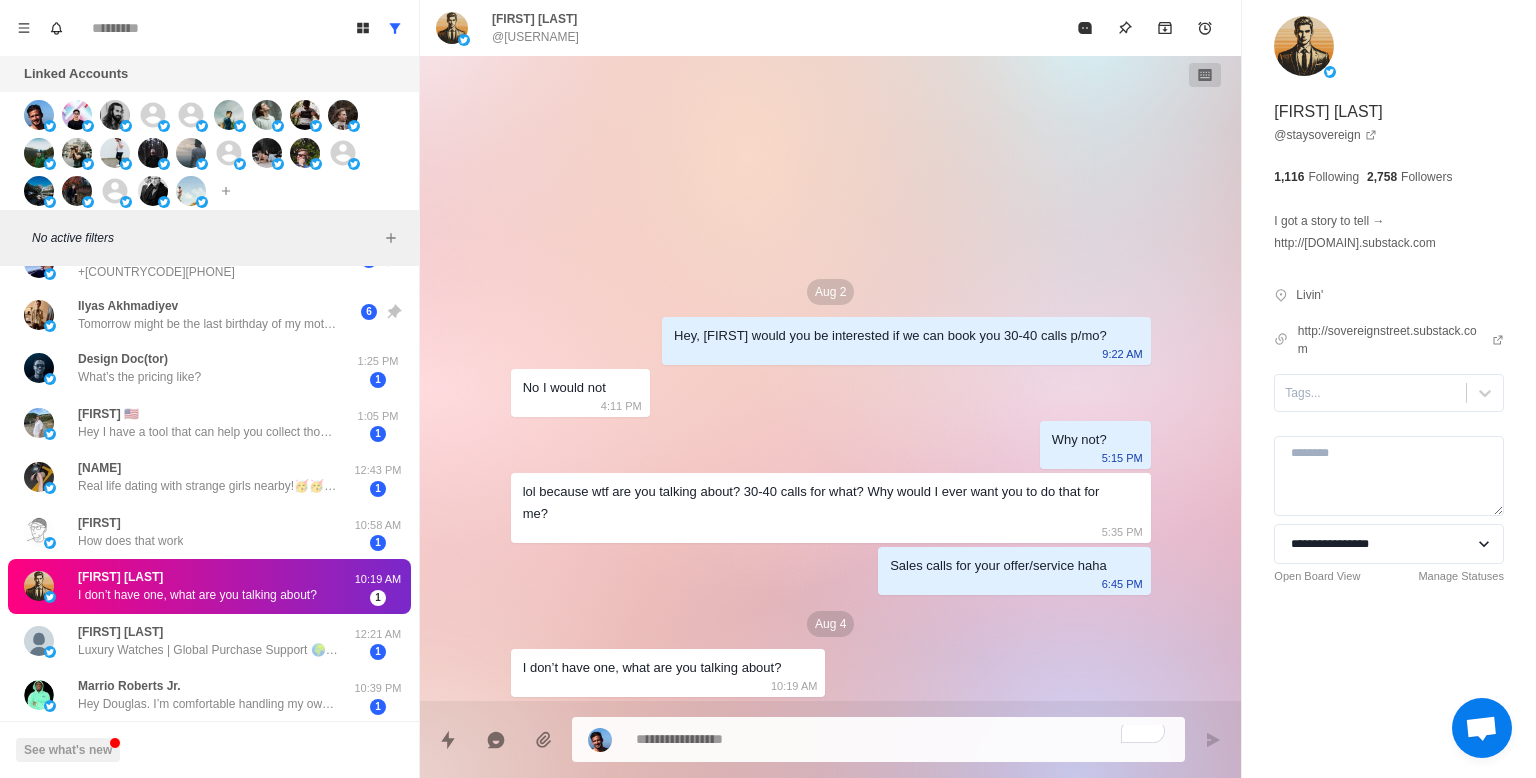 click at bounding box center [878, 739] 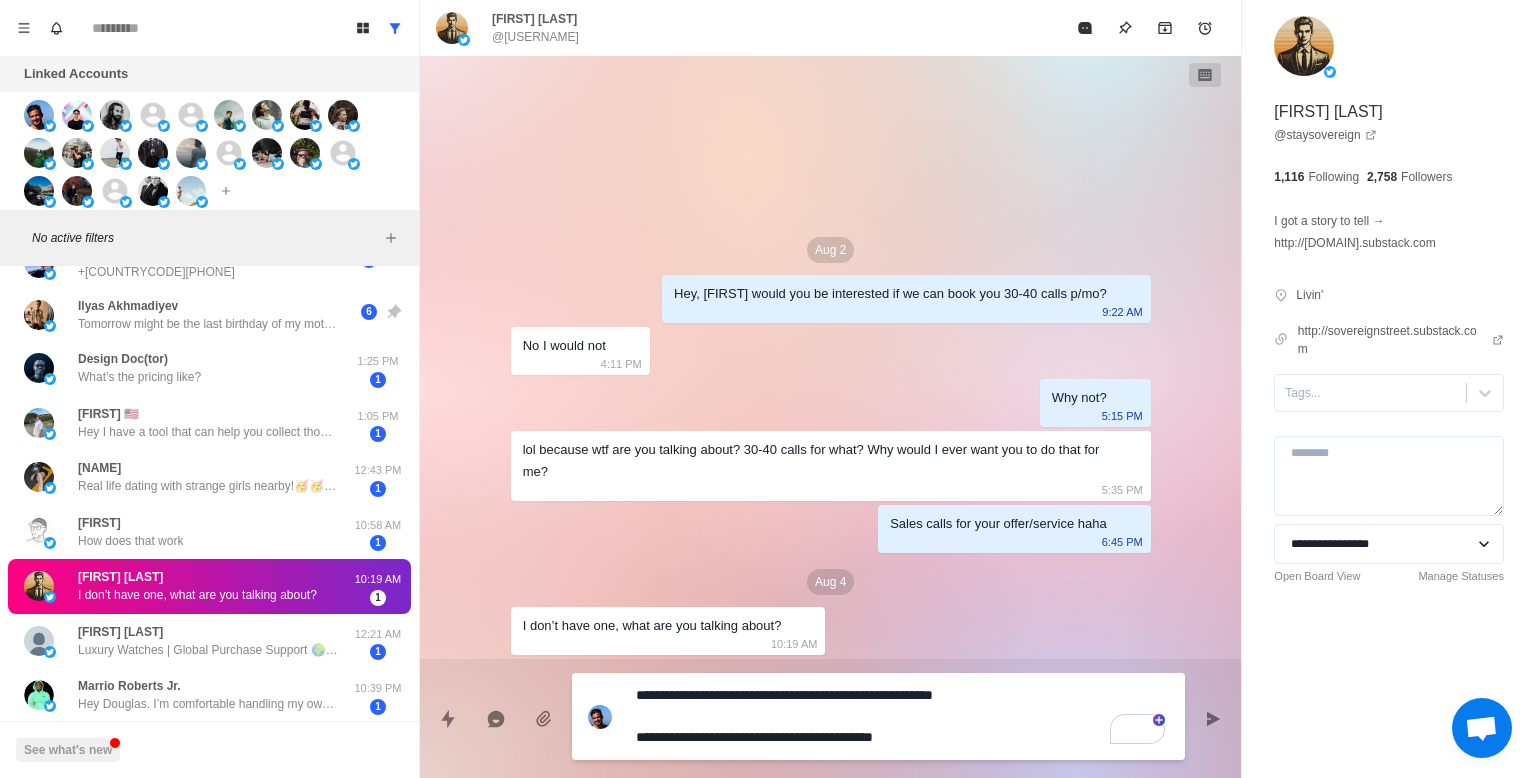 click on "**********" at bounding box center (902, 716) 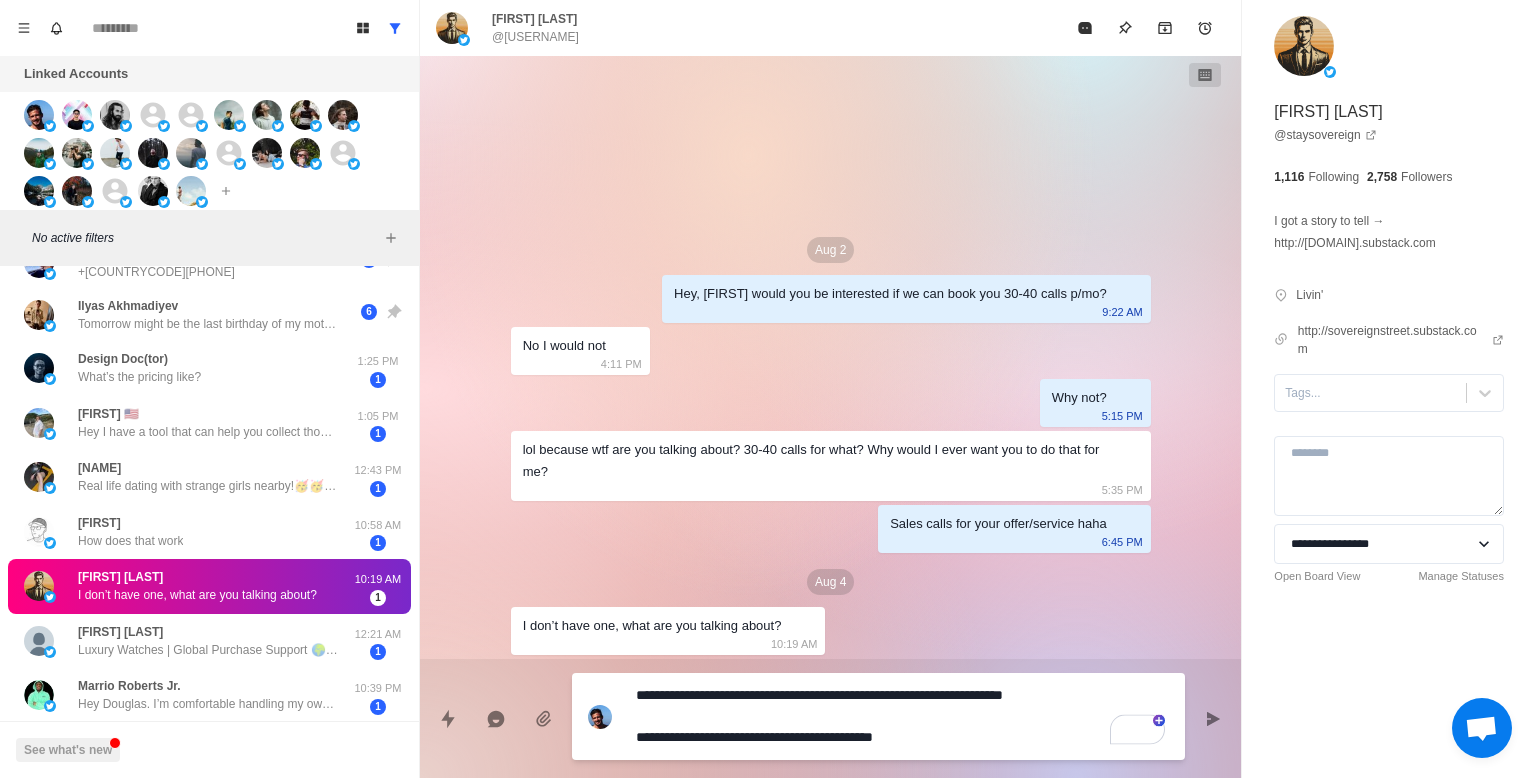 click on "**********" at bounding box center [902, 716] 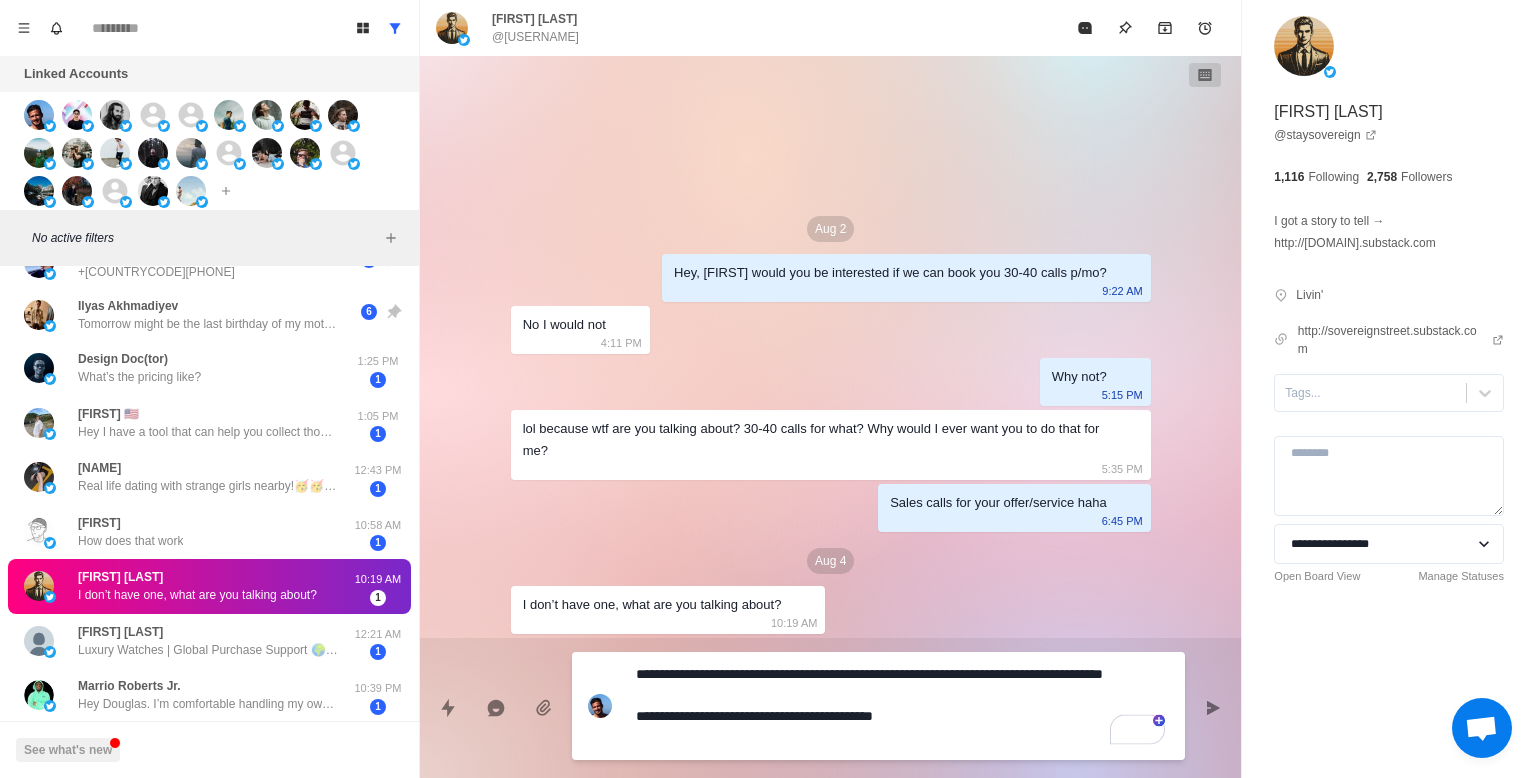 click on "**********" at bounding box center (902, 706) 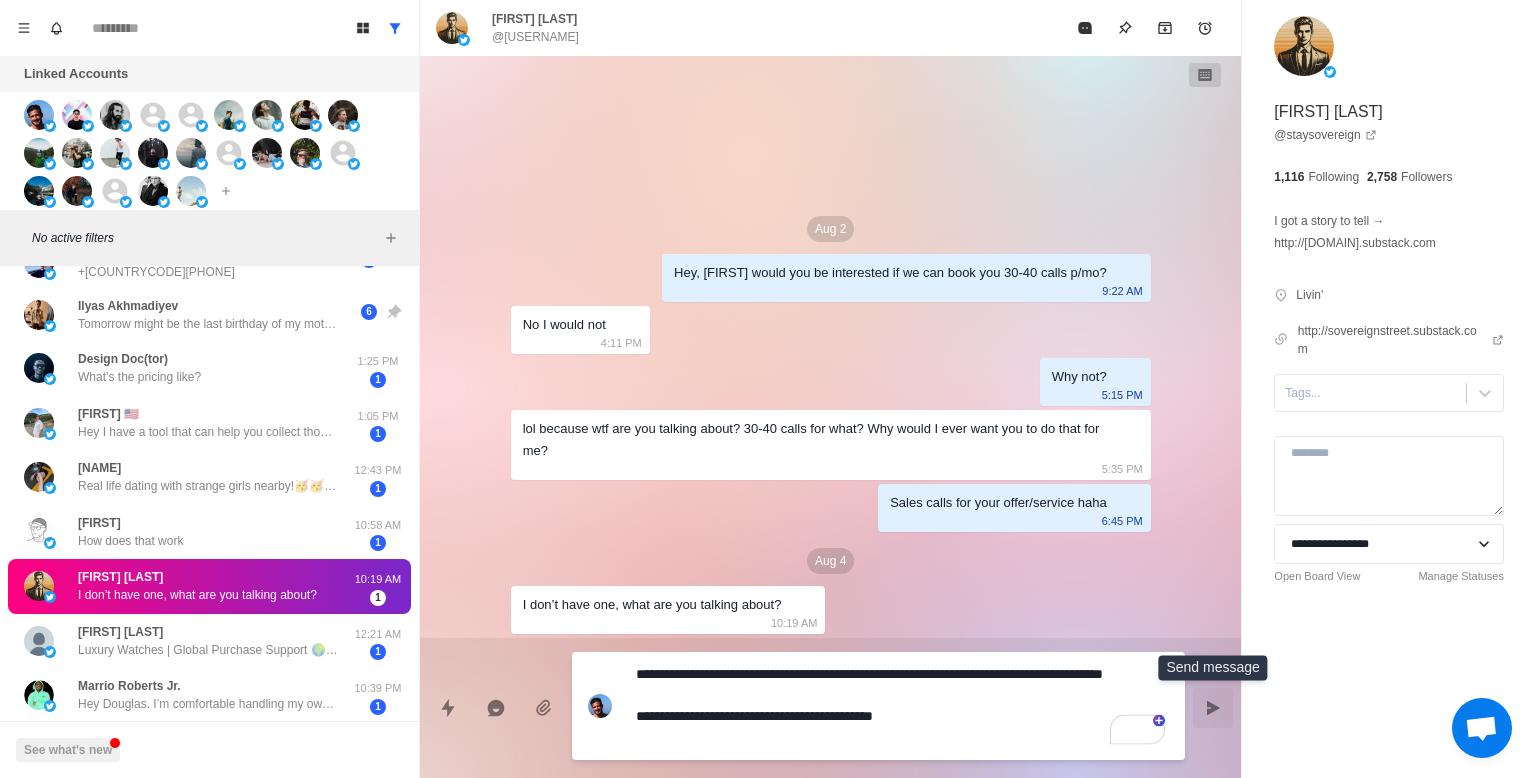 click 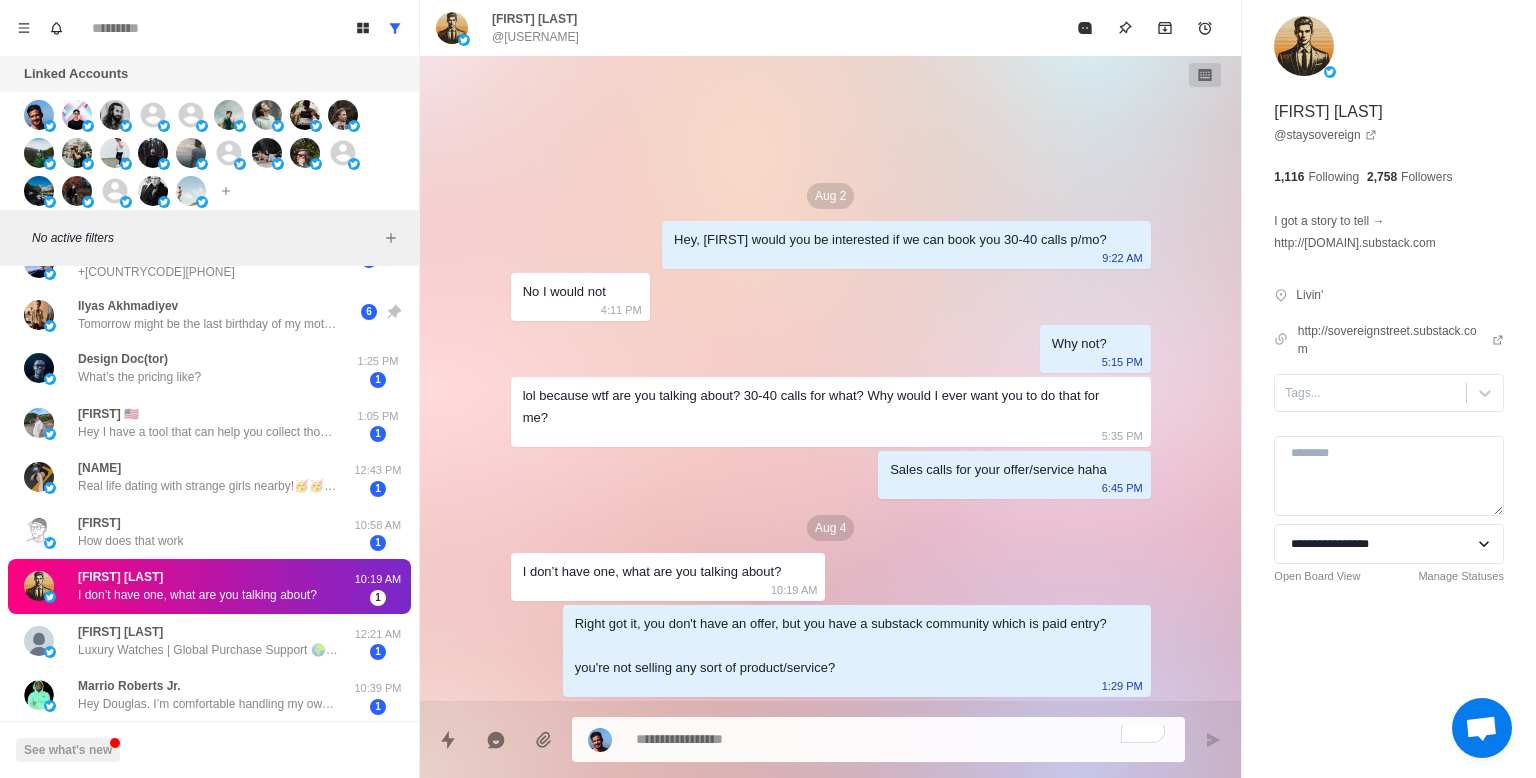 click at bounding box center (902, 739) 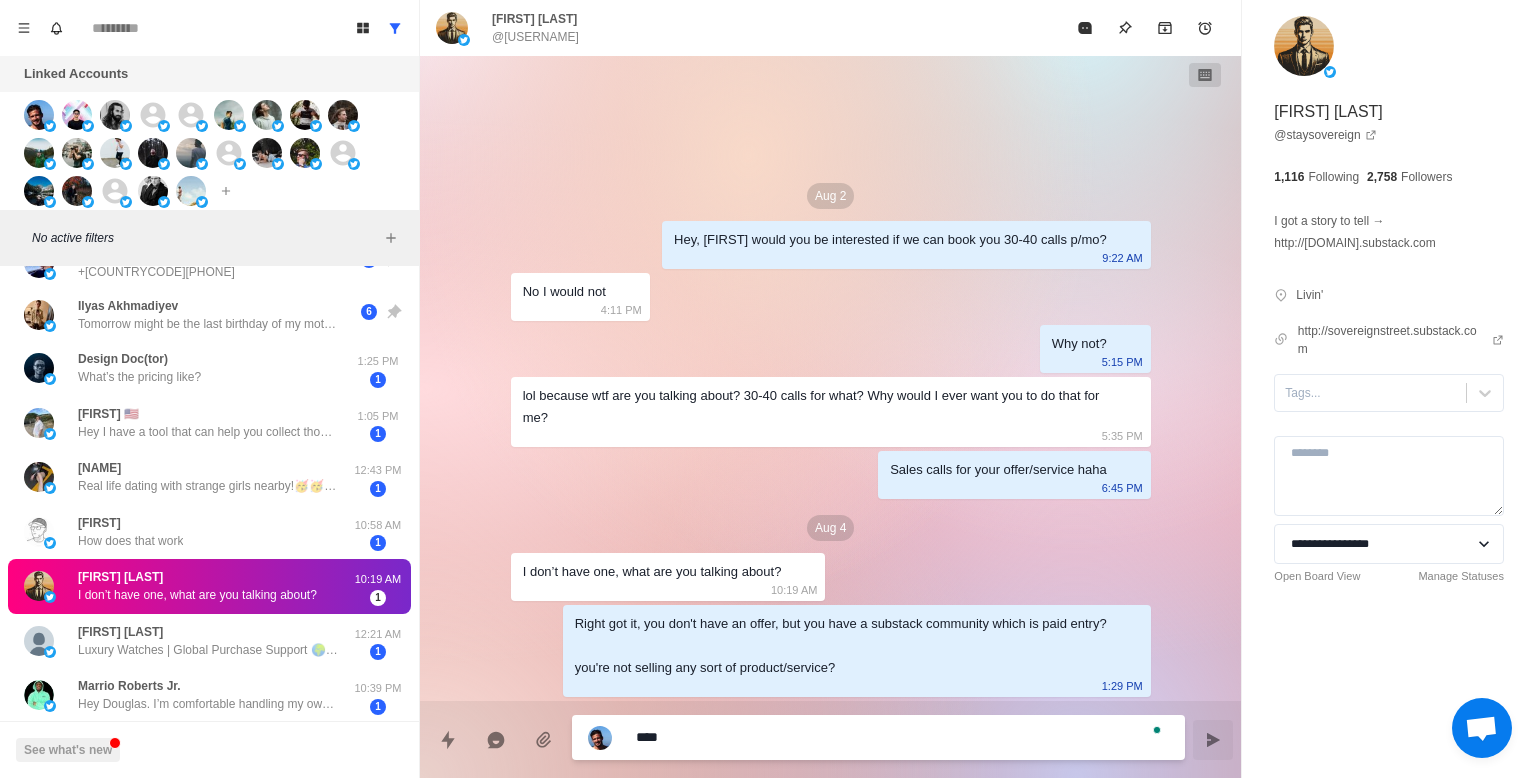 scroll, scrollTop: 420, scrollLeft: 0, axis: vertical 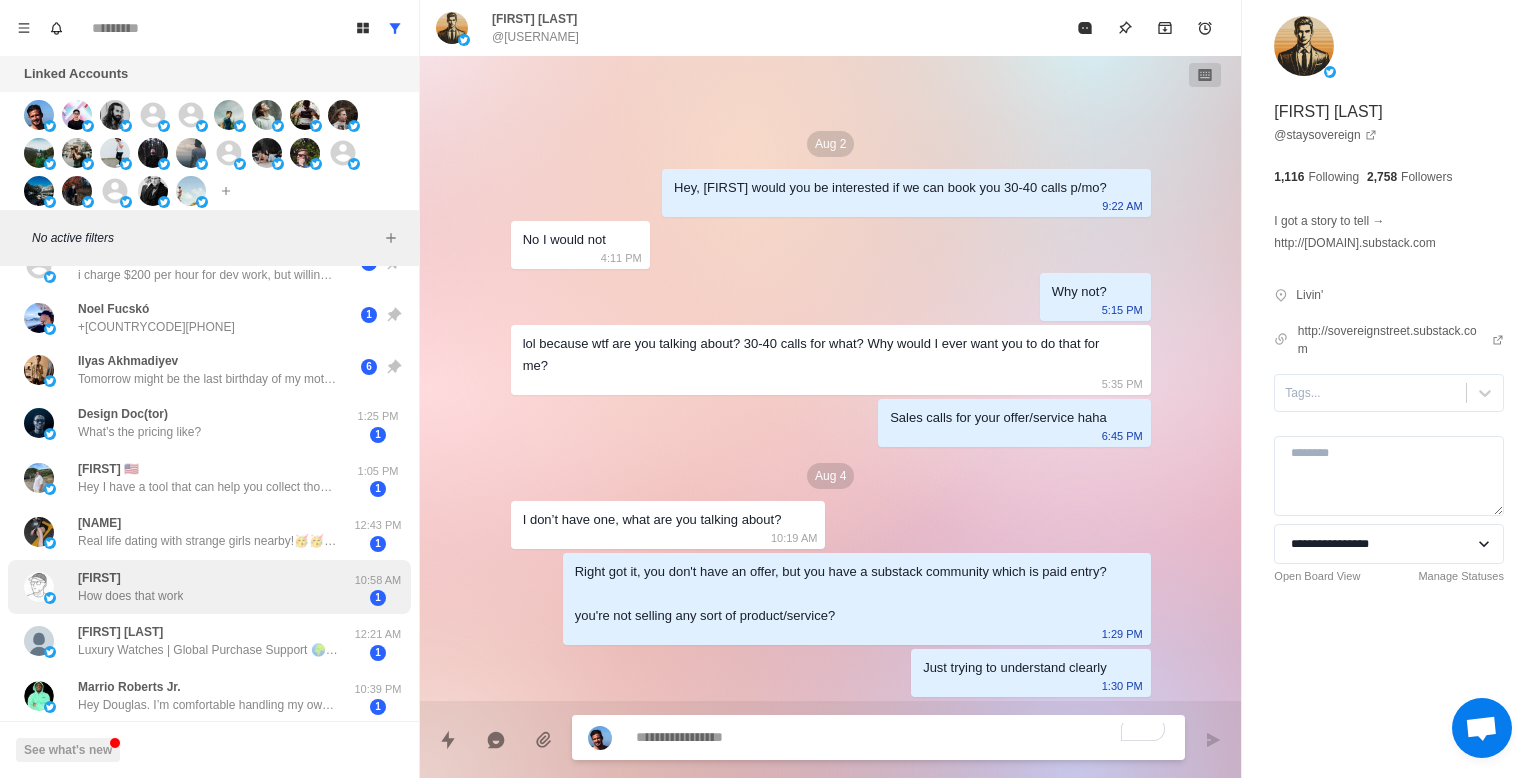 click on "[NAME] 🫟 How does that work [TIME] AM 1" at bounding box center (209, 587) 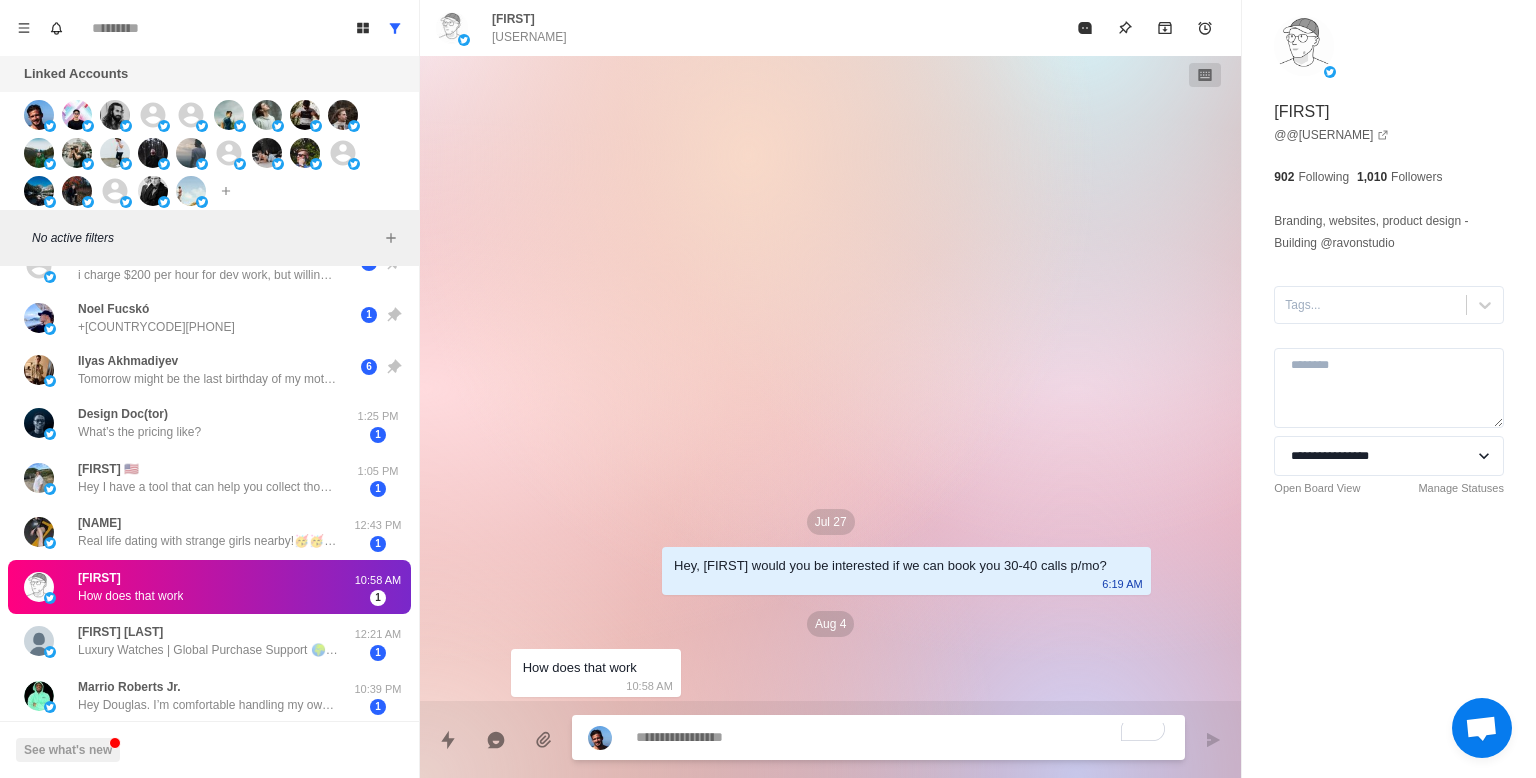 click at bounding box center (902, 737) 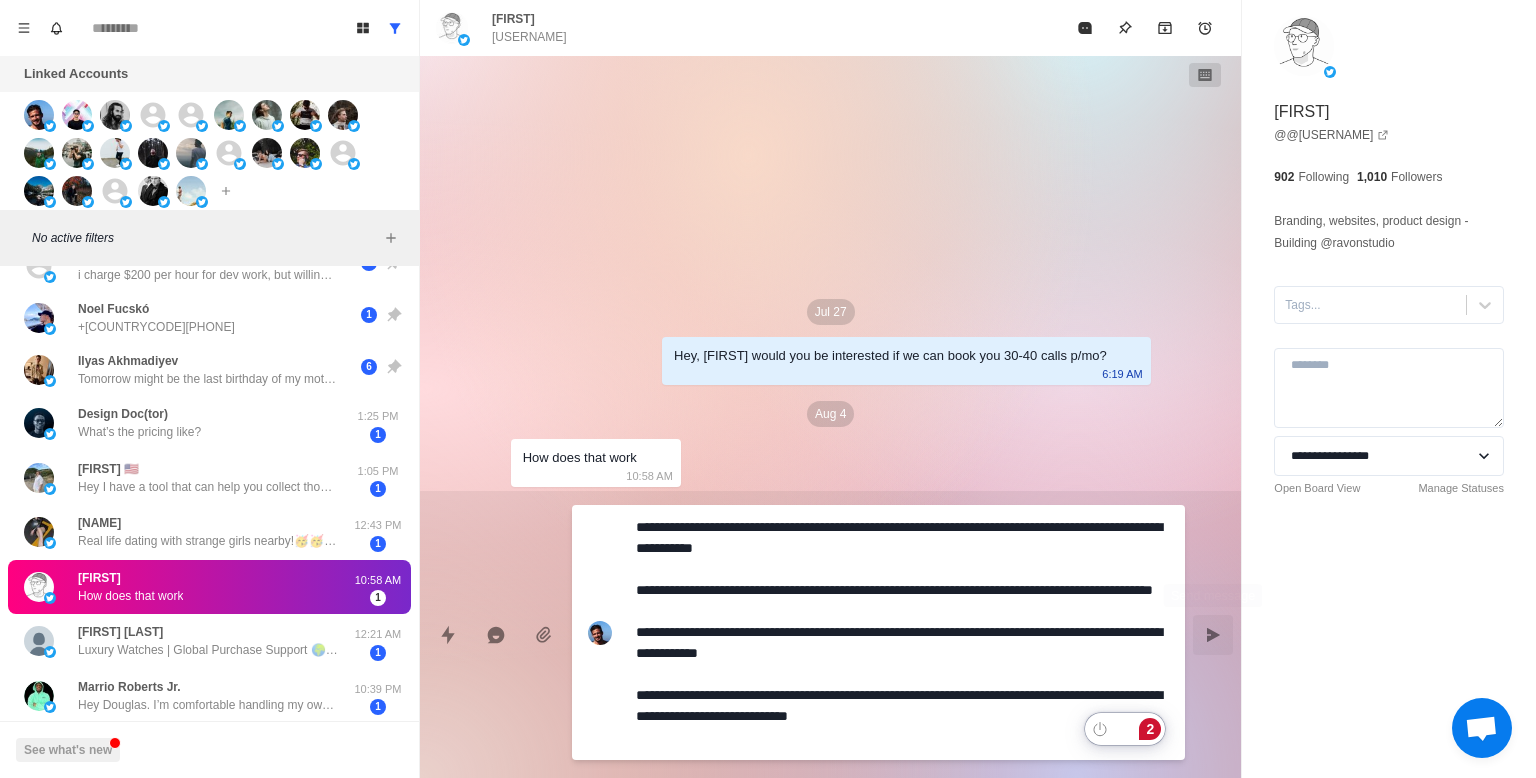 click at bounding box center (1213, 635) 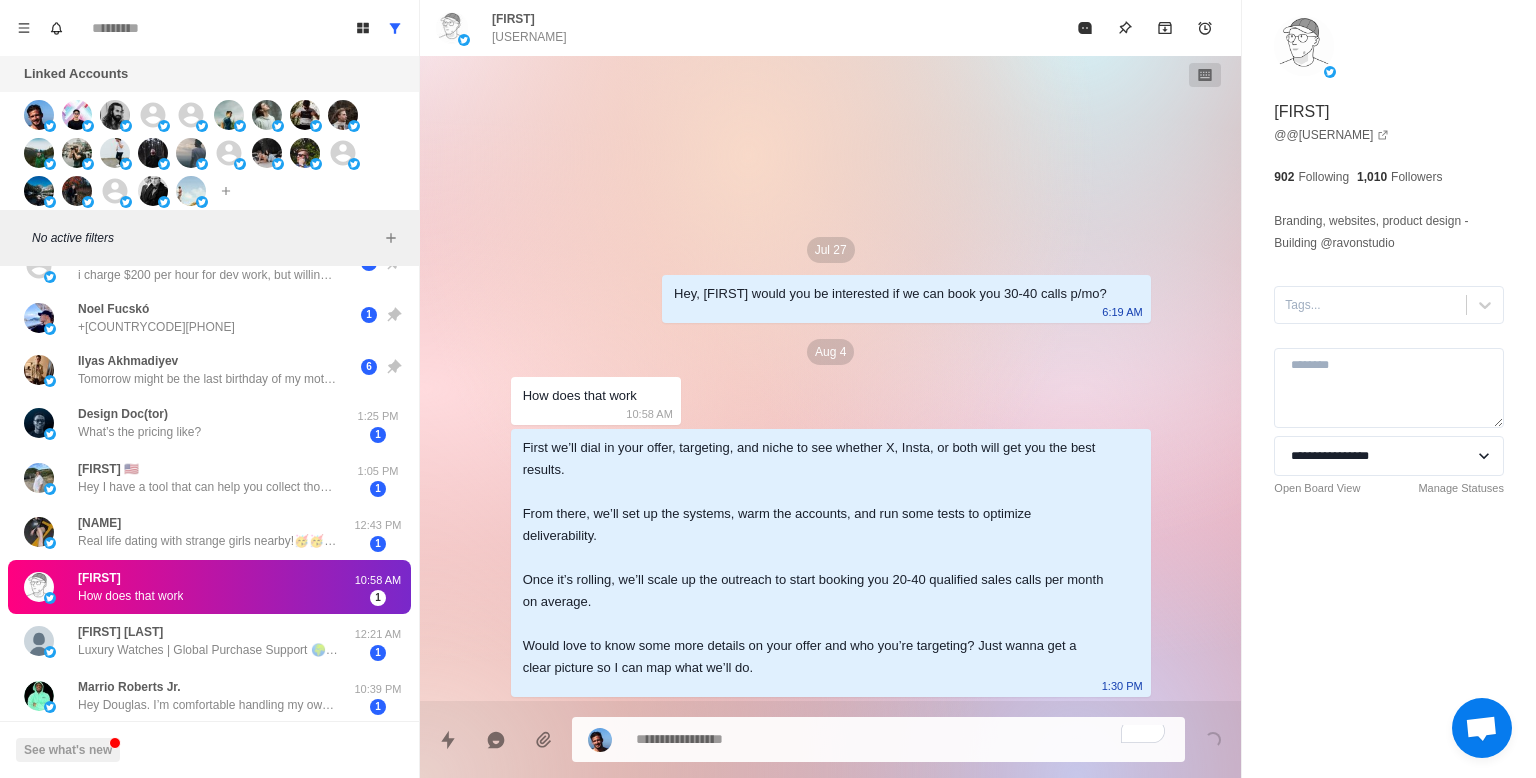 click on "Hey, [FIRST] would you be interested if we can book you 30-40 calls p/mo?" at bounding box center (890, 294) 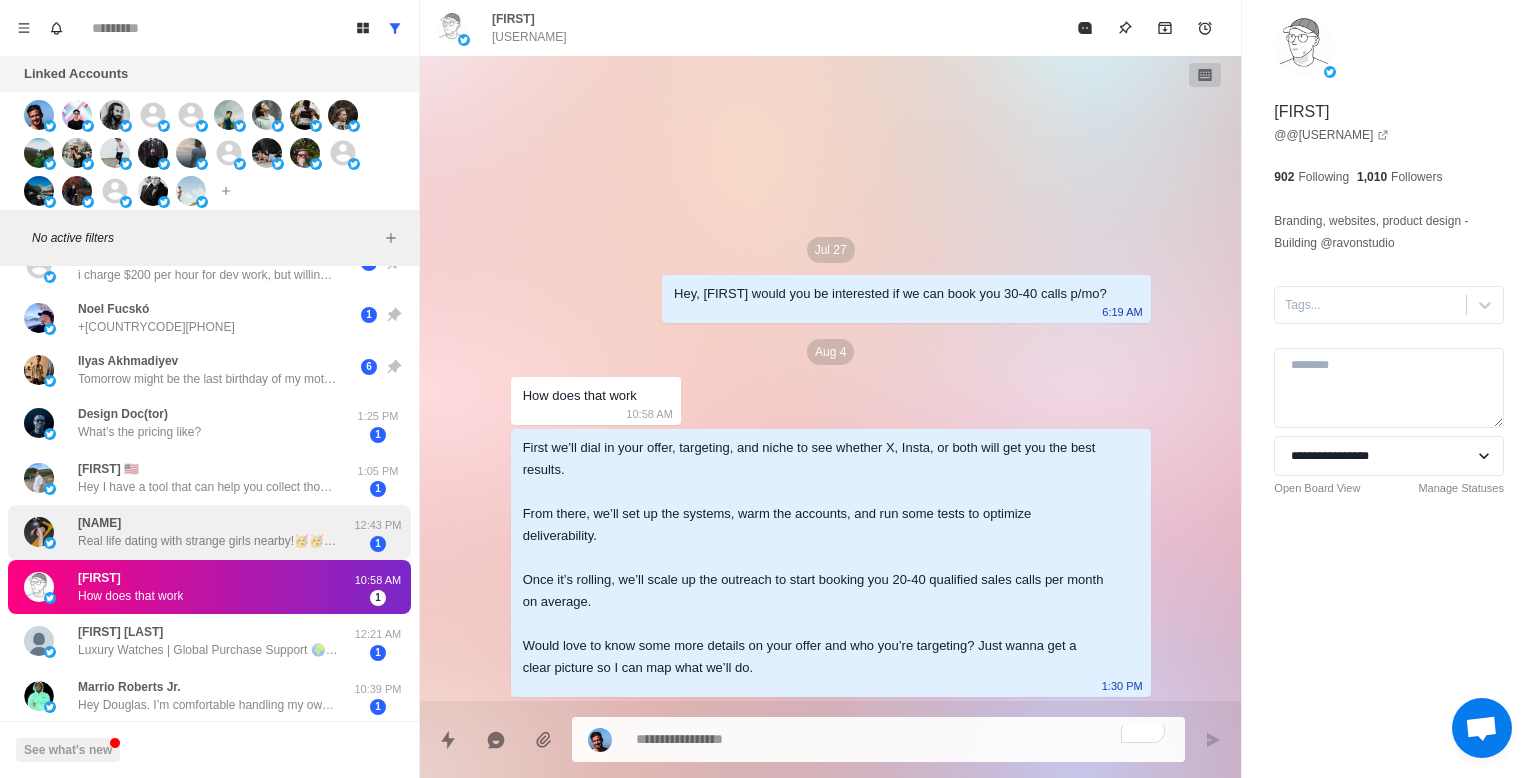 click on "[NAME], Real life dating with strange girls nearby!🥳🥳🔞Various styles,🔞sexy and hot.💕https://t.co/smyLVjFvAE💕Fill in the invitation code💖c4ucvg💖Unlock private one-on-one nude chat for free! 🌺 💐 🚀 🎉" at bounding box center (208, 532) 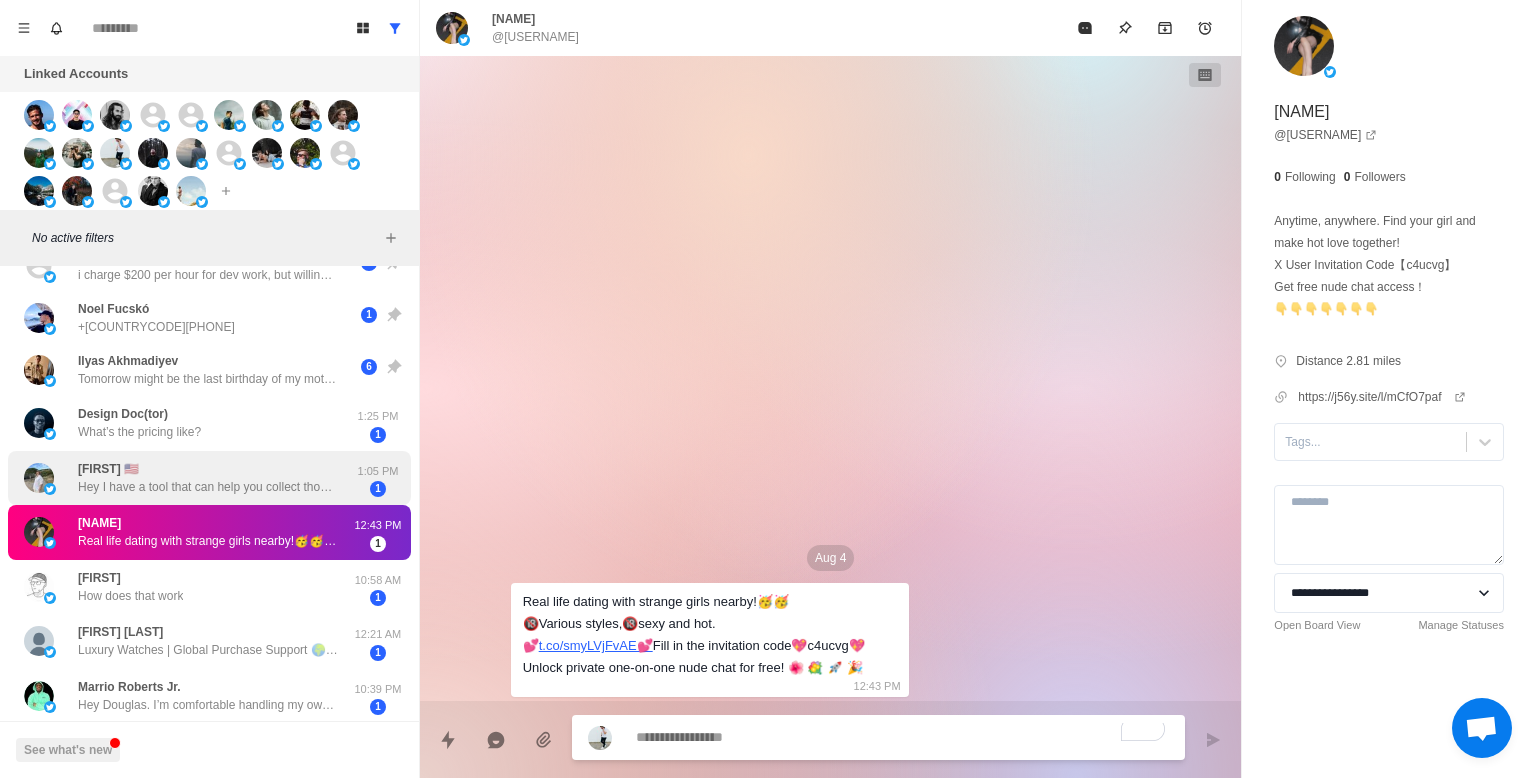 click on "[PERSON] 🇺🇸 Hey I have a tool that can help you collect thousands of emails from your target market on Instagram.
Interested in giving it a try? I can share some ideas." at bounding box center (208, 478) 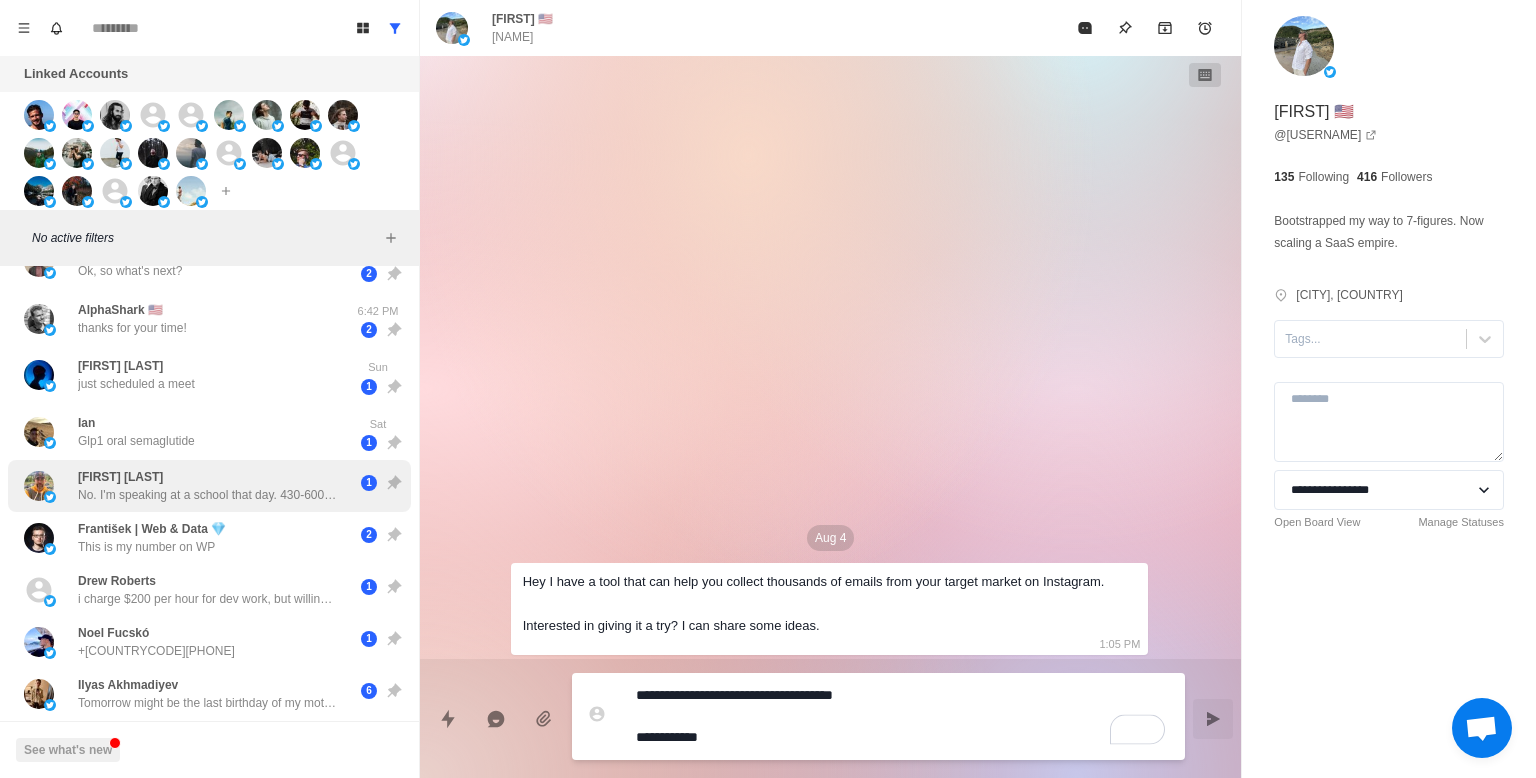 scroll, scrollTop: 0, scrollLeft: 0, axis: both 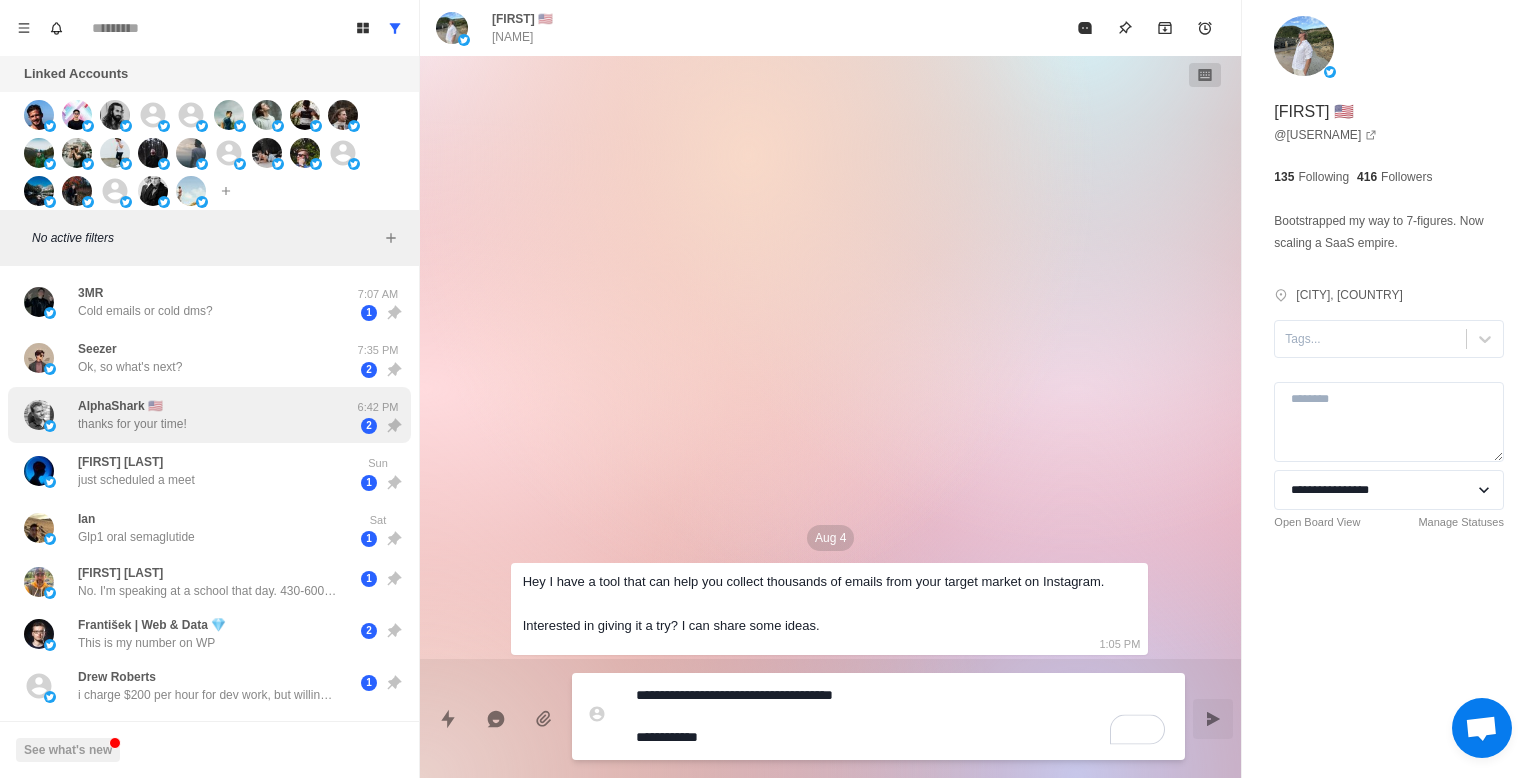 click on "AlphaShark 🇺🇸 thanks for your time!" at bounding box center [188, 415] 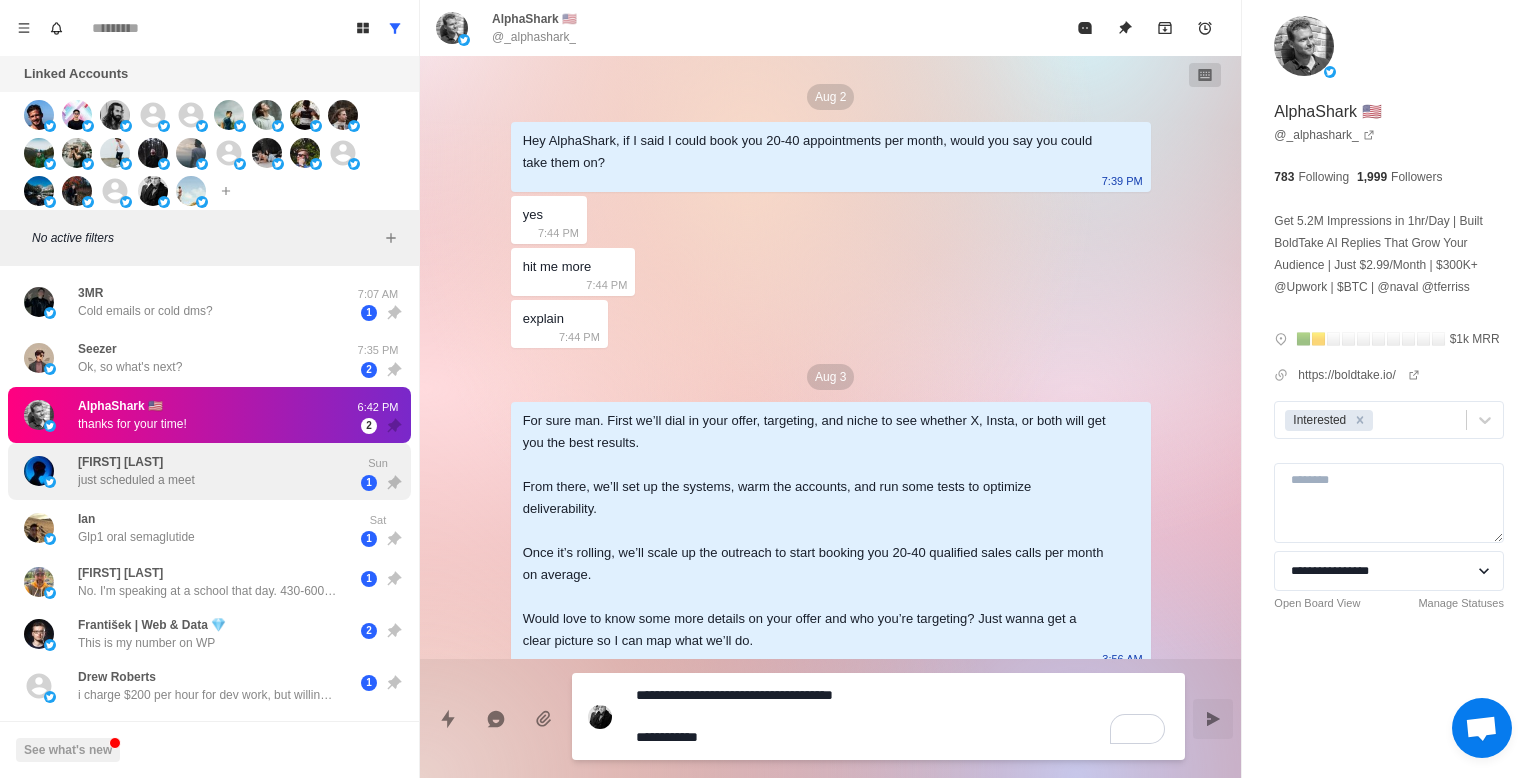 click on "1" at bounding box center [369, 483] 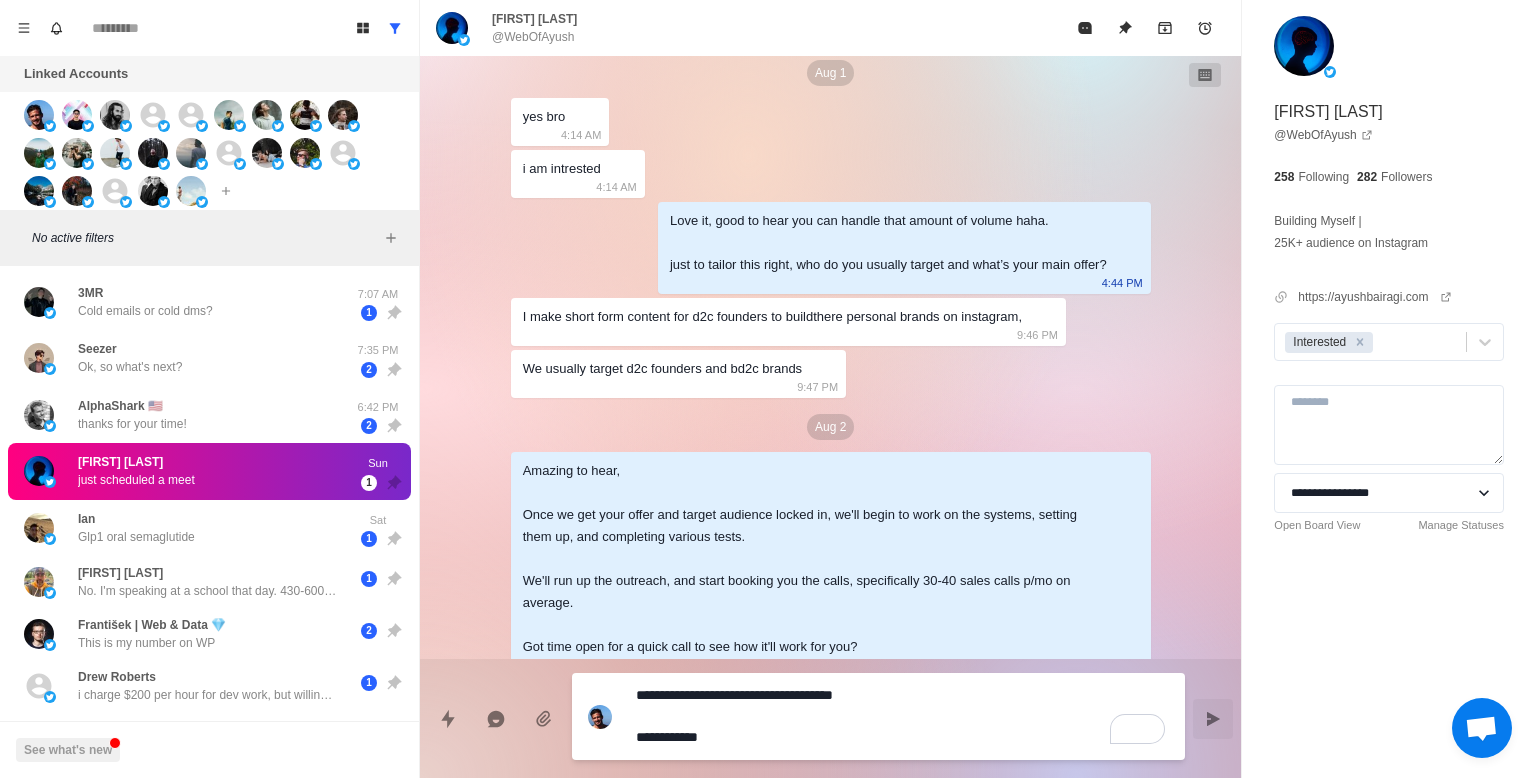 scroll, scrollTop: 164, scrollLeft: 0, axis: vertical 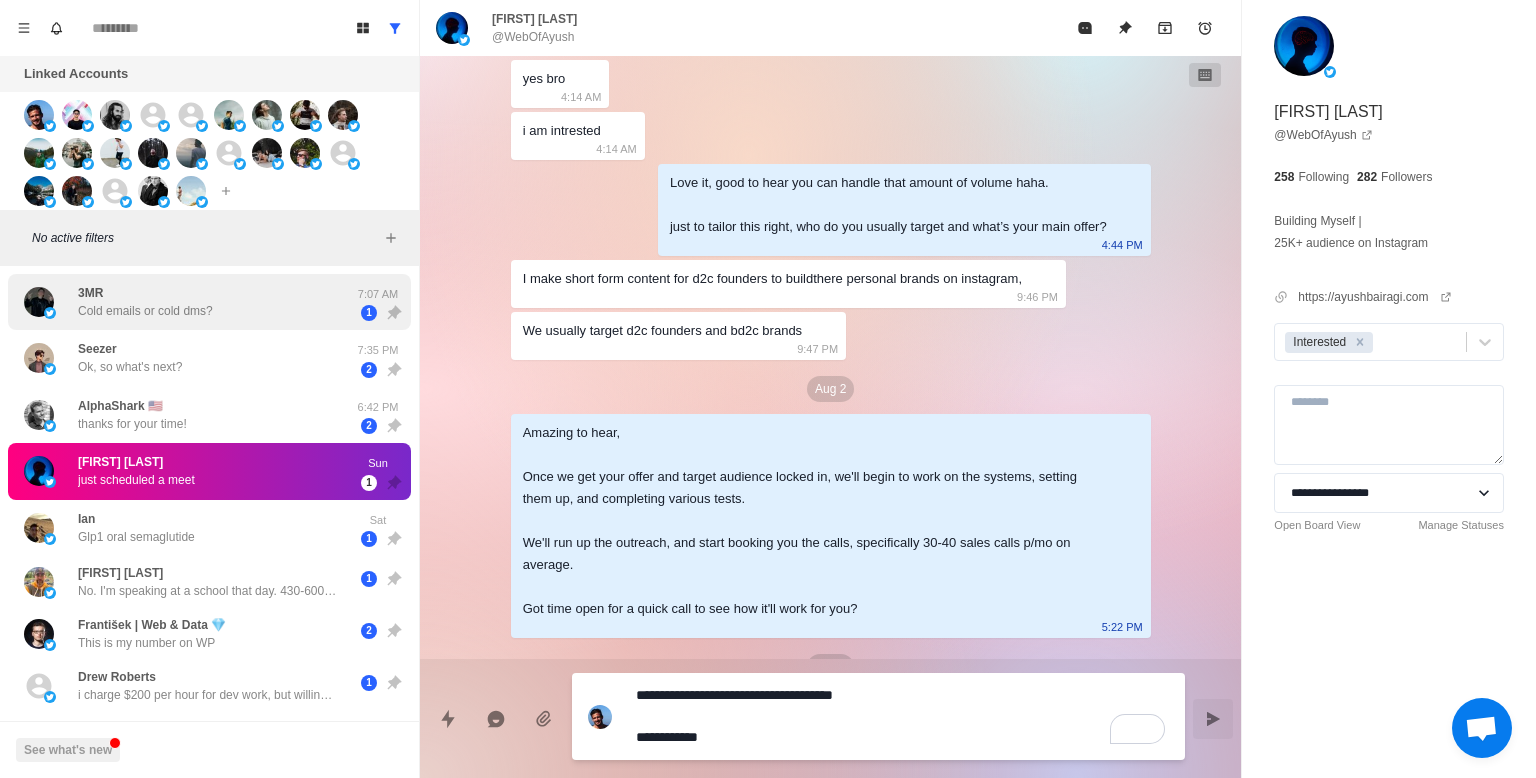 click on "3MR Cold emails or cold dms? 7:07 AM 1" at bounding box center [209, 302] 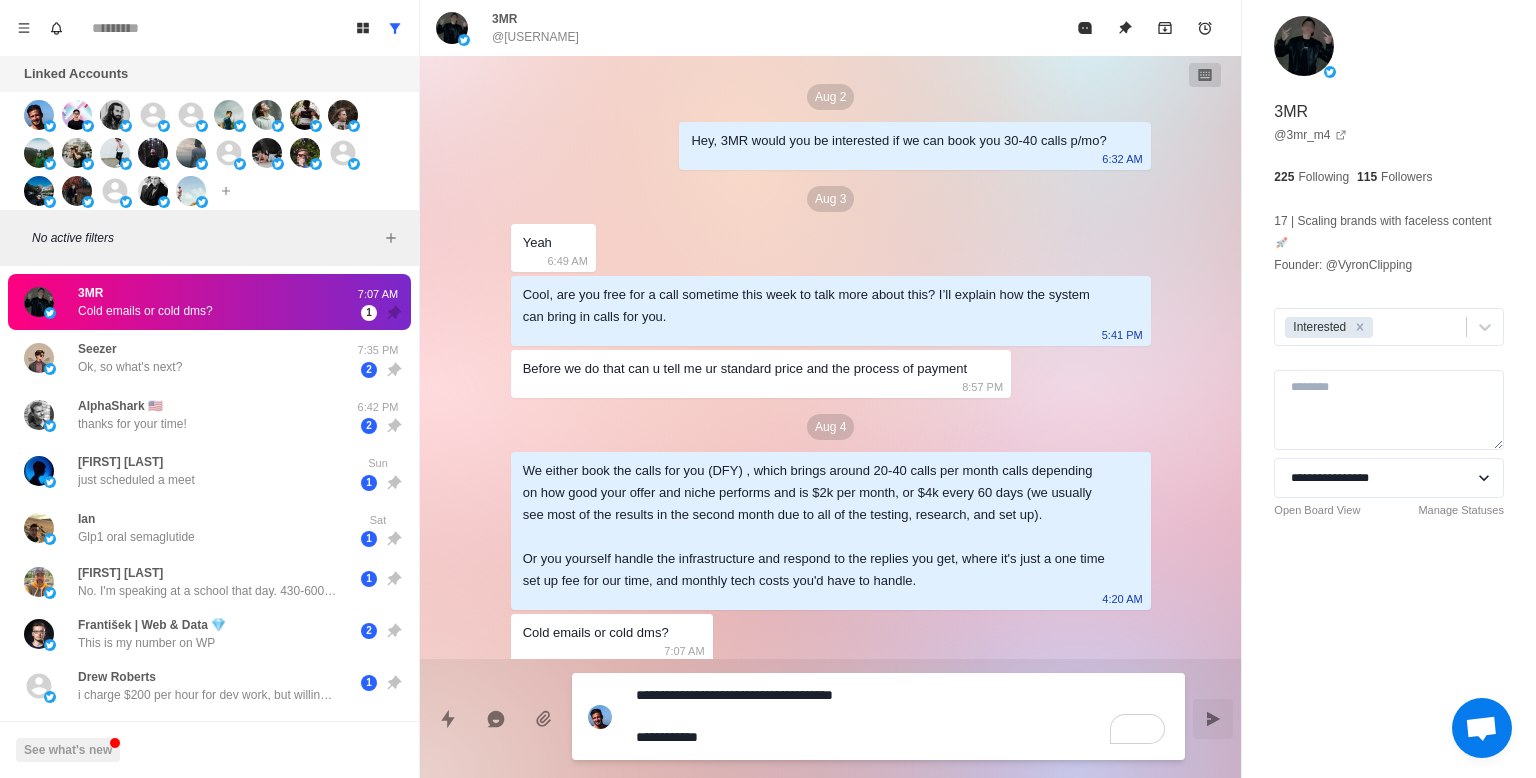 scroll, scrollTop: 7, scrollLeft: 0, axis: vertical 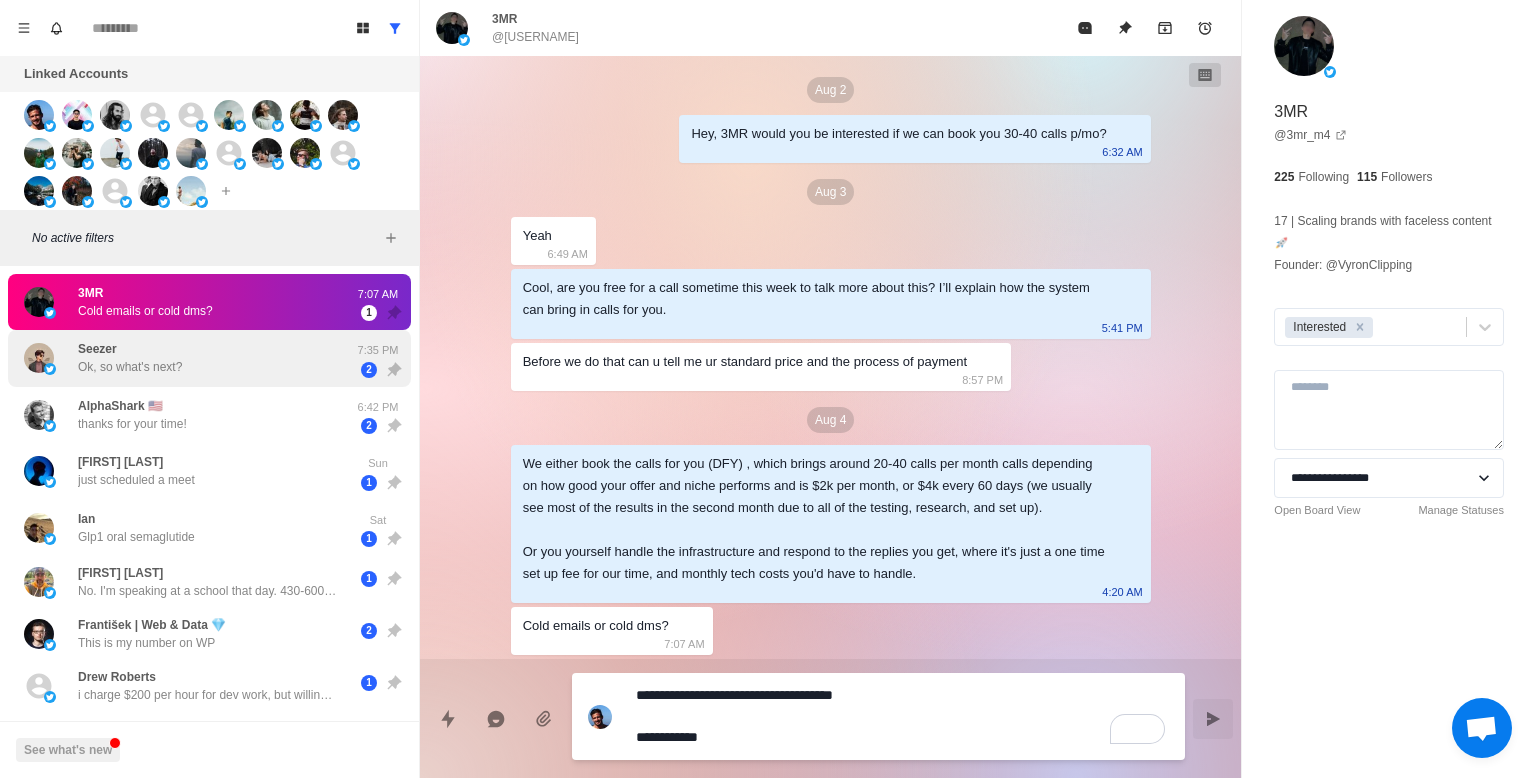 click on "[PERSON] Ok, so what's next?" at bounding box center [188, 358] 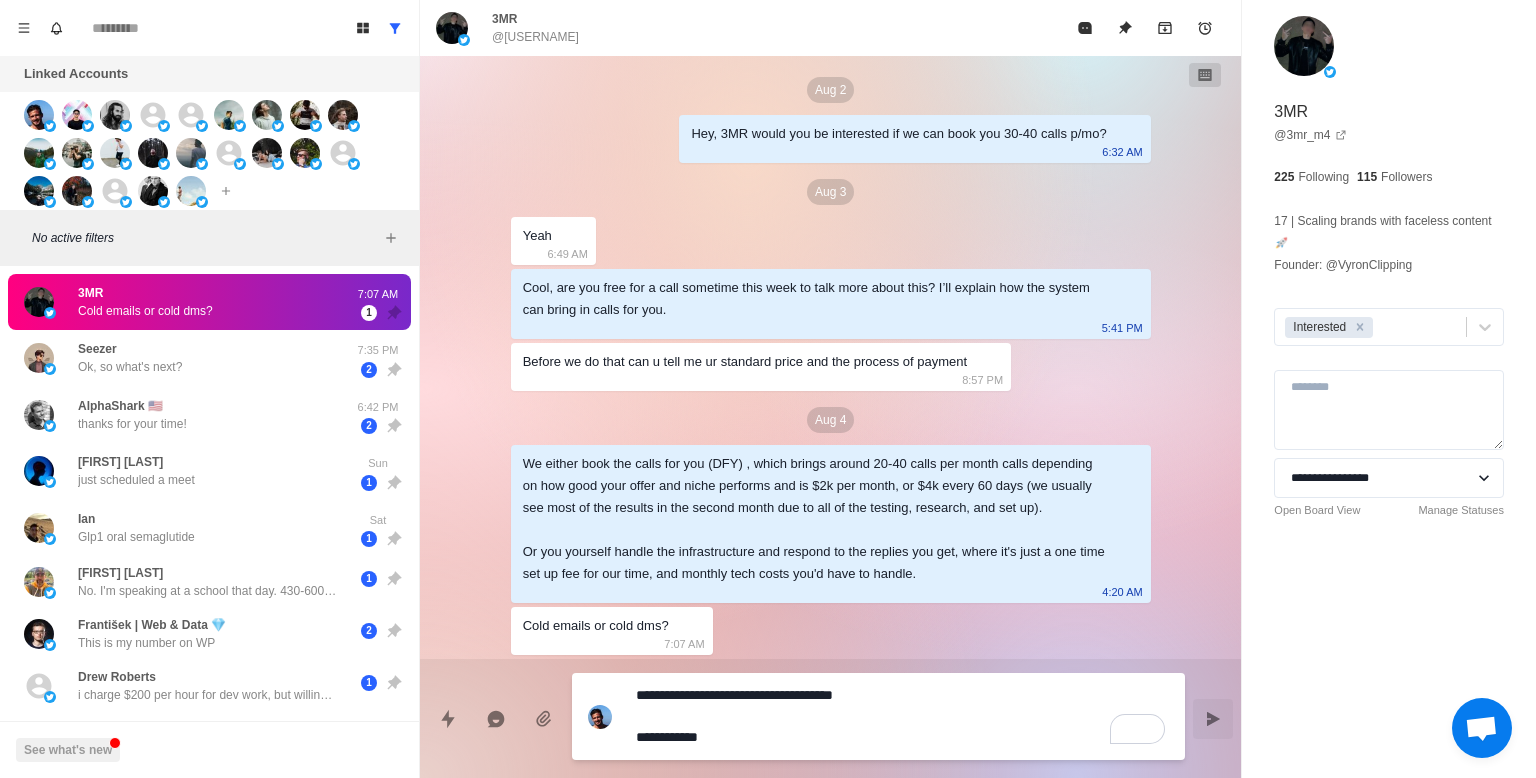 scroll, scrollTop: 0, scrollLeft: 0, axis: both 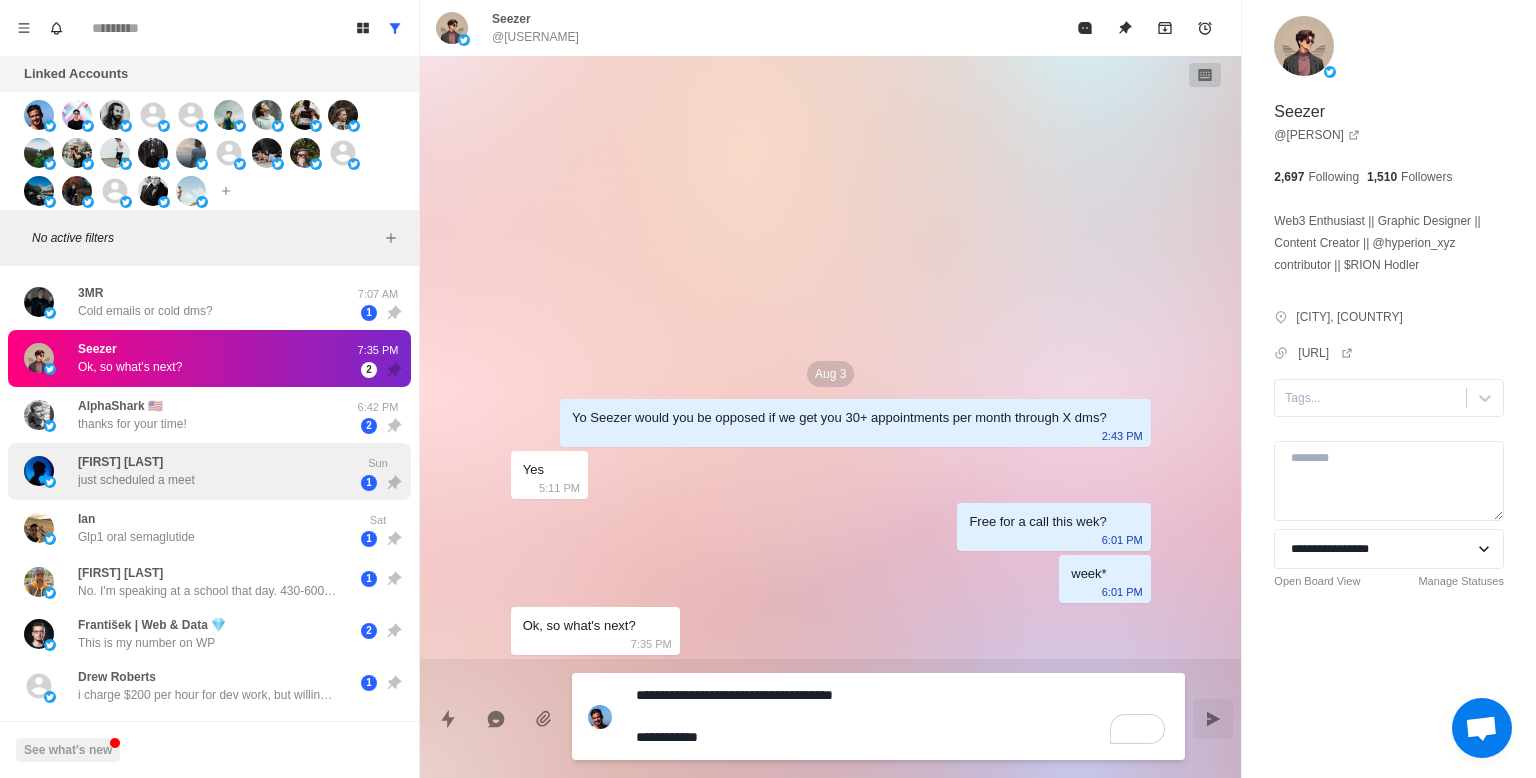 click on "[FIRST] [LAST] just scheduled a meet" at bounding box center (188, 471) 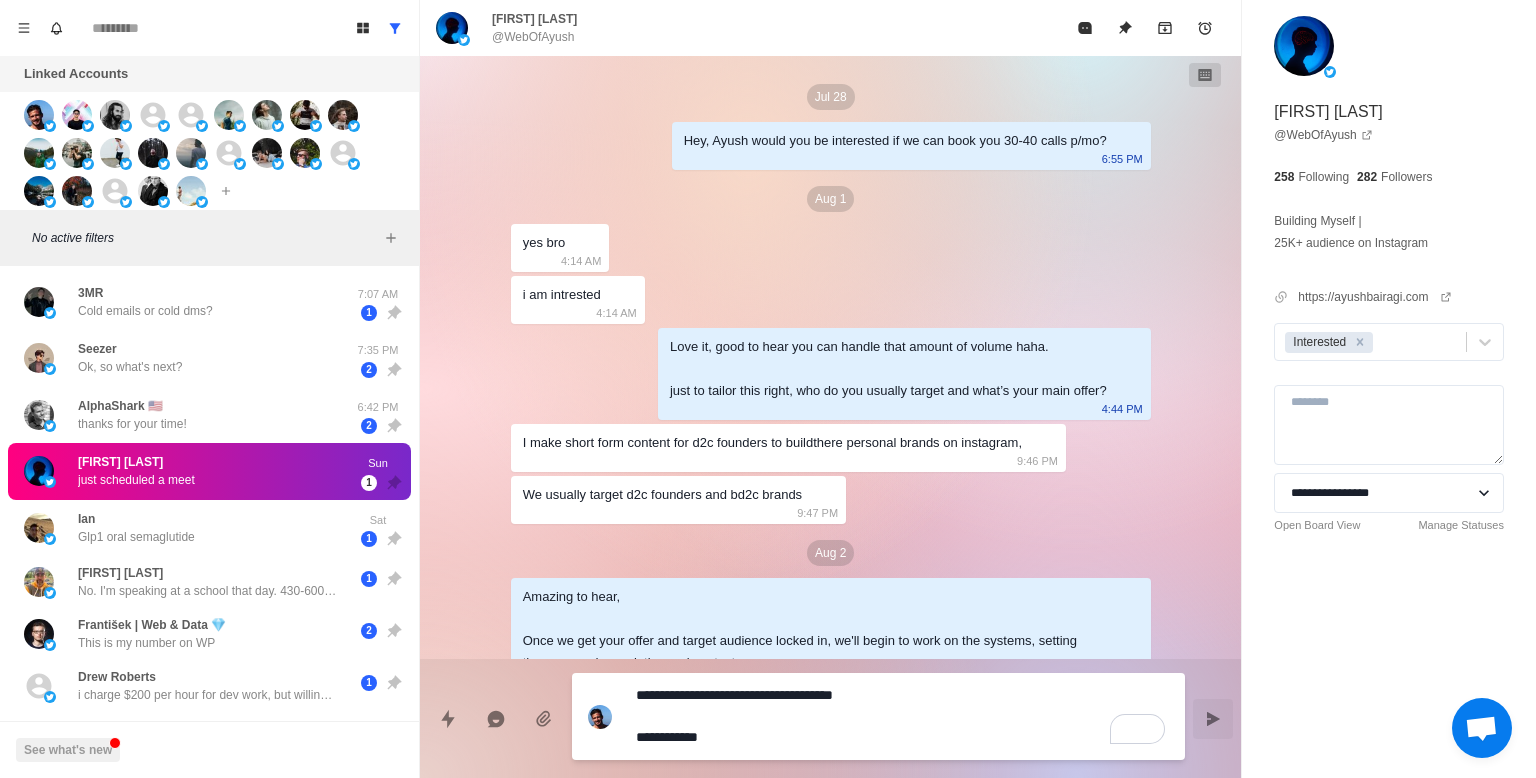 scroll, scrollTop: 456, scrollLeft: 0, axis: vertical 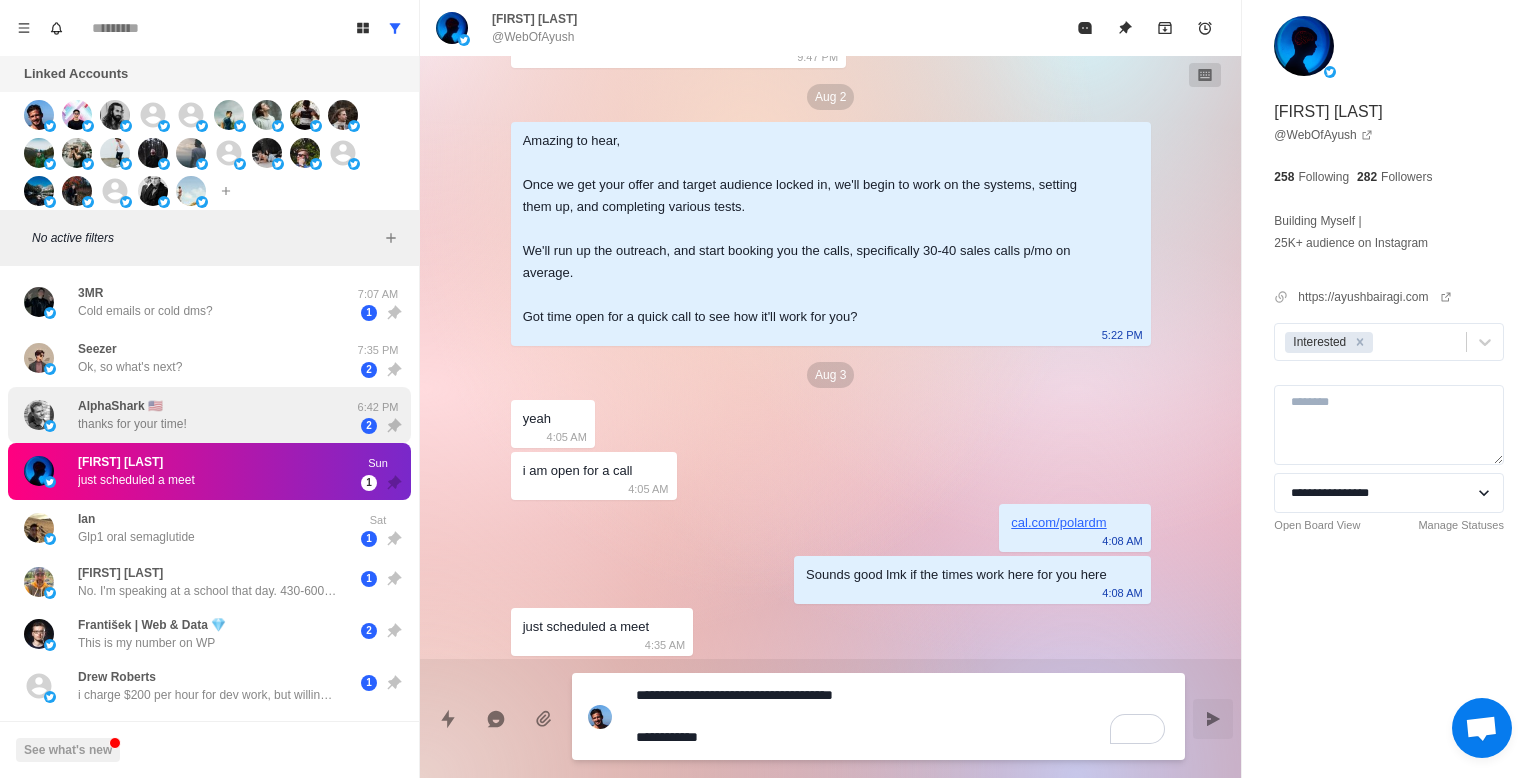 click on "AlphaShark 🇺🇸 thanks for your time!" at bounding box center [188, 415] 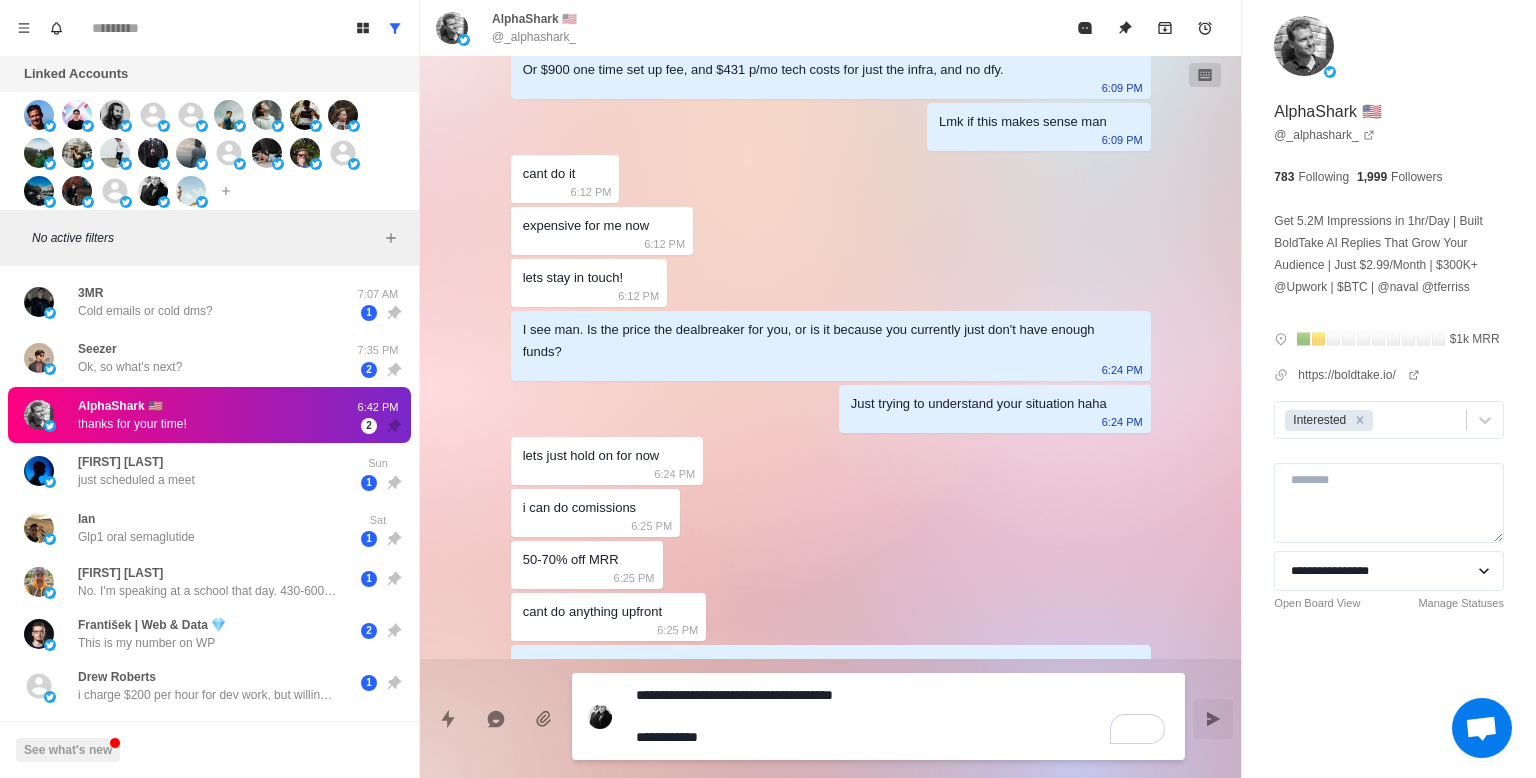 scroll, scrollTop: 979, scrollLeft: 0, axis: vertical 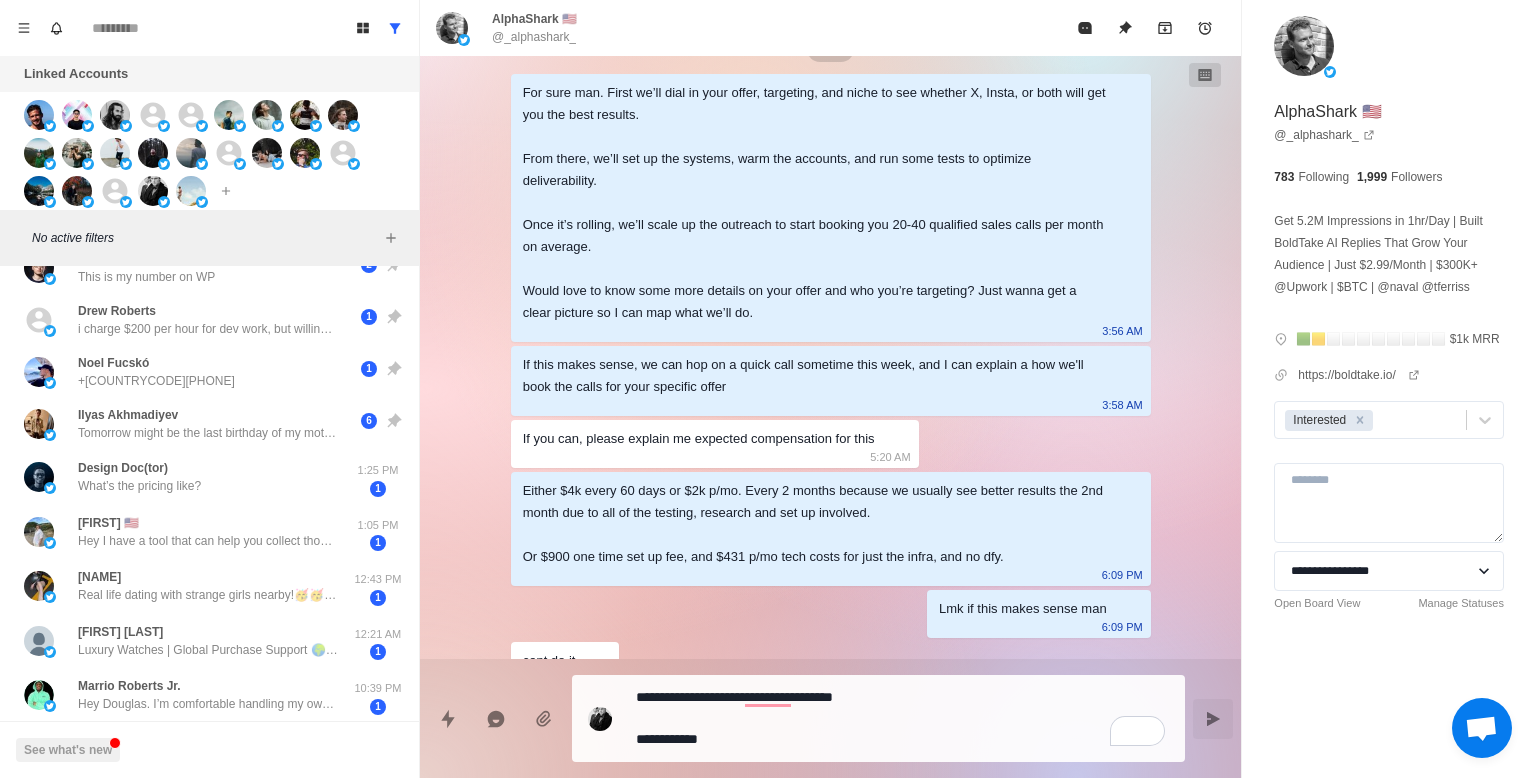 drag, startPoint x: 512, startPoint y: 489, endPoint x: 1037, endPoint y: 561, distance: 529.9141 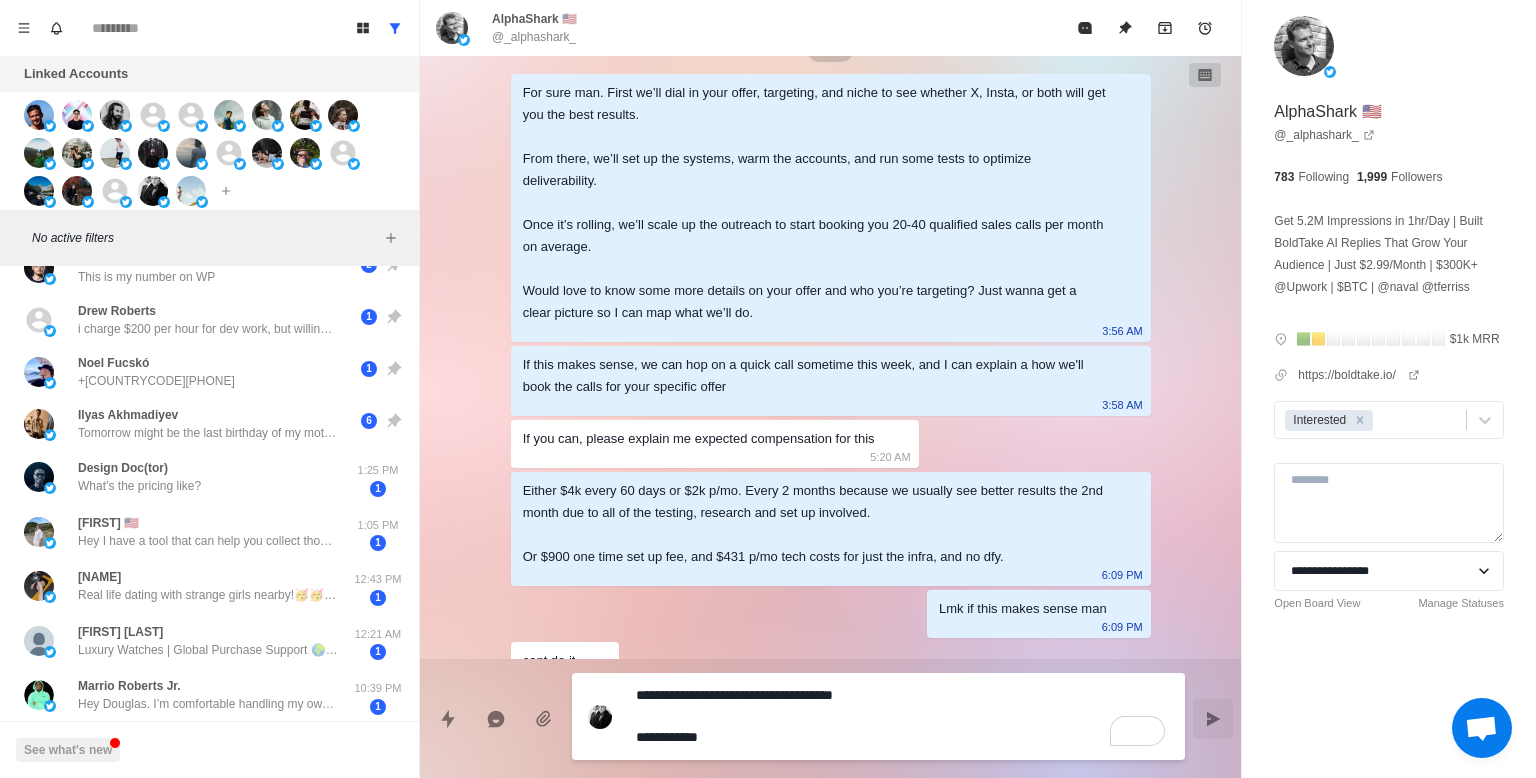 click on "**********" at bounding box center [902, 716] 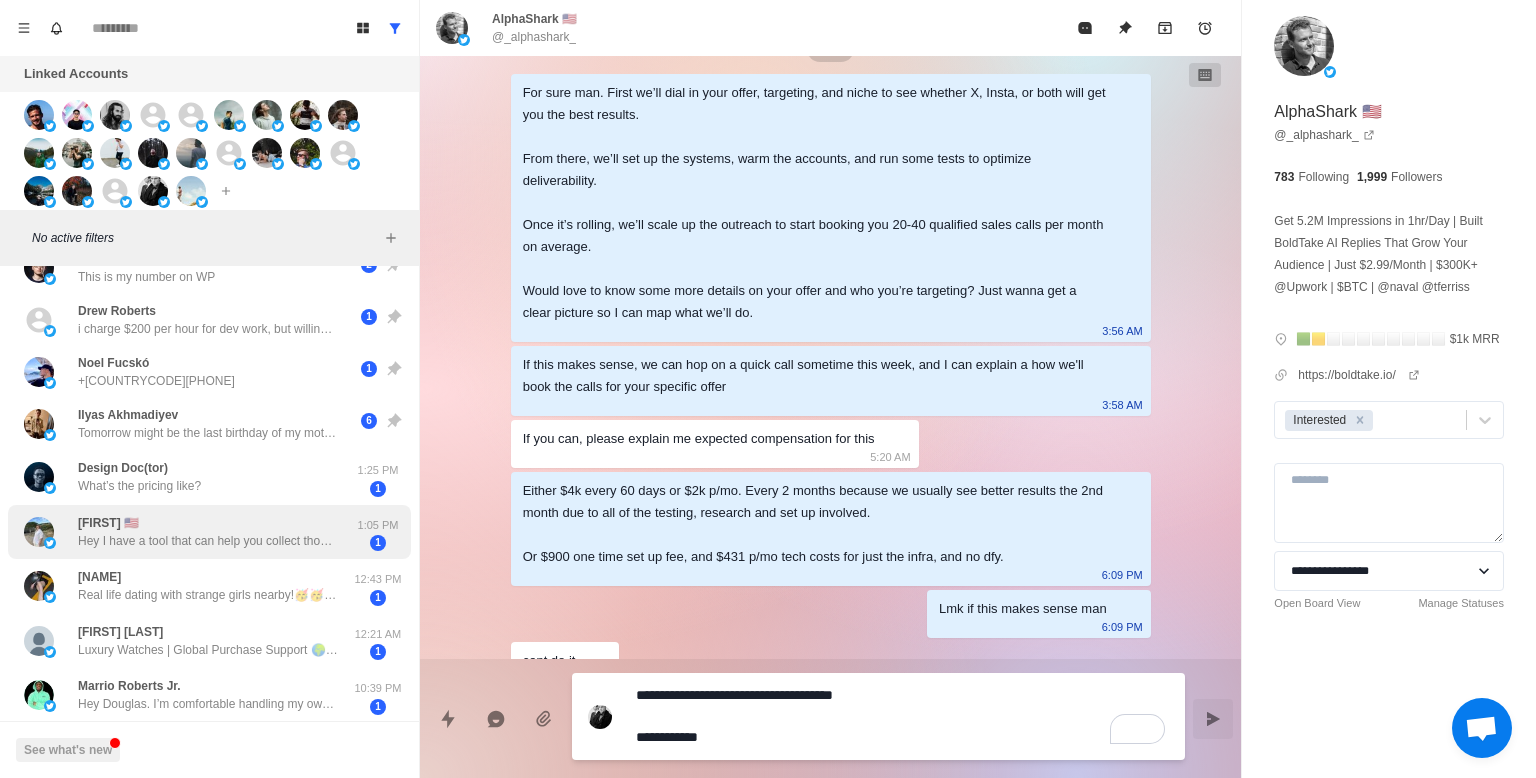 click on "[PERSON] 🇺🇸 Hey I have a tool that can help you collect thousands of emails from your target market on Instagram.
Interested in giving it a try? I can share some ideas." at bounding box center [208, 532] 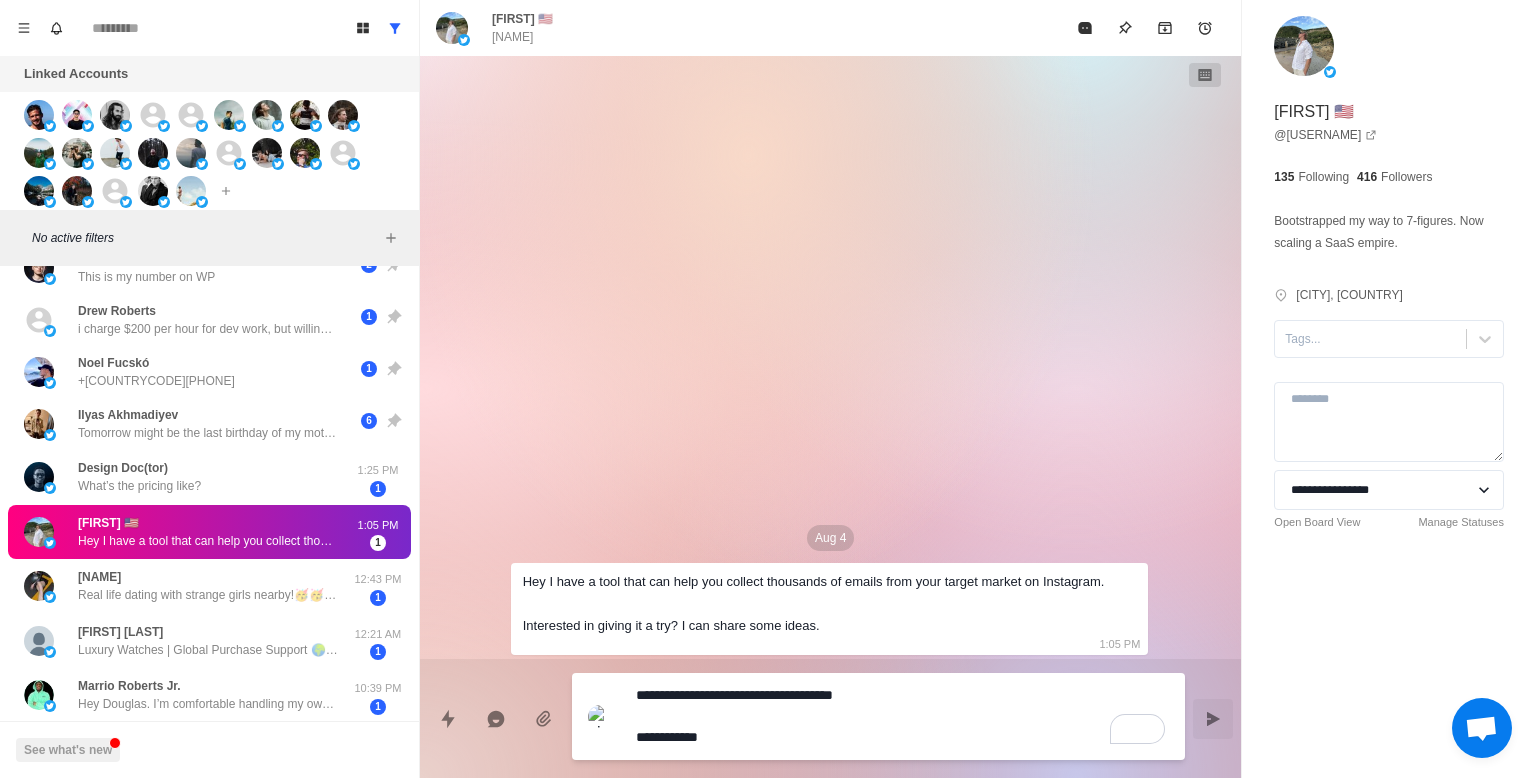 scroll, scrollTop: 0, scrollLeft: 0, axis: both 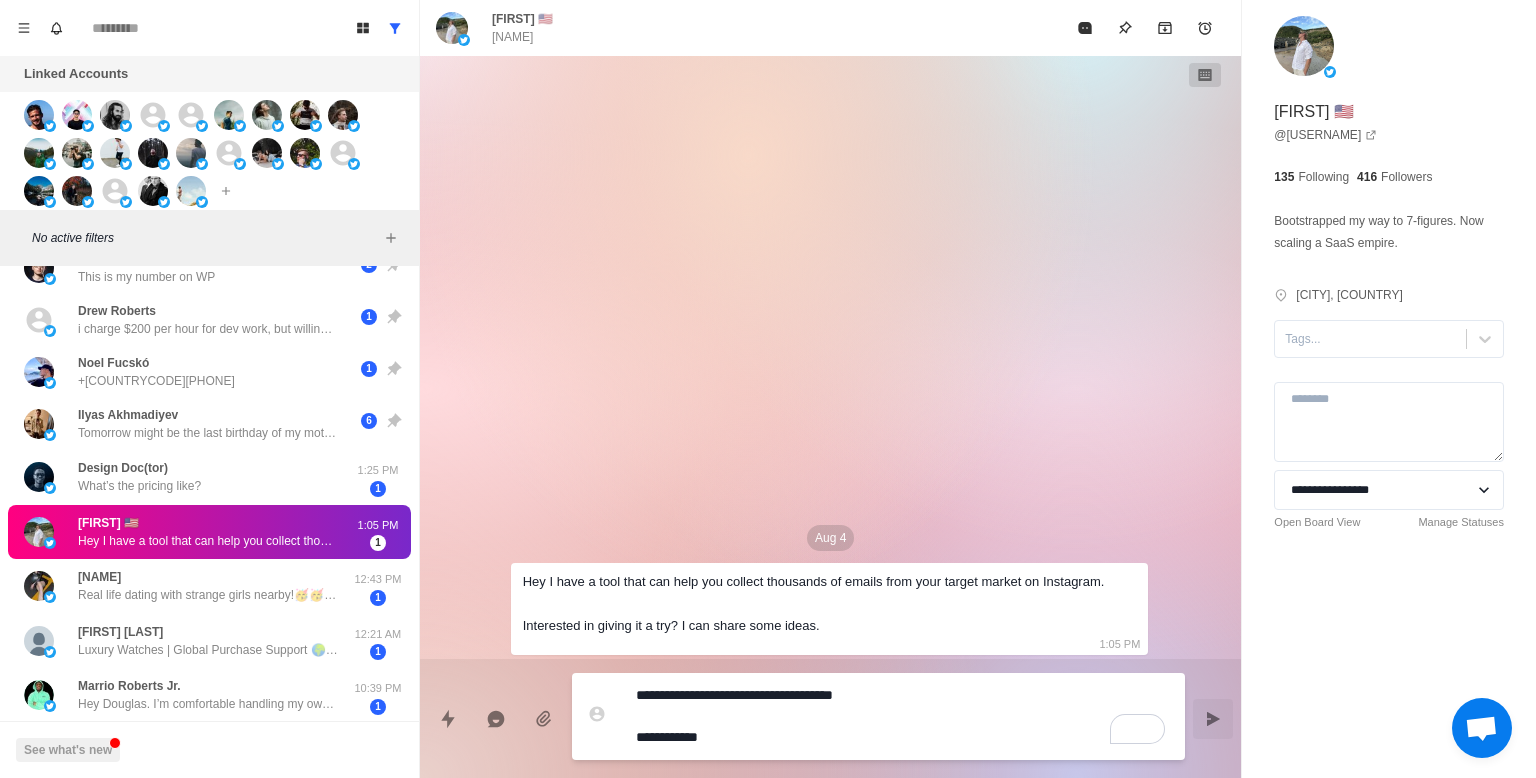 click on "**********" at bounding box center [902, 716] 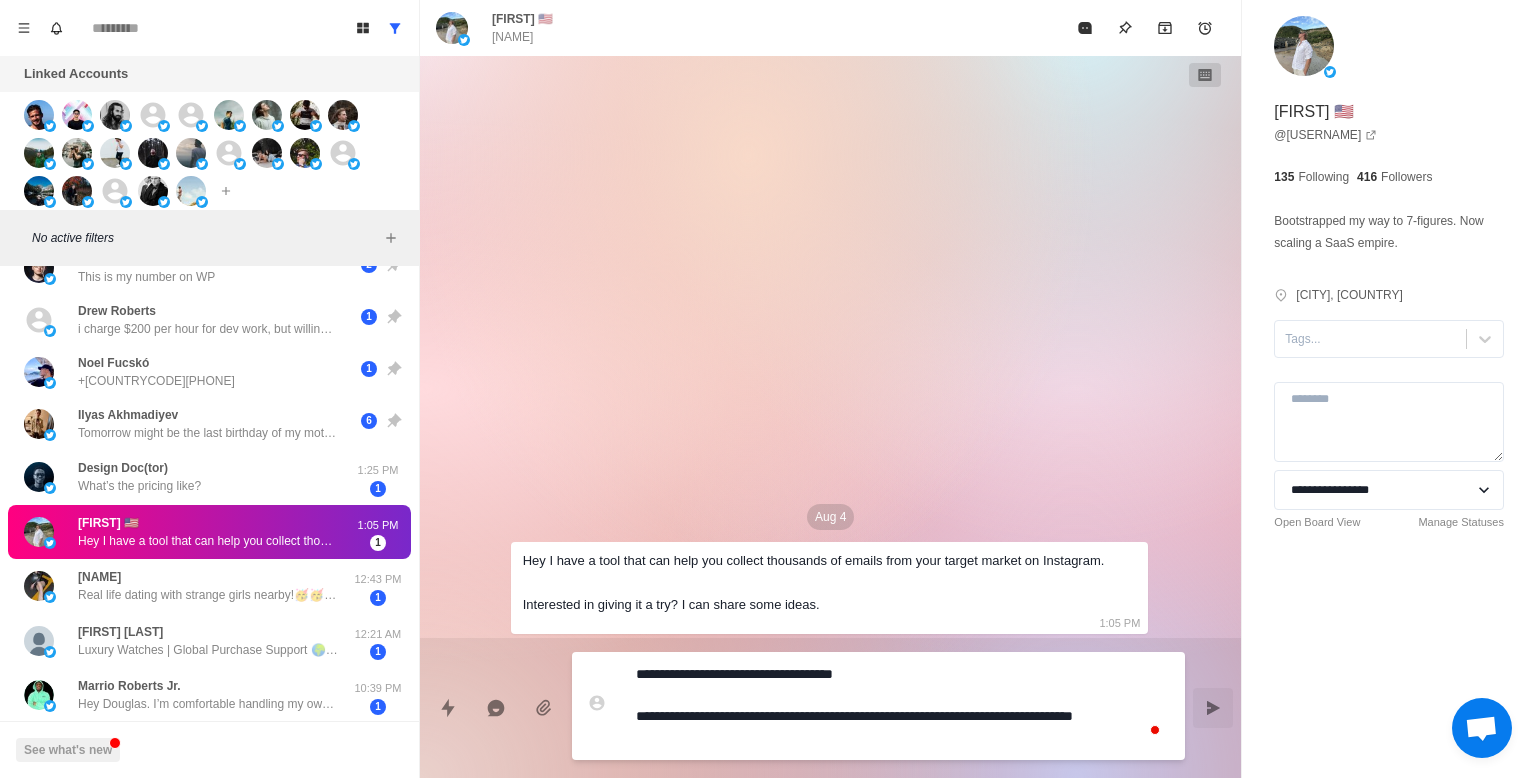 click on "**********" at bounding box center (902, 706) 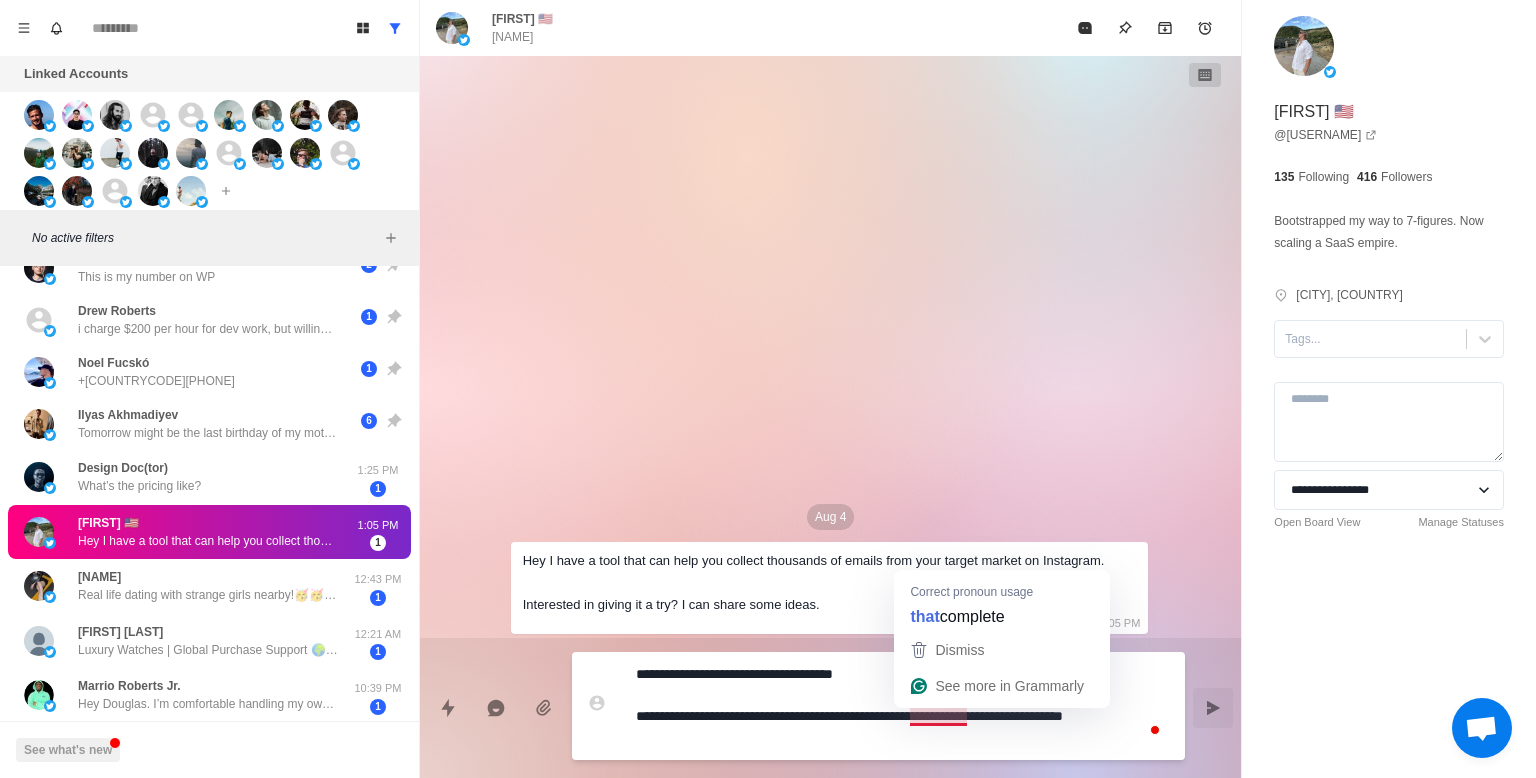drag, startPoint x: 911, startPoint y: 718, endPoint x: 966, endPoint y: 773, distance: 77.781746 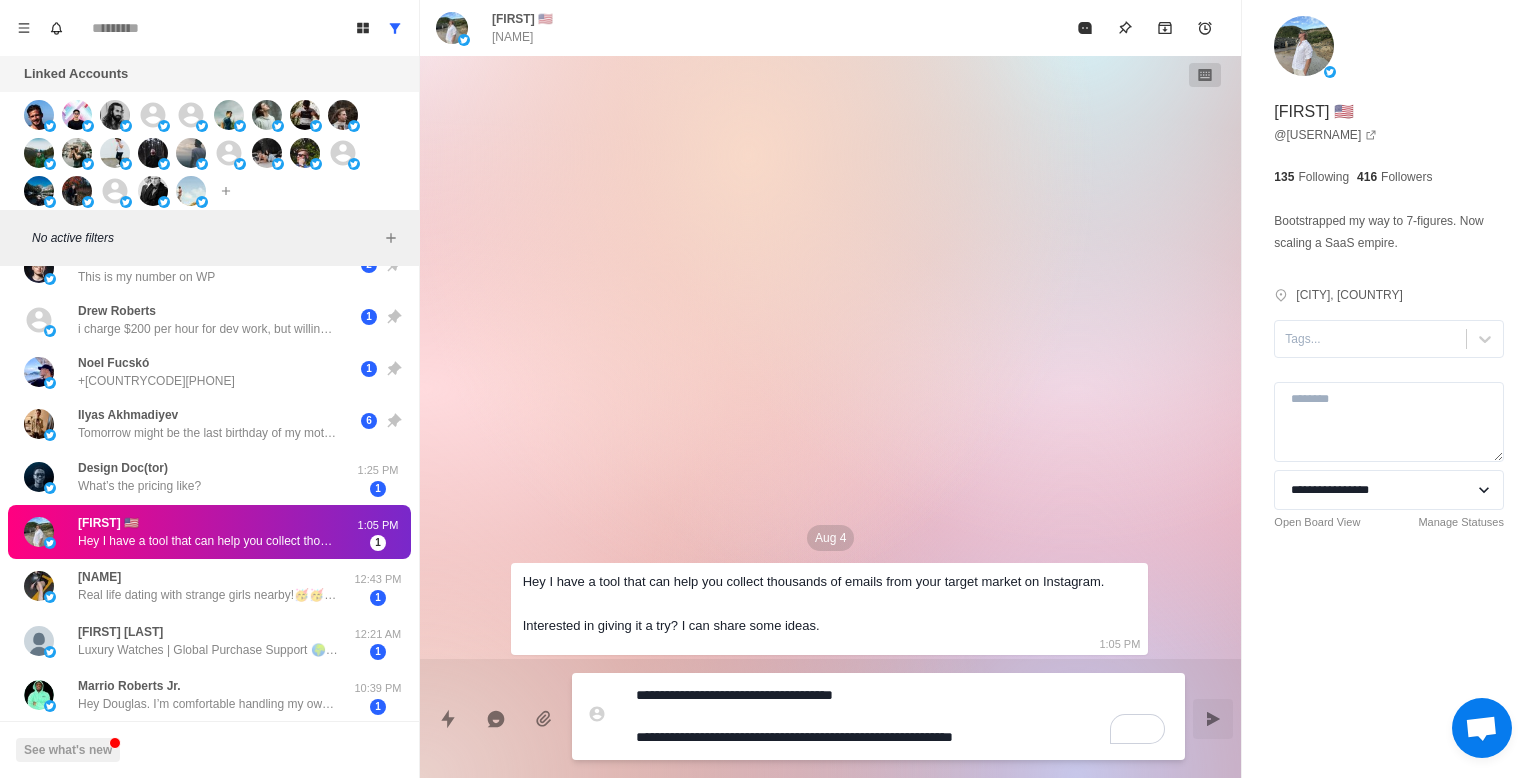 click on "**********" at bounding box center [902, 716] 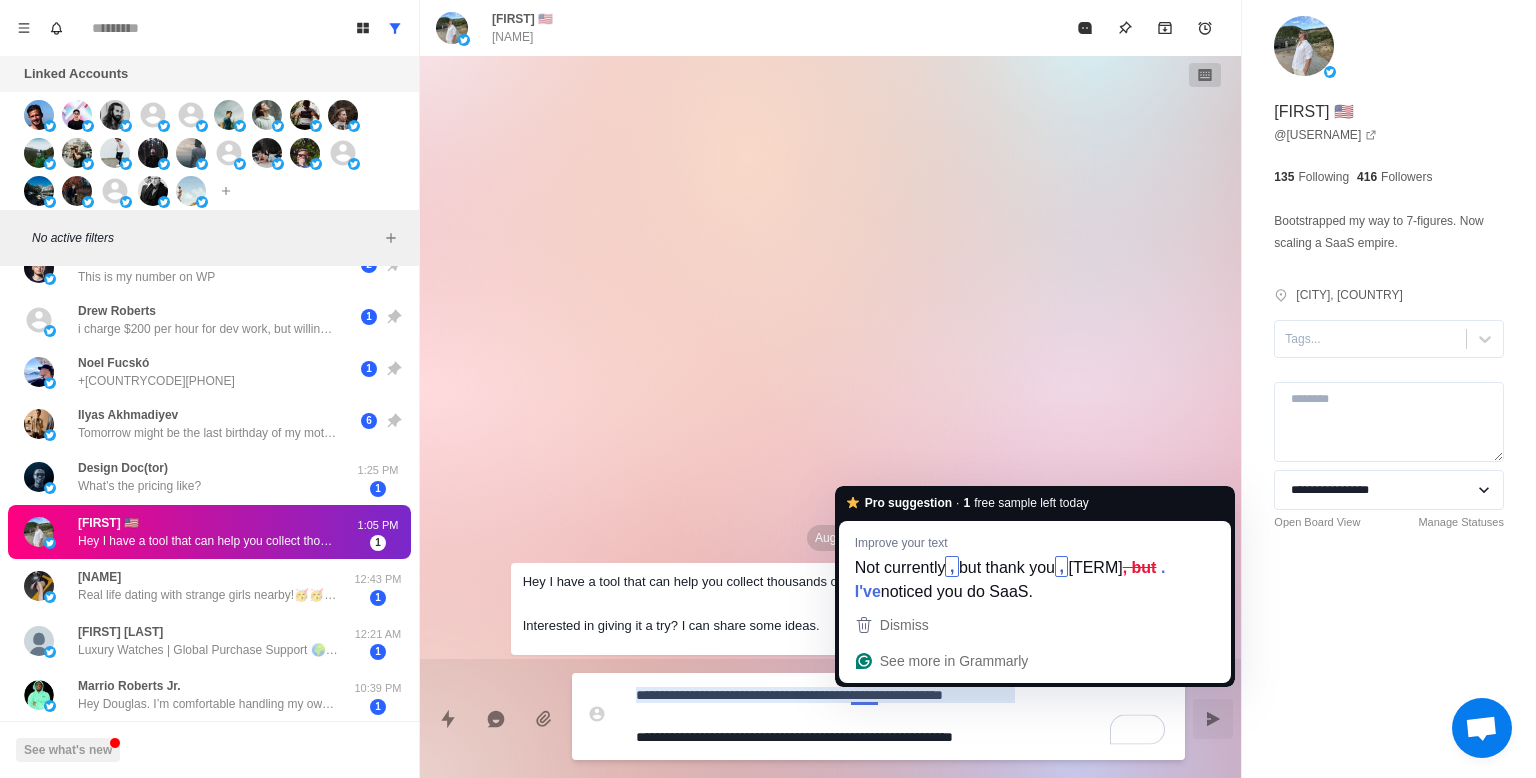 click on "**********" at bounding box center [902, 716] 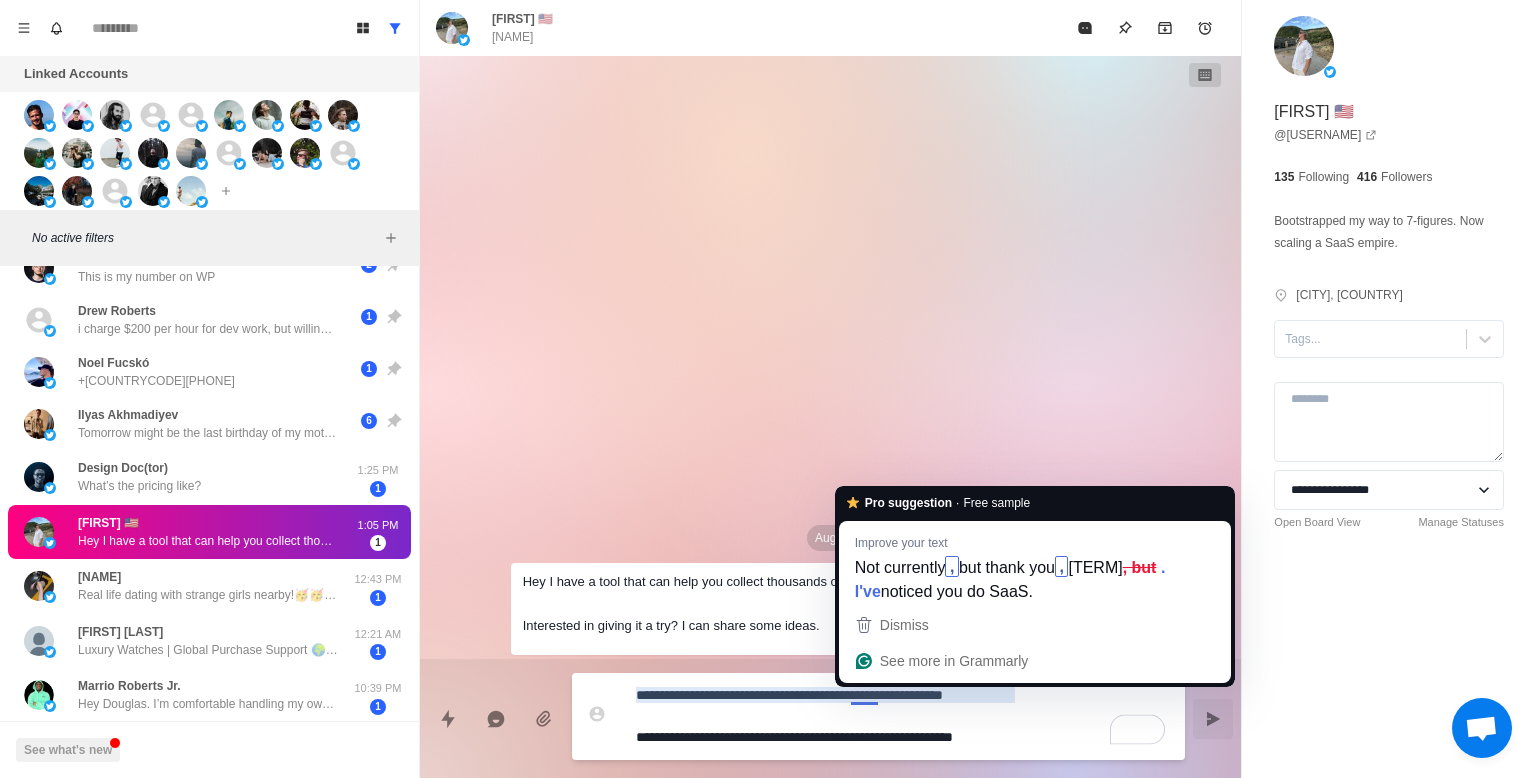 click on "**********" at bounding box center (902, 716) 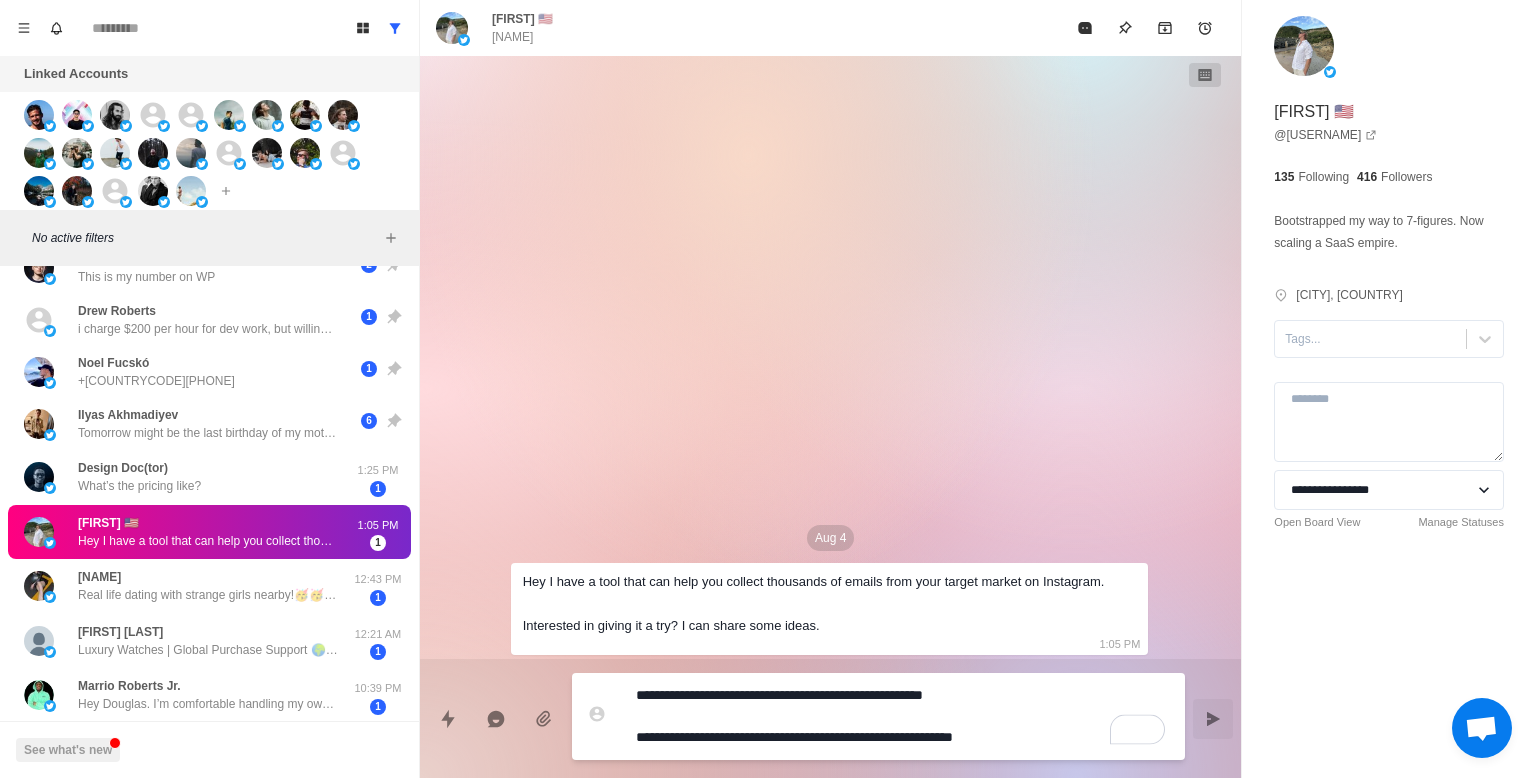 click on "**********" at bounding box center [902, 716] 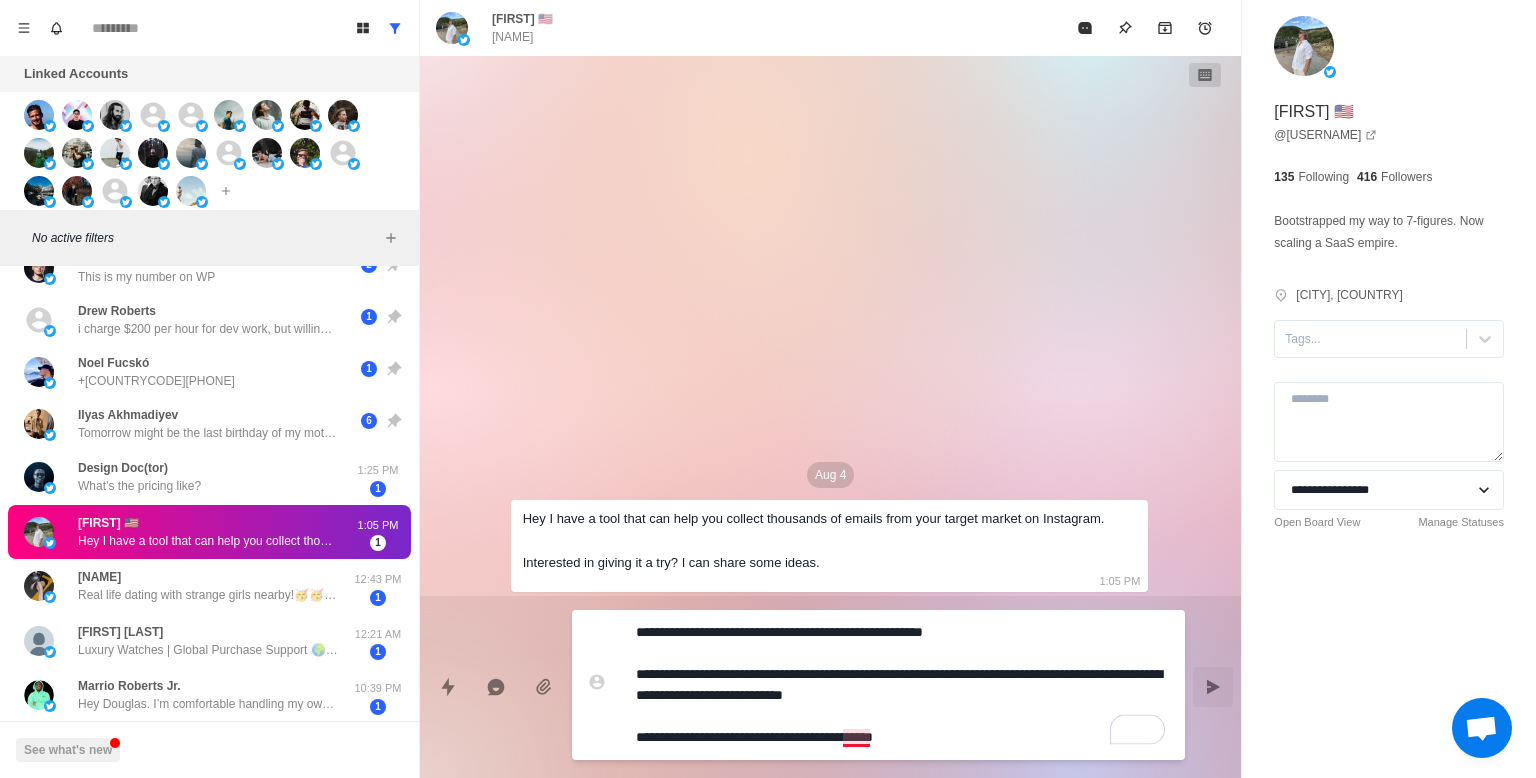 click on "**********" at bounding box center (902, 685) 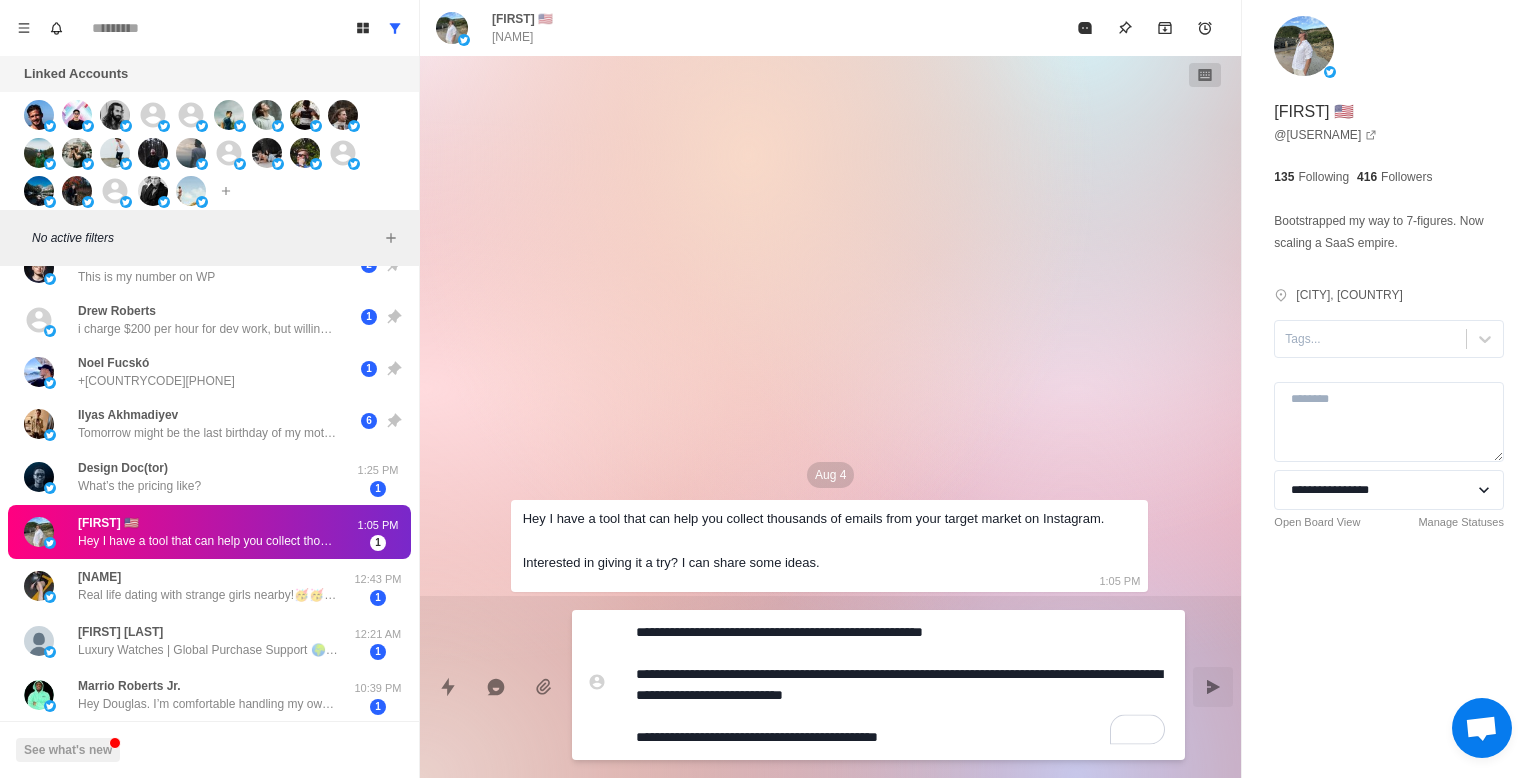 click on "**********" at bounding box center (902, 685) 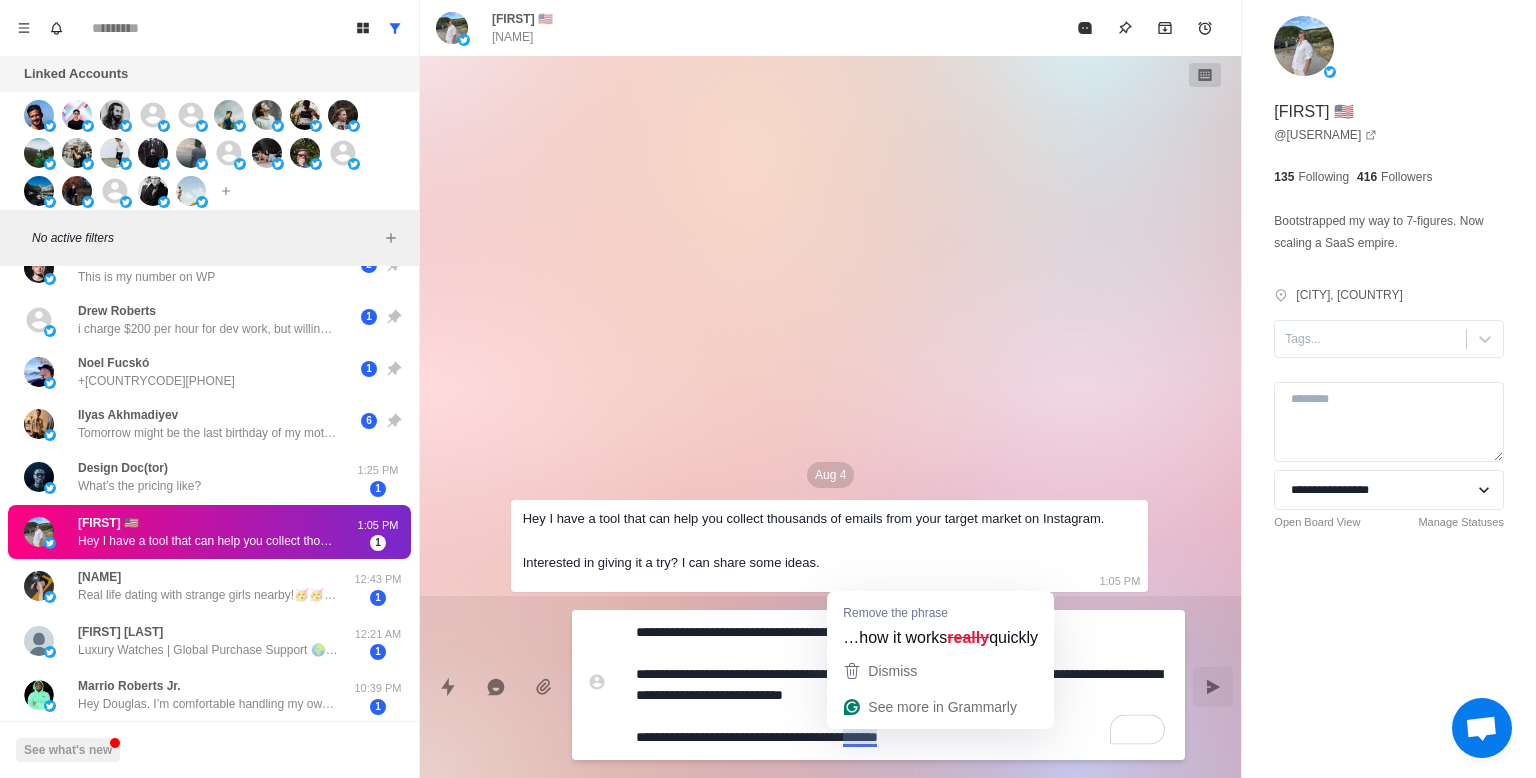 click on "**********" at bounding box center (902, 685) 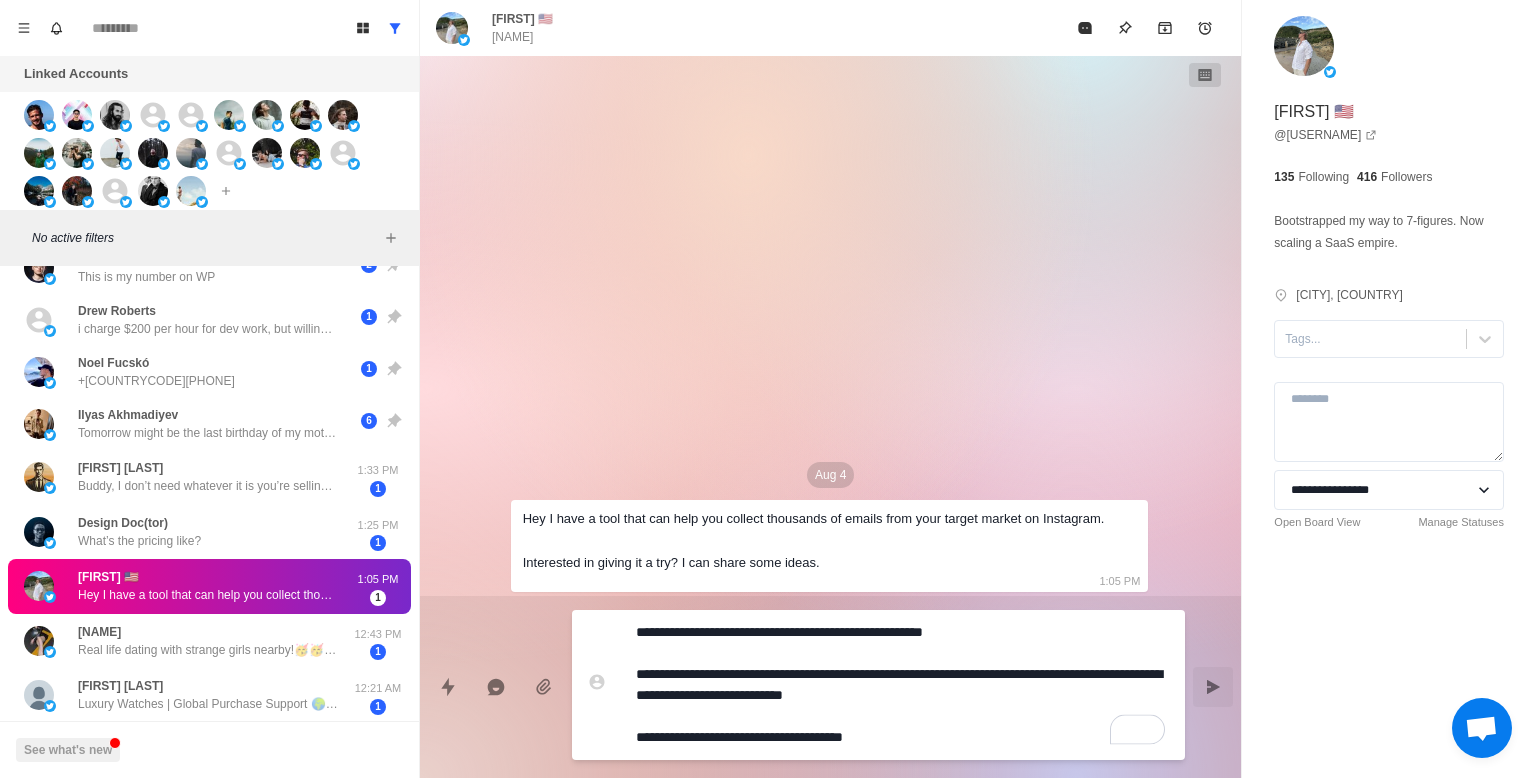 click on "**********" at bounding box center [902, 685] 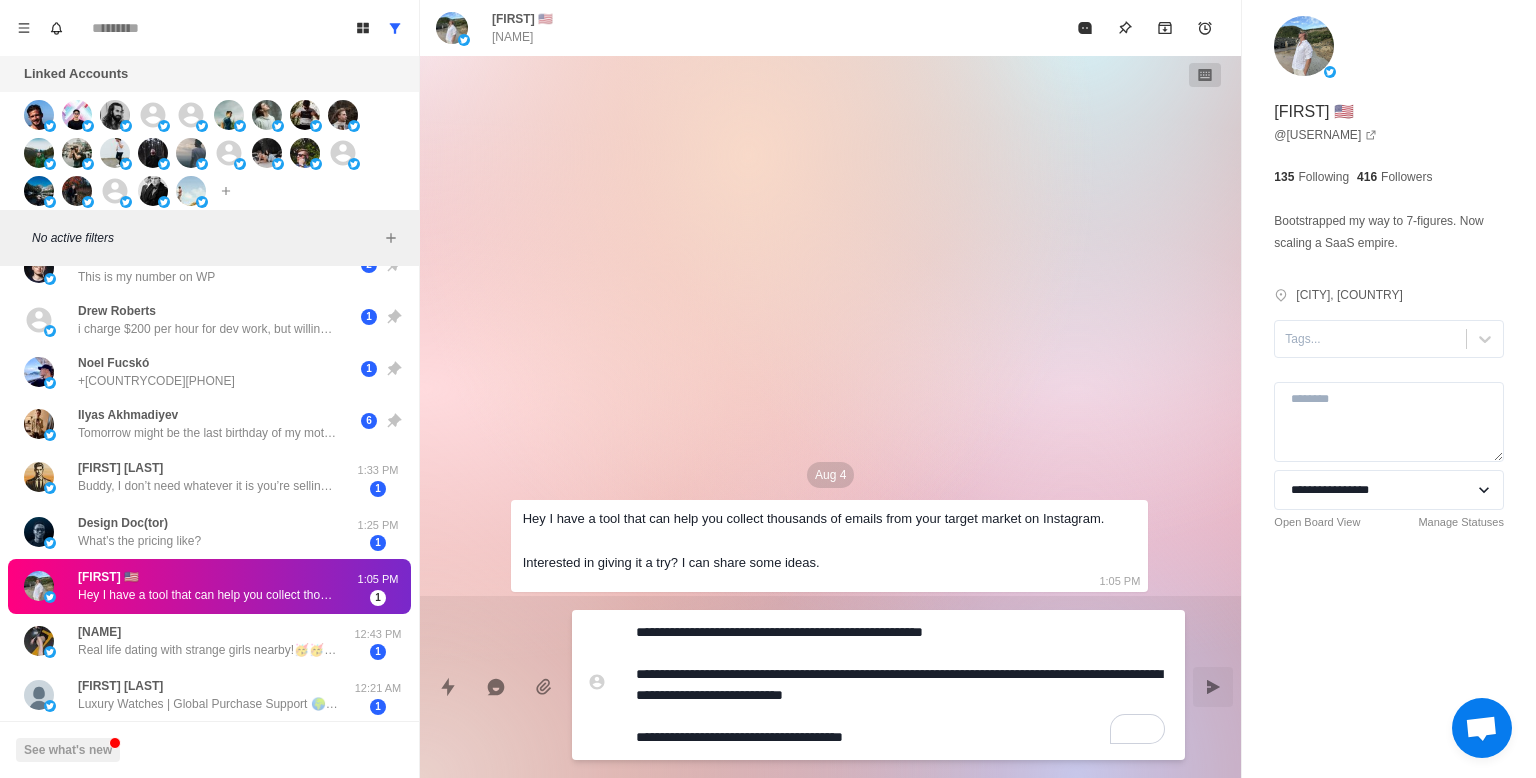 click on "**********" at bounding box center [902, 685] 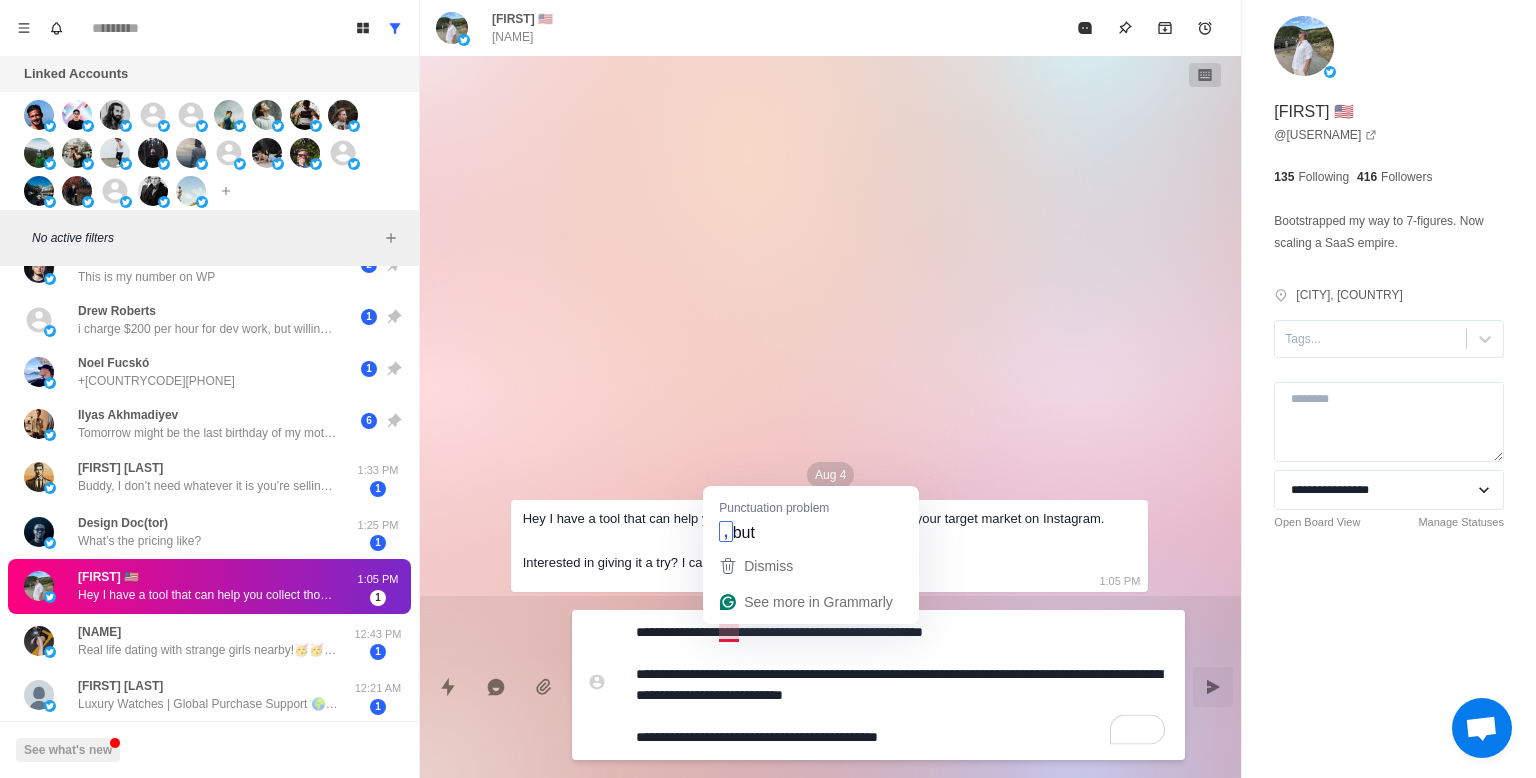 click on "**********" at bounding box center (902, 685) 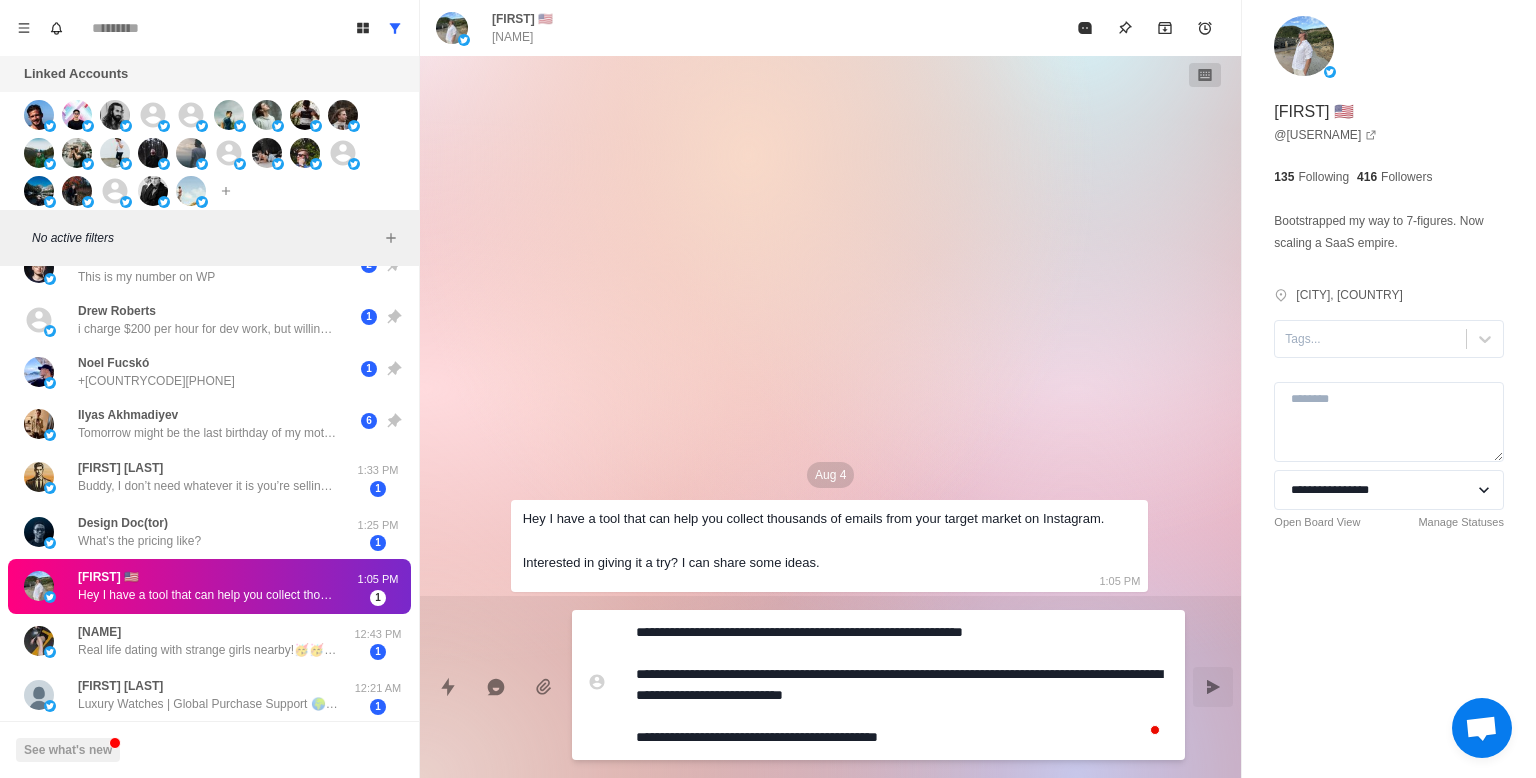 click on "**********" at bounding box center (902, 685) 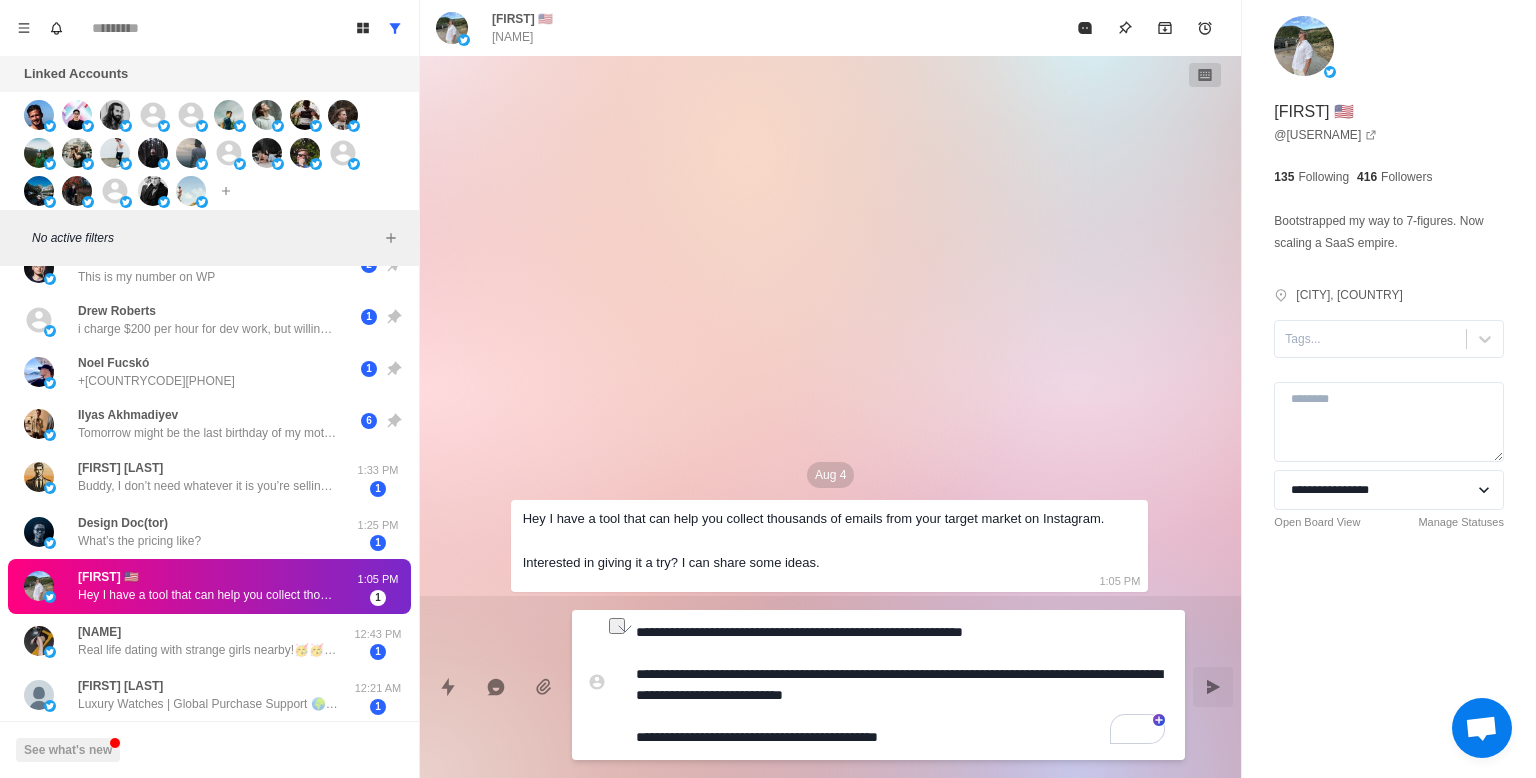 drag, startPoint x: 681, startPoint y: 698, endPoint x: 969, endPoint y: 698, distance: 288 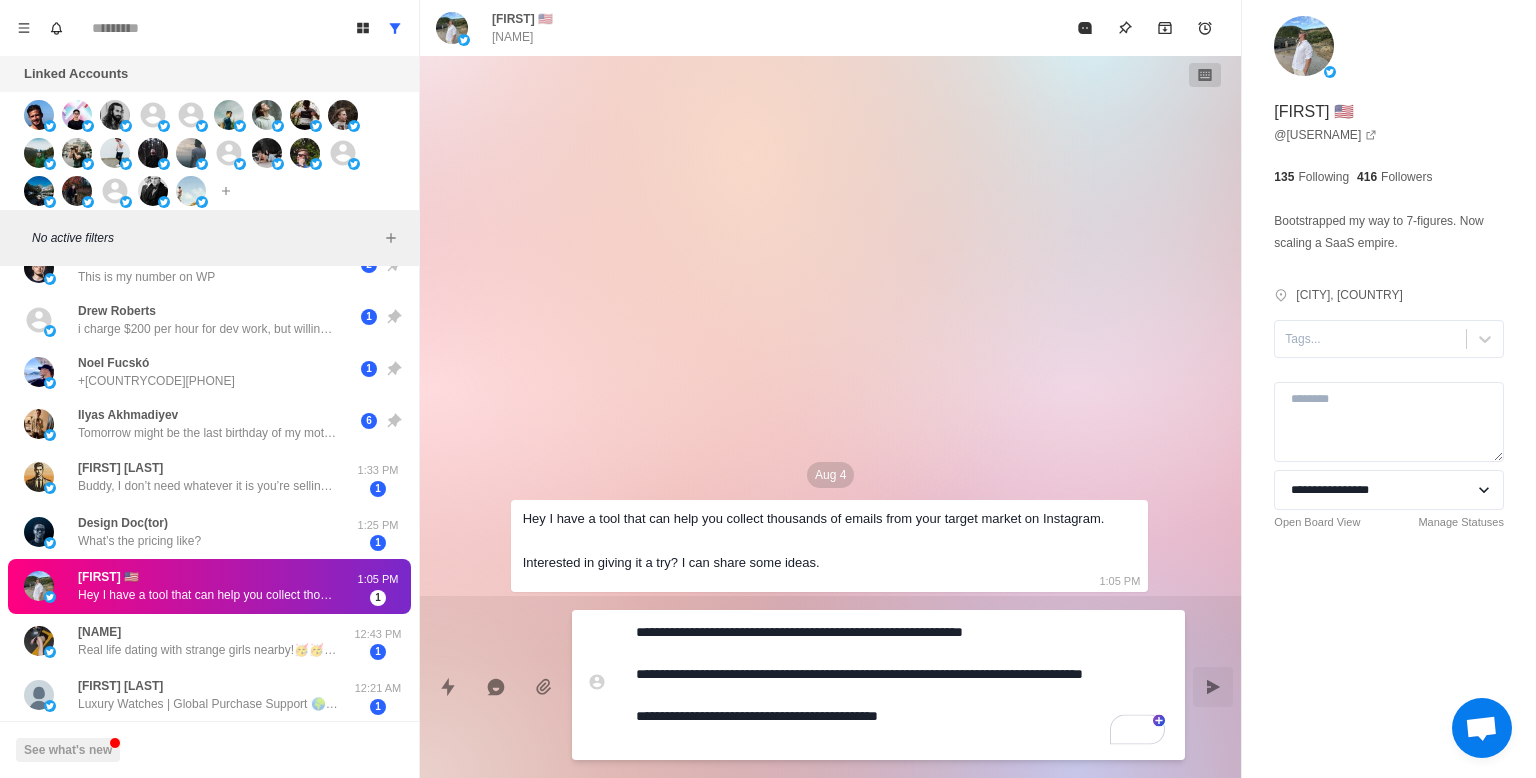 click on "**********" at bounding box center [902, 685] 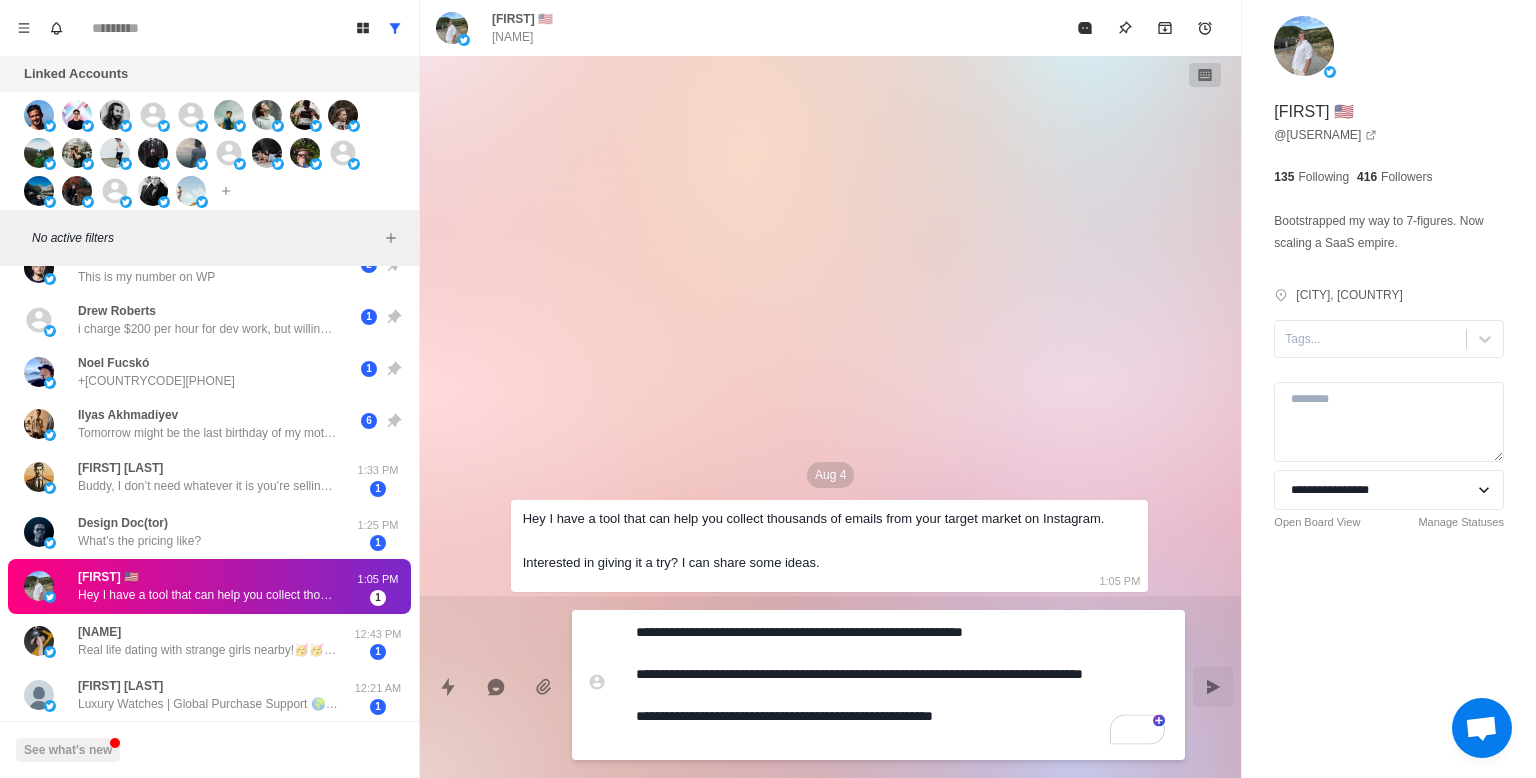 drag, startPoint x: 877, startPoint y: 740, endPoint x: 864, endPoint y: 741, distance: 13.038404 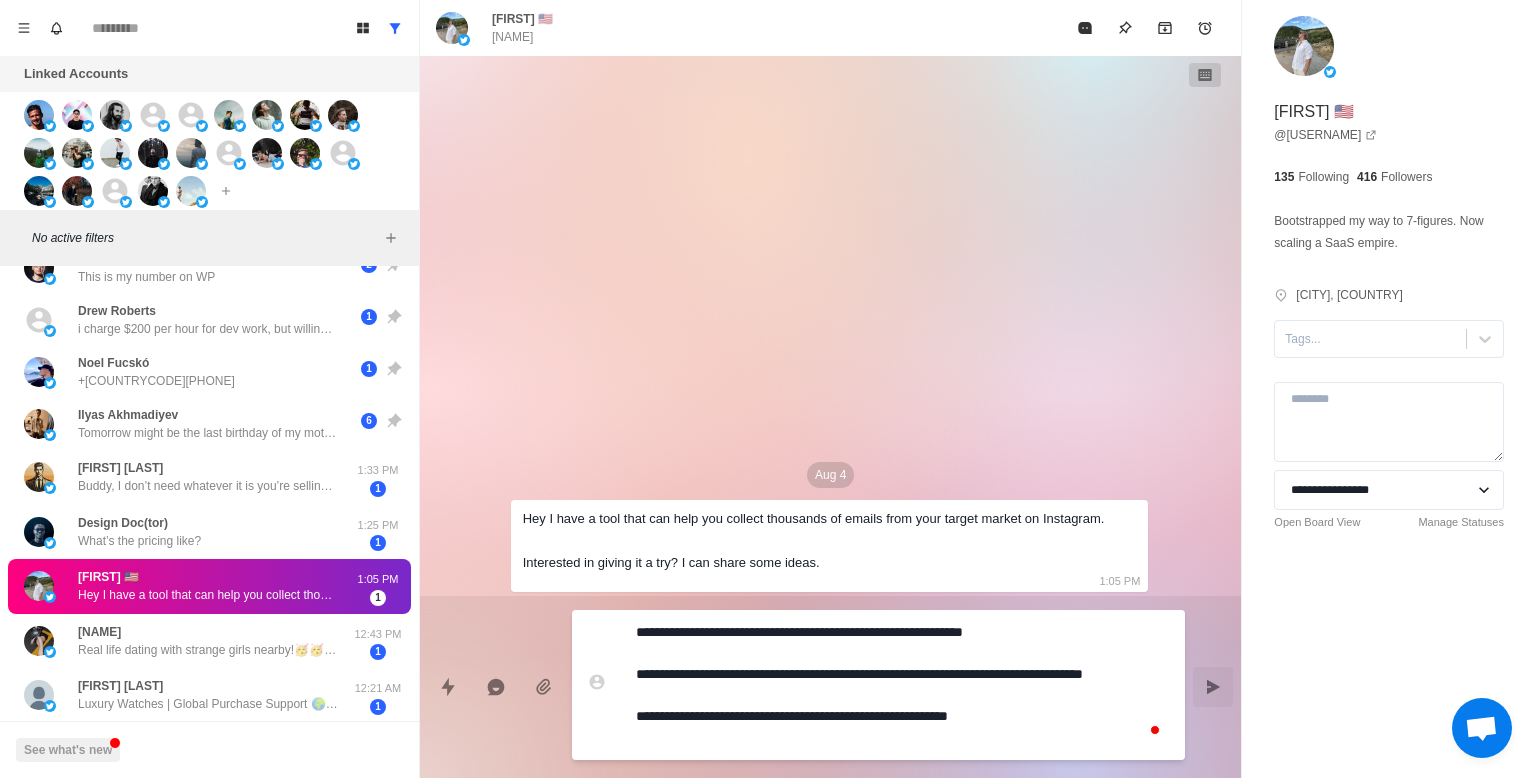 click on "**********" at bounding box center (902, 685) 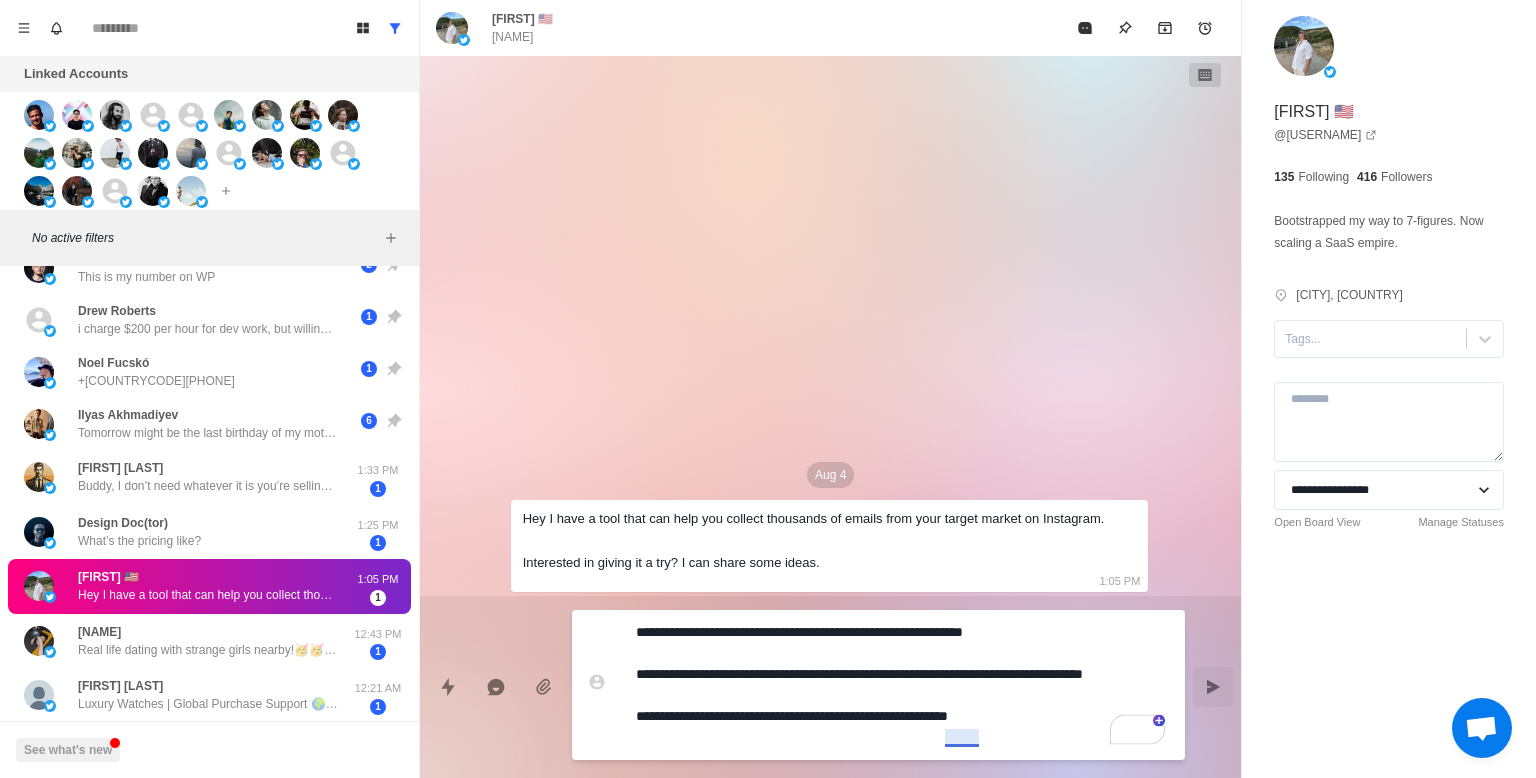 click on "**********" at bounding box center [902, 685] 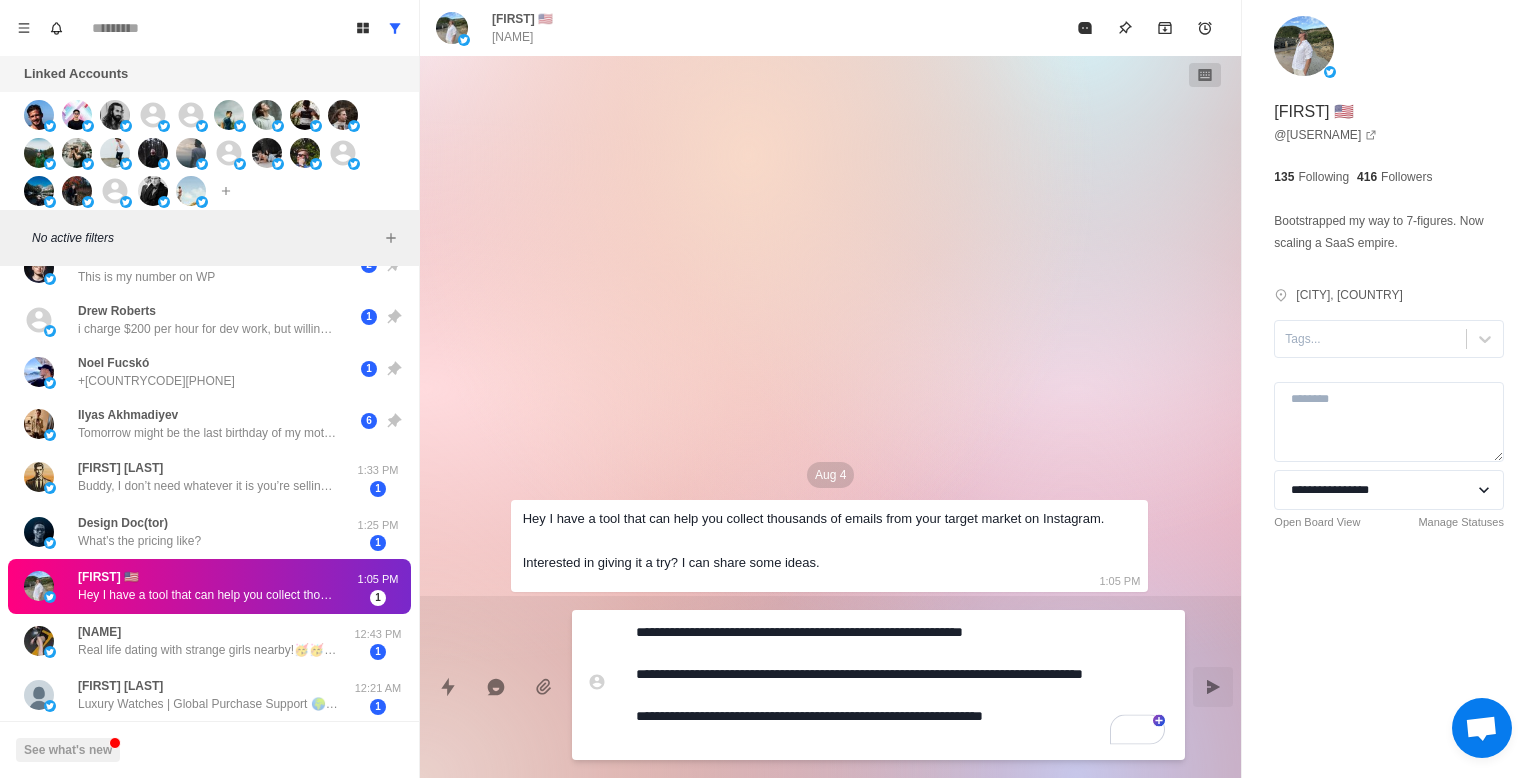 click on "**********" at bounding box center (902, 685) 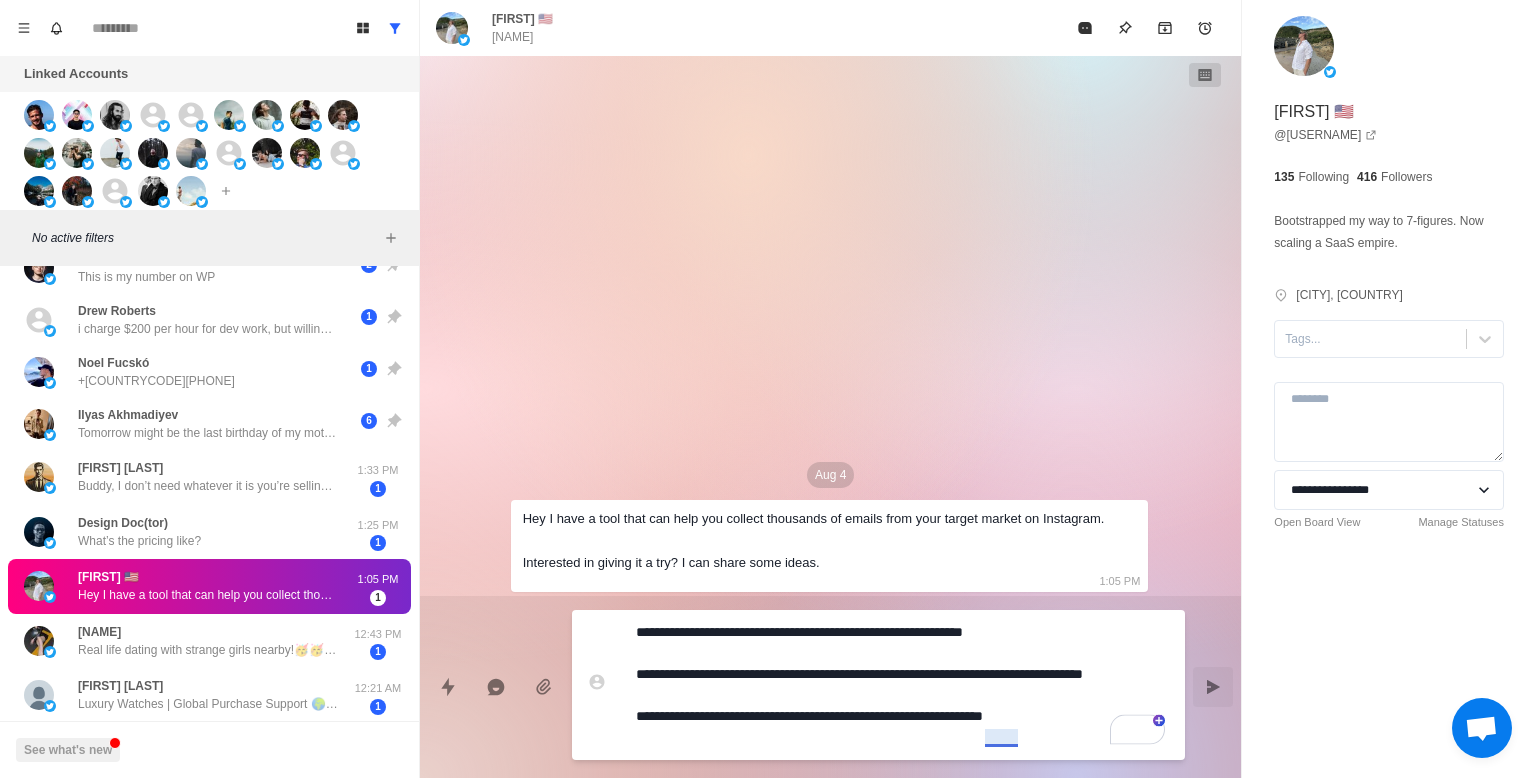 click on "**********" at bounding box center [902, 685] 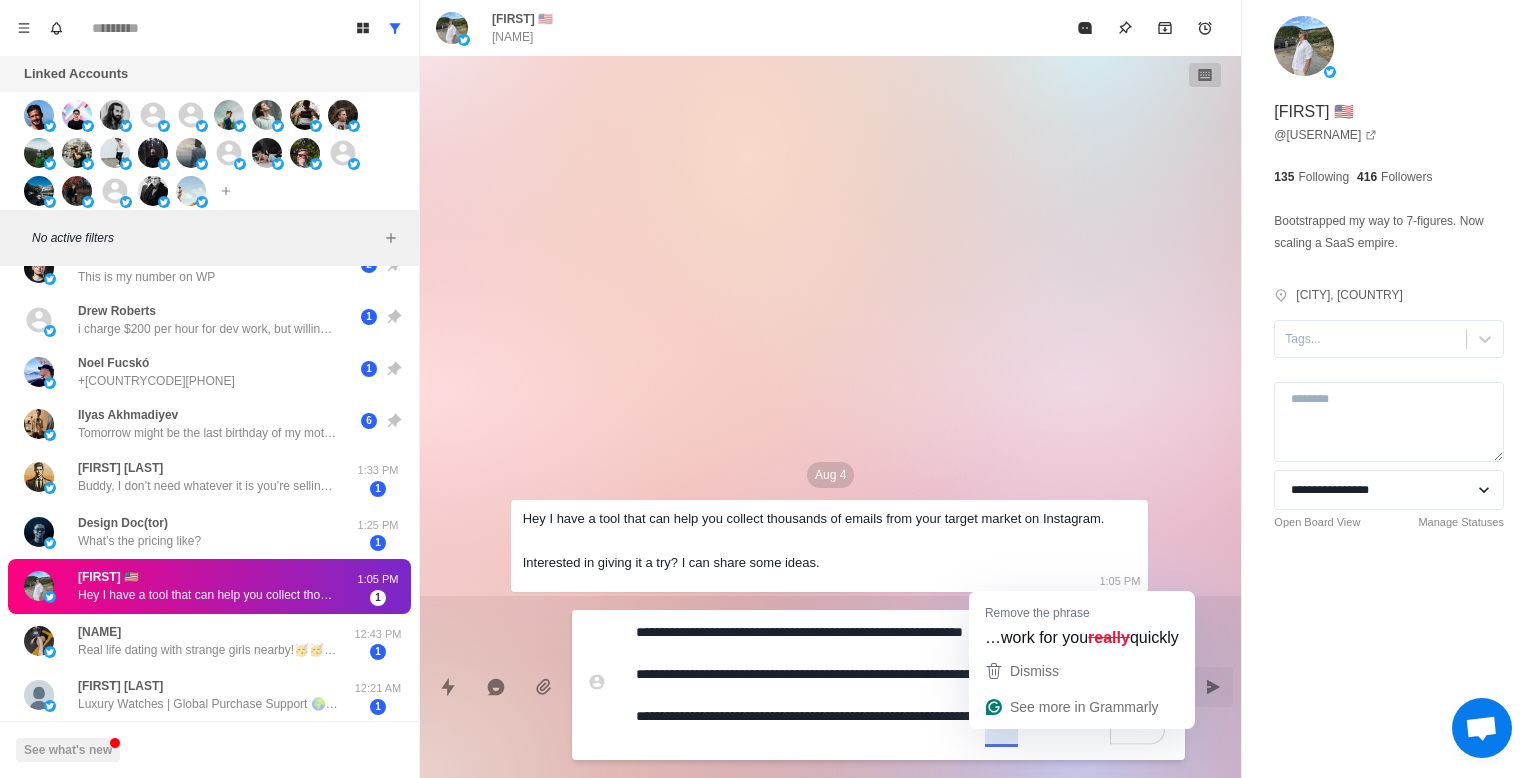 click on "**********" at bounding box center [902, 685] 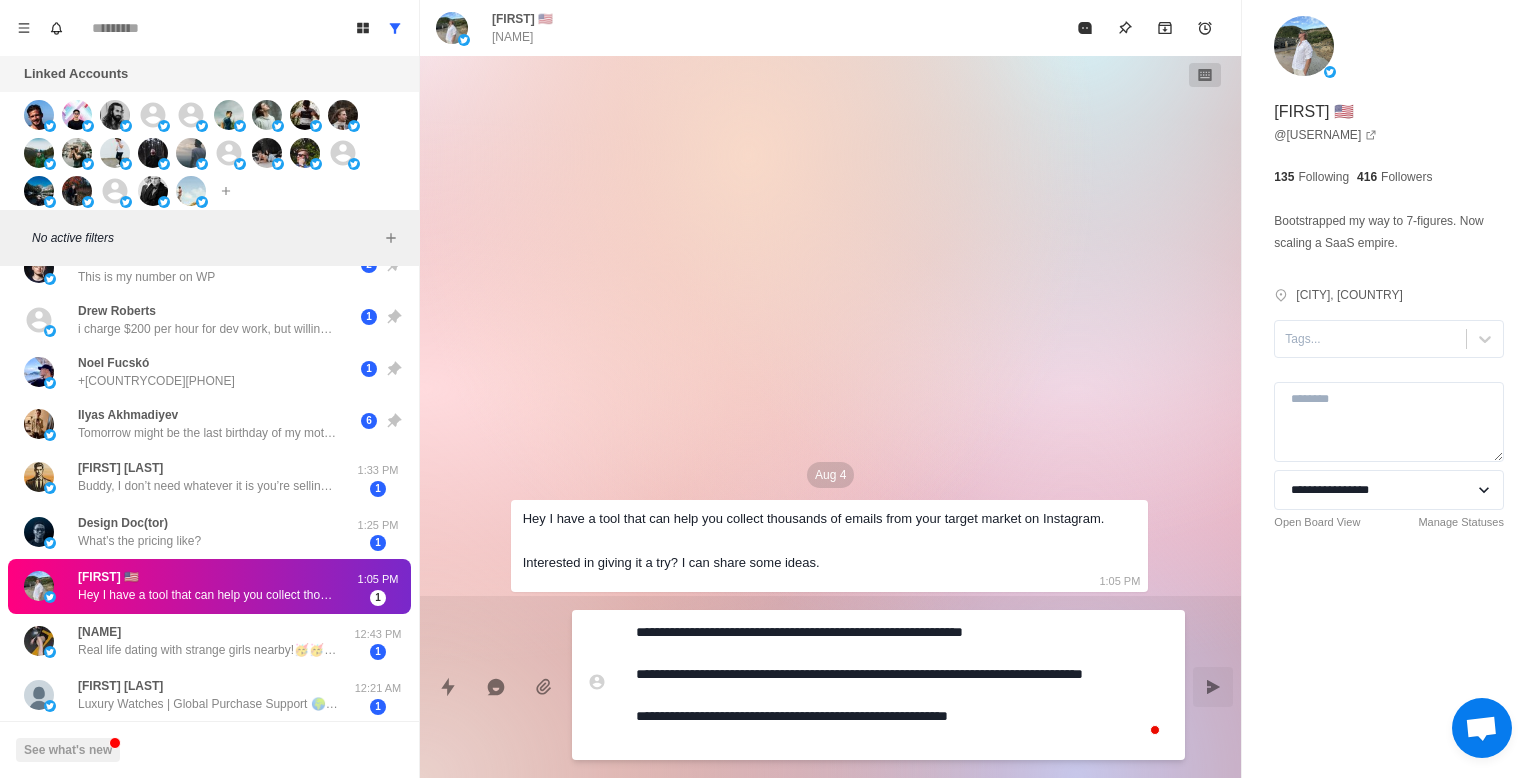 click on "**********" at bounding box center (902, 685) 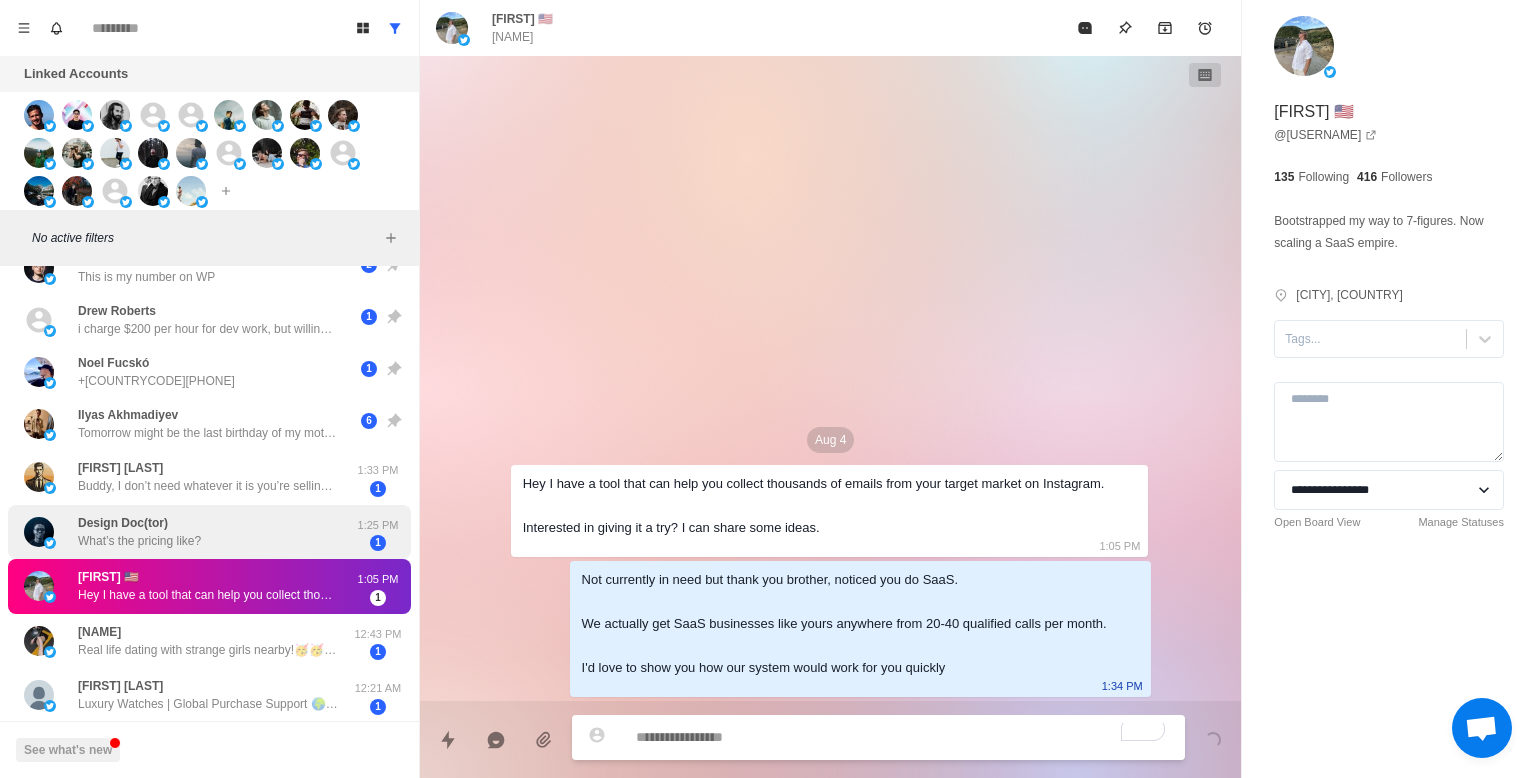 click on "Design Doc(tor) What’s the pricing like?" at bounding box center [188, 532] 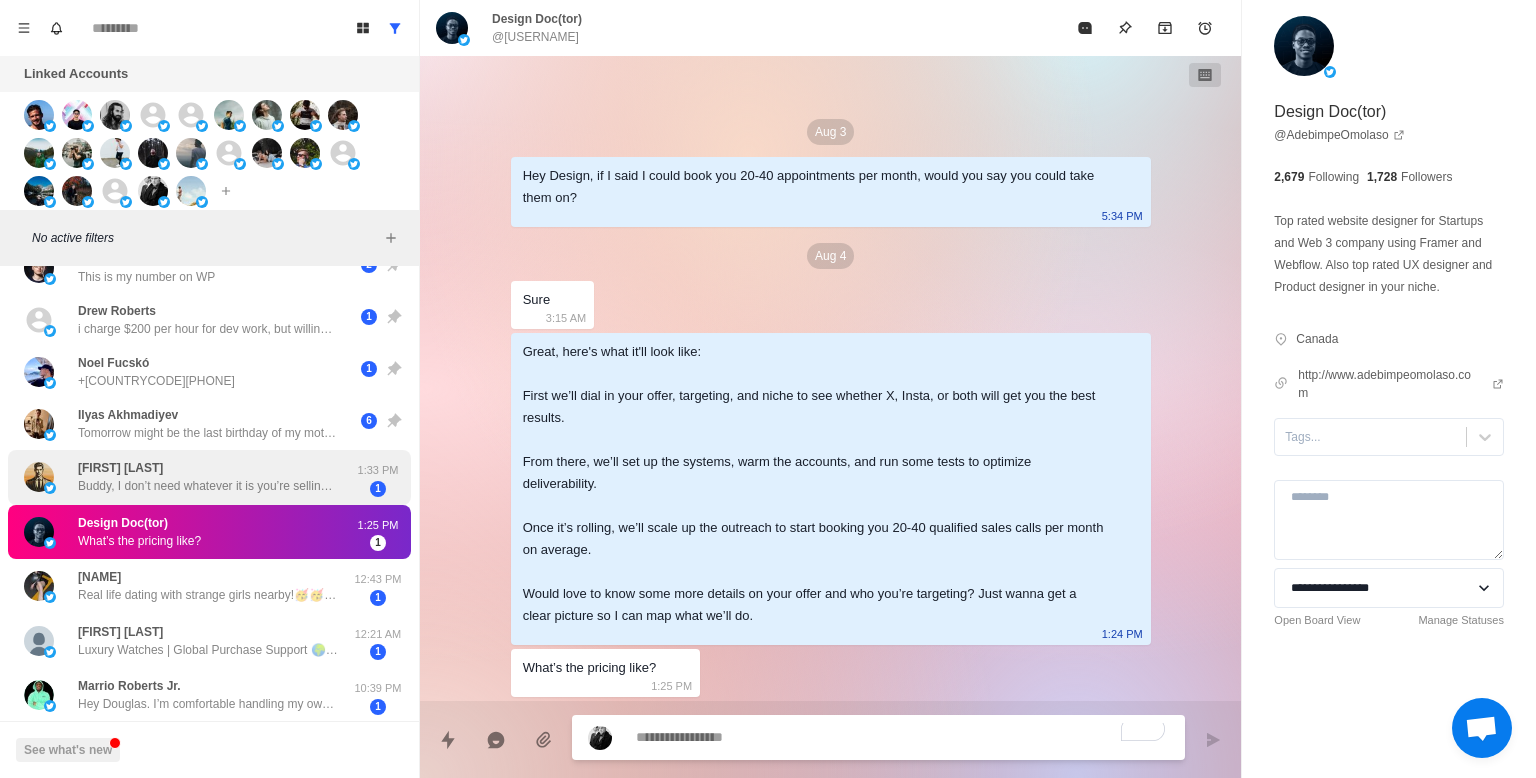 click on "1" at bounding box center (378, 489) 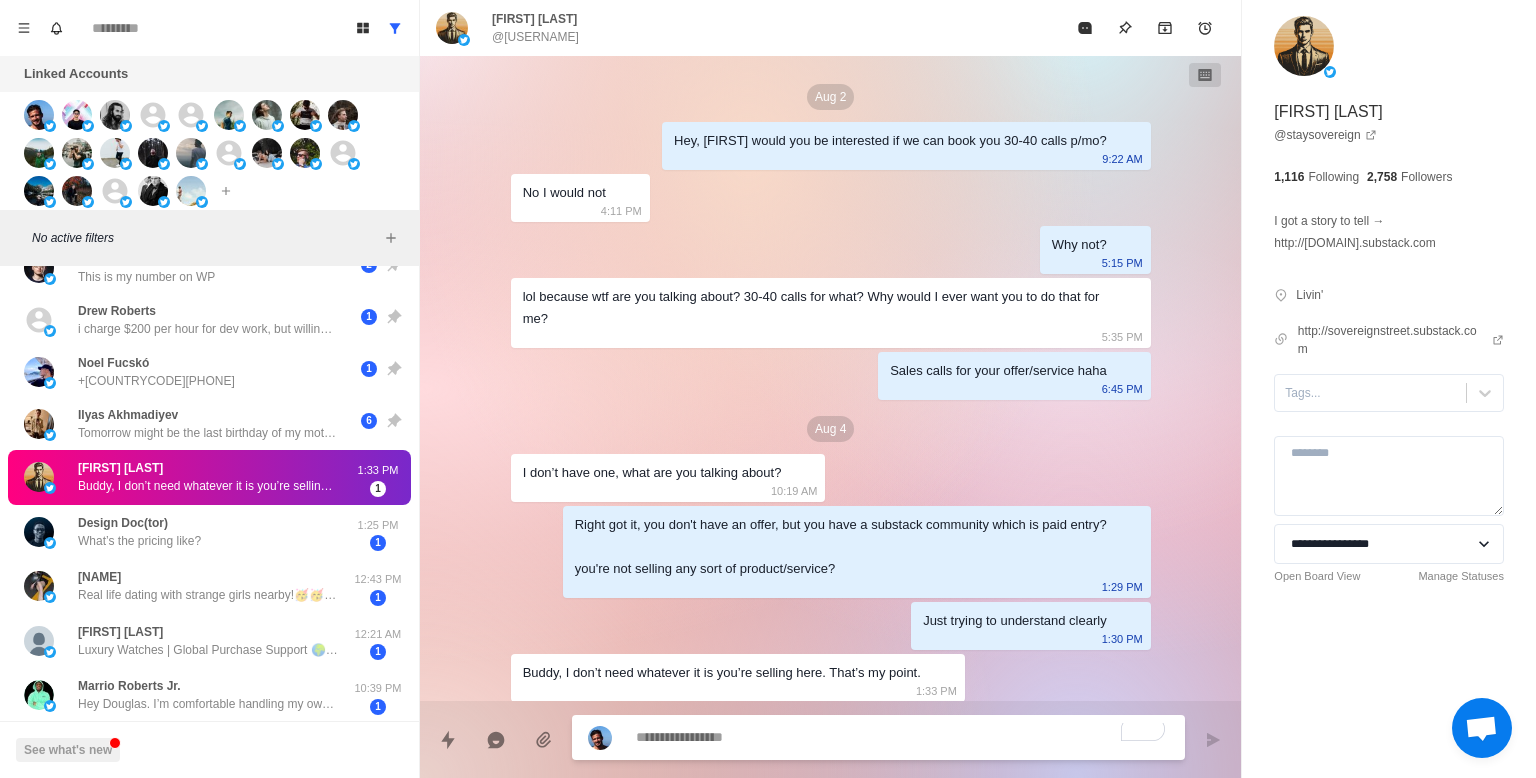 scroll, scrollTop: 5, scrollLeft: 0, axis: vertical 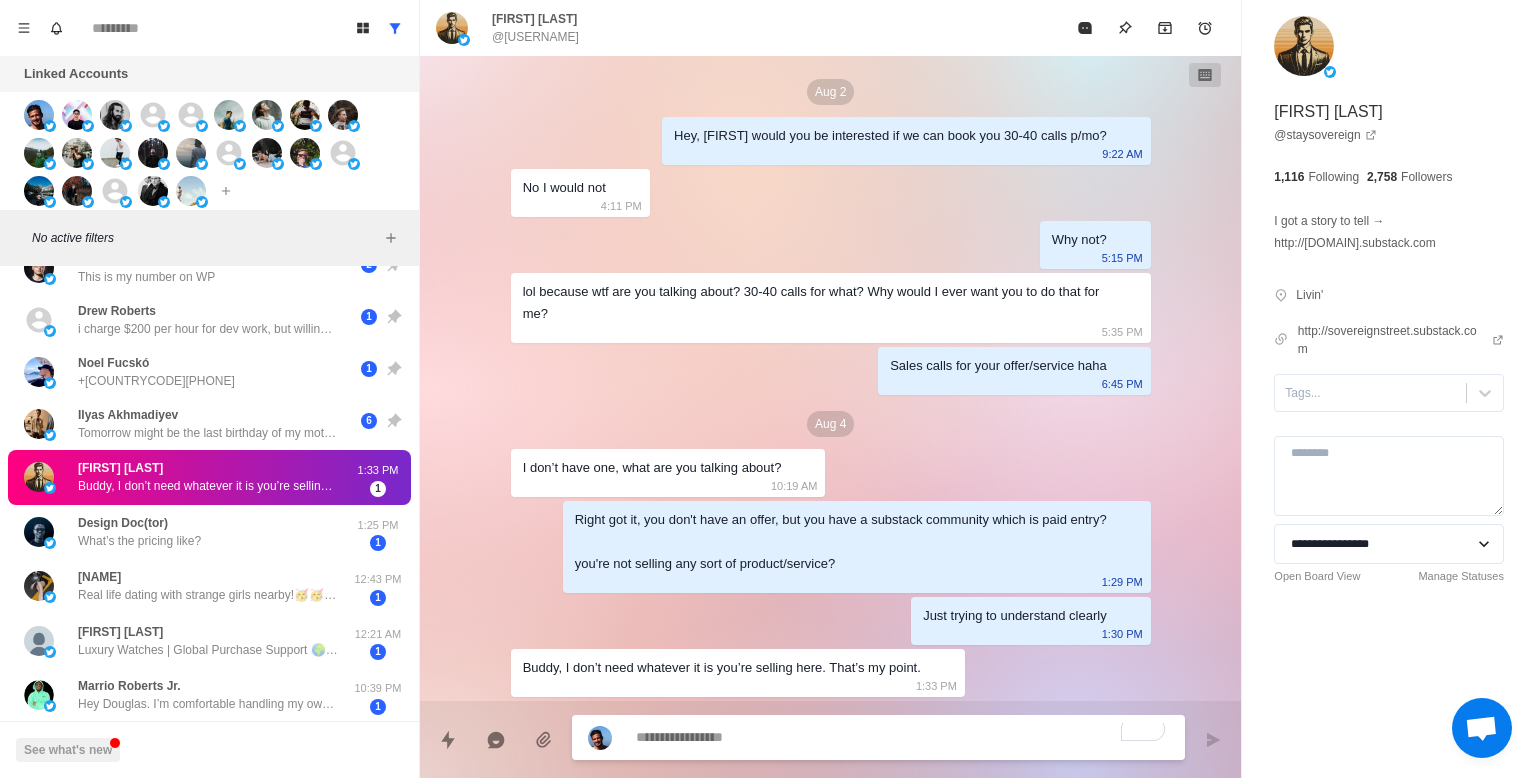 click at bounding box center (902, 737) 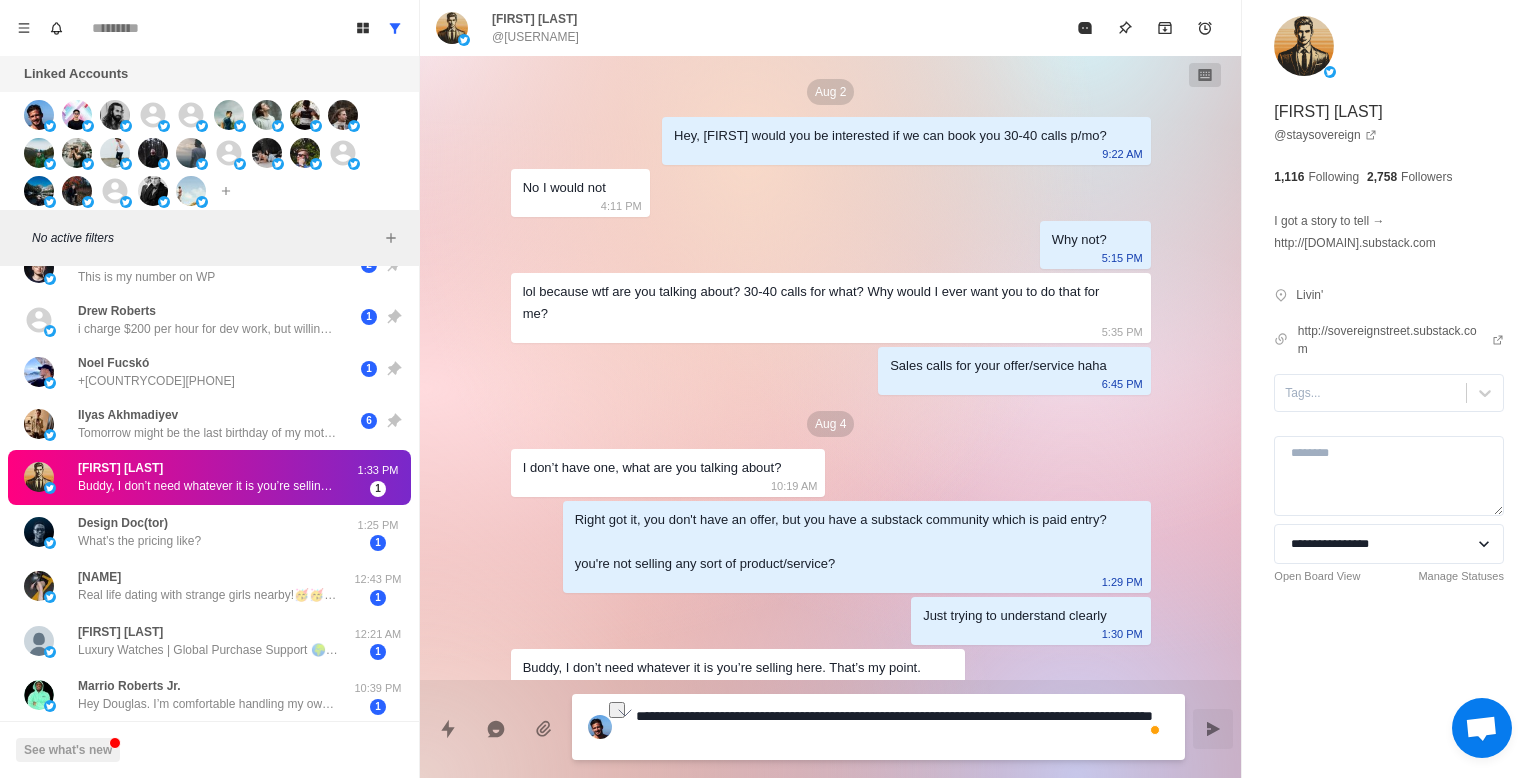 drag, startPoint x: 927, startPoint y: 716, endPoint x: 1074, endPoint y: 721, distance: 147.085 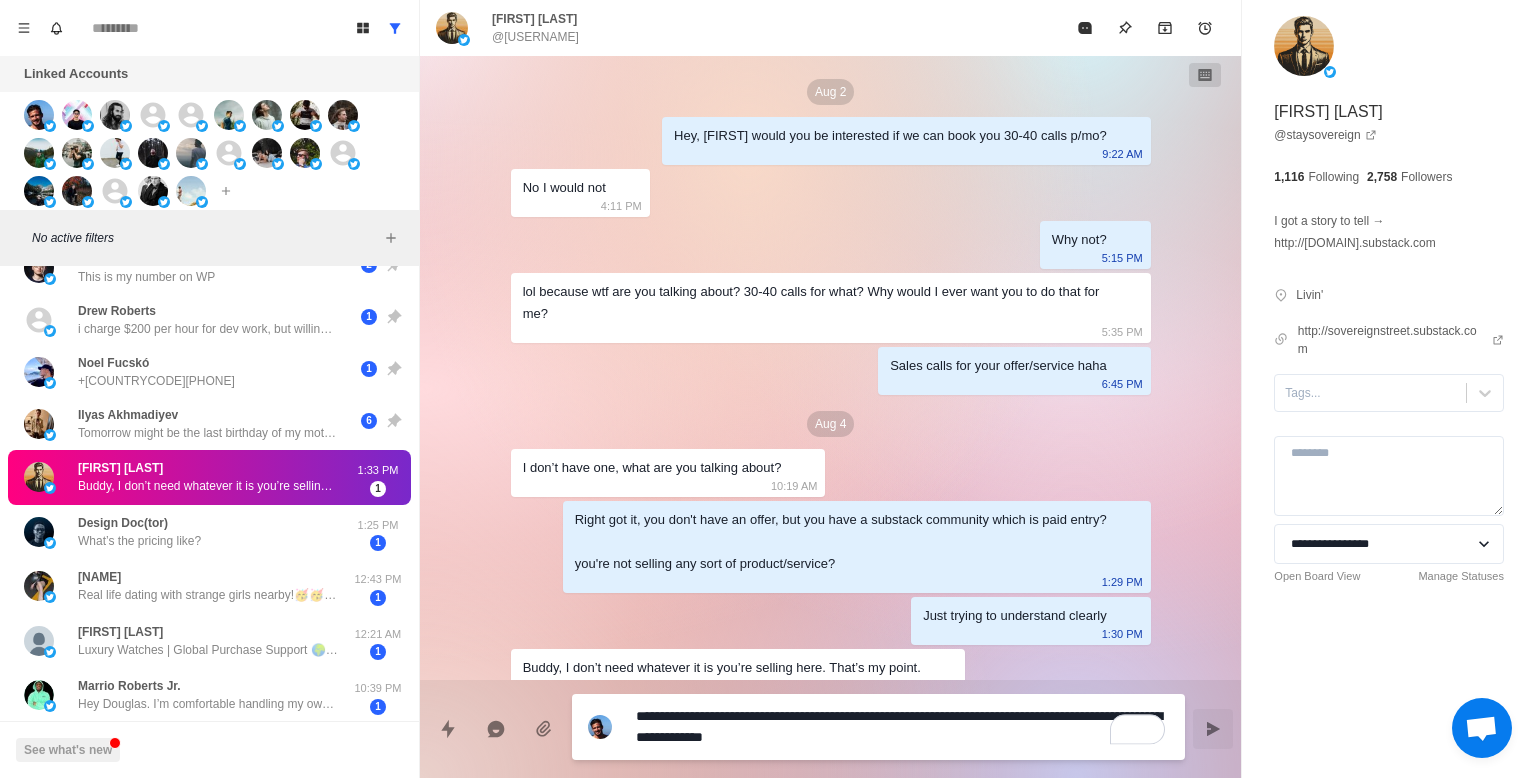 click on "**********" at bounding box center (902, 727) 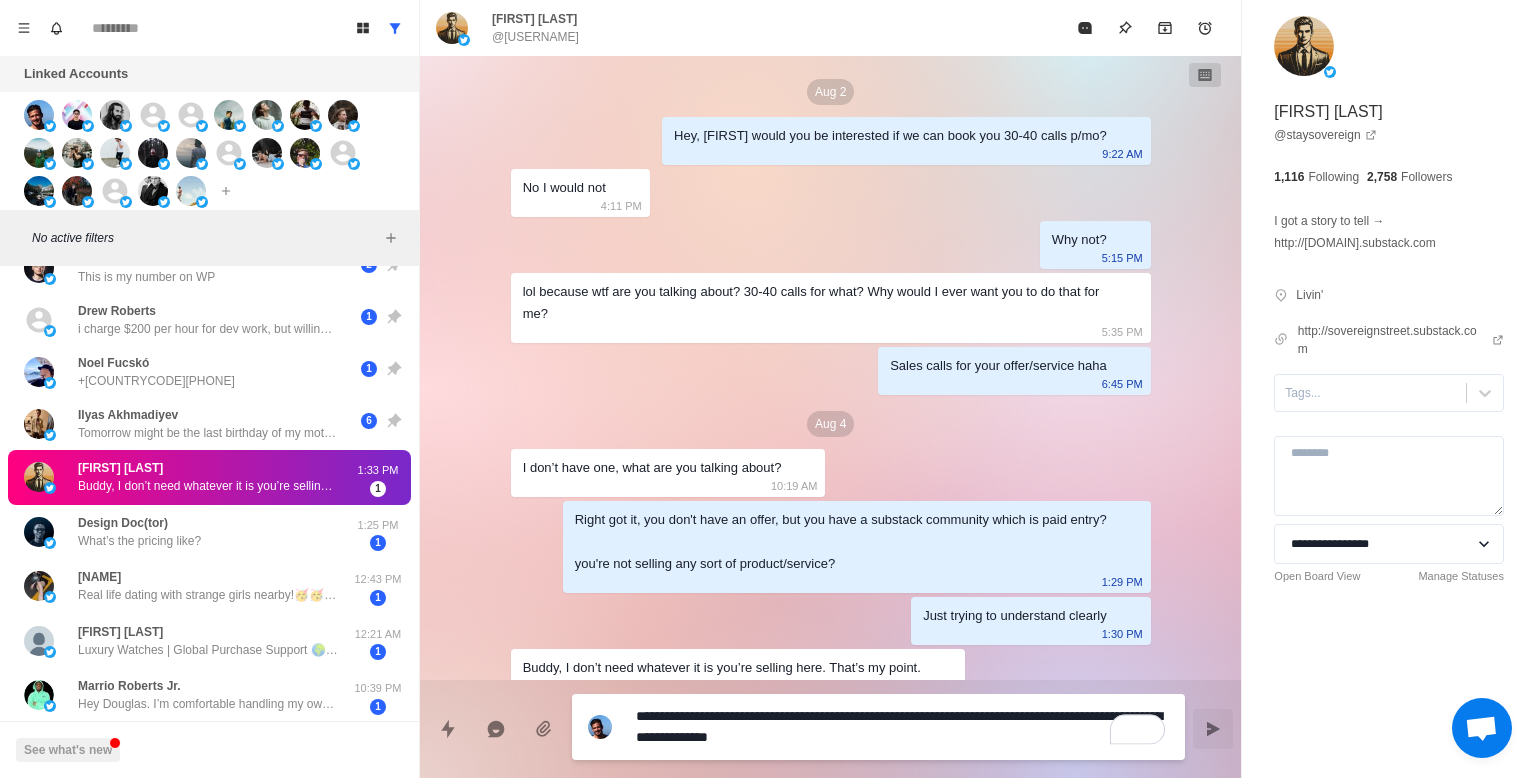 click on "**********" at bounding box center (902, 727) 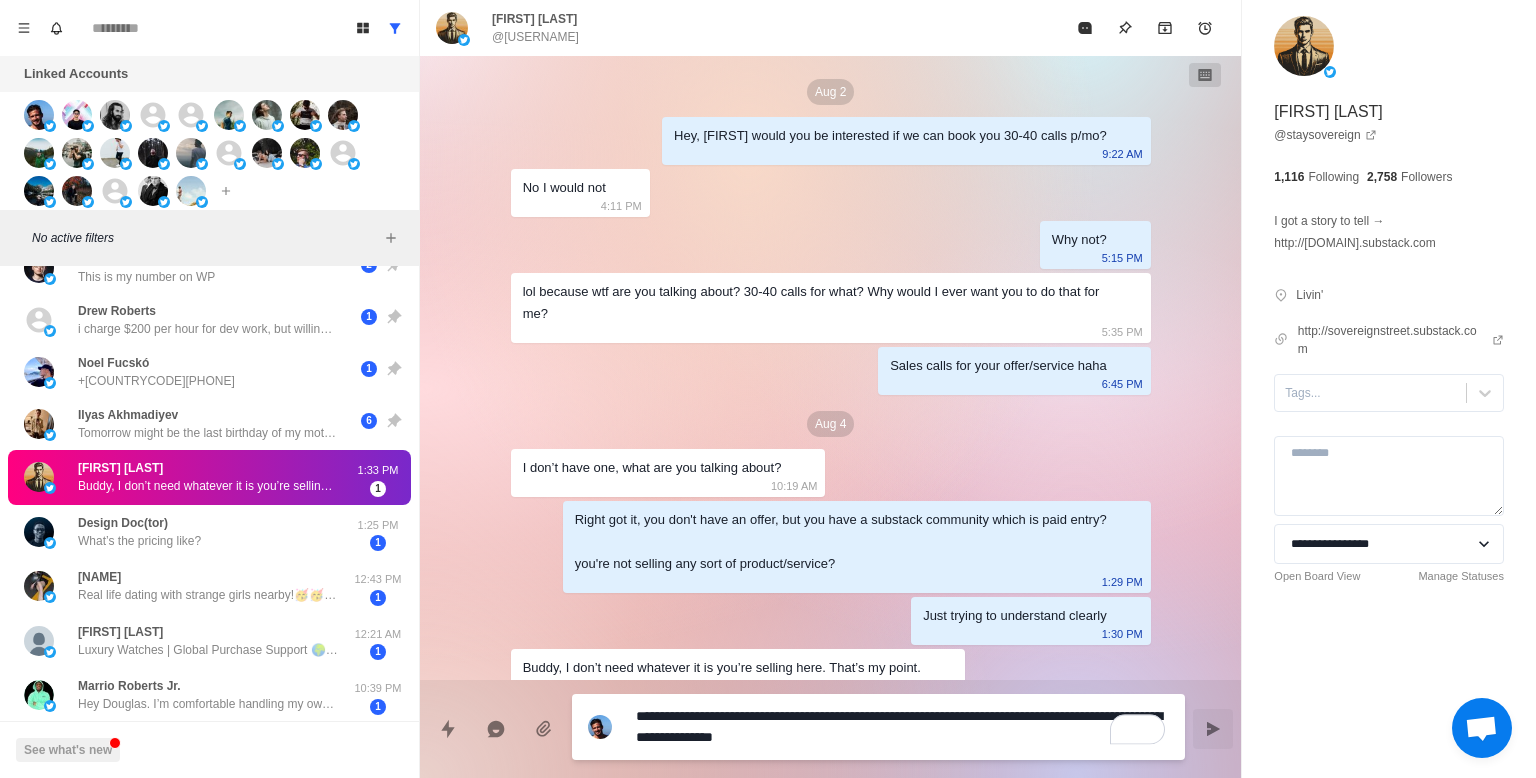 click on "**********" at bounding box center [902, 727] 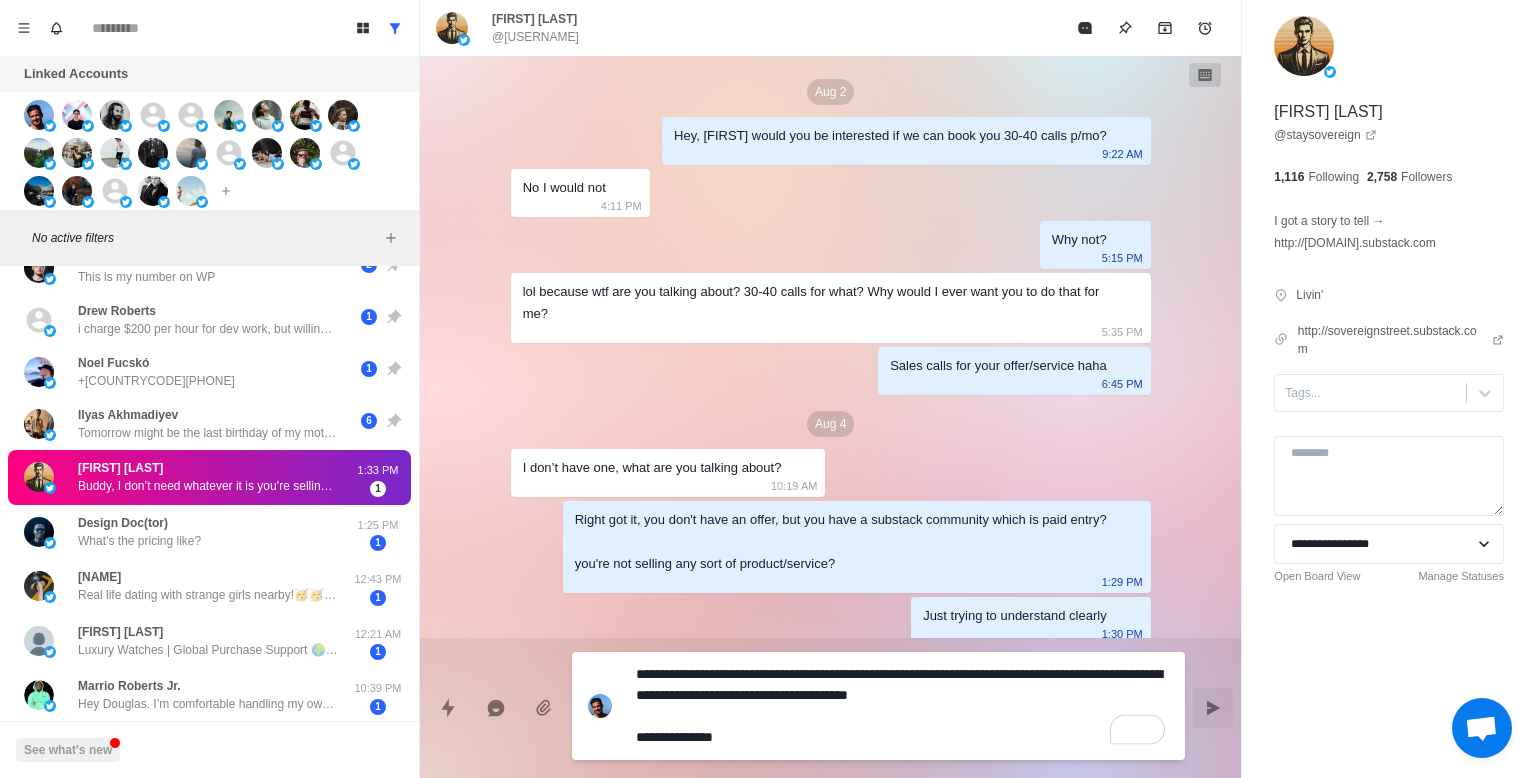click on "**********" at bounding box center (902, 706) 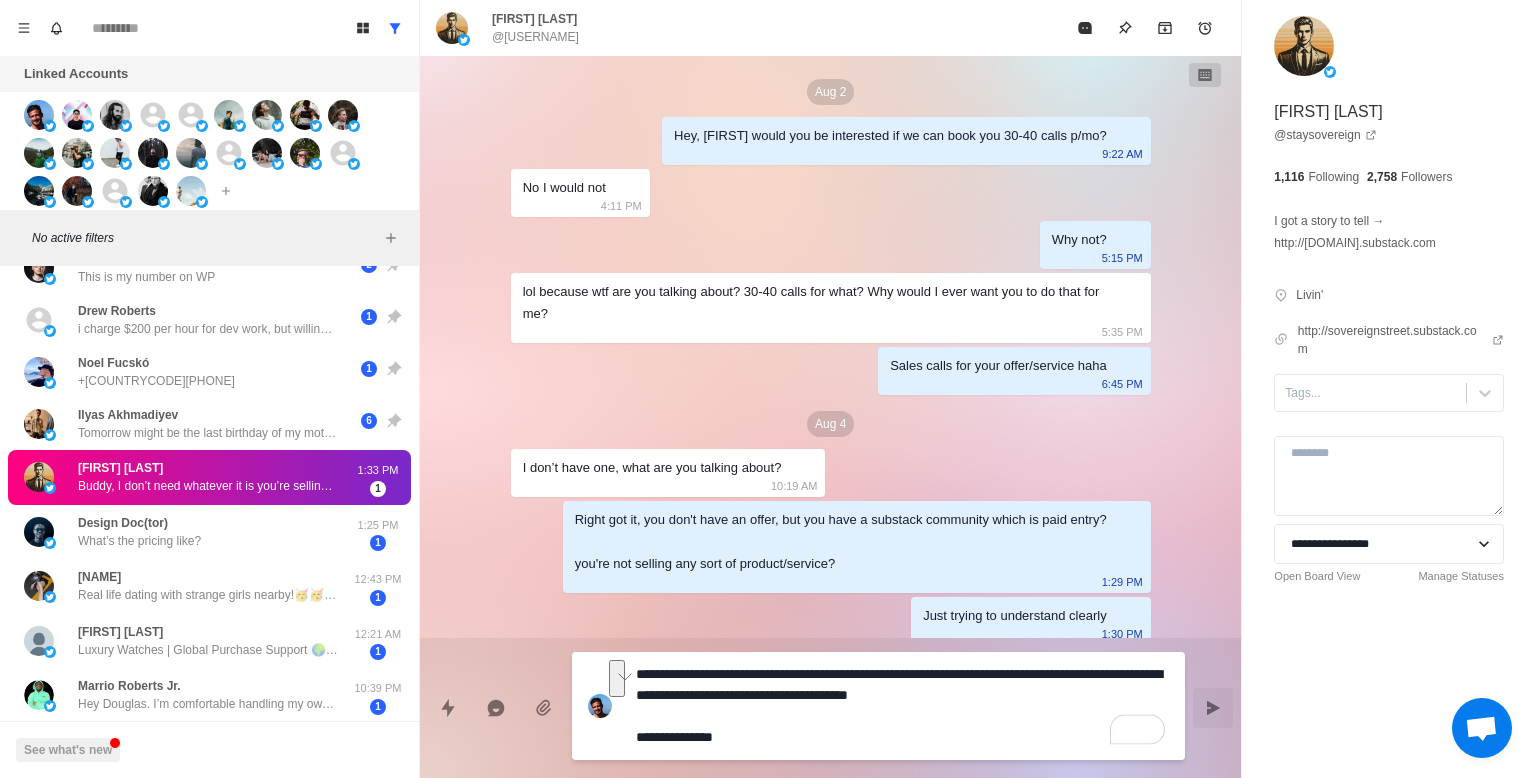 click on "**********" at bounding box center (902, 706) 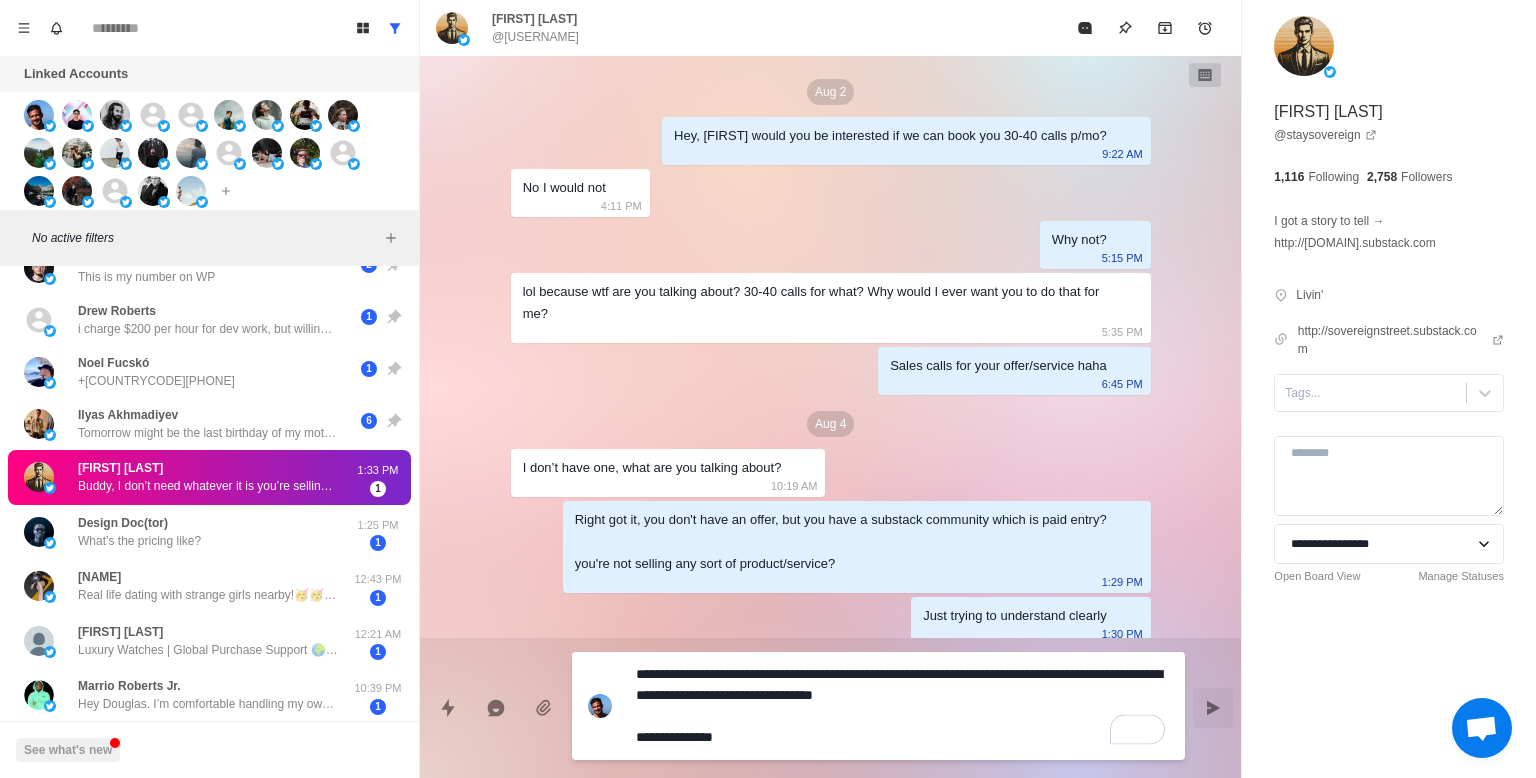 click on "**********" at bounding box center [902, 706] 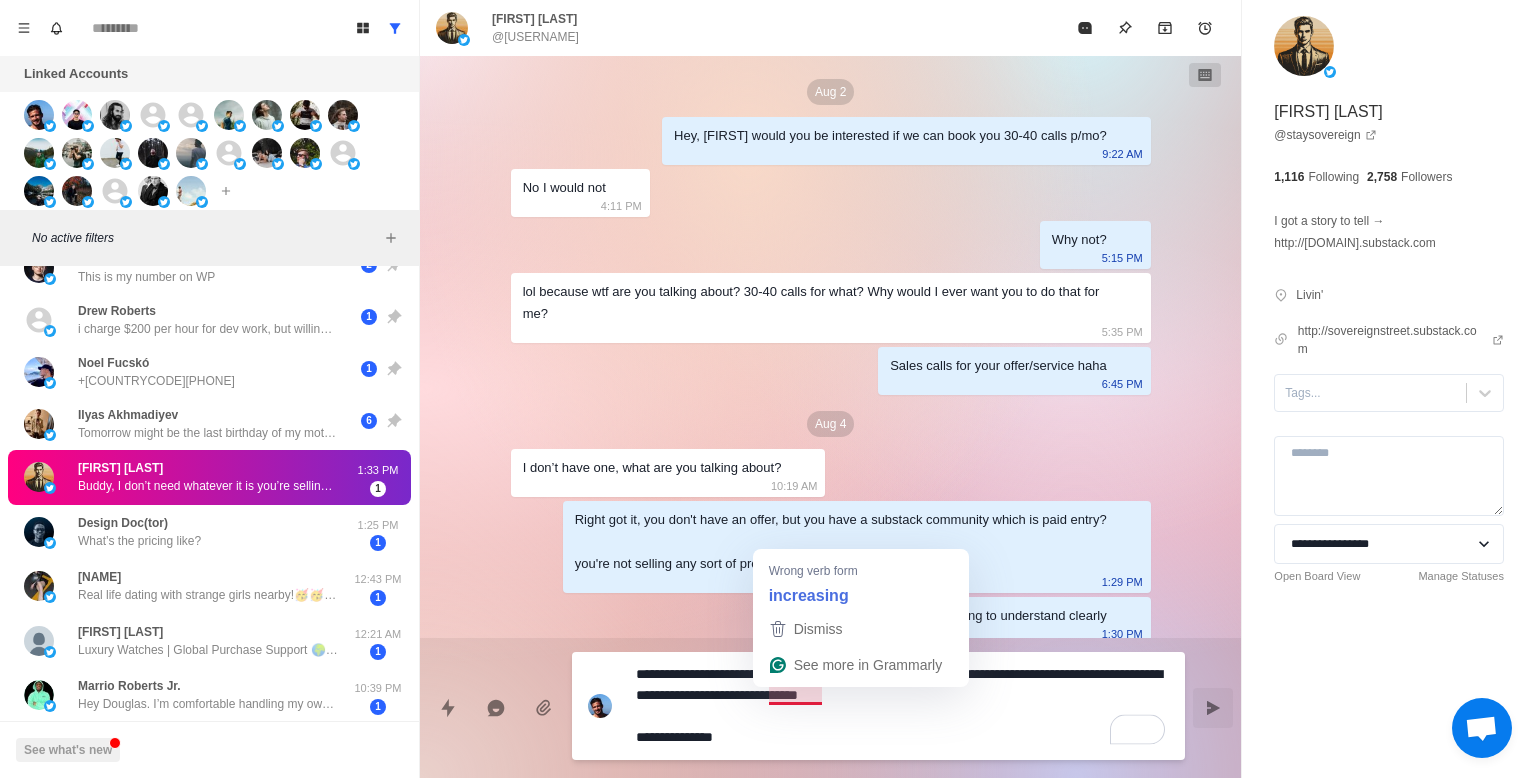 click on "**********" at bounding box center [902, 706] 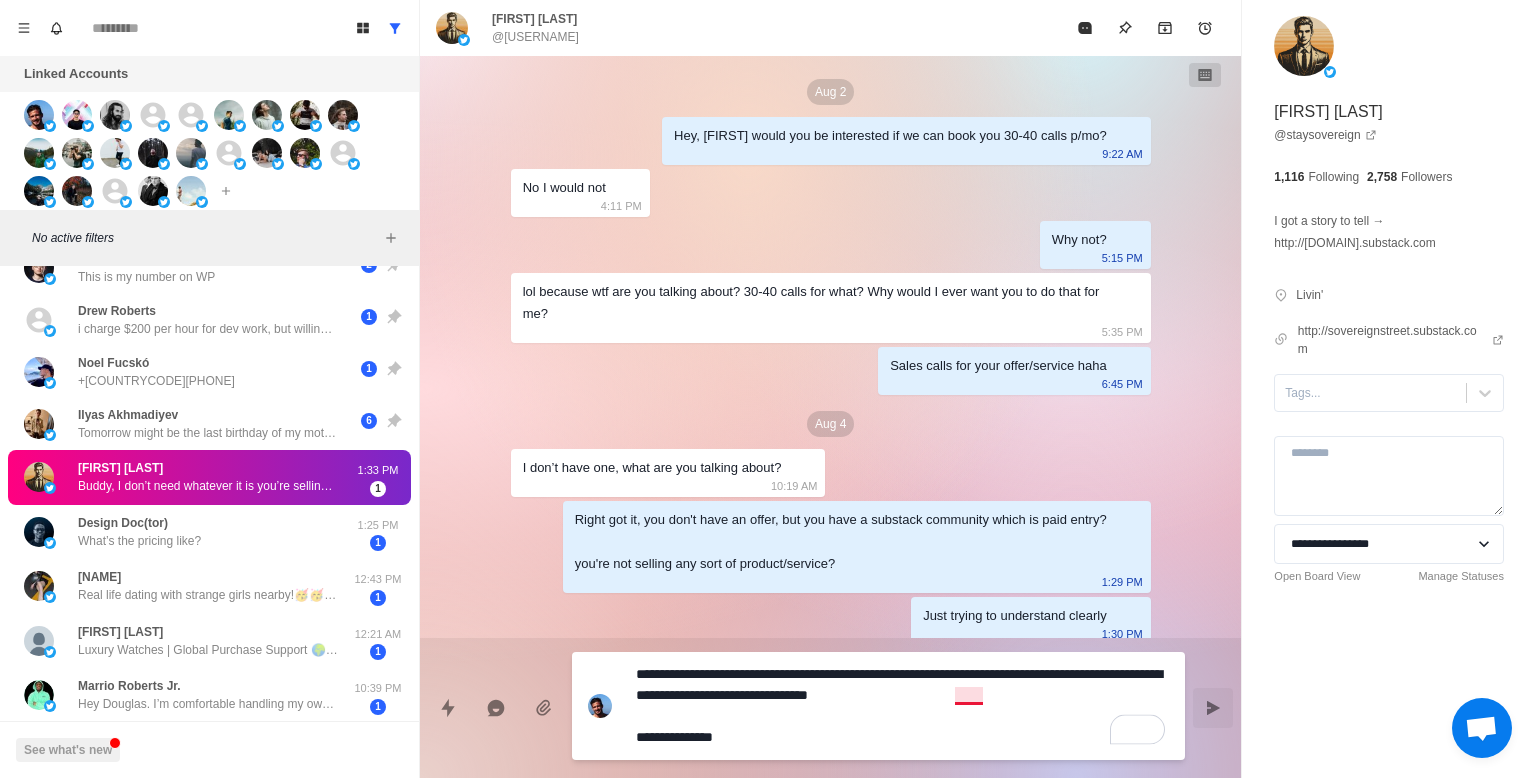 click on "**********" at bounding box center (902, 706) 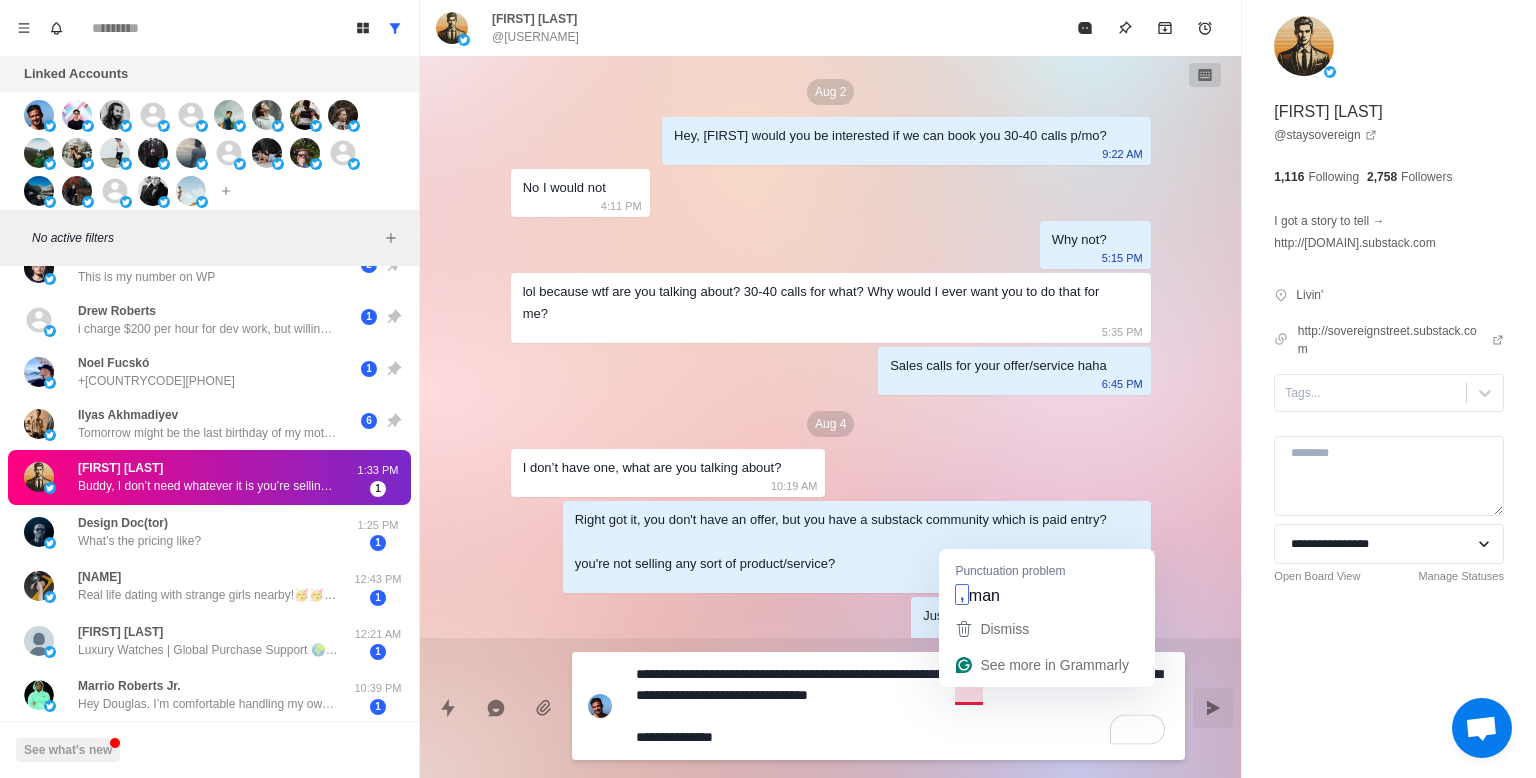 click on "**********" at bounding box center (902, 706) 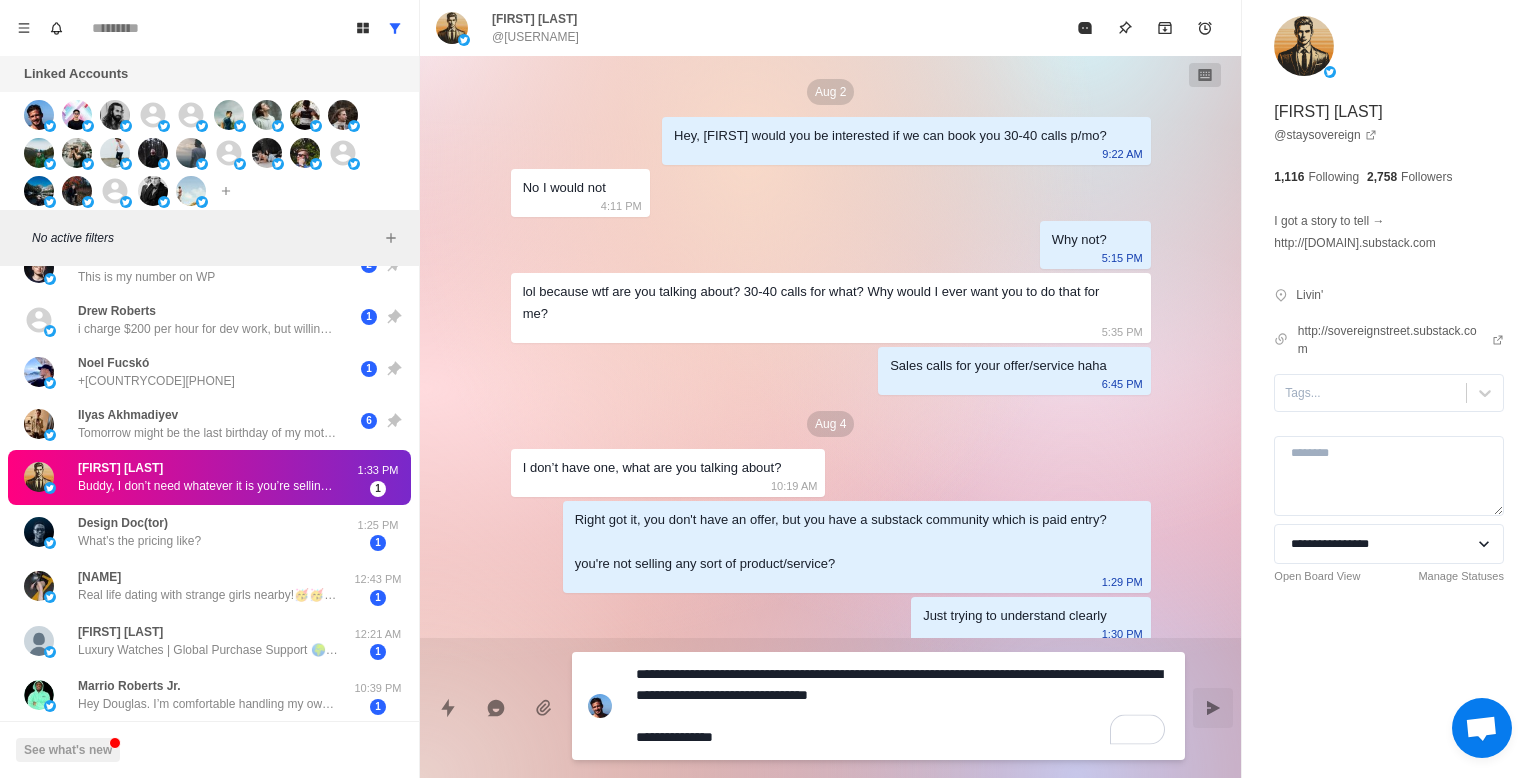 click on "**********" at bounding box center (902, 706) 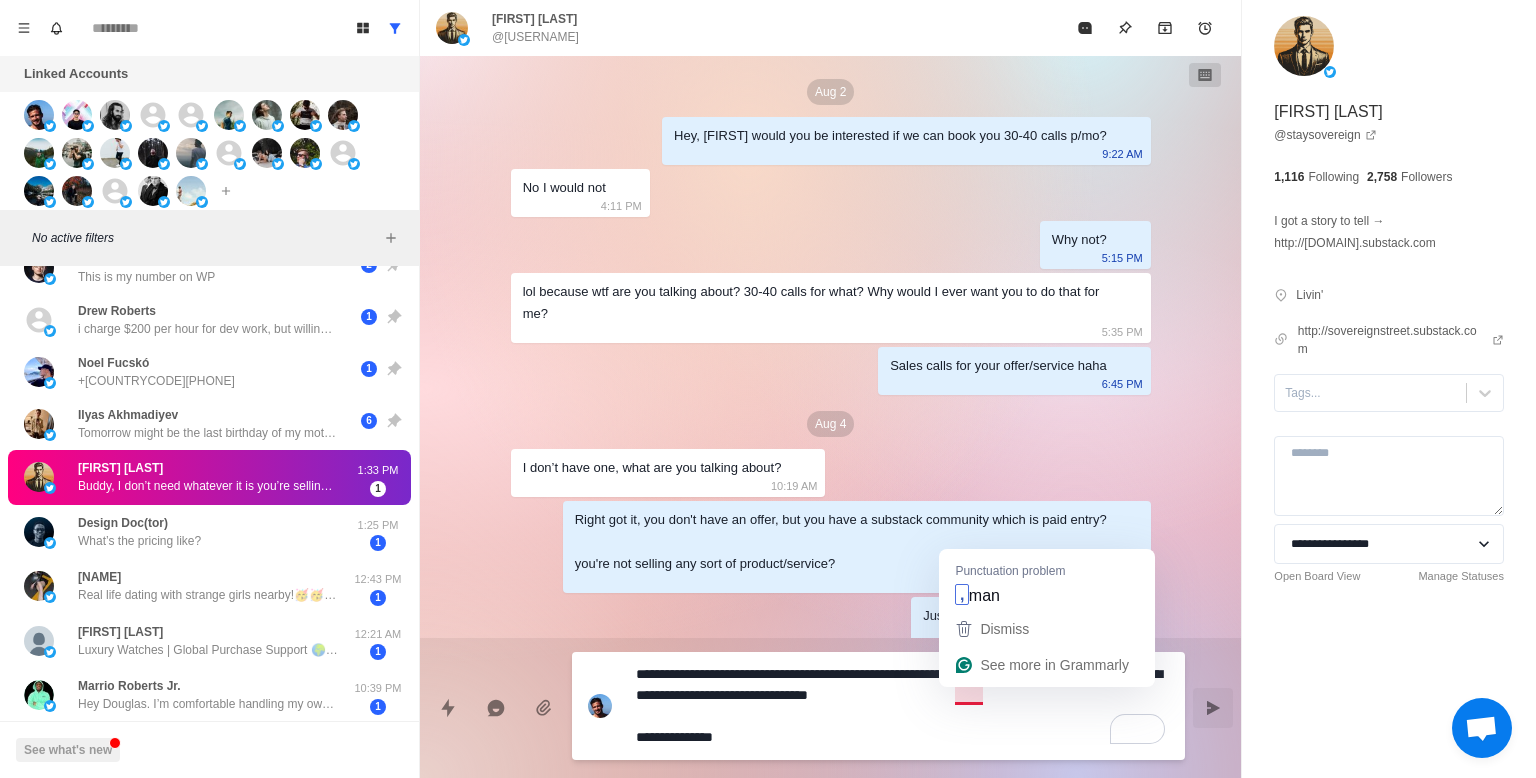 click on "**********" at bounding box center (902, 706) 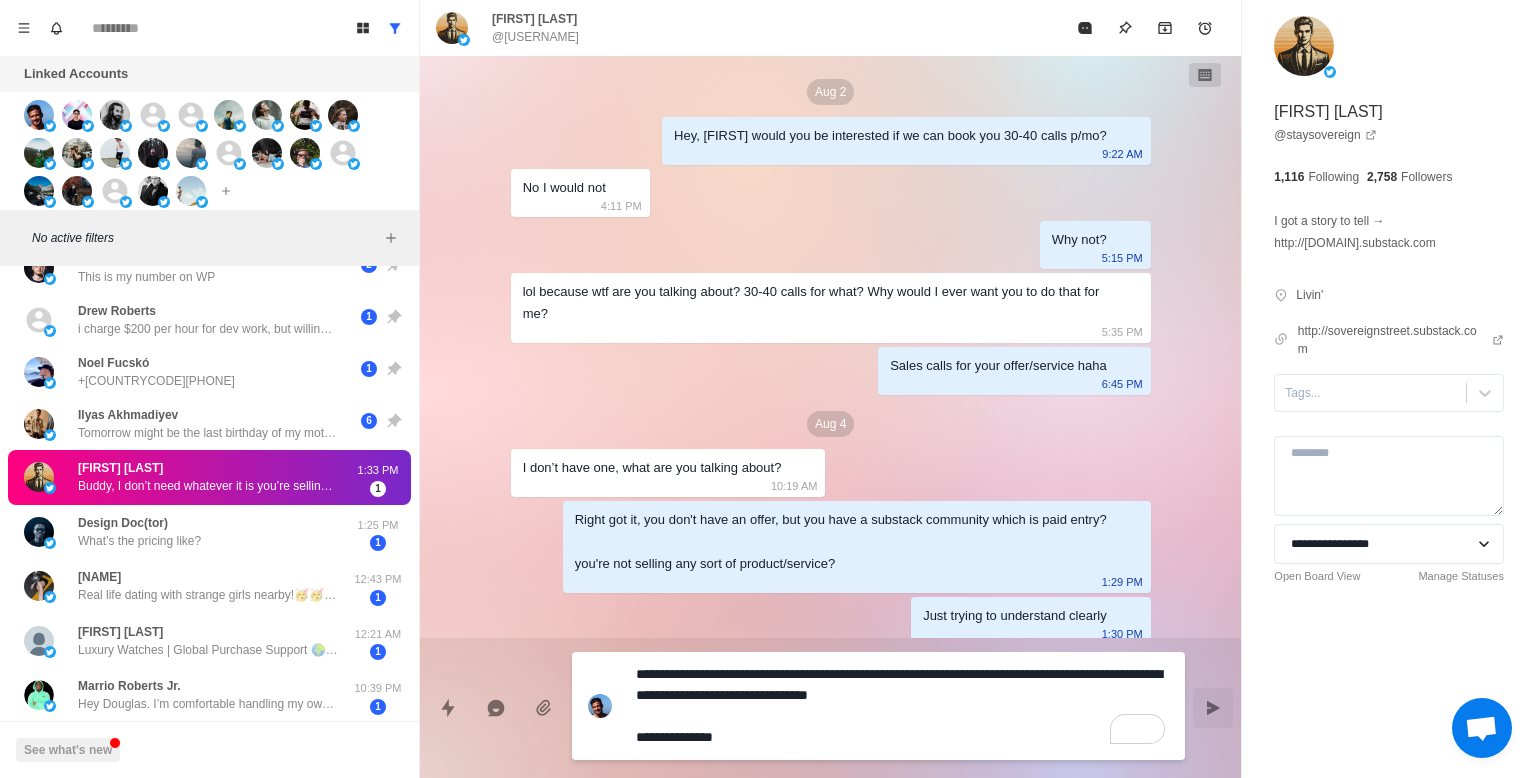 click on "**********" at bounding box center (902, 706) 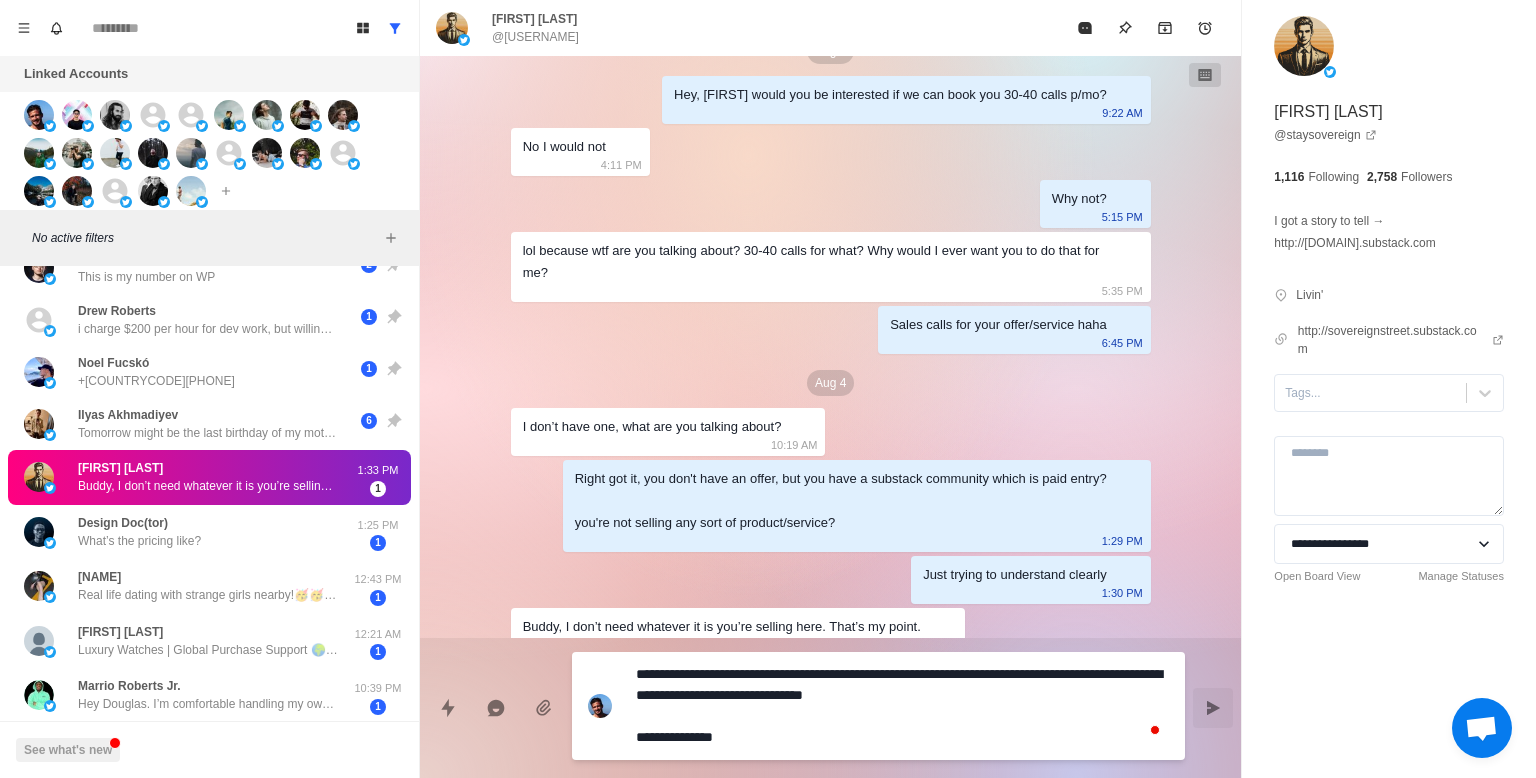 scroll, scrollTop: 68, scrollLeft: 0, axis: vertical 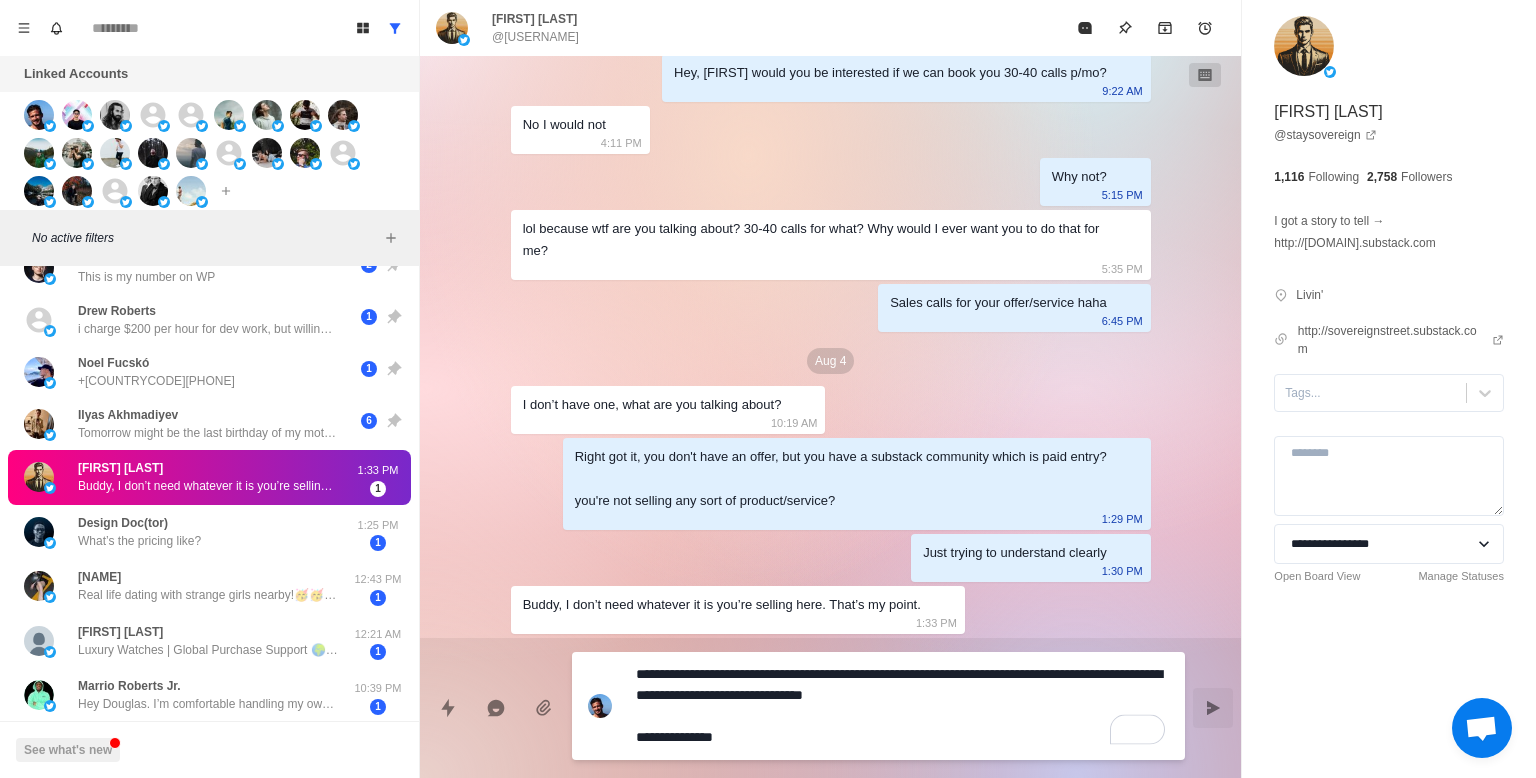 click on "**********" at bounding box center [902, 706] 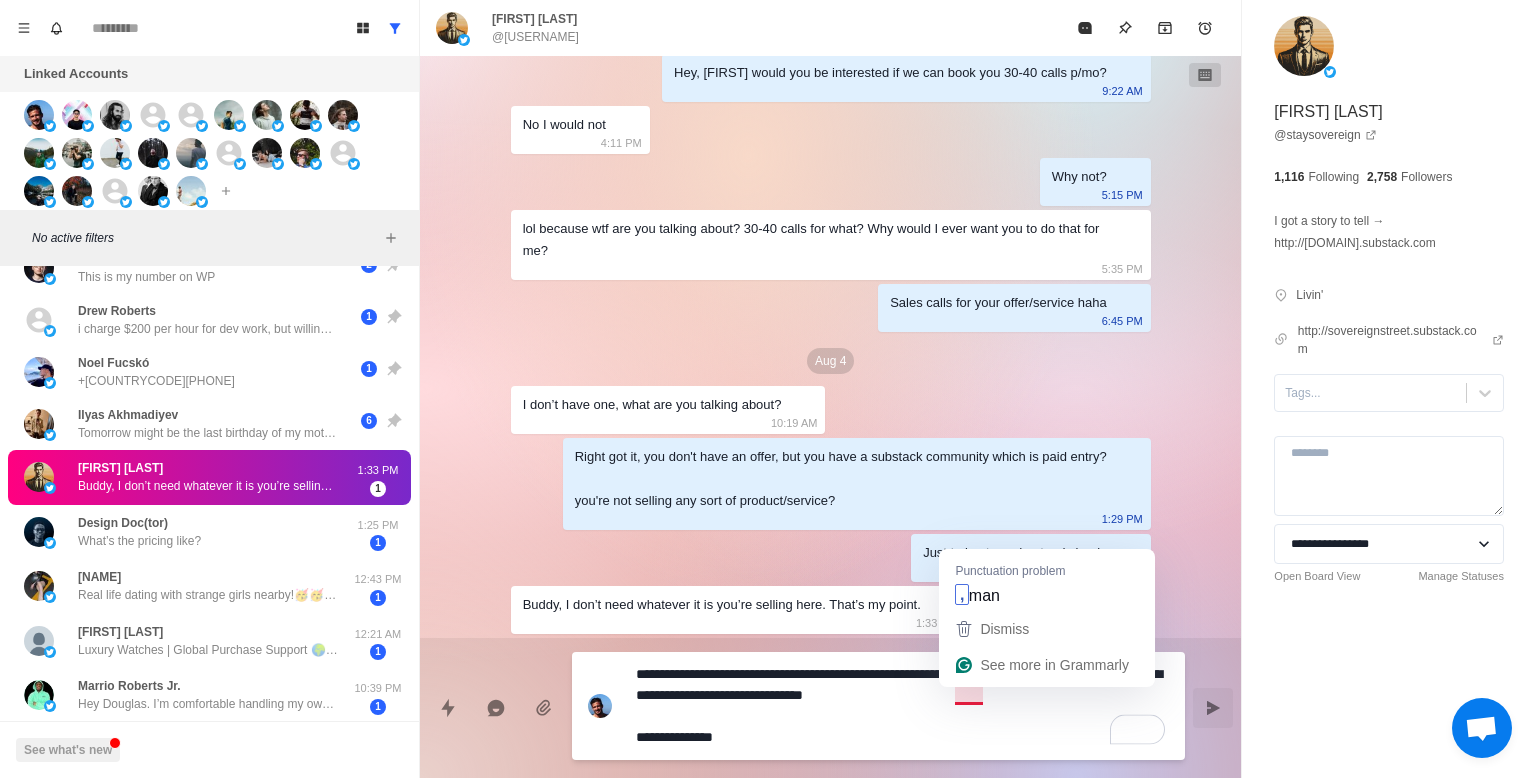 click on "**********" at bounding box center [902, 706] 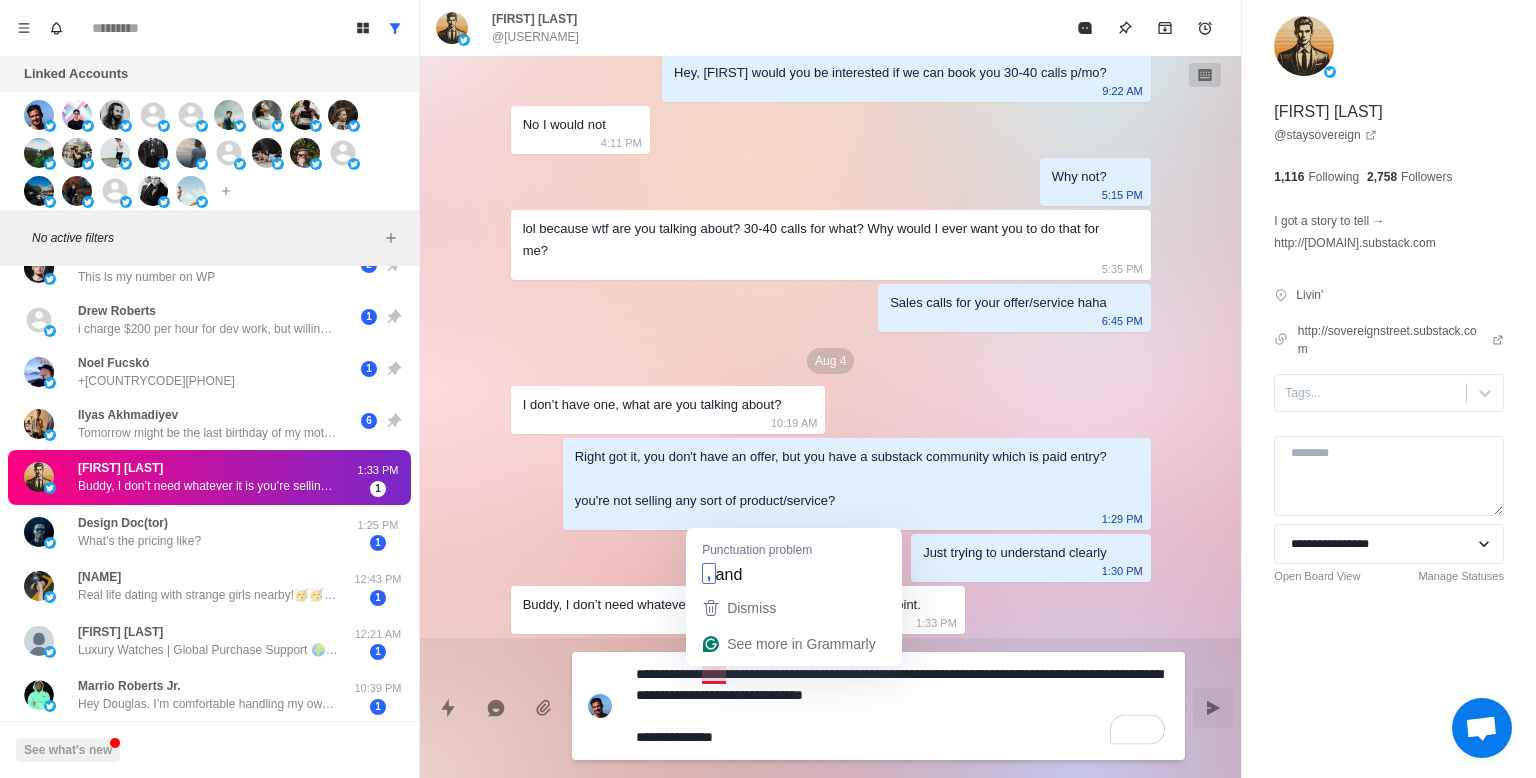 click on "**********" at bounding box center (902, 706) 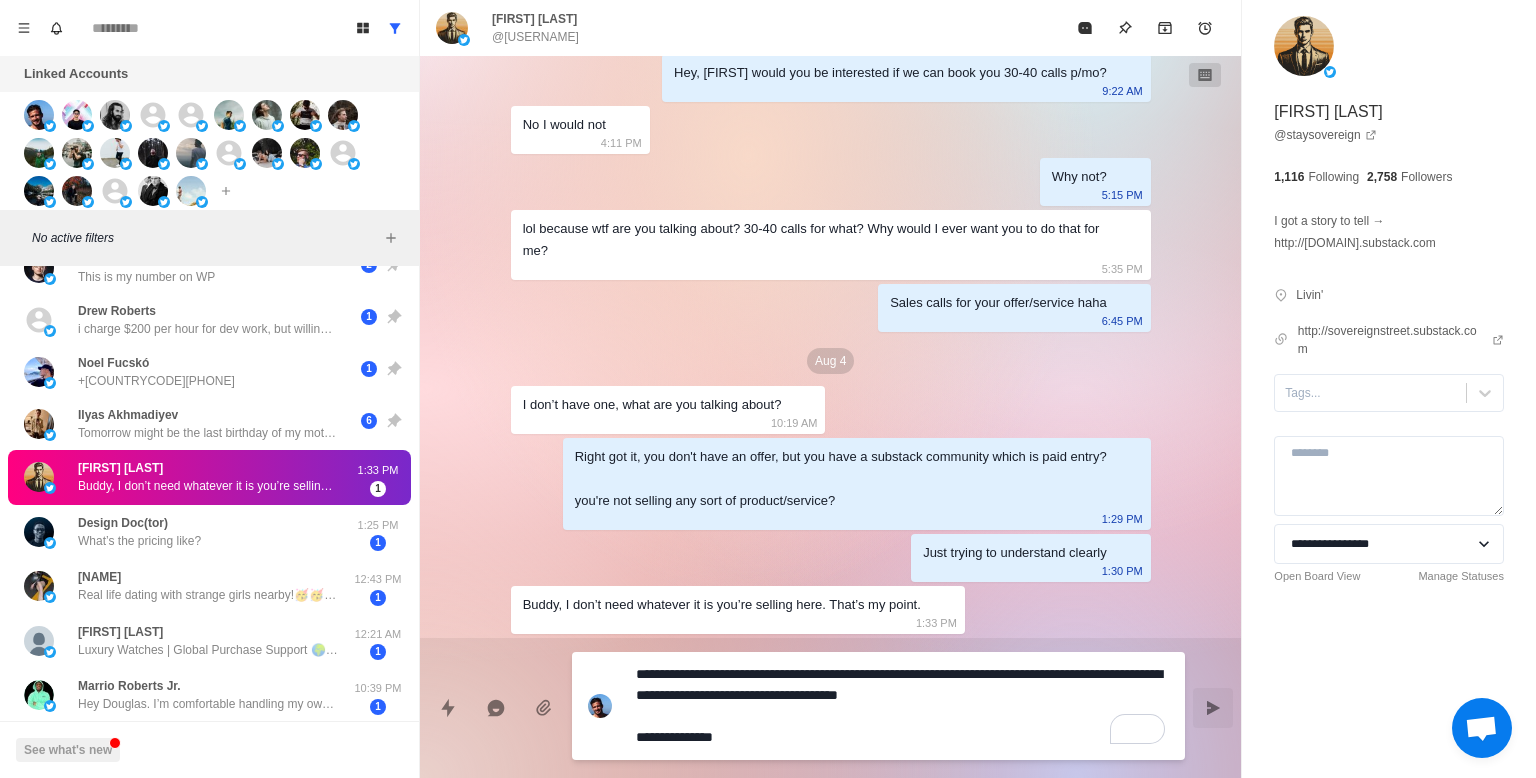 drag, startPoint x: 797, startPoint y: 676, endPoint x: 941, endPoint y: 675, distance: 144.00348 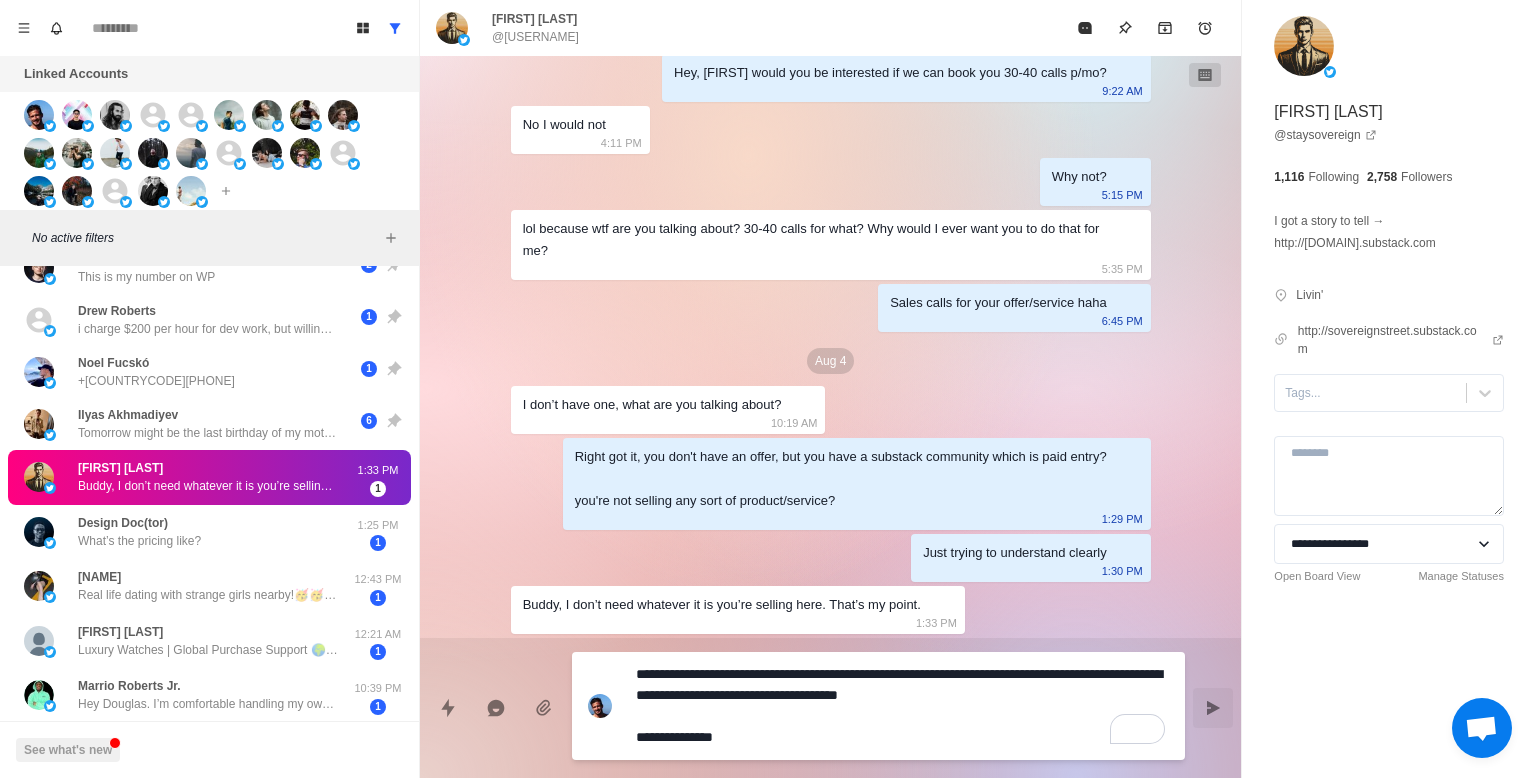 click on "**********" at bounding box center (902, 706) 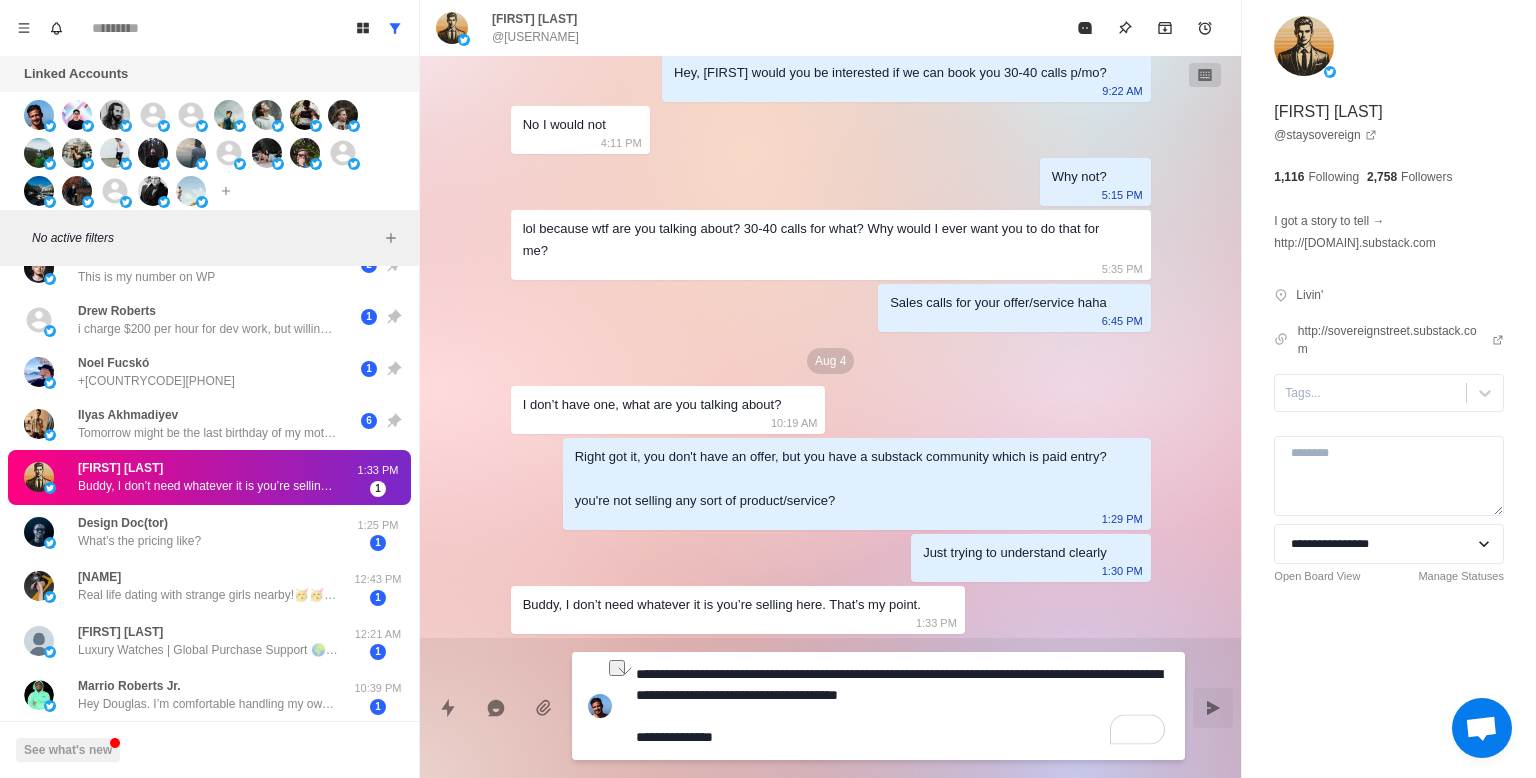 drag, startPoint x: 939, startPoint y: 678, endPoint x: 800, endPoint y: 676, distance: 139.01439 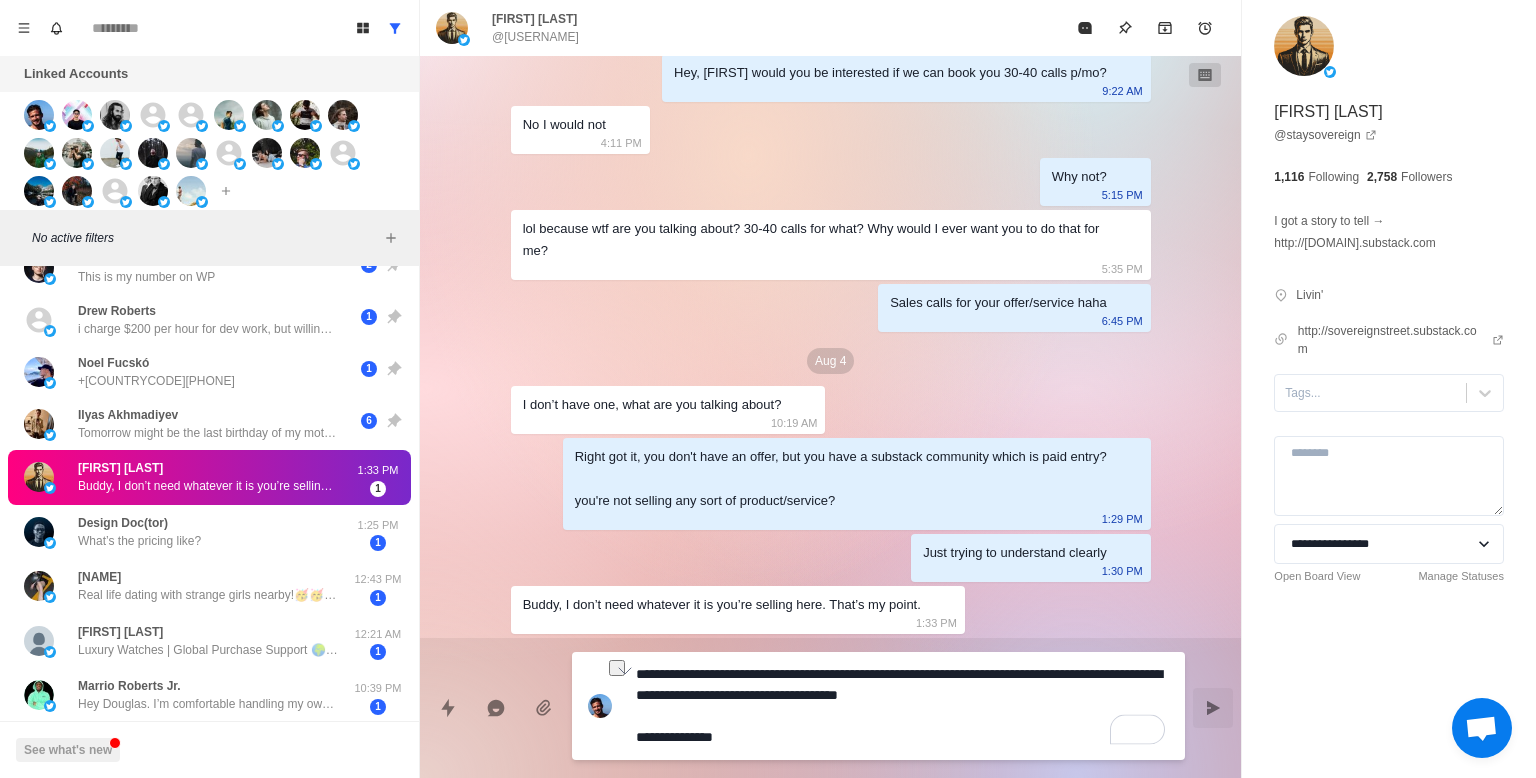 click on "**********" at bounding box center (902, 706) 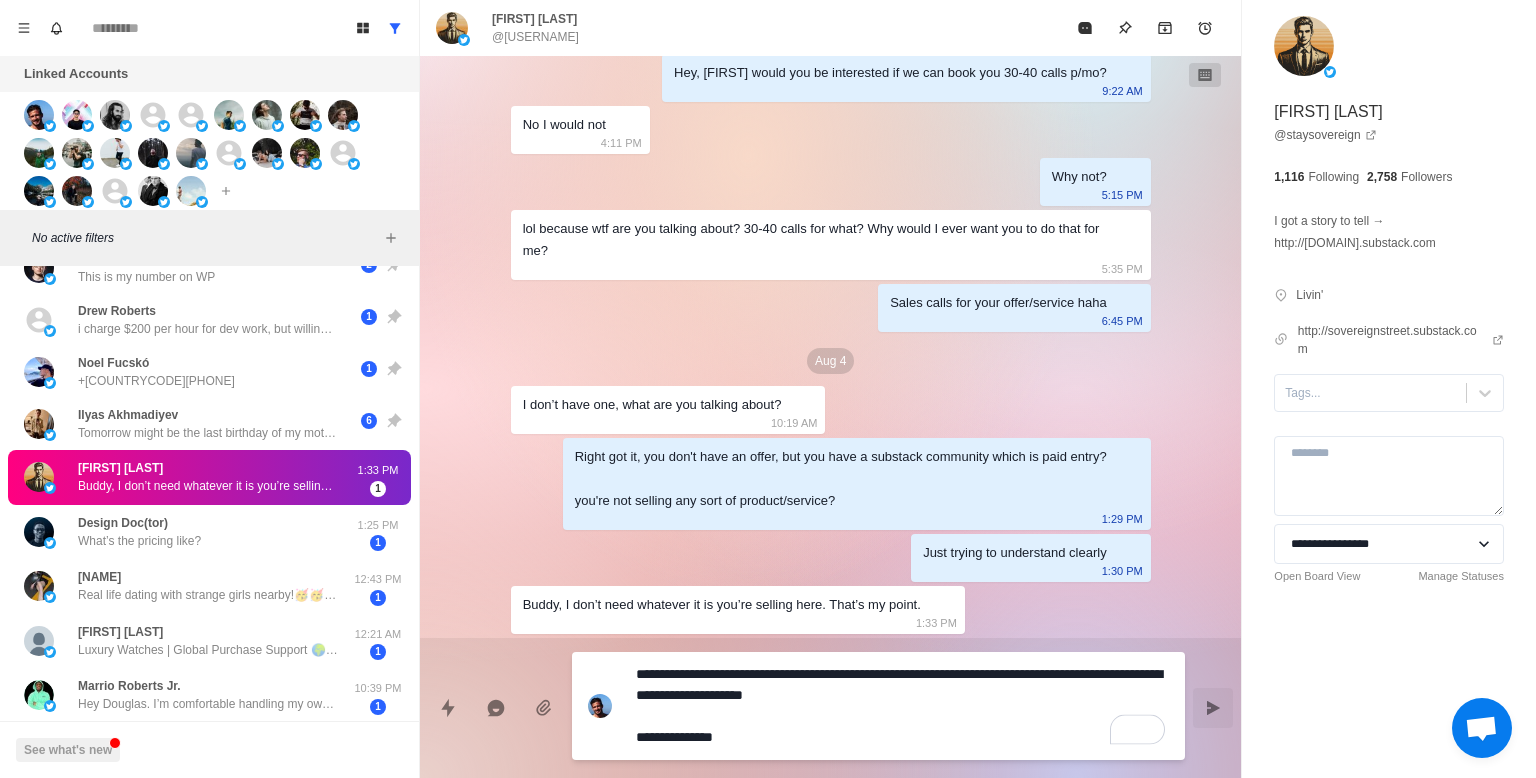 click on "**********" at bounding box center [902, 706] 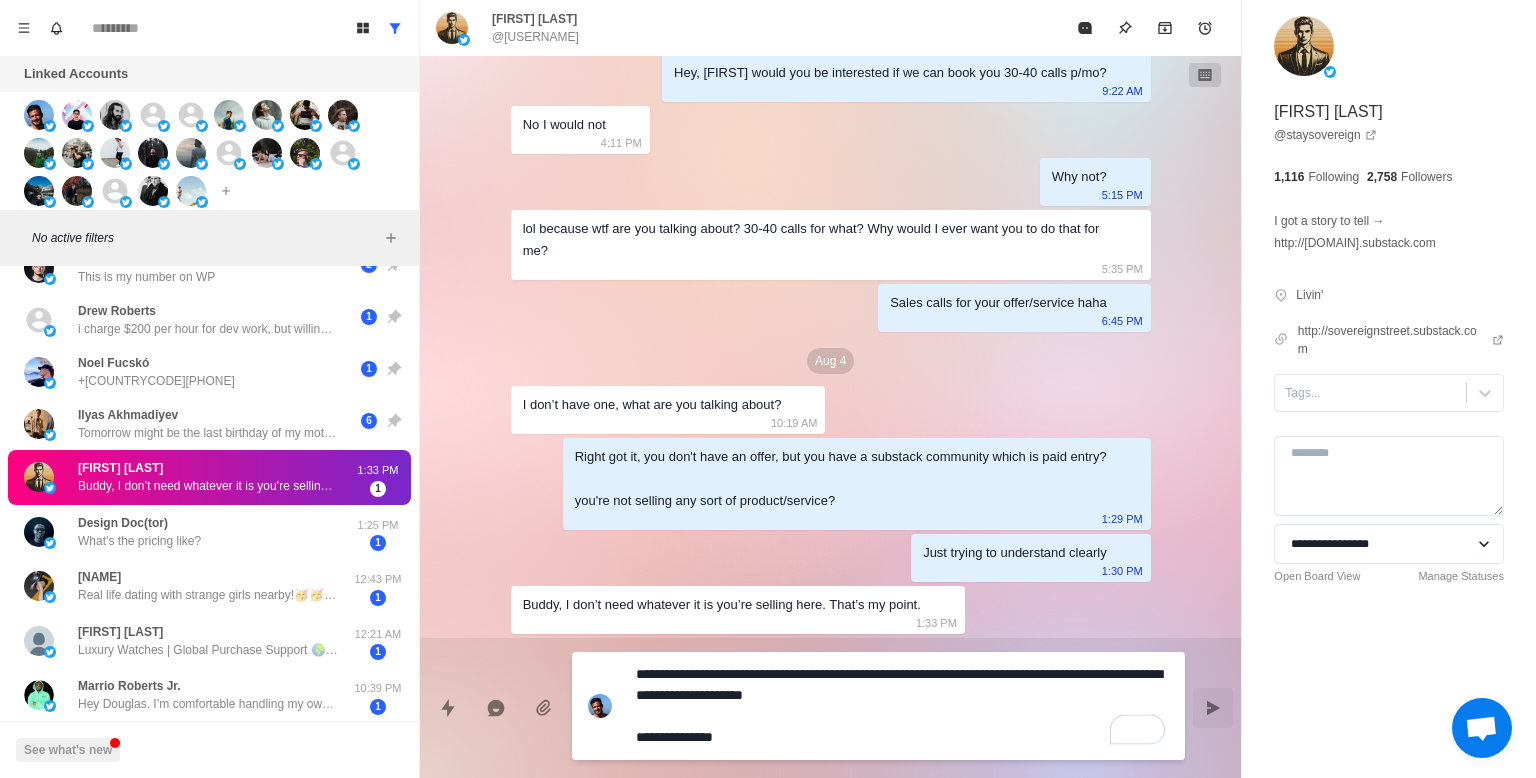 click on "**********" at bounding box center (902, 706) 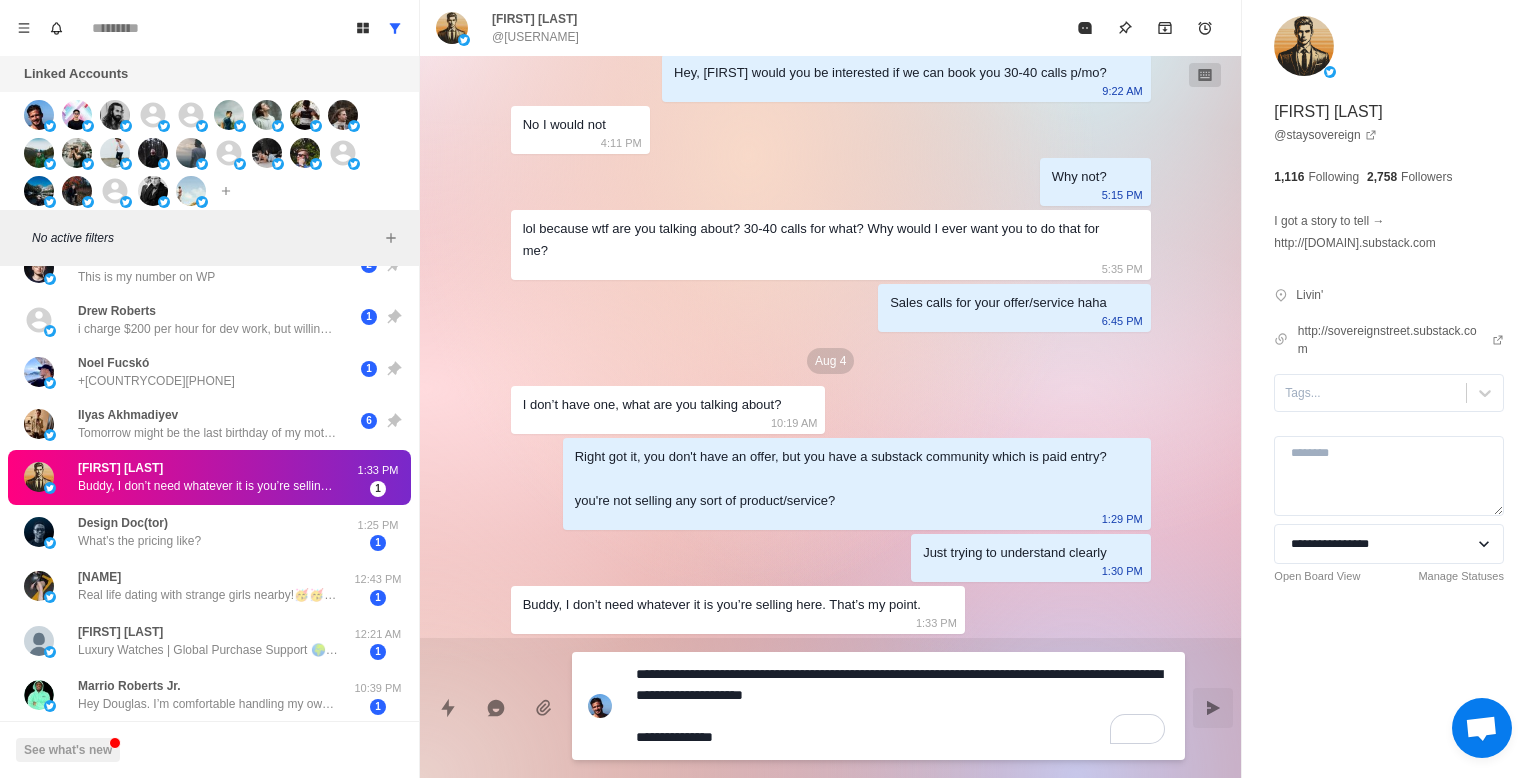 click on "**********" at bounding box center [902, 706] 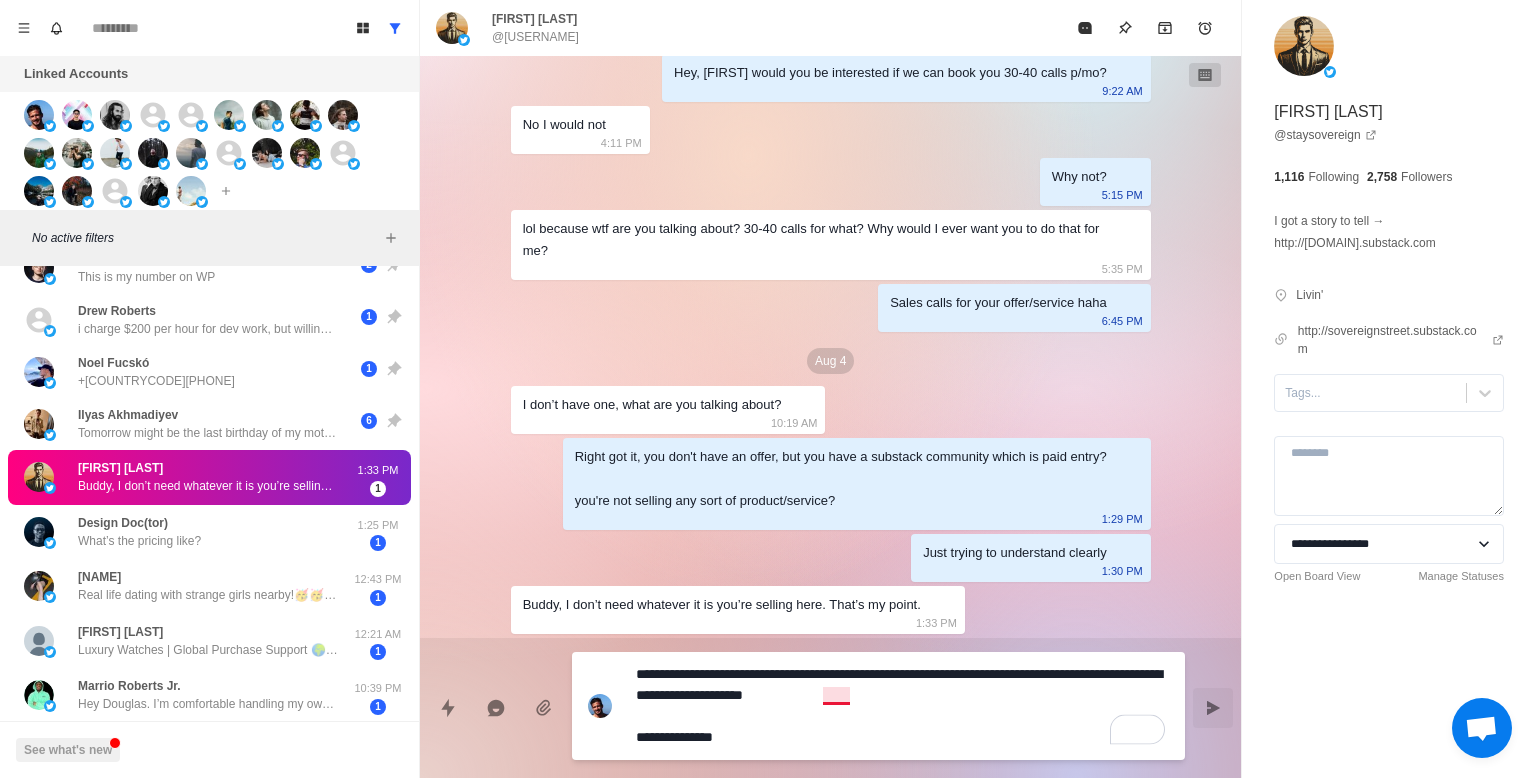 click on "**********" at bounding box center (902, 706) 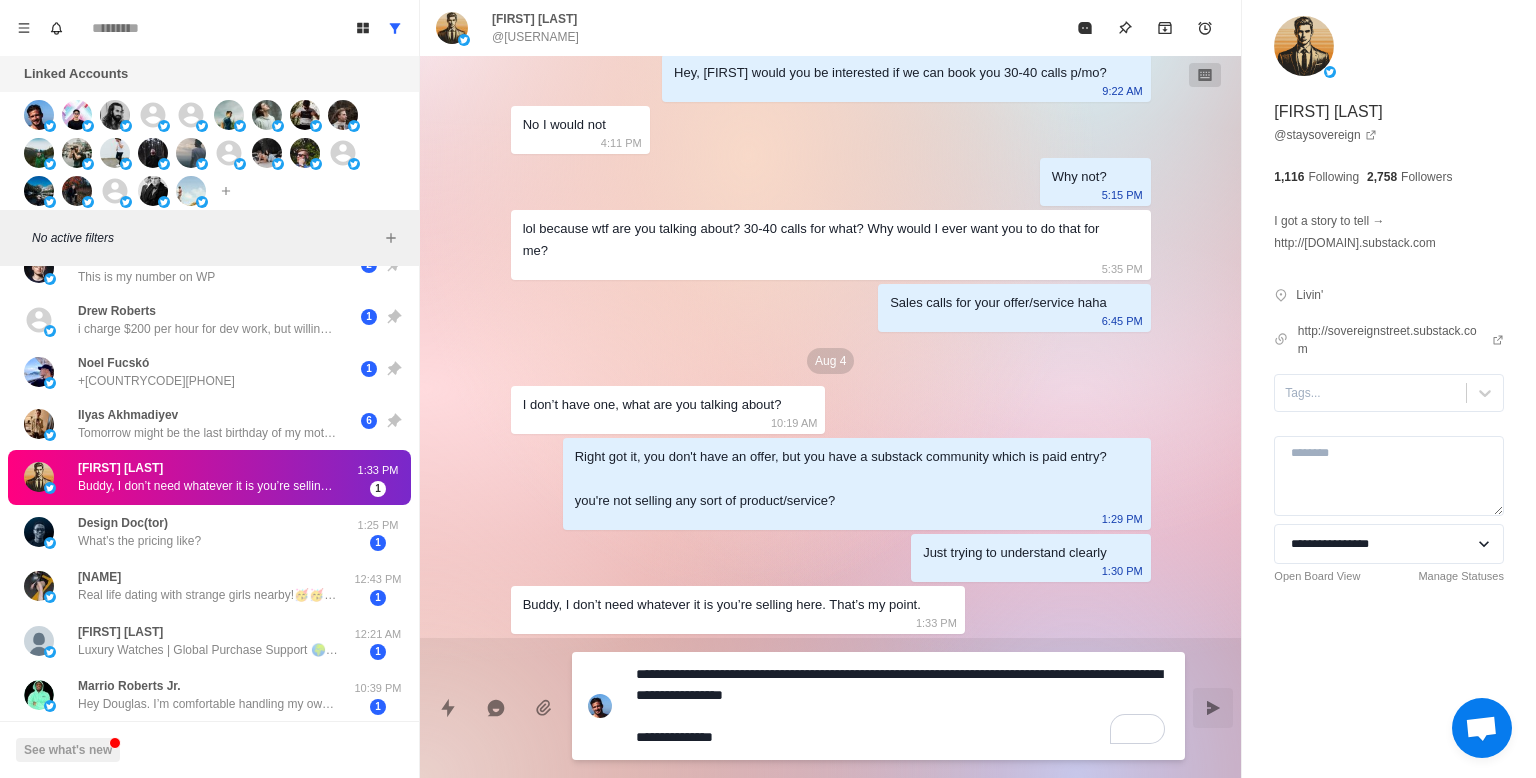 click on "**********" at bounding box center (902, 706) 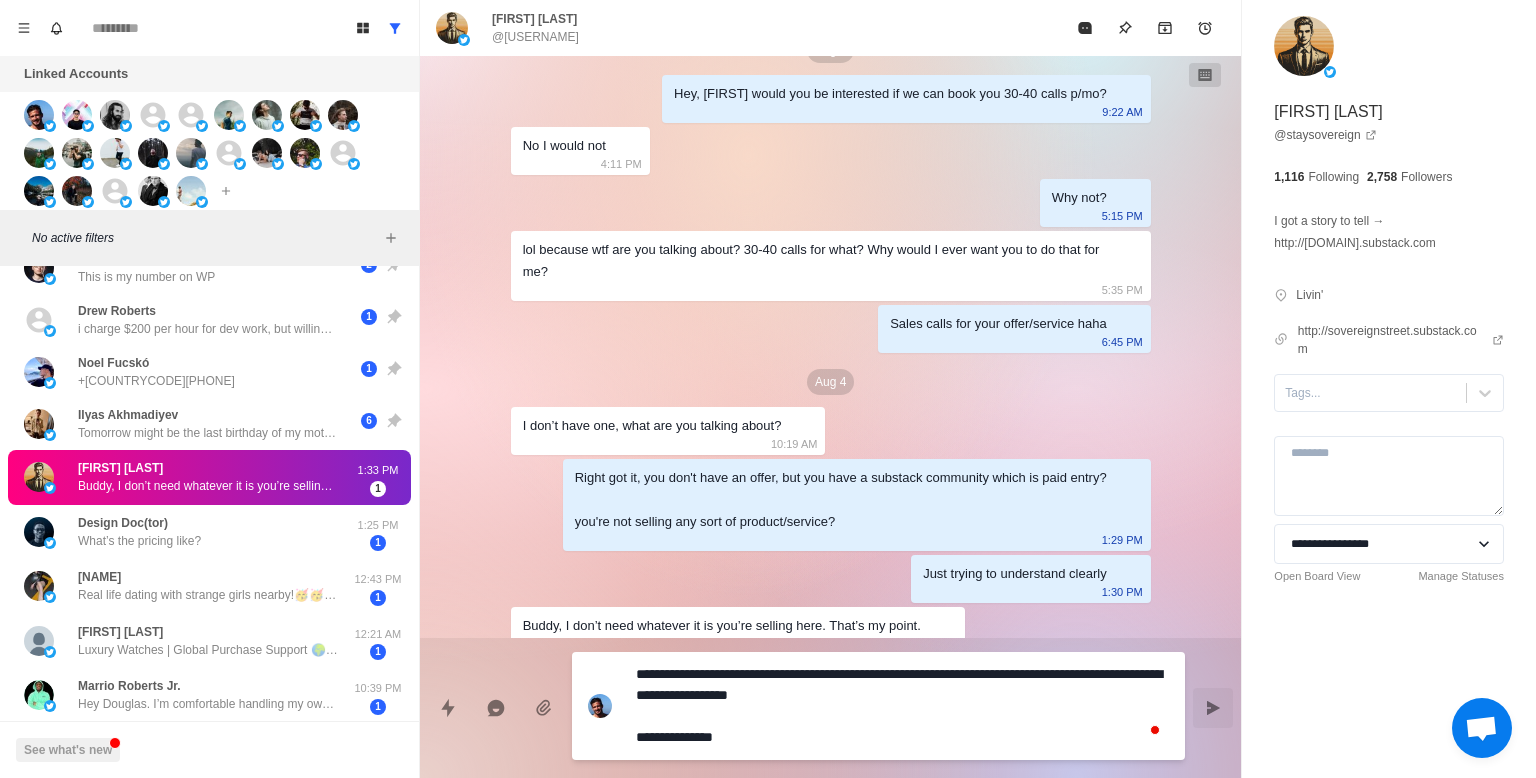 scroll, scrollTop: 68, scrollLeft: 0, axis: vertical 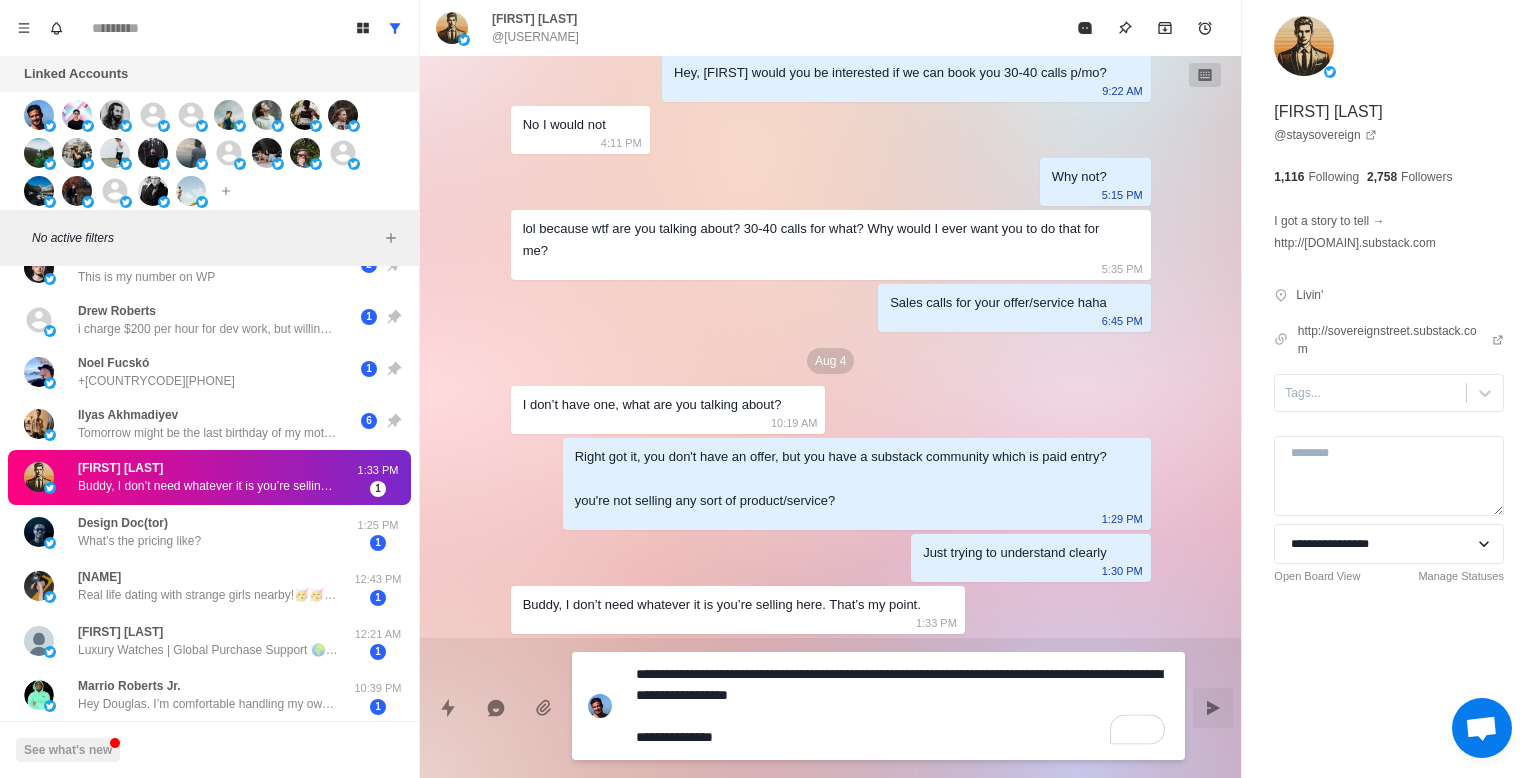 click on "**********" at bounding box center [902, 706] 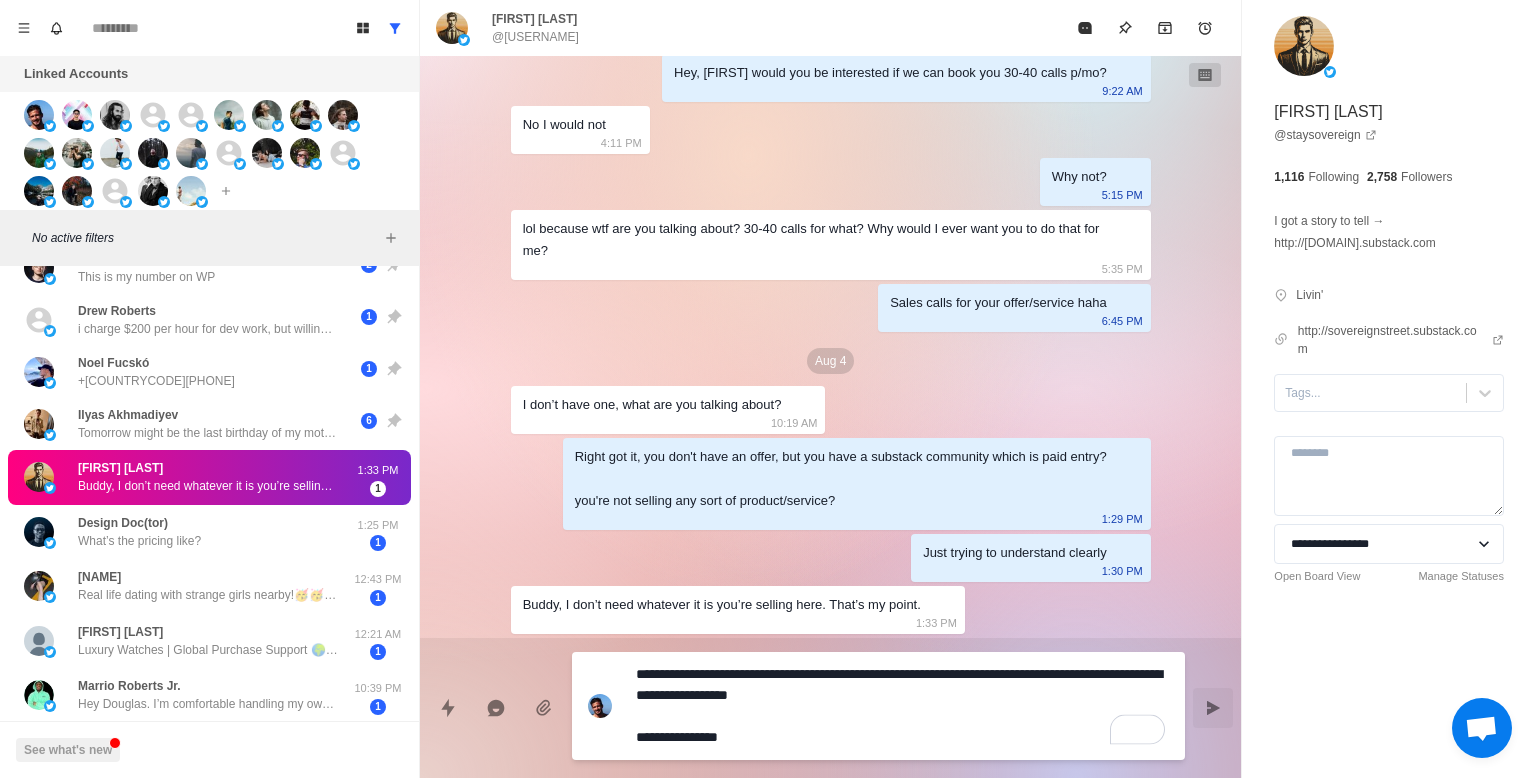 click on "**********" at bounding box center (902, 706) 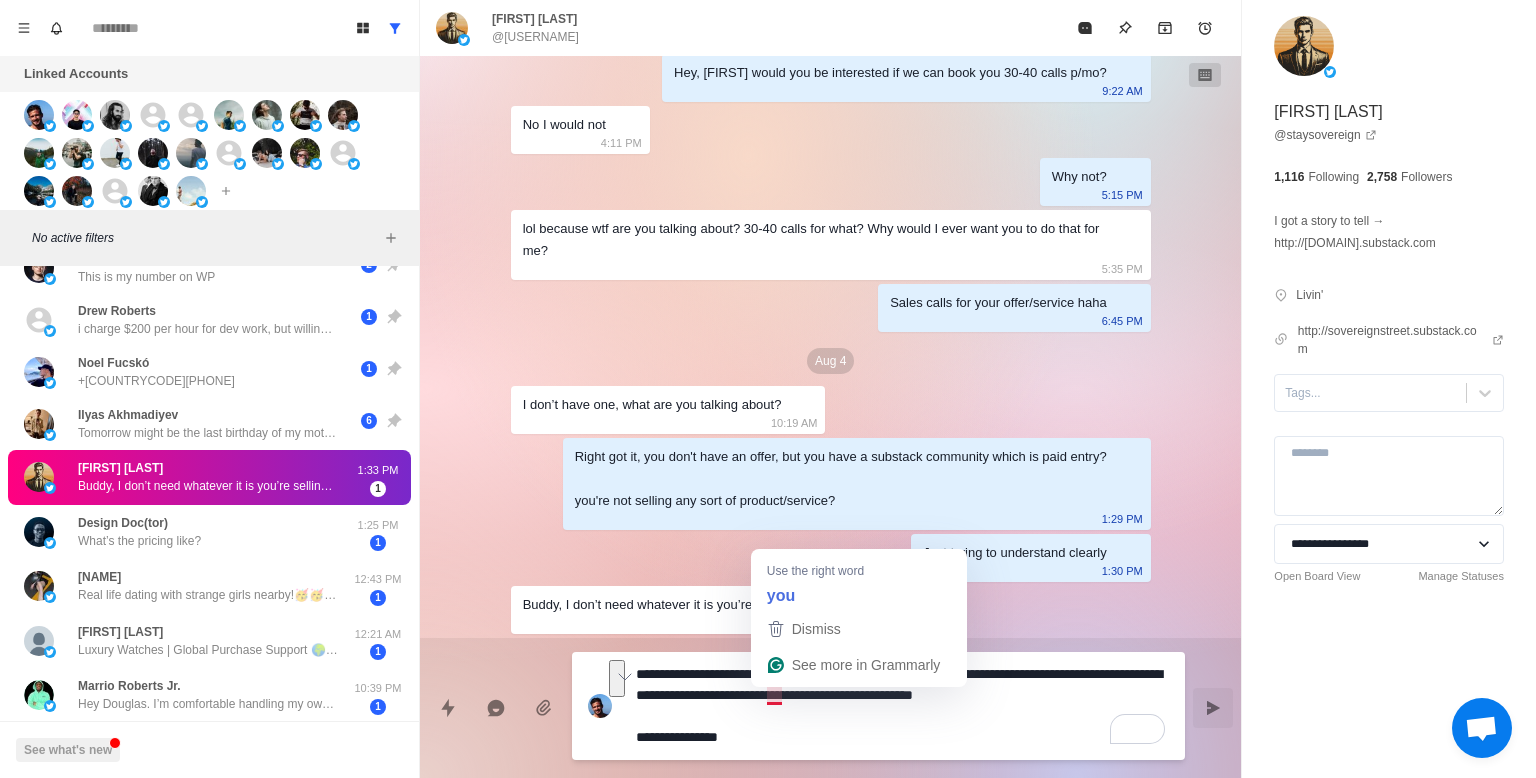 drag, startPoint x: 1083, startPoint y: 676, endPoint x: 780, endPoint y: 700, distance: 303.949 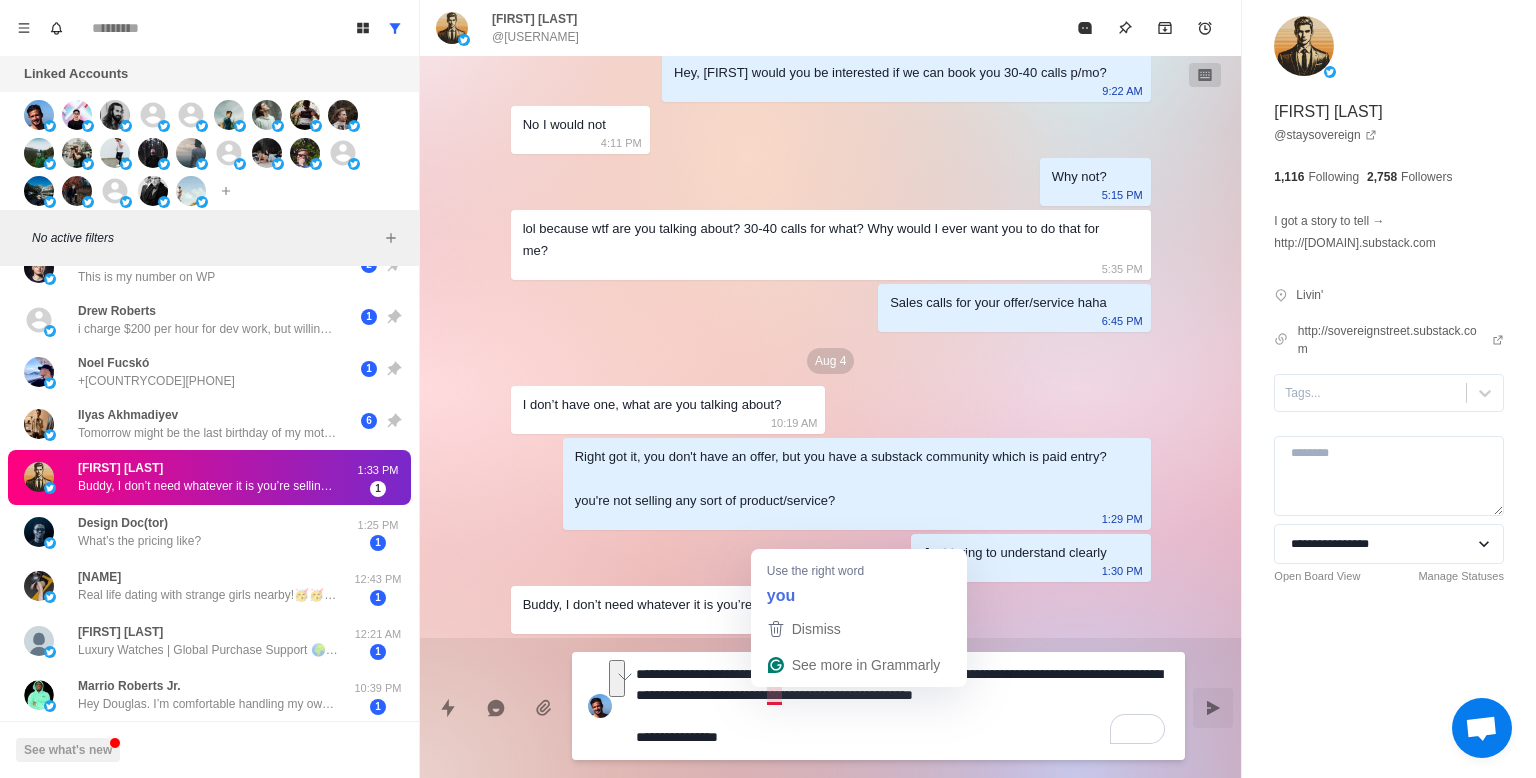 click on "**********" at bounding box center (902, 706) 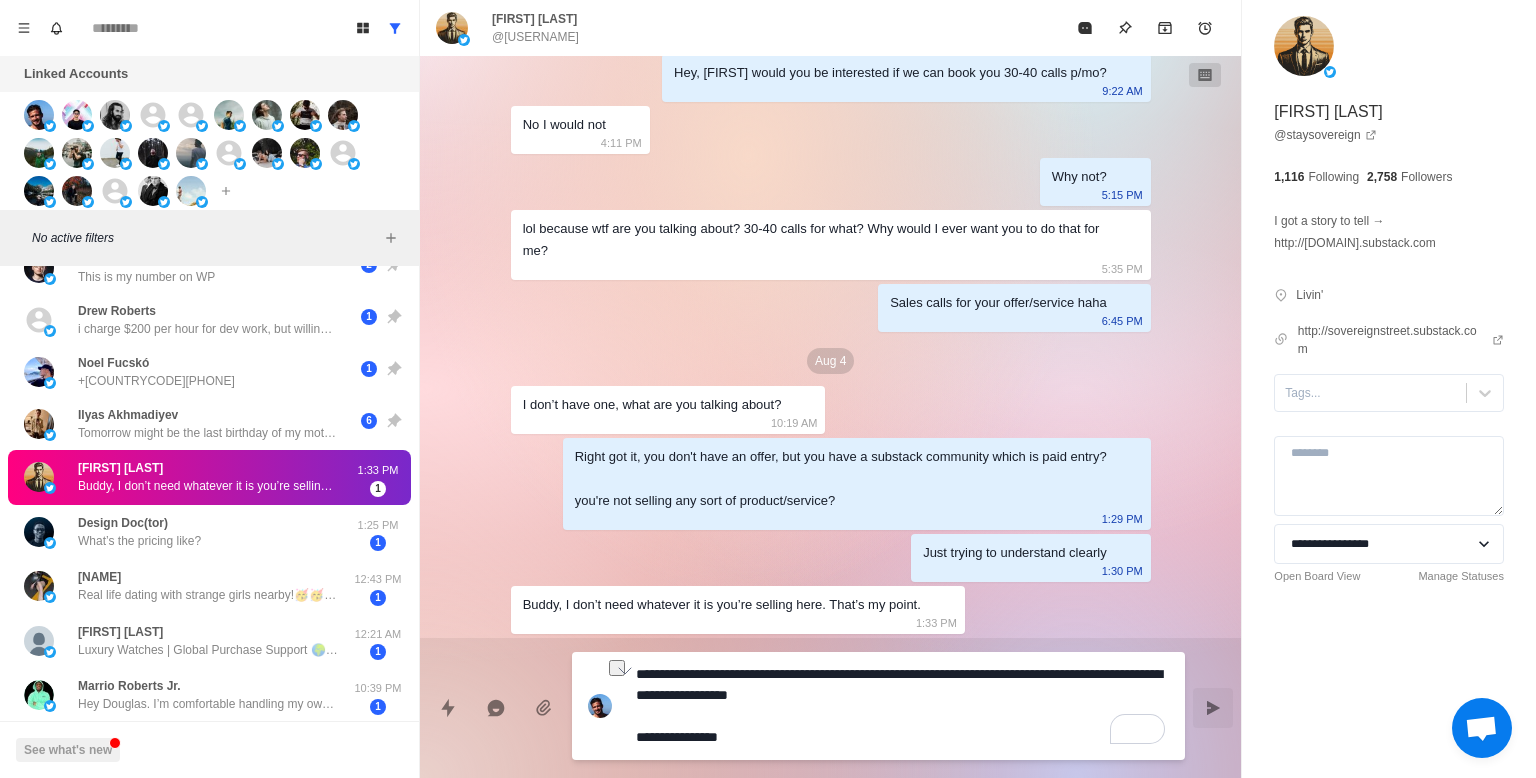 drag, startPoint x: 935, startPoint y: 675, endPoint x: 1076, endPoint y: 680, distance: 141.08862 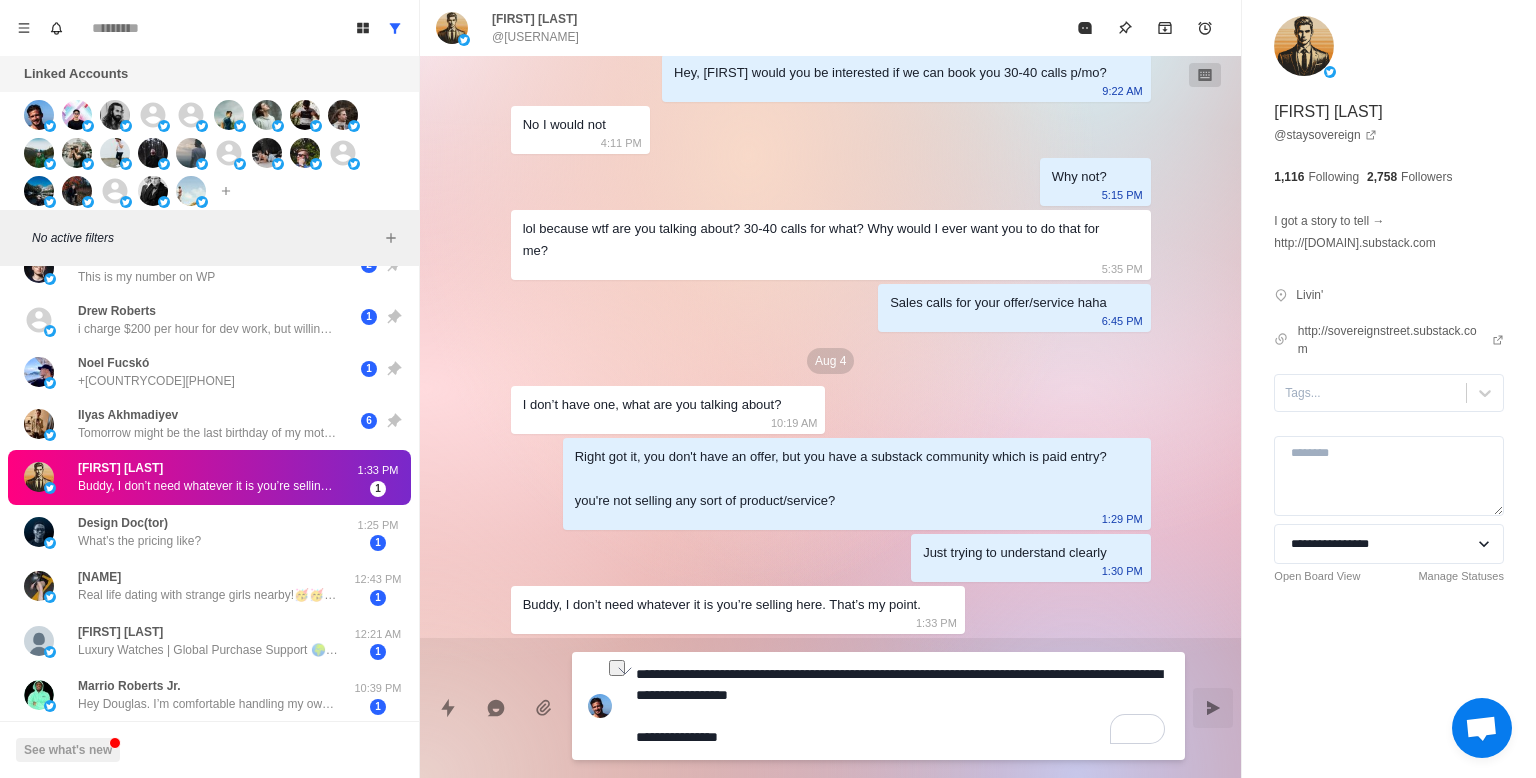 click on "**********" at bounding box center [902, 706] 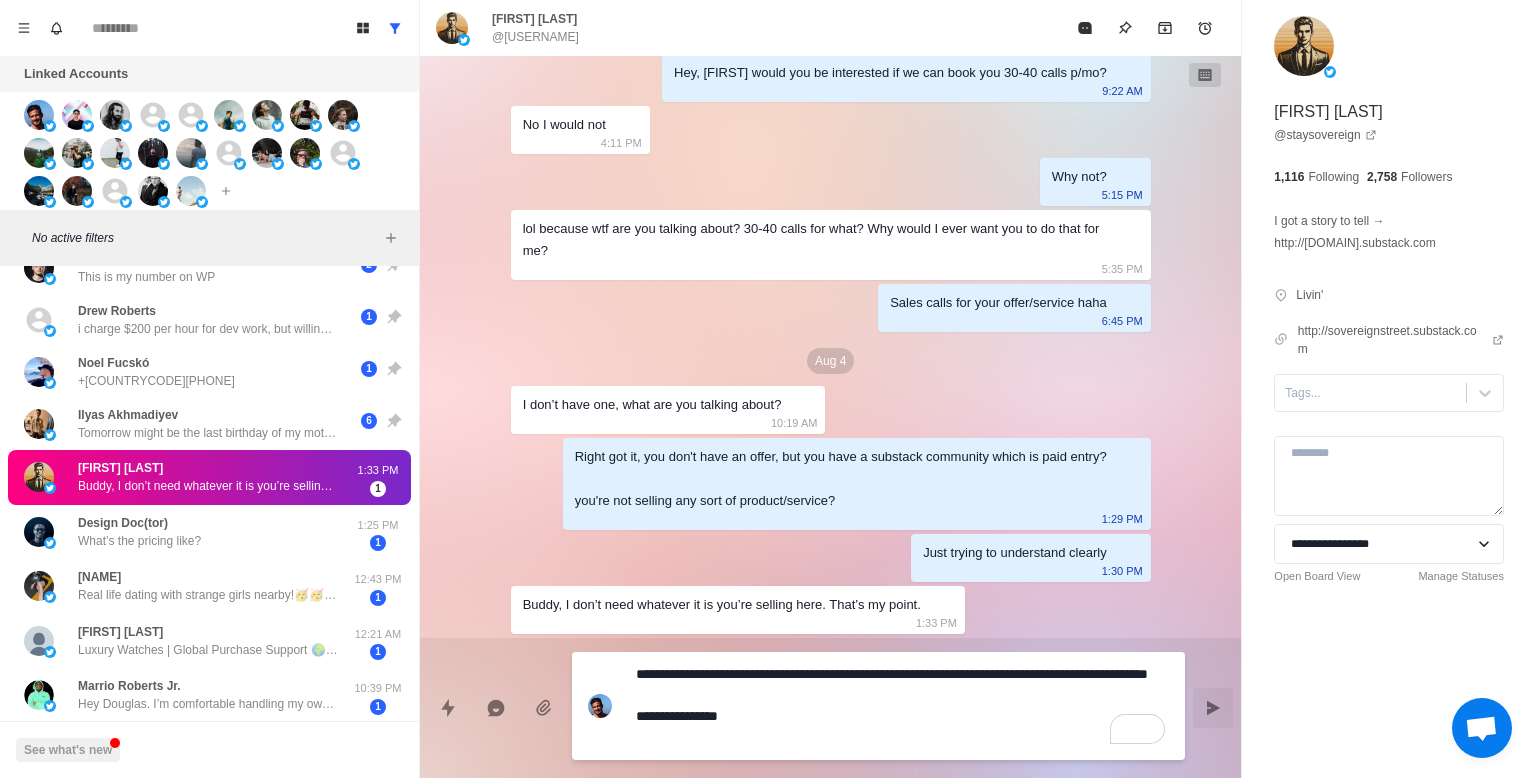 click on "**********" at bounding box center [902, 706] 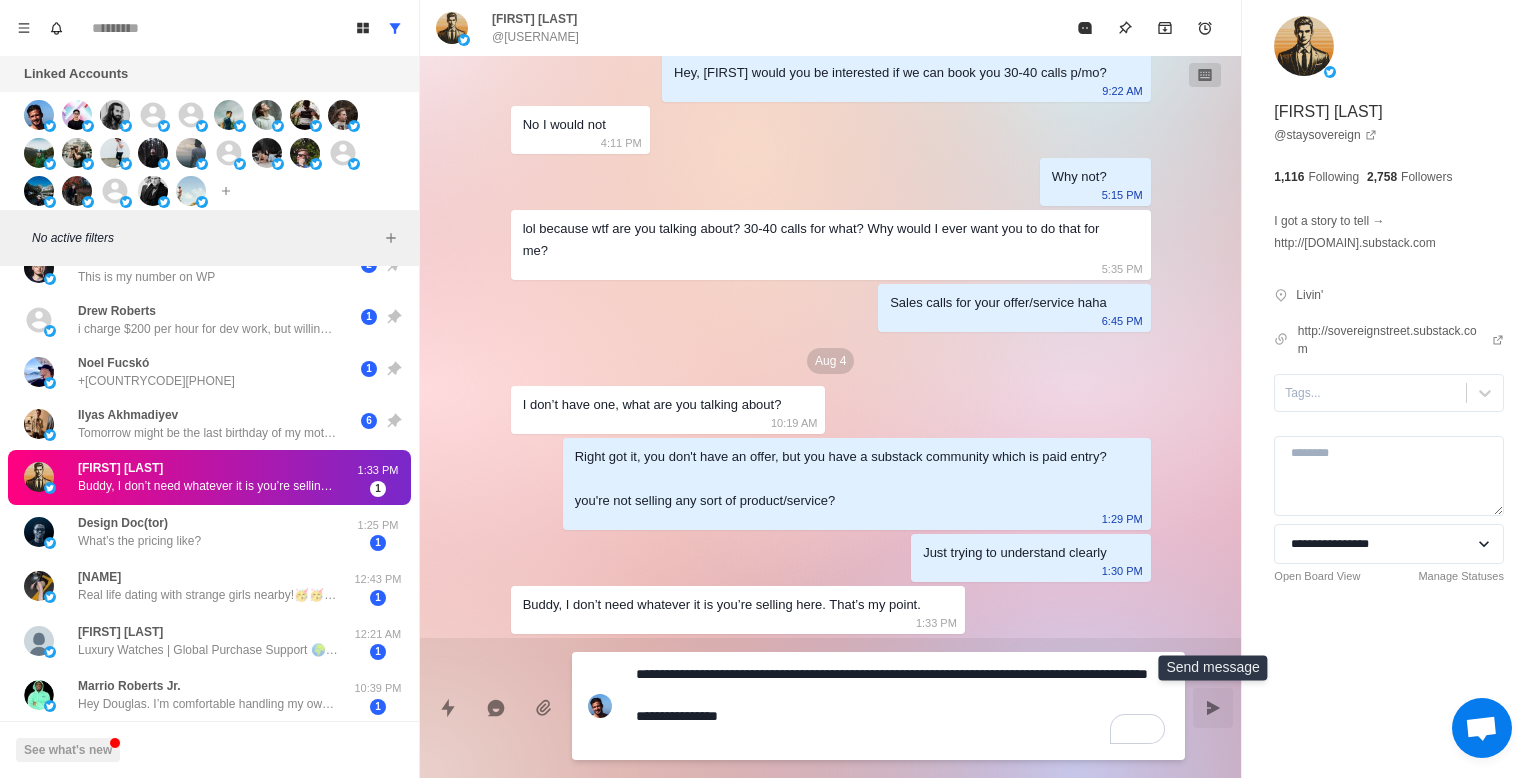 click at bounding box center [1213, 708] 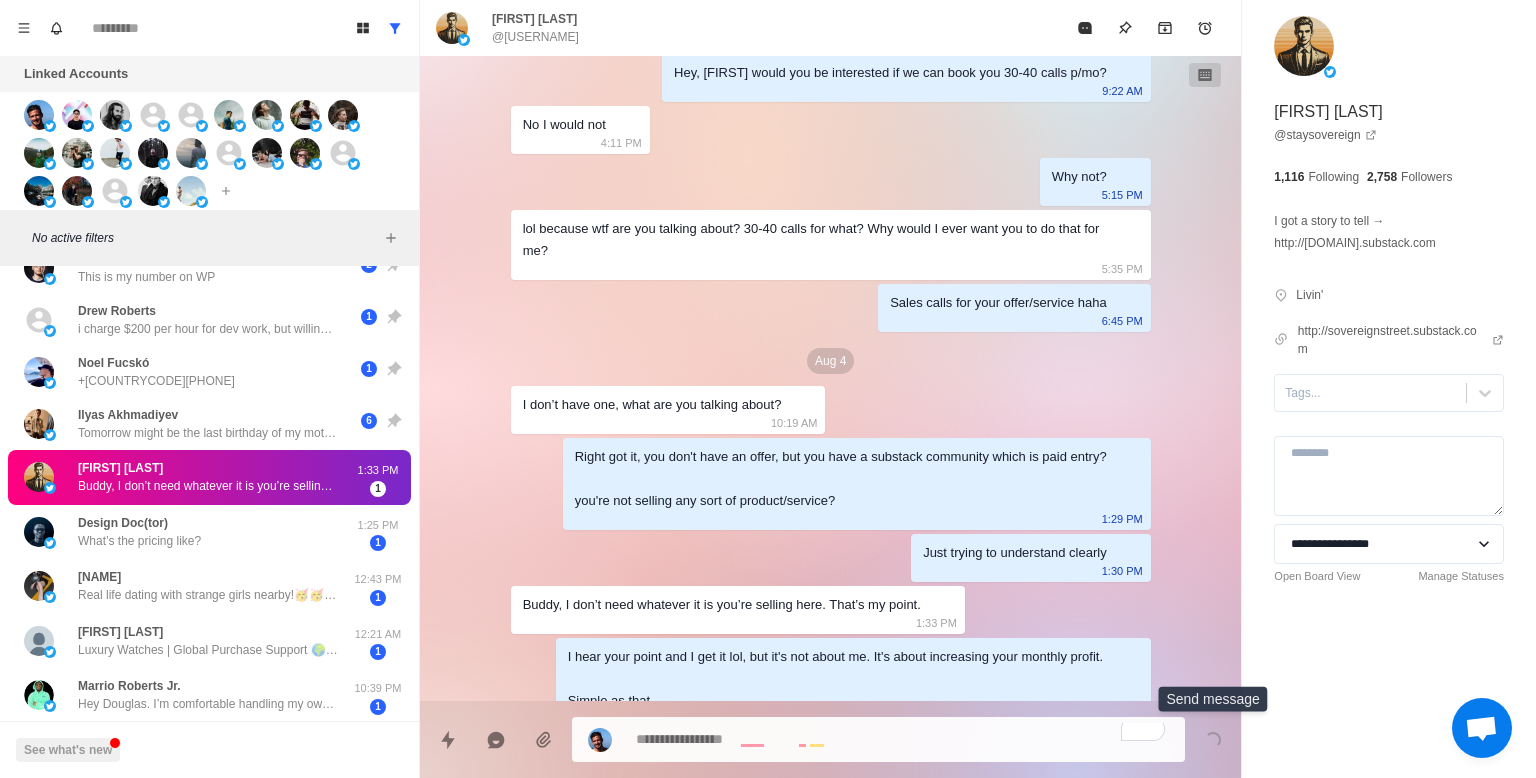 scroll, scrollTop: 101, scrollLeft: 0, axis: vertical 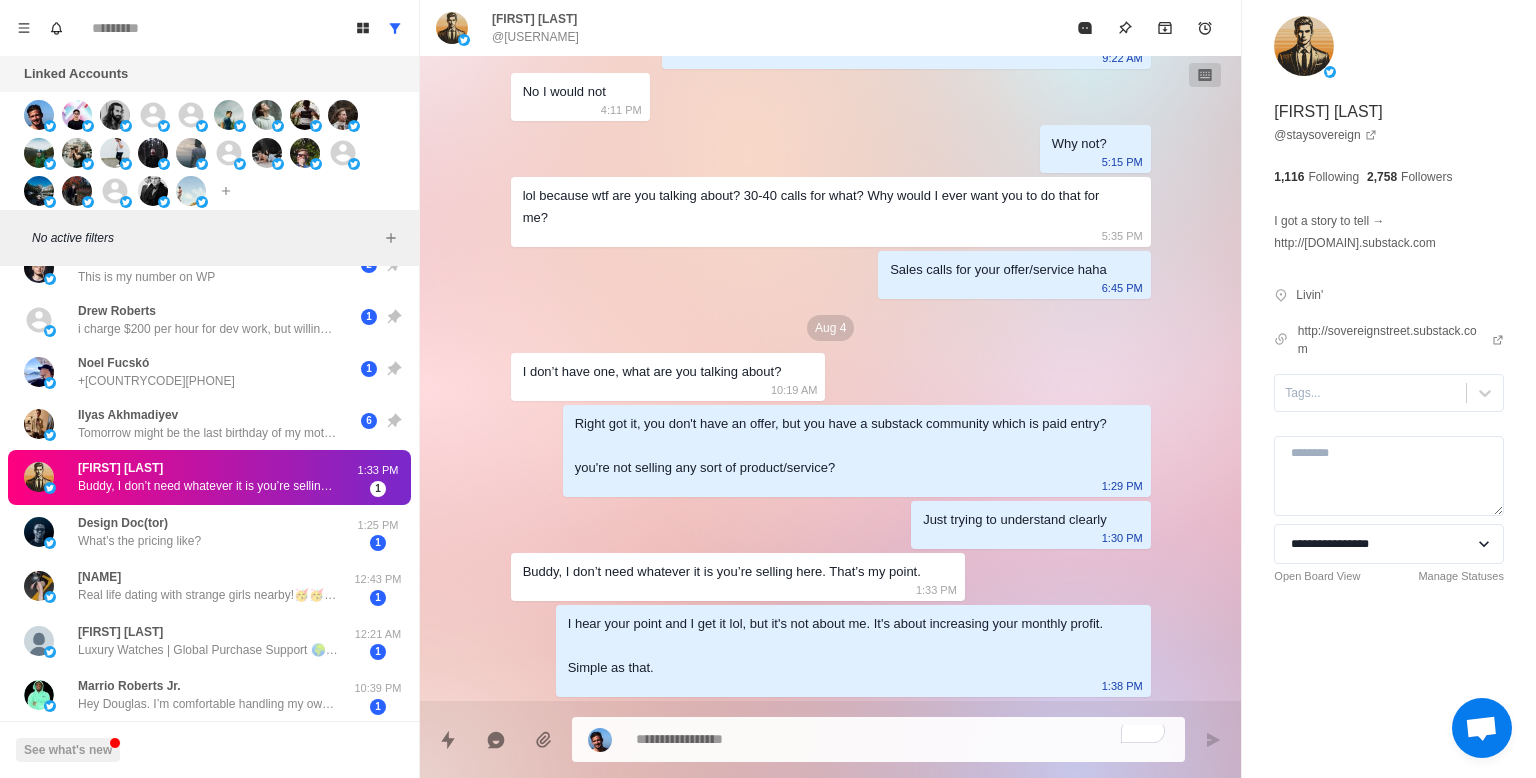 click at bounding box center [902, 739] 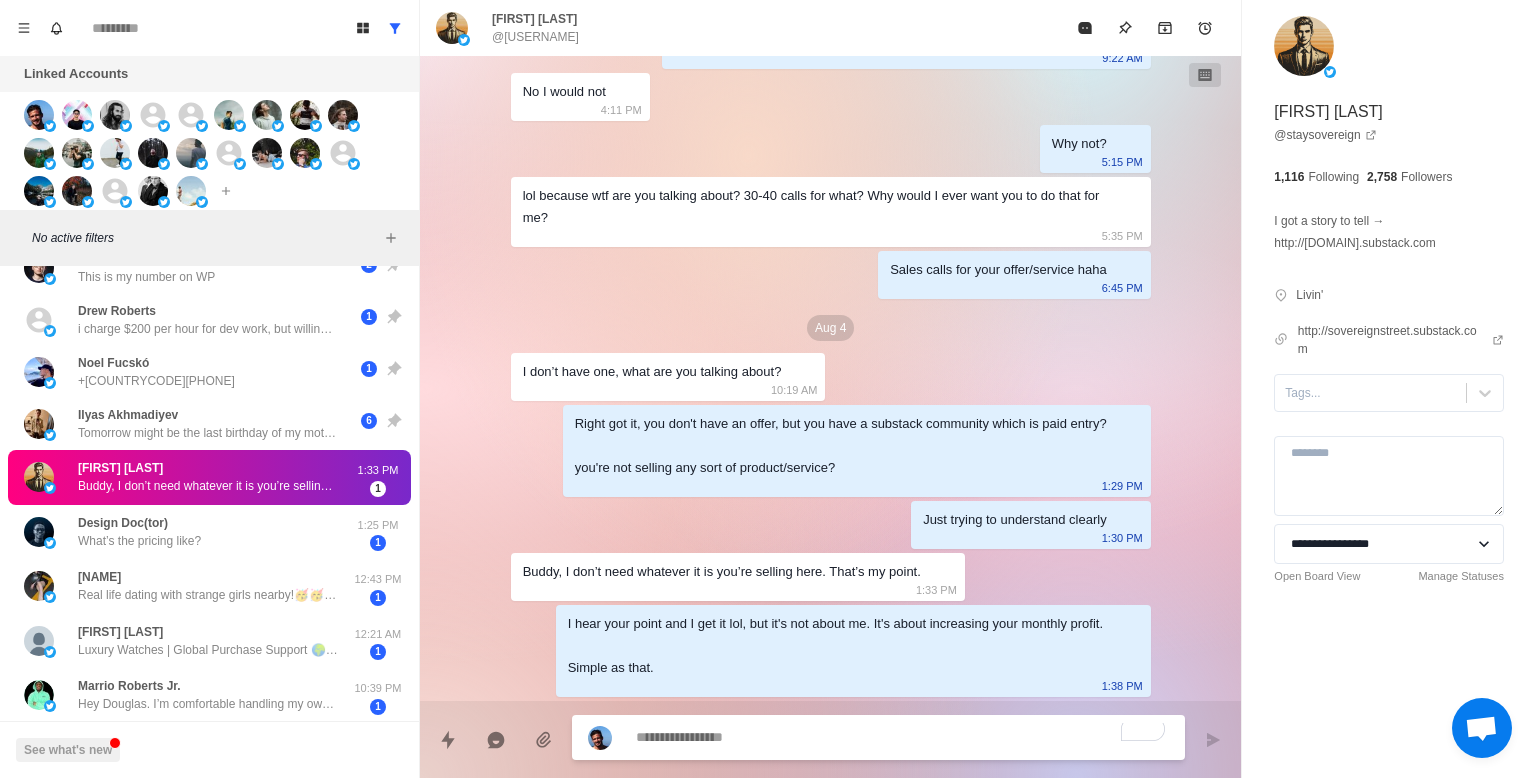 click on "Aug [DAY] Hey, [NAME] would you be interested if we can book you 30-40 calls p/mo? [TIME] No I would not [TIME] Why not? [TIME] lol because wtf are you talking about? 30-40 calls for what? Why would I ever want you to do that for me? [TIME] Sales calls for your offer/service haha [TIME] Aug [DAY] I don’t have one, what are you talking about? [TIME] Right got it, you don't have an offer, but you have a substack community which is paid entry?
you're not selling any sort of product/service? [TIME] Just trying to understand clearly [TIME] Buddy, I don’t need whatever it is you’re selling here. That’s my point. [TIME] I hear your point and I get it lol, but it's not about me. It's about increasing your monthly profit.
Simple as that. [TIME]" at bounding box center [831, 328] 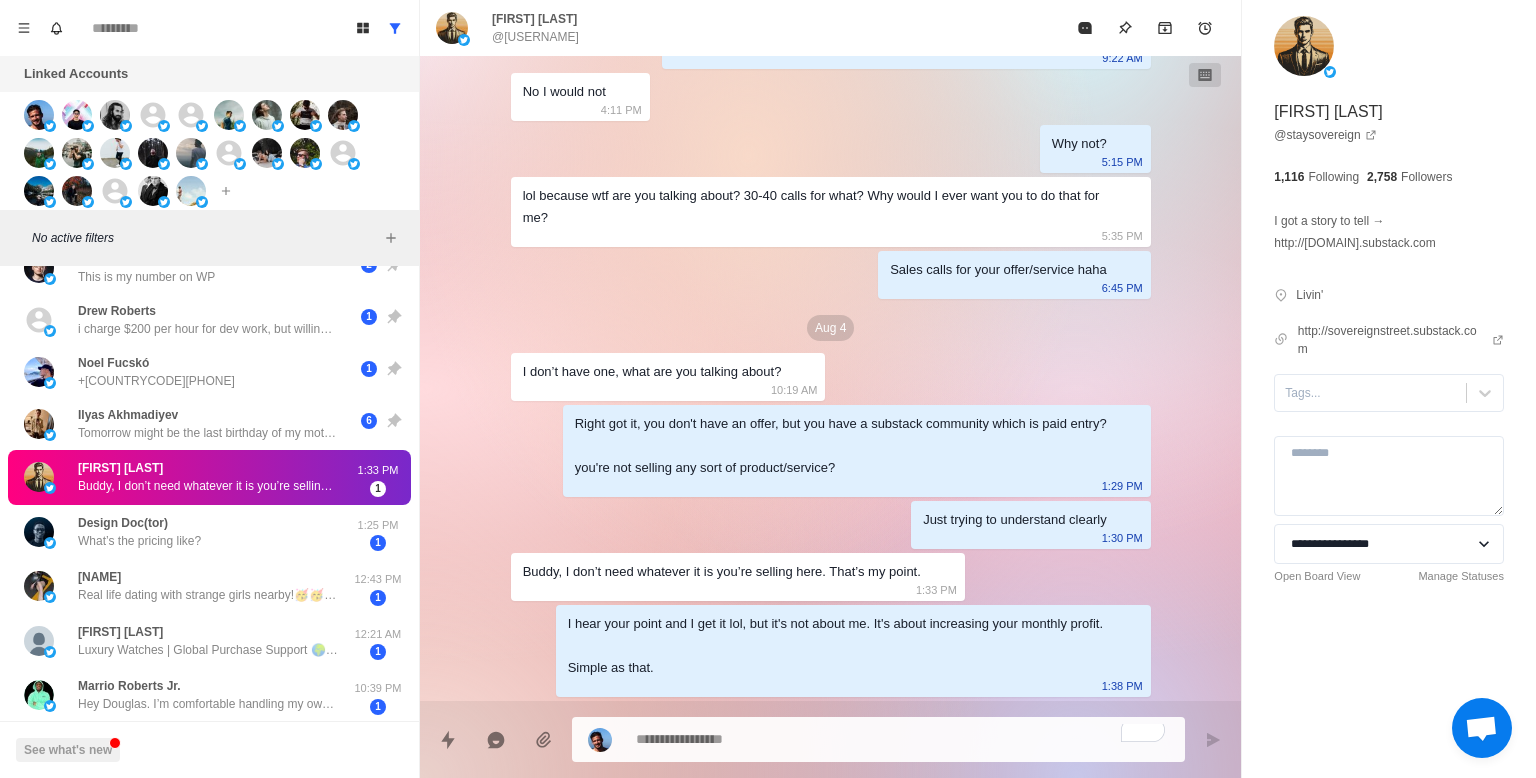 click at bounding box center [612, 740] 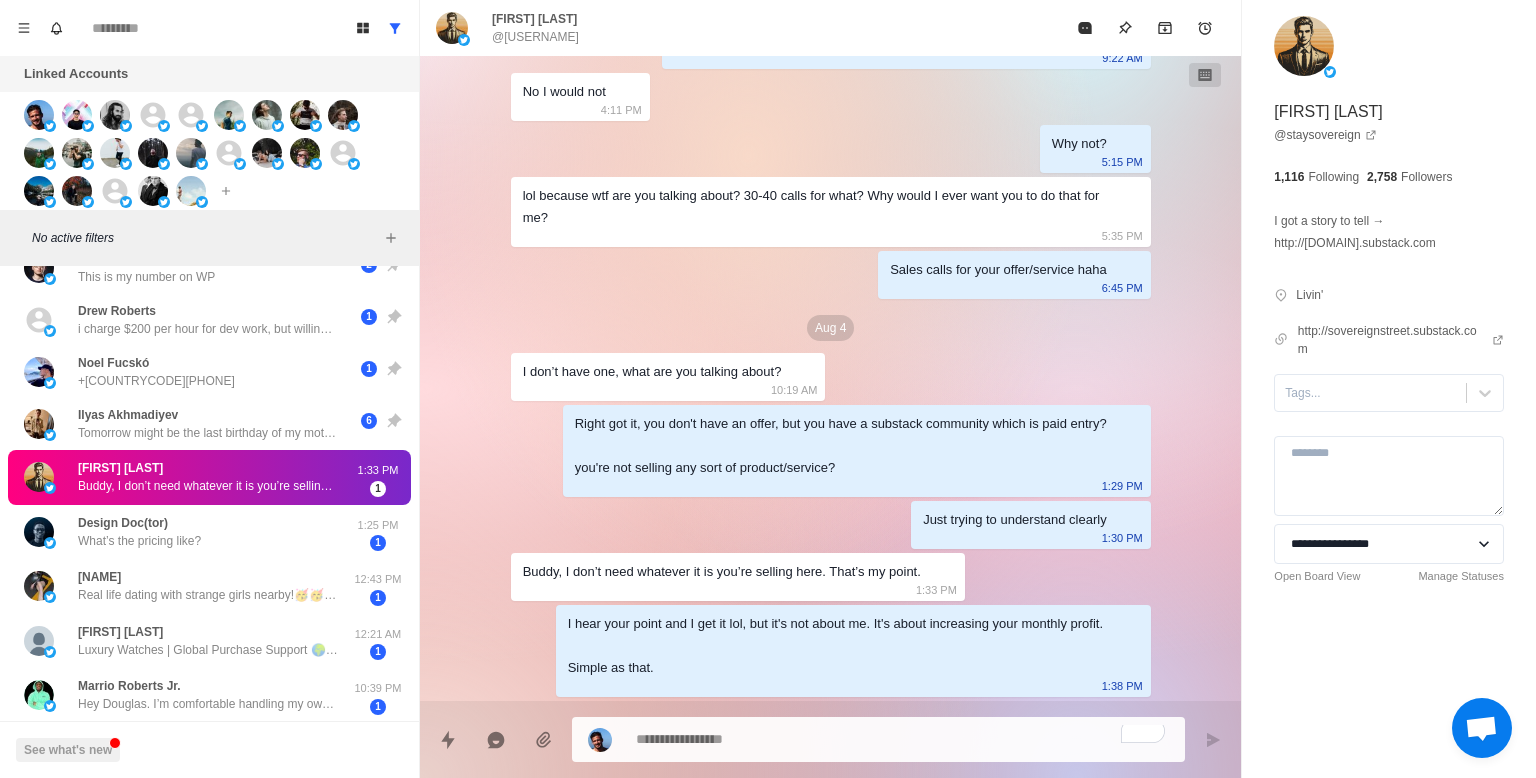 click at bounding box center [878, 739] 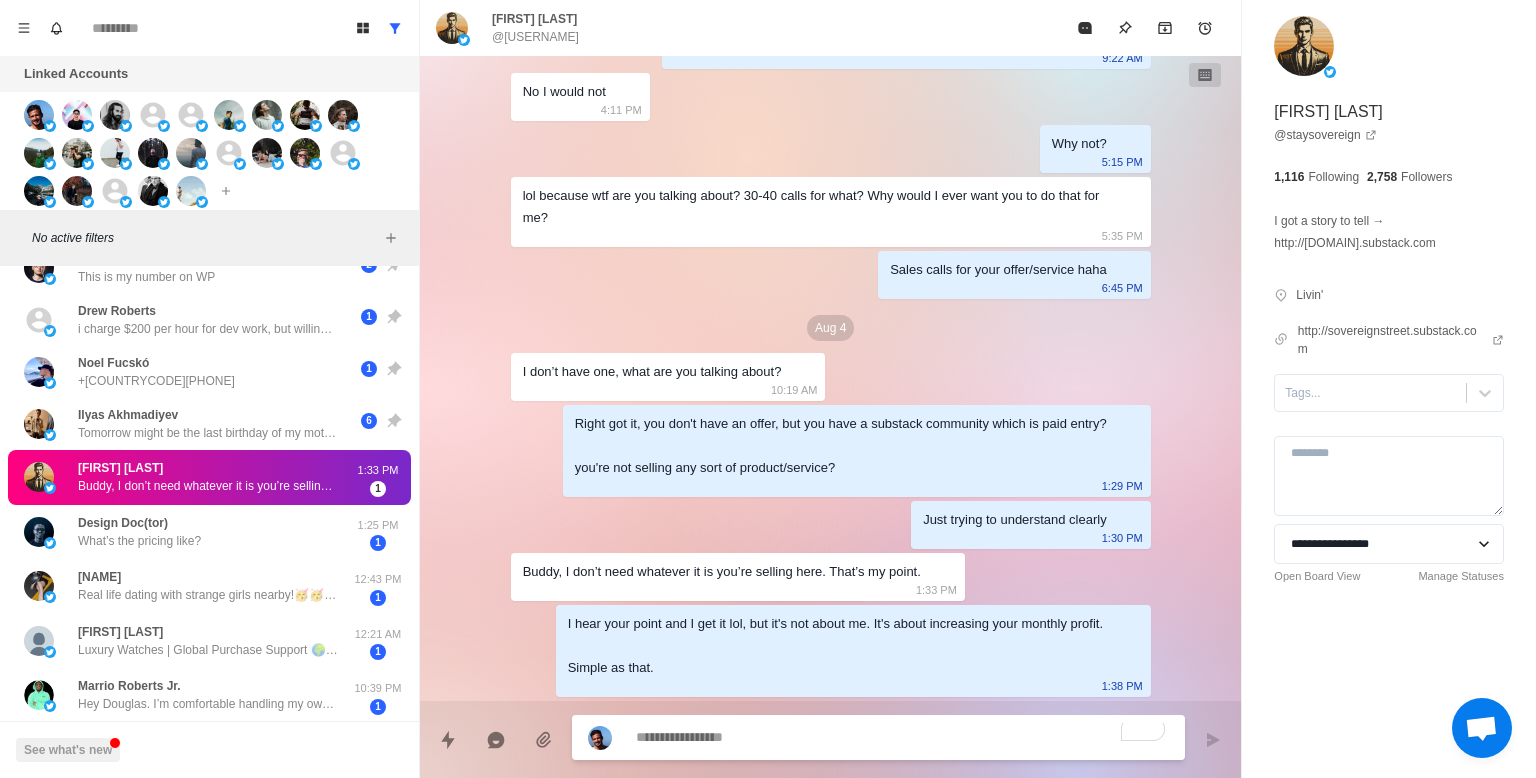 click on "Aug [DAY] Hey, [NAME] would you be interested if we can book you 30-40 calls p/mo? [TIME] No I would not [TIME] Why not? [TIME] lol because wtf are you talking about? 30-40 calls for what? Why would I ever want you to do that for me? [TIME] Sales calls for your offer/service haha [TIME] Aug [DAY] I don’t have one, what are you talking about? [TIME] Right got it, you don't have an offer, but you have a substack community which is paid entry?
you're not selling any sort of product/service? [TIME] Just trying to understand clearly [TIME] Buddy, I don’t need whatever it is you’re selling here. That’s my point. [TIME] I hear your point and I get it lol, but it's not about me. It's about increasing your monthly profit.
Simple as that. [TIME]" at bounding box center (830, 378) 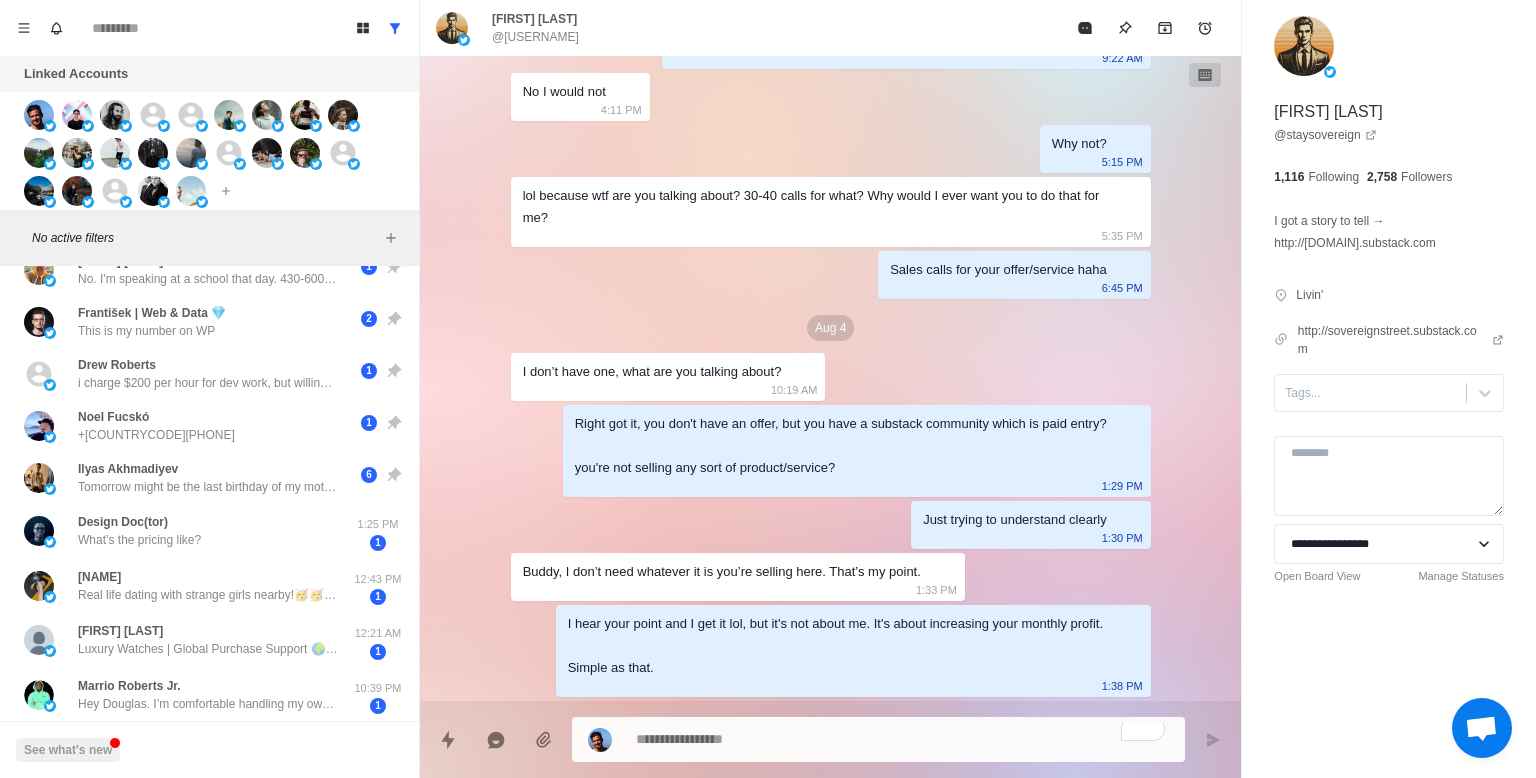 scroll, scrollTop: 312, scrollLeft: 0, axis: vertical 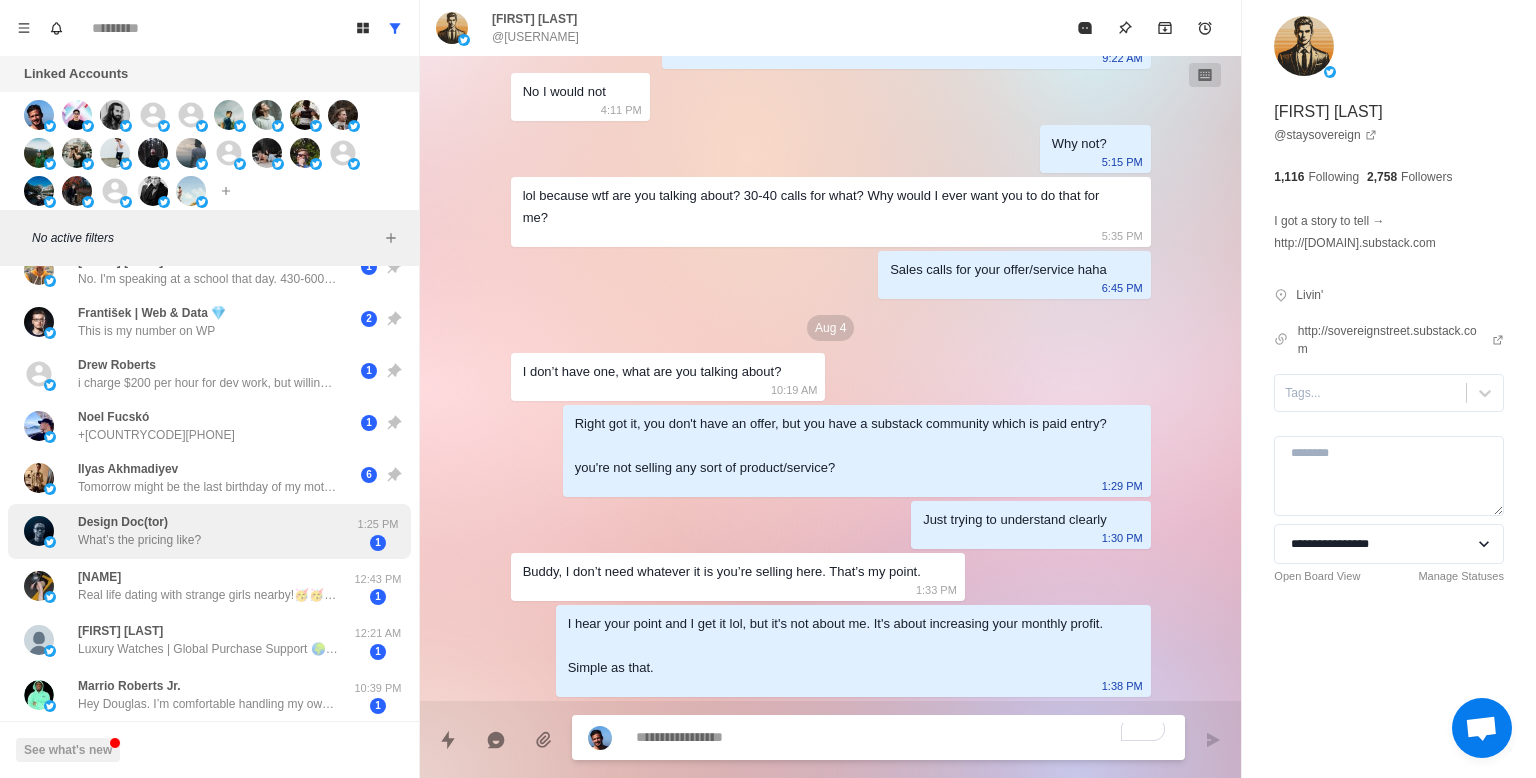 click on "Design Doc(tor) What’s the pricing like?" at bounding box center [188, 531] 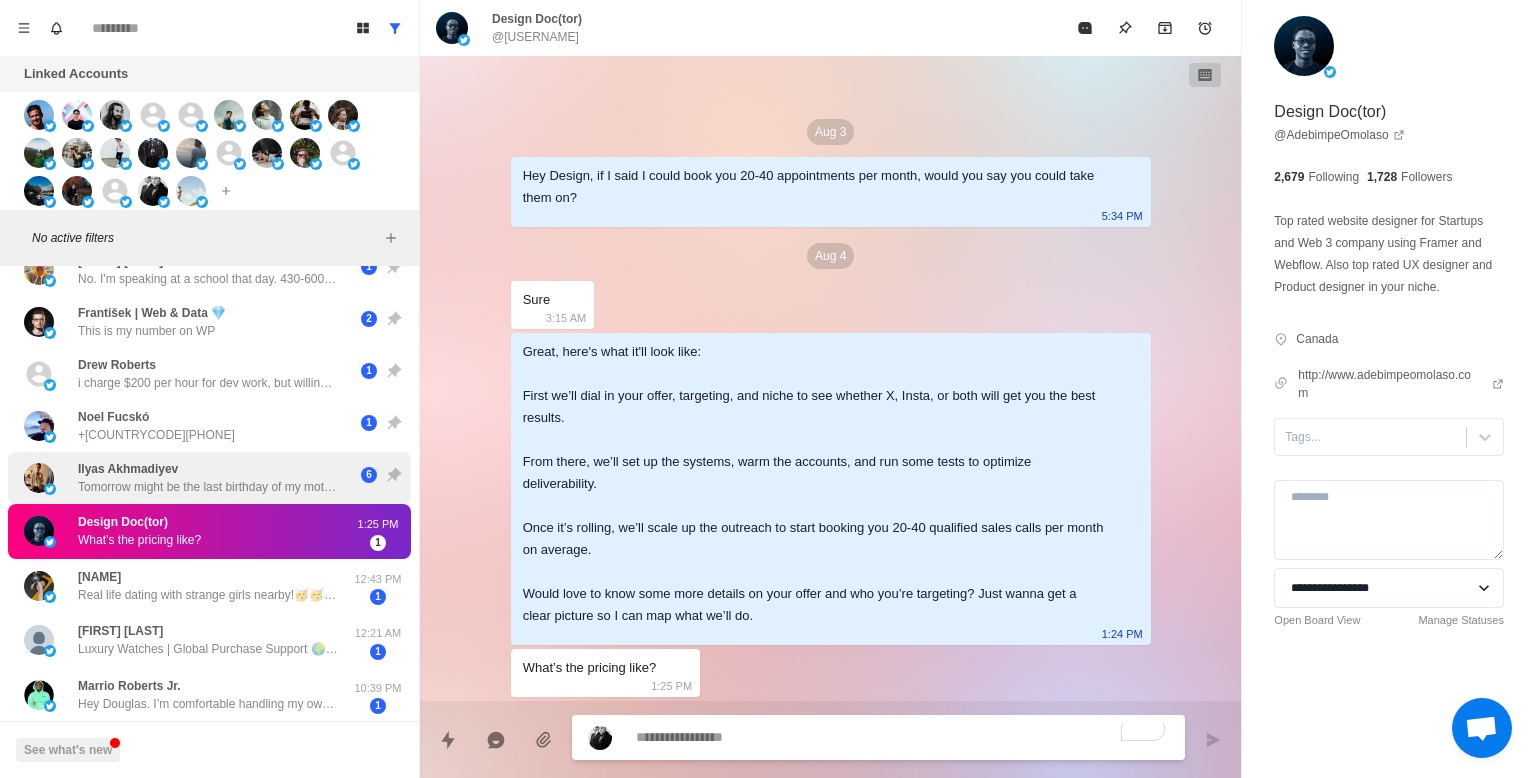 scroll, scrollTop: 0, scrollLeft: 0, axis: both 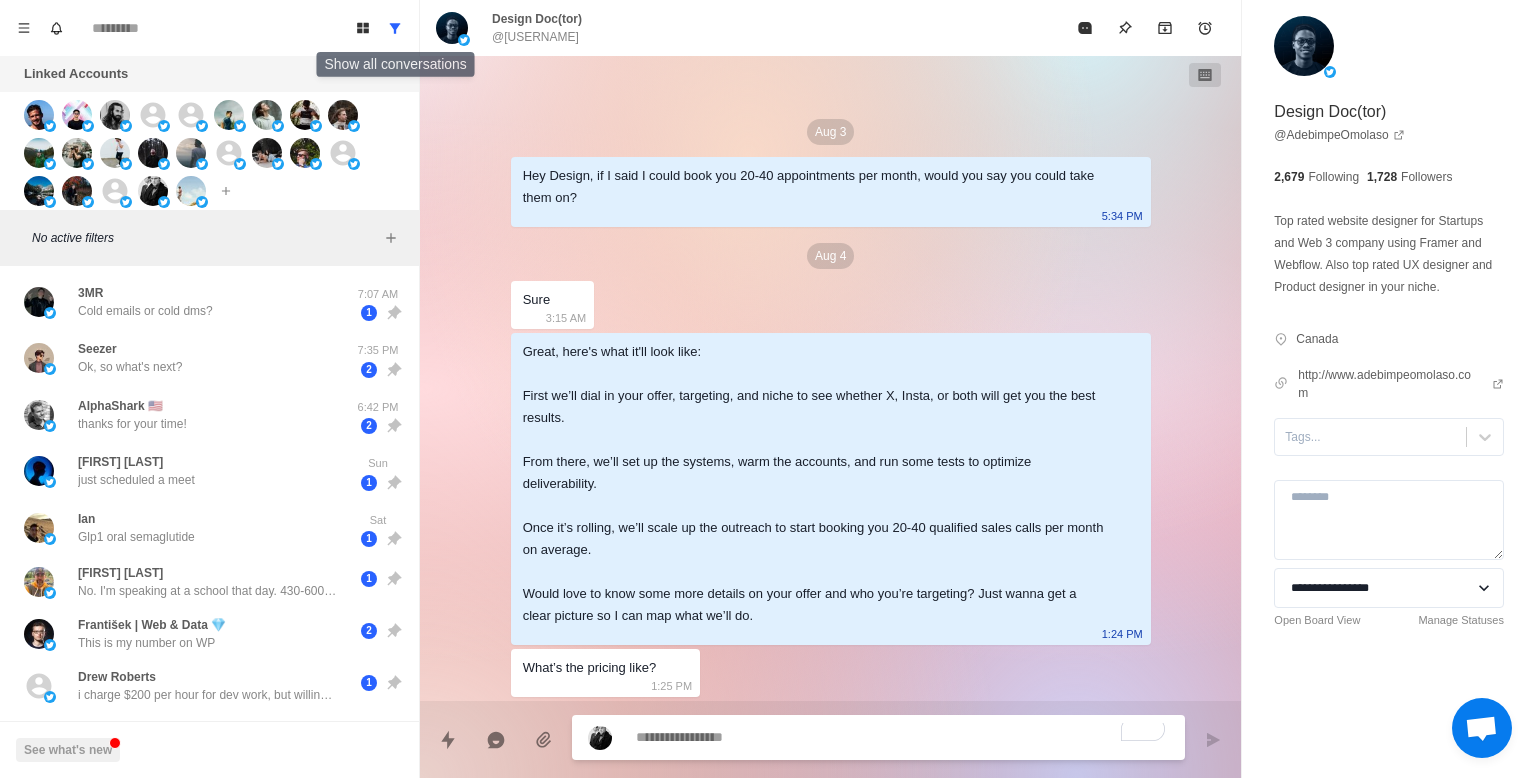 click on "Board View Tools Archived Chats Mark many as read Keyboard shortcuts Team Settings Upgrade Log out Past reminders No notifications Create a reminder in a conversation  to be notified" at bounding box center (209, 28) 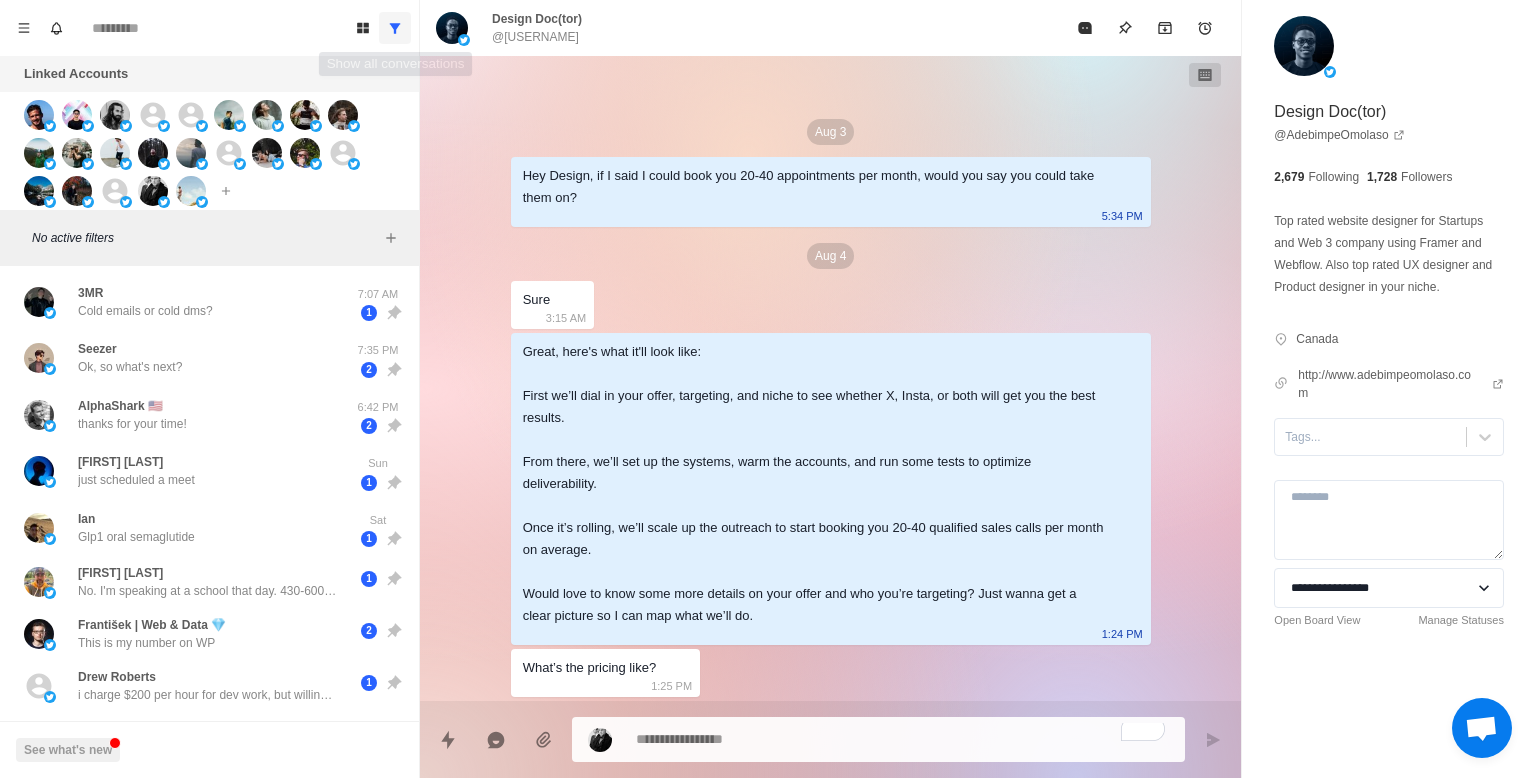 click at bounding box center (395, 28) 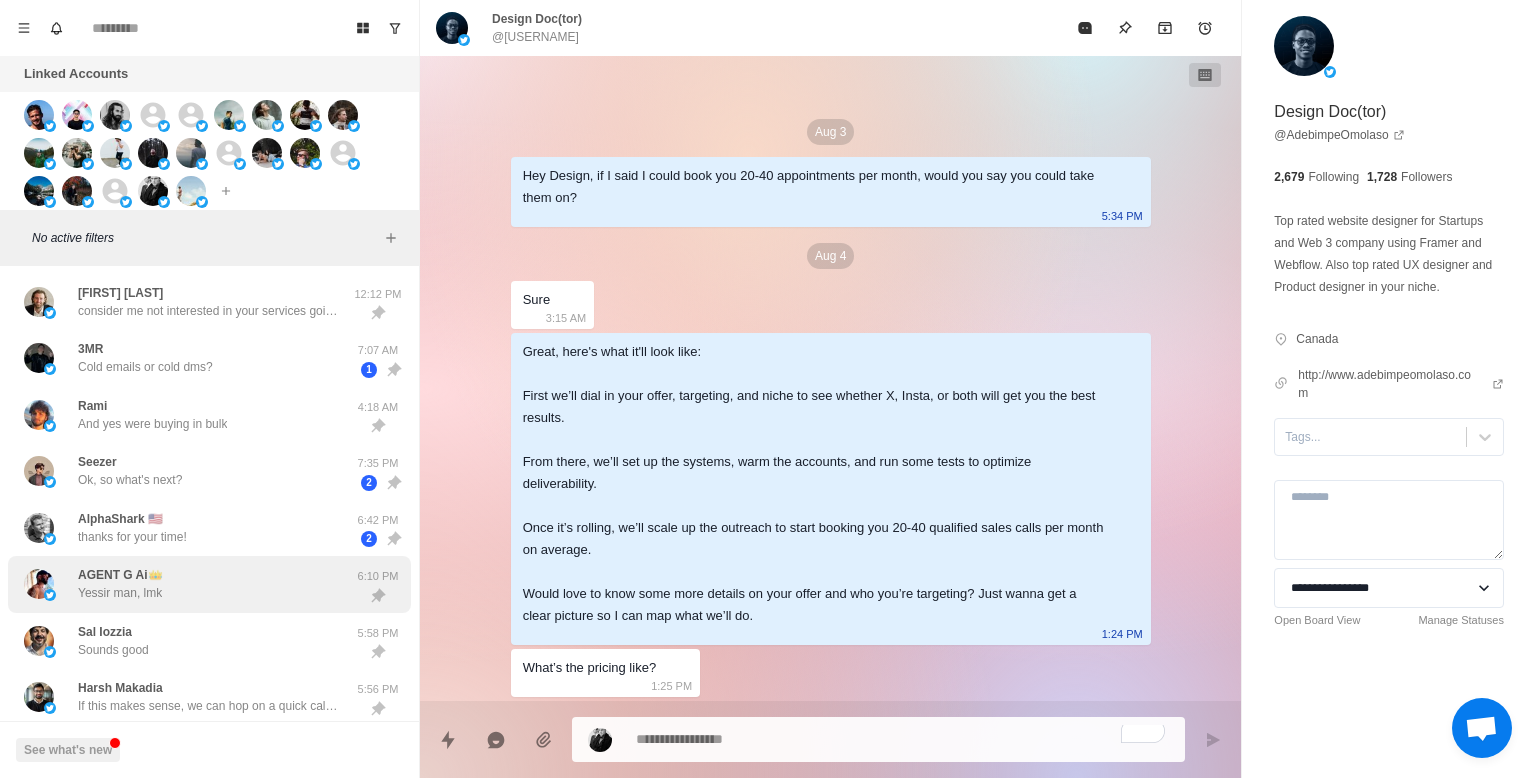 scroll, scrollTop: 164, scrollLeft: 0, axis: vertical 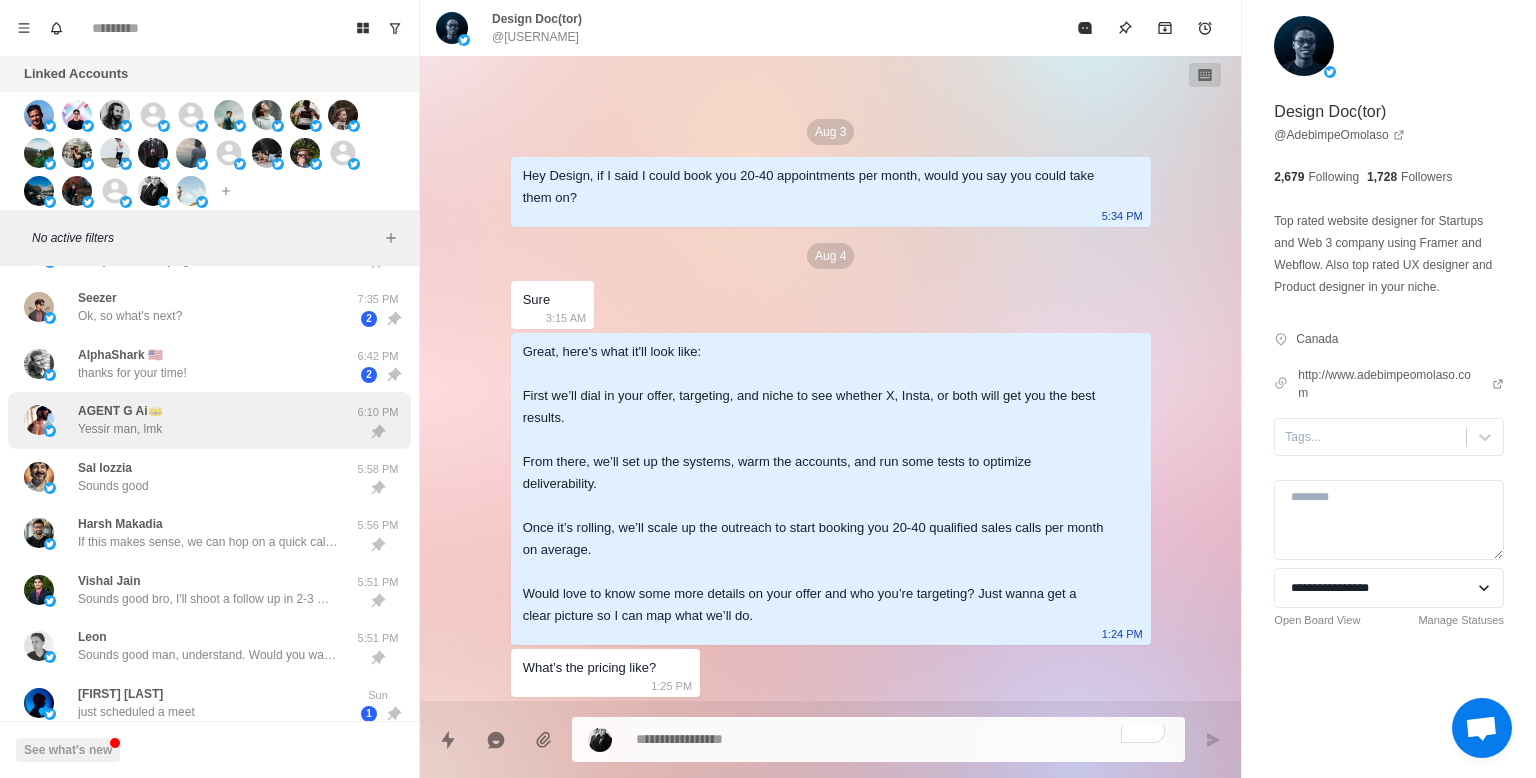 click on "AGENT G Ai👑 Yessir man, lmk" at bounding box center [188, 420] 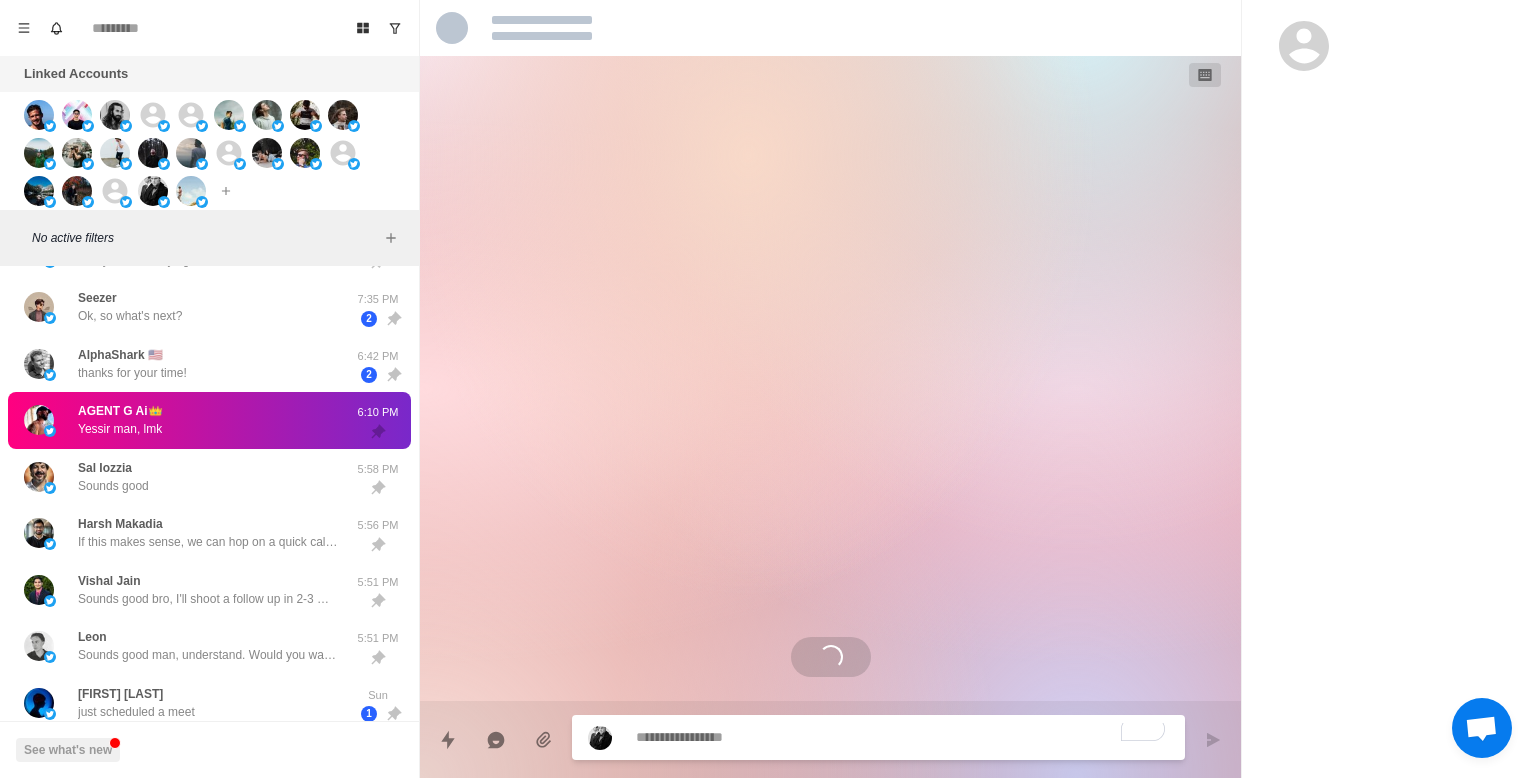 scroll, scrollTop: 2917, scrollLeft: 0, axis: vertical 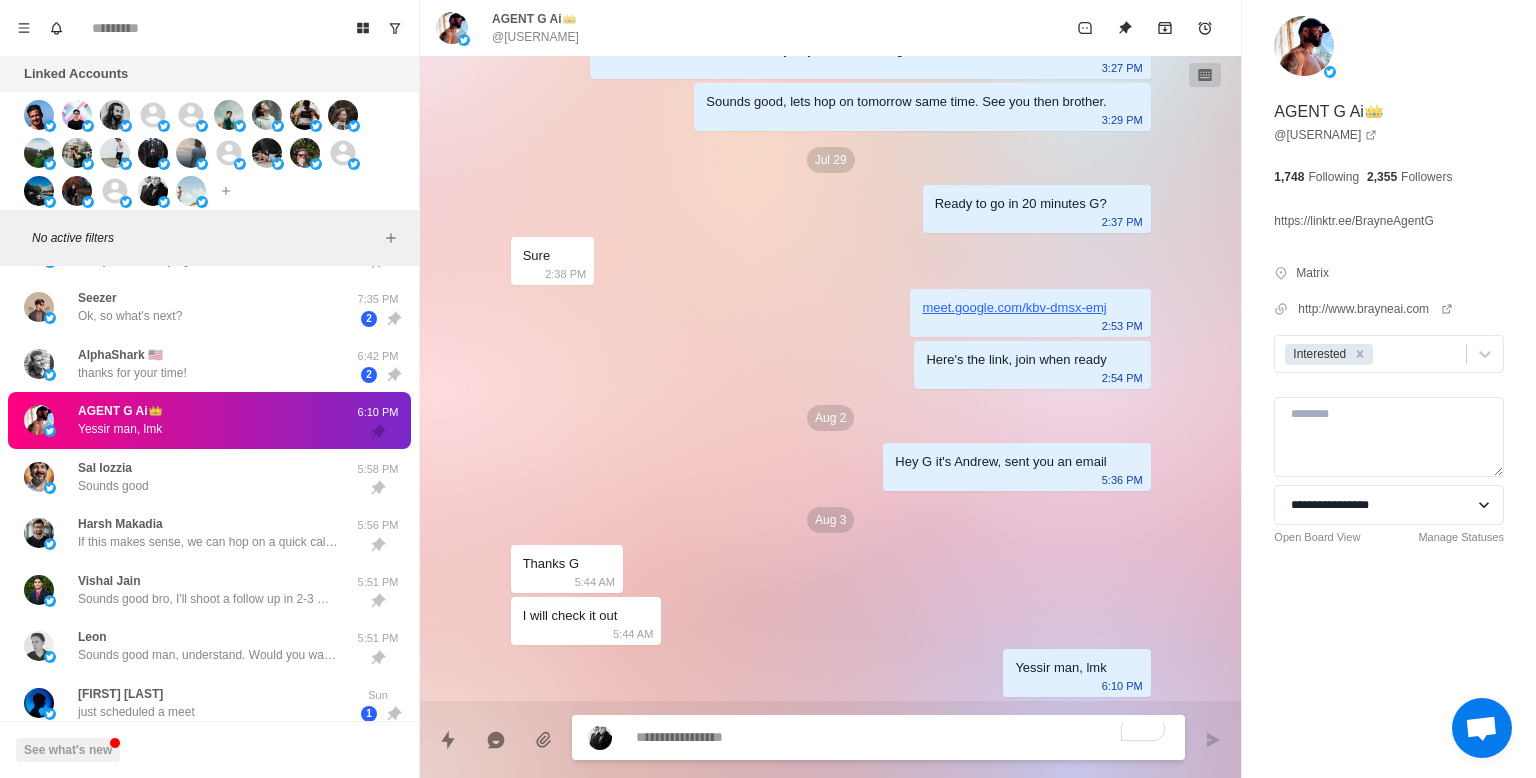 click at bounding box center (902, 737) 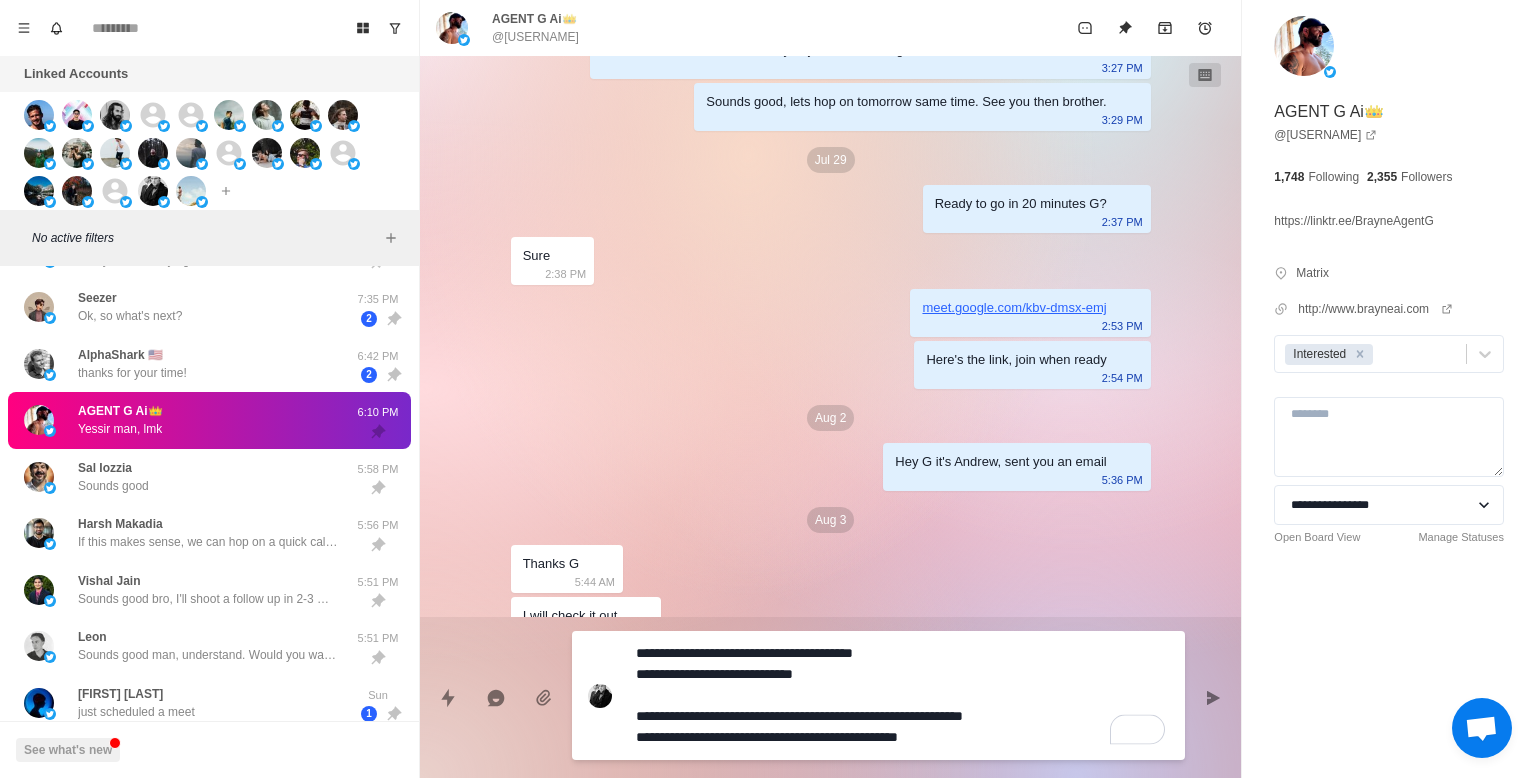 click on "**********" at bounding box center [902, 695] 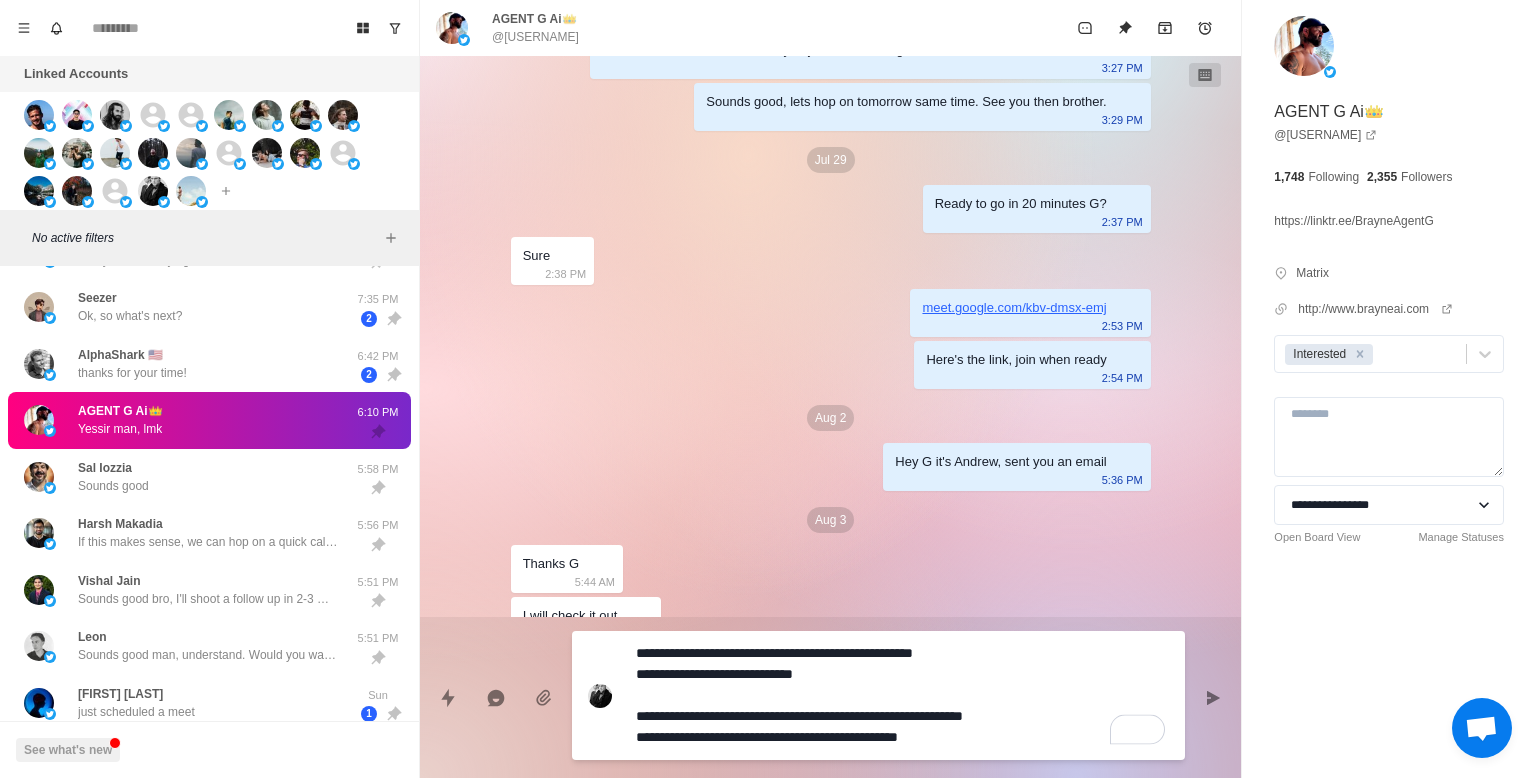 click on "**********" at bounding box center [902, 695] 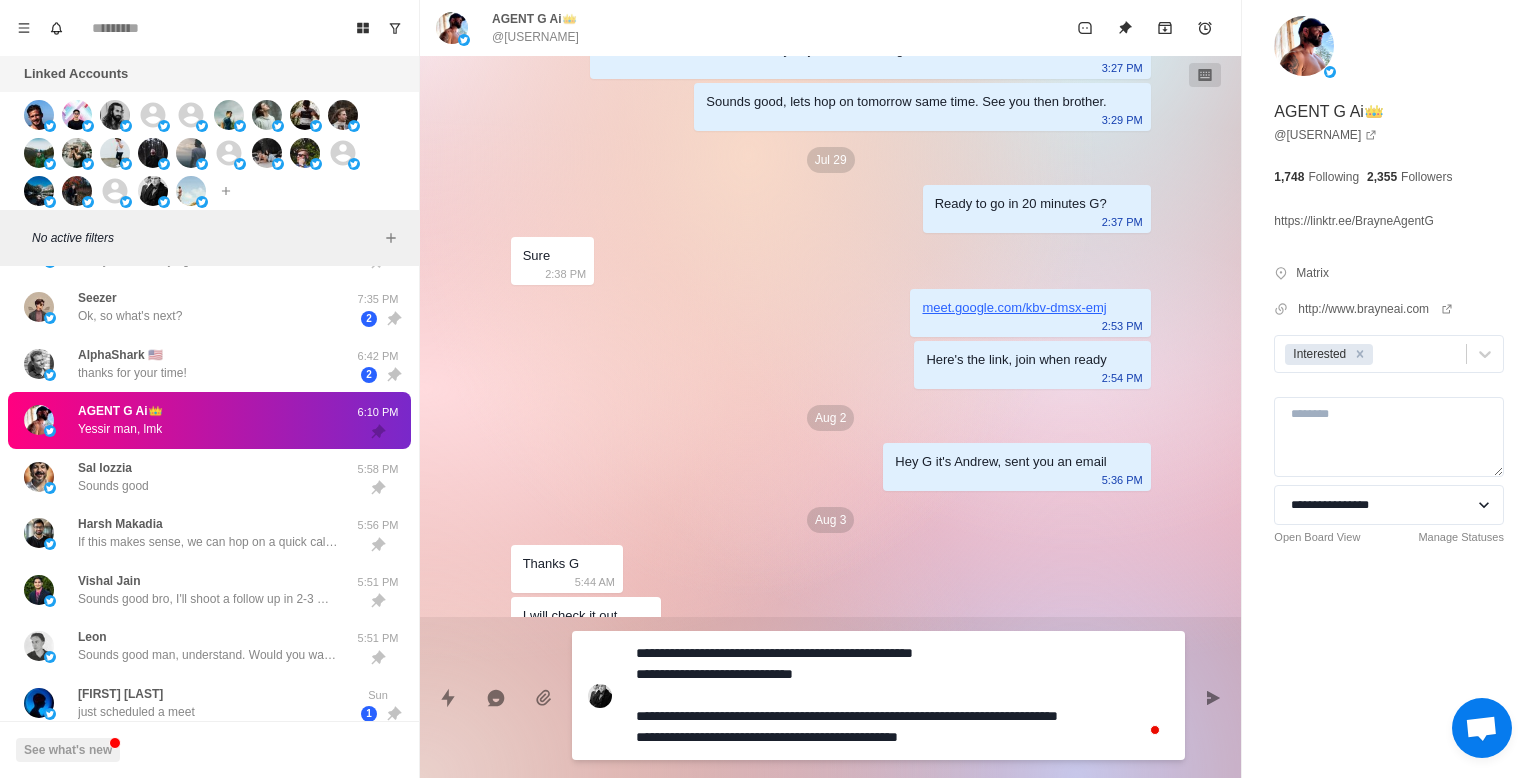 click on "**********" at bounding box center [902, 695] 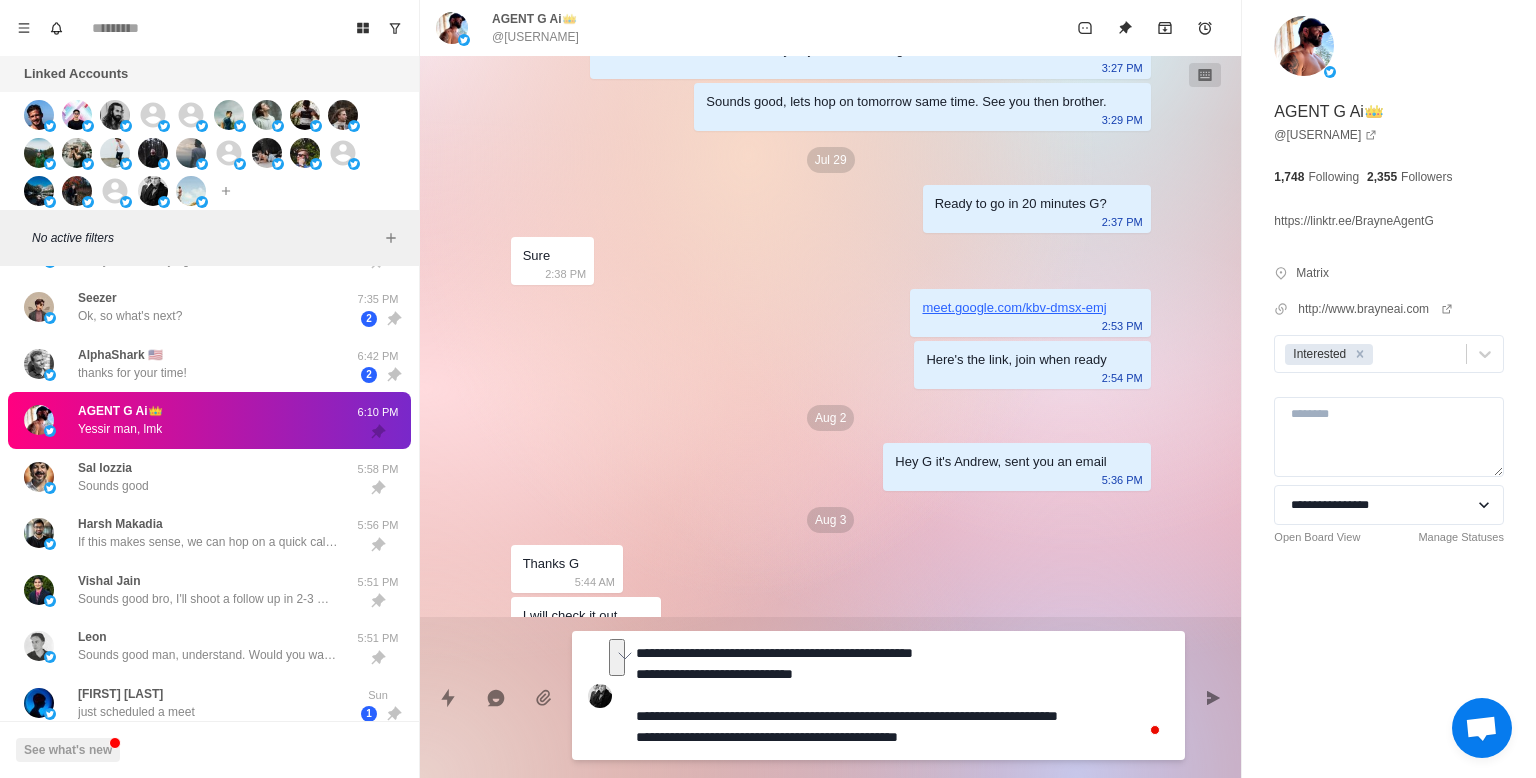 drag, startPoint x: 933, startPoint y: 717, endPoint x: 949, endPoint y: 715, distance: 16.124516 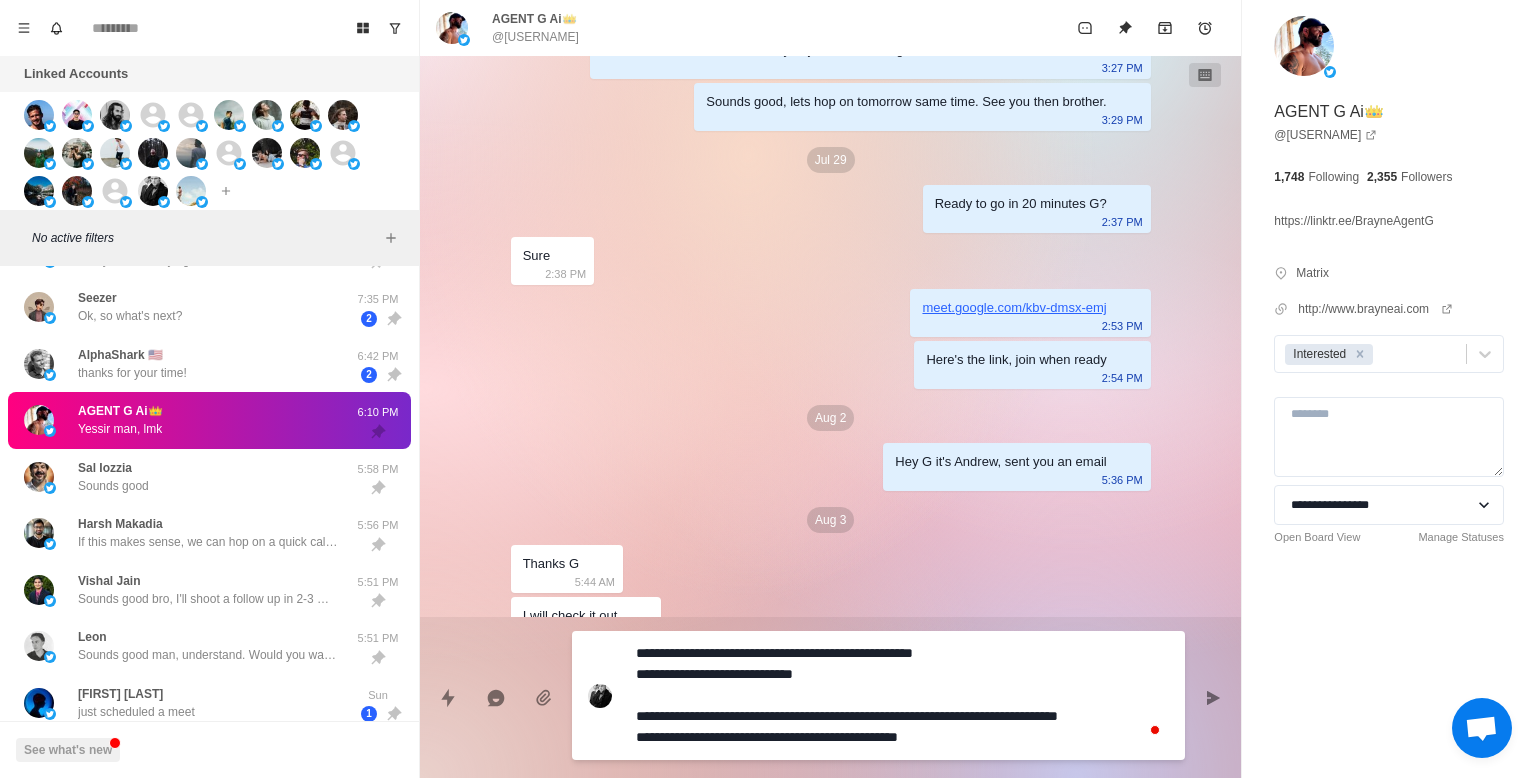 click on "**********" at bounding box center [902, 695] 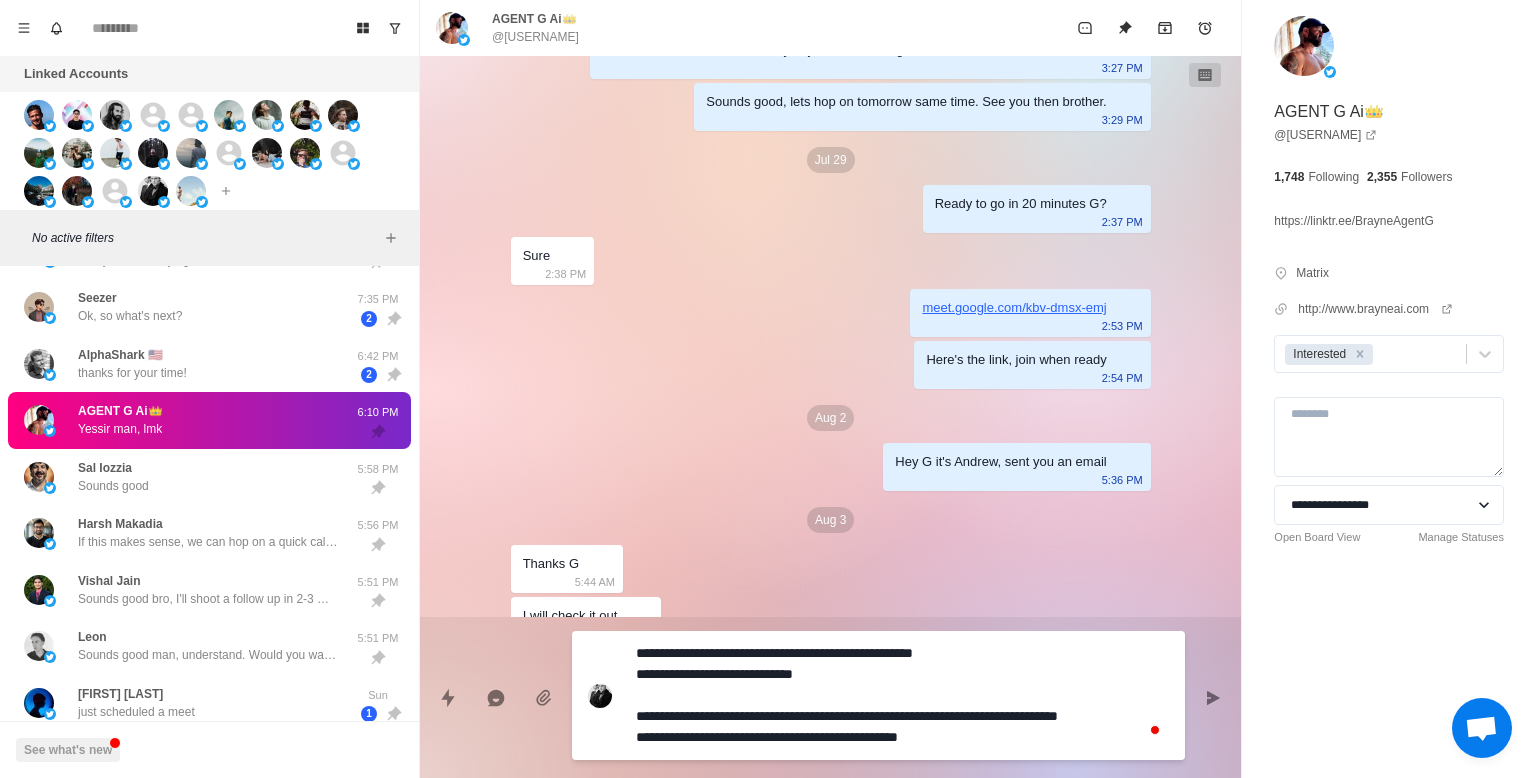 click on "**********" at bounding box center (902, 695) 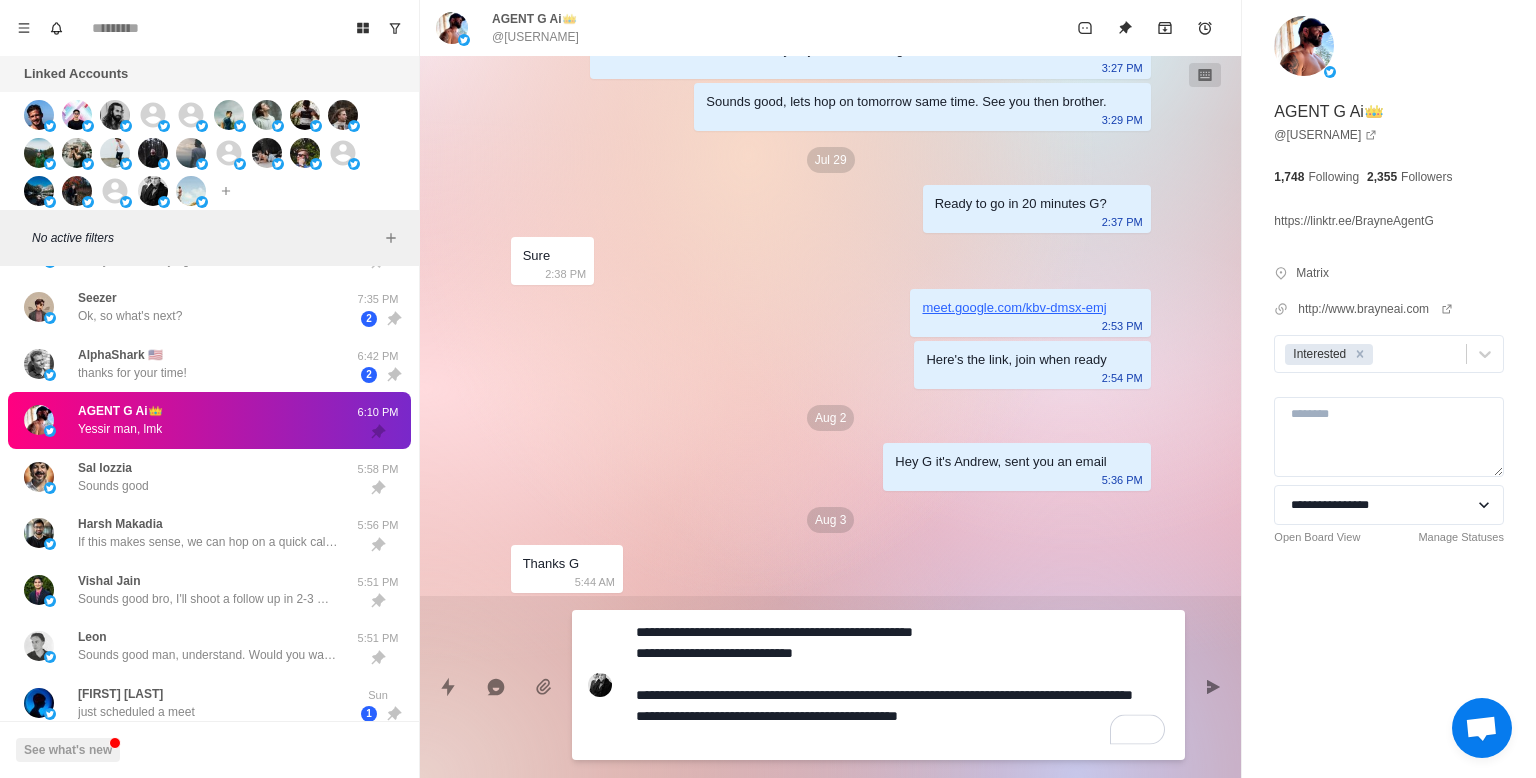 click on "**********" at bounding box center [902, 685] 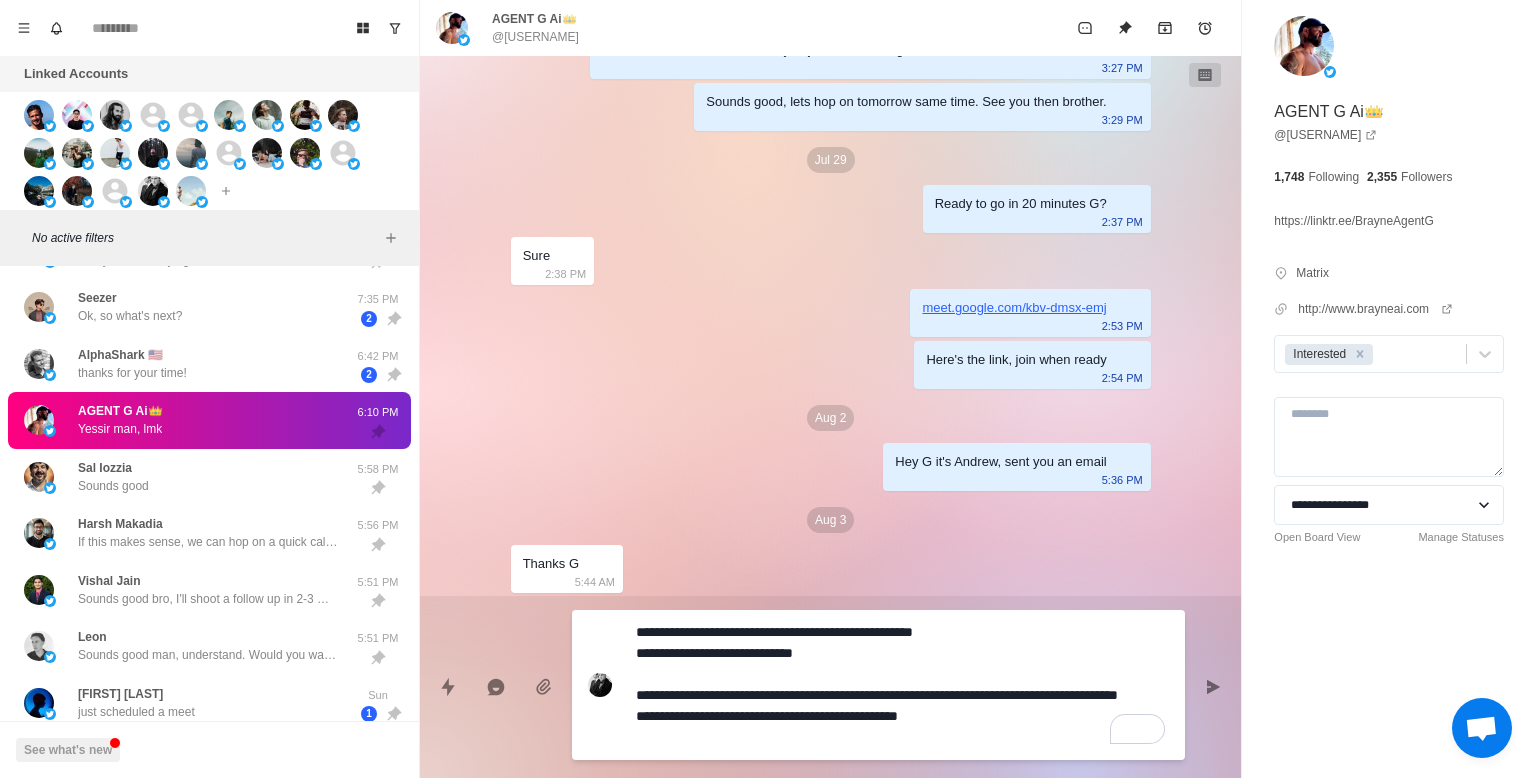click on "**********" at bounding box center (902, 685) 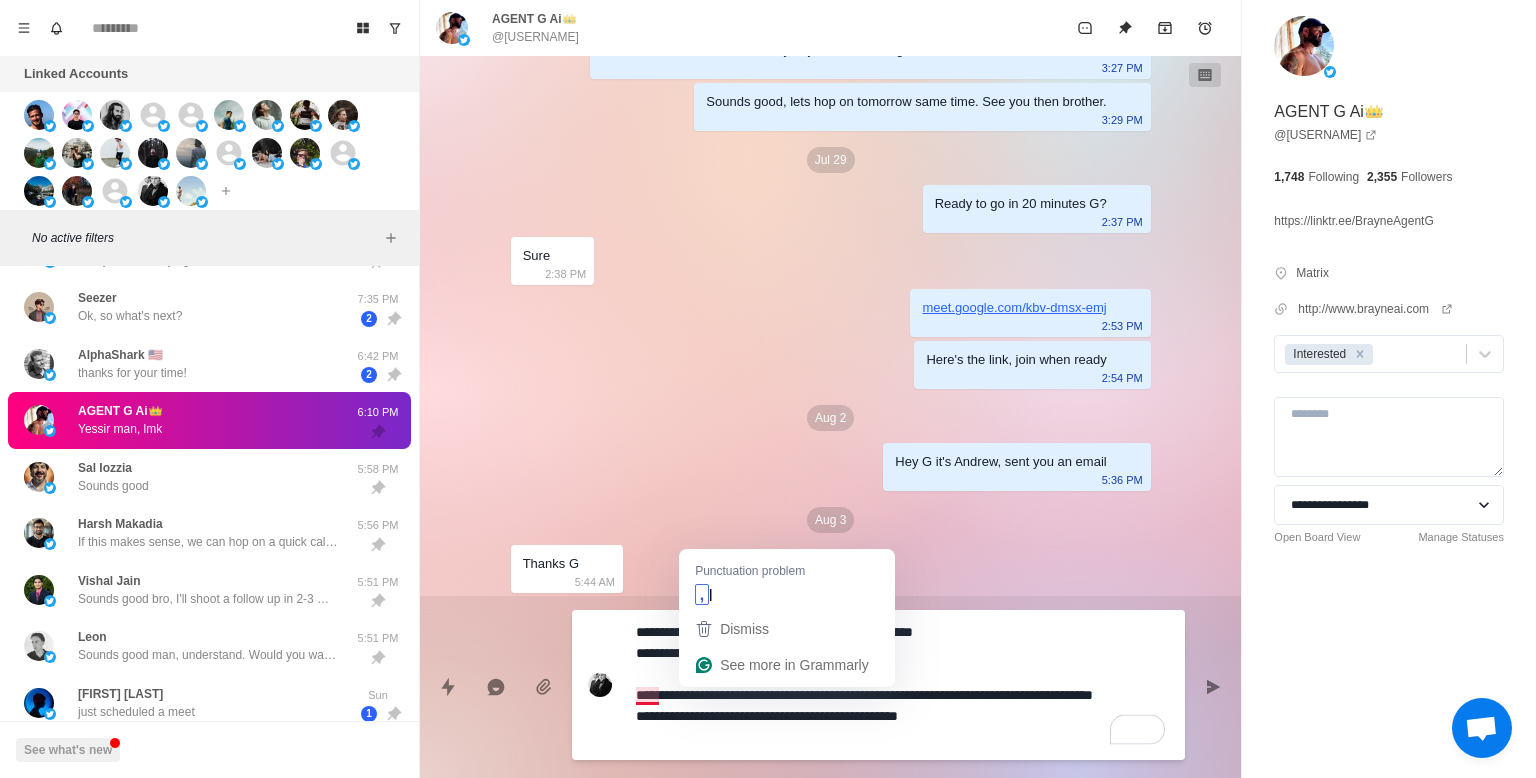click on "**********" at bounding box center [830, 687] 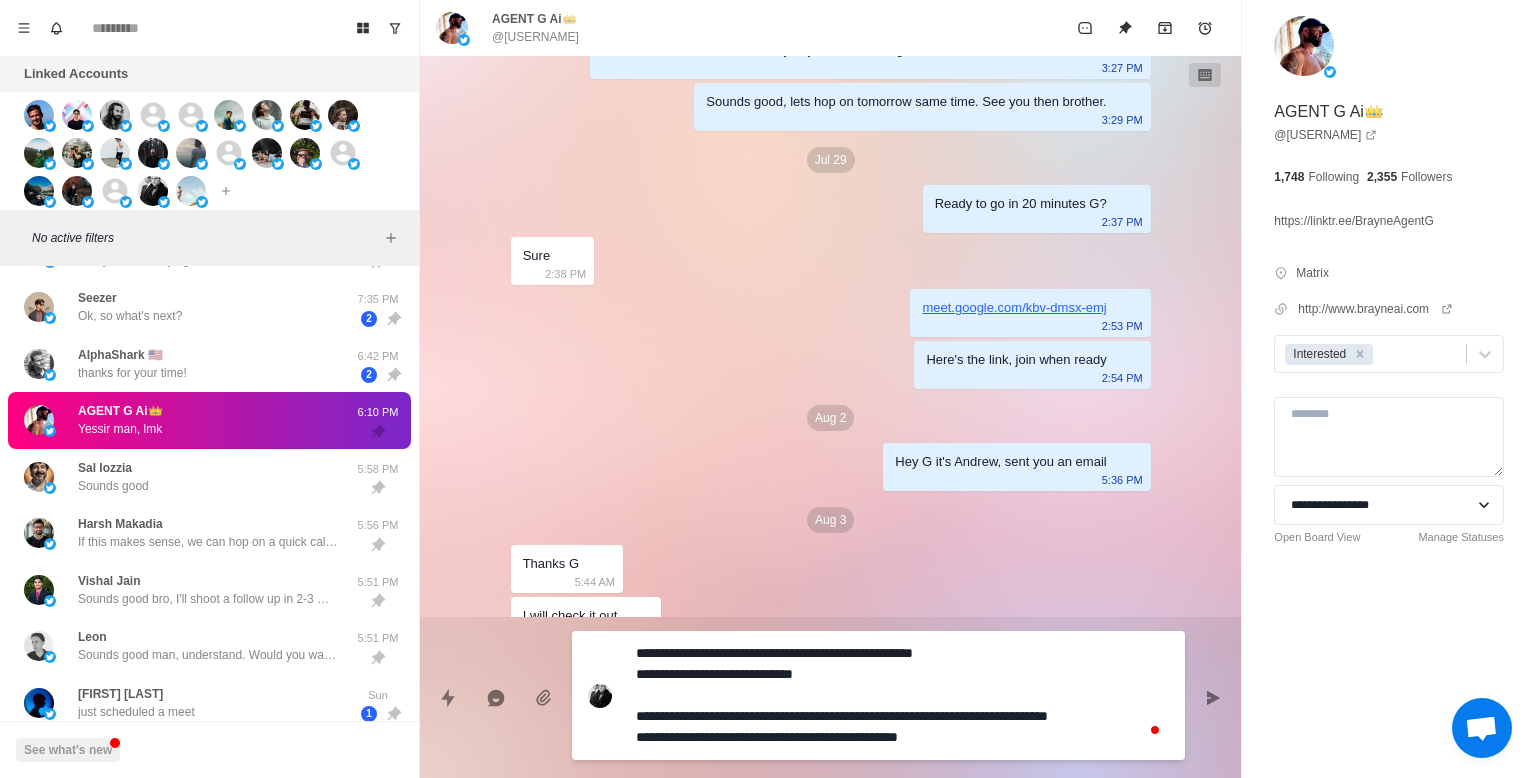 click on "**********" at bounding box center (902, 695) 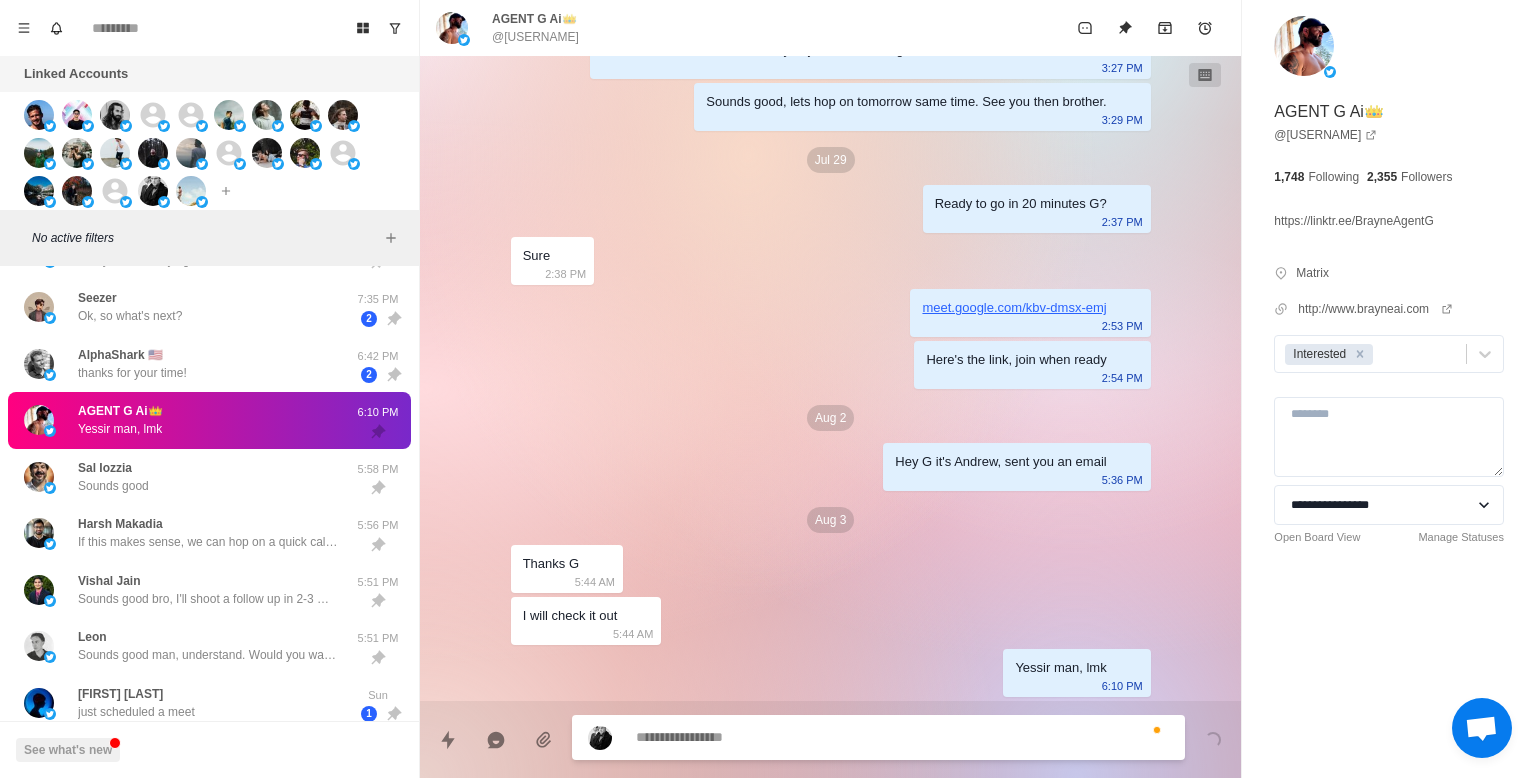 scroll, scrollTop: 3107, scrollLeft: 0, axis: vertical 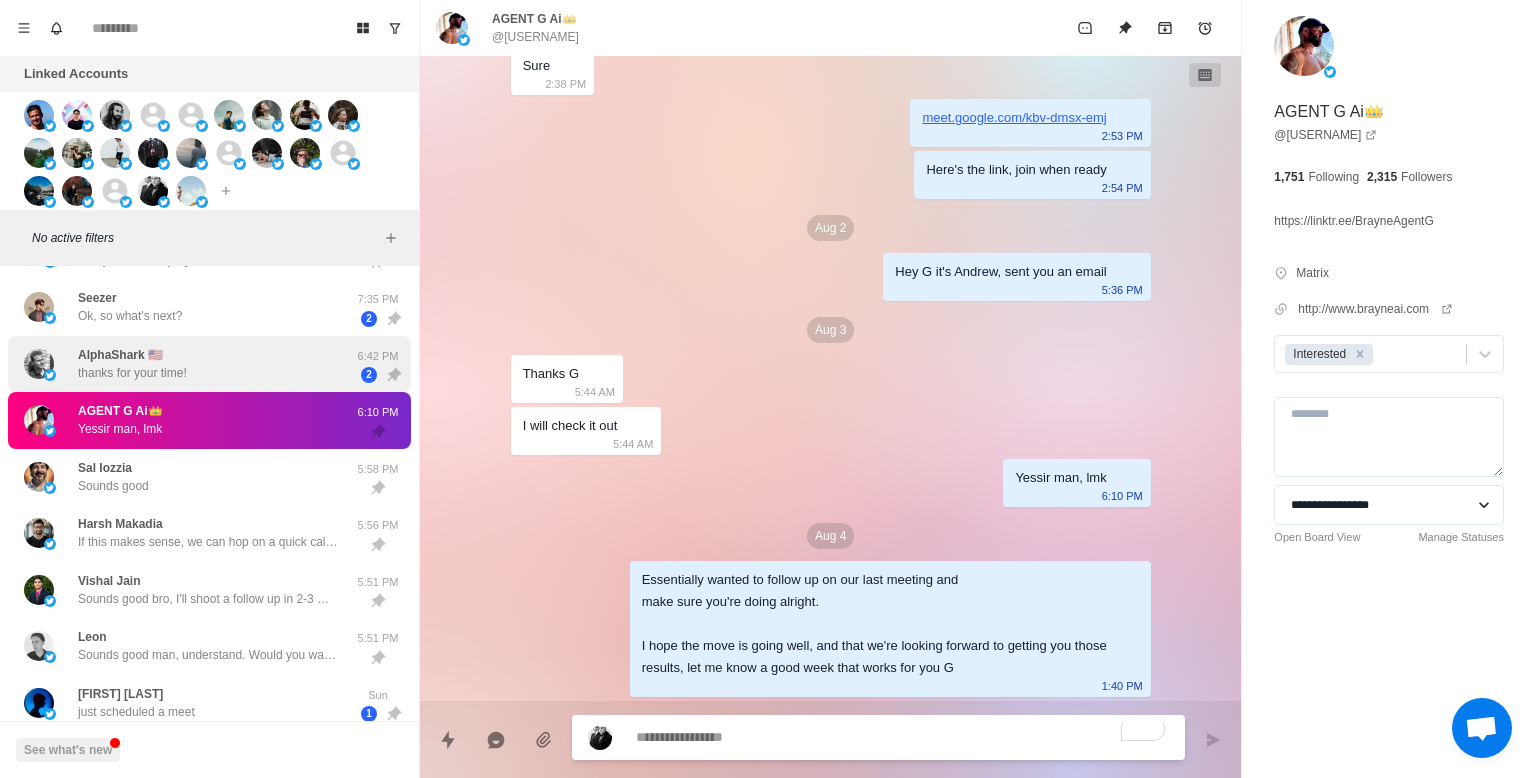 click on "AlphaShark 🇺🇸 thanks for your time!" at bounding box center [188, 364] 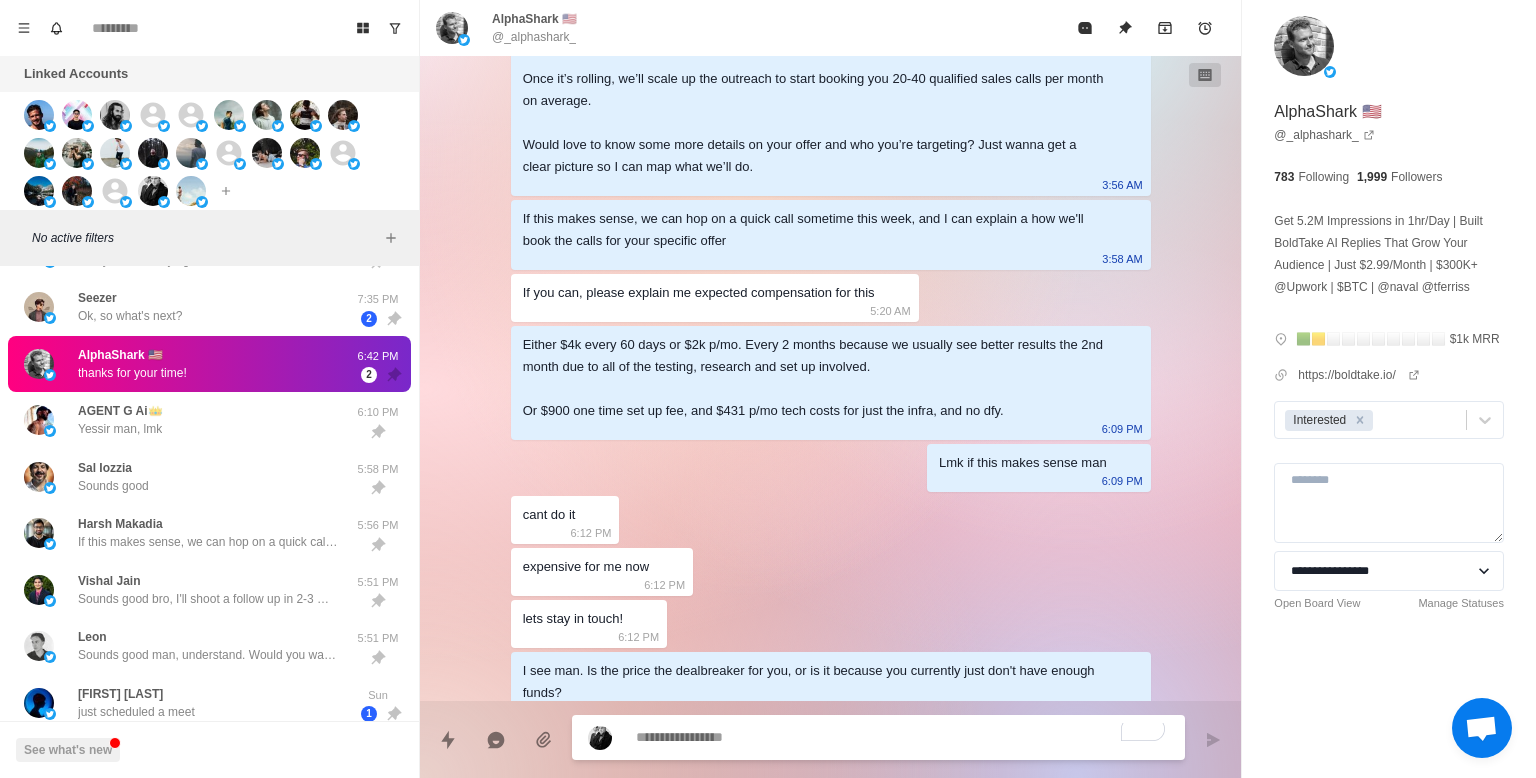 scroll, scrollTop: 445, scrollLeft: 0, axis: vertical 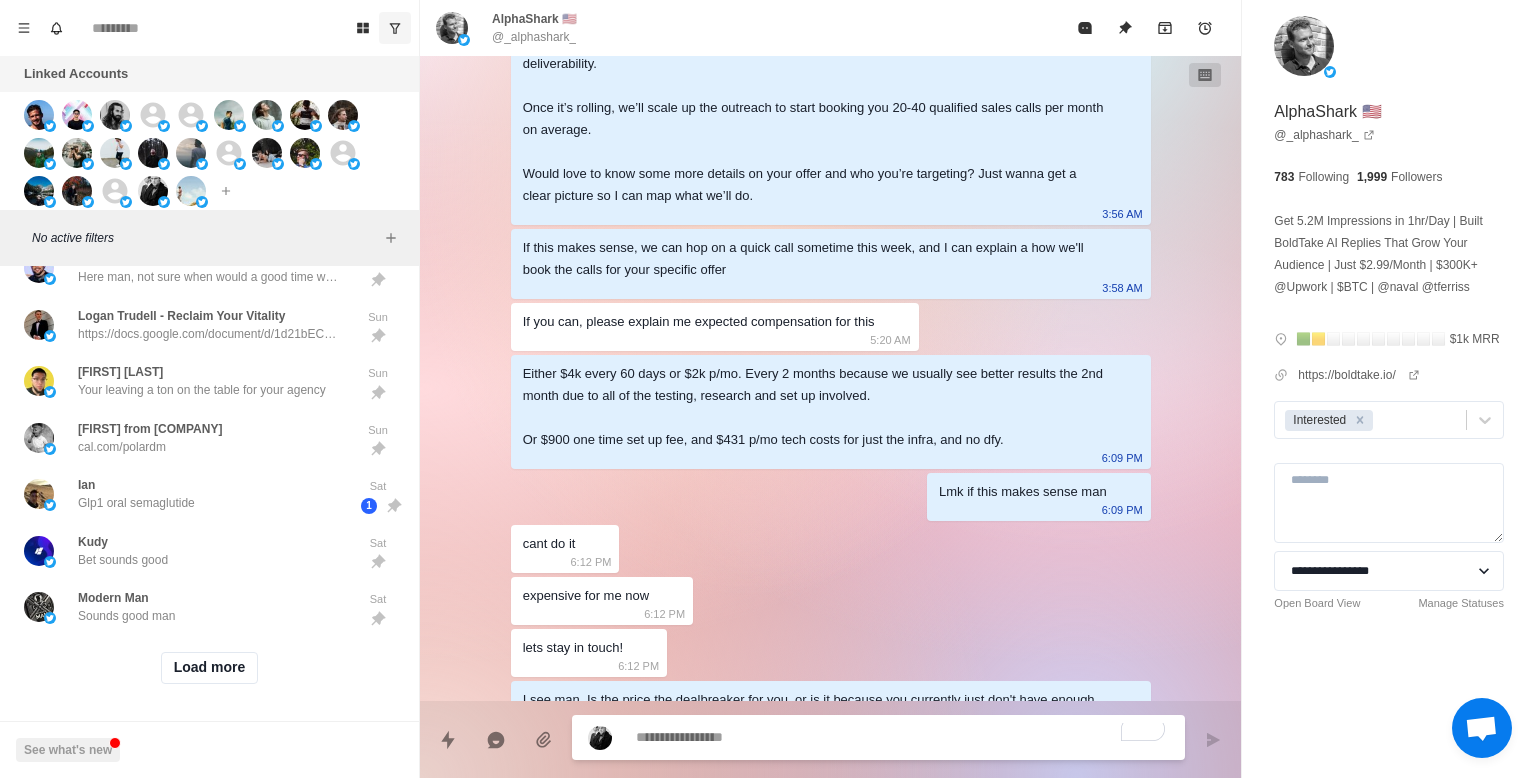click 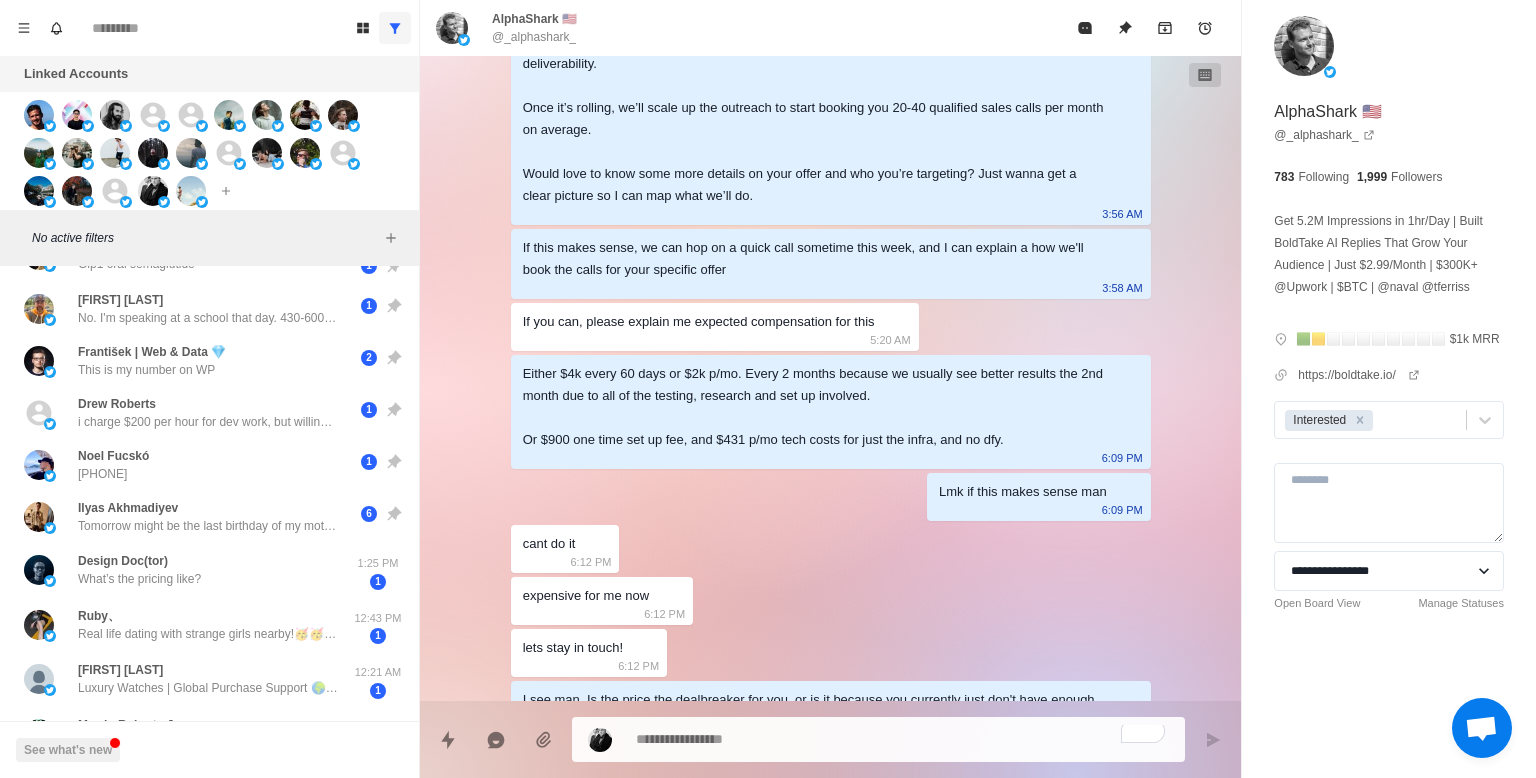scroll, scrollTop: 312, scrollLeft: 0, axis: vertical 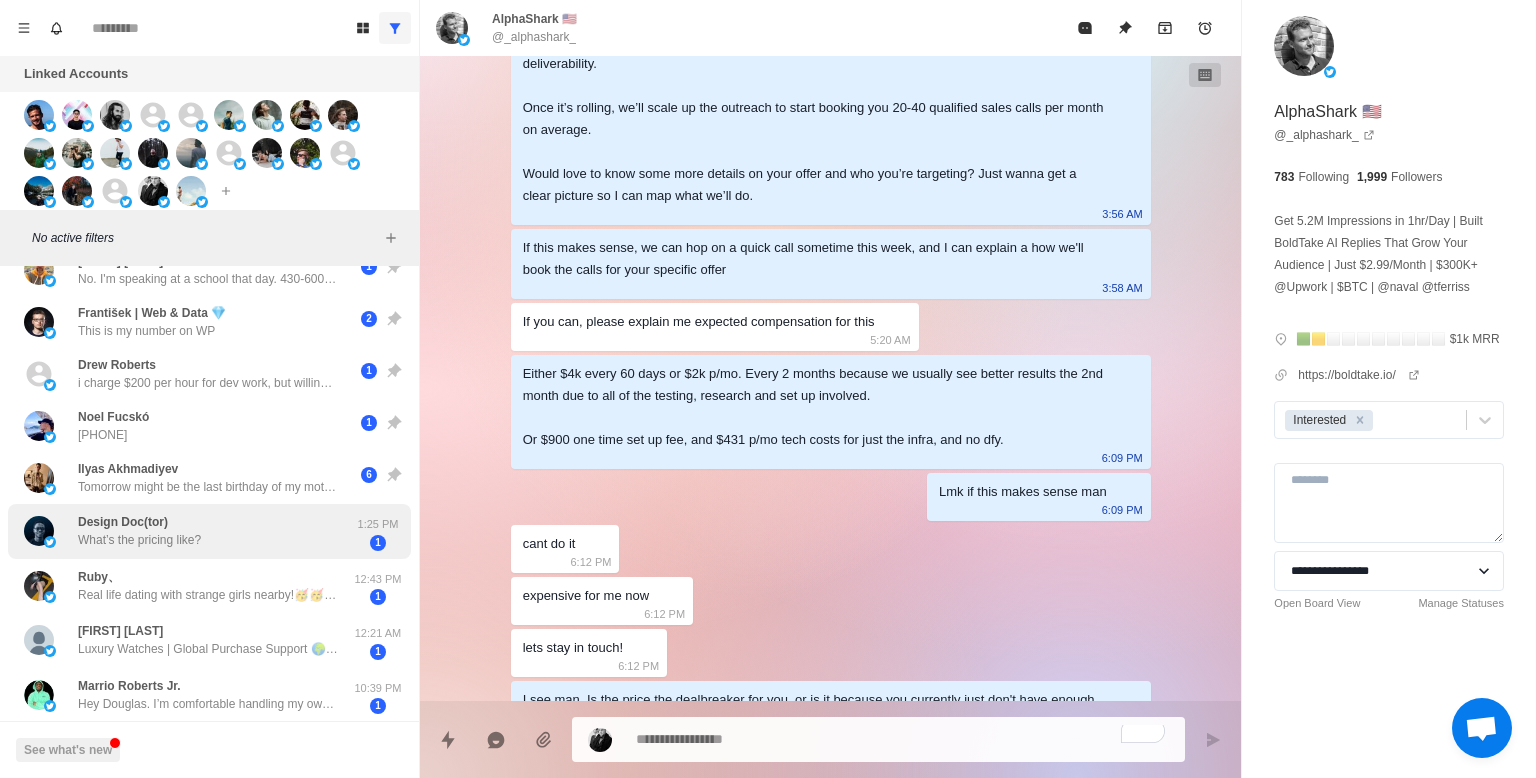 click on "Design Doc(tor) What’s the pricing like?" at bounding box center [188, 531] 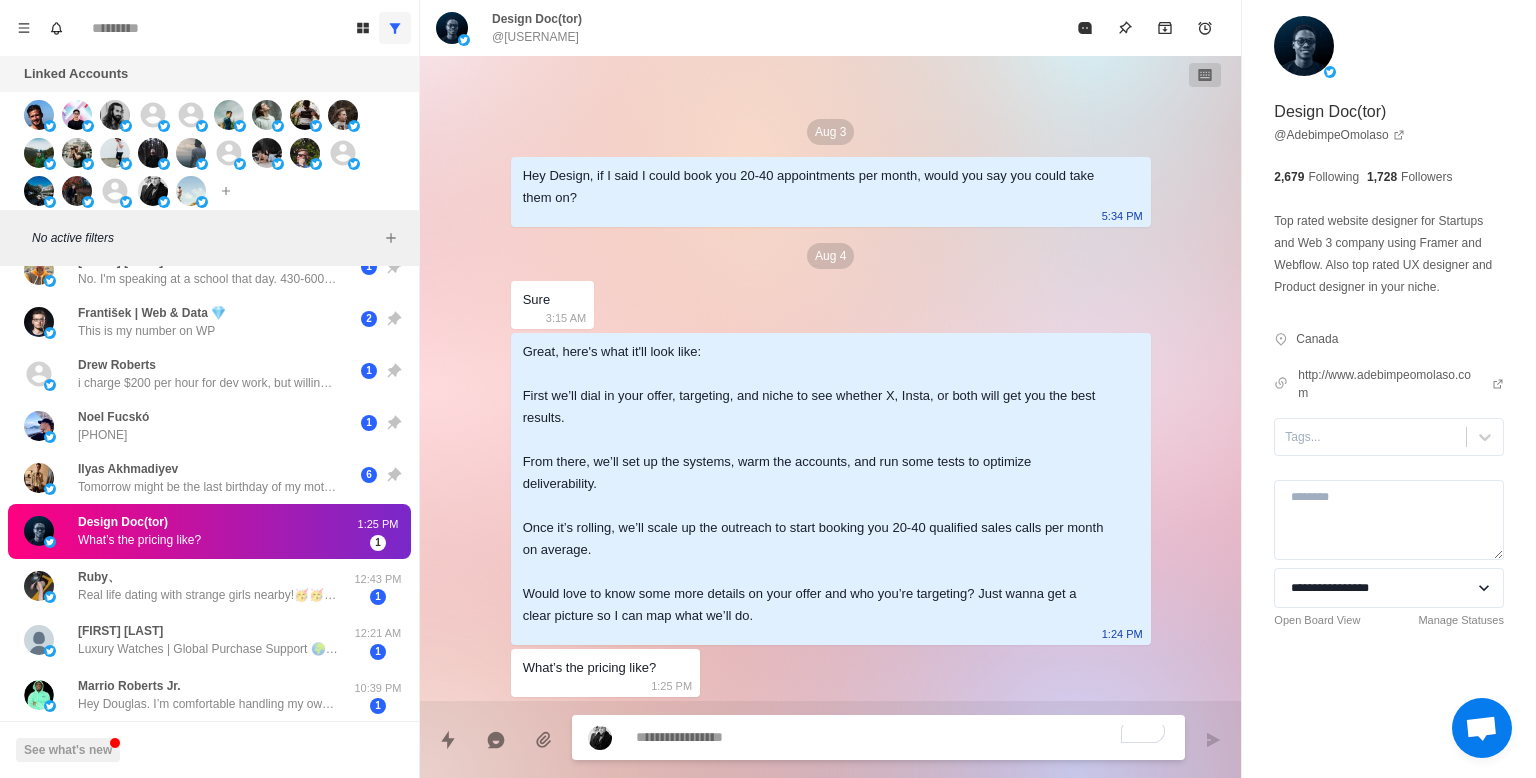 scroll, scrollTop: 0, scrollLeft: 0, axis: both 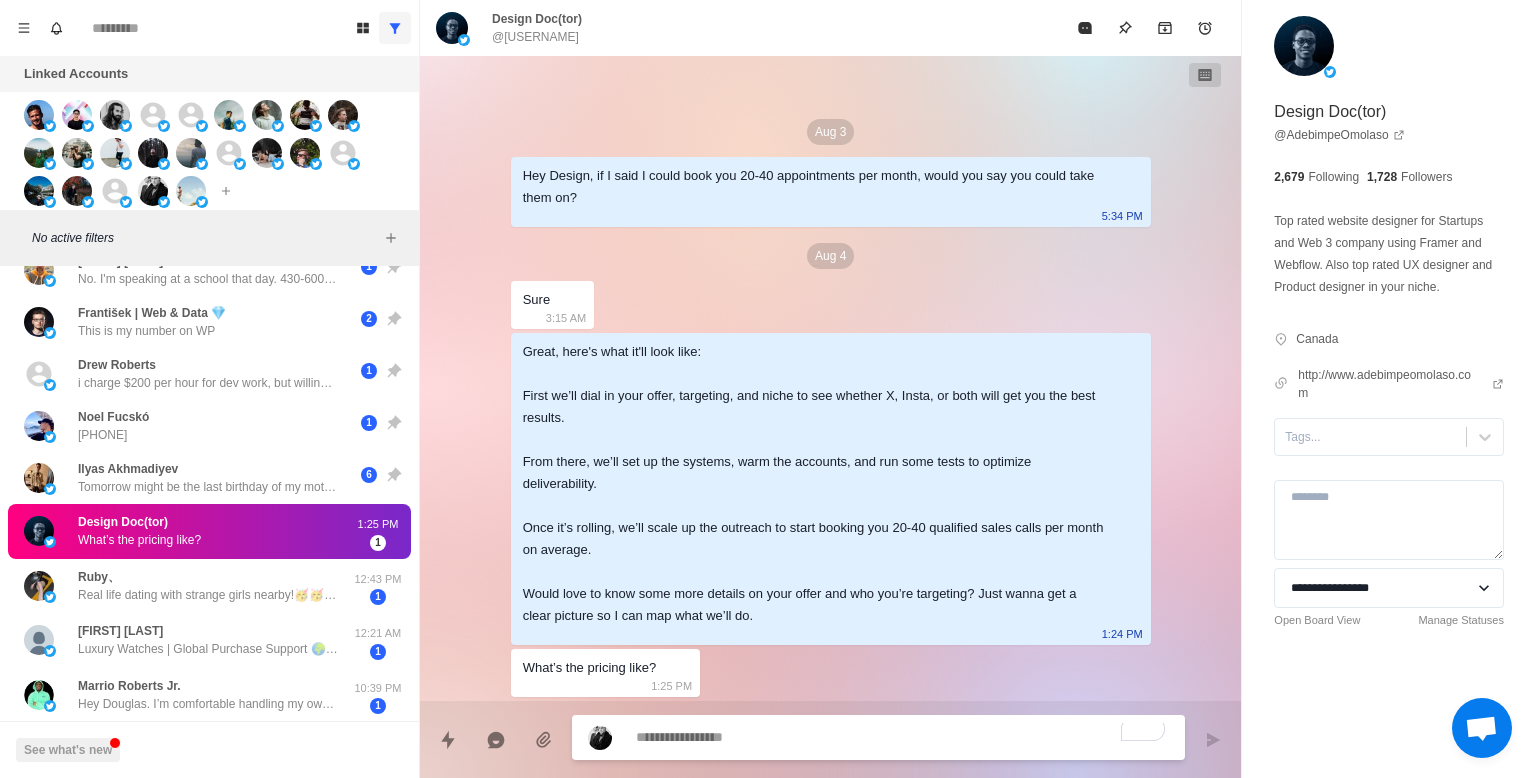 type on "*" 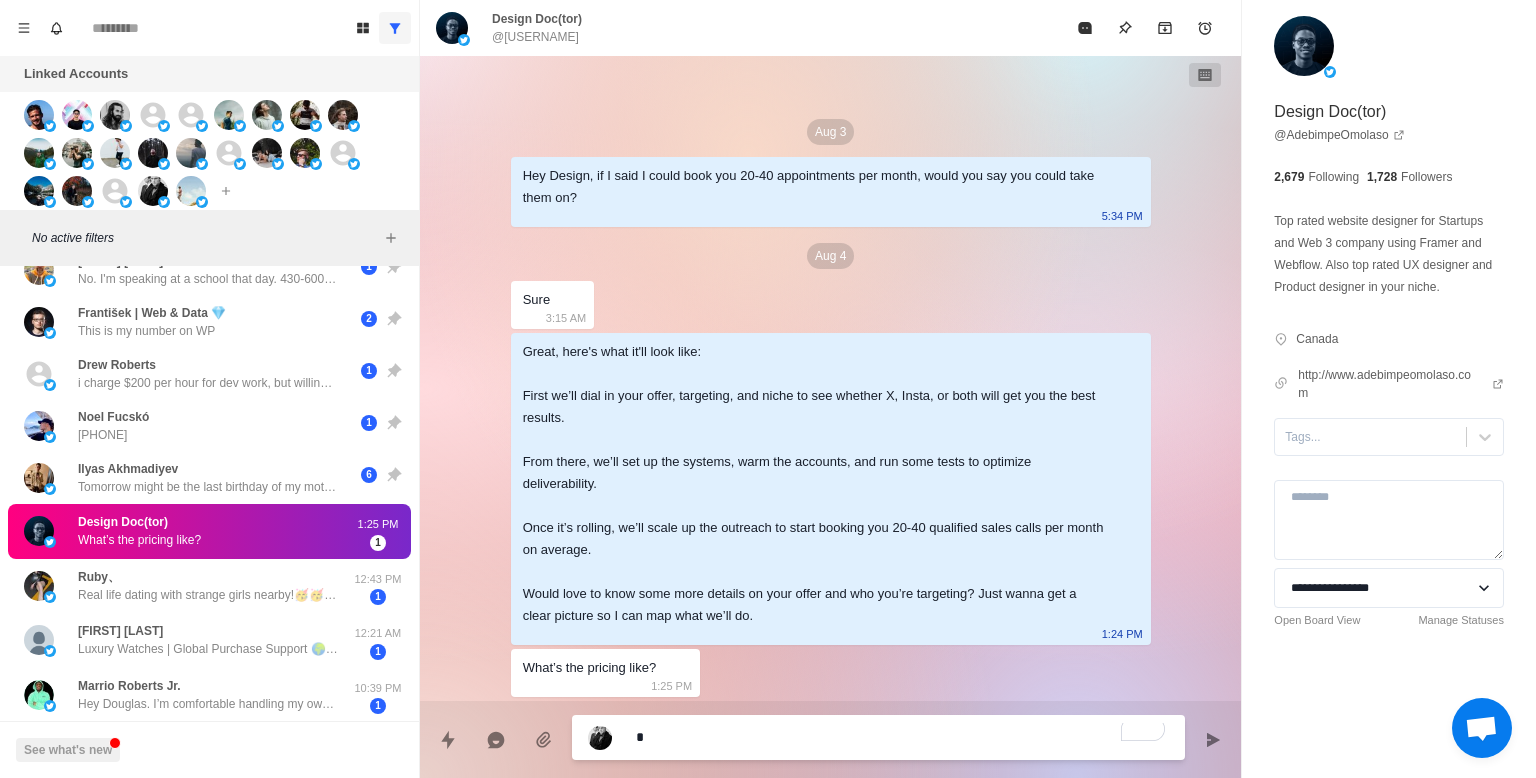 type on "**" 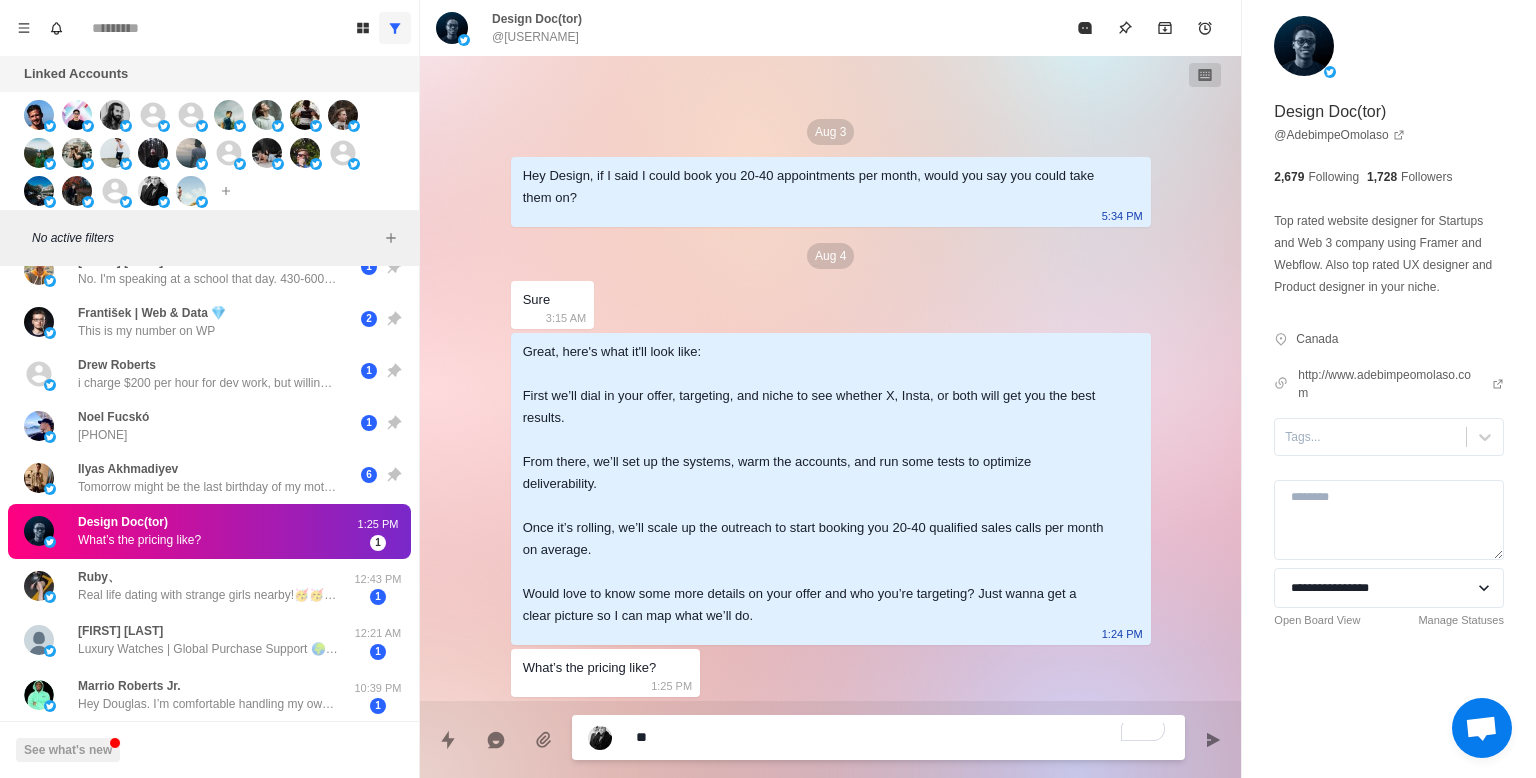 type on "***" 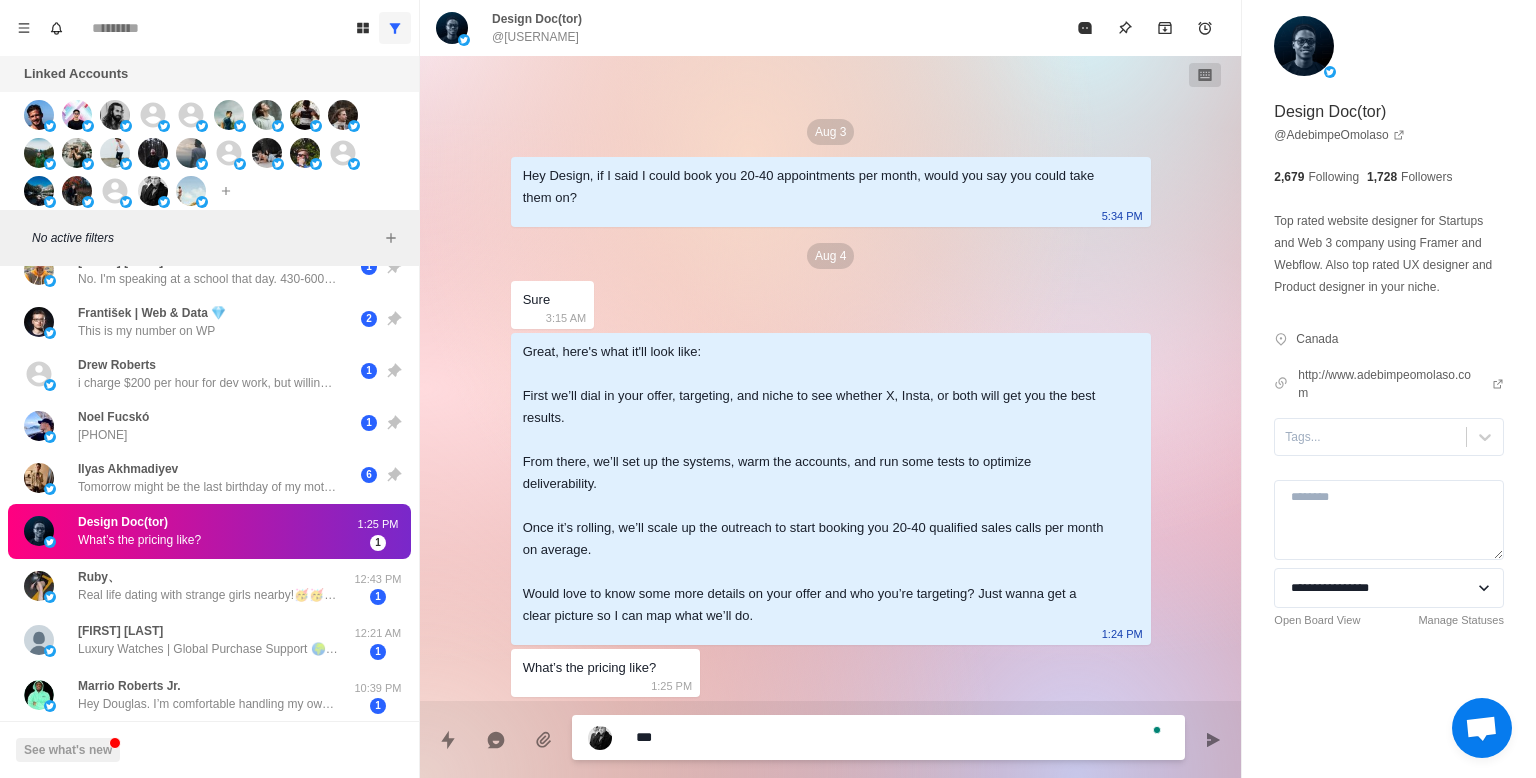 type on "****" 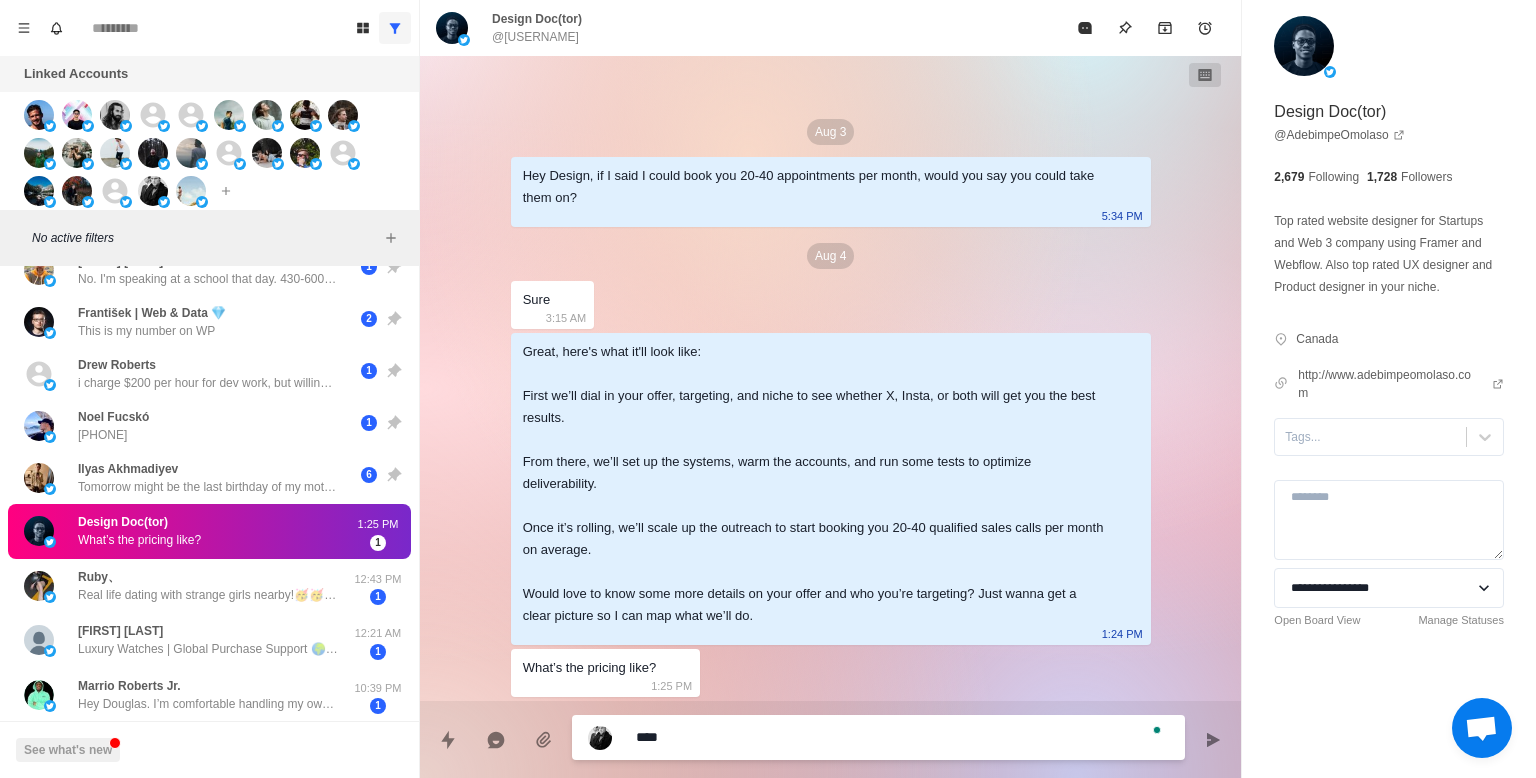 type on "*****" 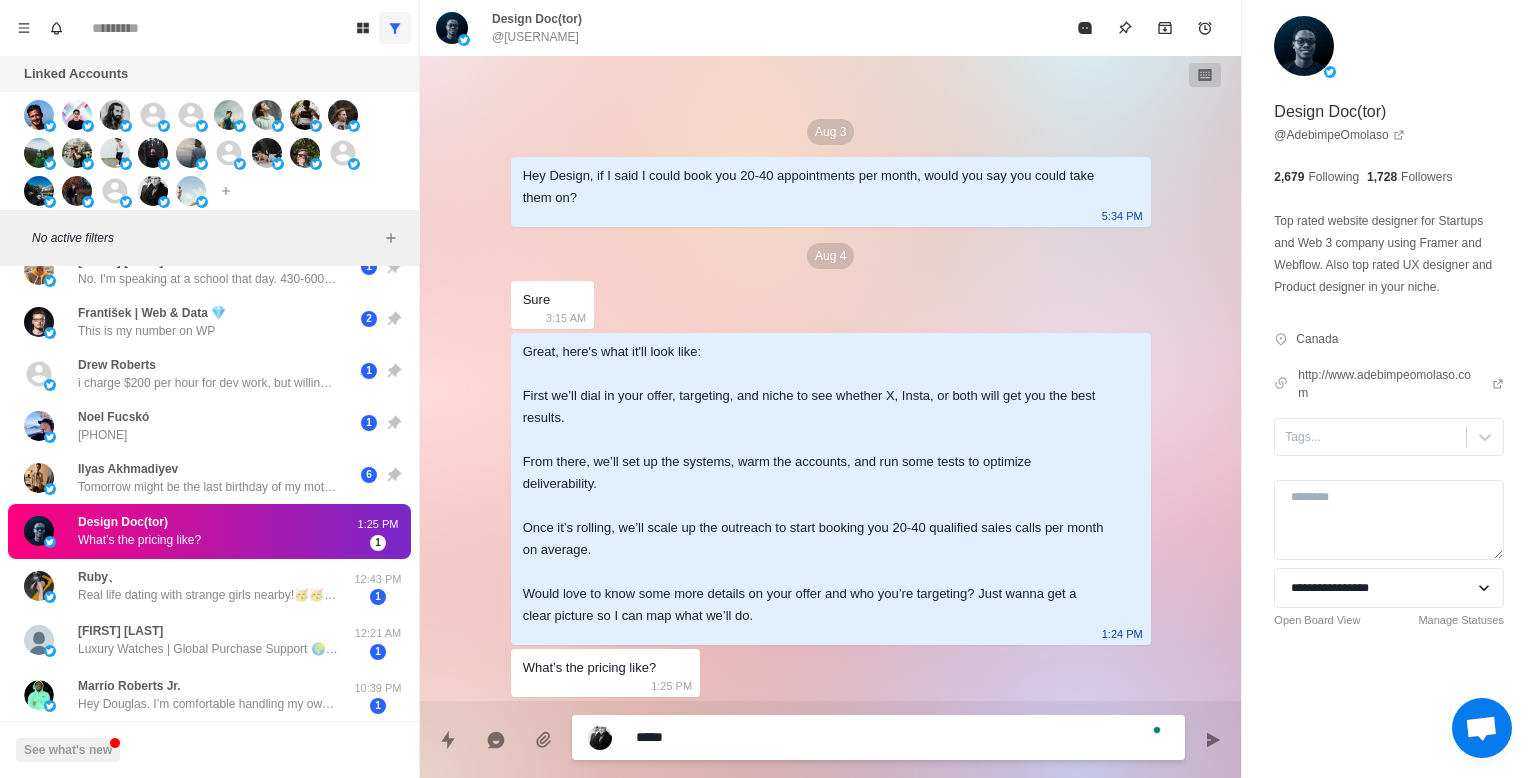 type on "*" 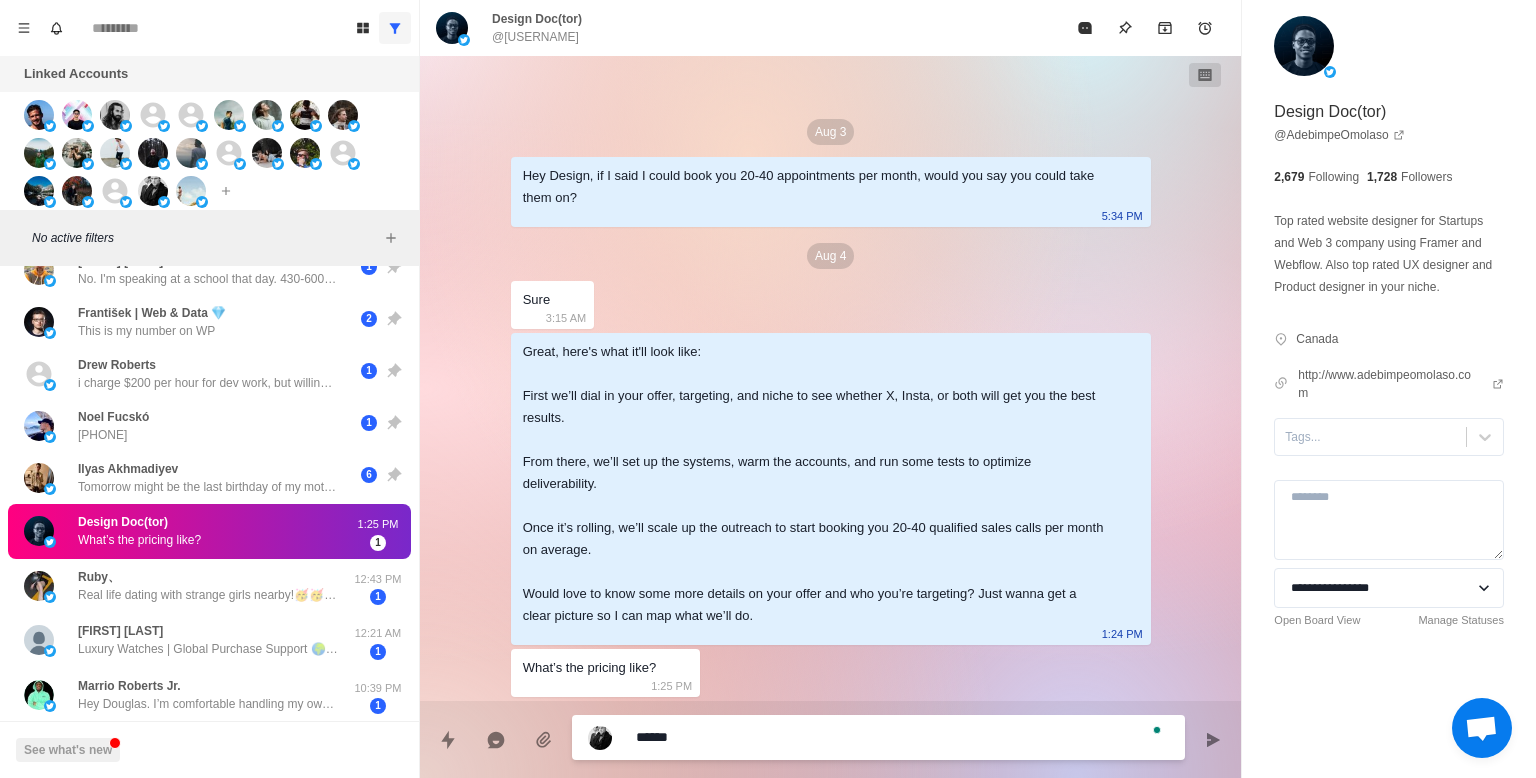 type on "*******" 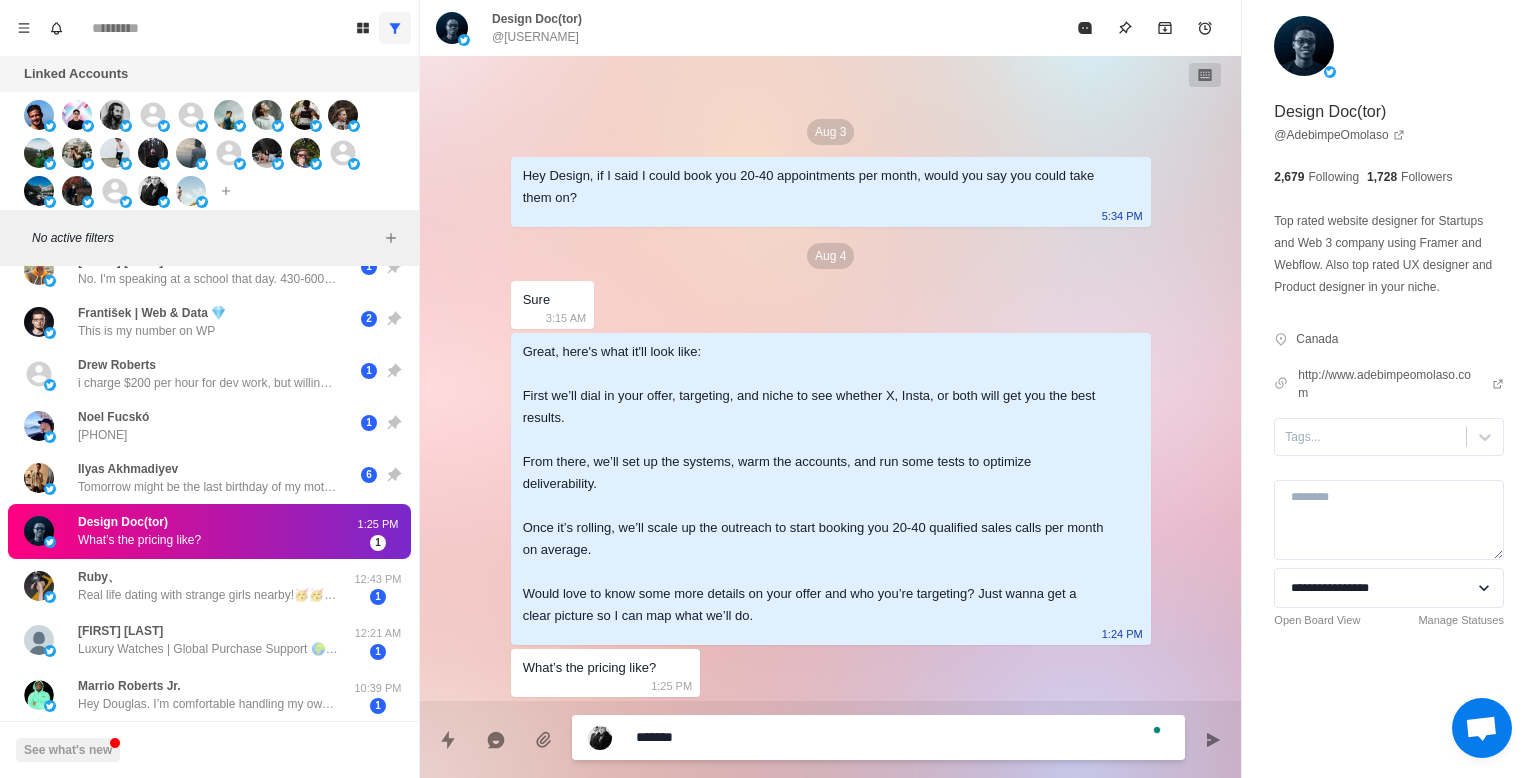 type on "*" 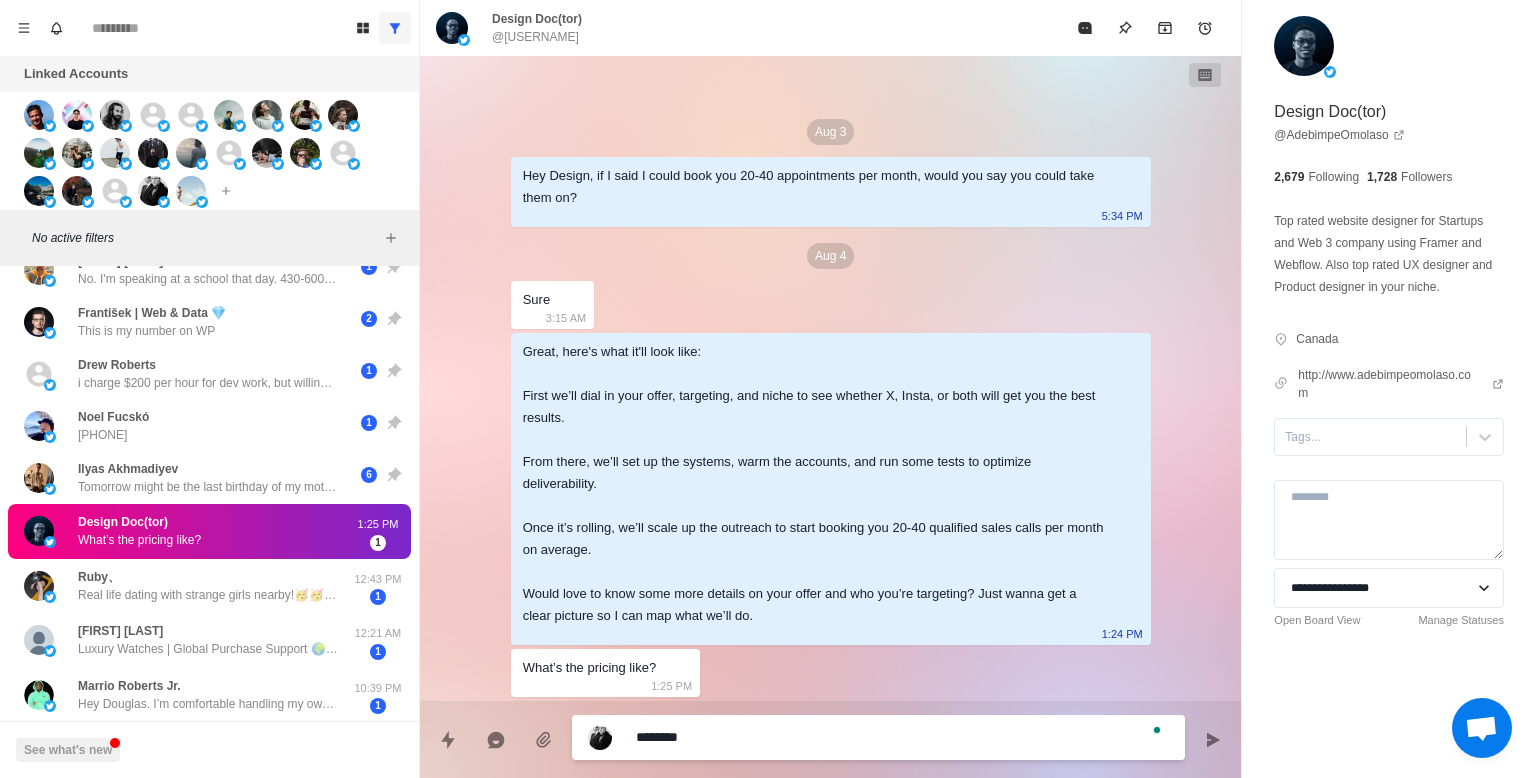 type on "*********" 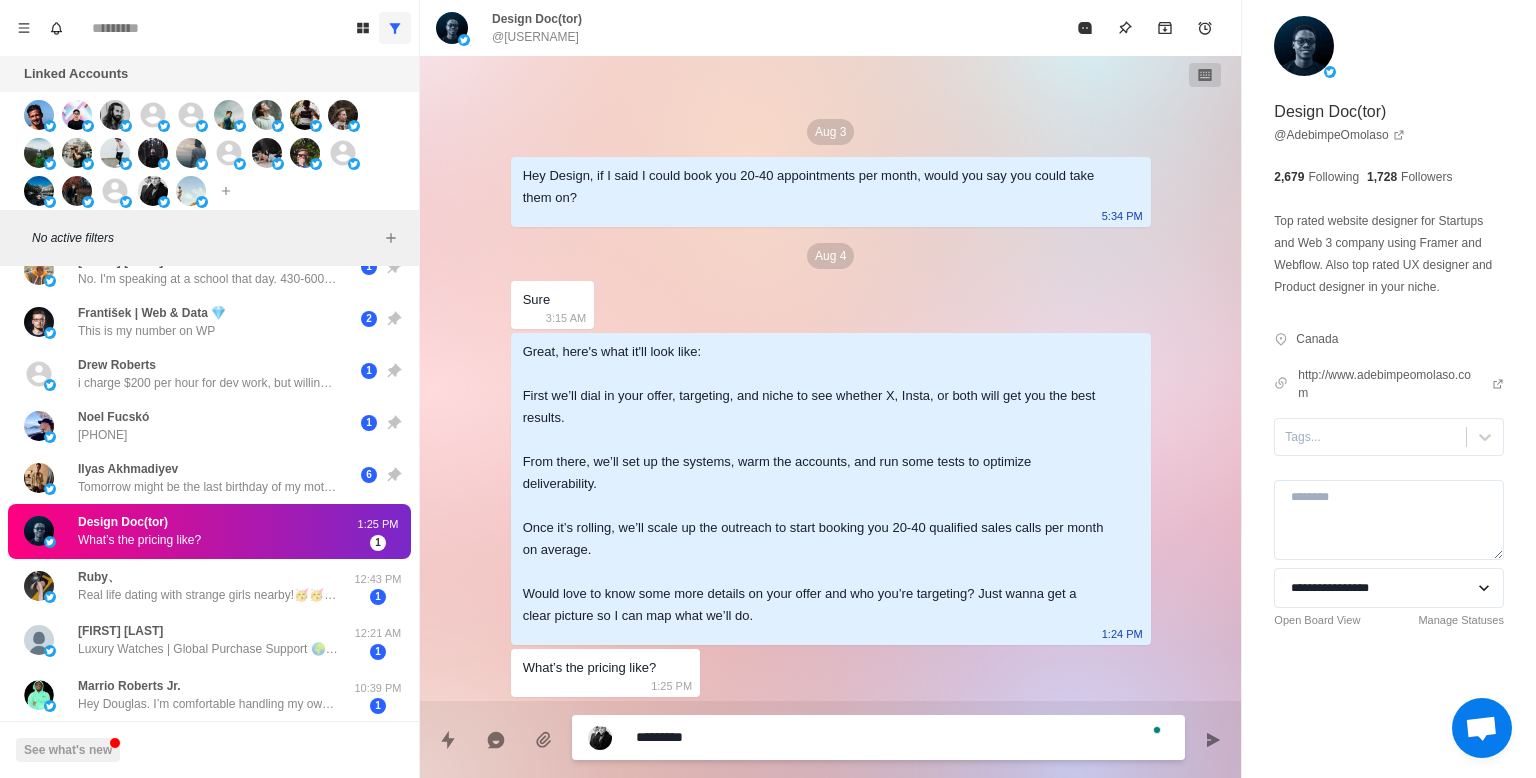 type on "**********" 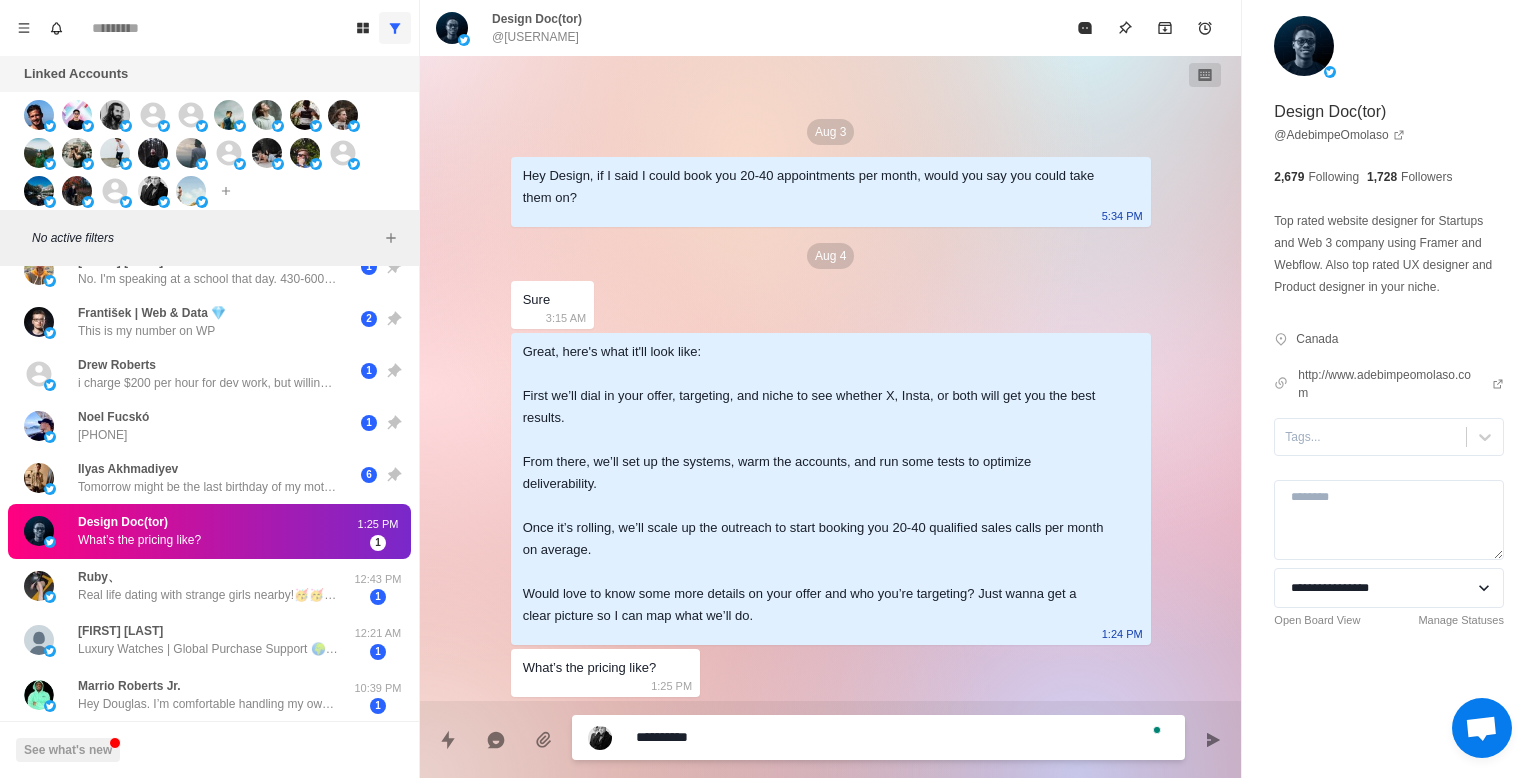 type on "**********" 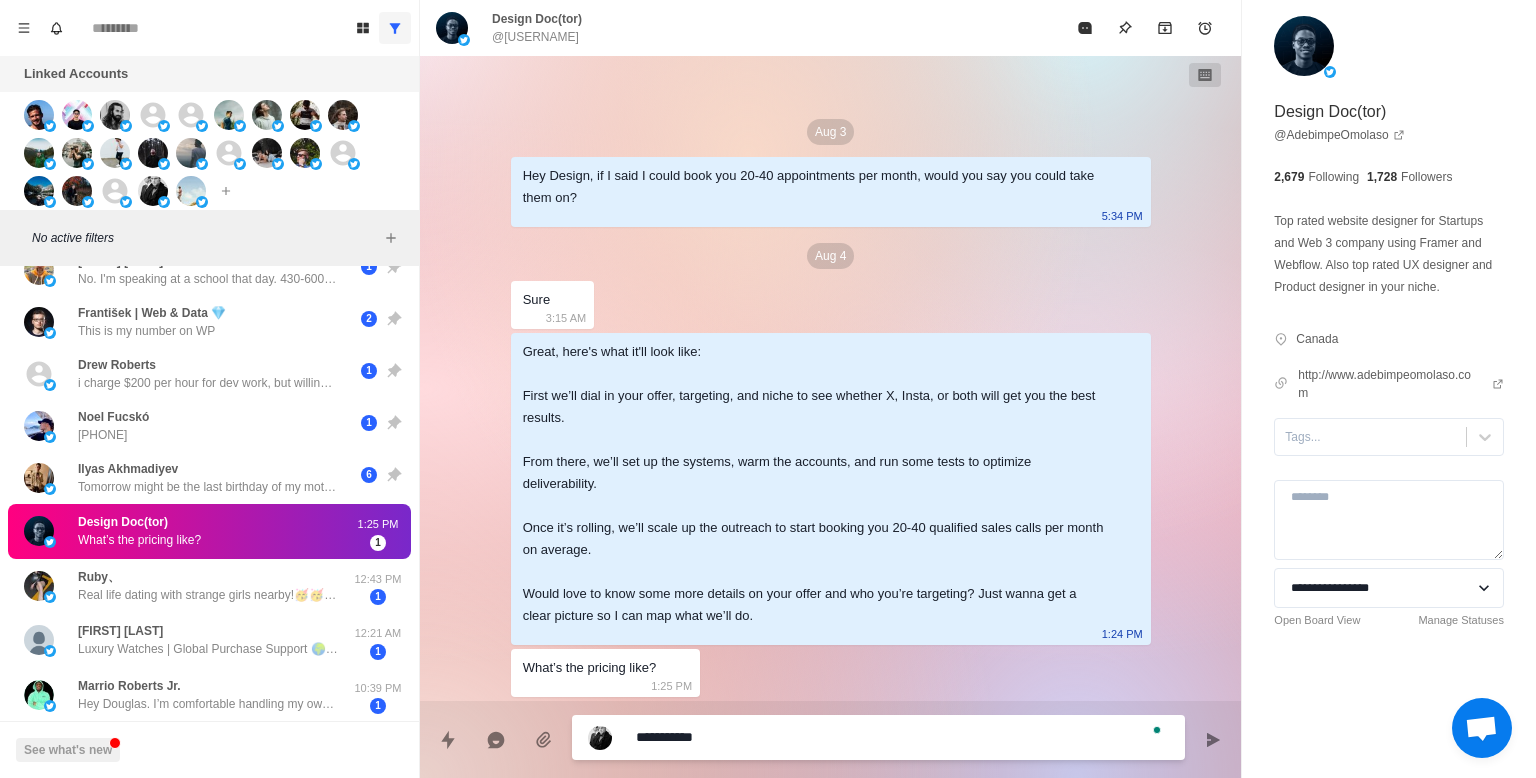 type on "*" 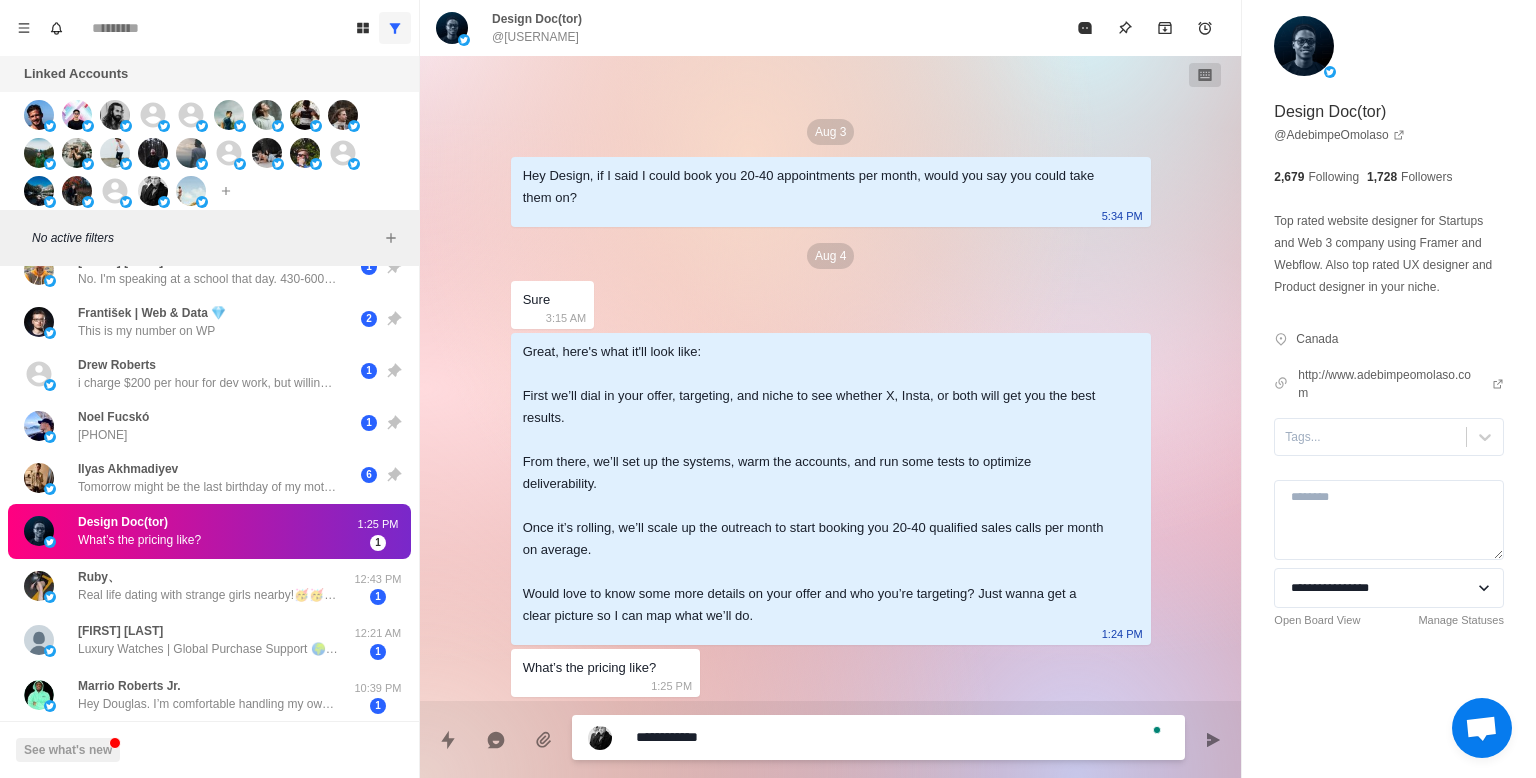 type on "**********" 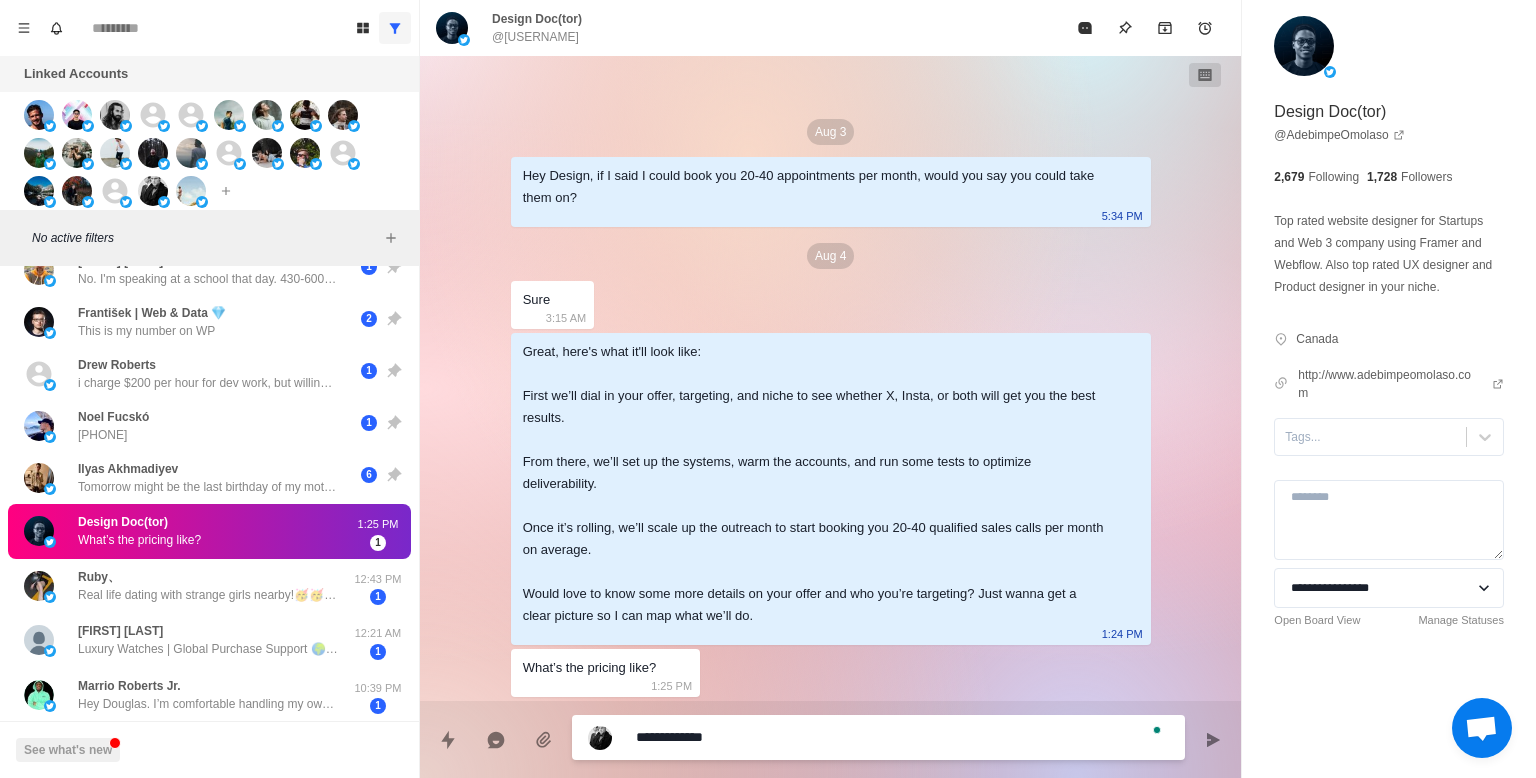 type on "**********" 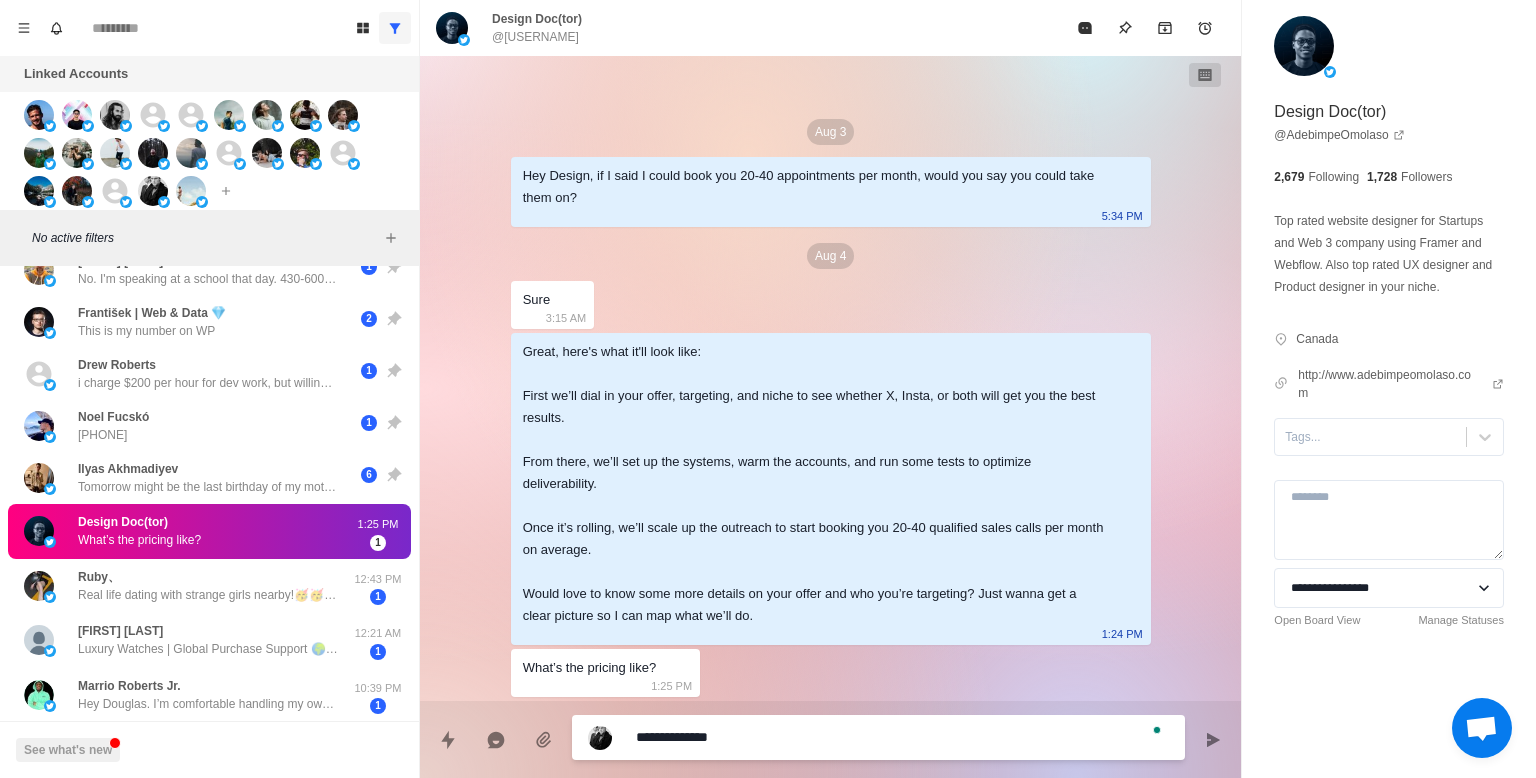 type on "**********" 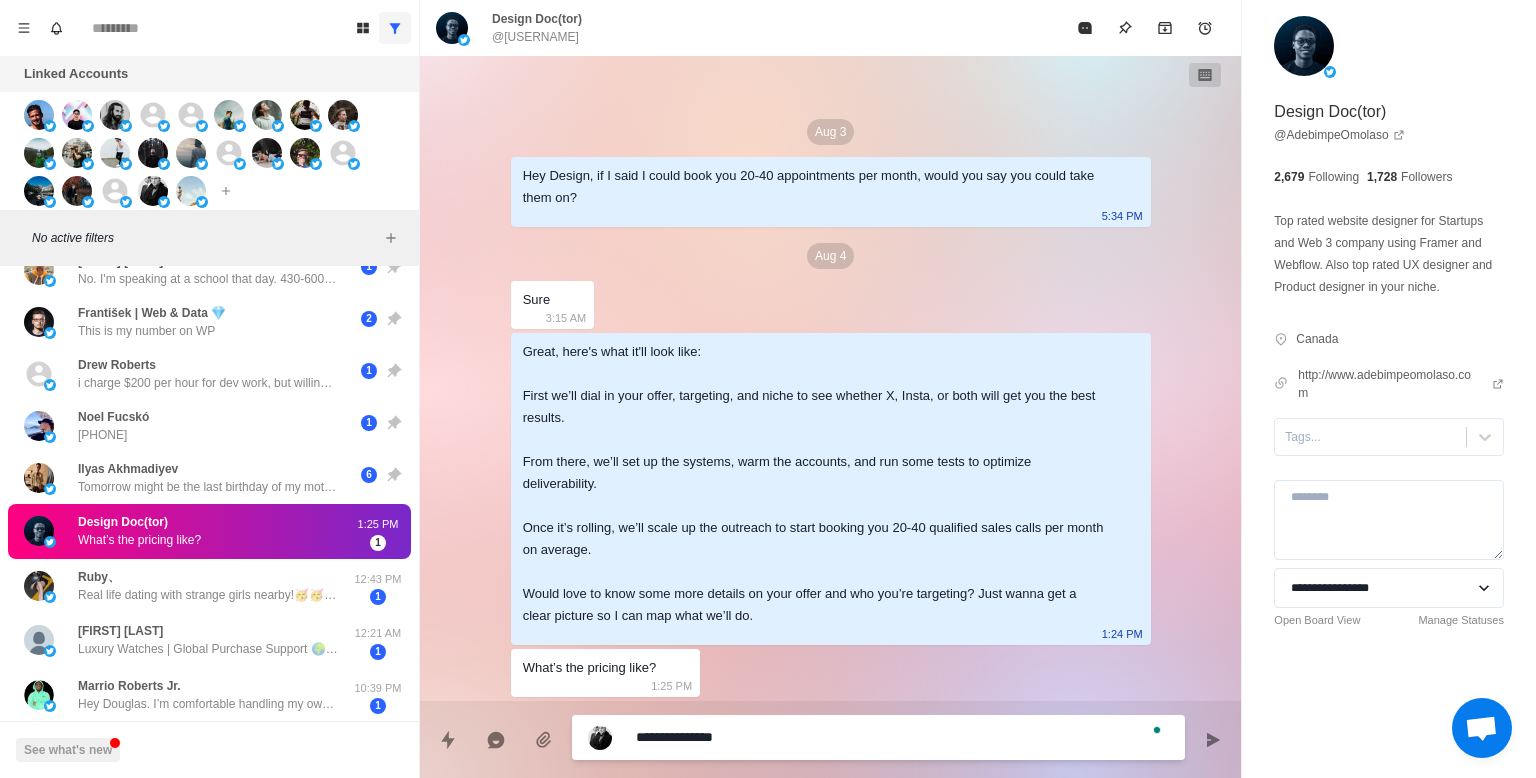 type on "**********" 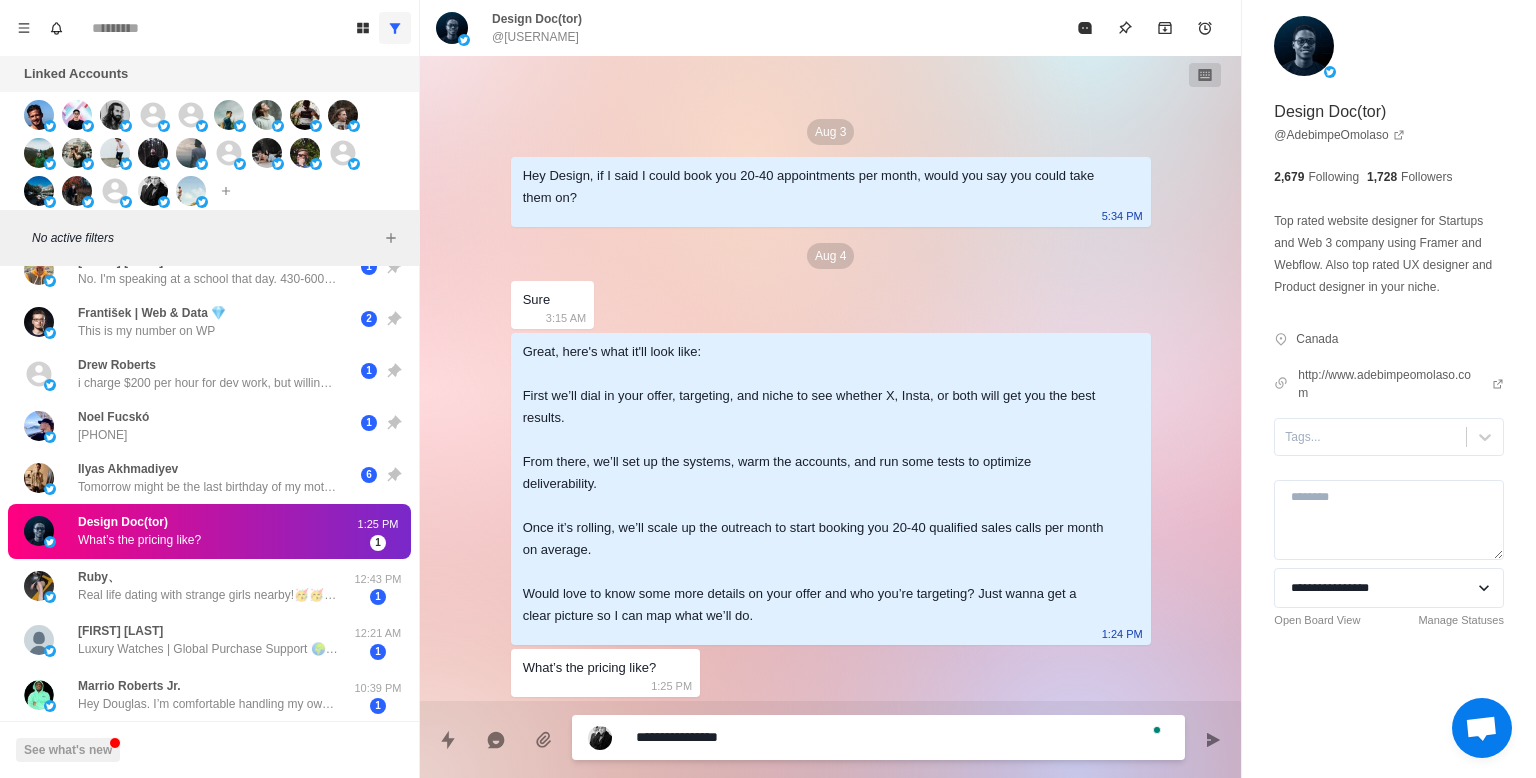 type on "**********" 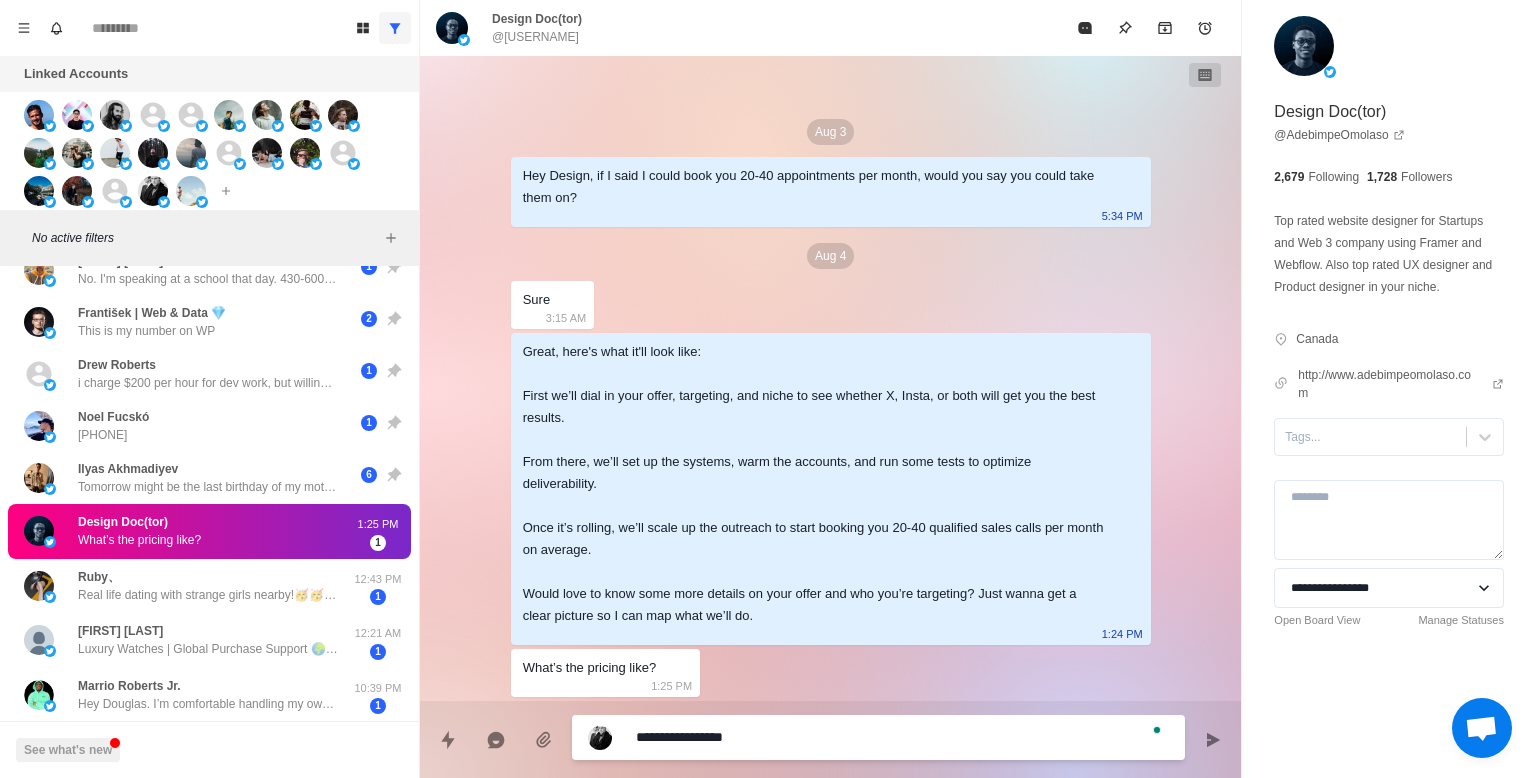 type on "**********" 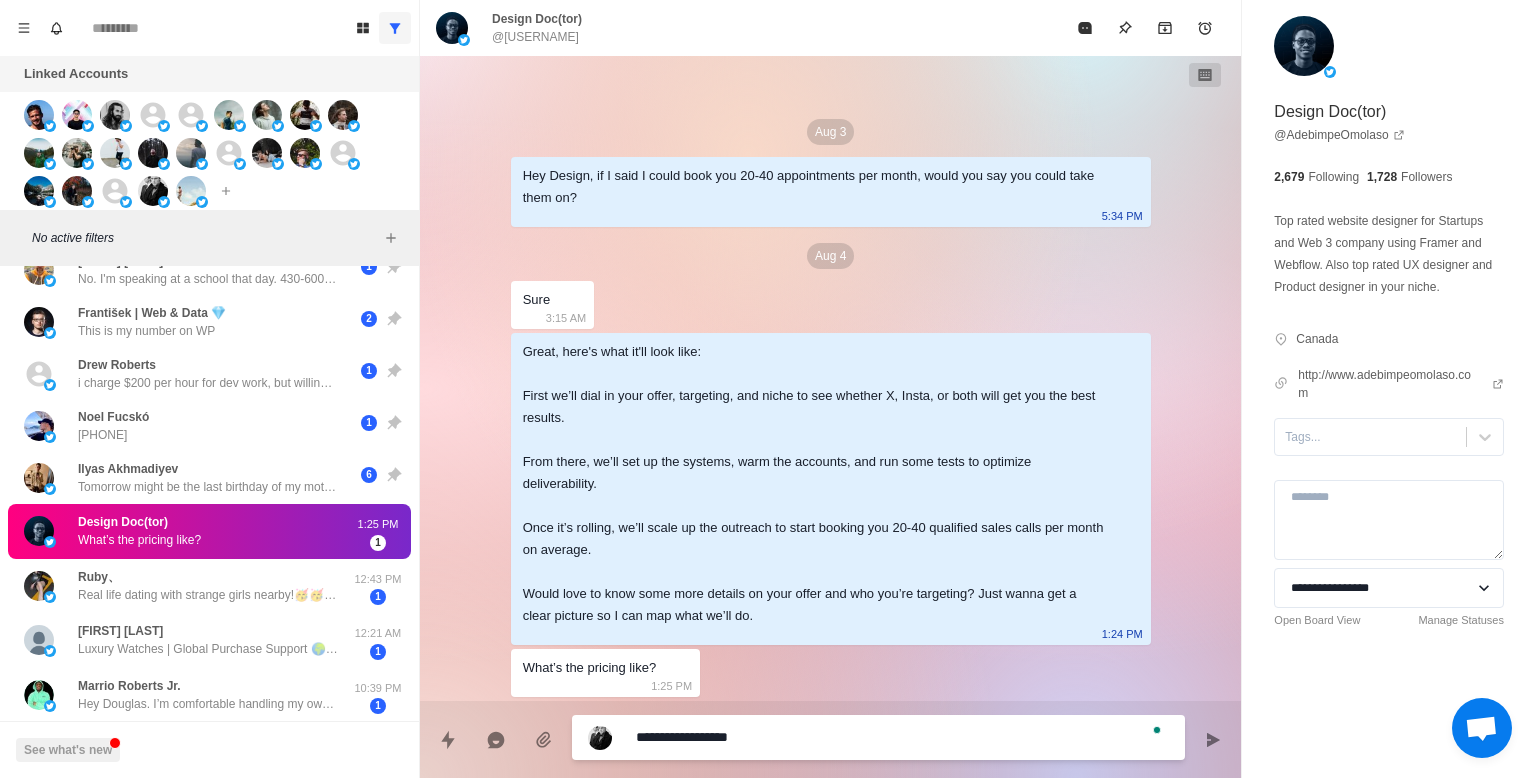 type on "**********" 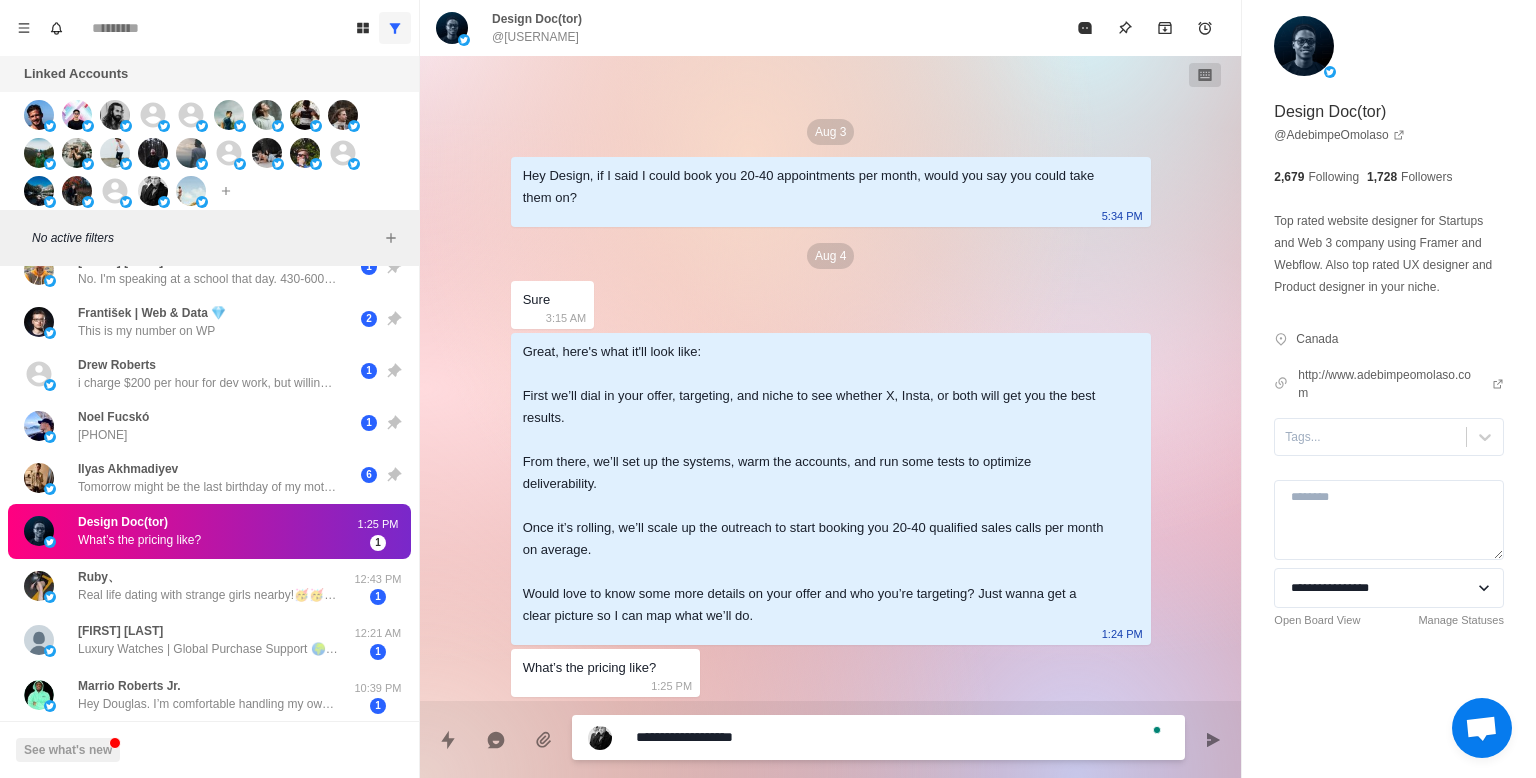 type on "**********" 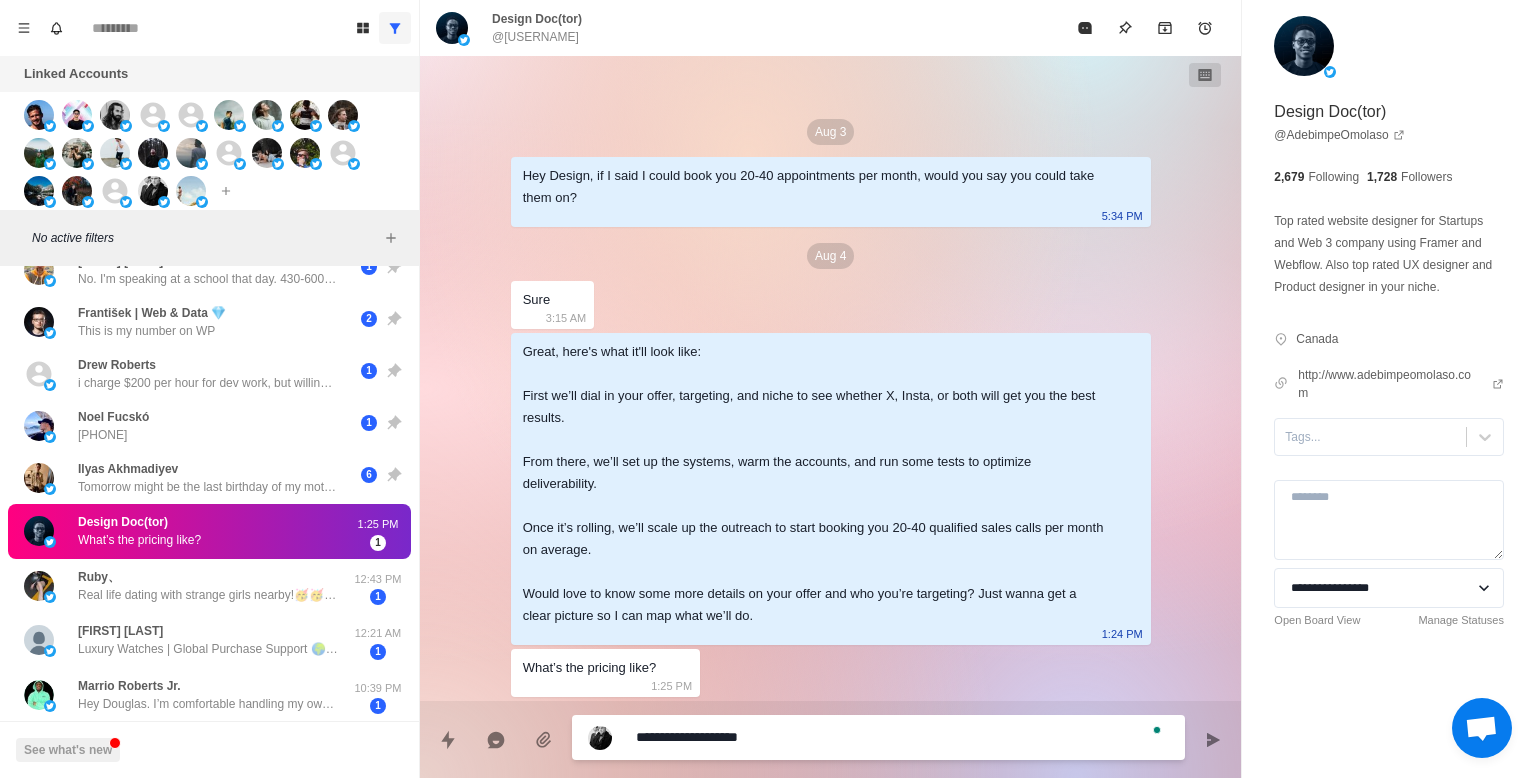 type on "**********" 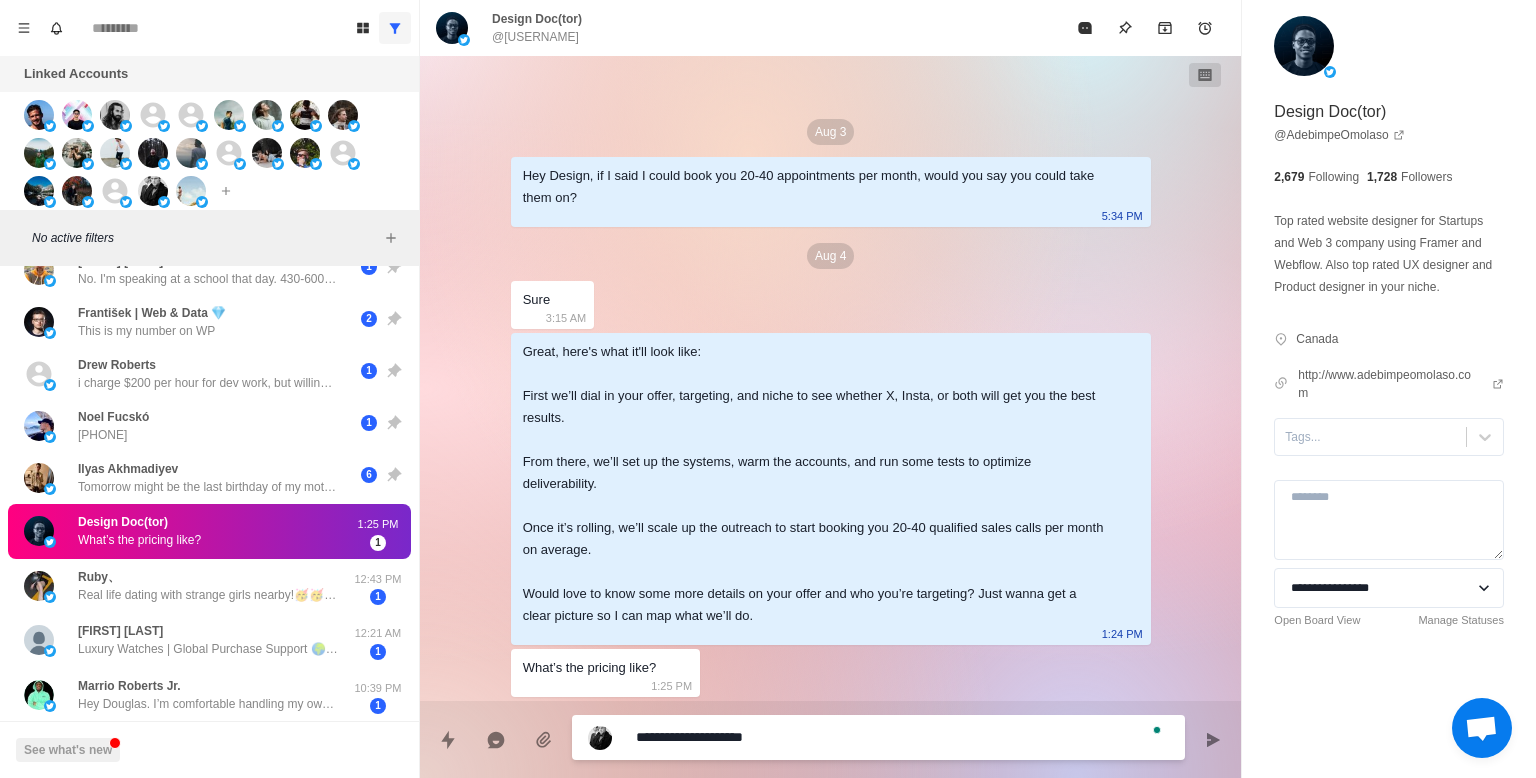 type on "**********" 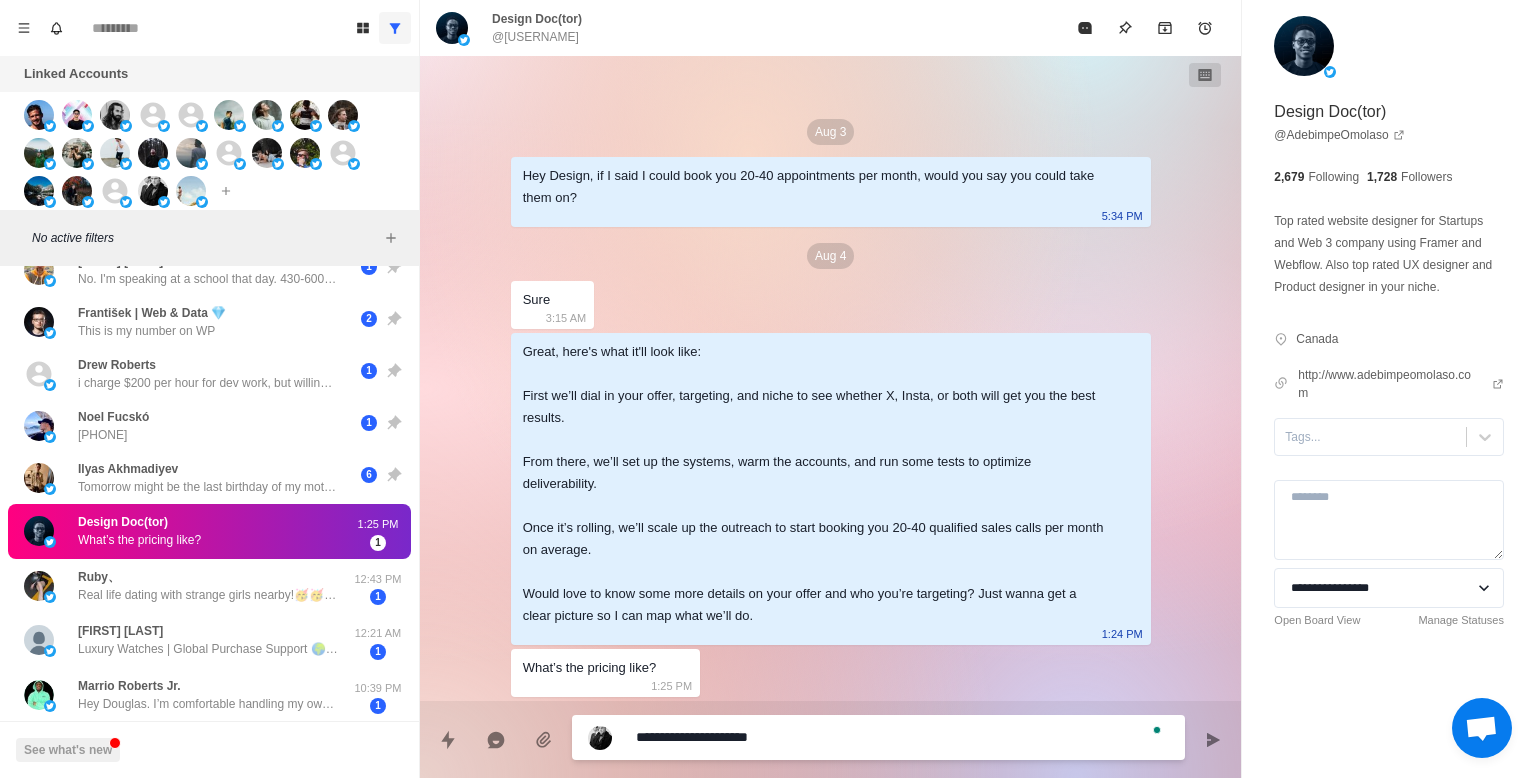 type on "**********" 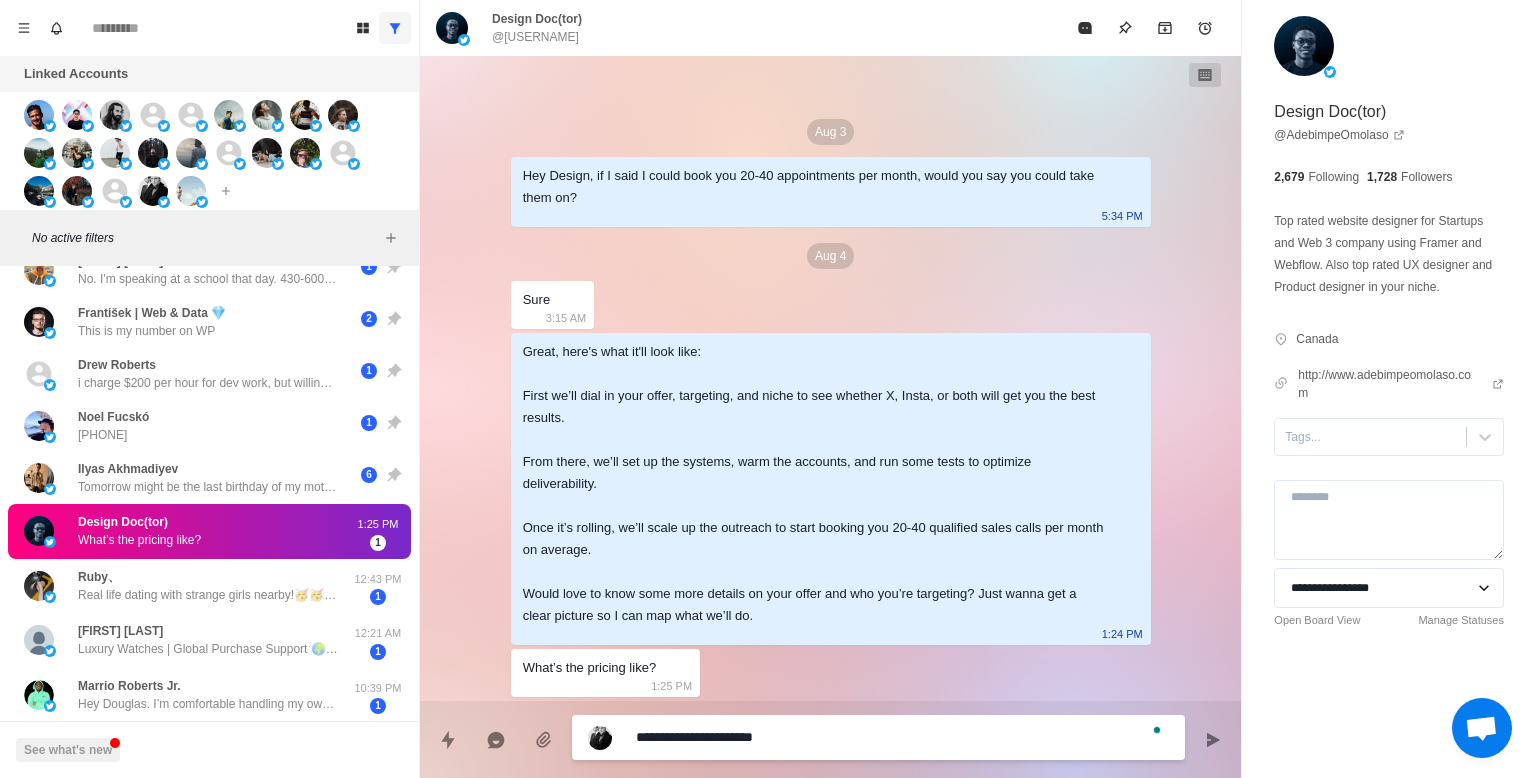 type on "**********" 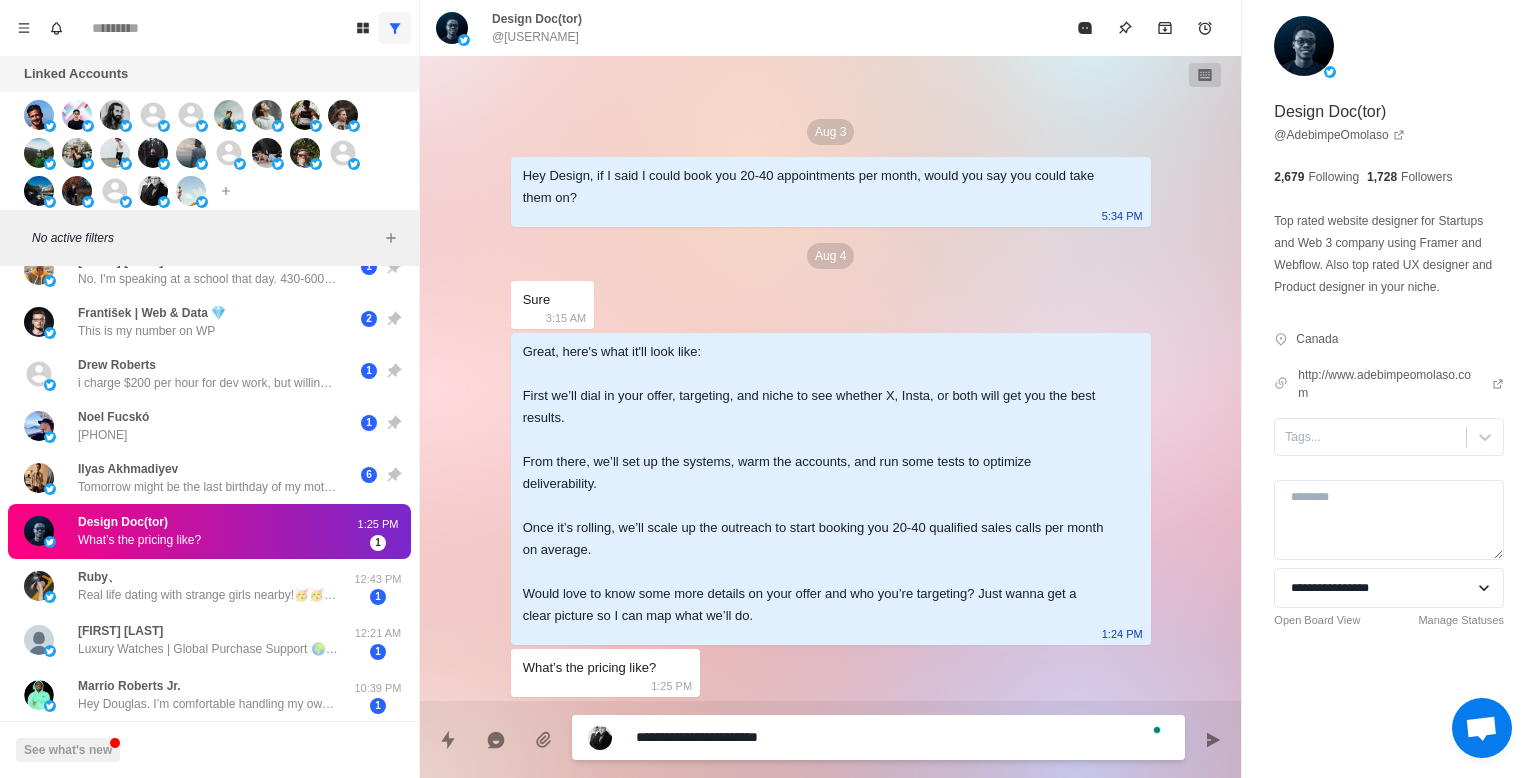 type on "**********" 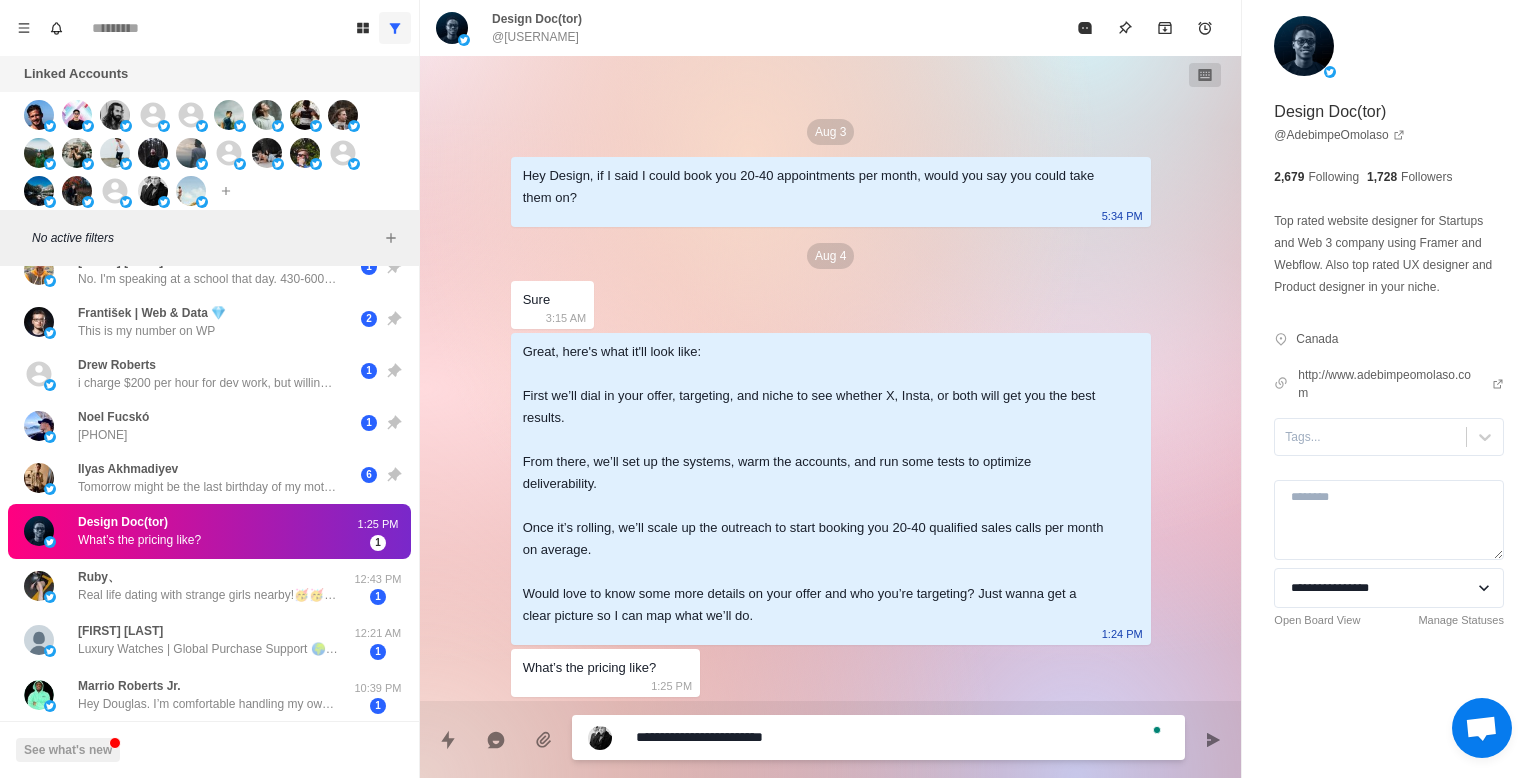type on "**********" 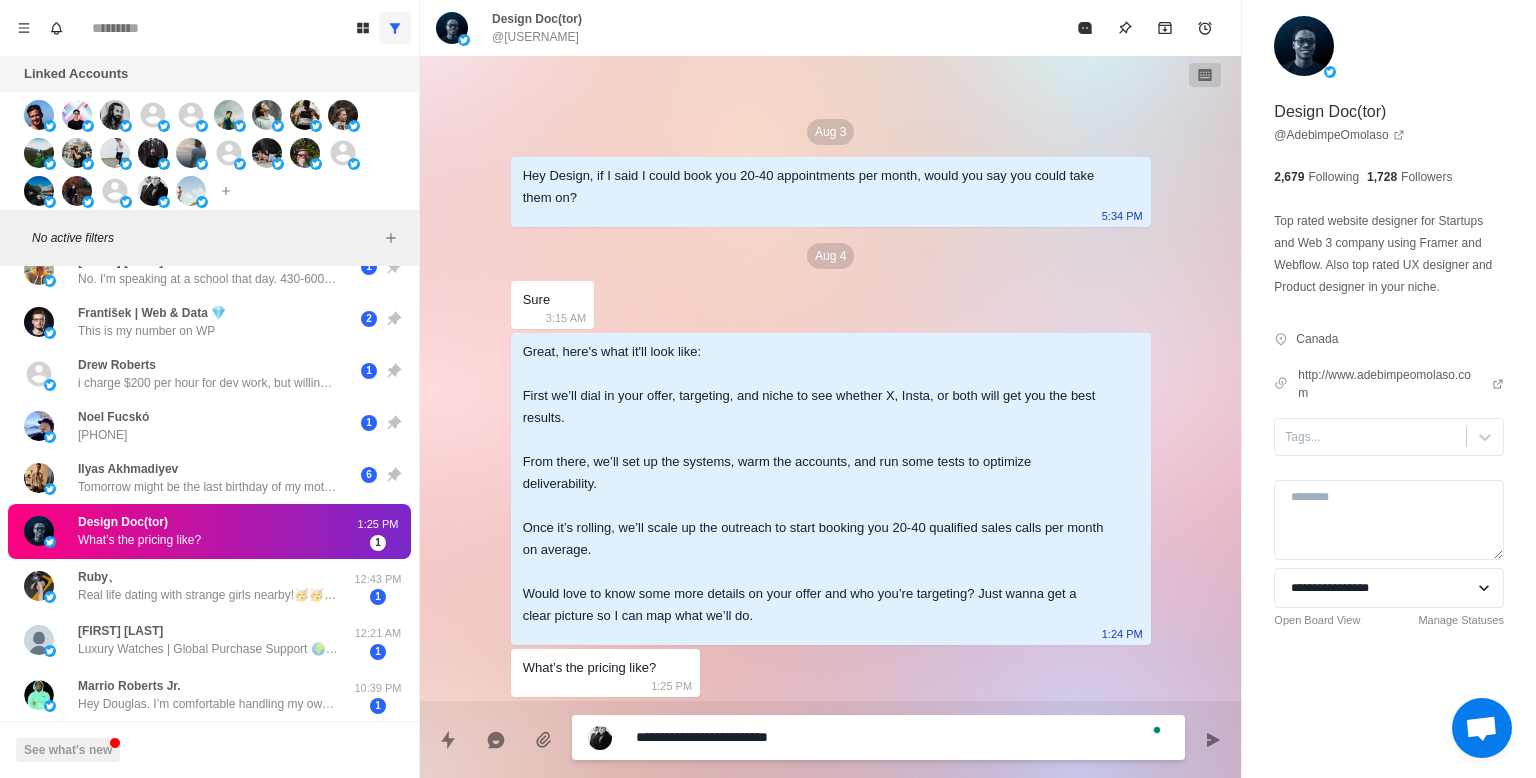 type on "**********" 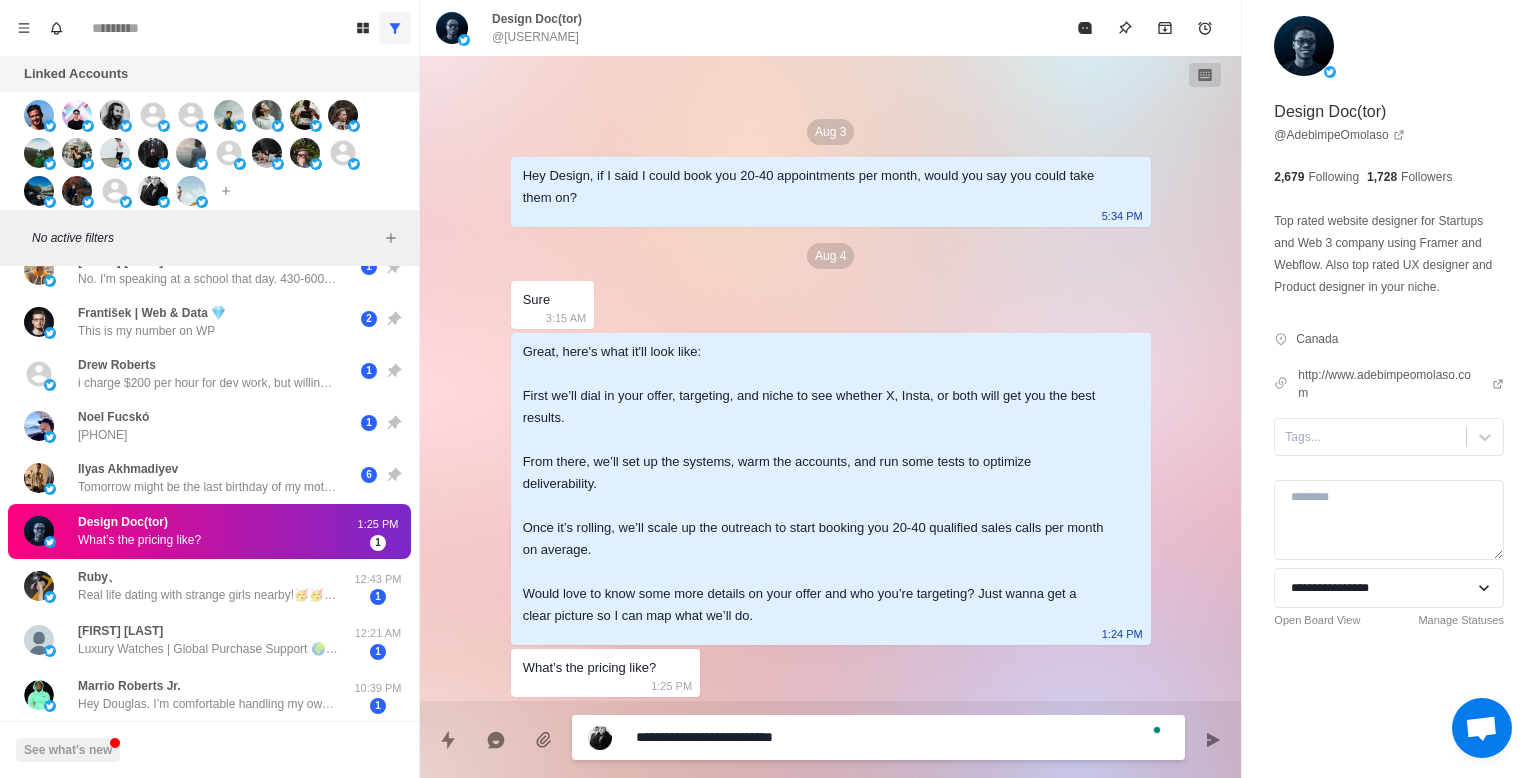 type on "**********" 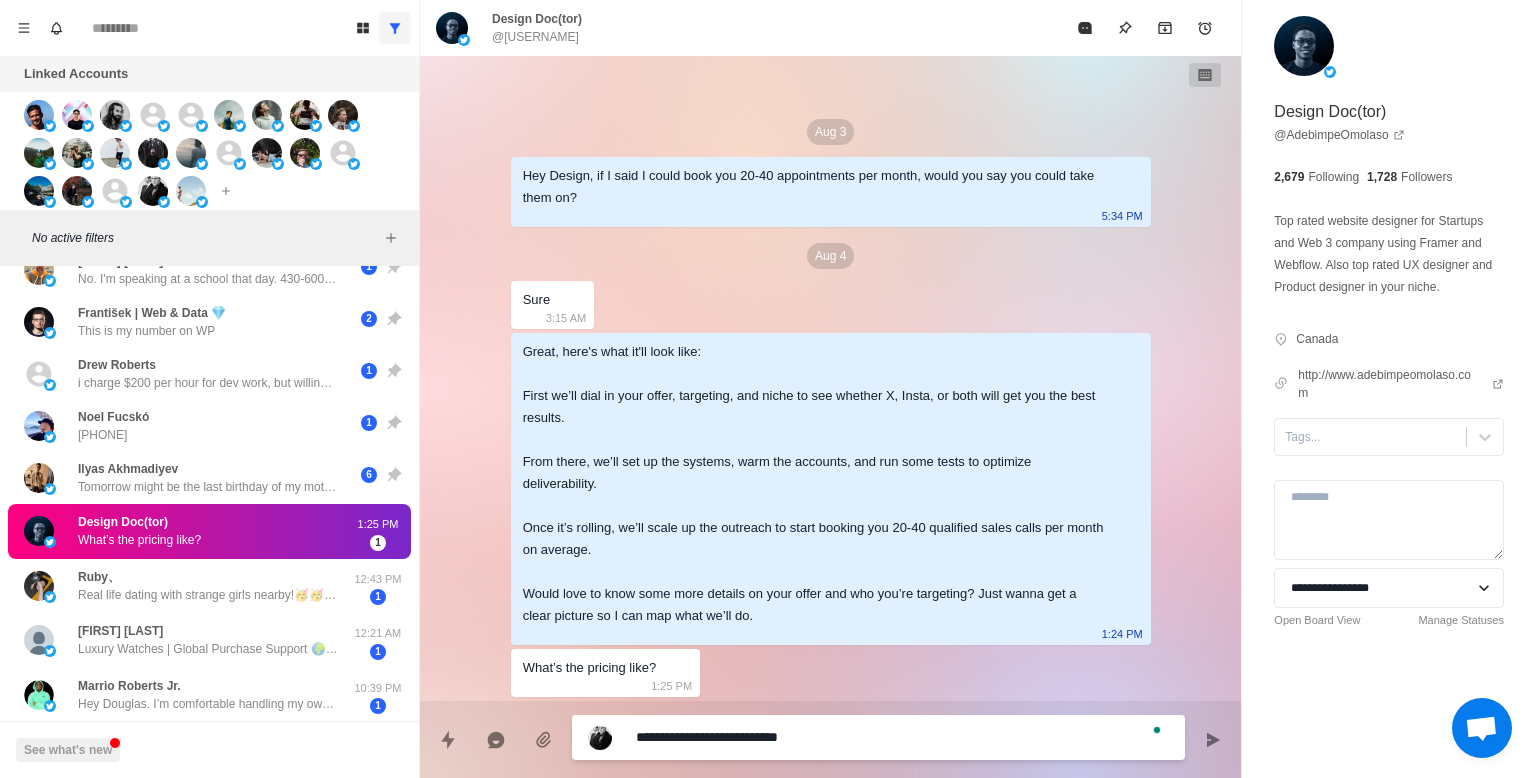 type on "**********" 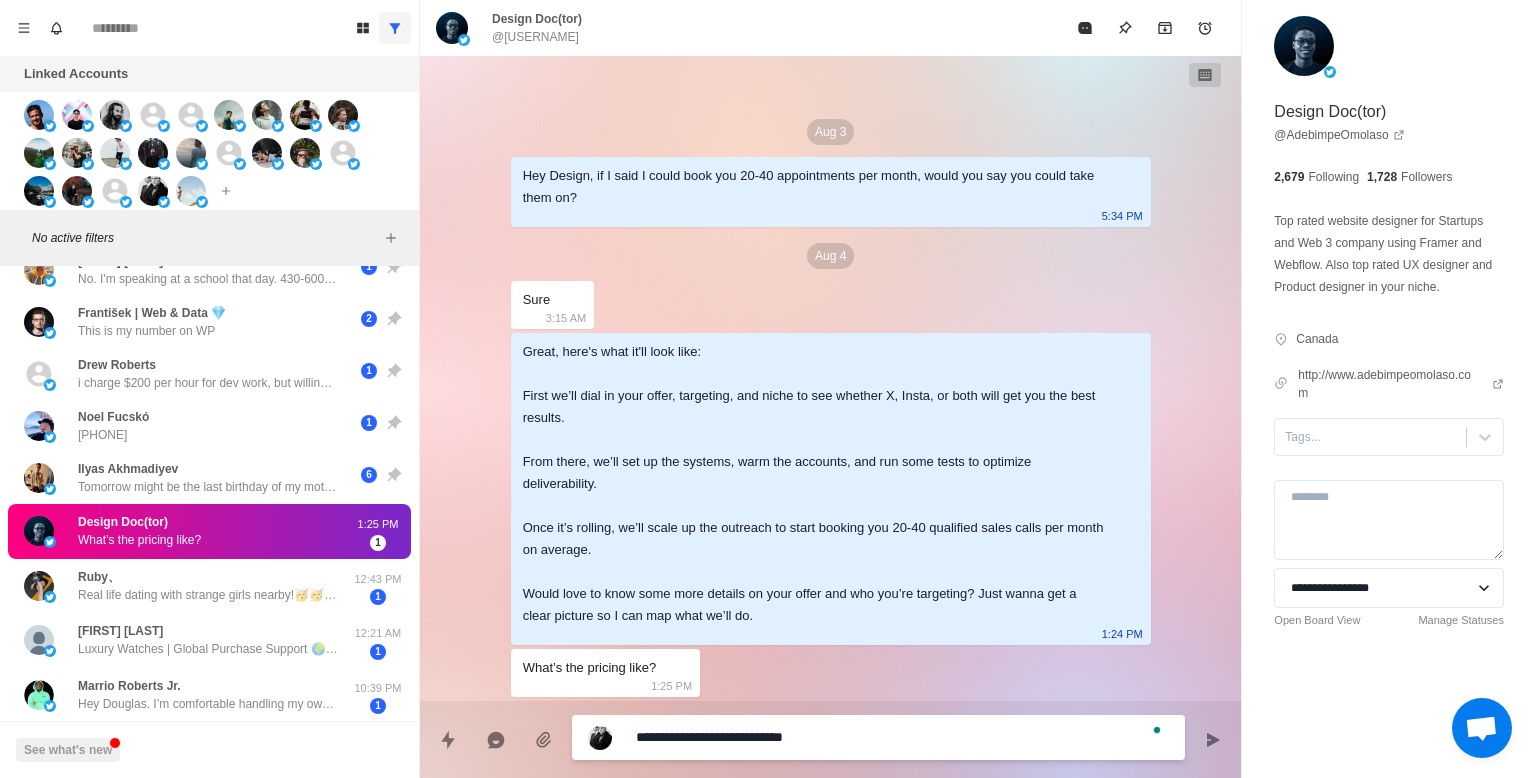 type on "**********" 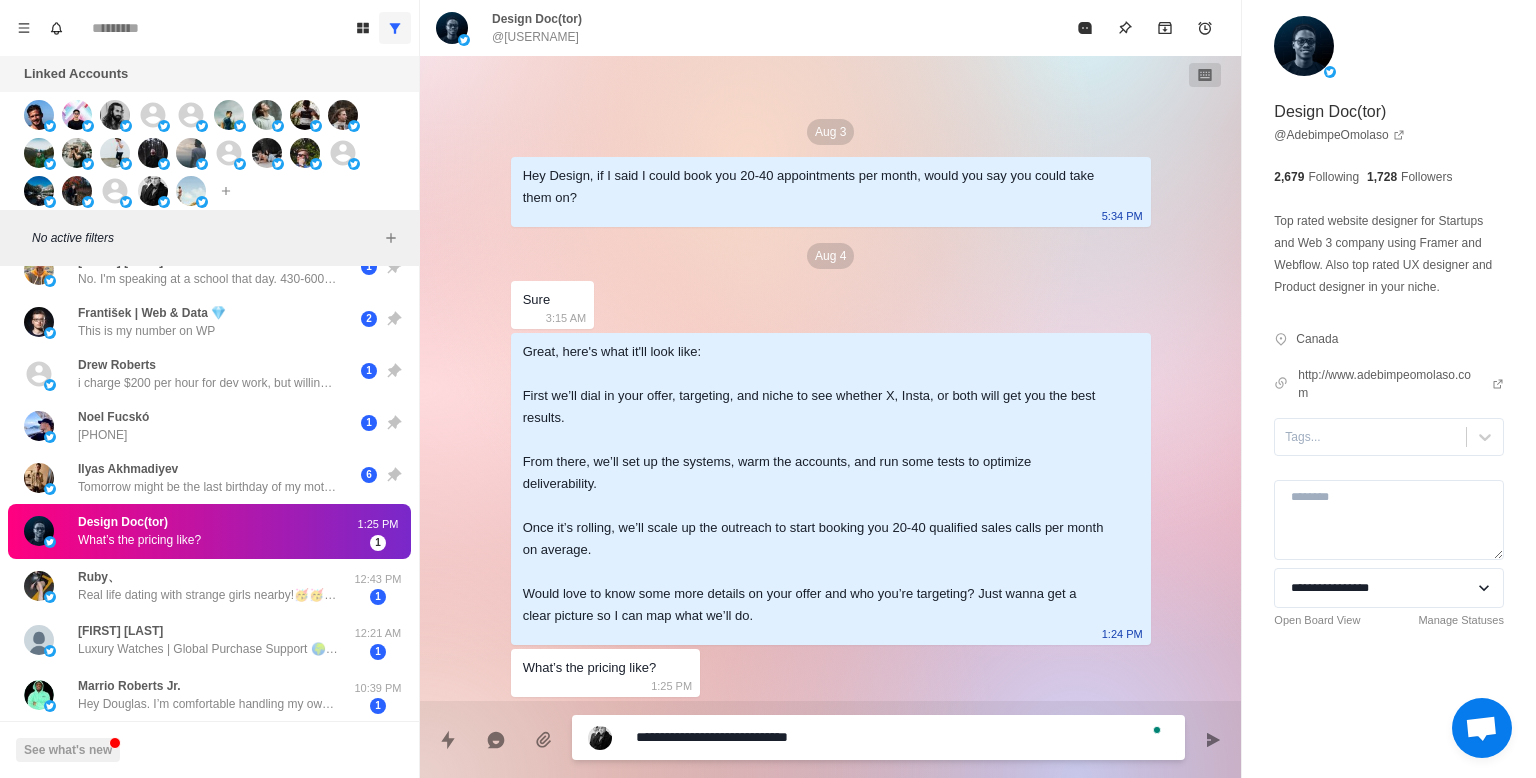 type on "**********" 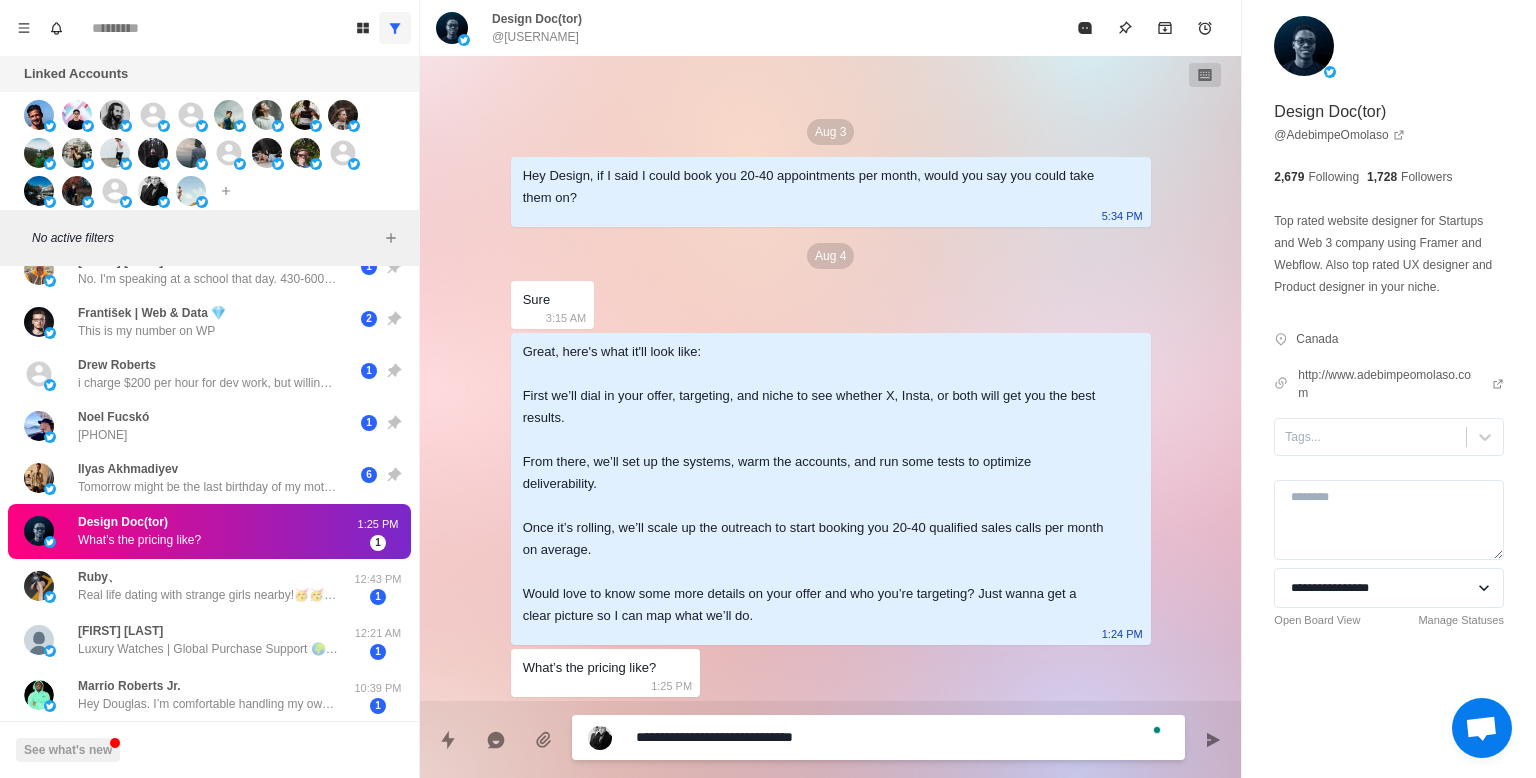 type on "*" 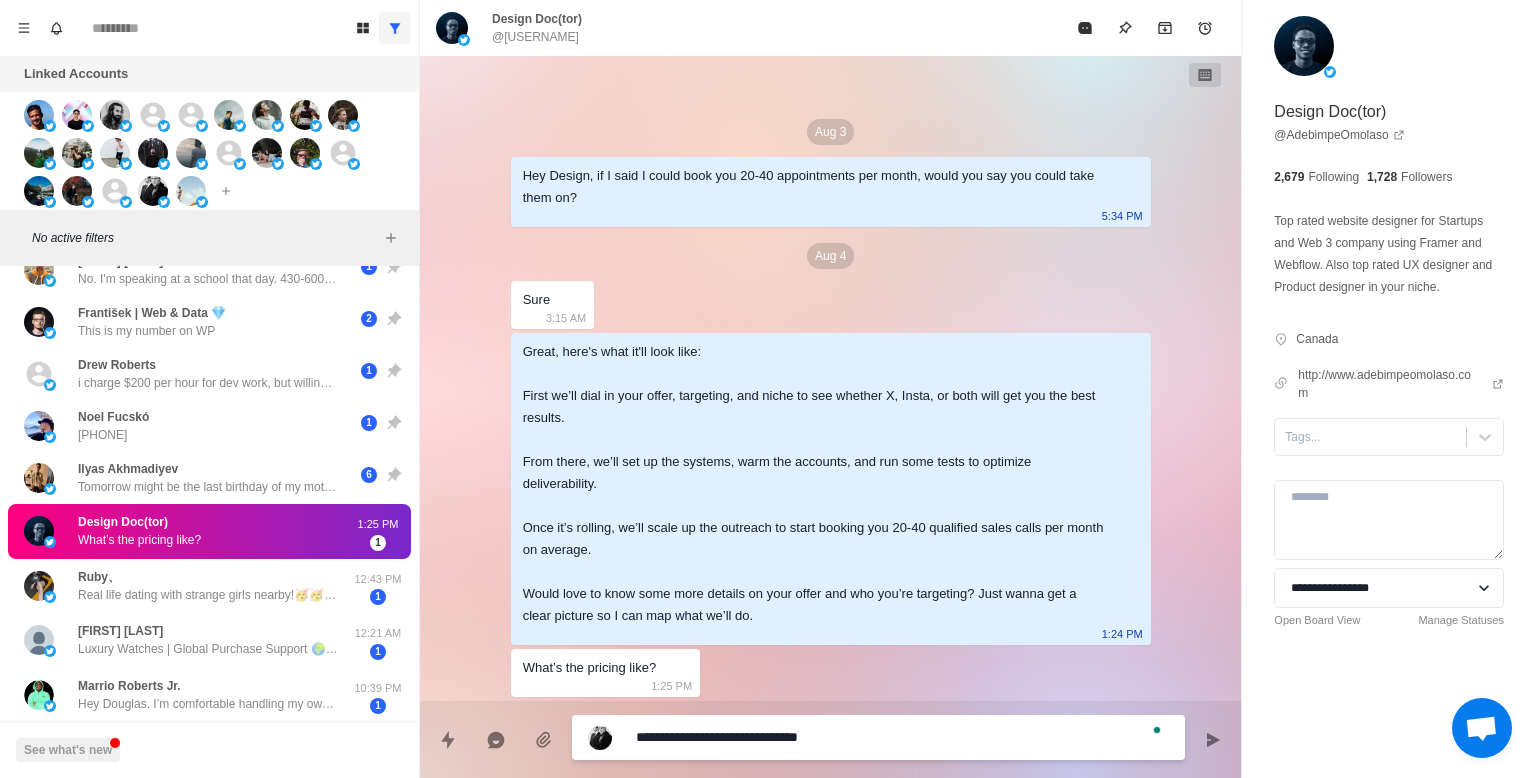 type on "**********" 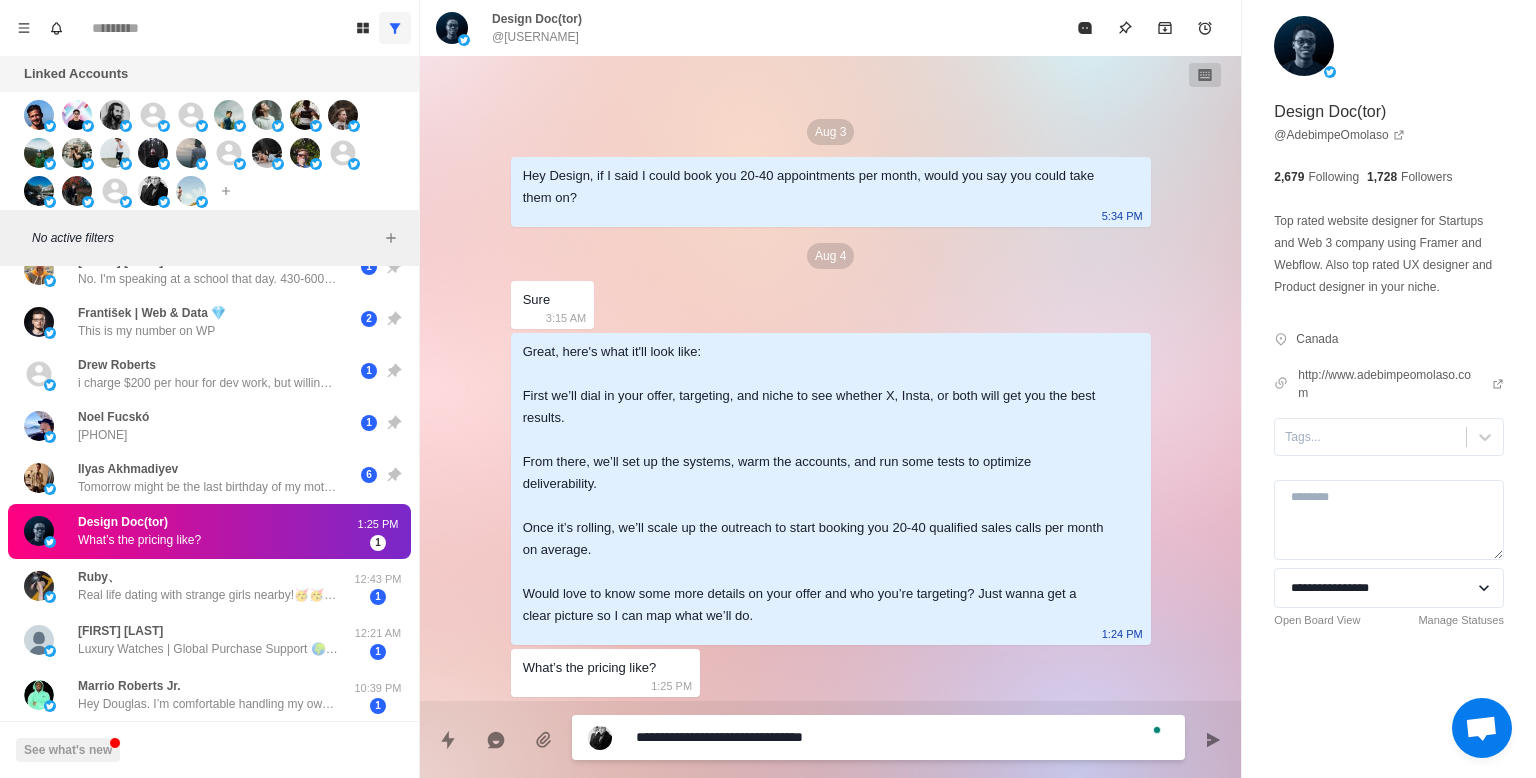type on "*" 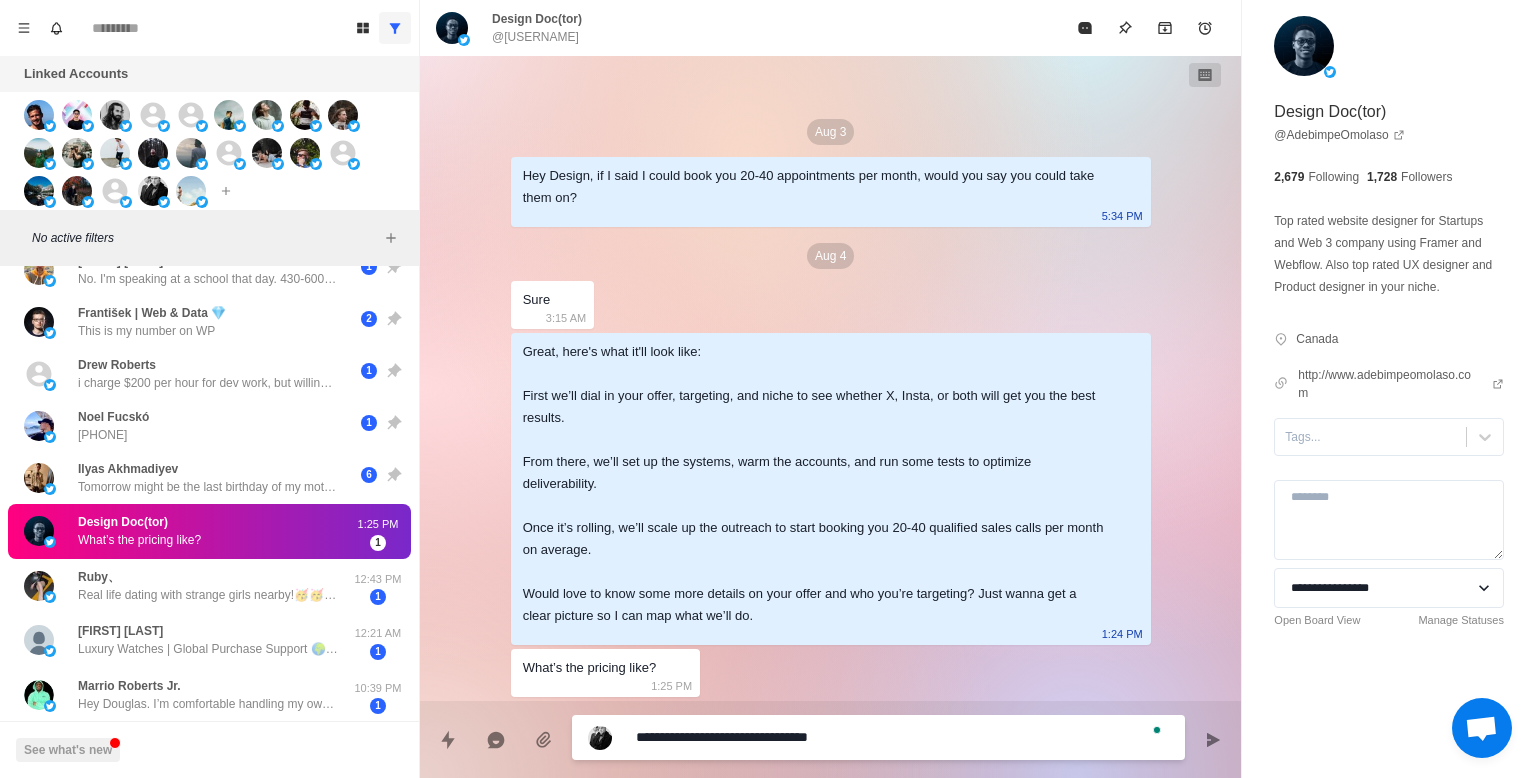 type on "**********" 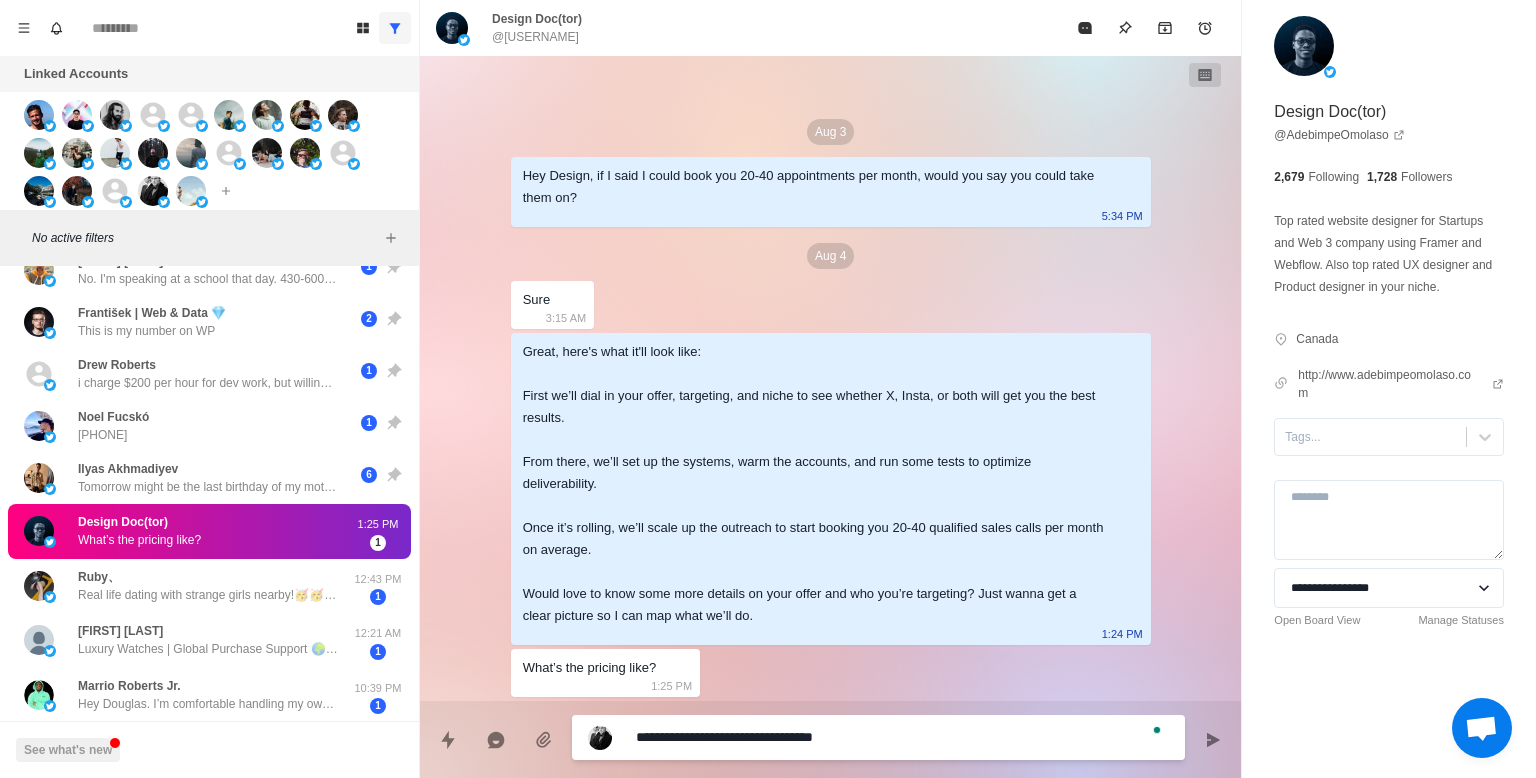 type on "**********" 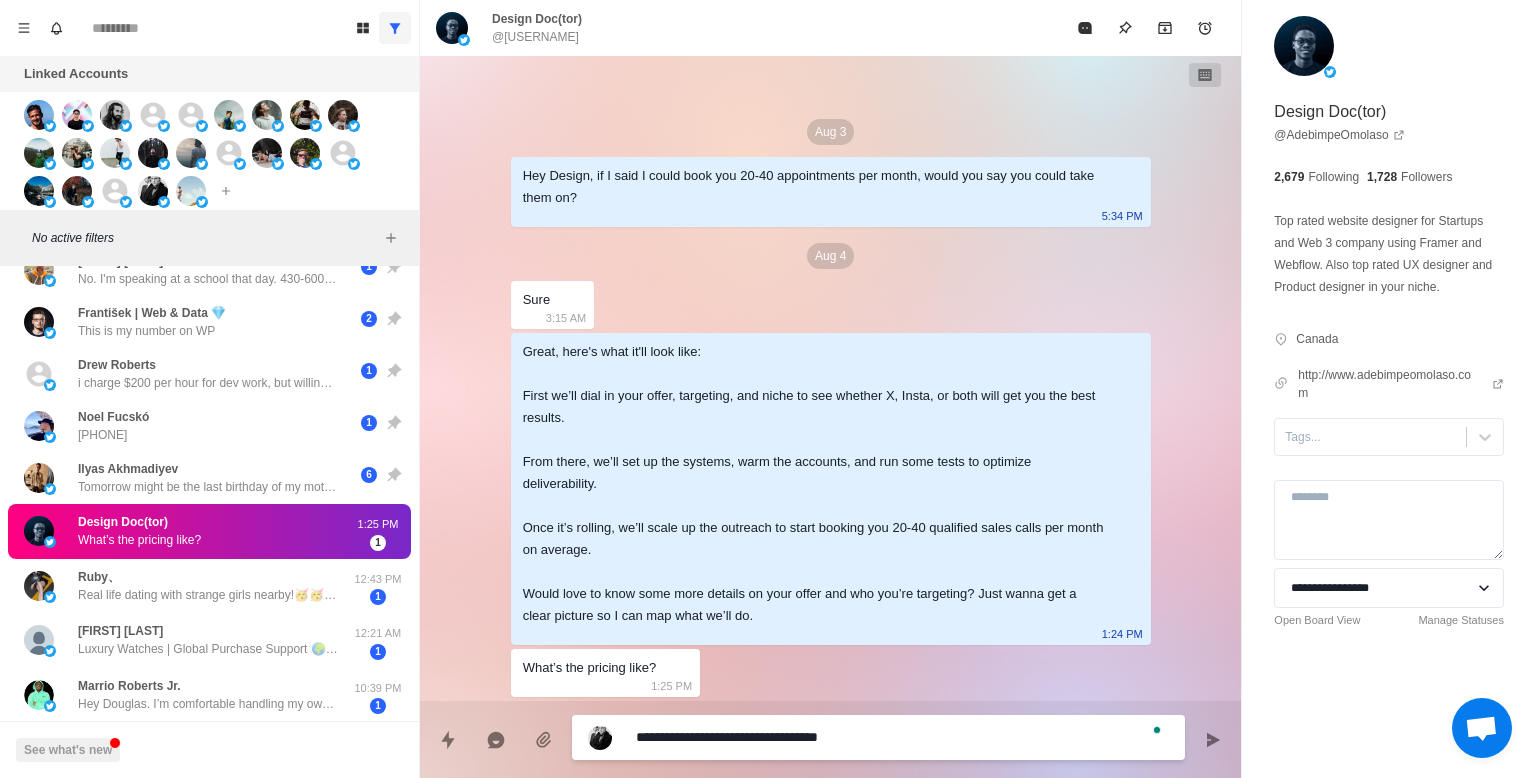type on "**********" 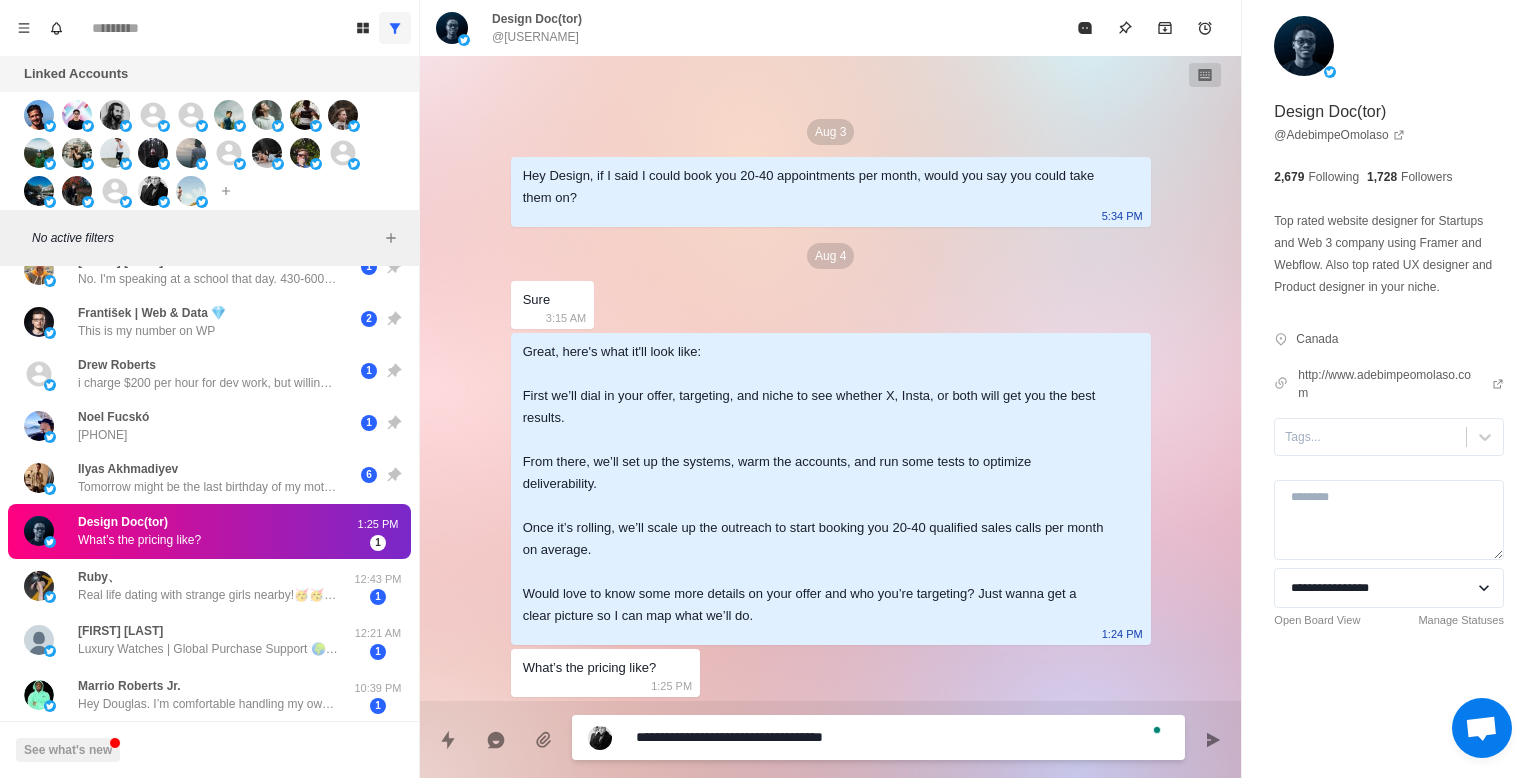 type on "**********" 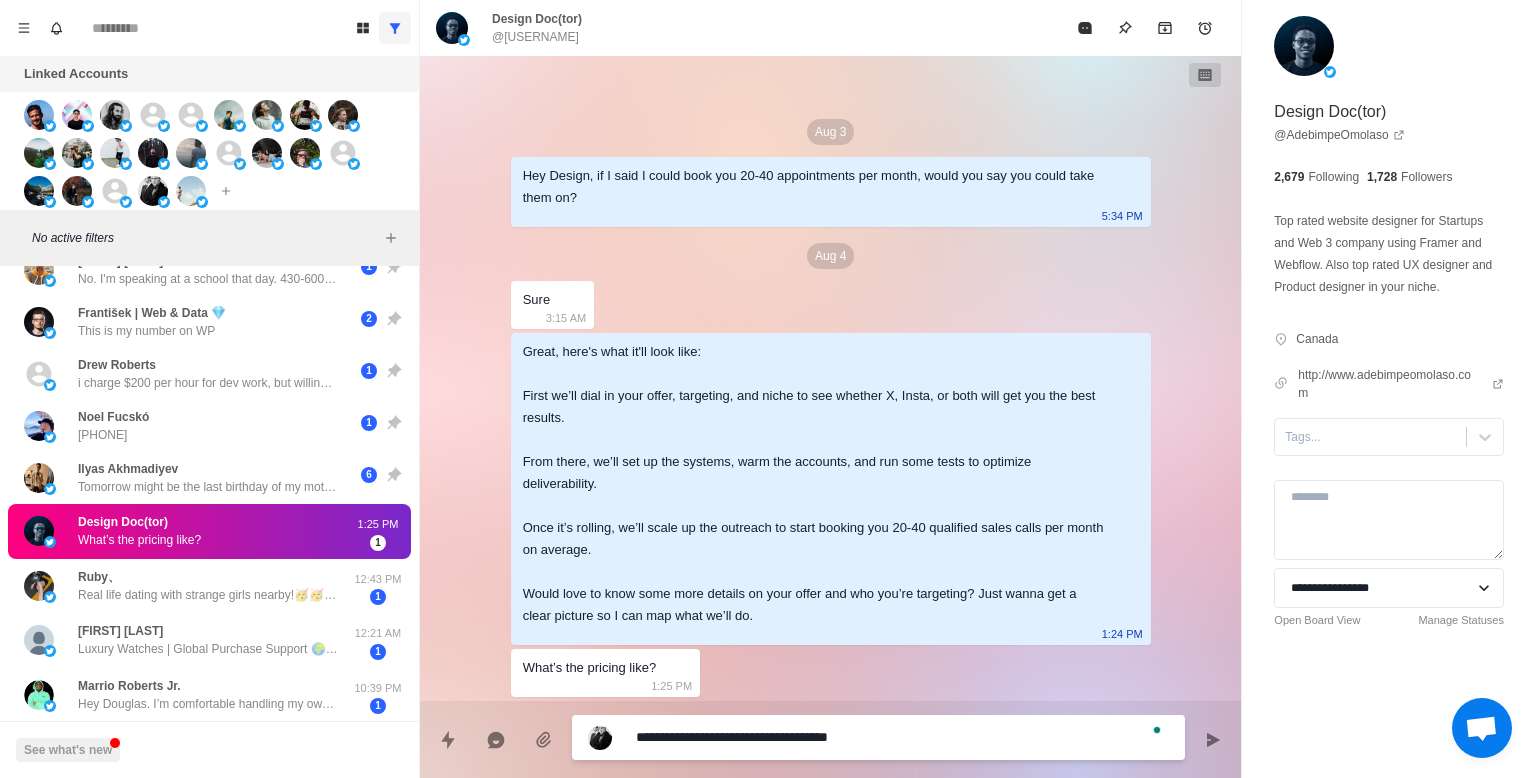 type on "**********" 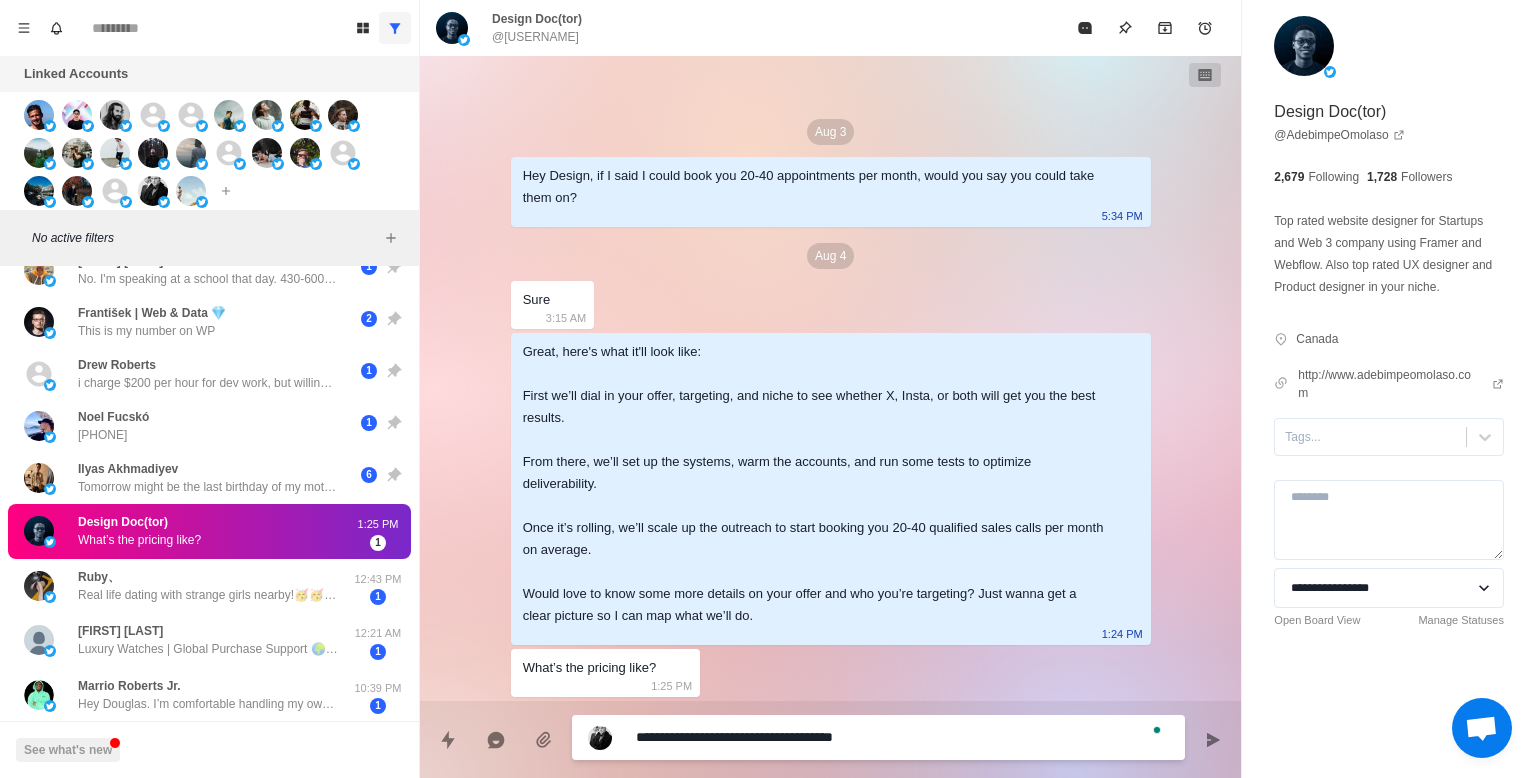type on "**********" 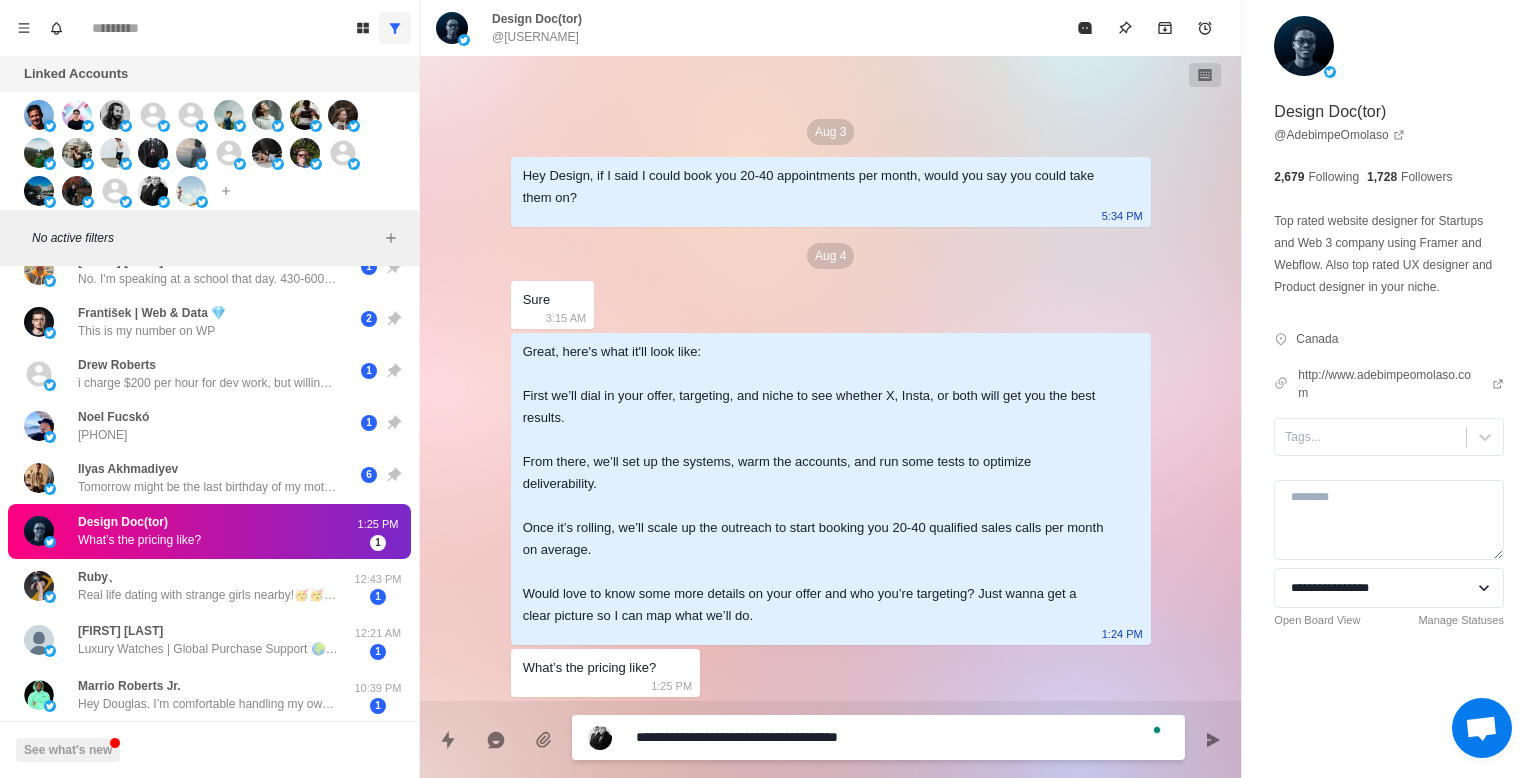 type on "**********" 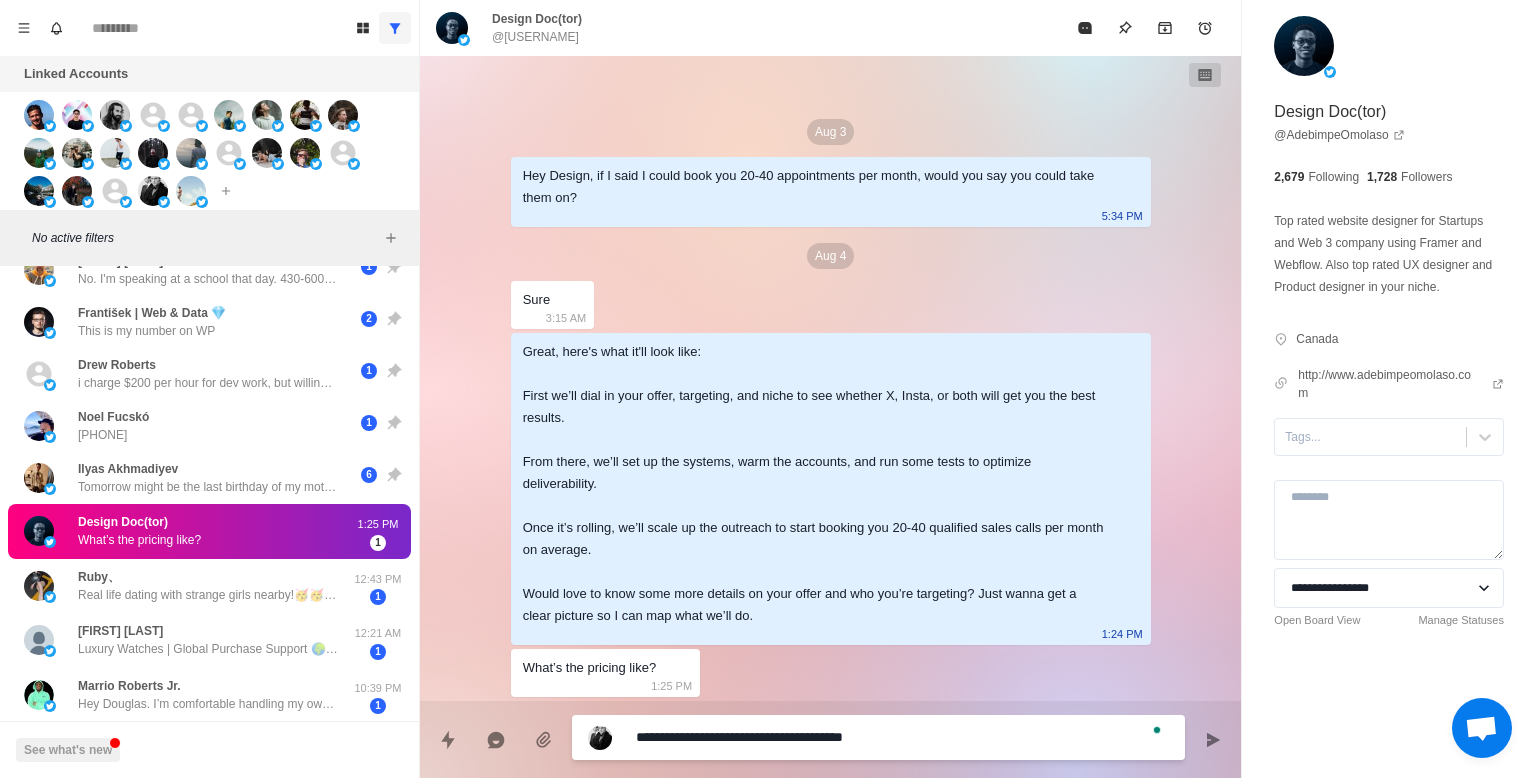 type on "**********" 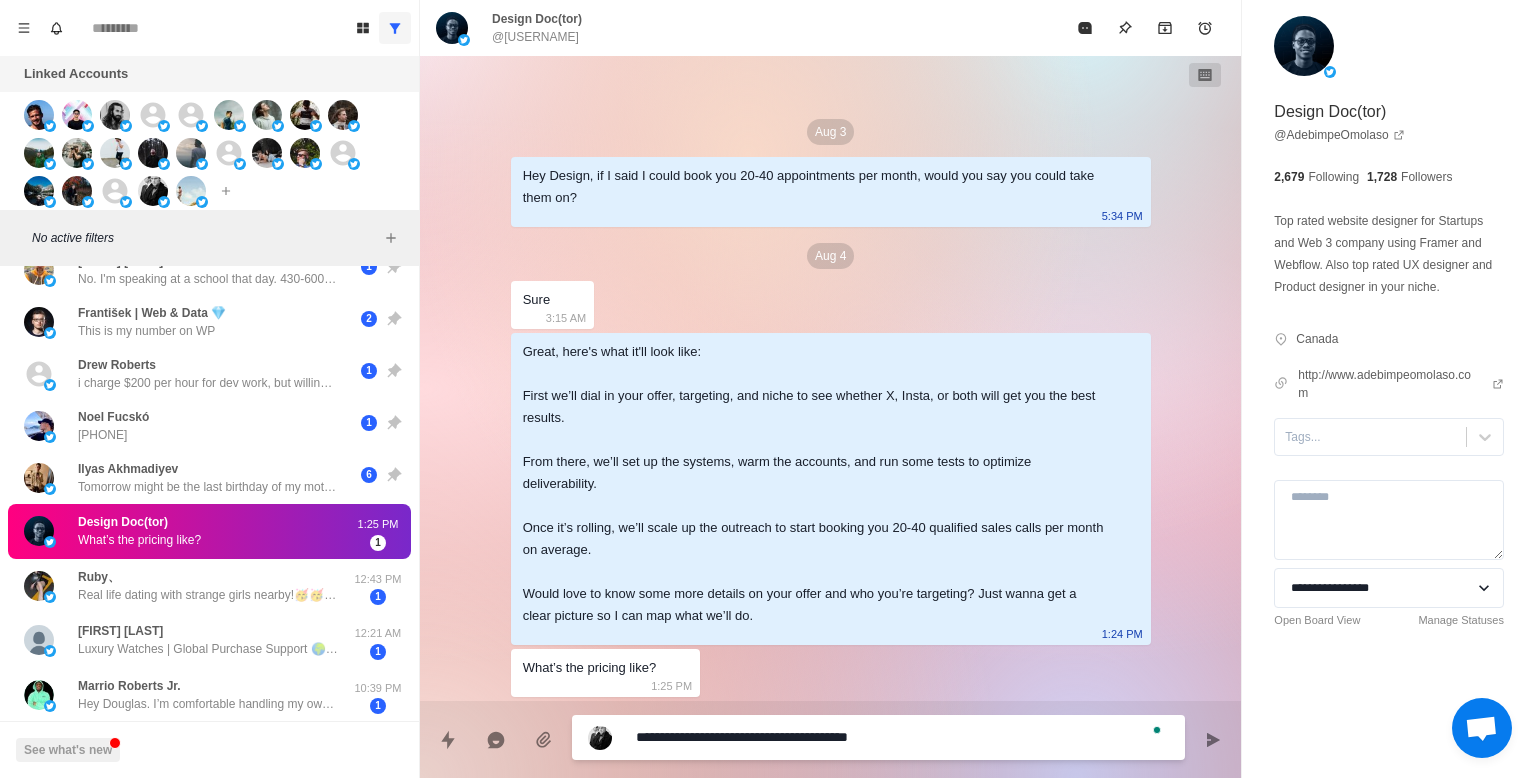 type on "**********" 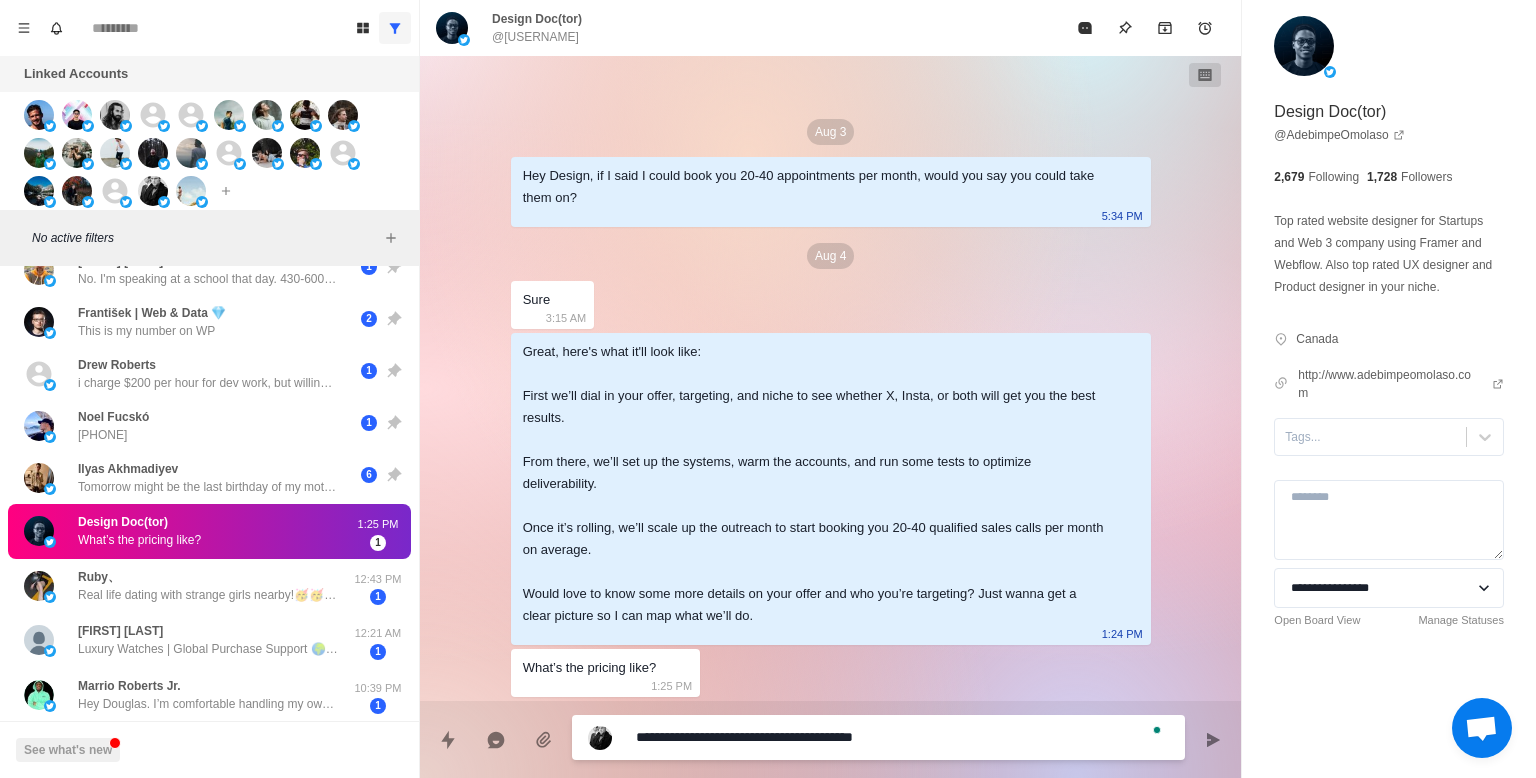 type on "**********" 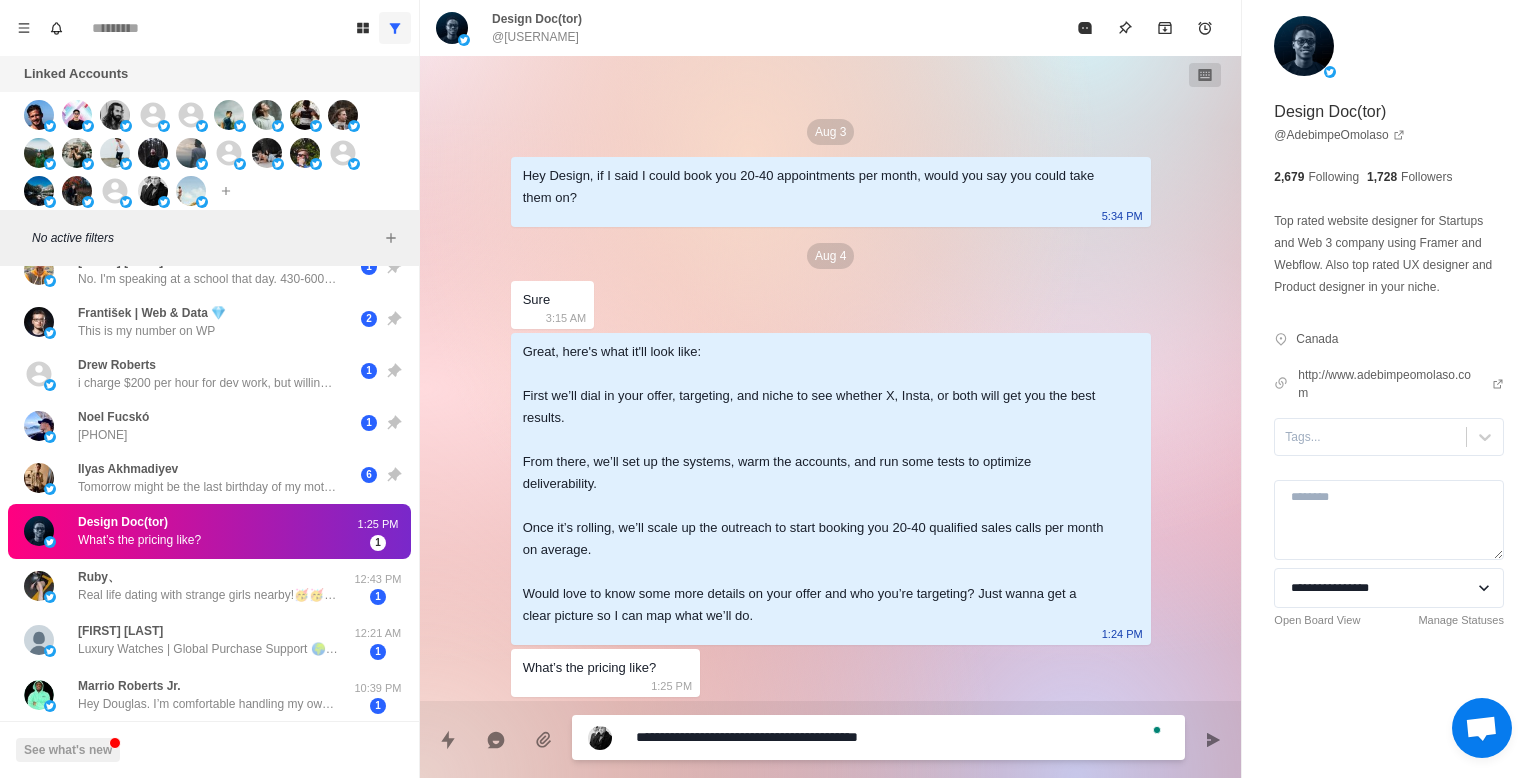 type on "**********" 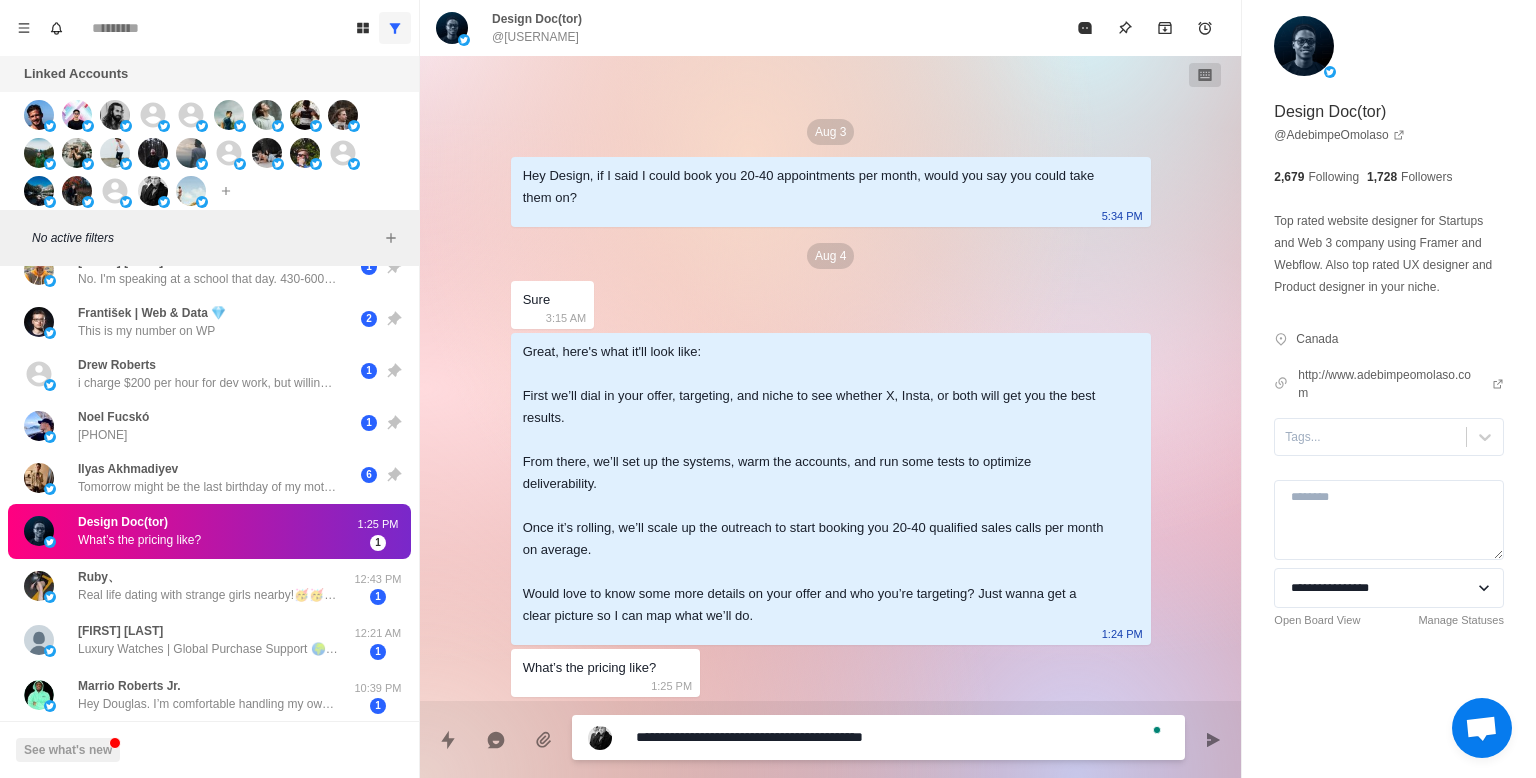 type on "**********" 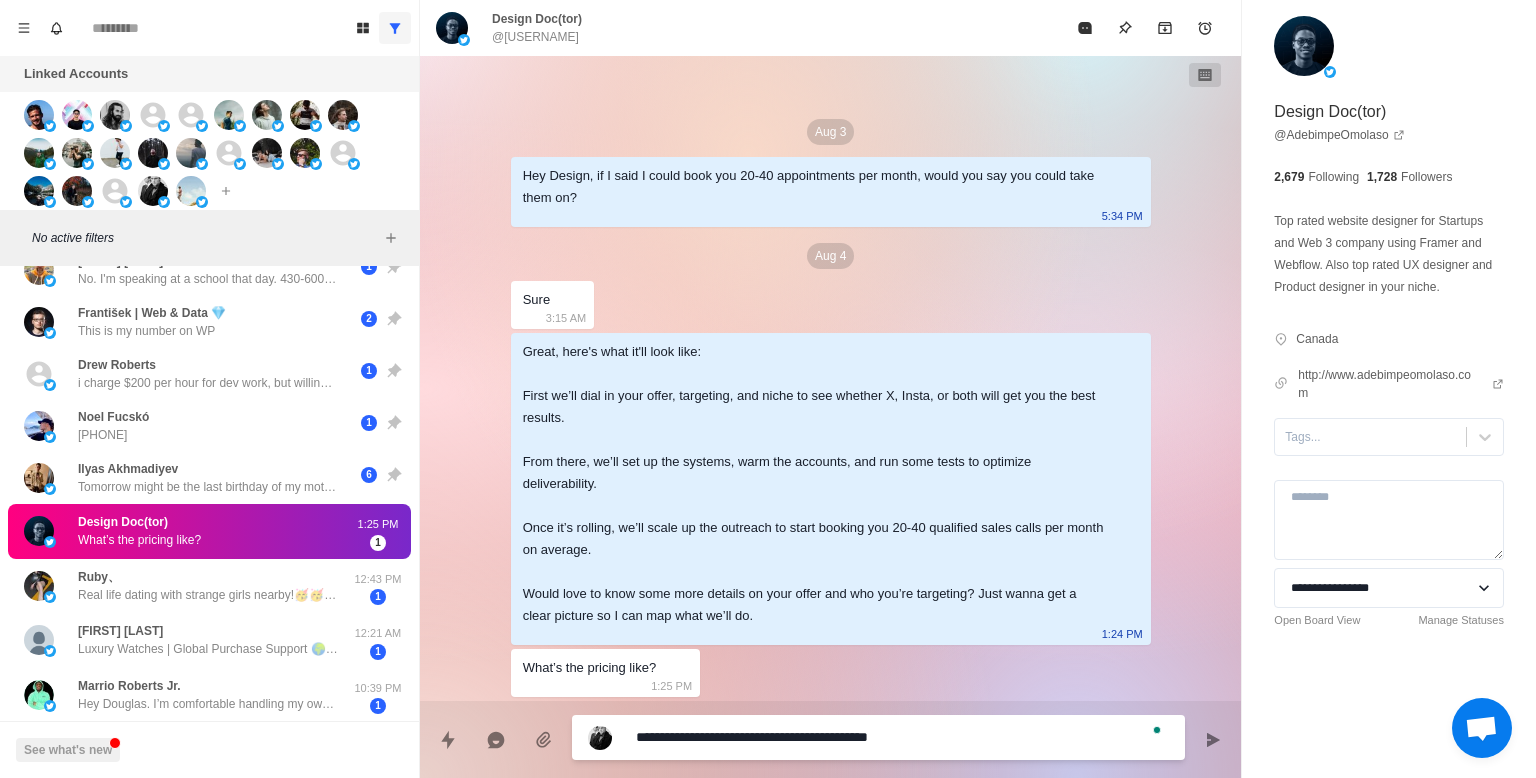 type on "**********" 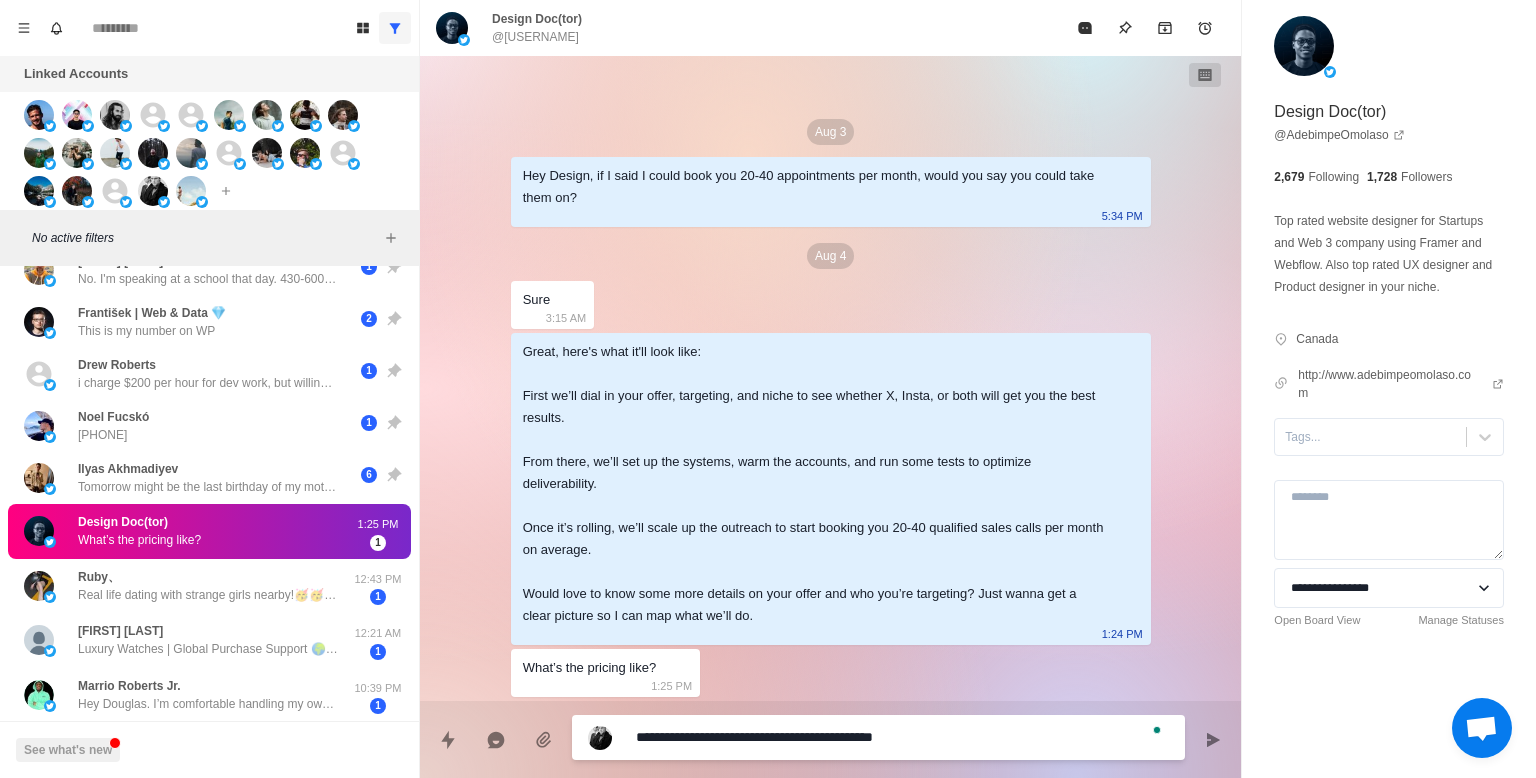 type on "**********" 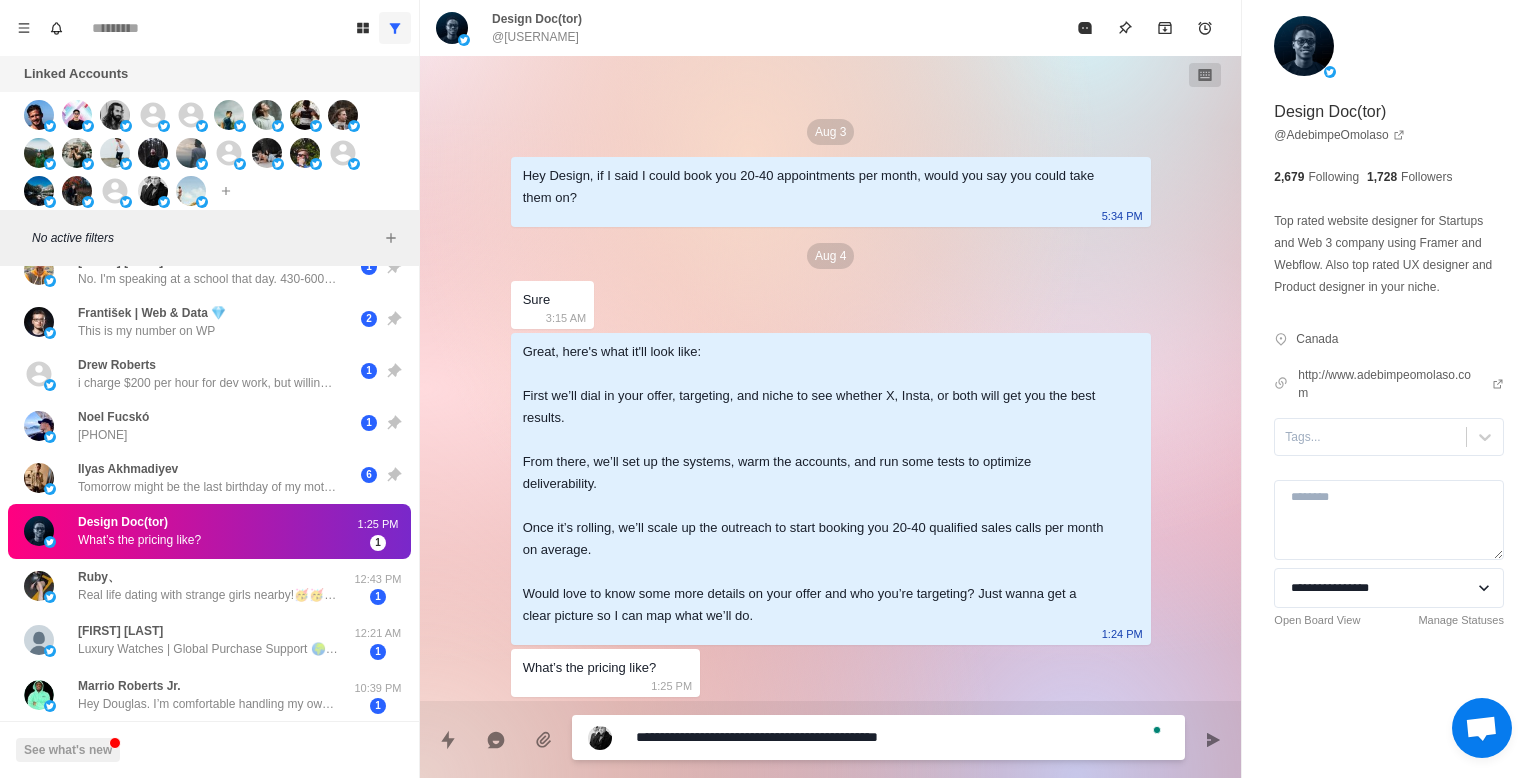 type on "**********" 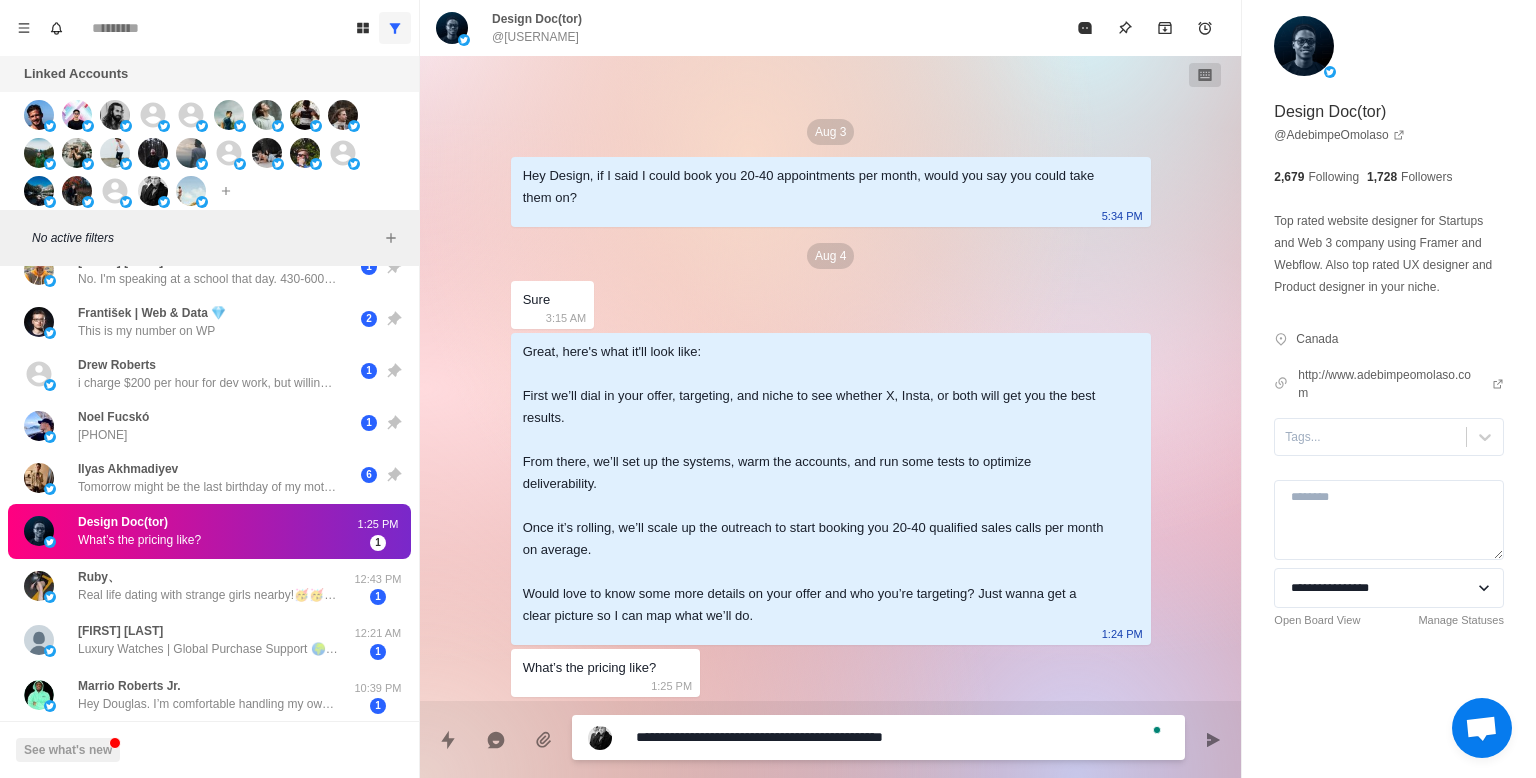 type on "**********" 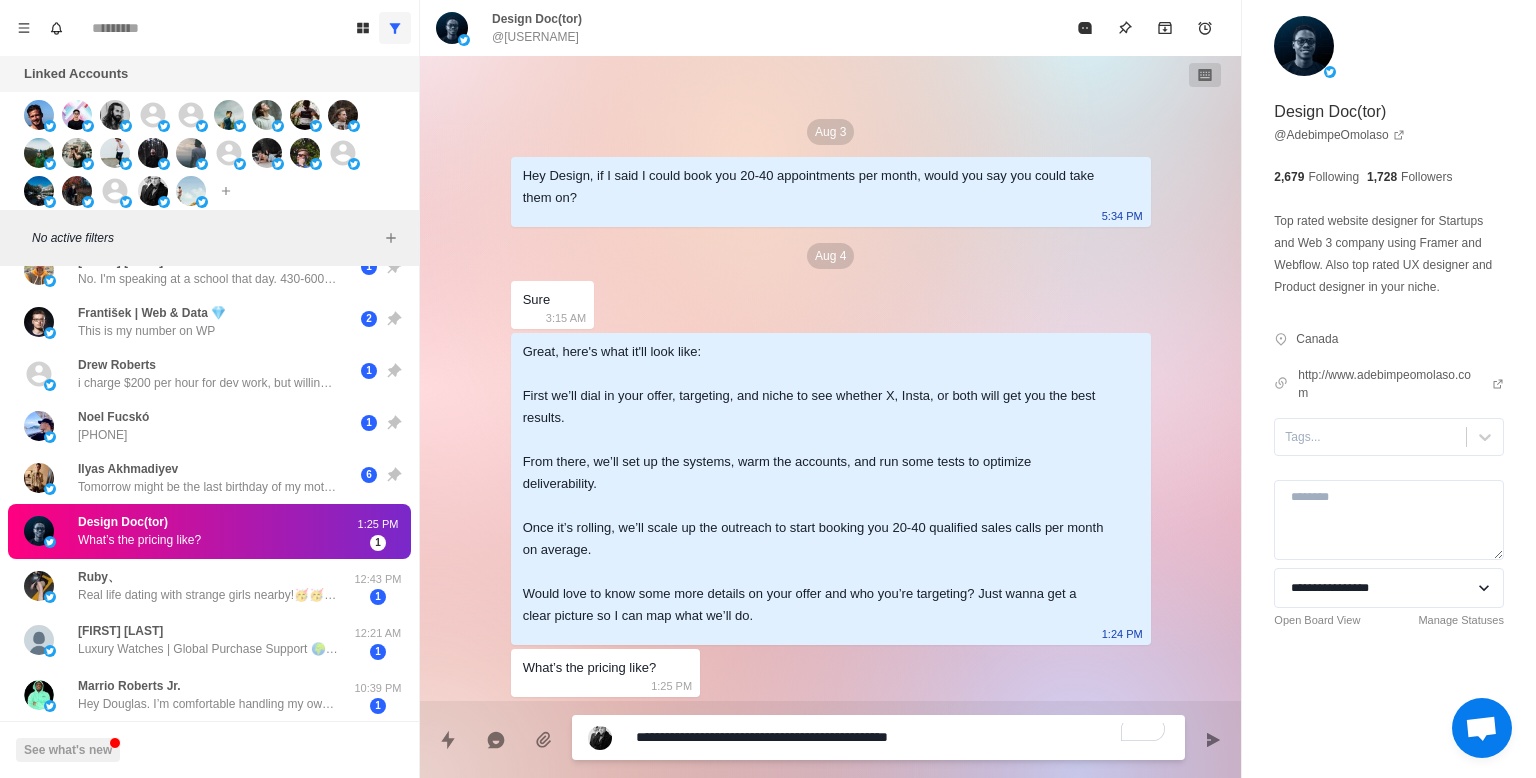 type on "*" 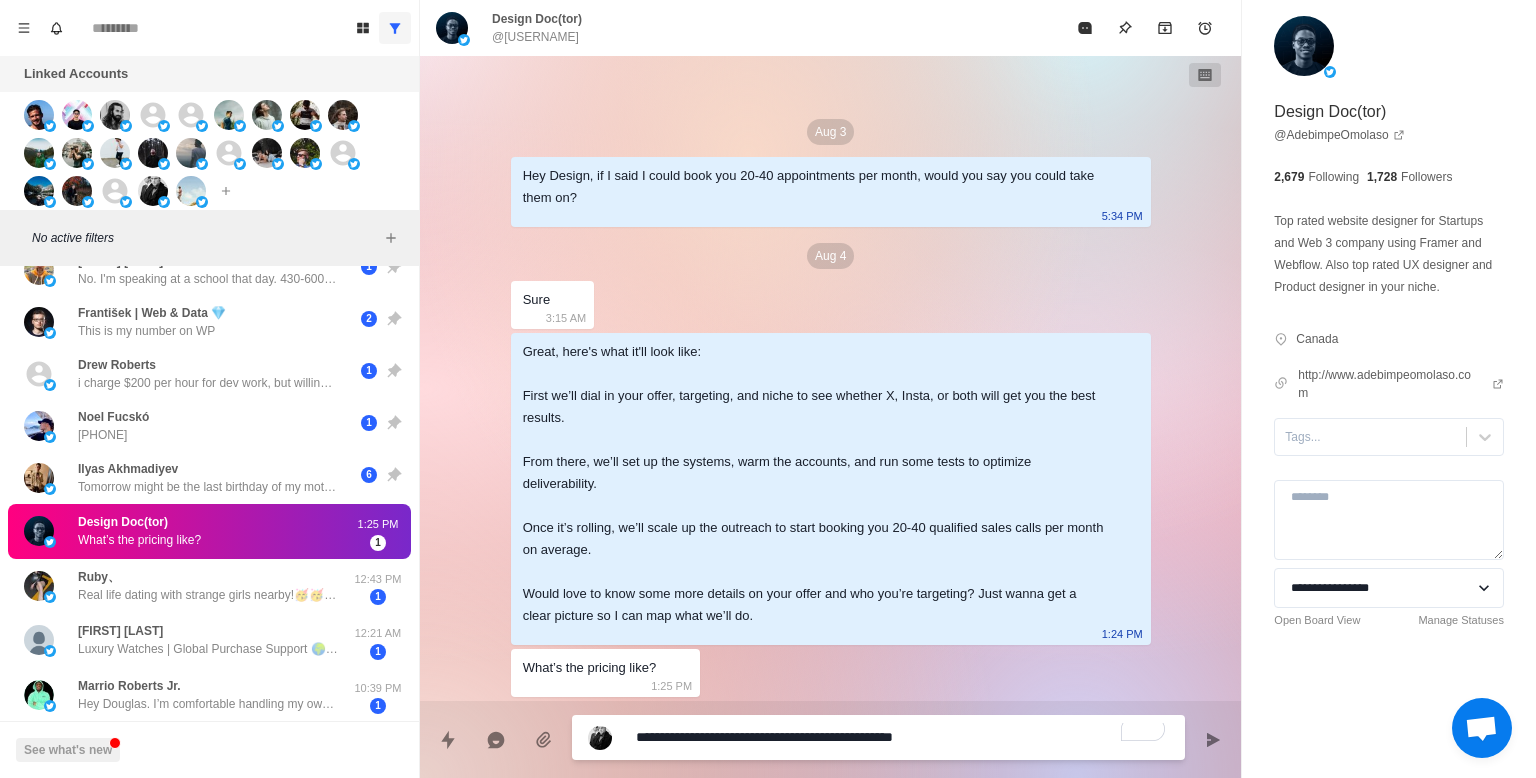 type on "**********" 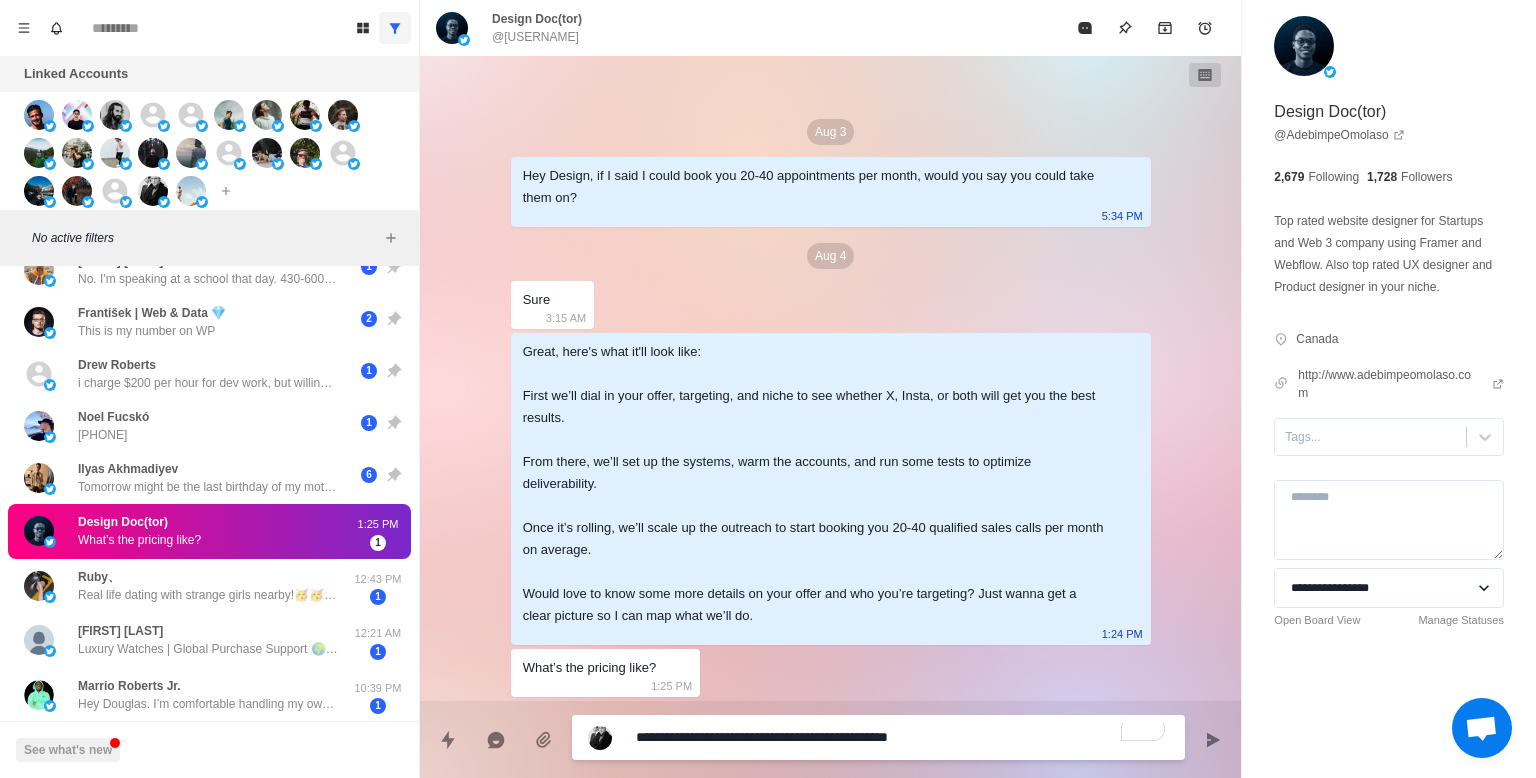 type on "*" 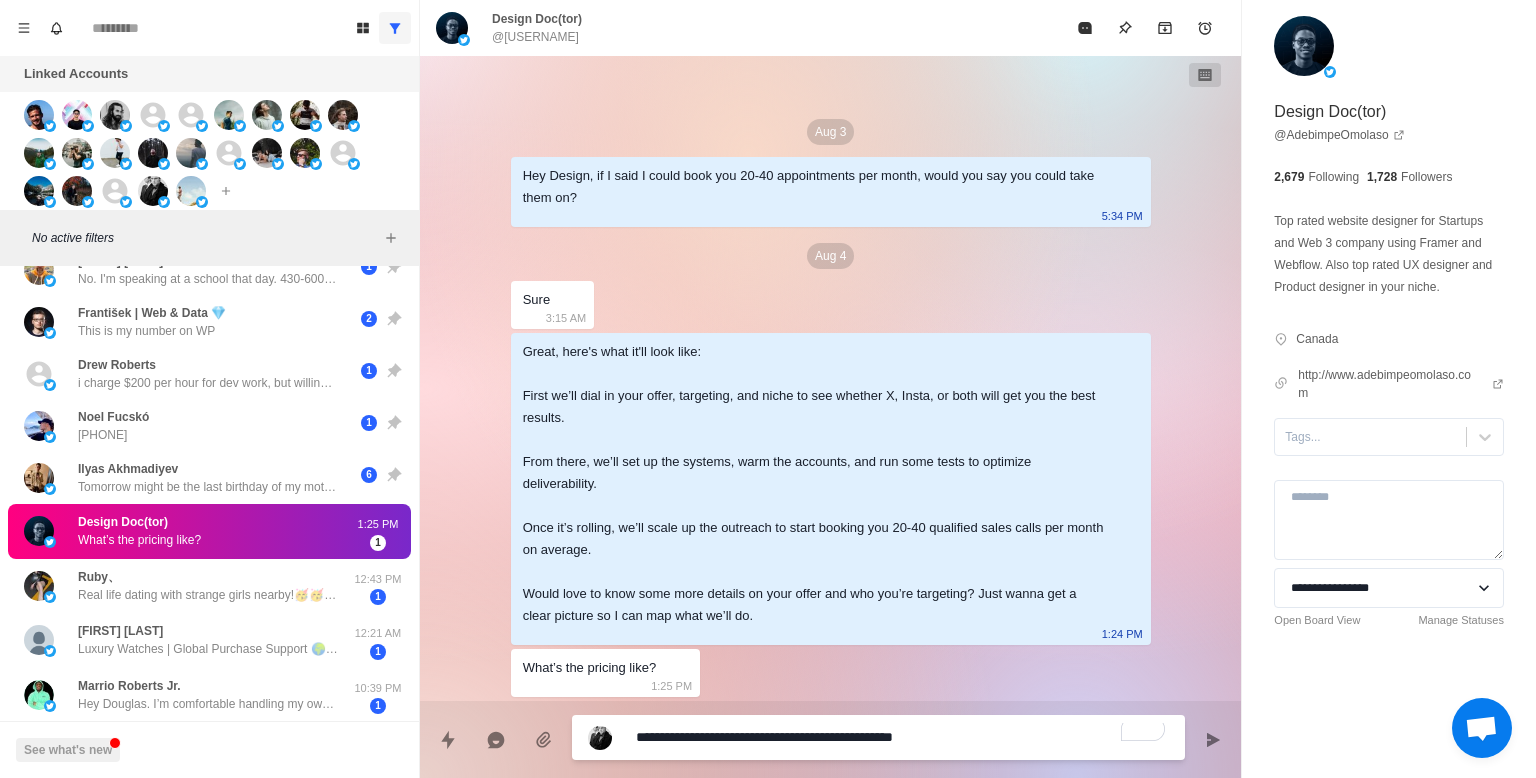 type on "**********" 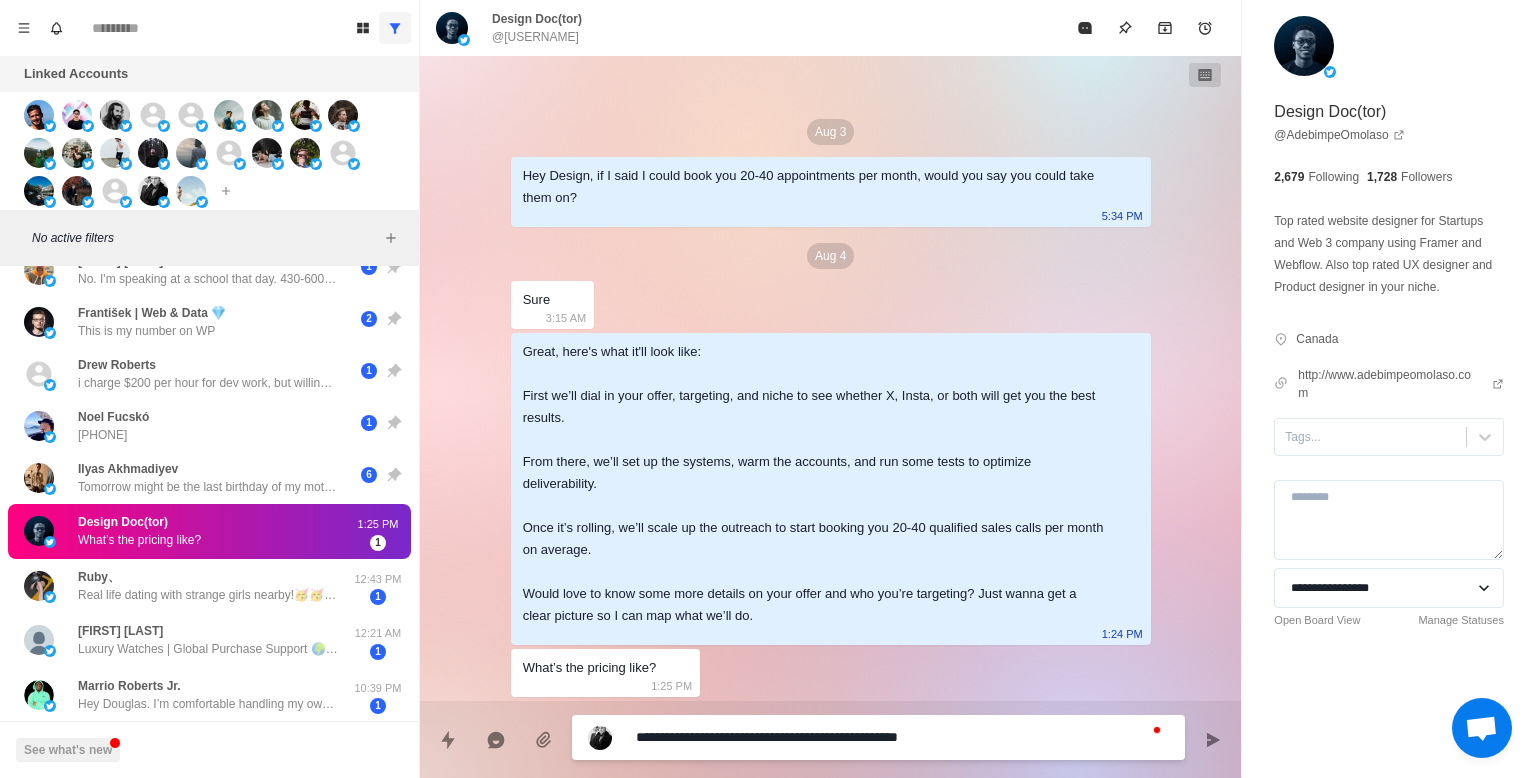 type on "**********" 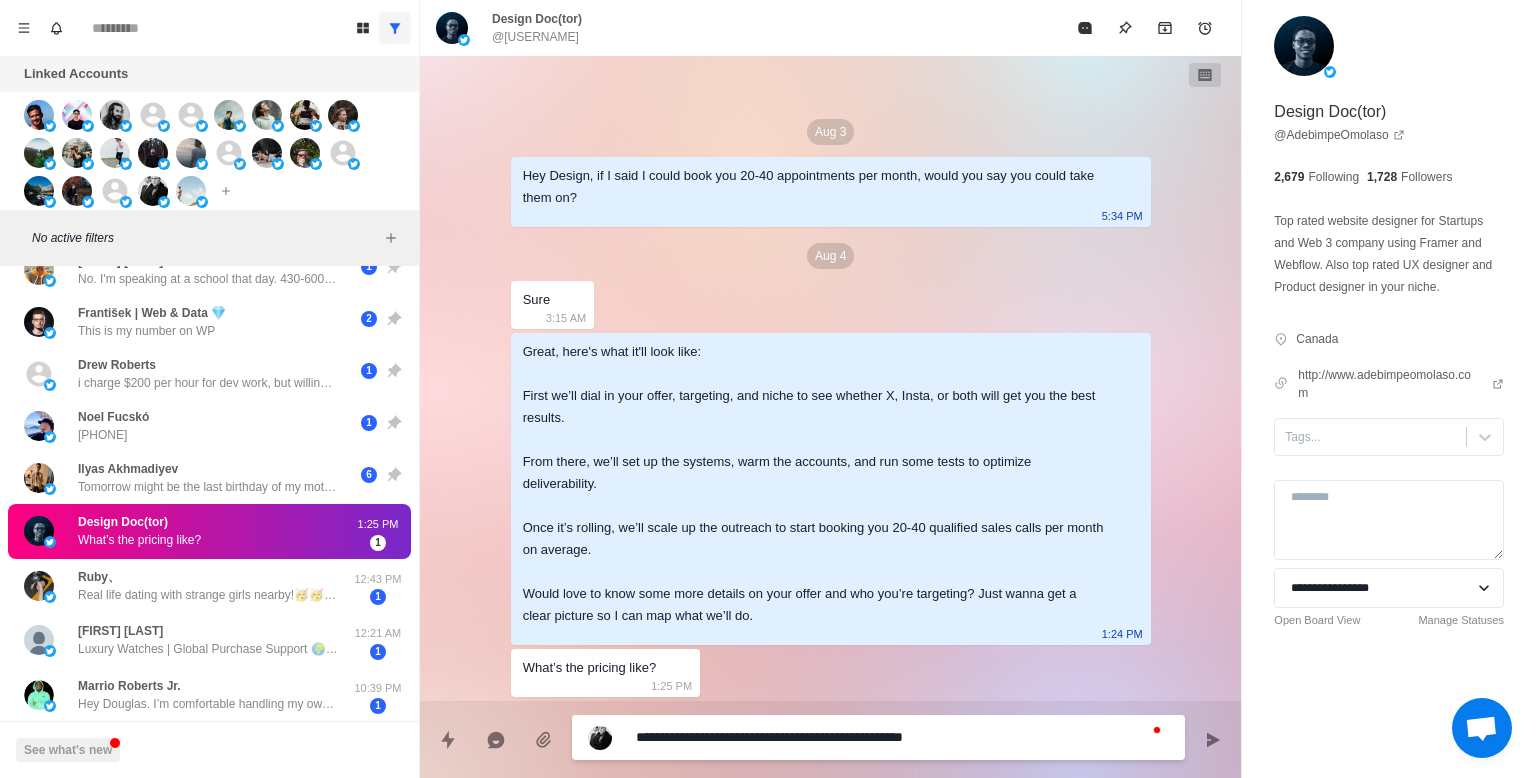type on "**********" 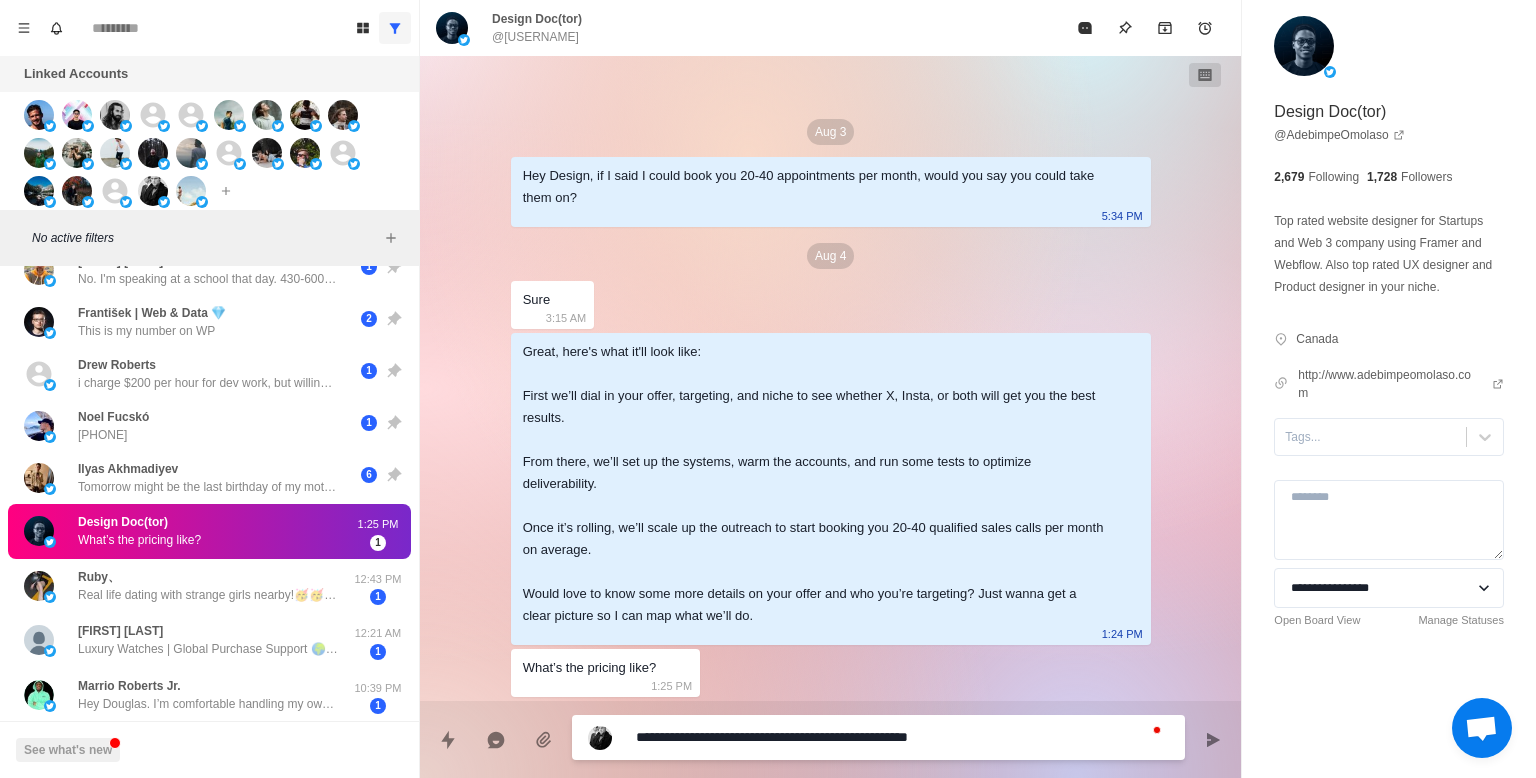 type on "**********" 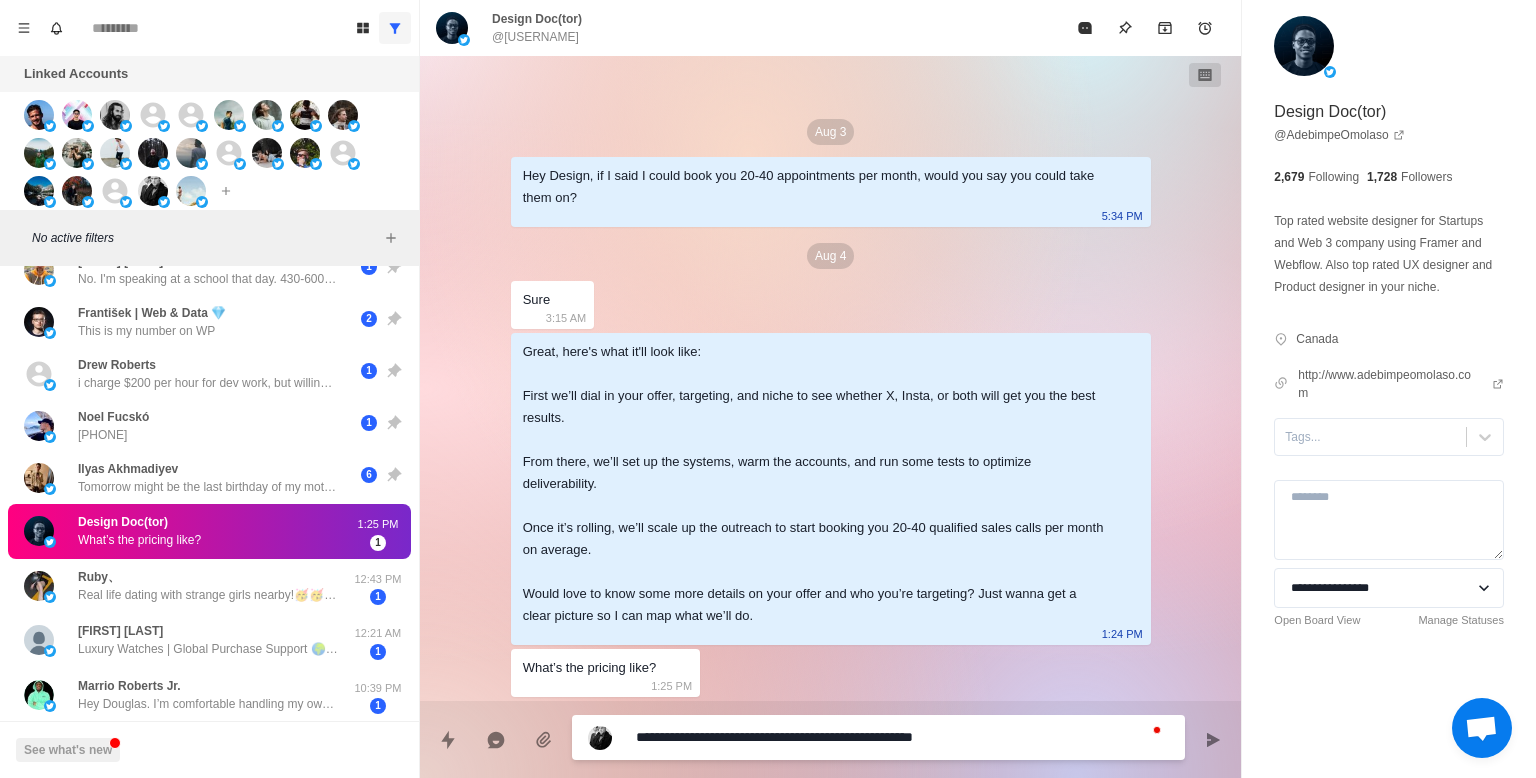 type on "*" 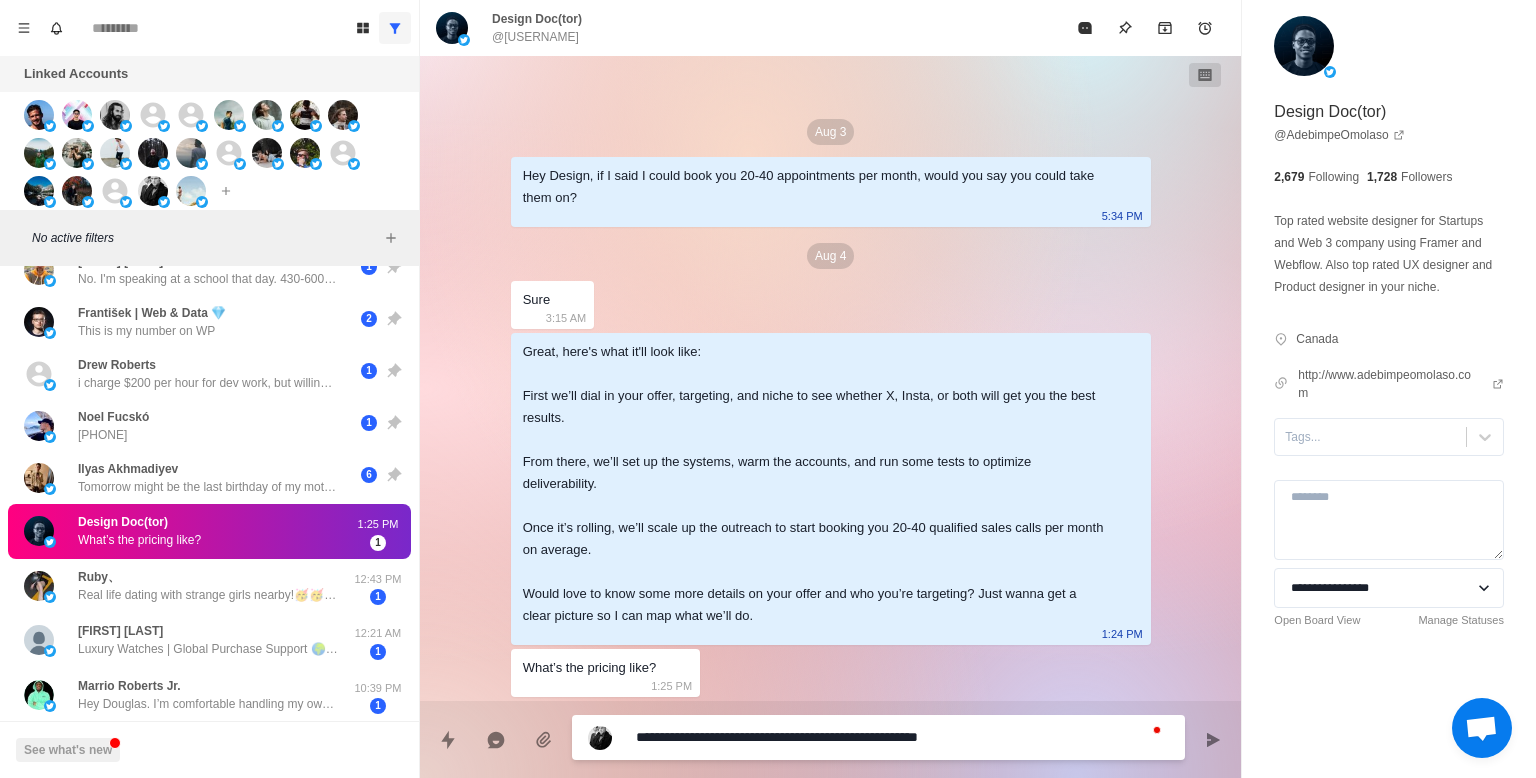 type on "**********" 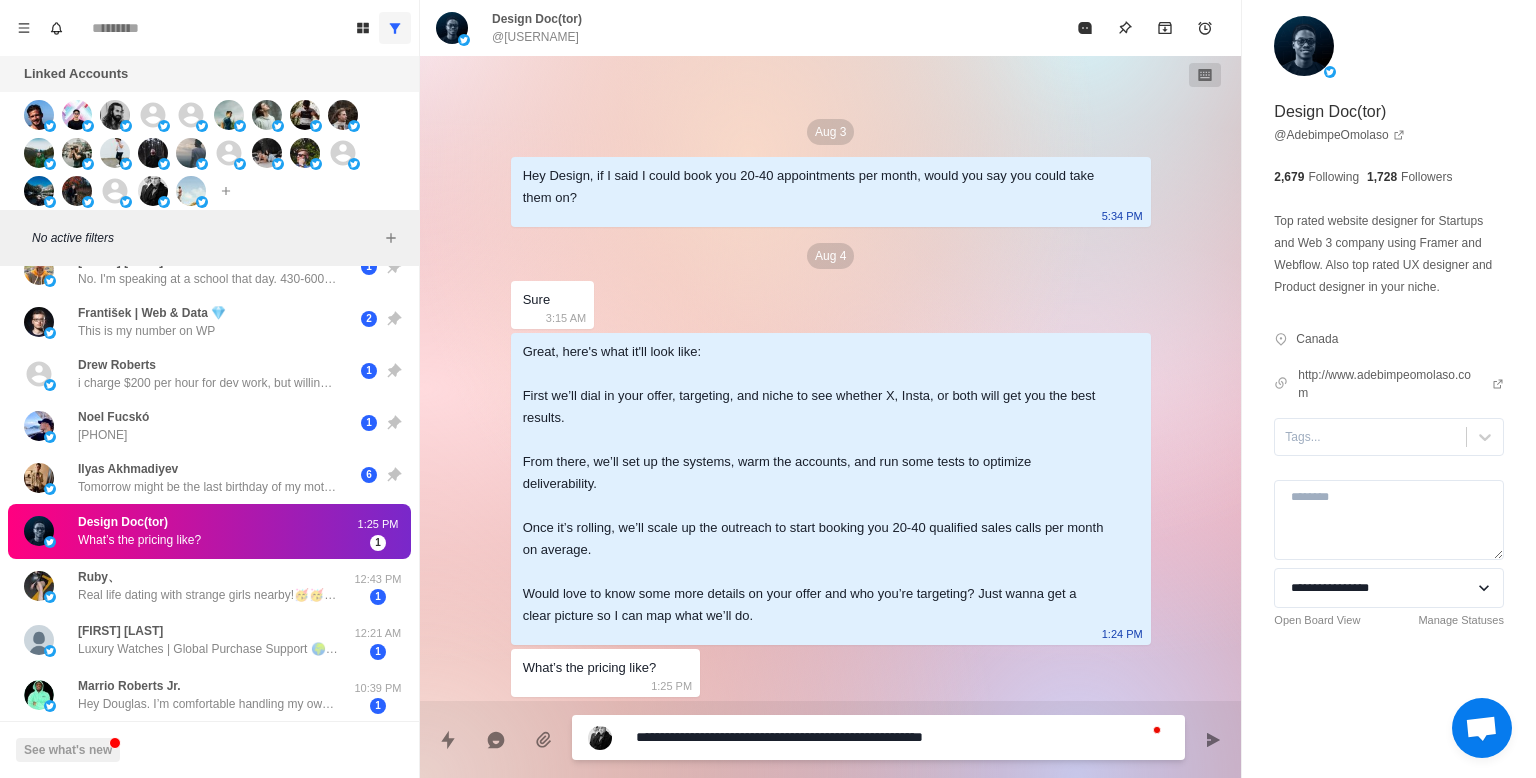 type on "*" 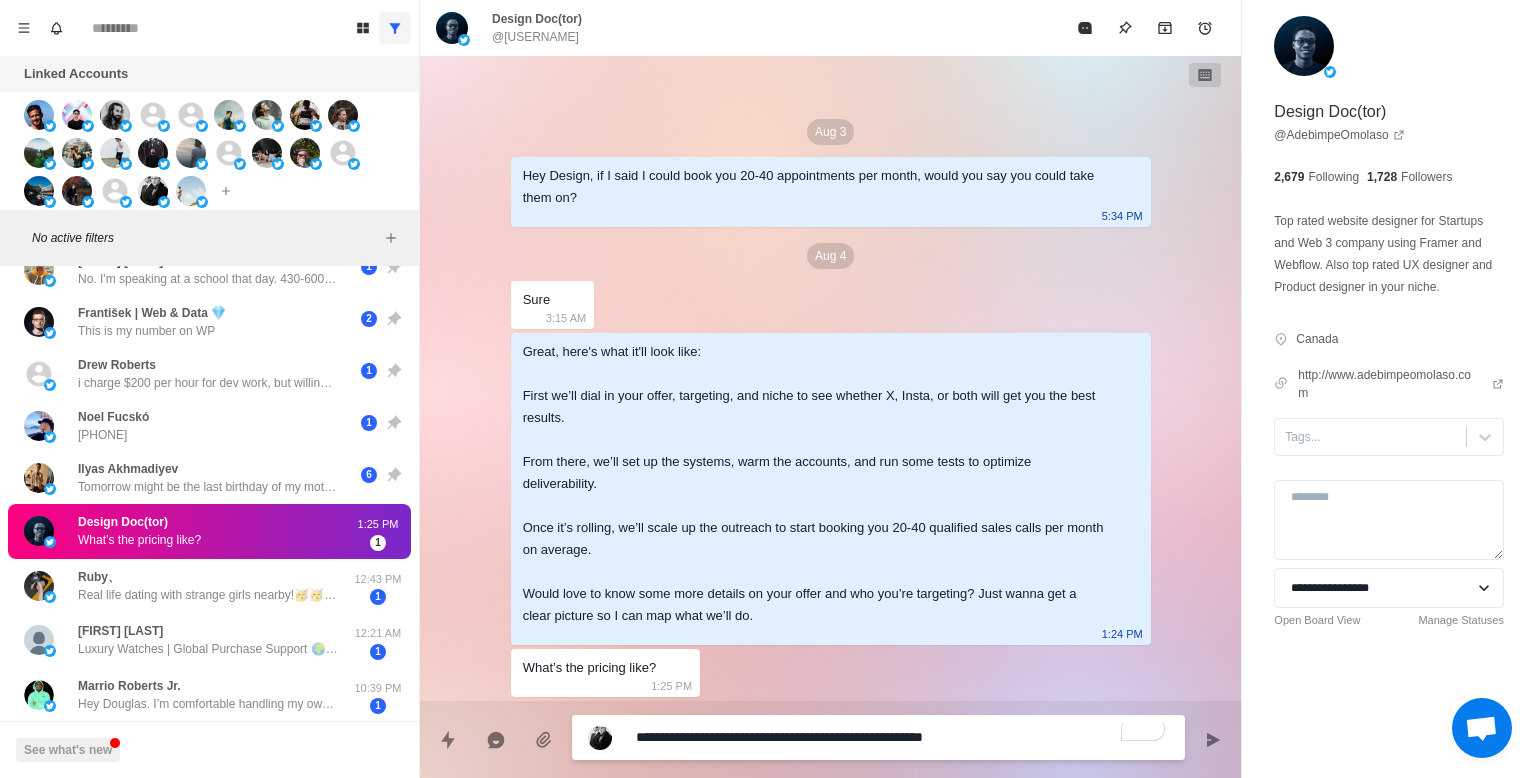 type on "**********" 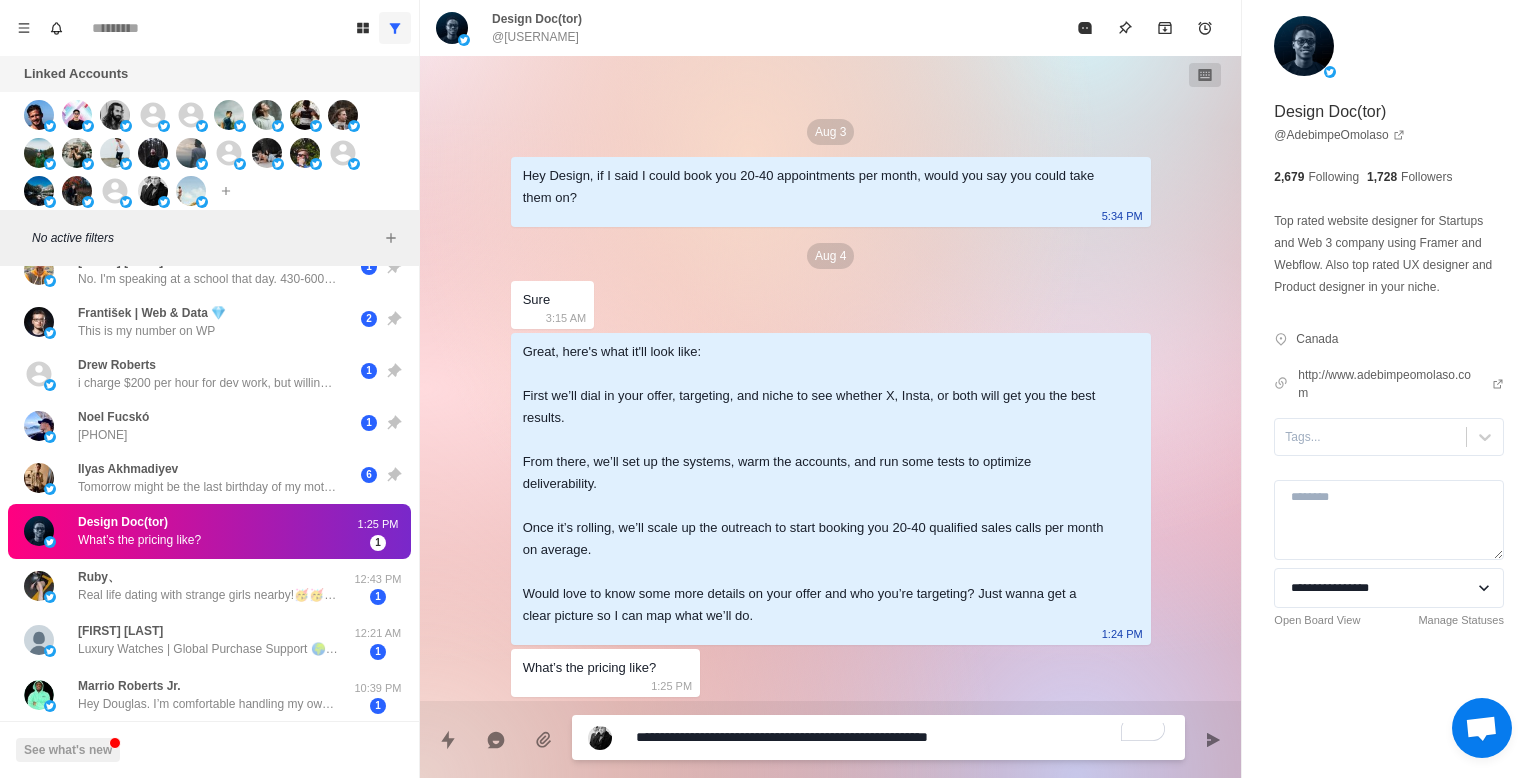 type on "**********" 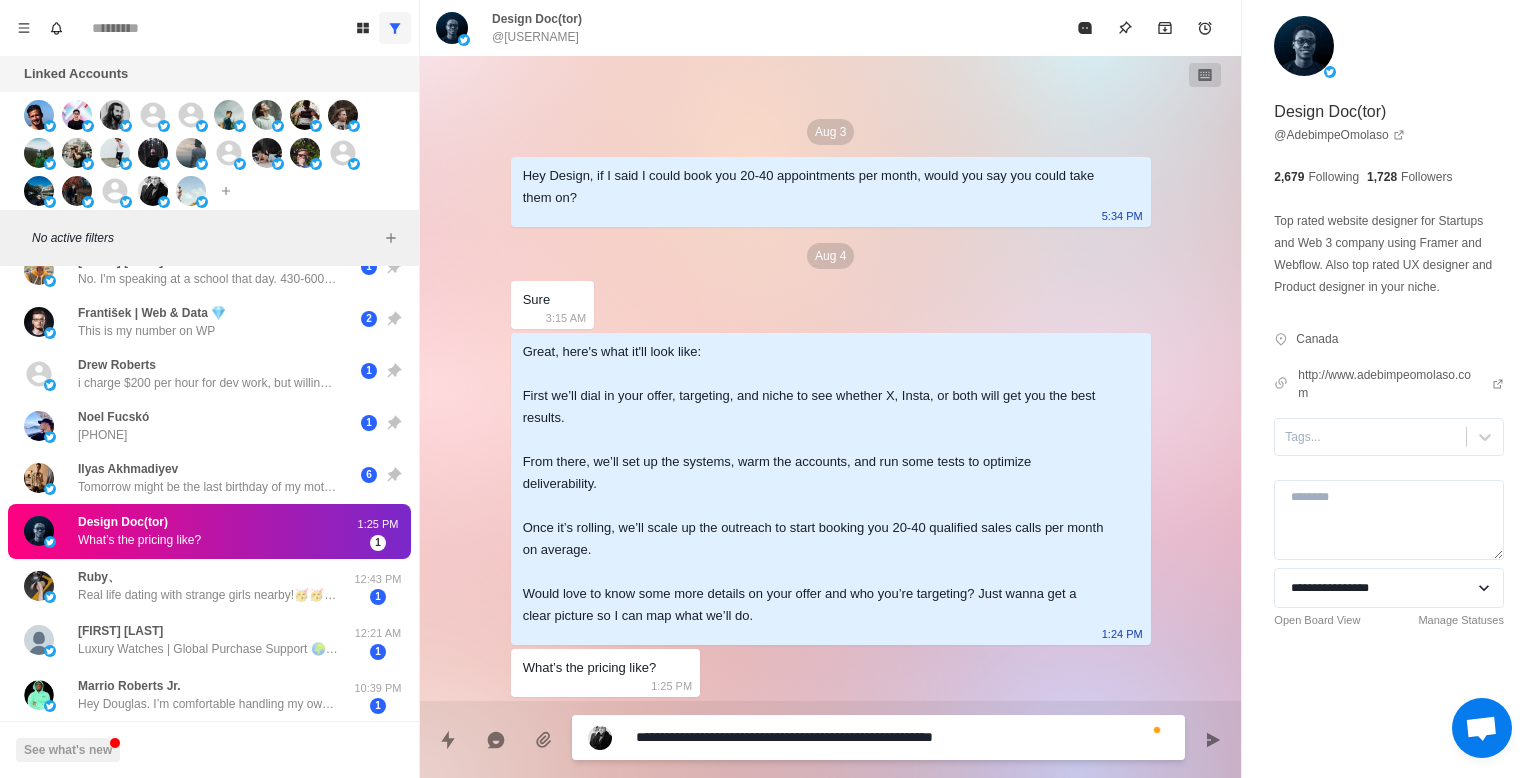 type on "**********" 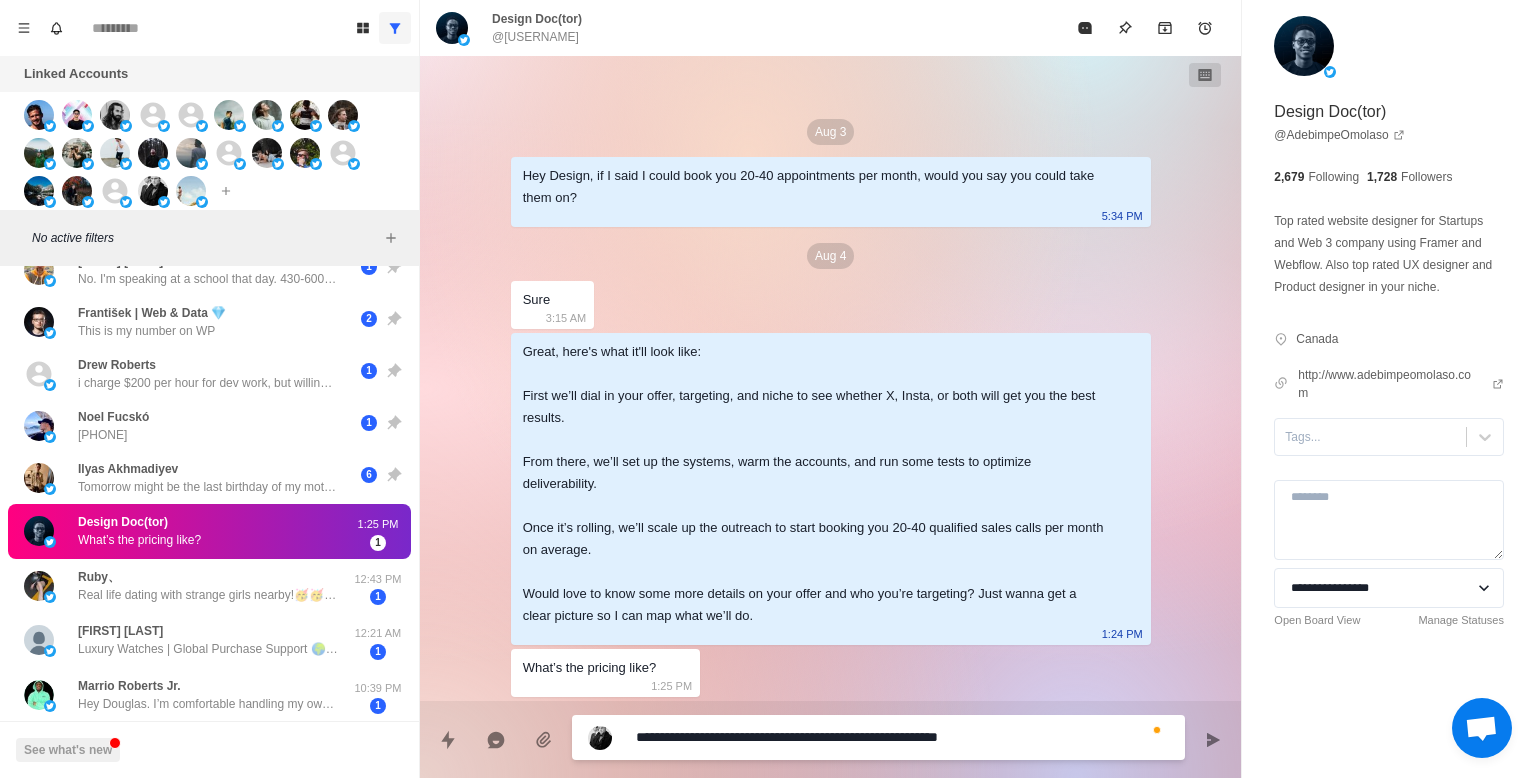 type on "**********" 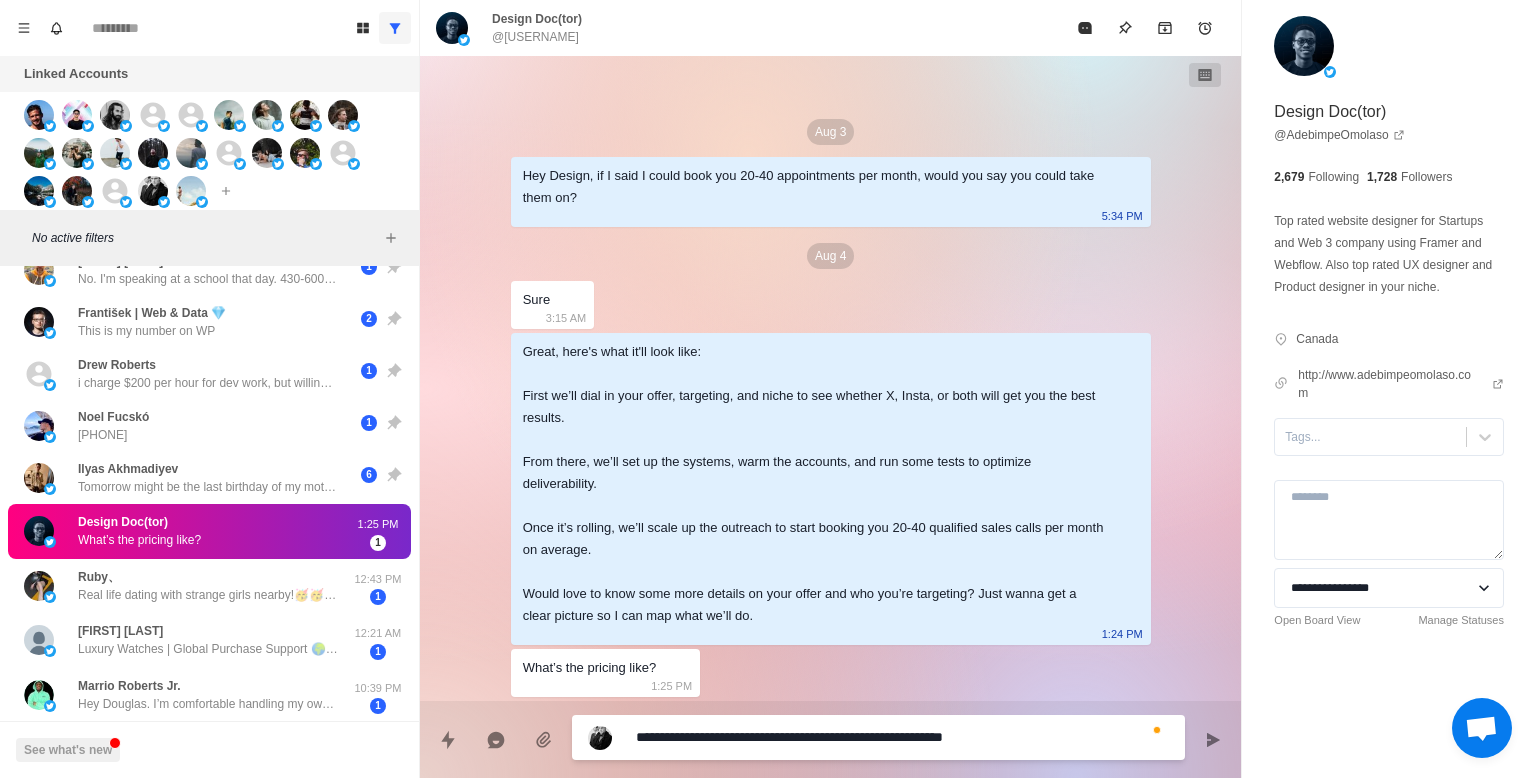 type on "**********" 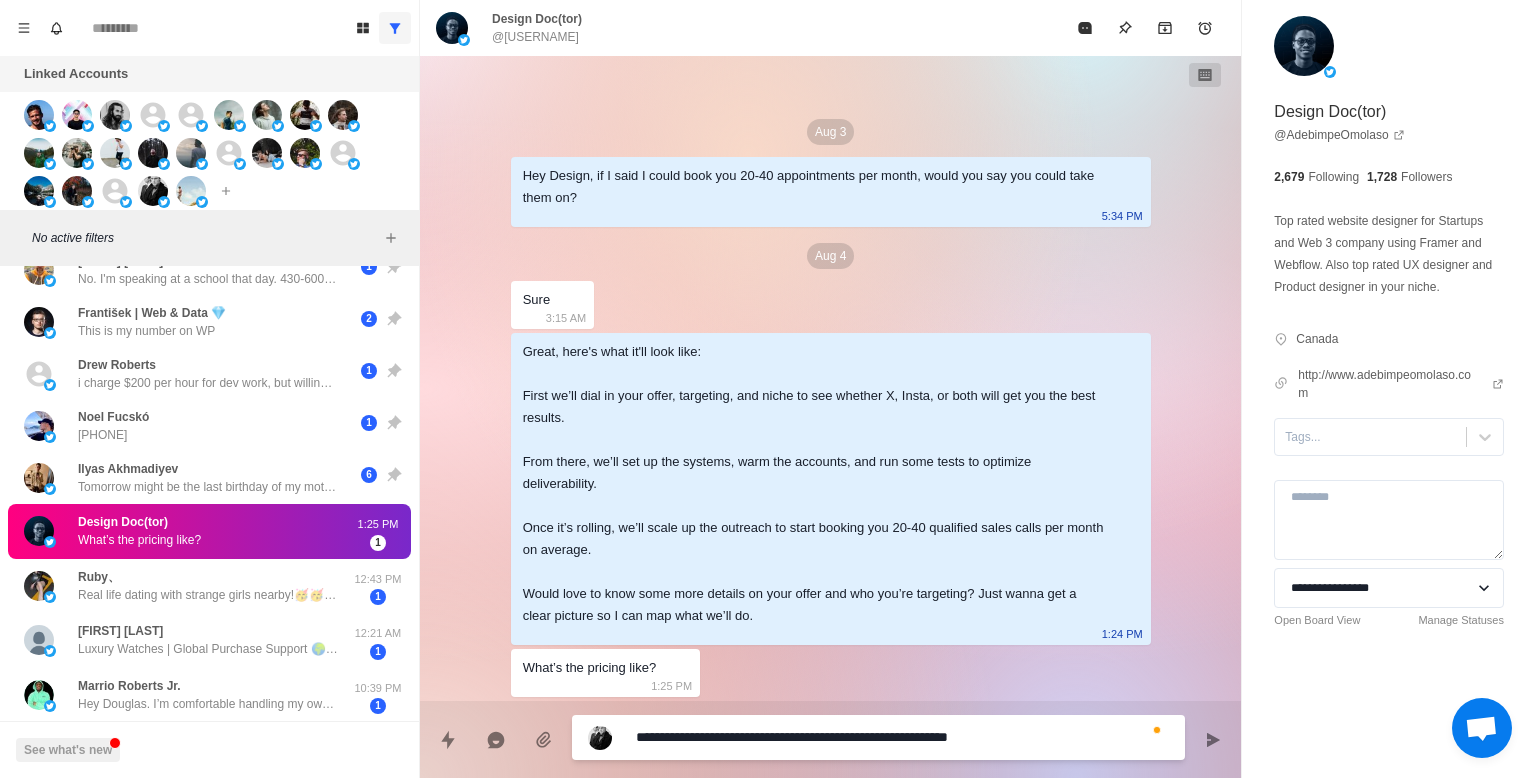 type on "**********" 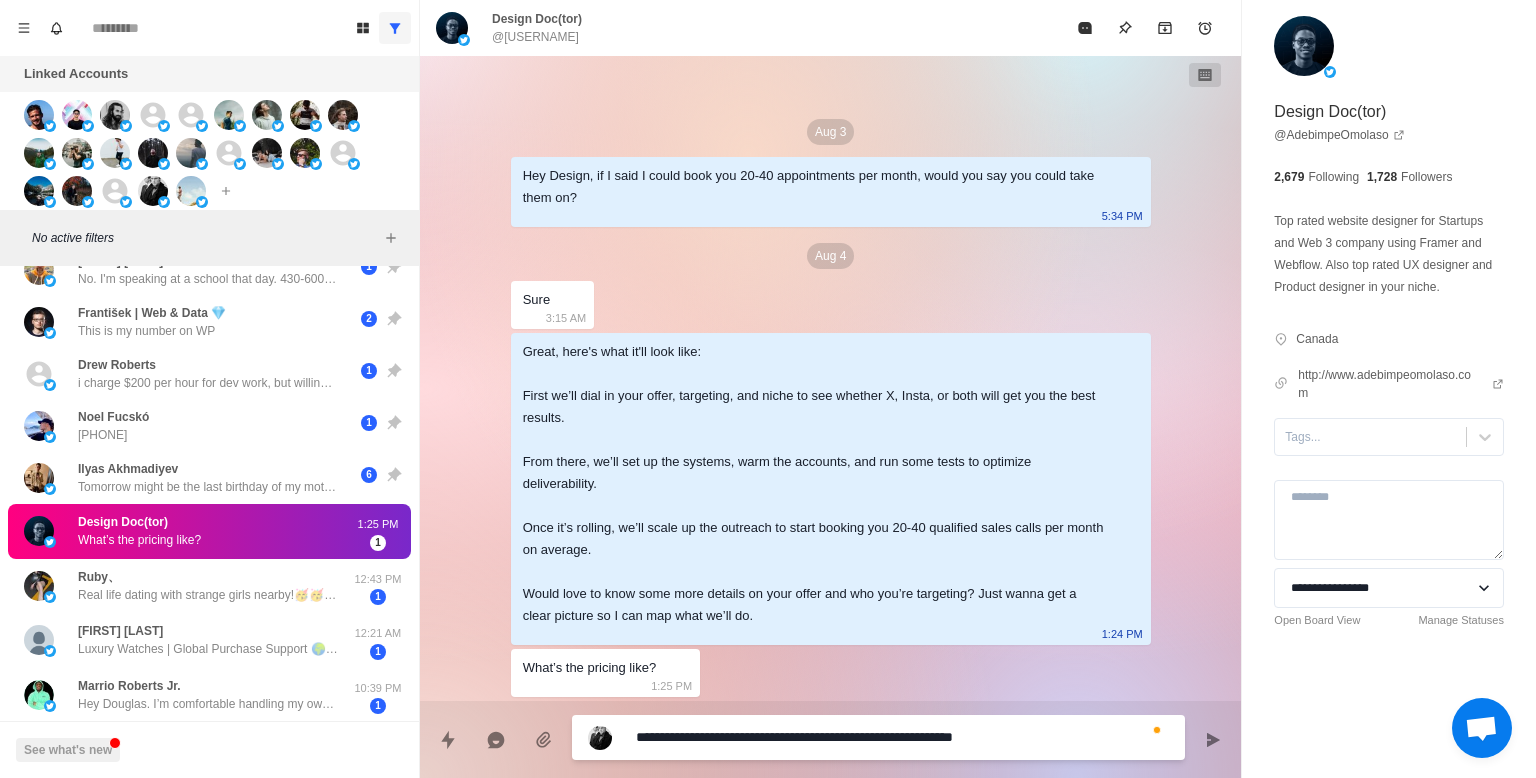 type on "**********" 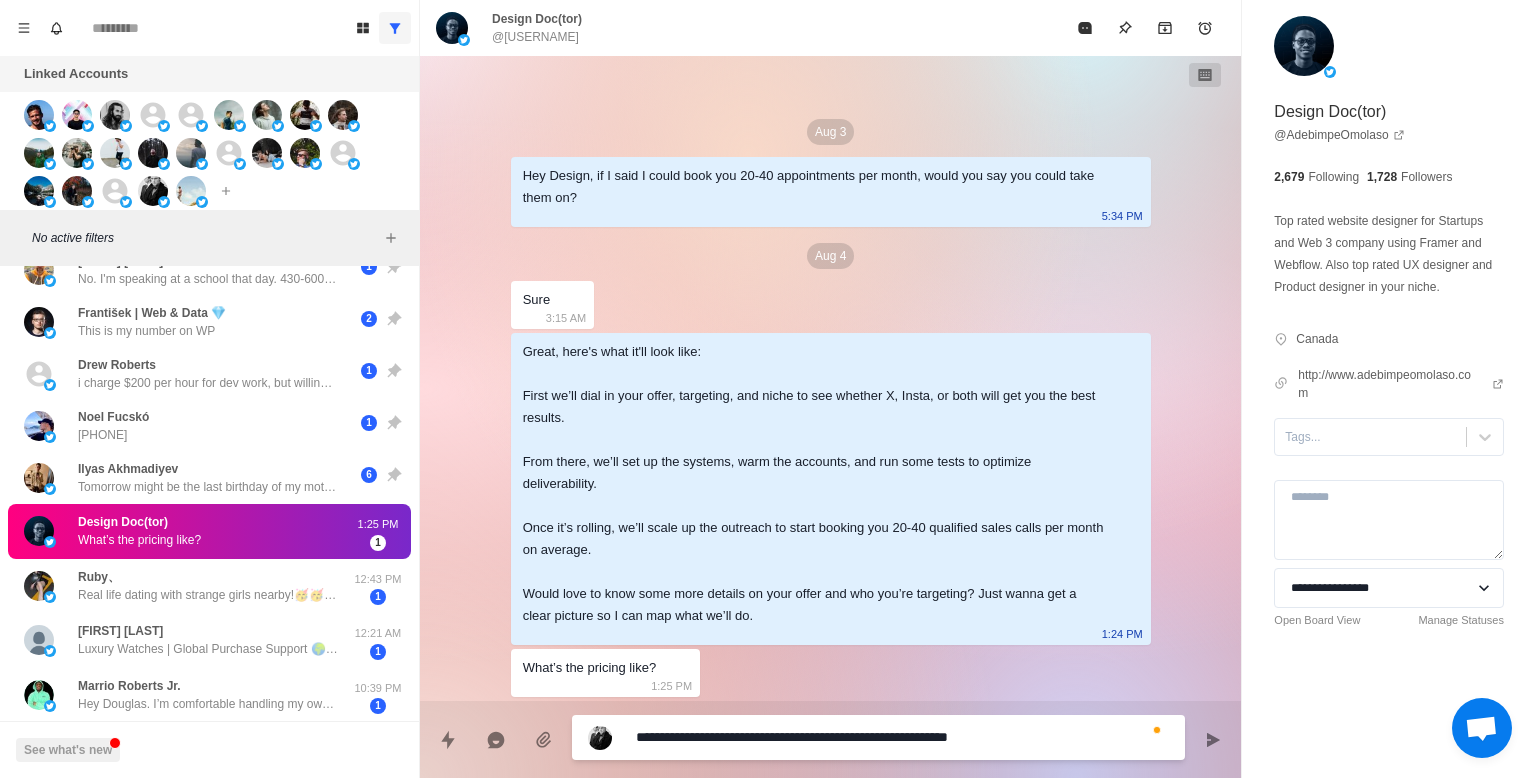 type on "**********" 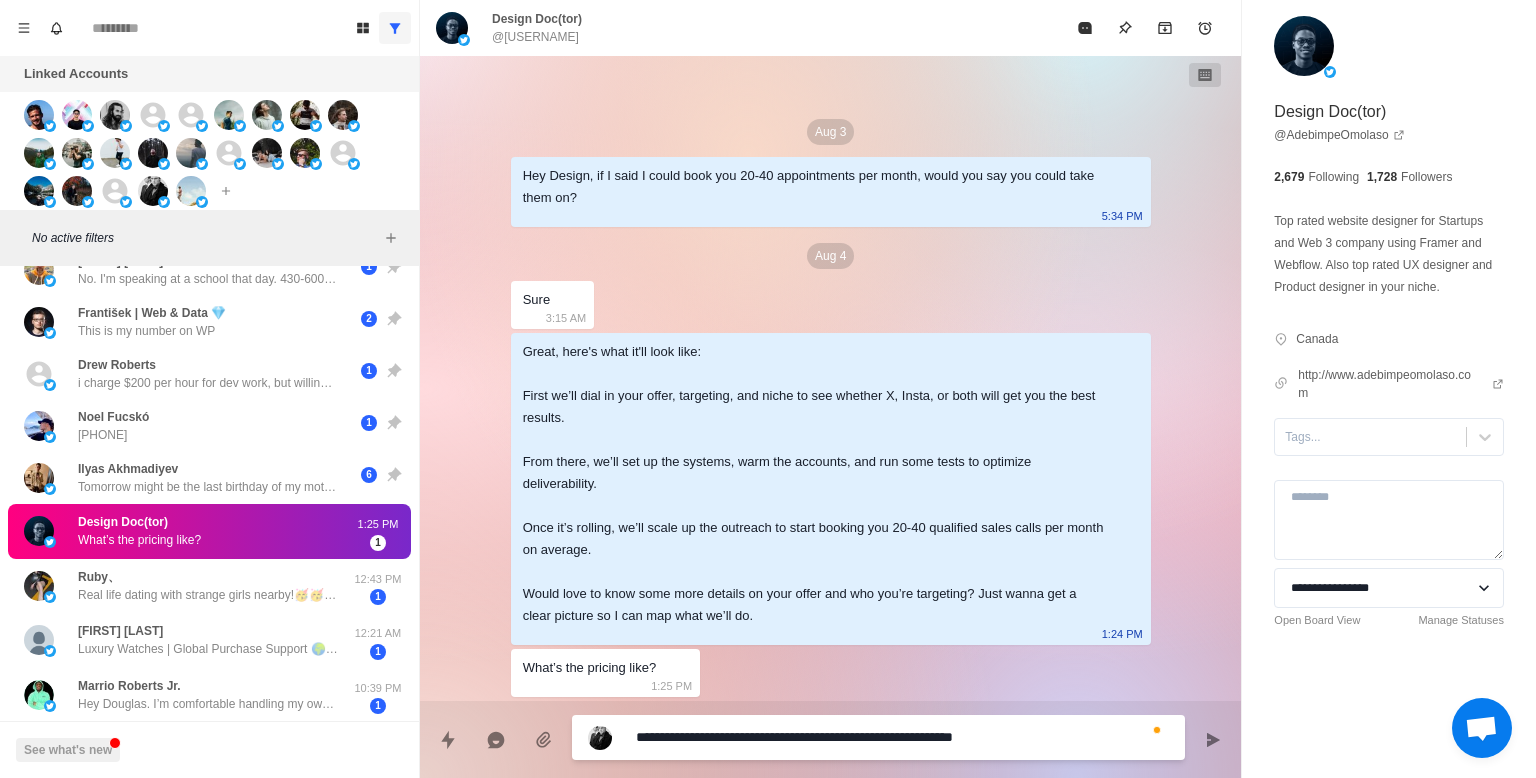 type on "**********" 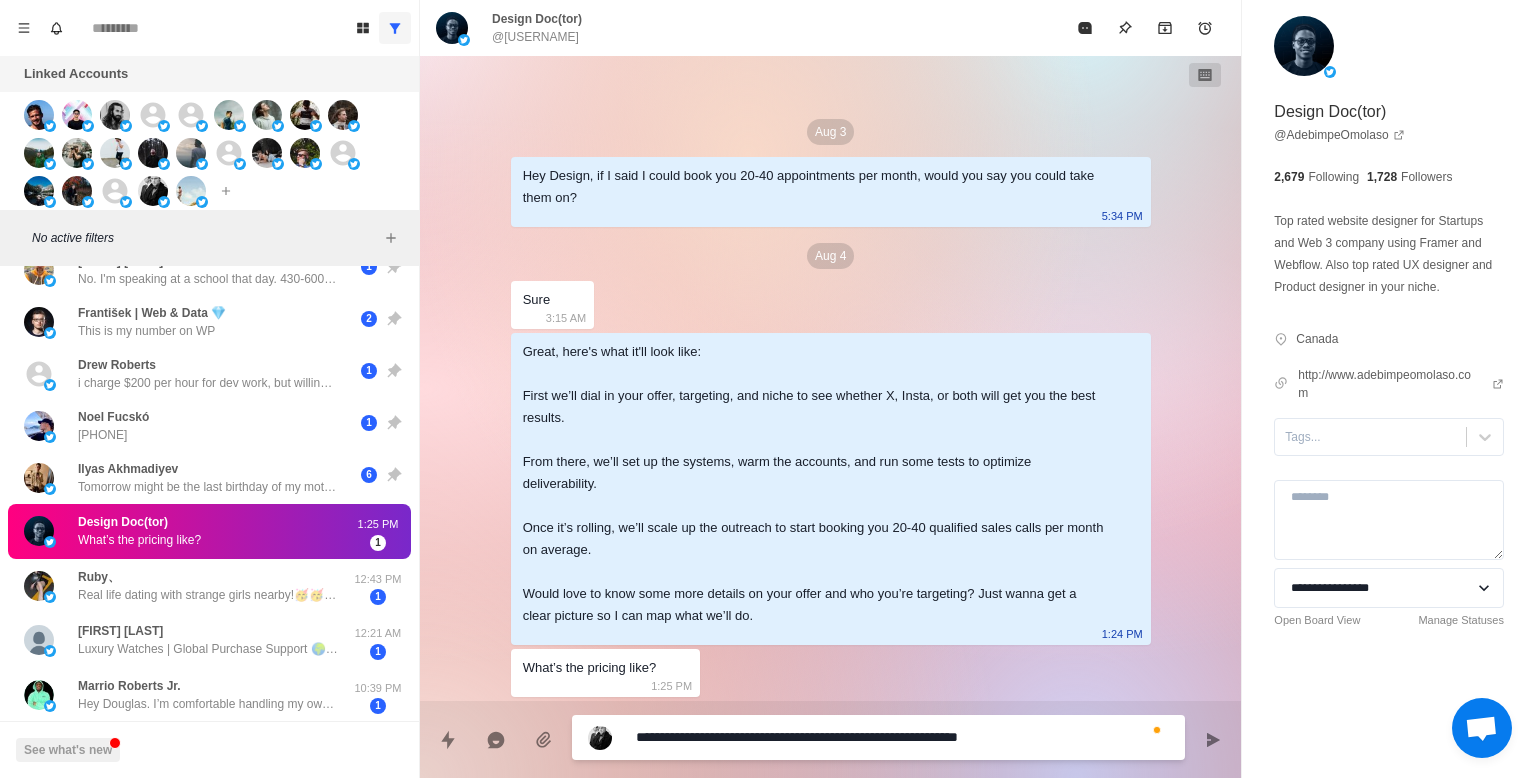 type on "**********" 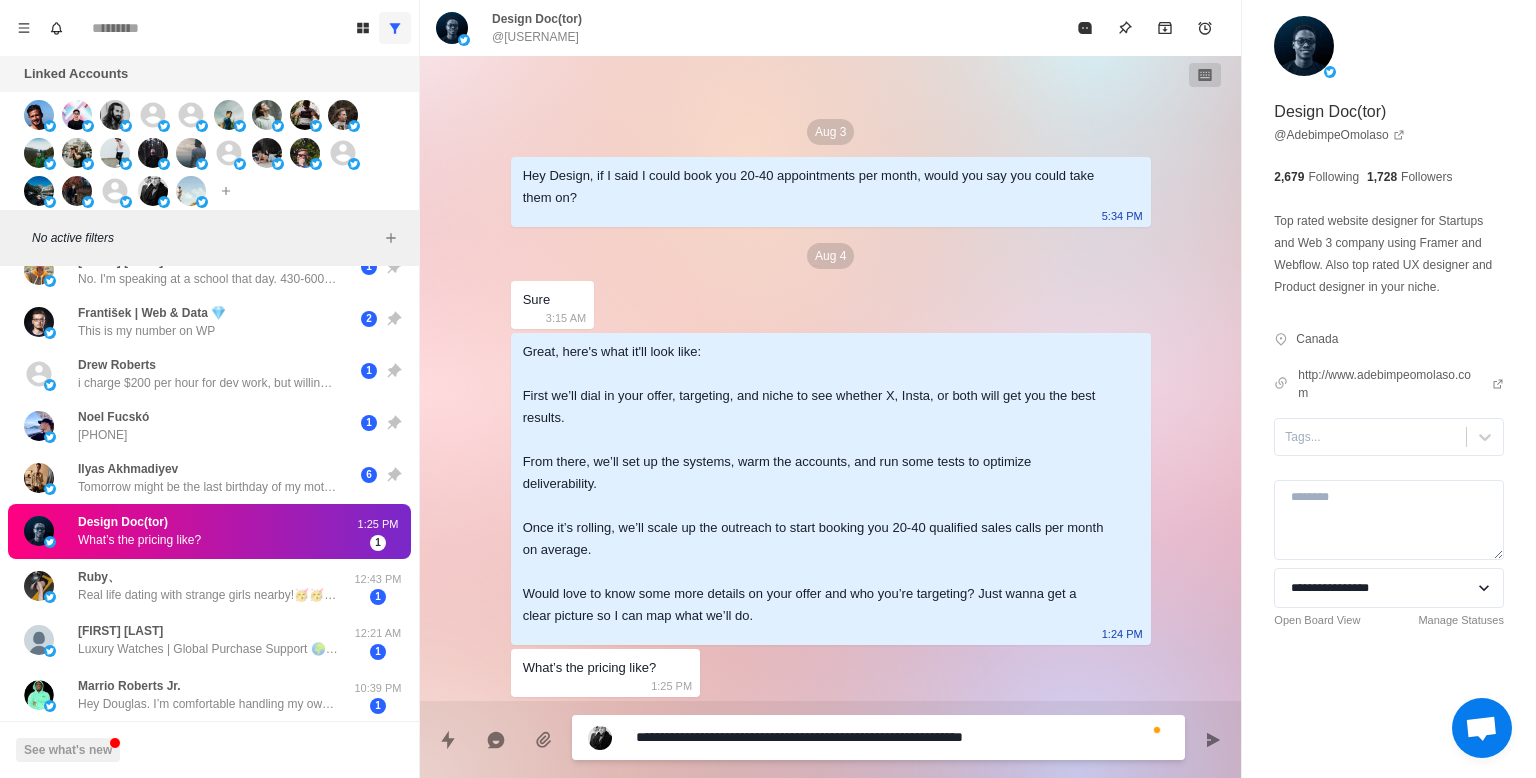 type on "**********" 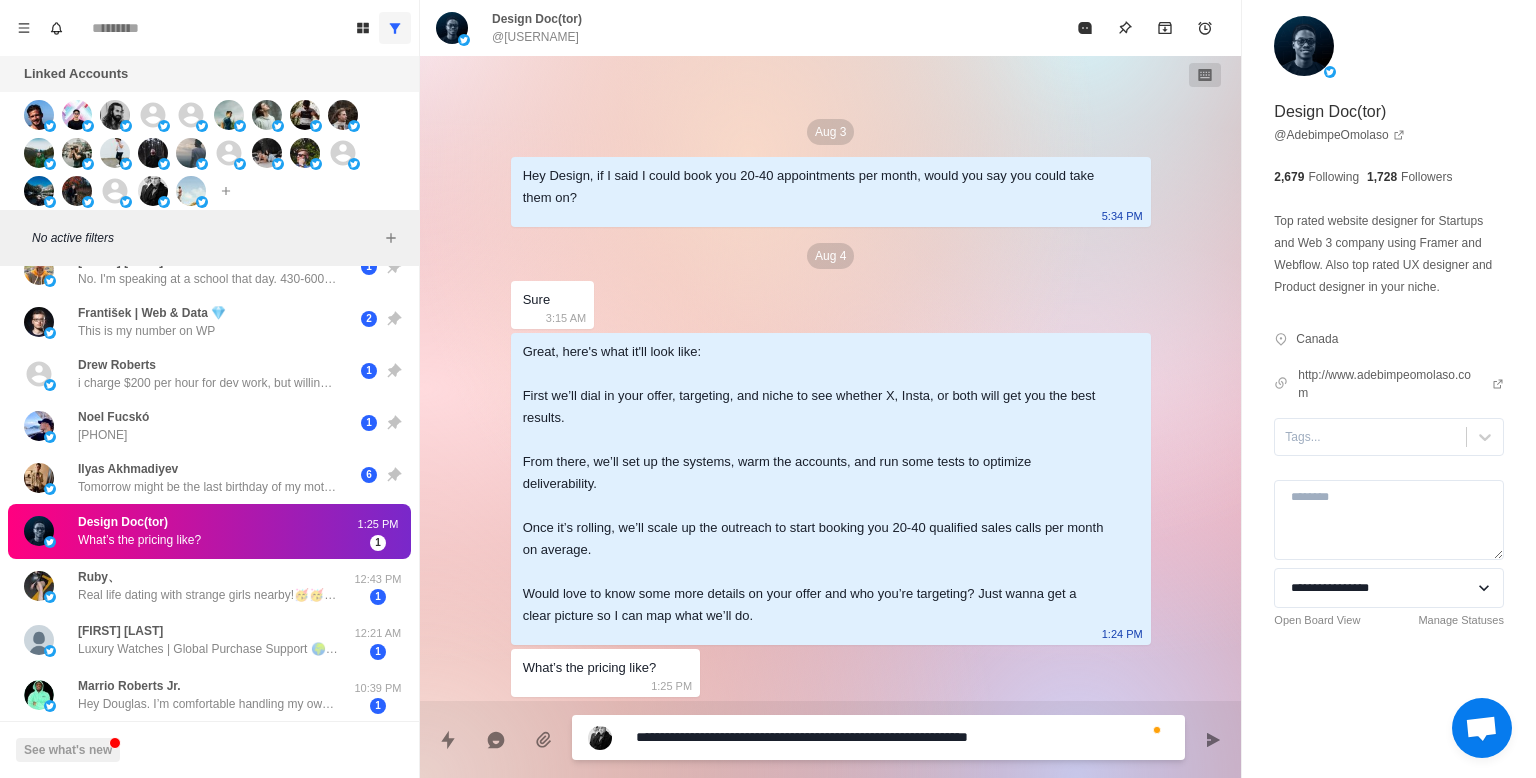 type on "**********" 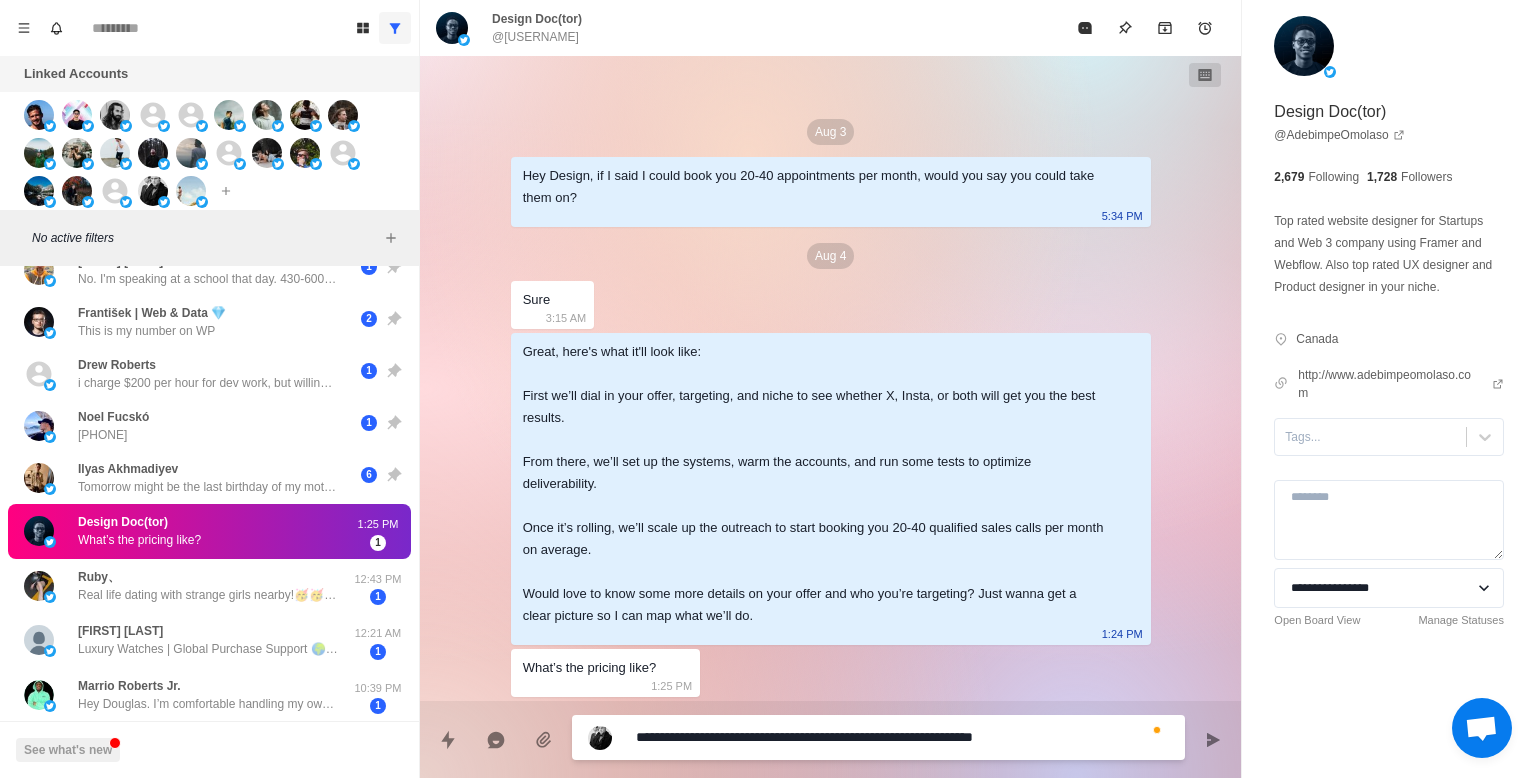 type on "**********" 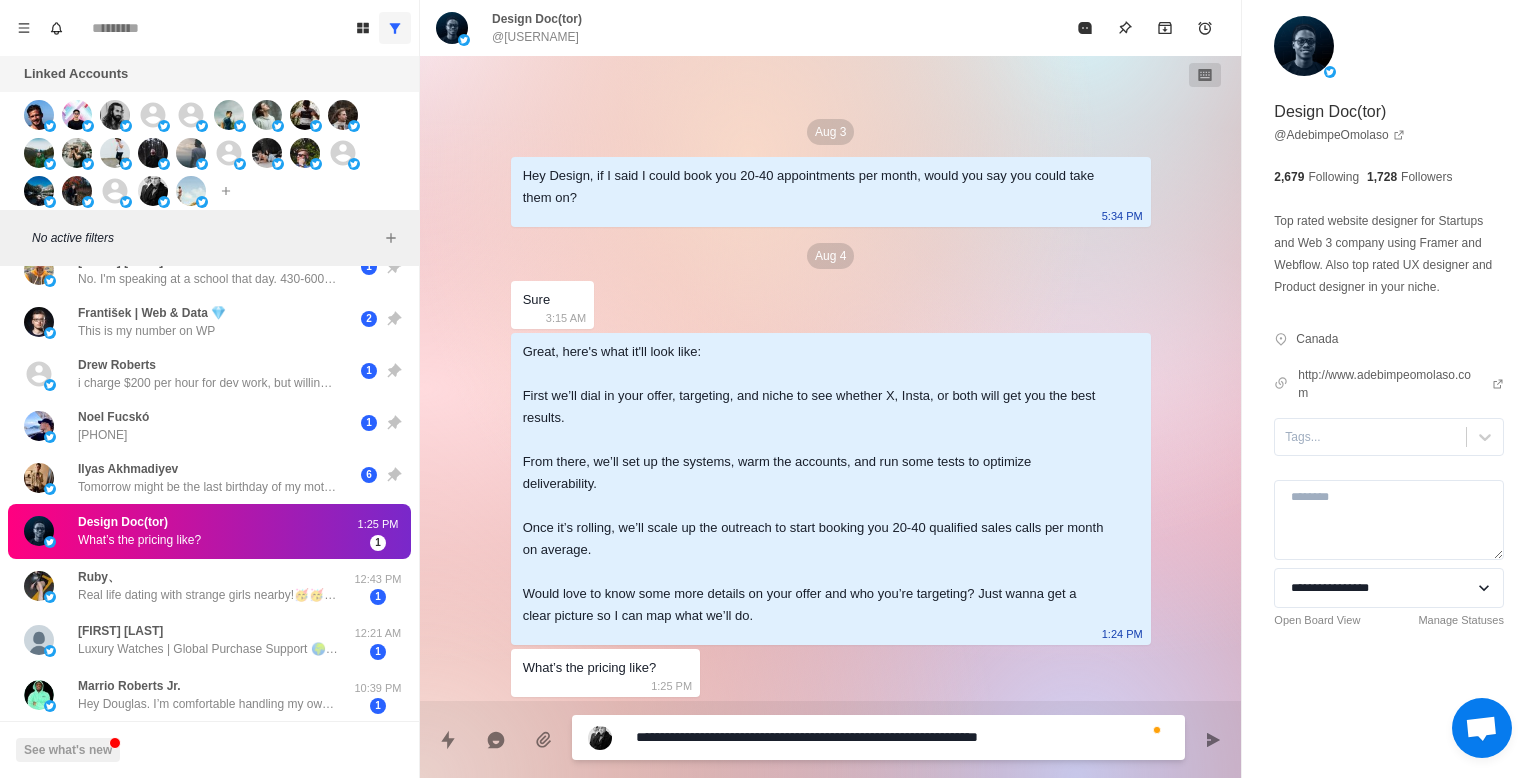 type on "**********" 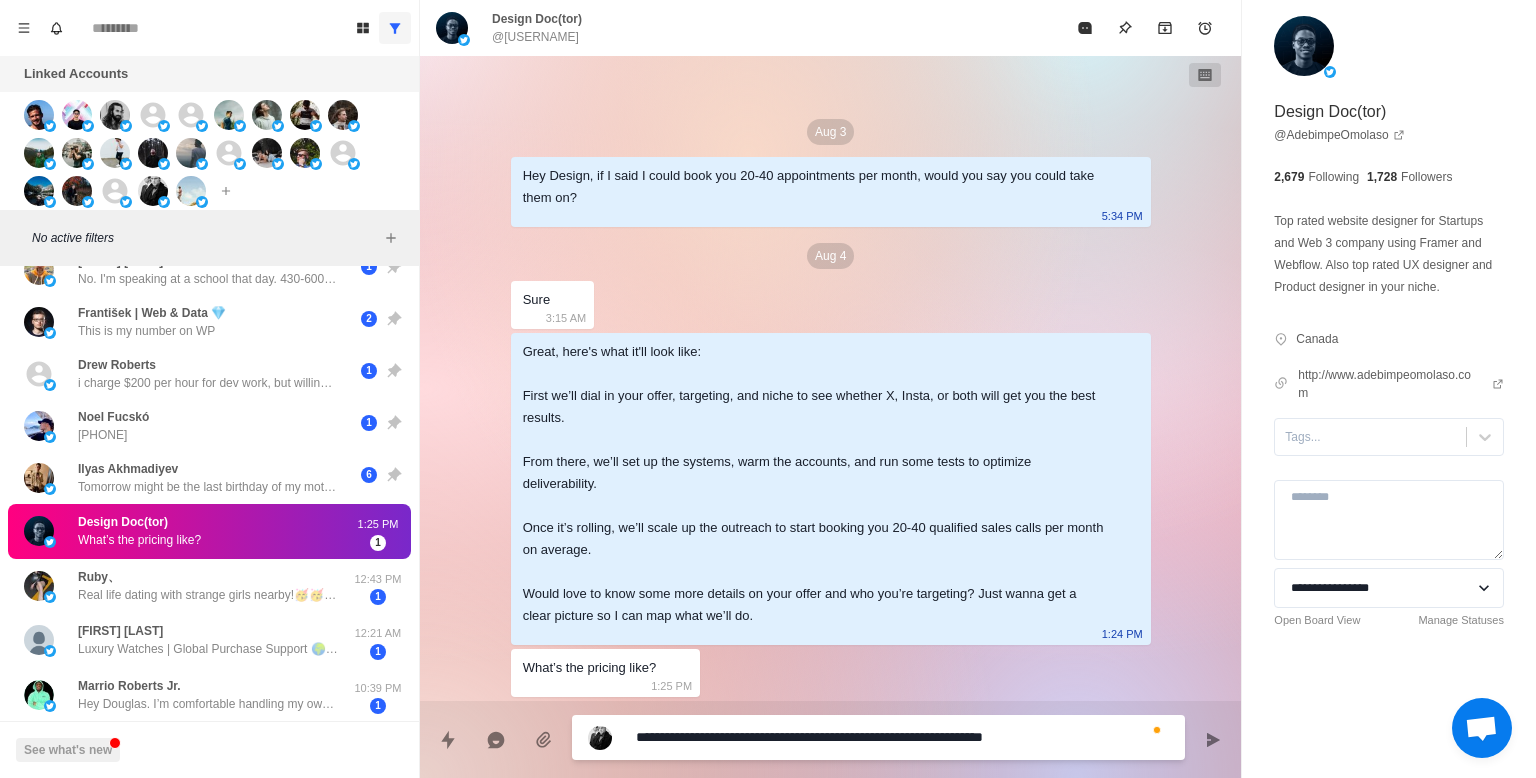 type on "**********" 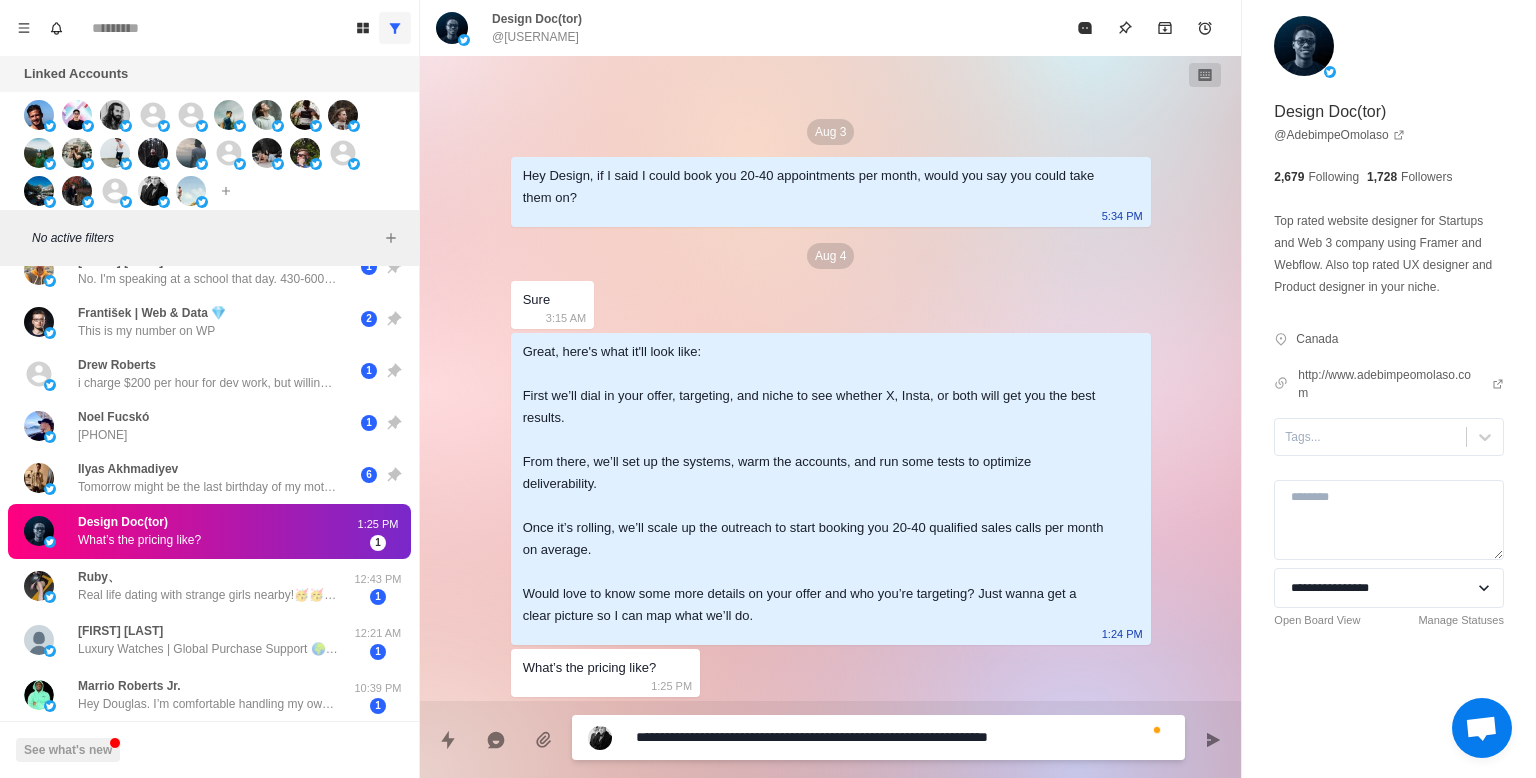 type on "*" 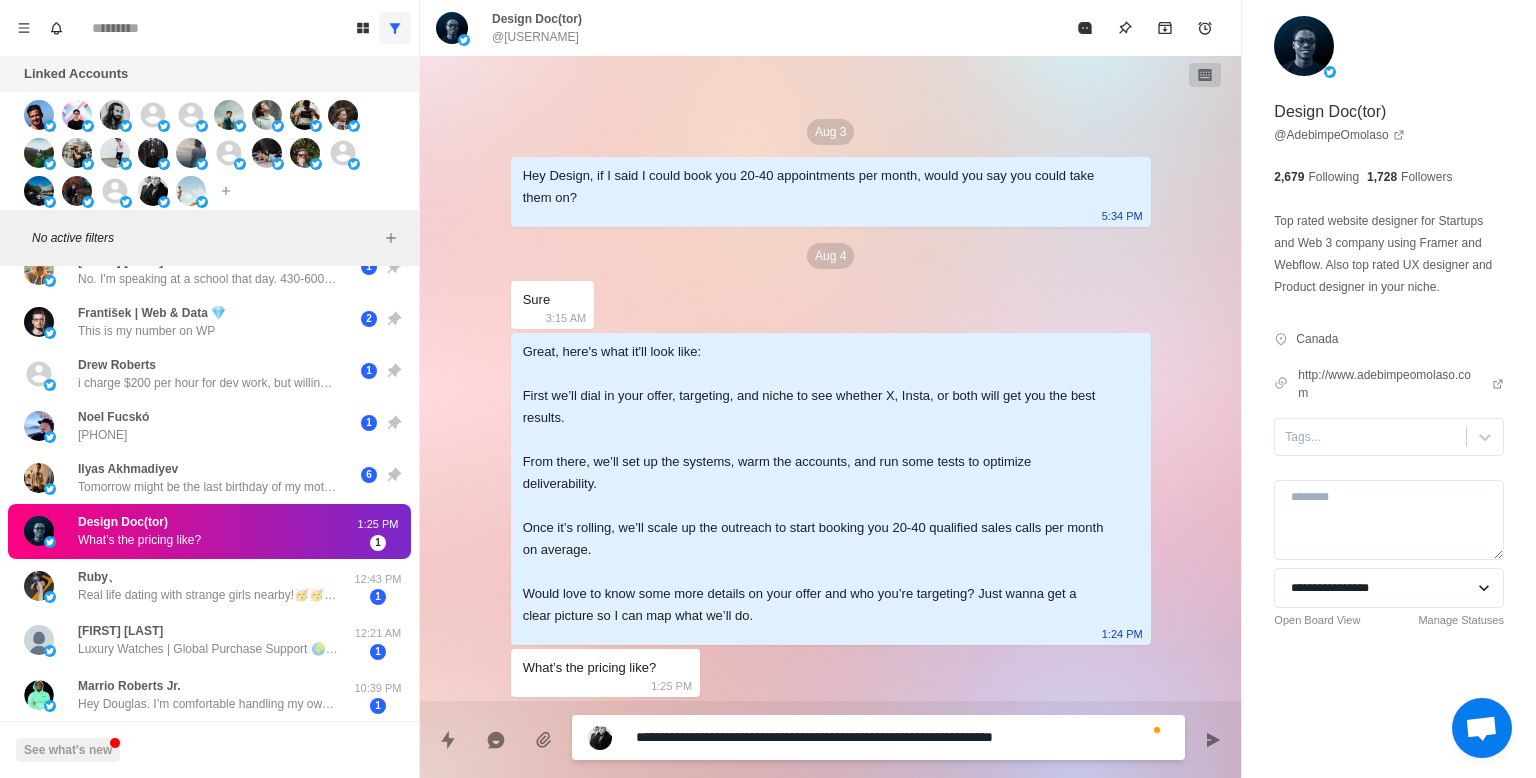 type on "**********" 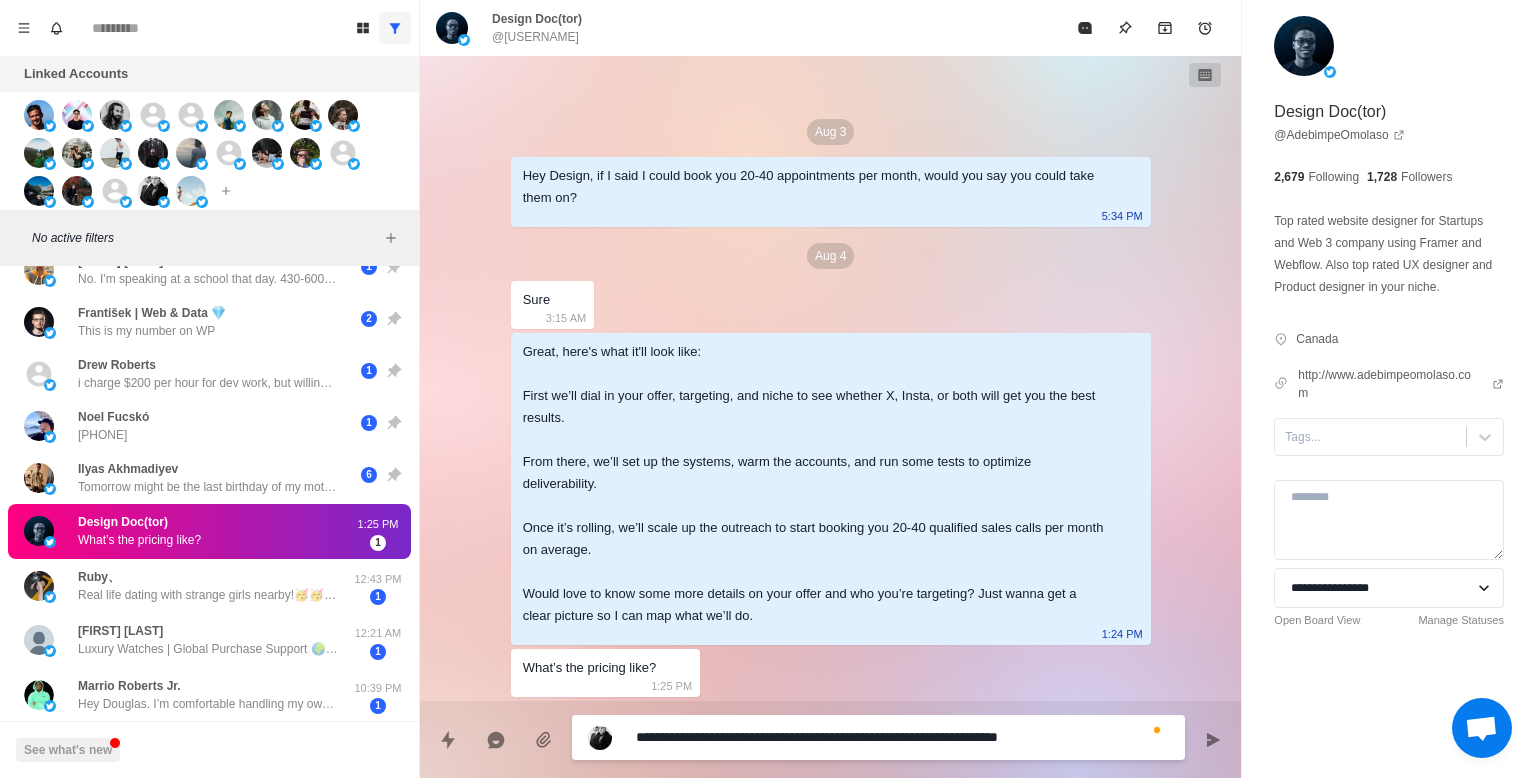 type on "**********" 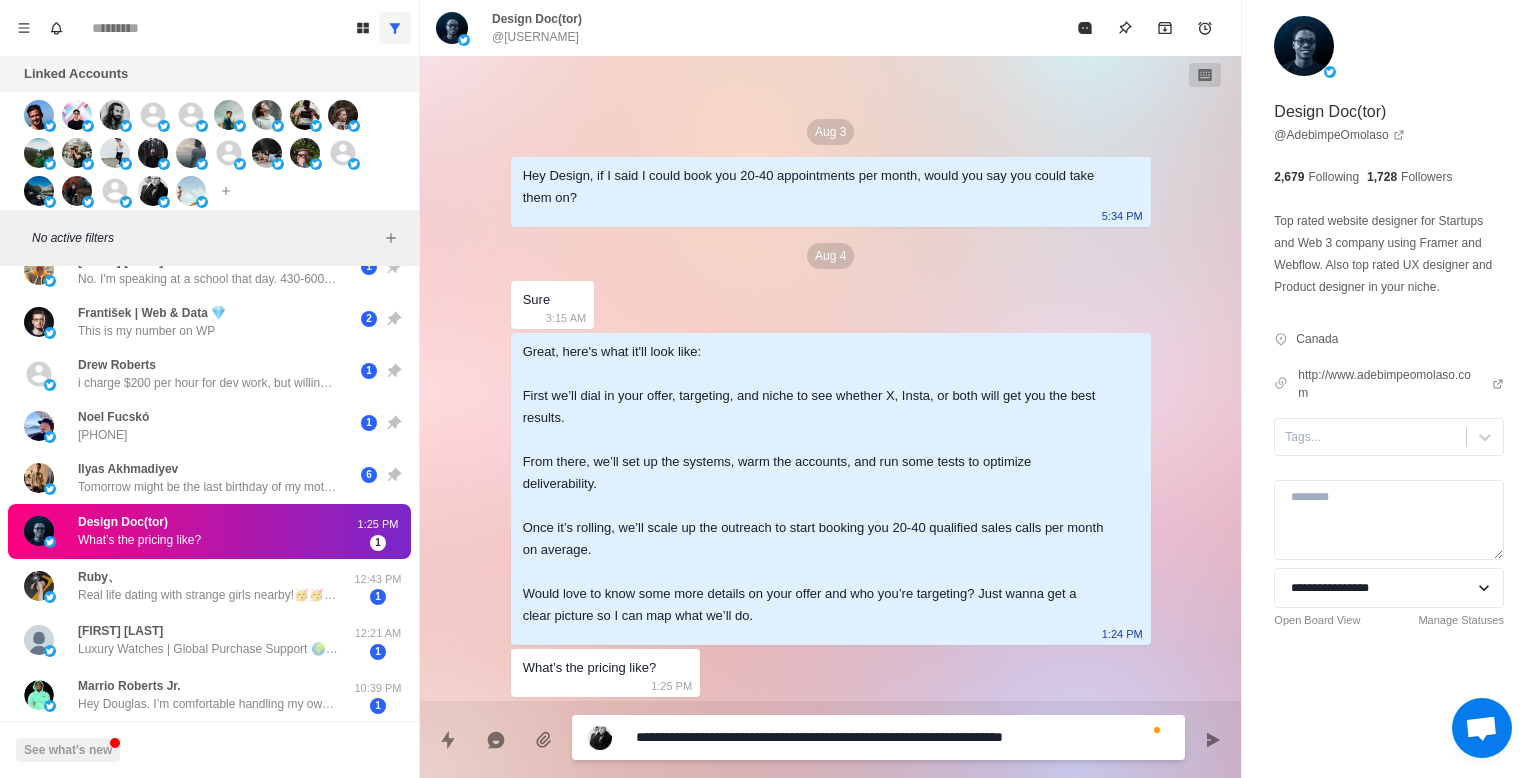 type on "*" 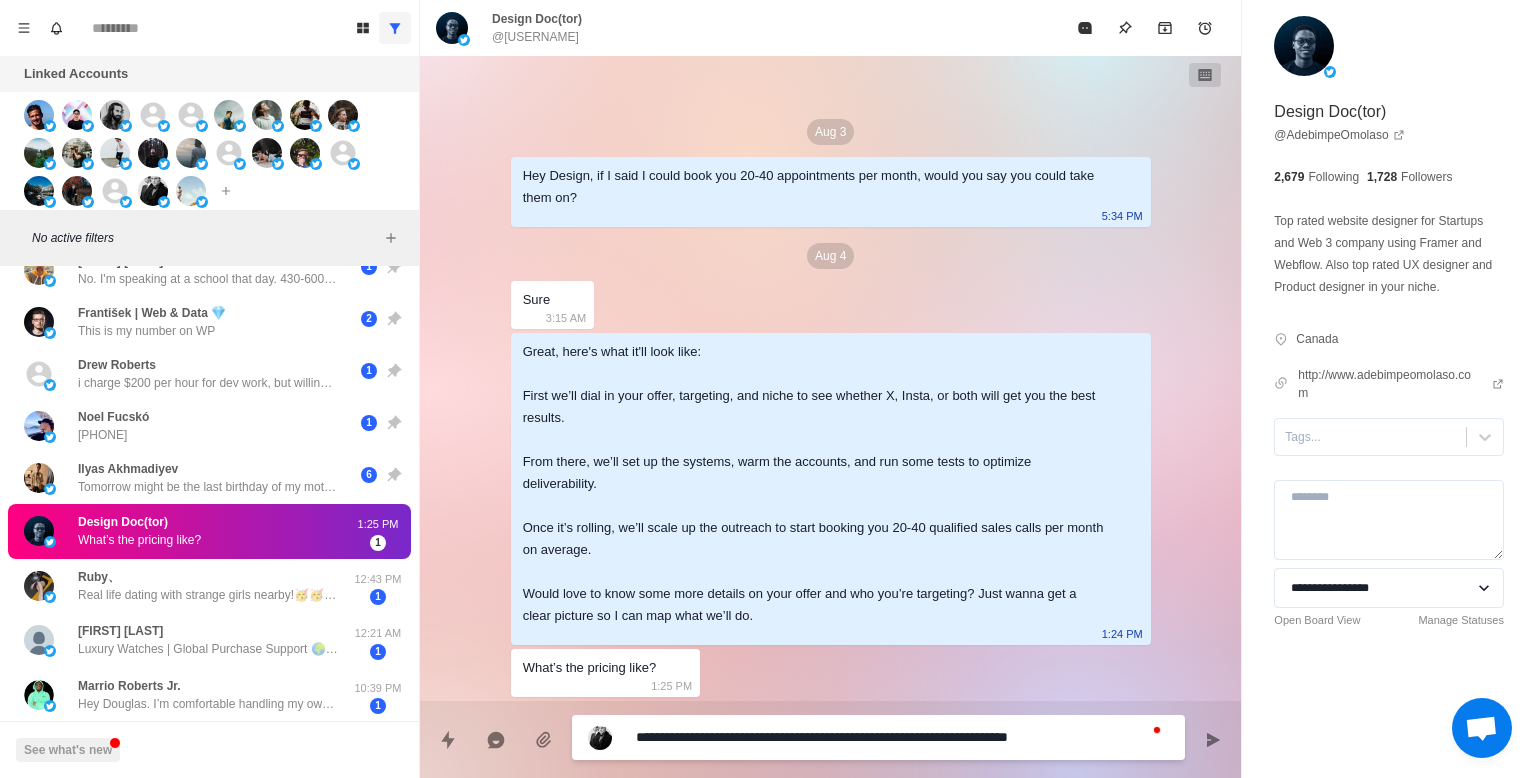type on "**********" 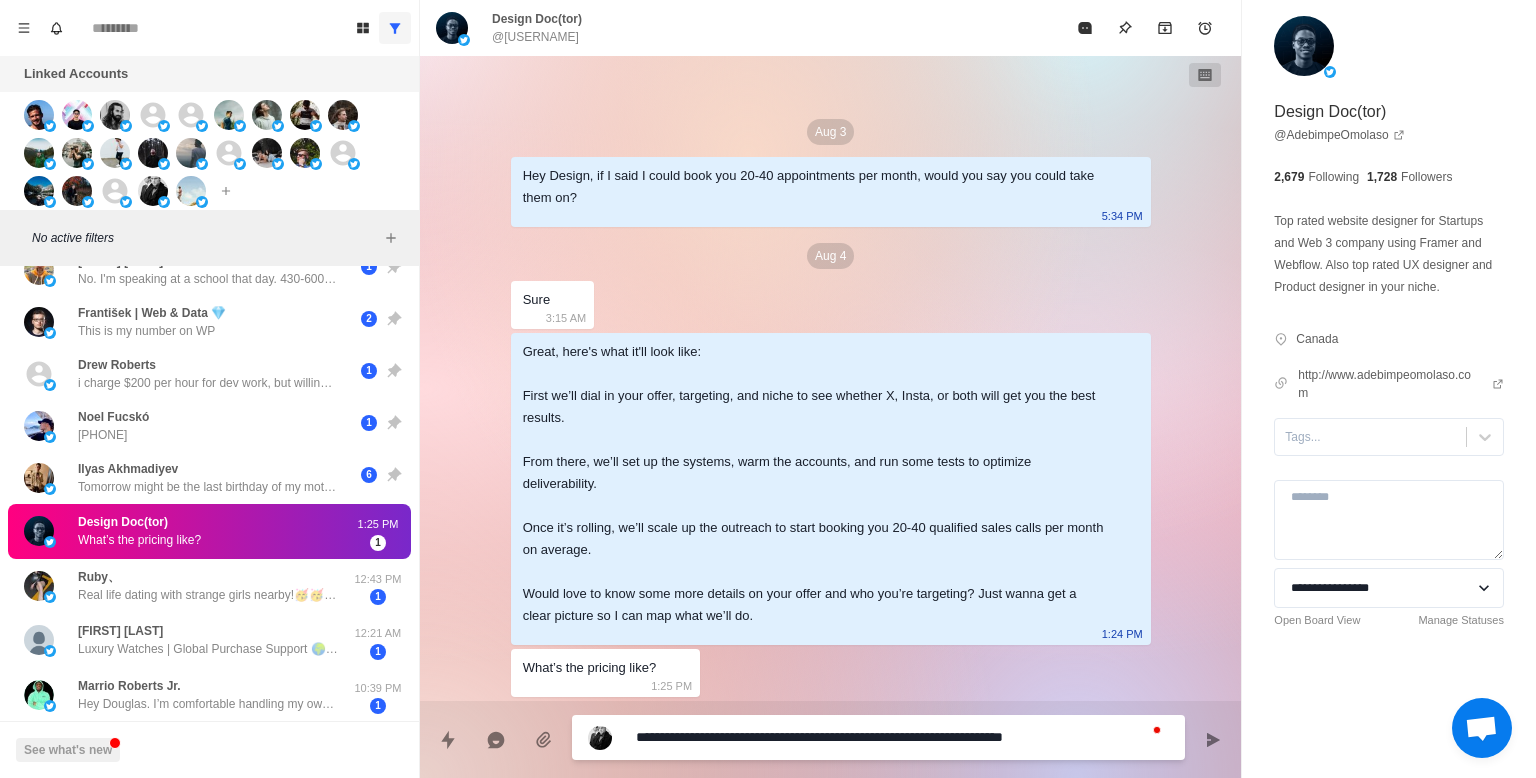 type on "*" 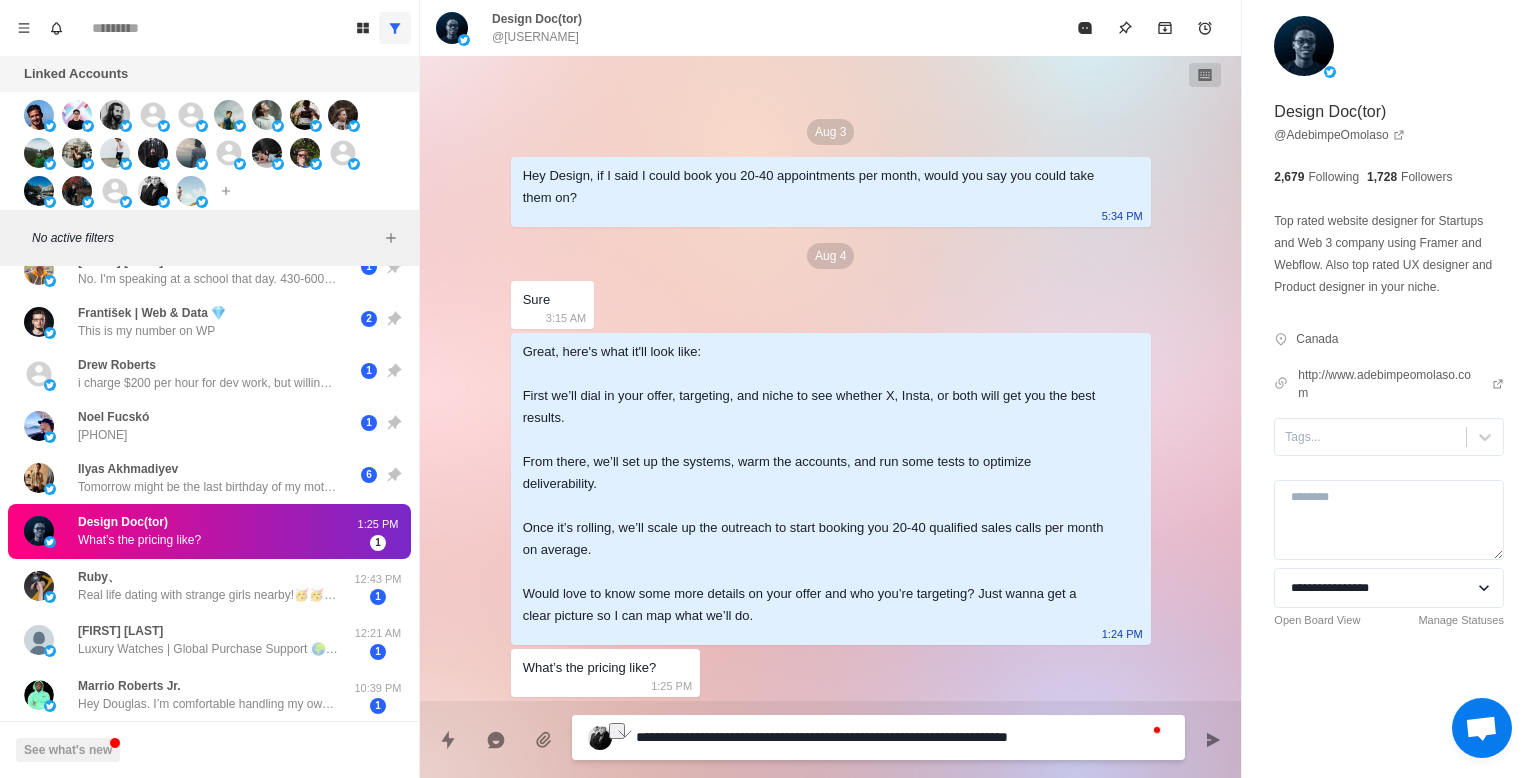 drag, startPoint x: 973, startPoint y: 738, endPoint x: 1121, endPoint y: 739, distance: 148.00337 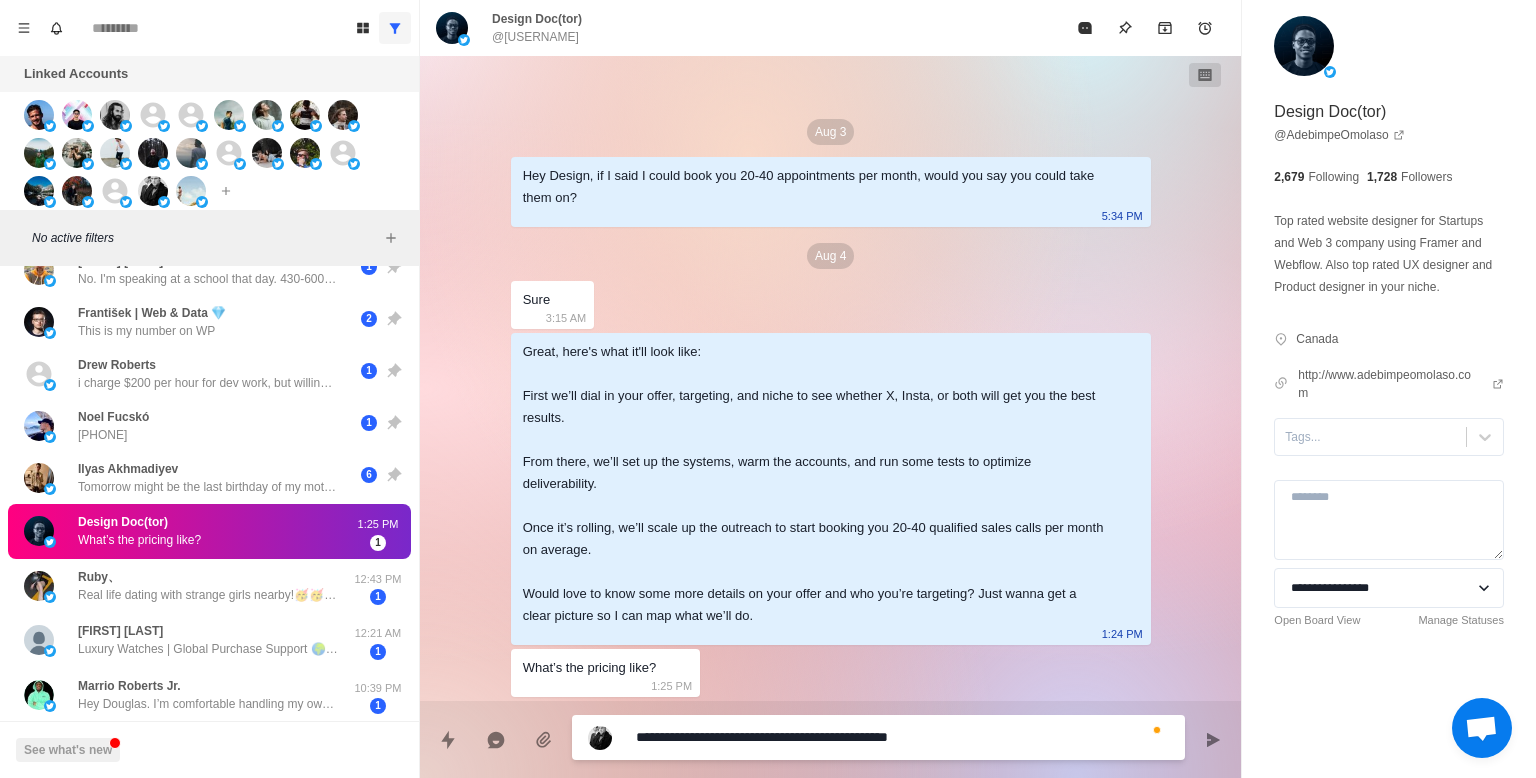 type on "*" 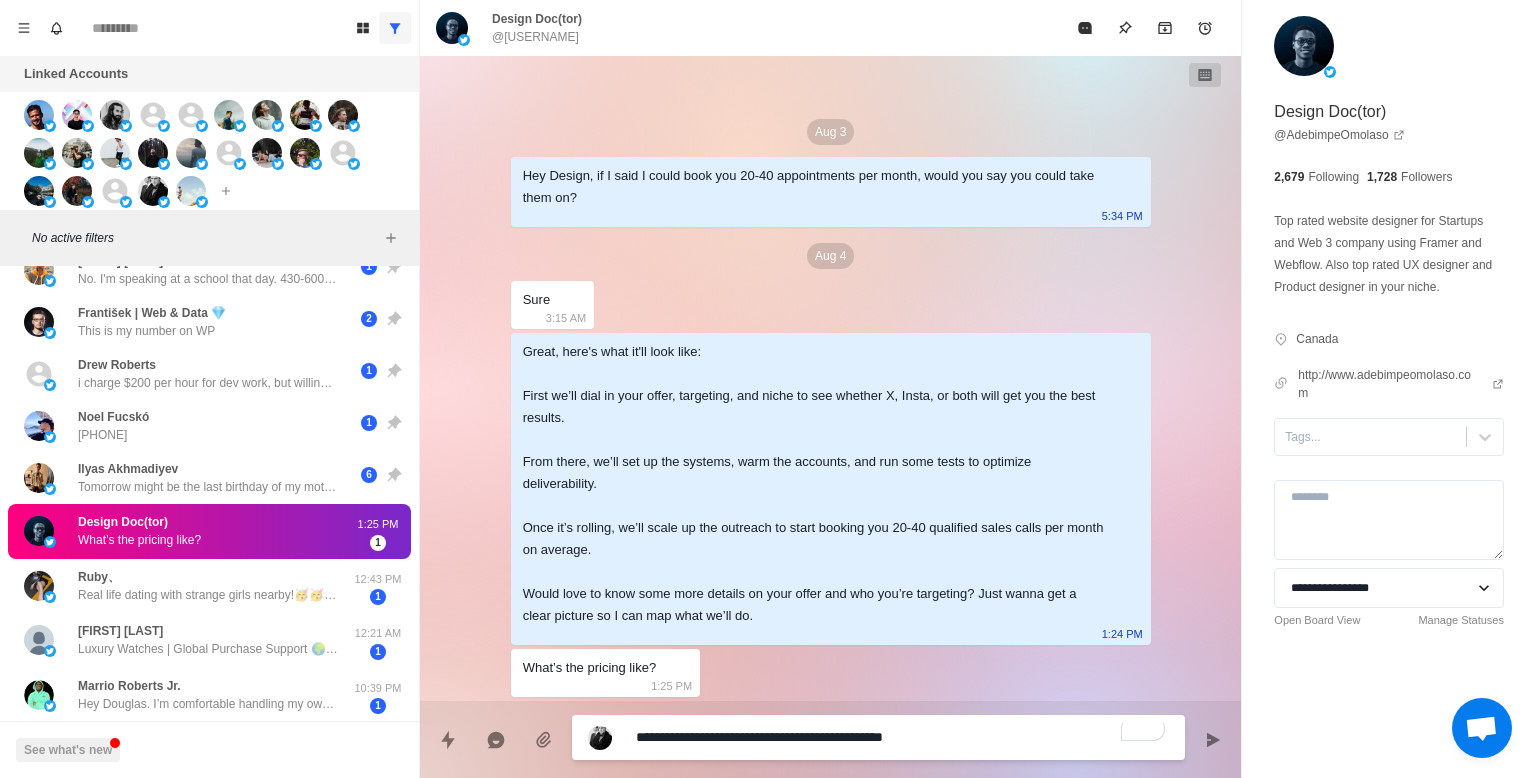 type on "**********" 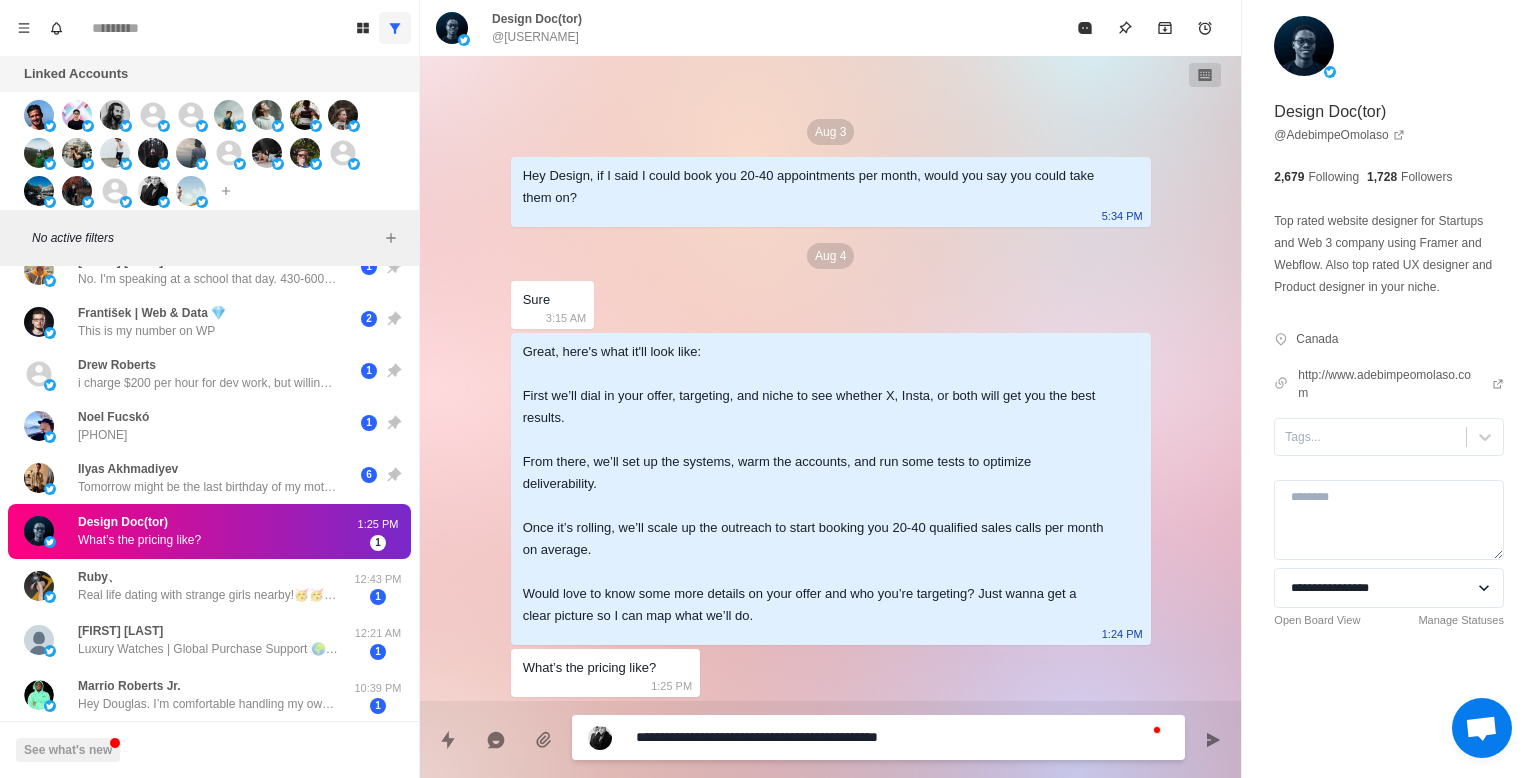 type on "**********" 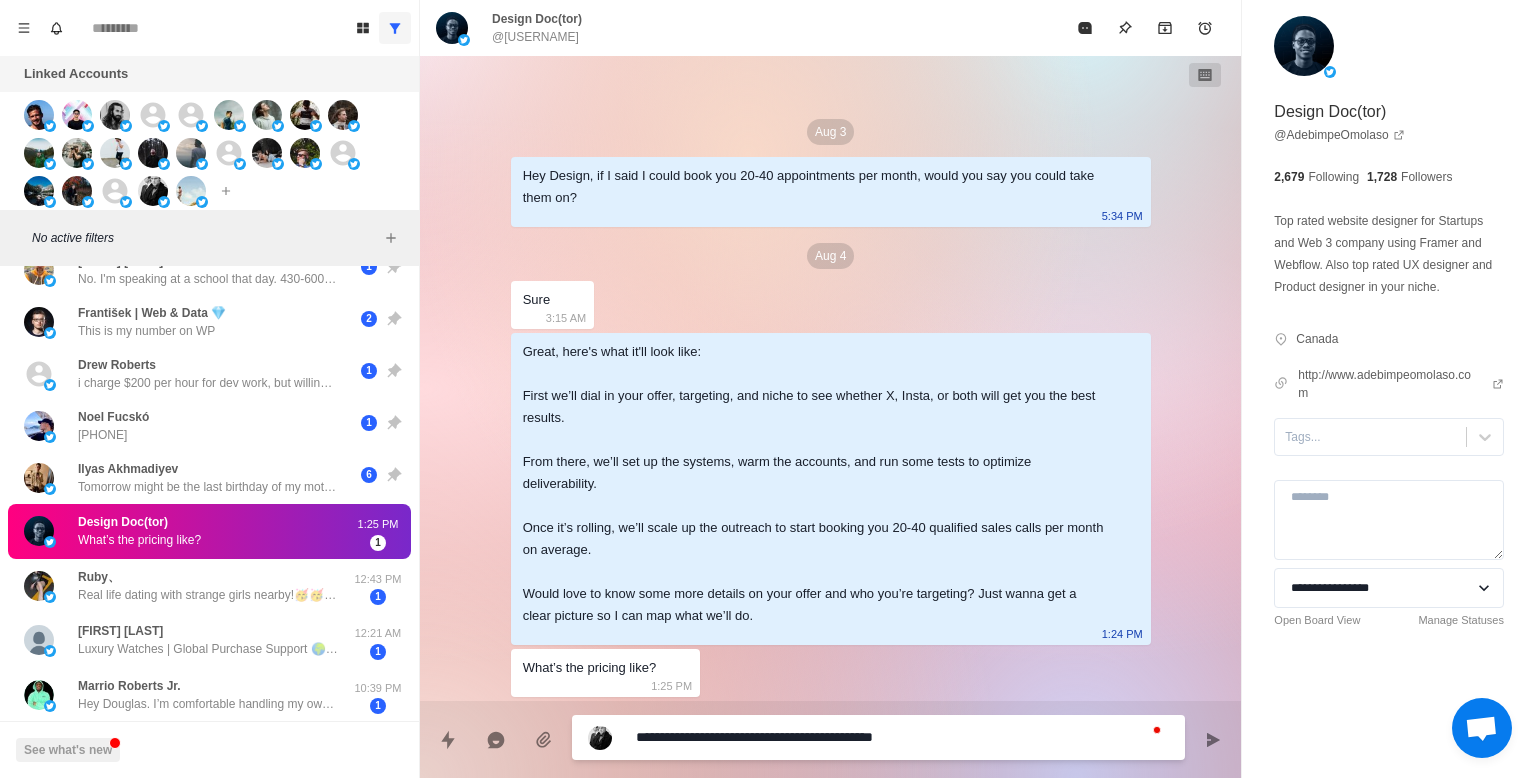 type on "**********" 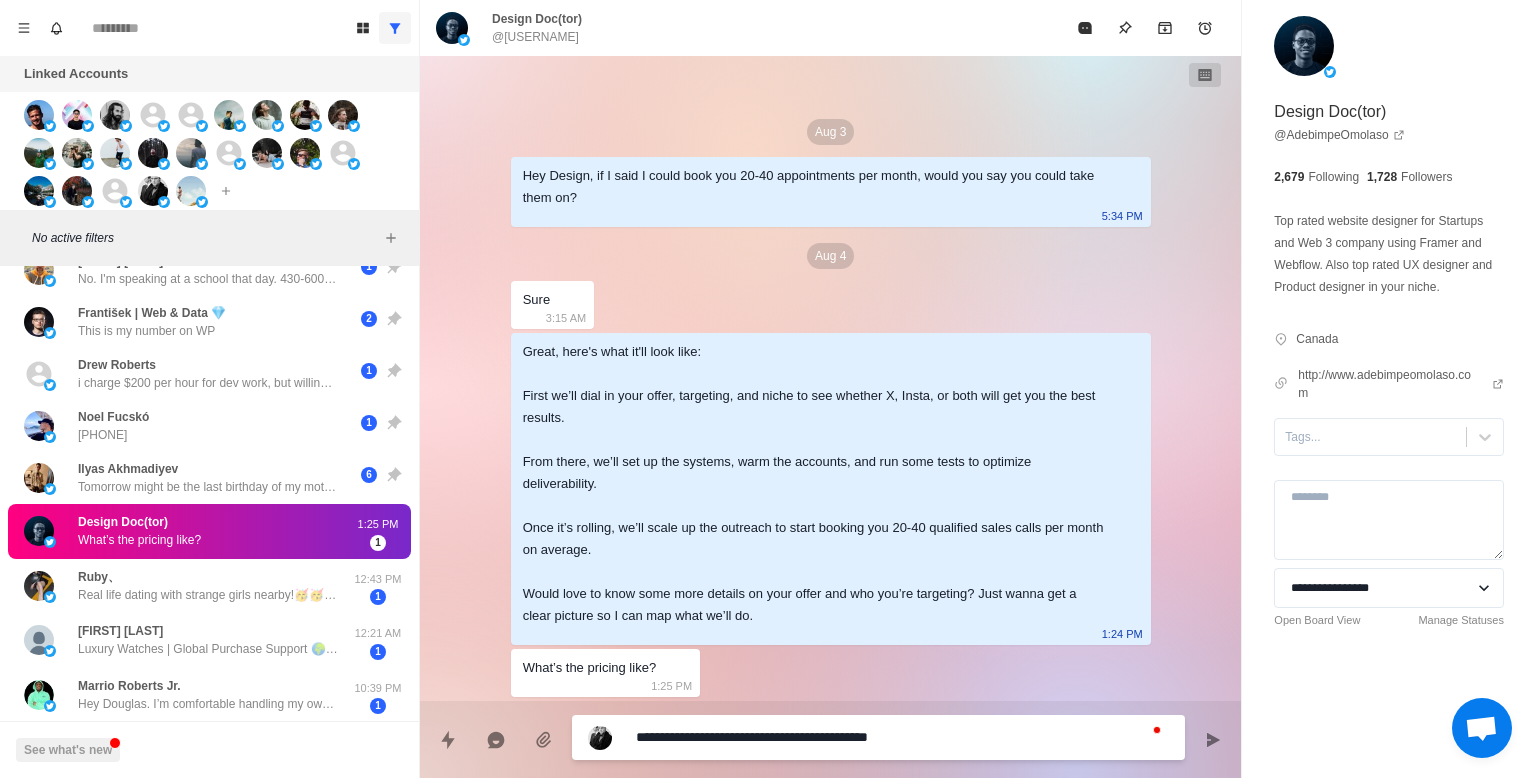 type on "**********" 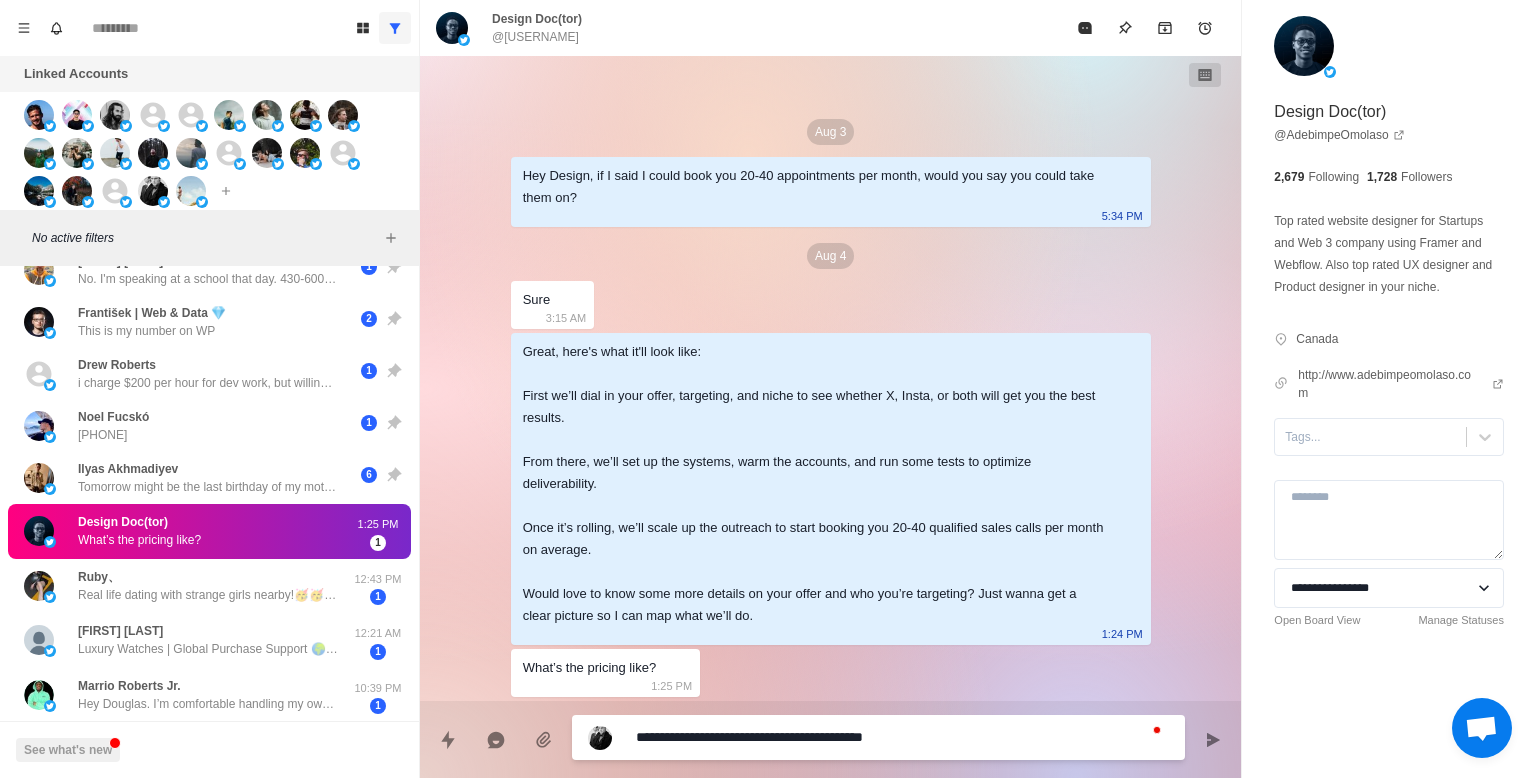 type on "**********" 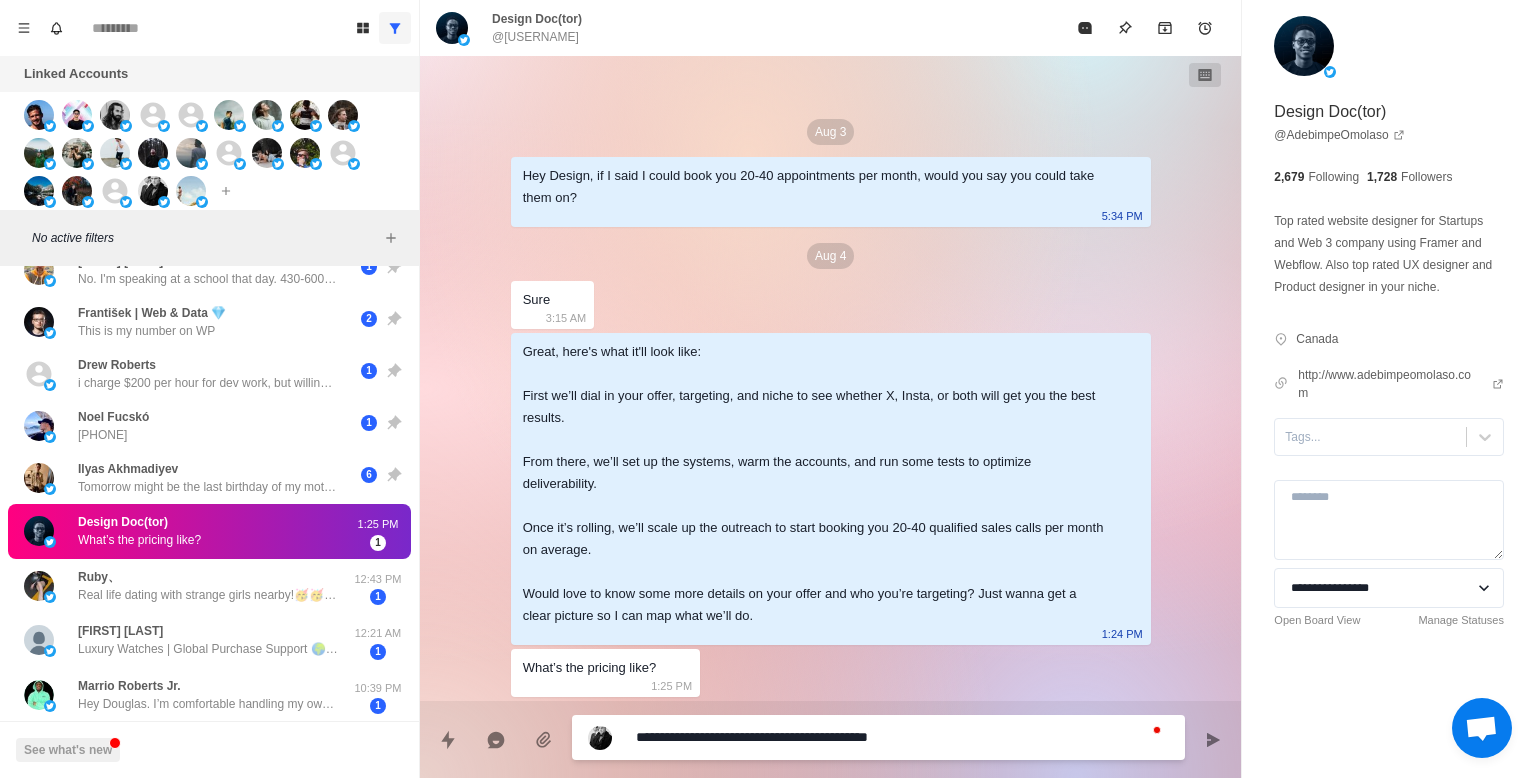 type on "**********" 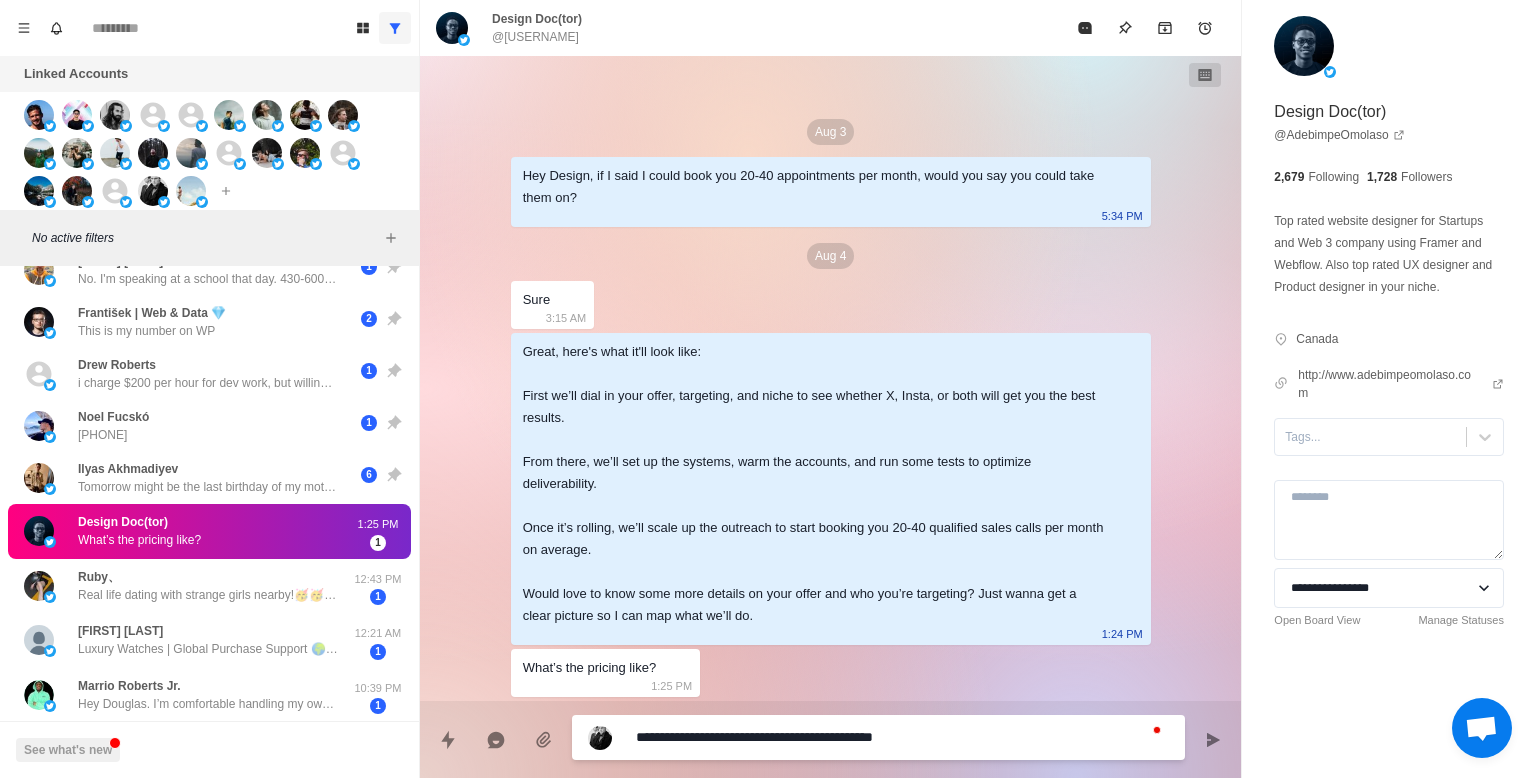 type on "**********" 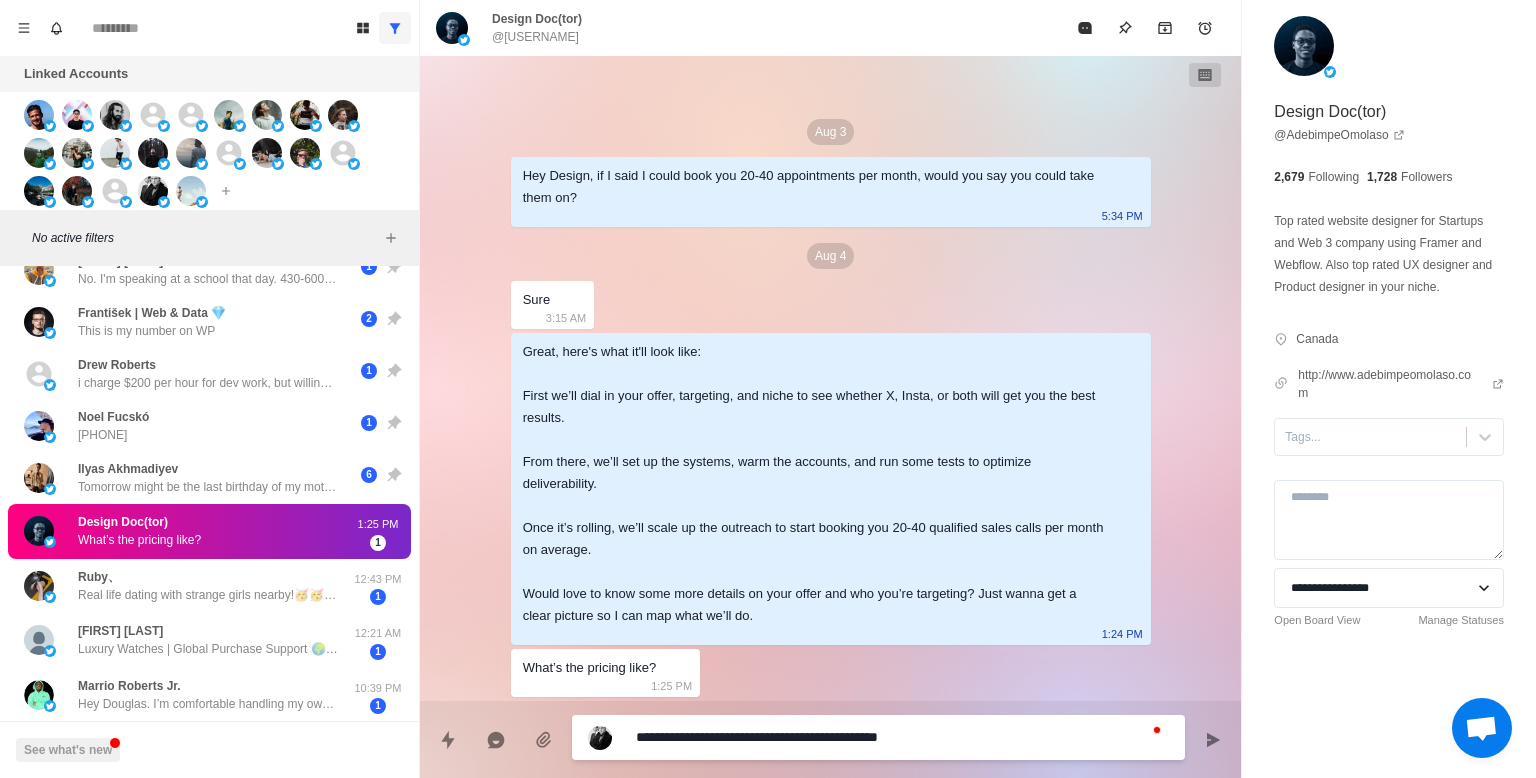 type on "**********" 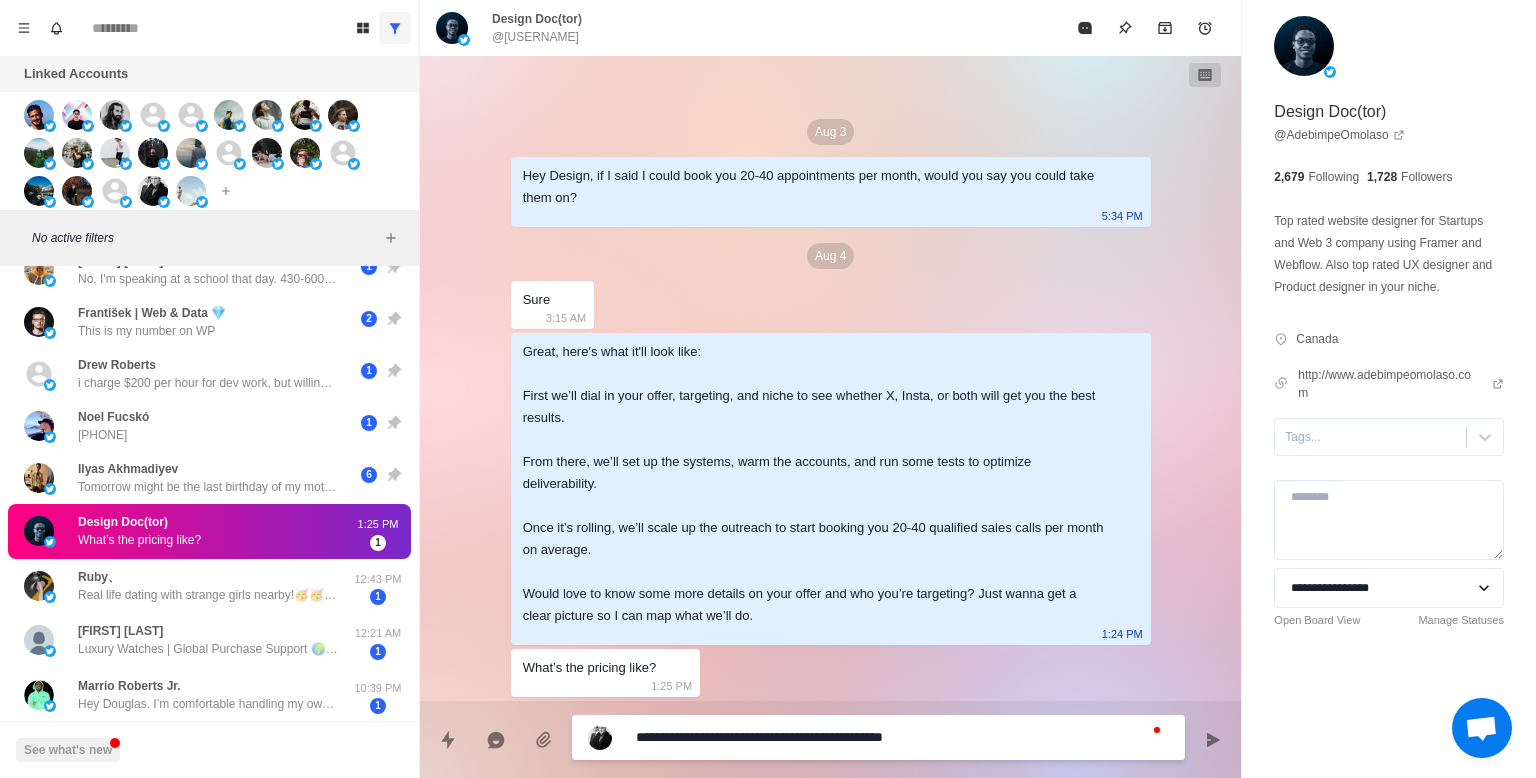 type on "**********" 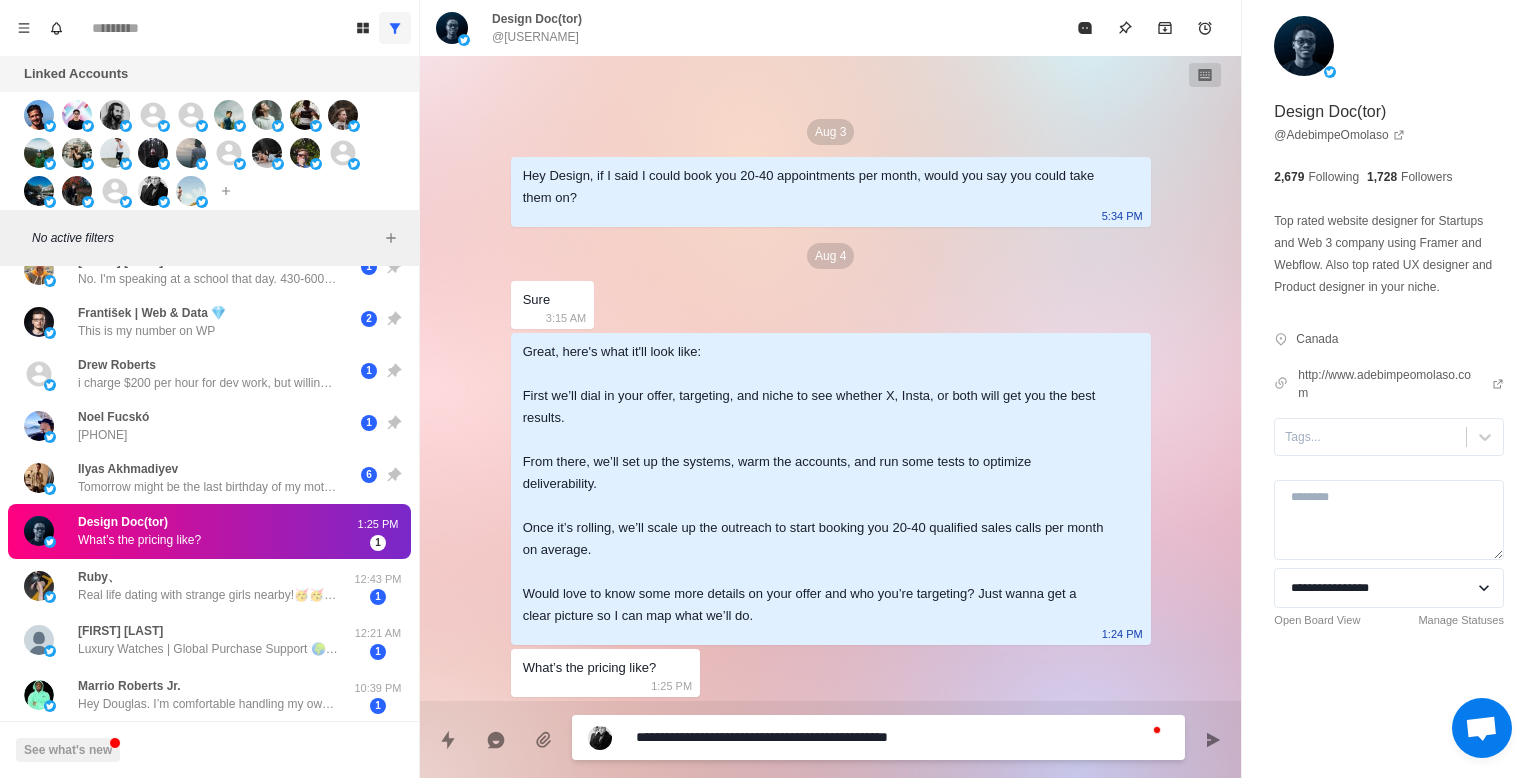 type on "**********" 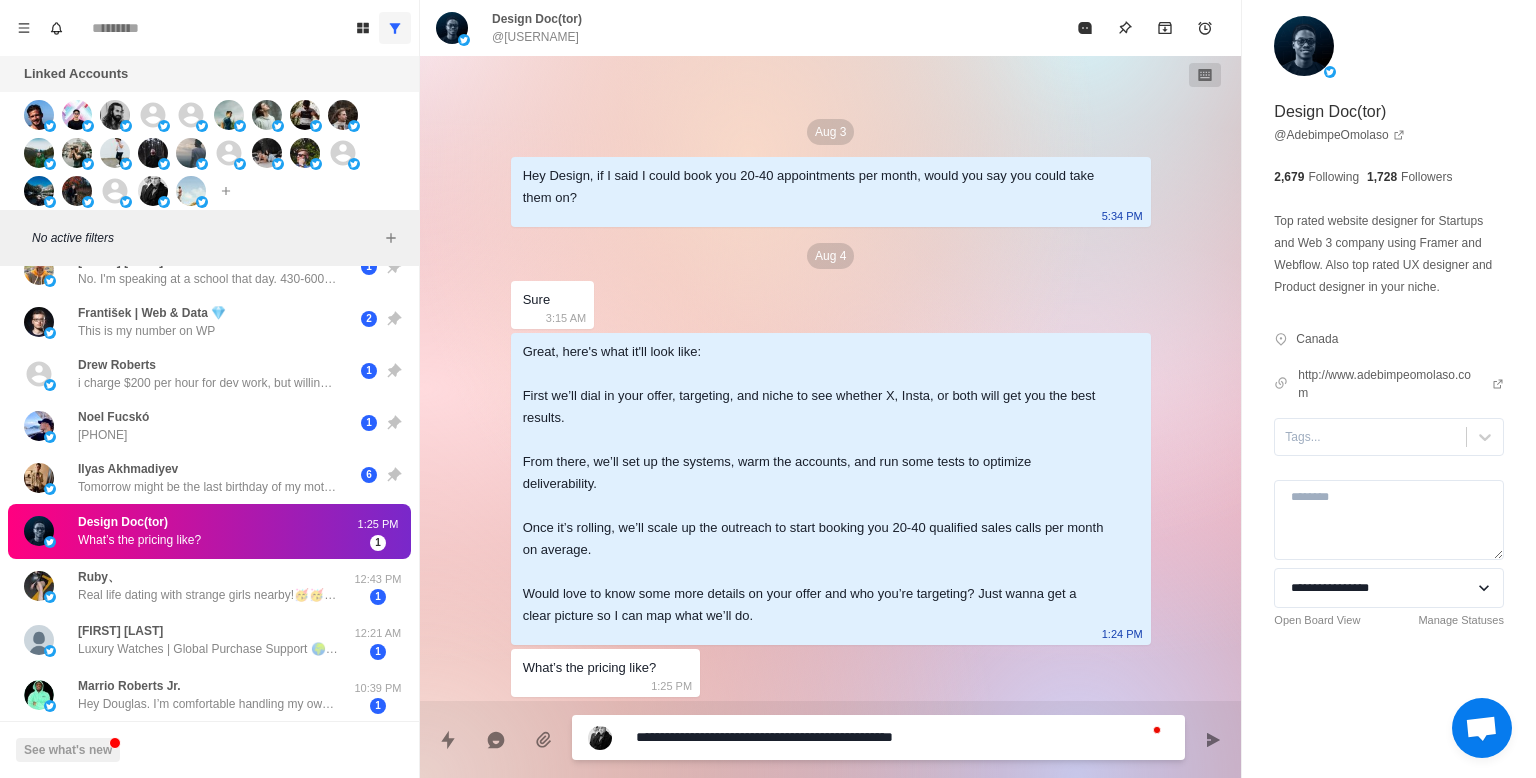 type on "**********" 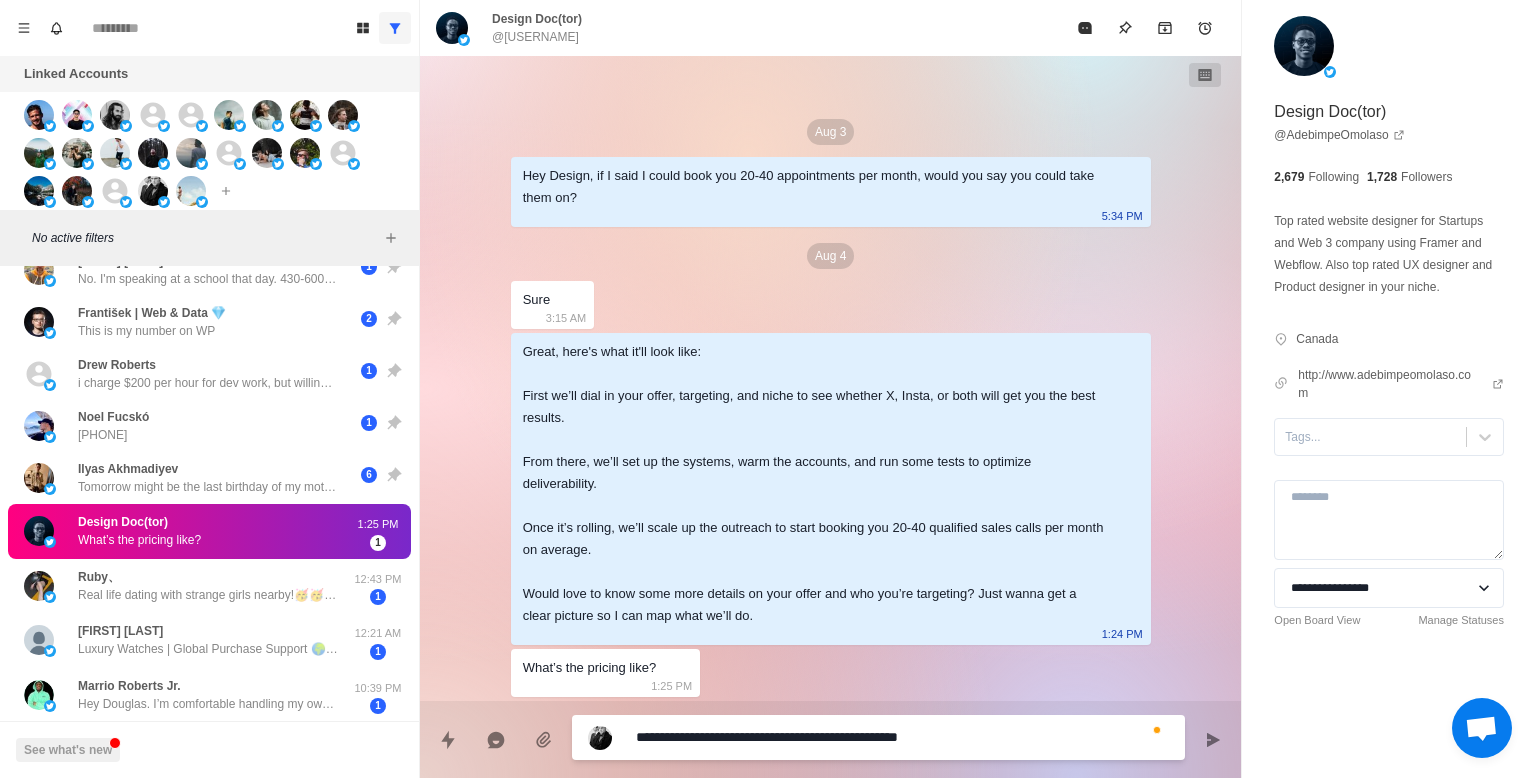 type on "**********" 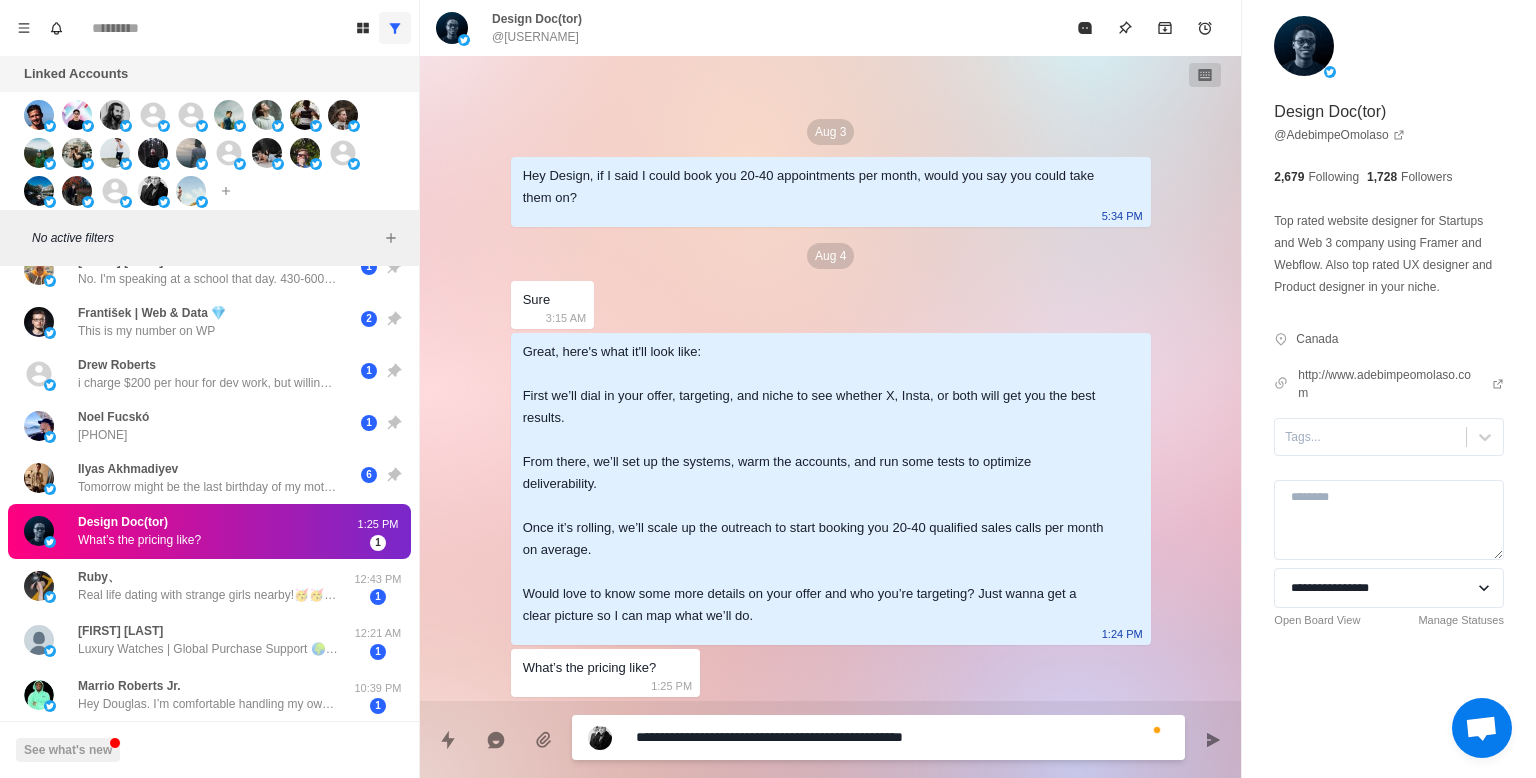 type on "**********" 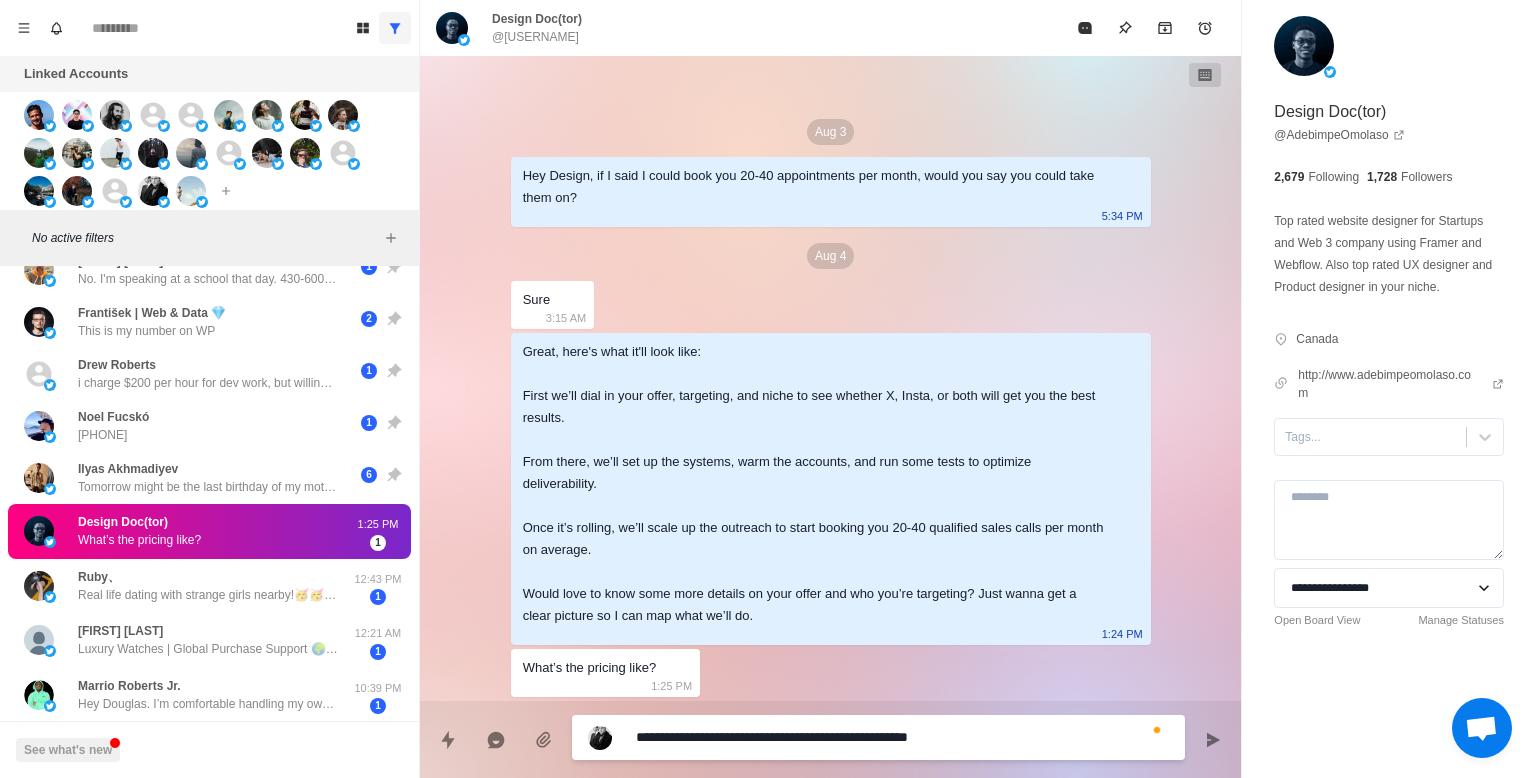 type on "**********" 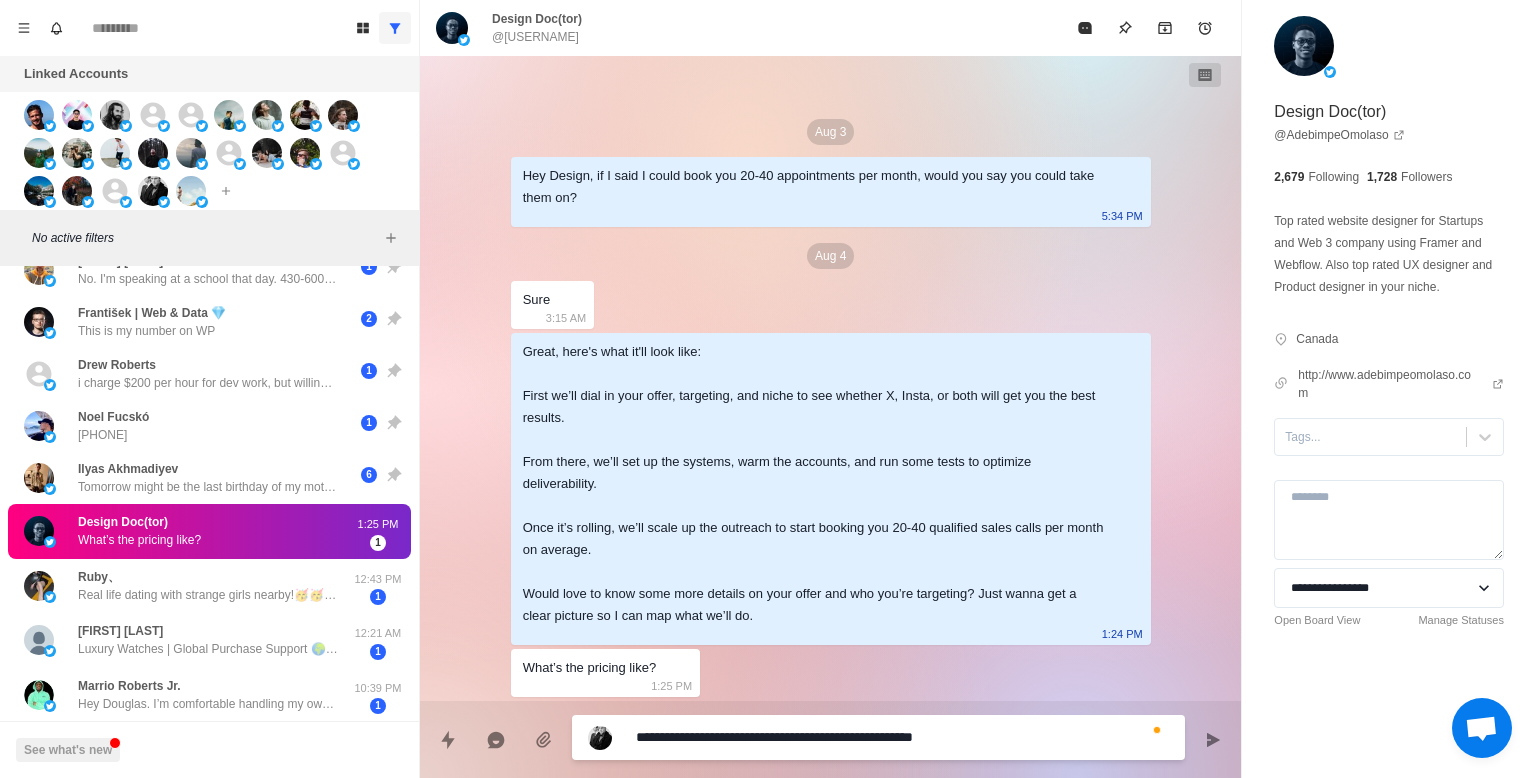 type on "**********" 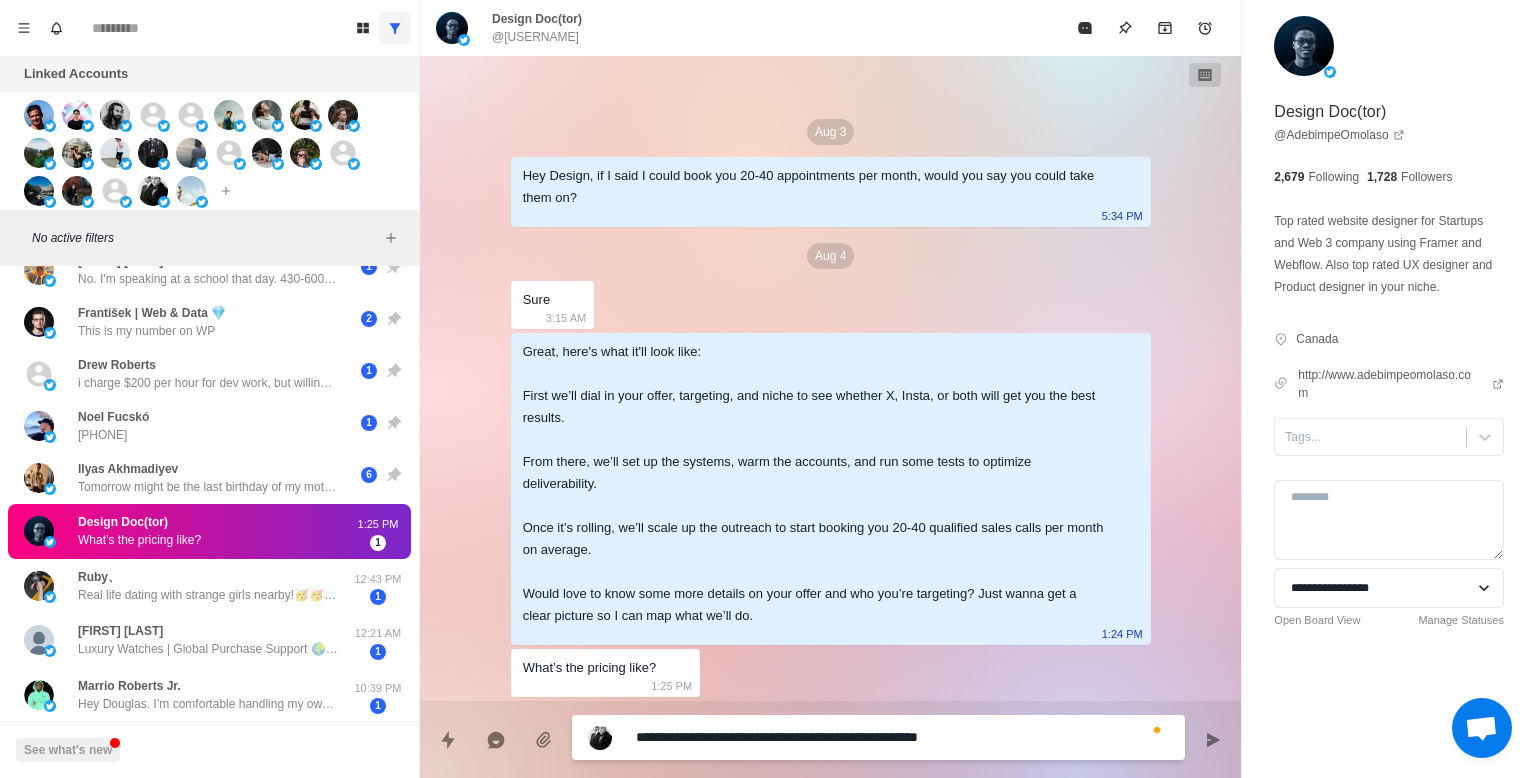 type on "**********" 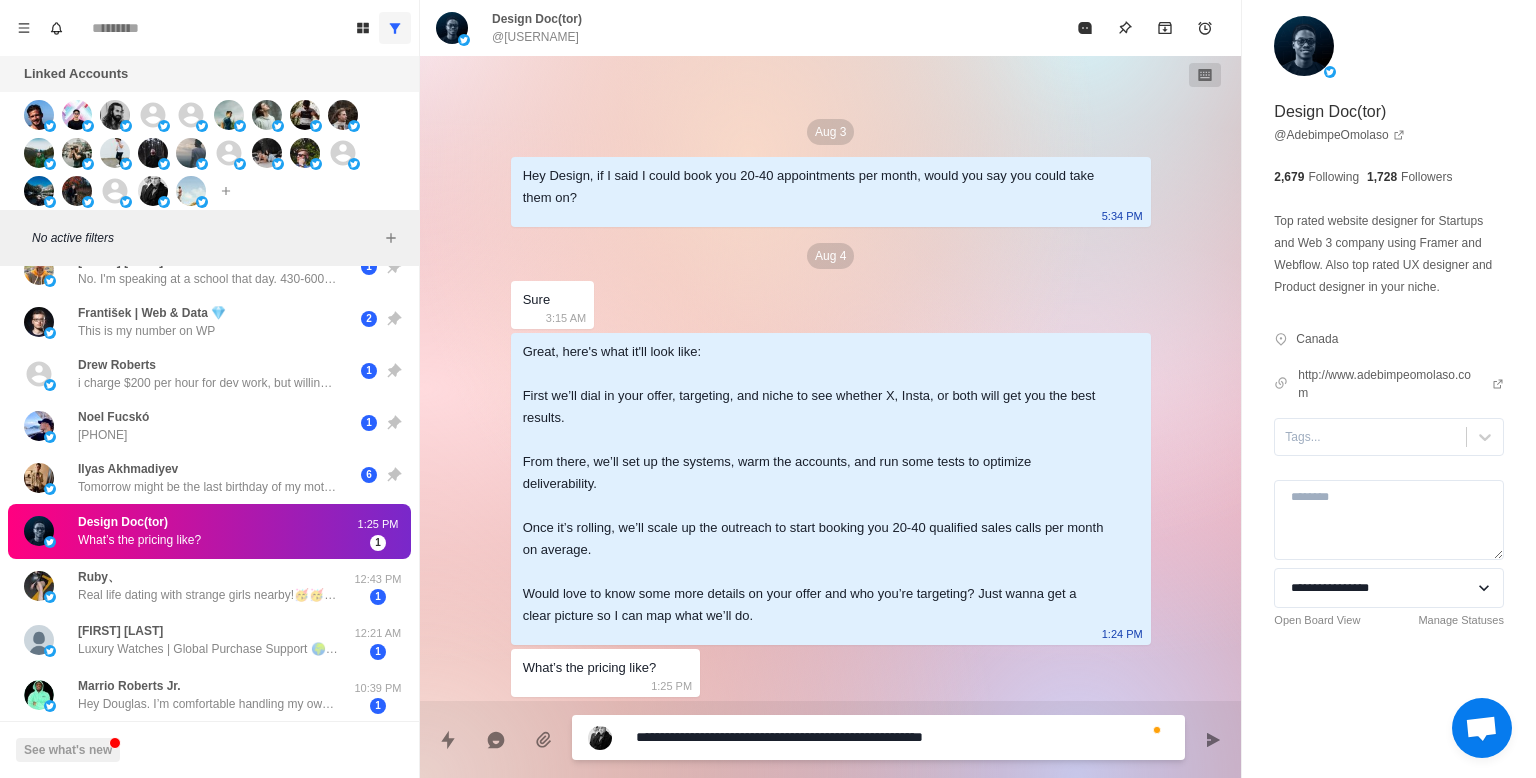 type on "**********" 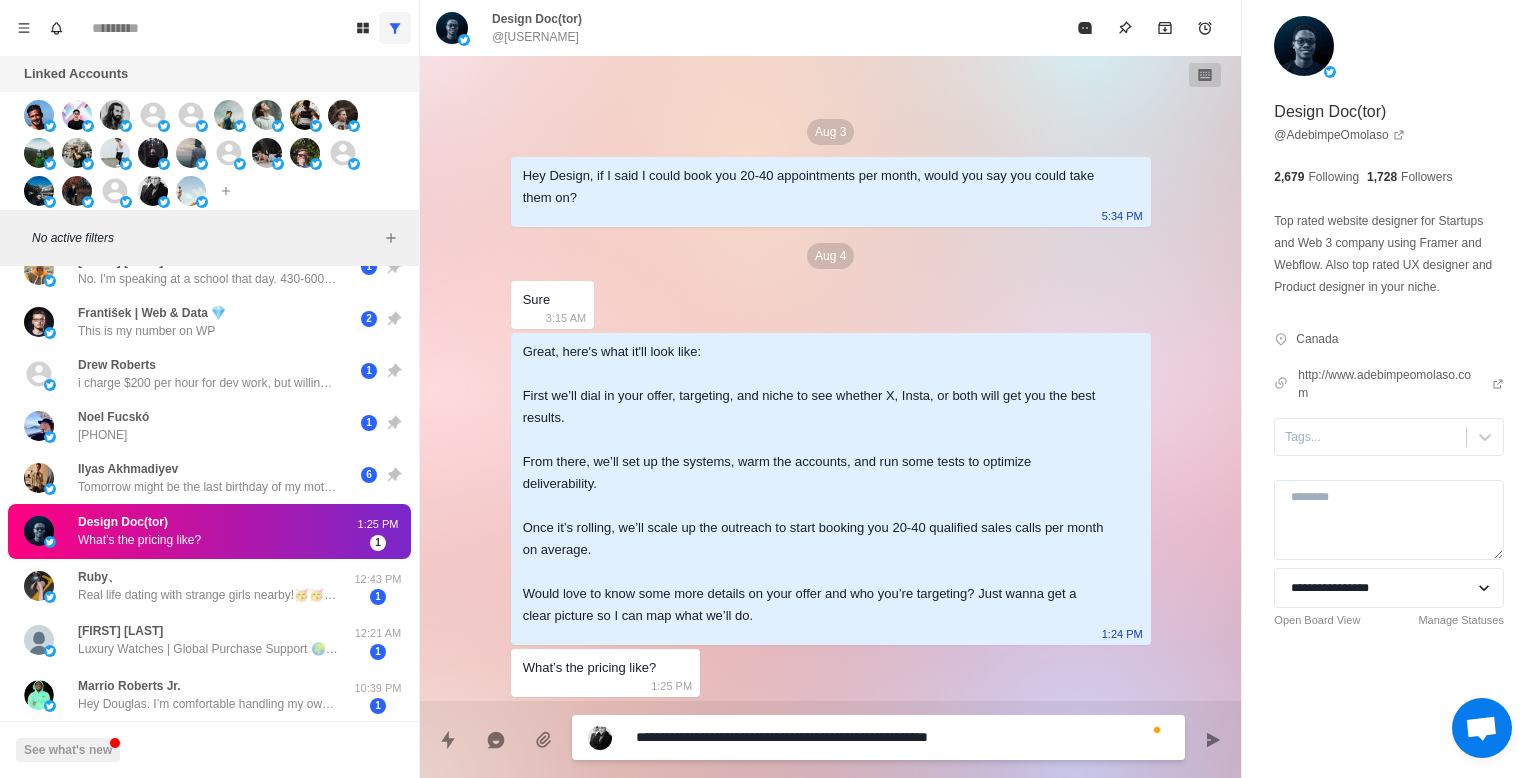 type on "**********" 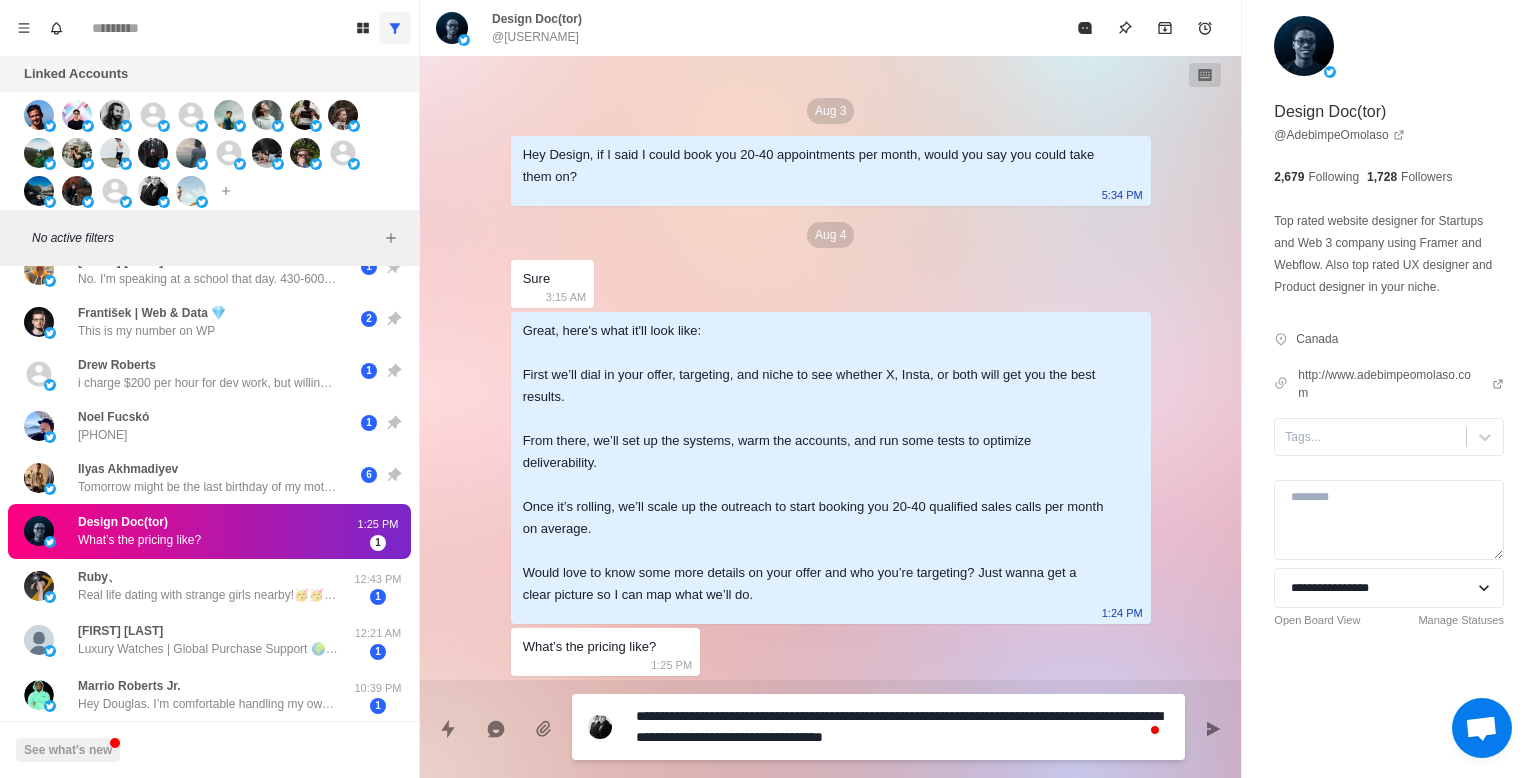 drag, startPoint x: 902, startPoint y: 740, endPoint x: 1036, endPoint y: 734, distance: 134.13426 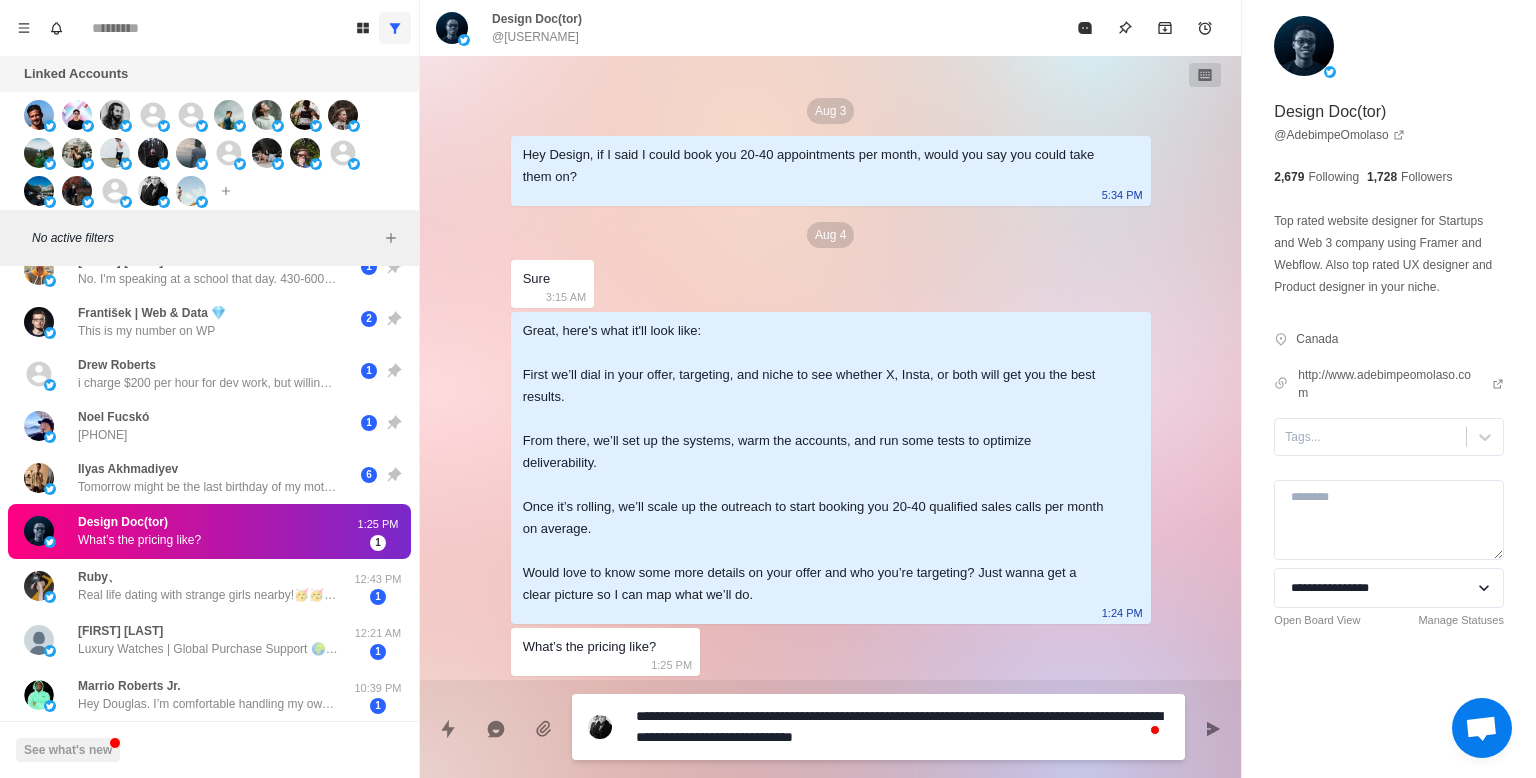 click on "**********" at bounding box center (902, 727) 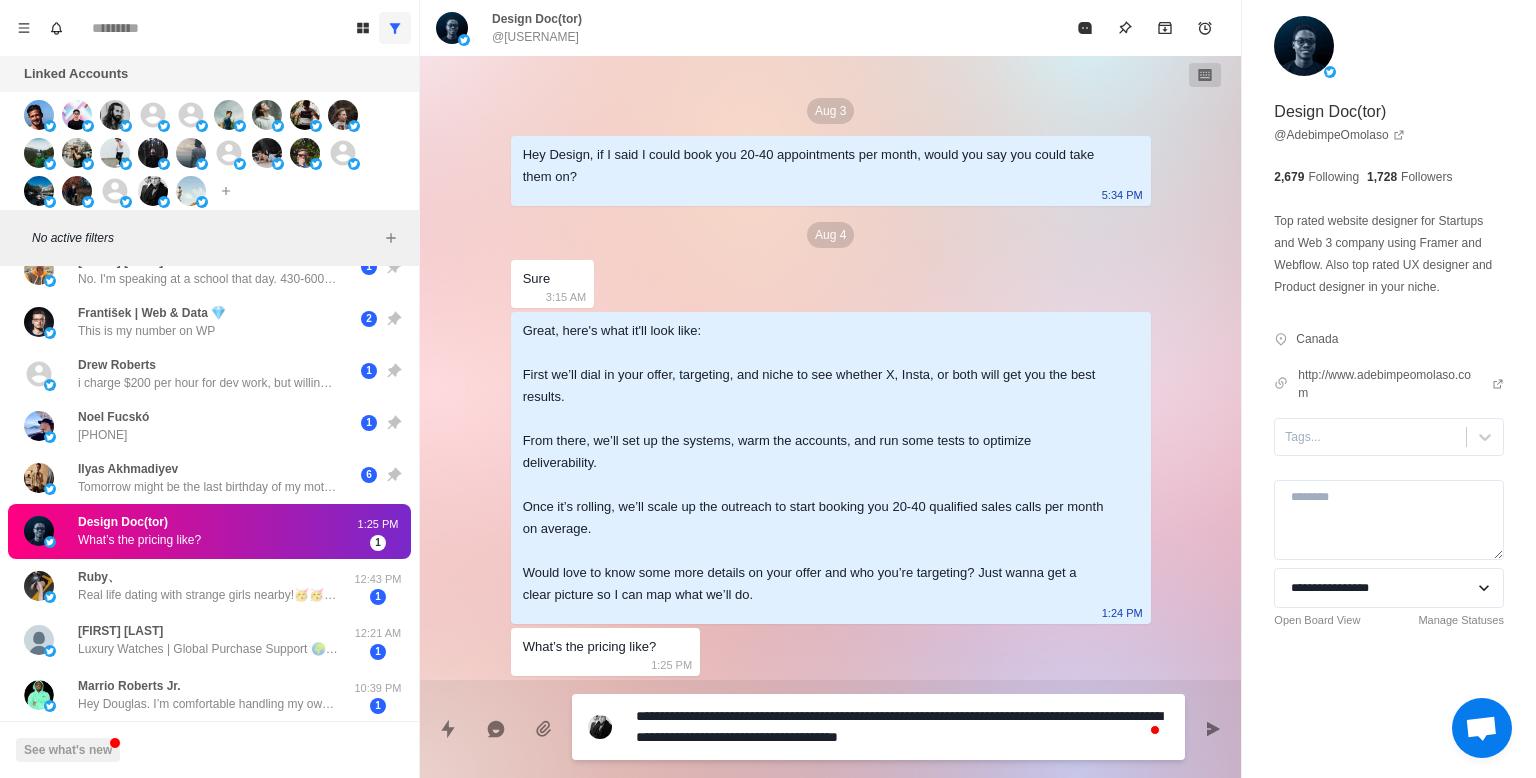 click on "**********" at bounding box center [902, 727] 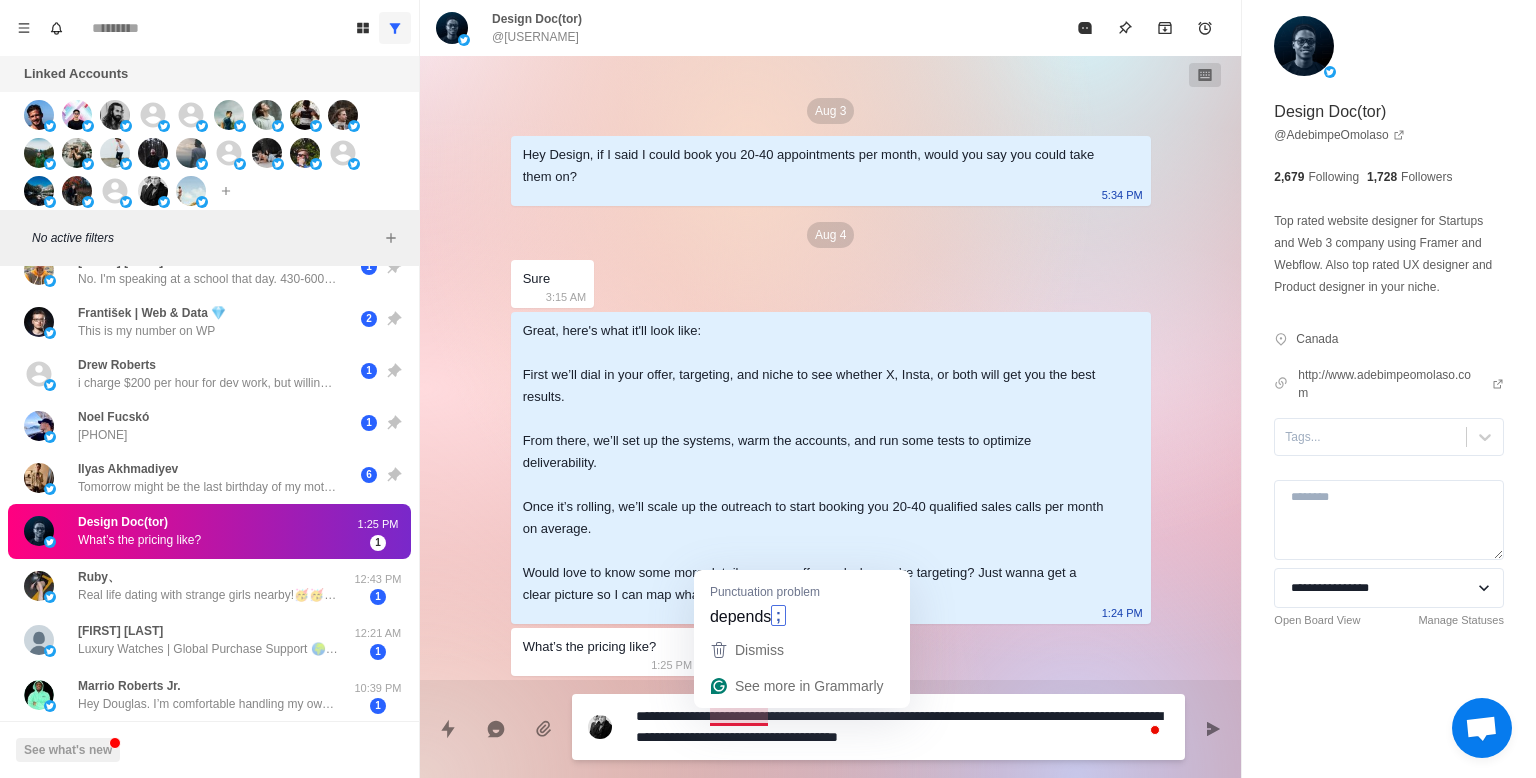 click on "**********" at bounding box center (902, 727) 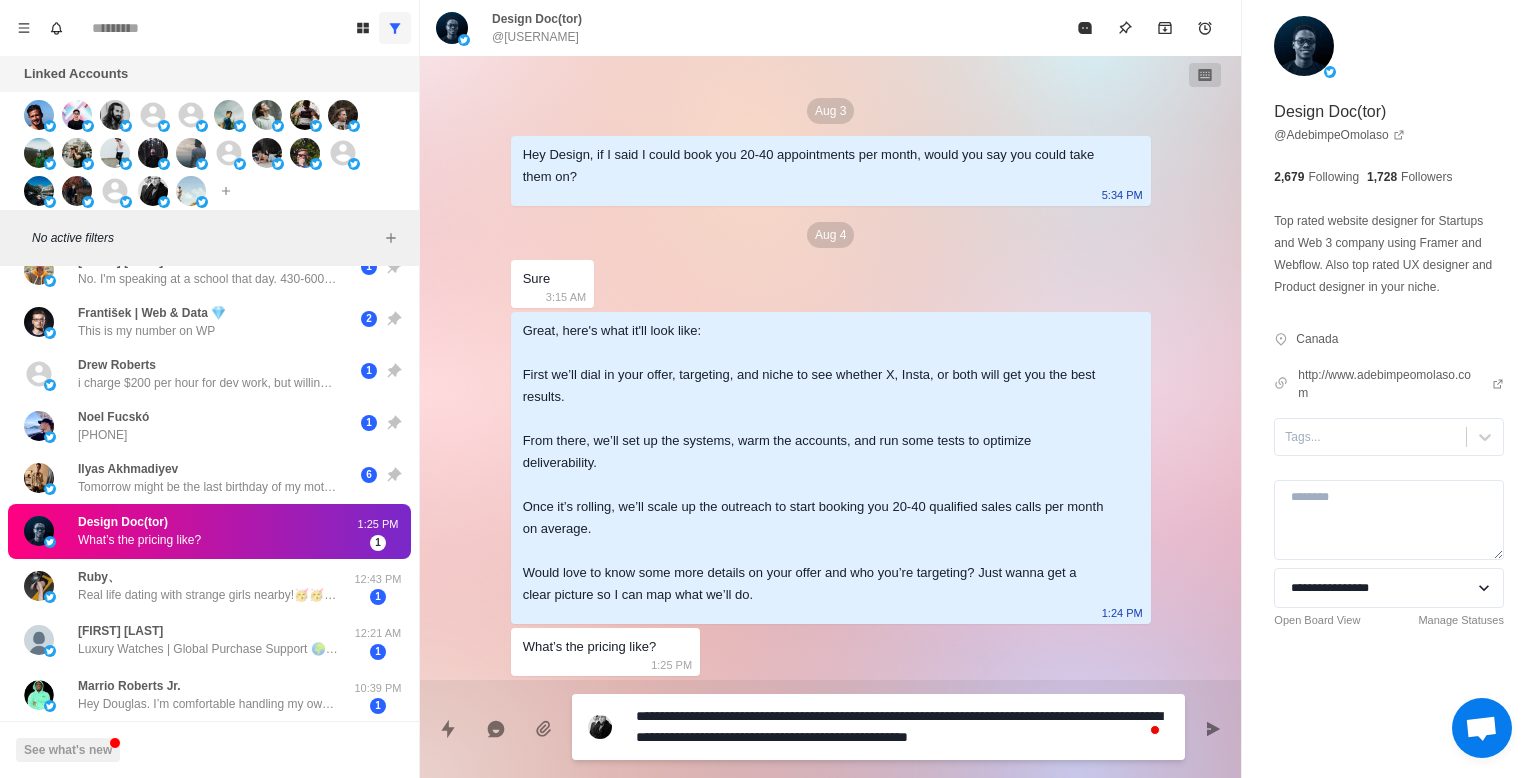click on "**********" at bounding box center (902, 727) 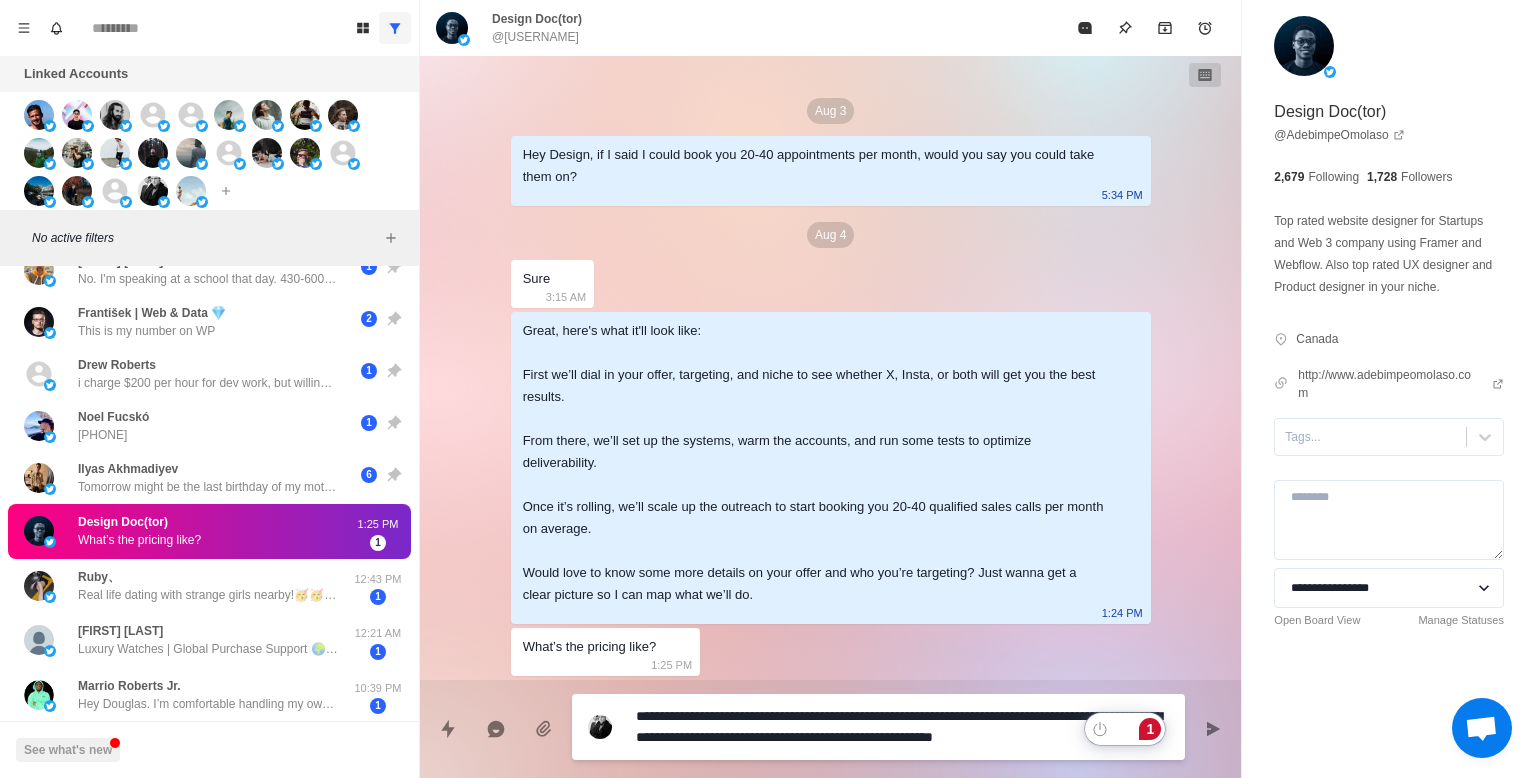 click on "**********" at bounding box center [902, 727] 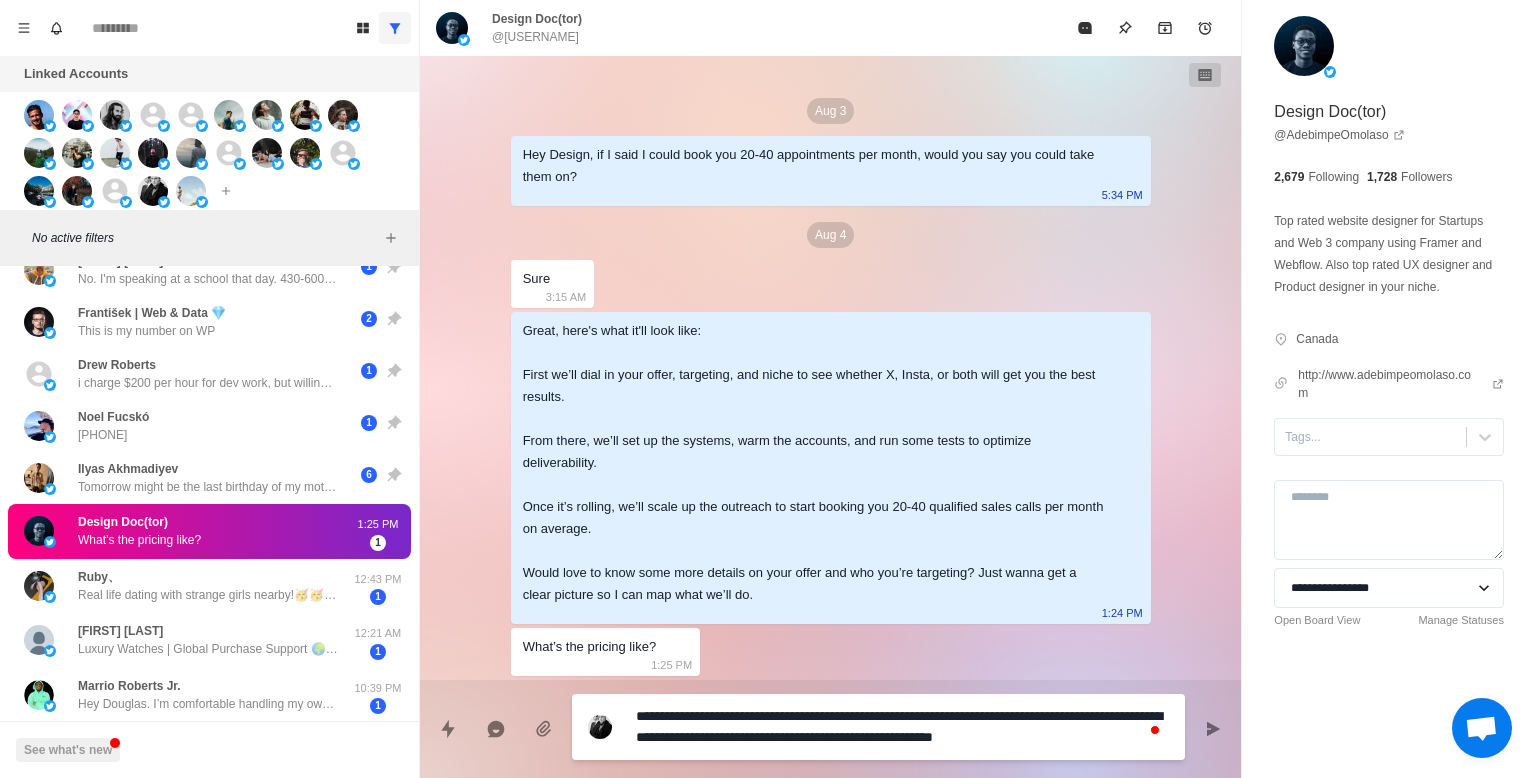 click on "**********" at bounding box center [902, 727] 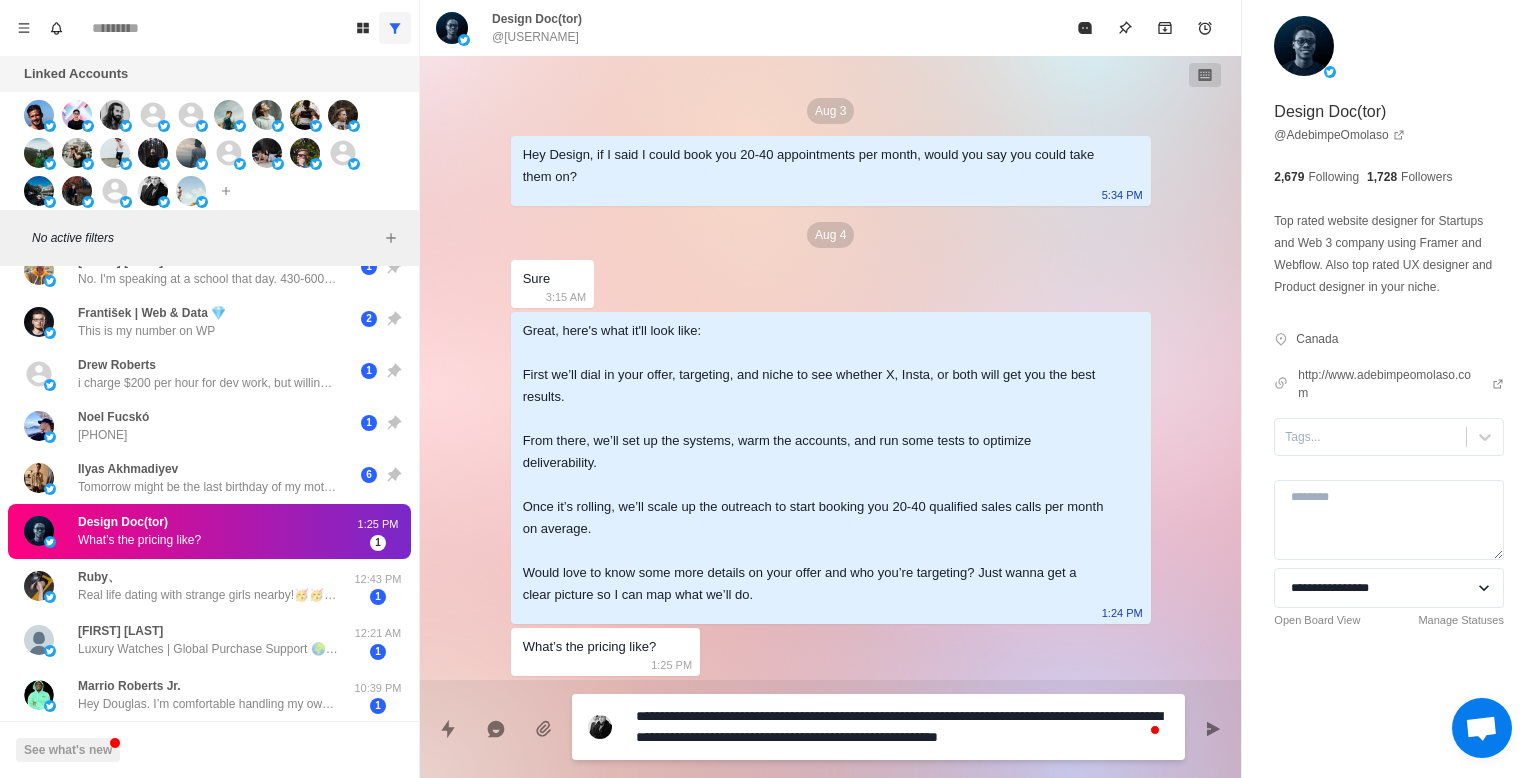 click on "**********" at bounding box center [902, 727] 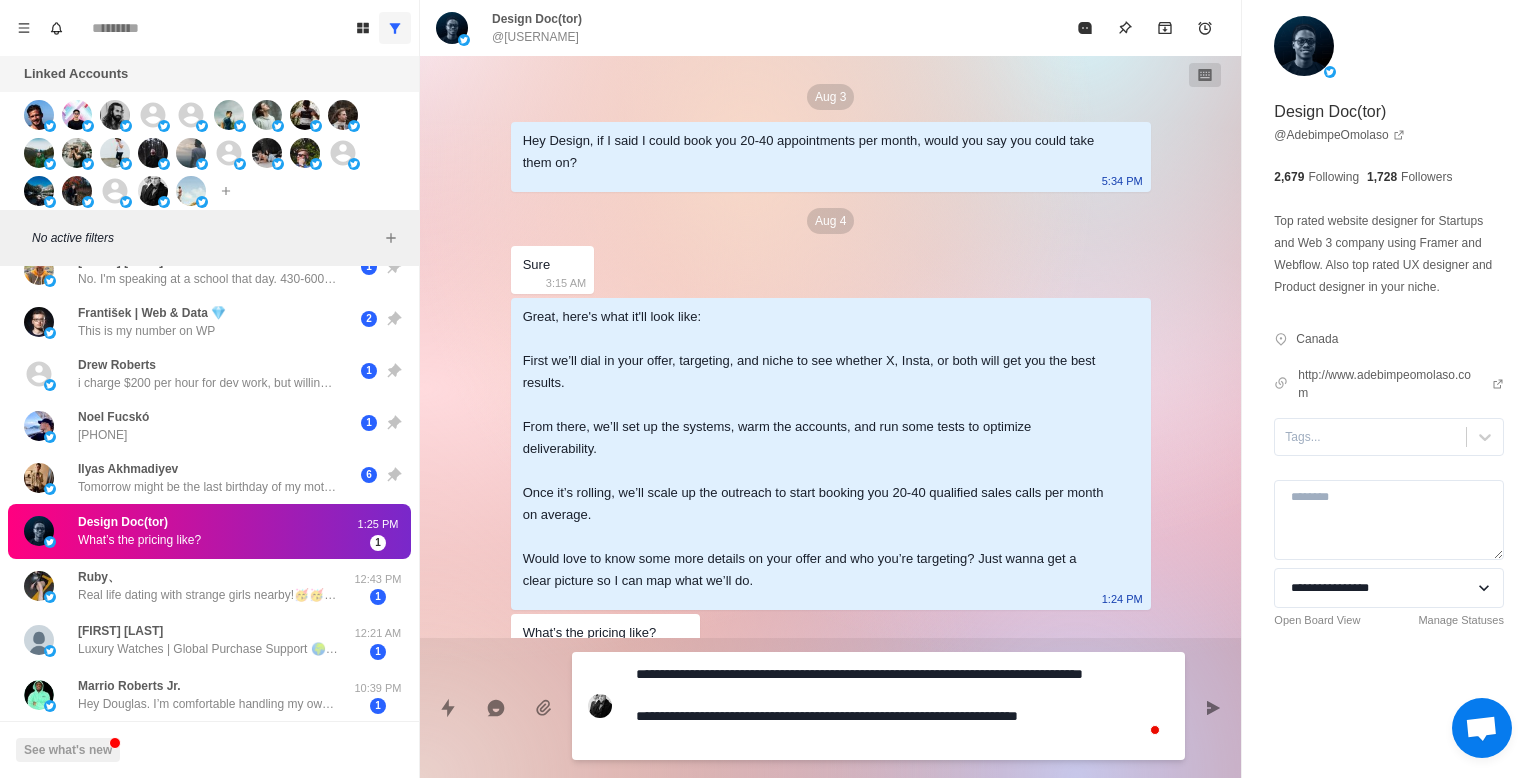 click on "**********" at bounding box center [902, 706] 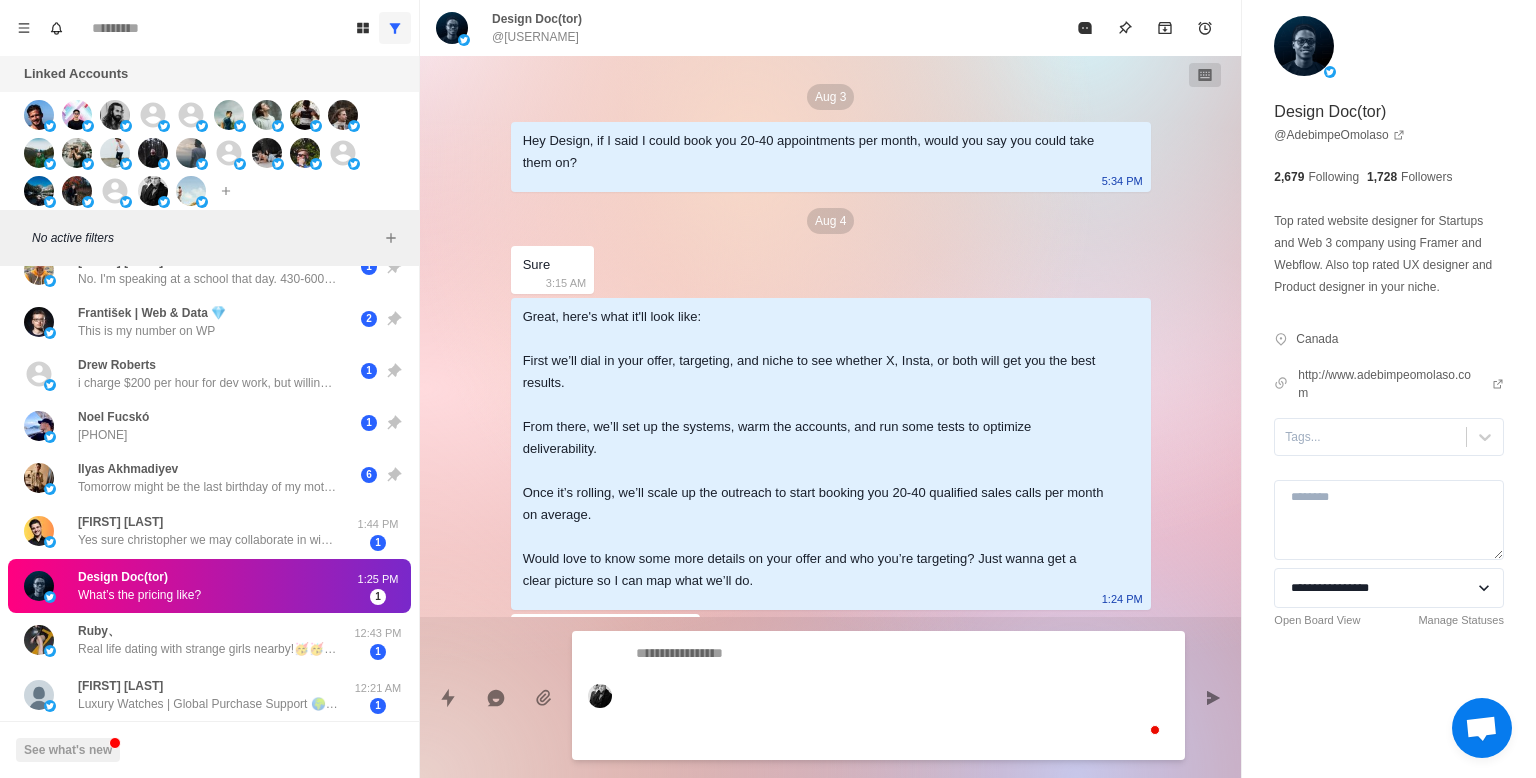 scroll, scrollTop: 61, scrollLeft: 0, axis: vertical 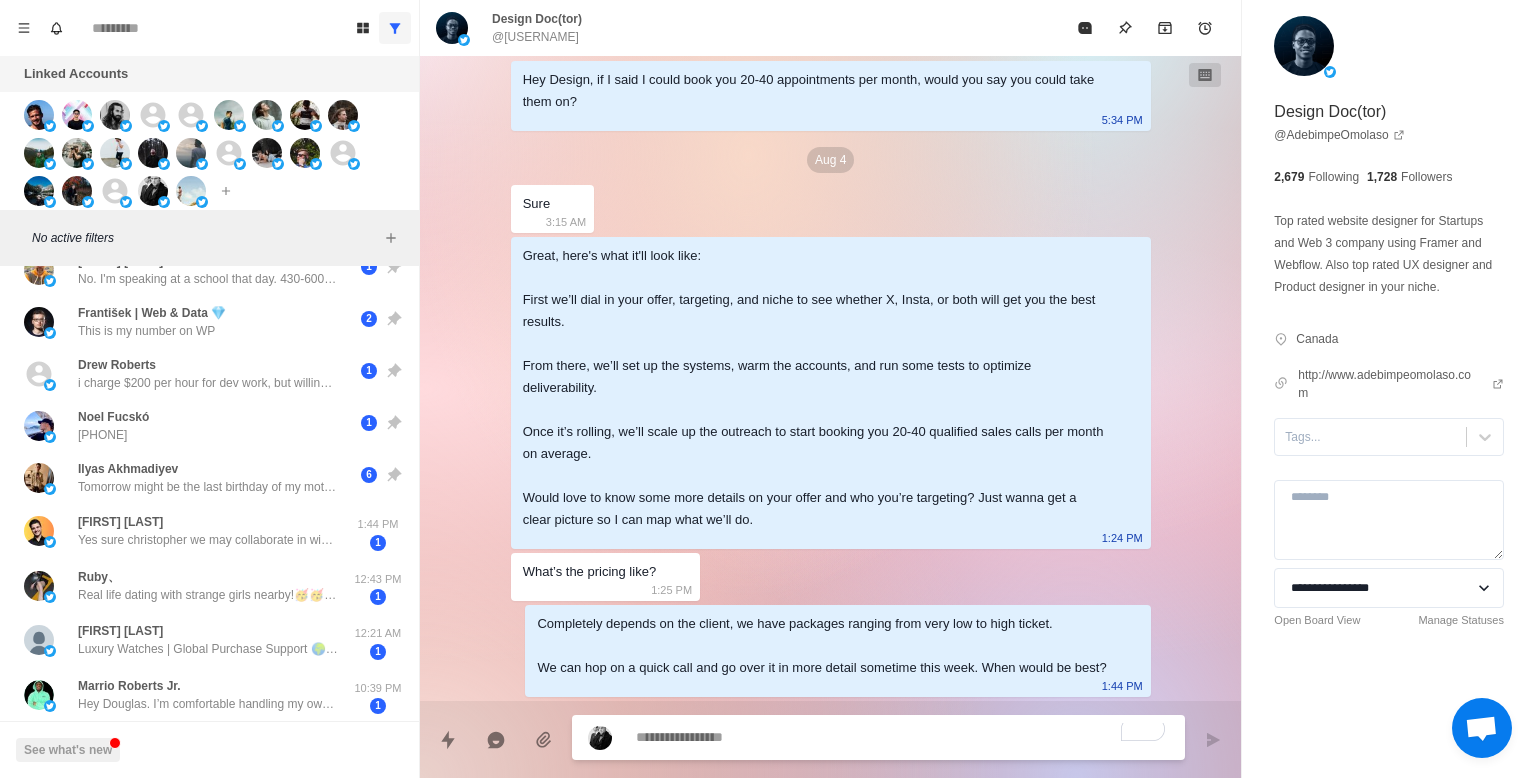 drag, startPoint x: 336, startPoint y: 541, endPoint x: 347, endPoint y: 720, distance: 179.33768 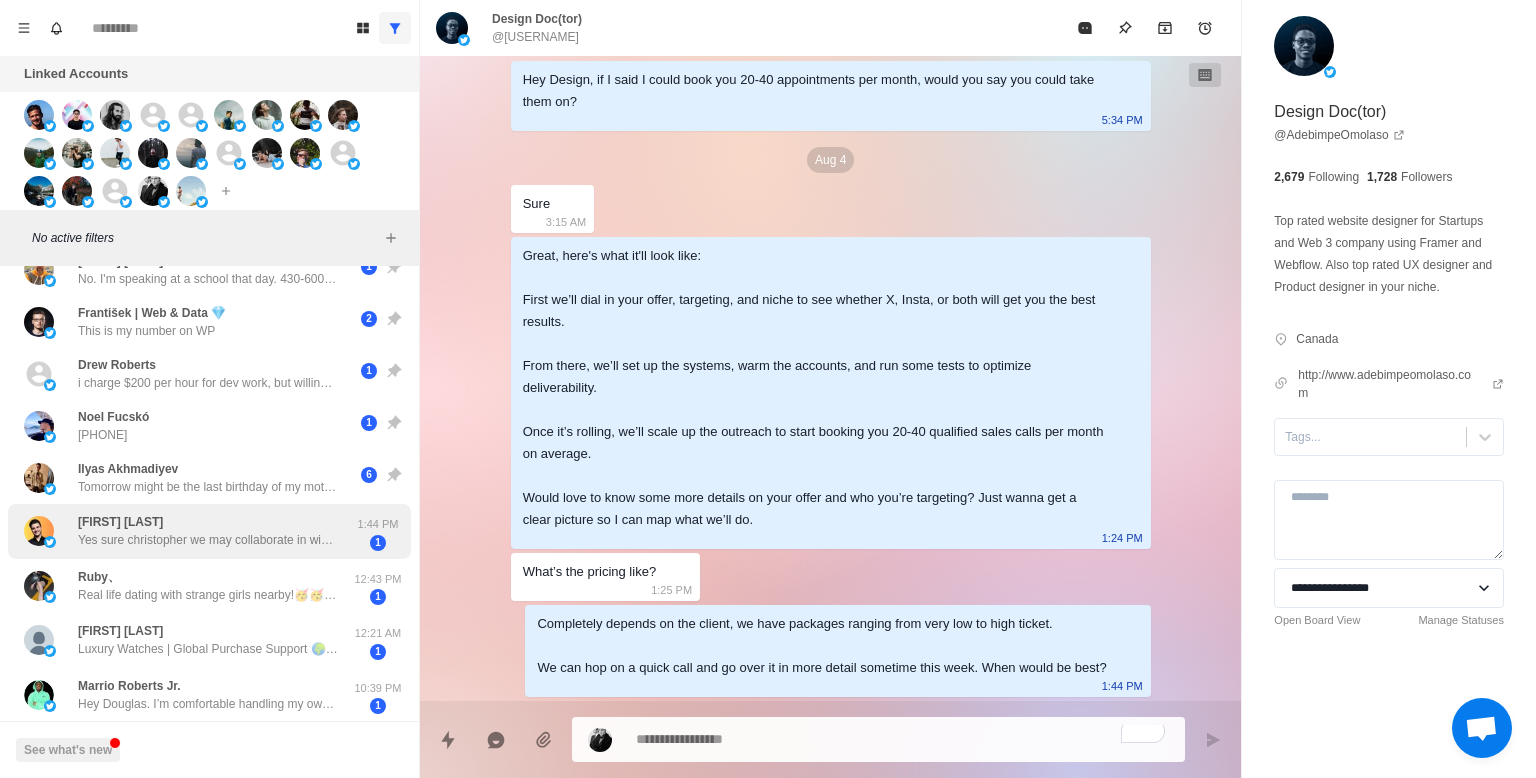 click on "Yes sure christopher we may collaborate in win-win deal if he got a good data as we have" at bounding box center [208, 540] 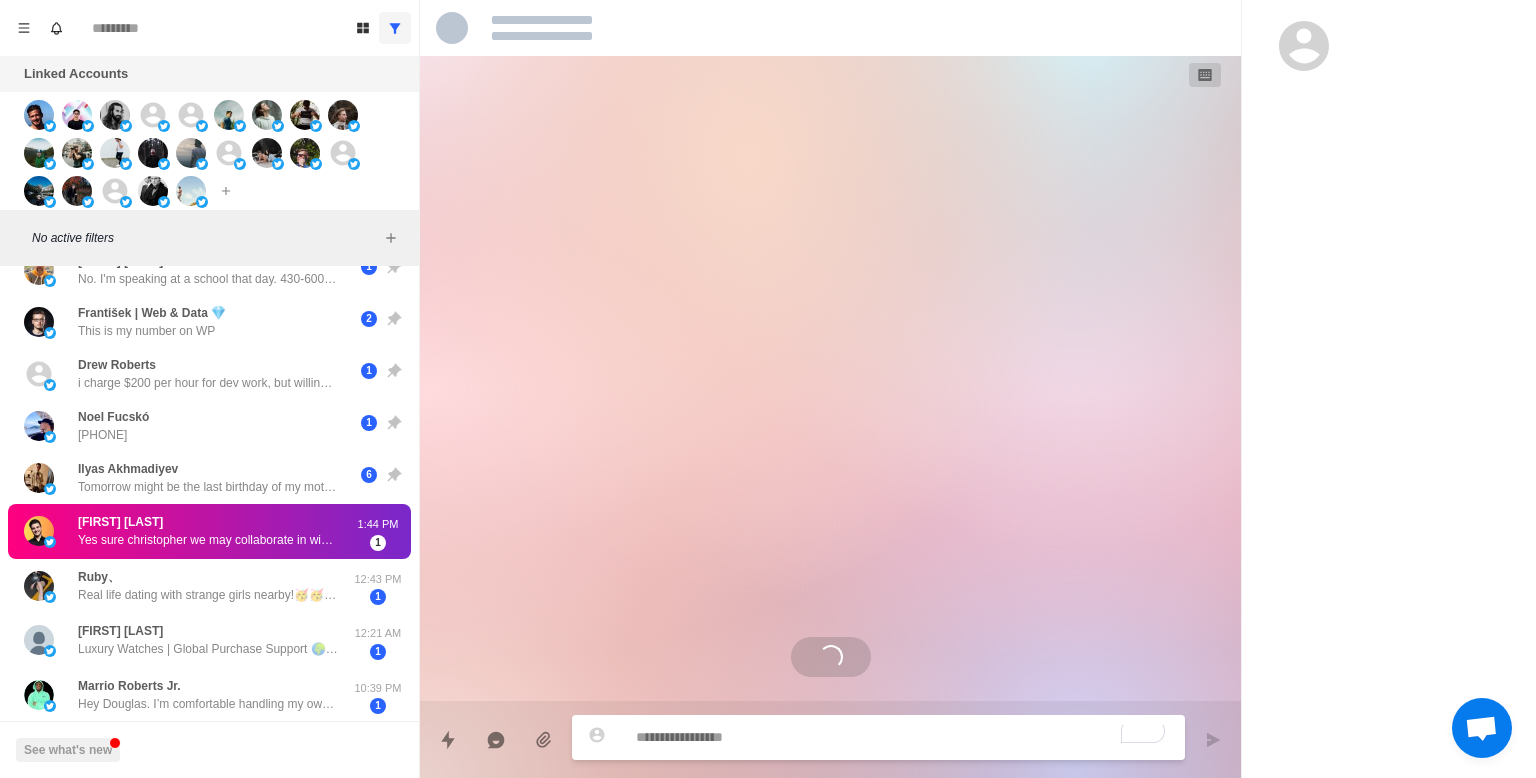 scroll, scrollTop: 0, scrollLeft: 0, axis: both 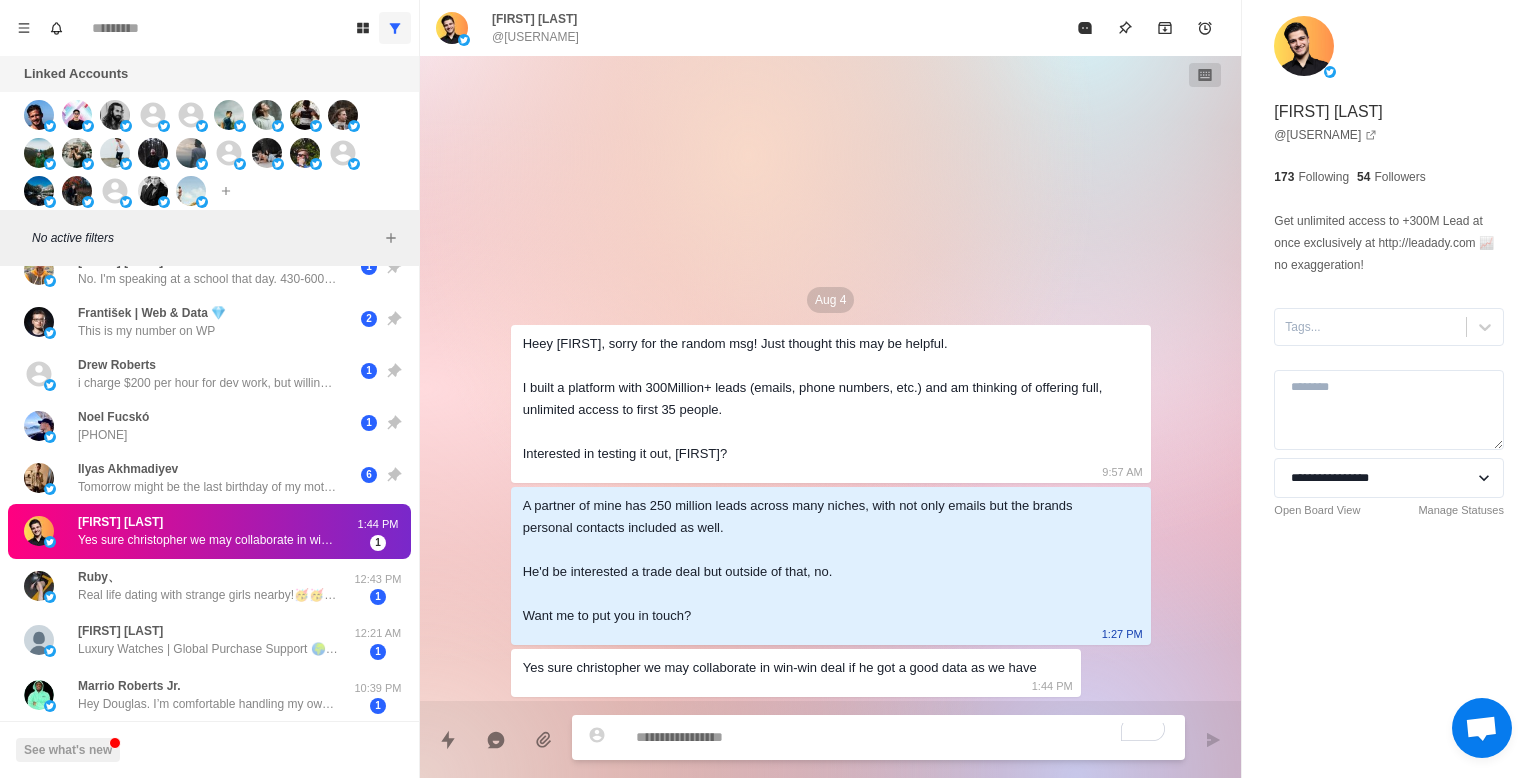 click at bounding box center (902, 737) 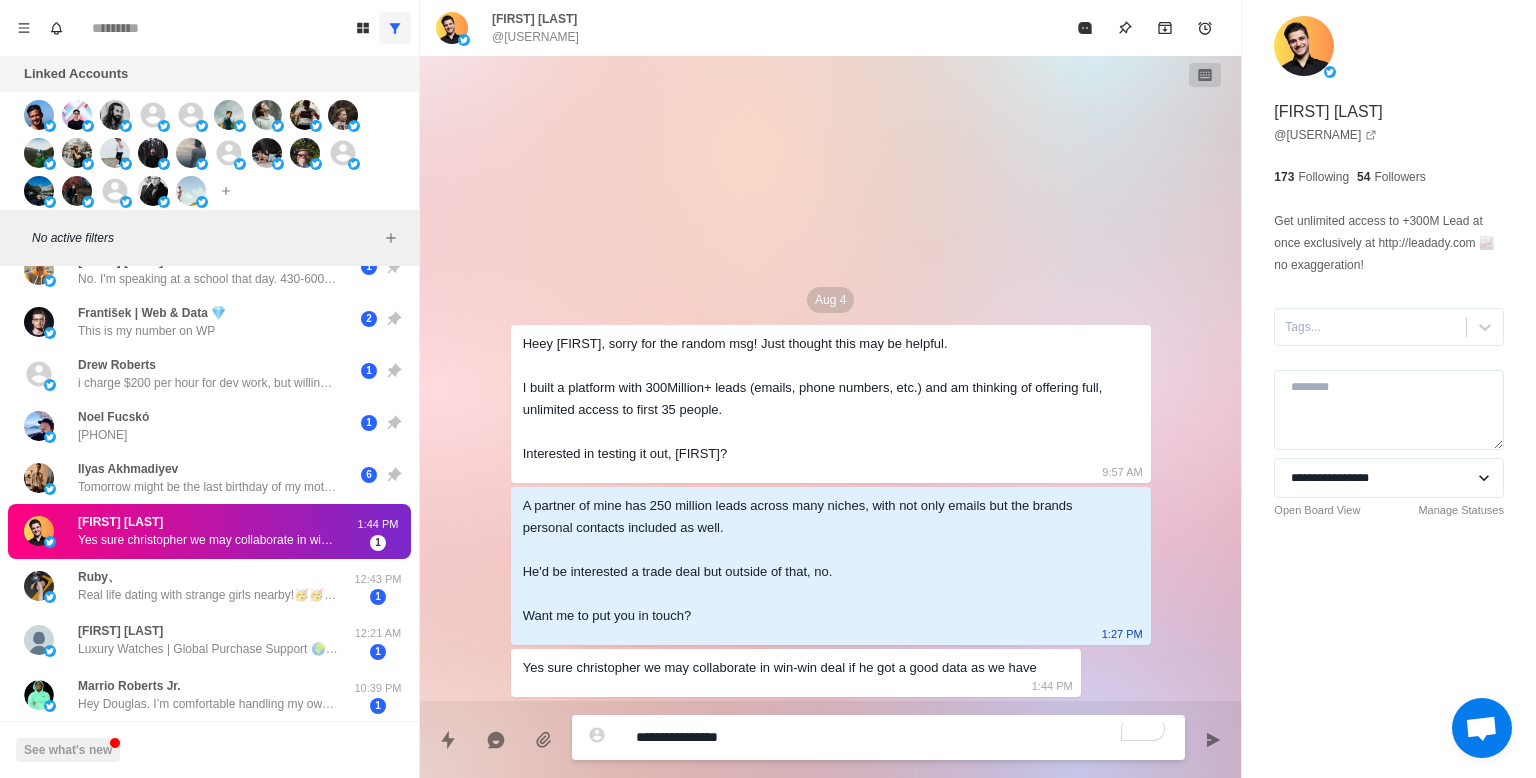 paste on "**********" 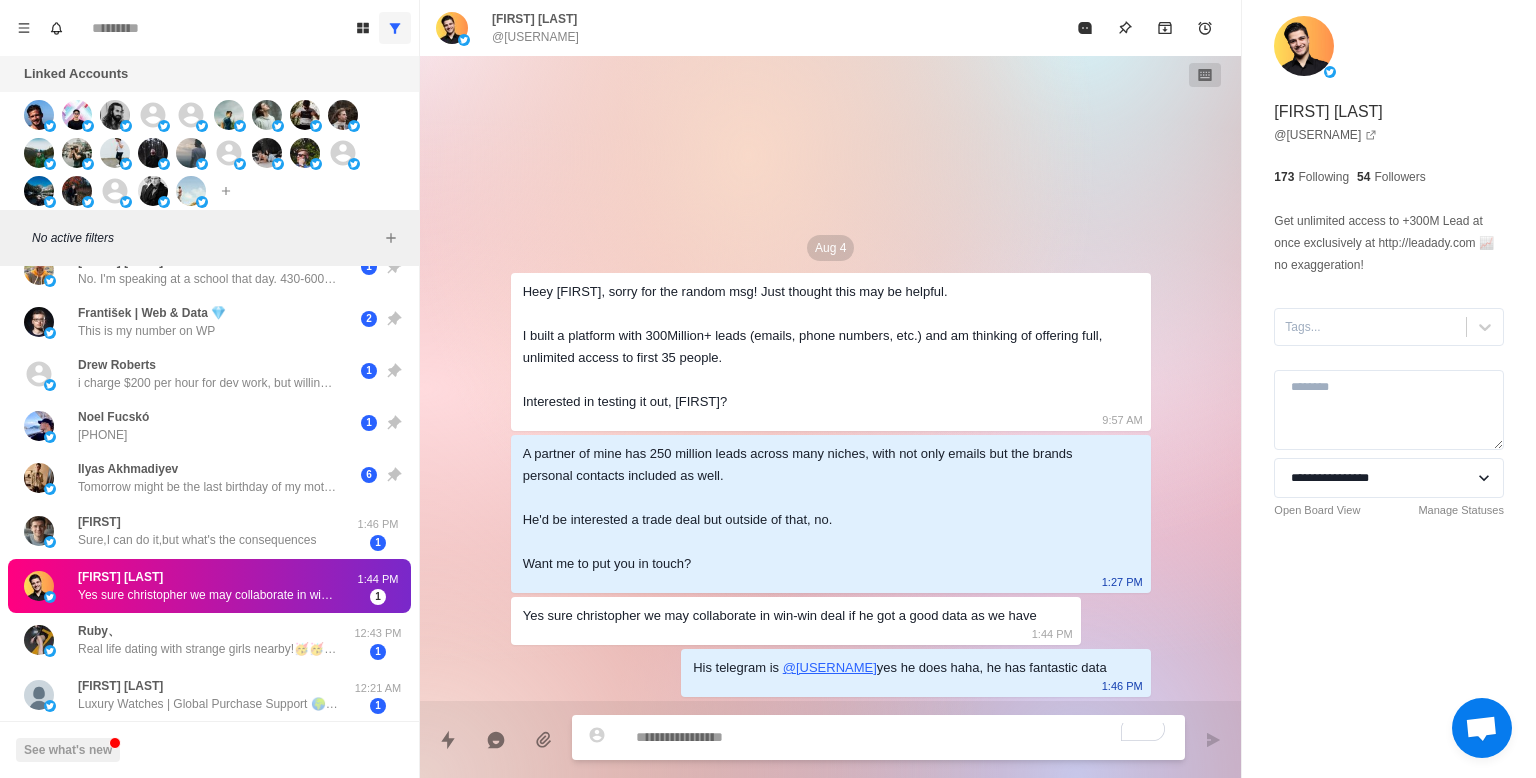 click at bounding box center [902, 737] 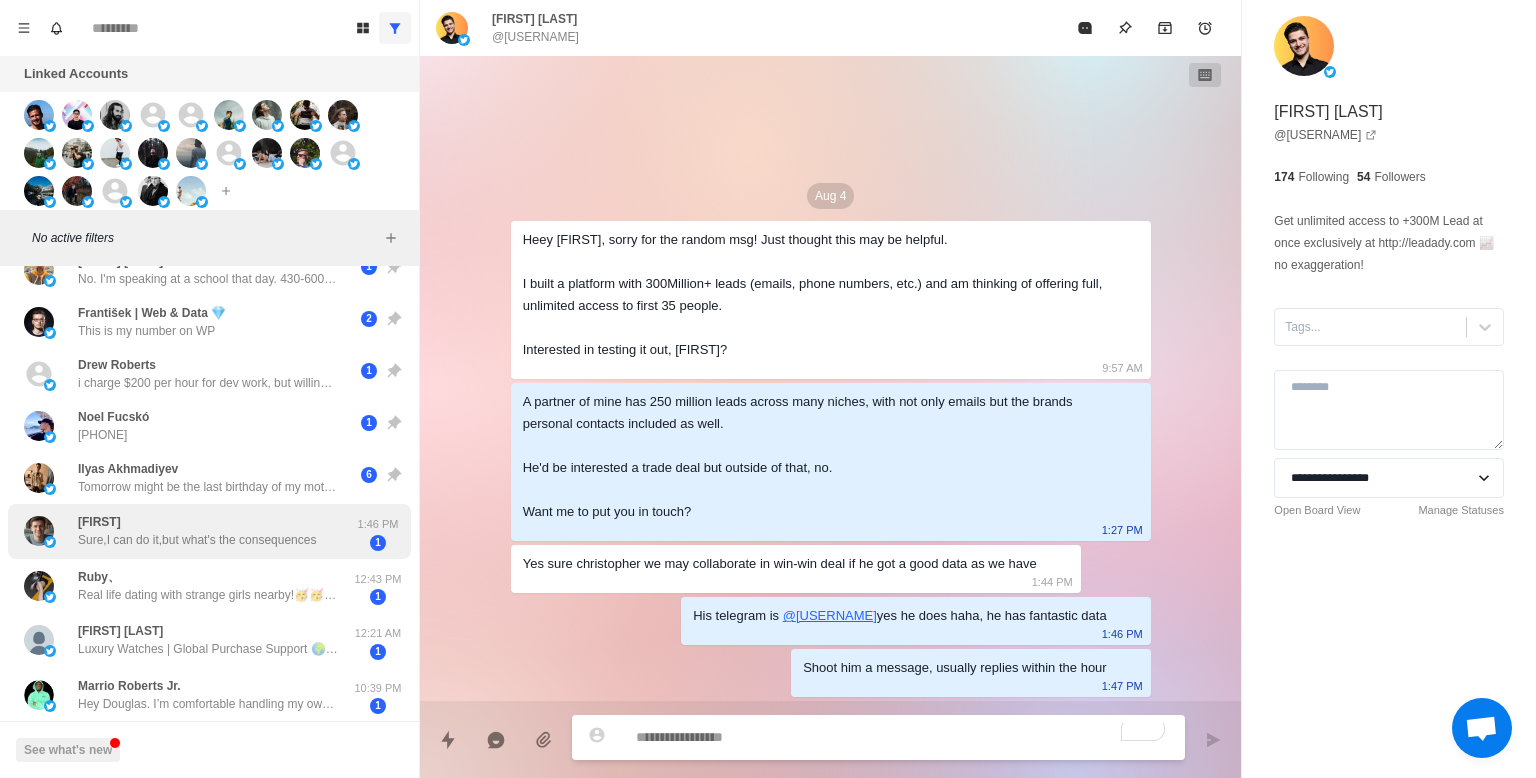 click on "Sarwesh Sure,I can do it,but what's the consequences" at bounding box center [197, 531] 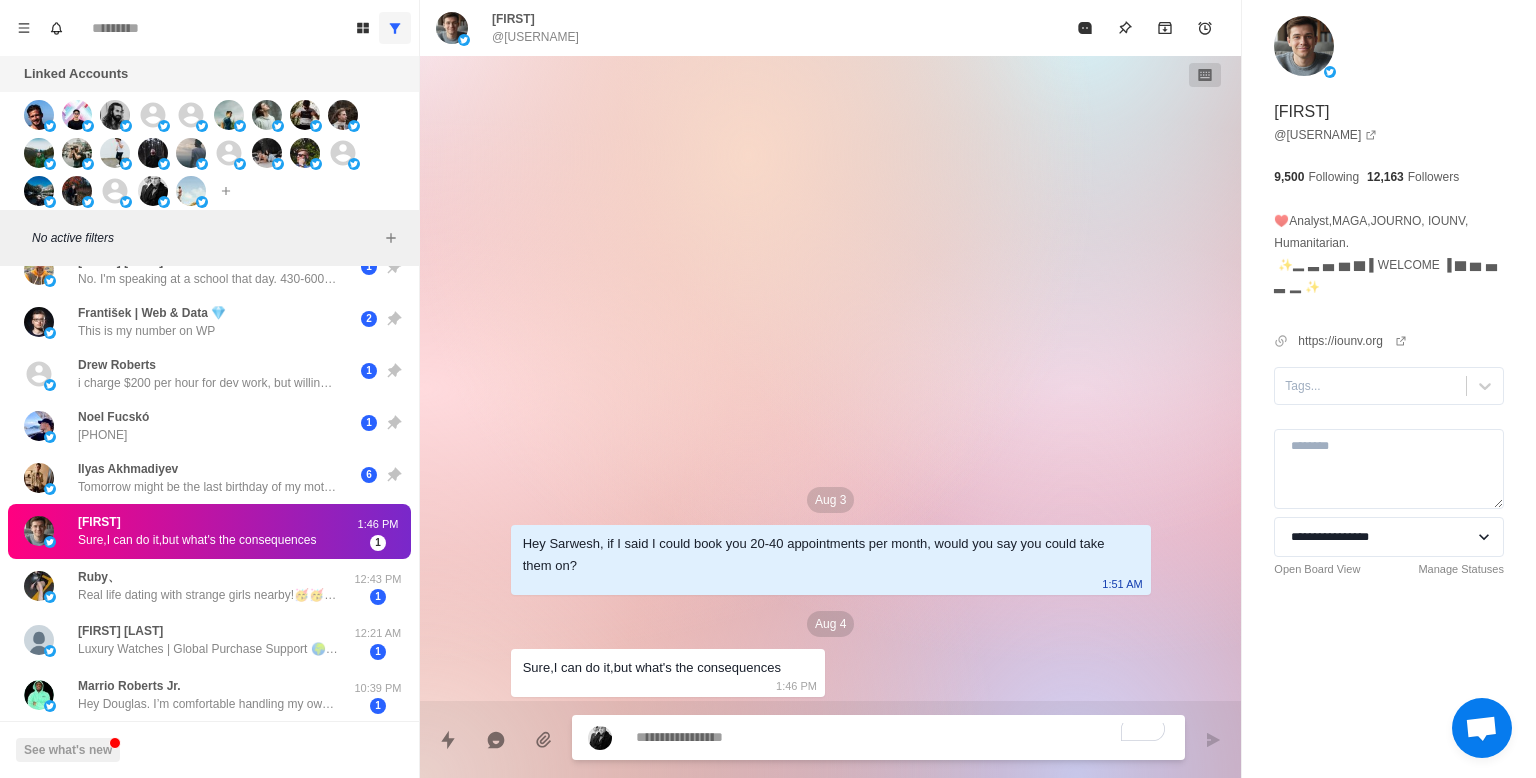 click at bounding box center (902, 737) 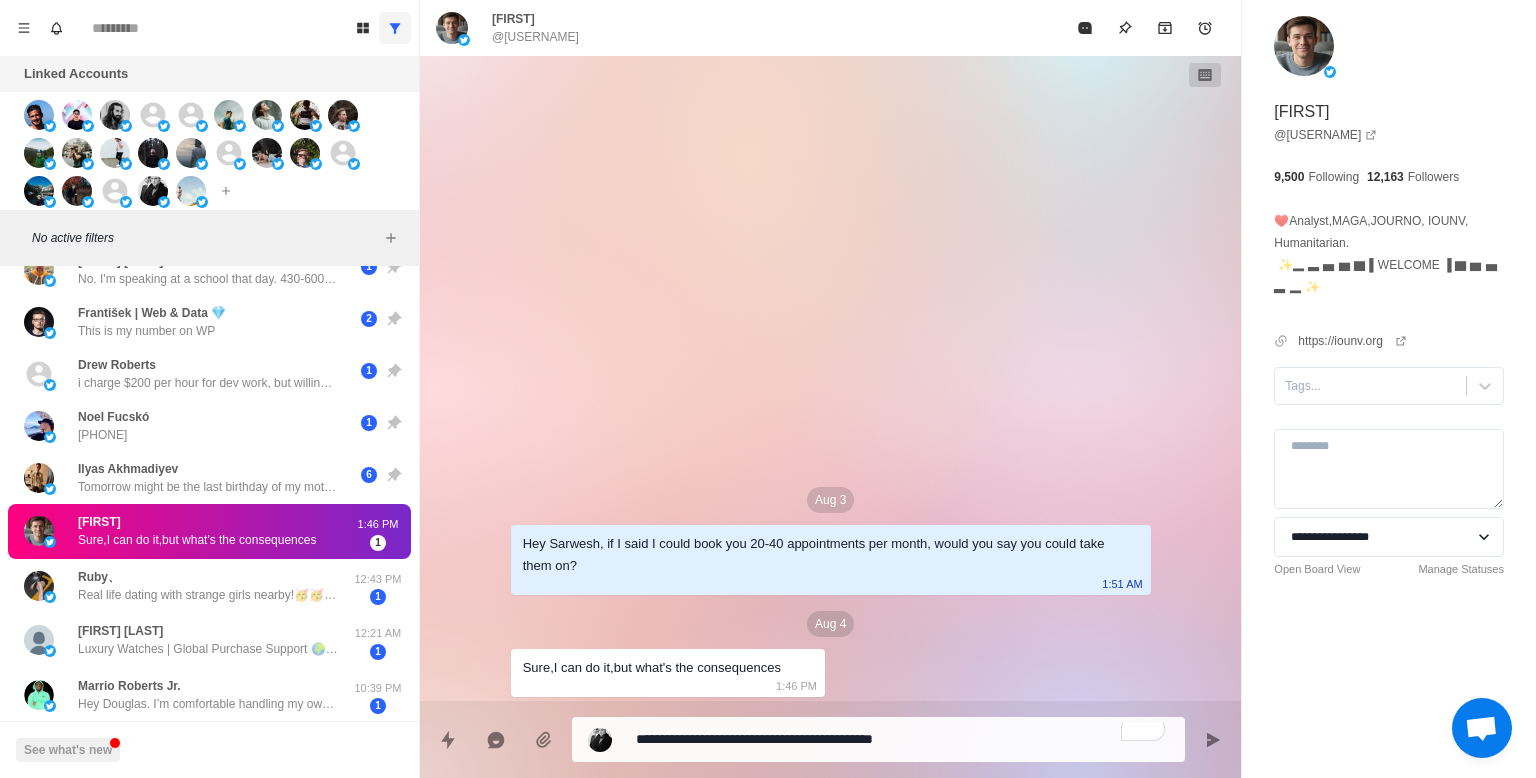click on "**********" at bounding box center [1389, 333] 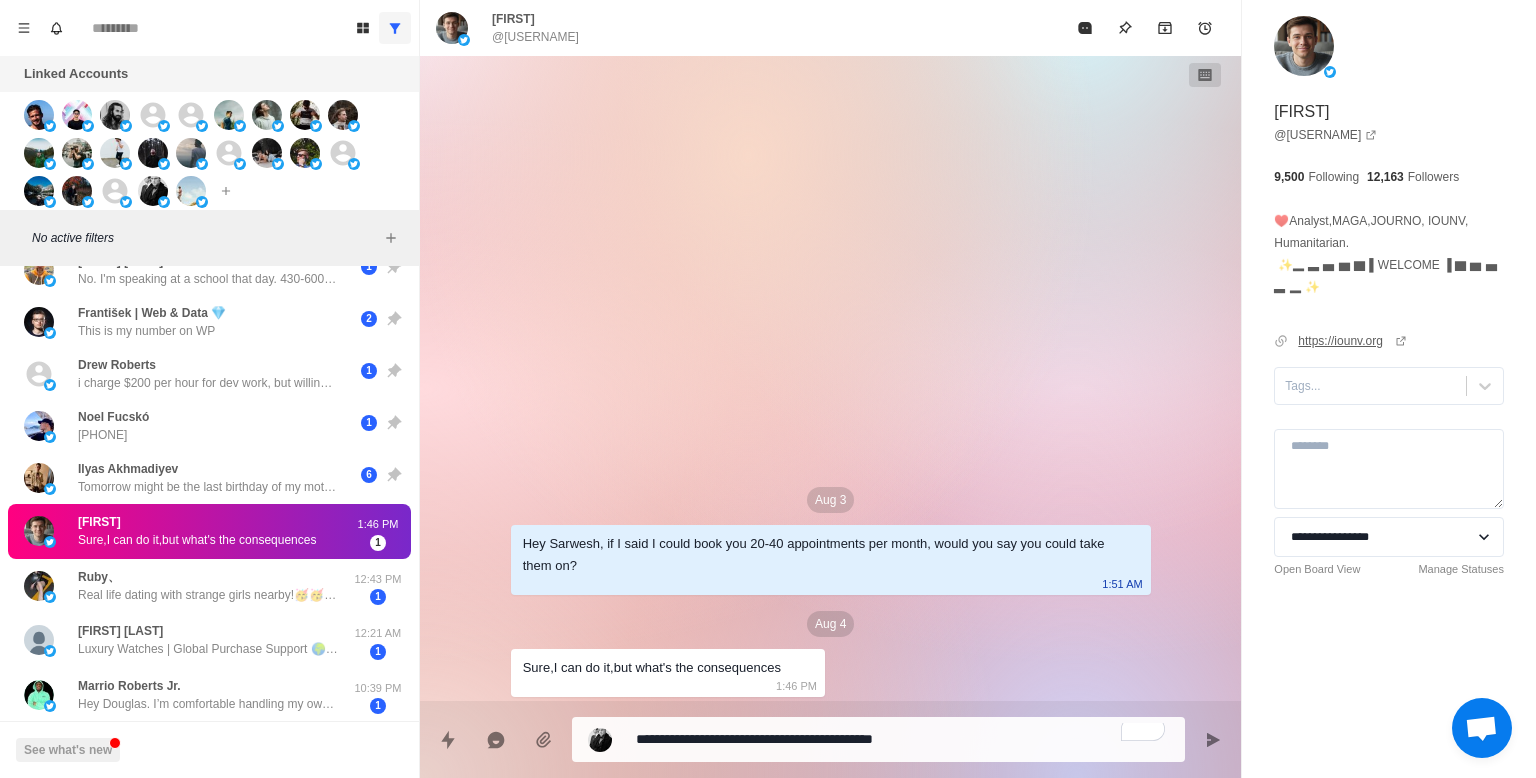 click on "https://iounv.org" at bounding box center (1352, 341) 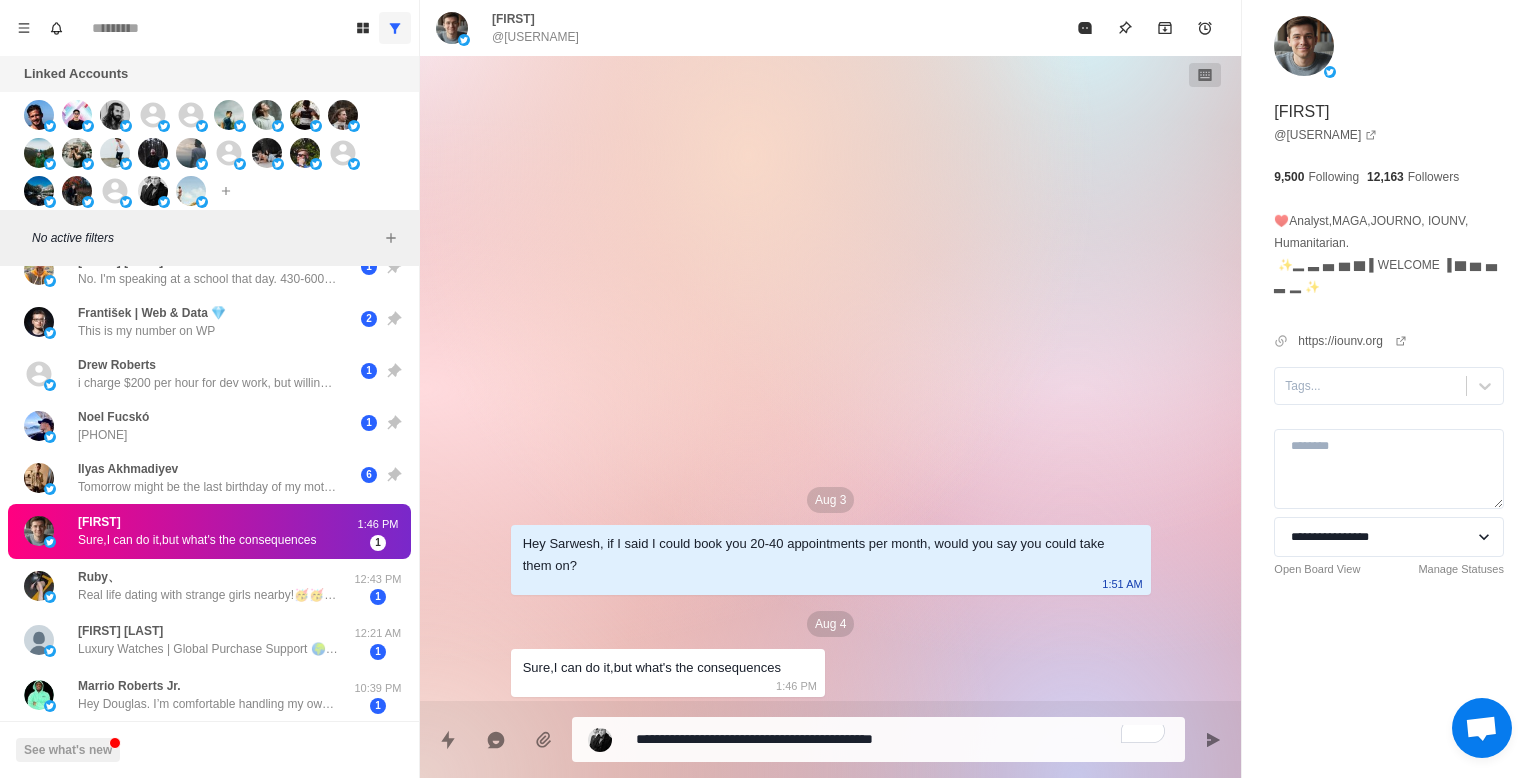 click on "**********" at bounding box center (902, 739) 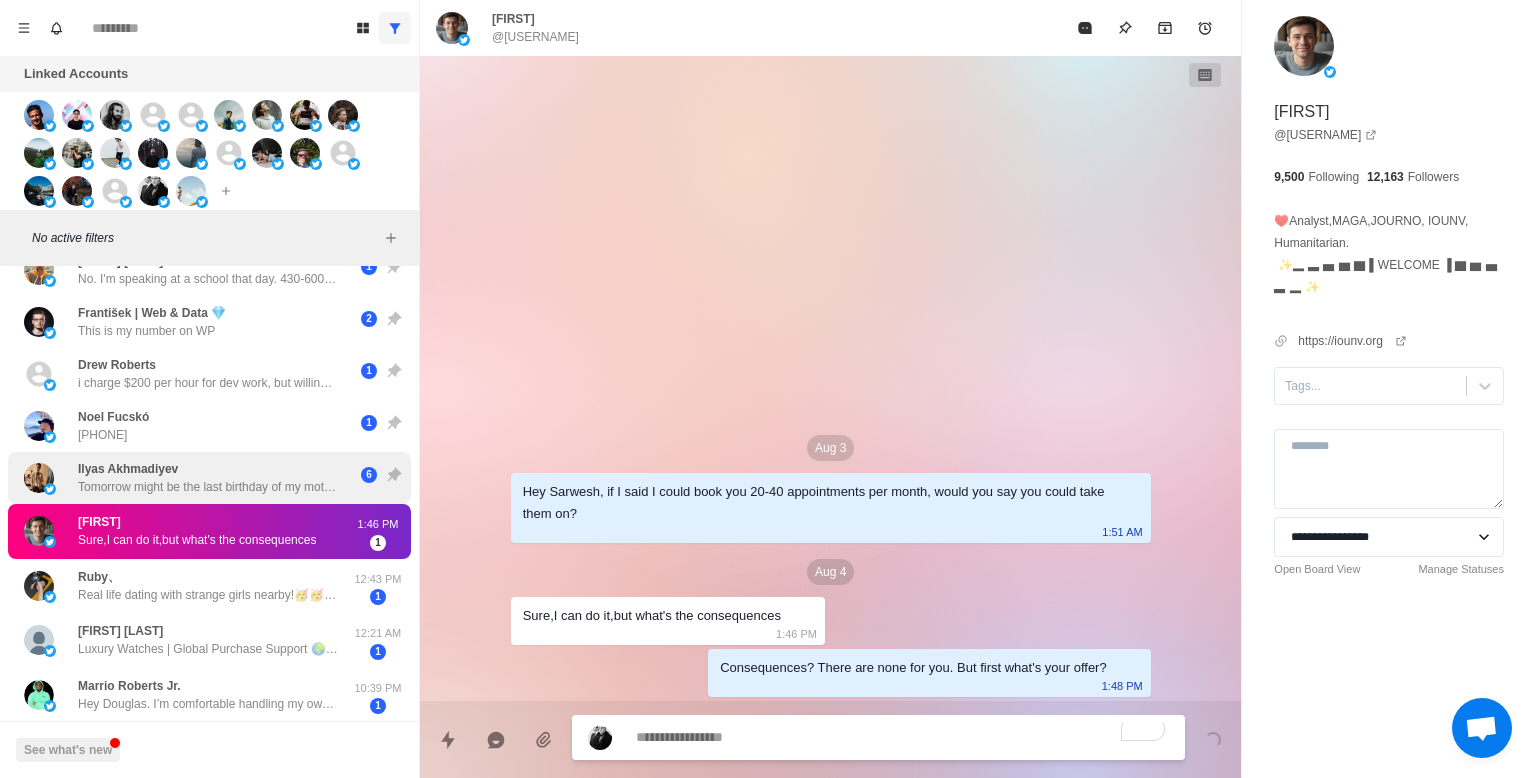 click on "Ilyas Akhmadiyev Tomorrow might be the last birthday of my mother... Things are getting very bad. I don't know how to get out of this hell... We have to appear in a bunch of court trials while having major health issues. I was hoping you'll do what you said you were gonna do..." at bounding box center (208, 478) 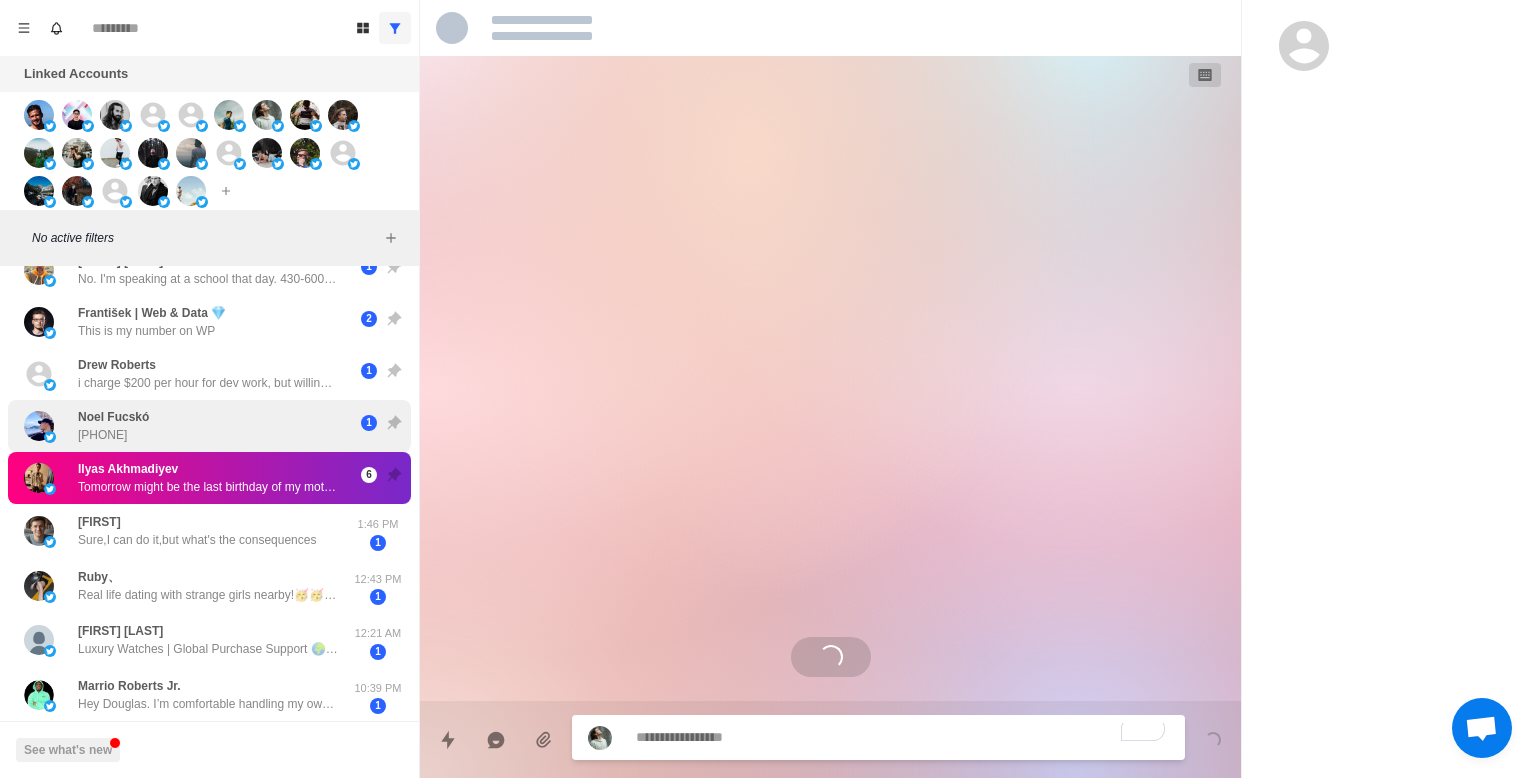 click on "Noel Fucskó +36300763889" at bounding box center (188, 426) 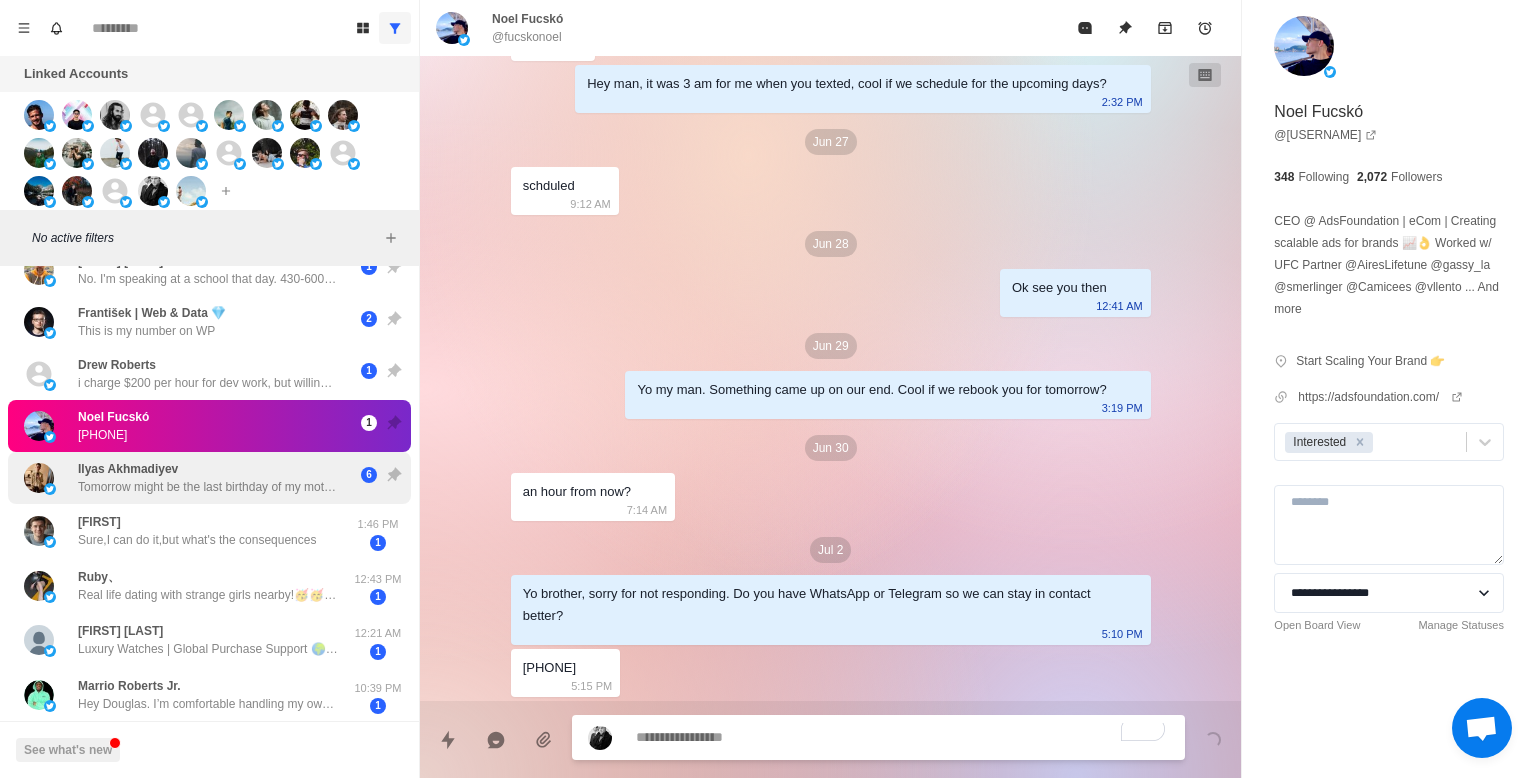 click on "Tomorrow might be the last birthday of my mother... Things are getting very bad. I don't know how to get out of this hell... We have to appear in a bunch of court trials while having major health issues. I was hoping you'll do what you said you were gonna do..." at bounding box center (208, 487) 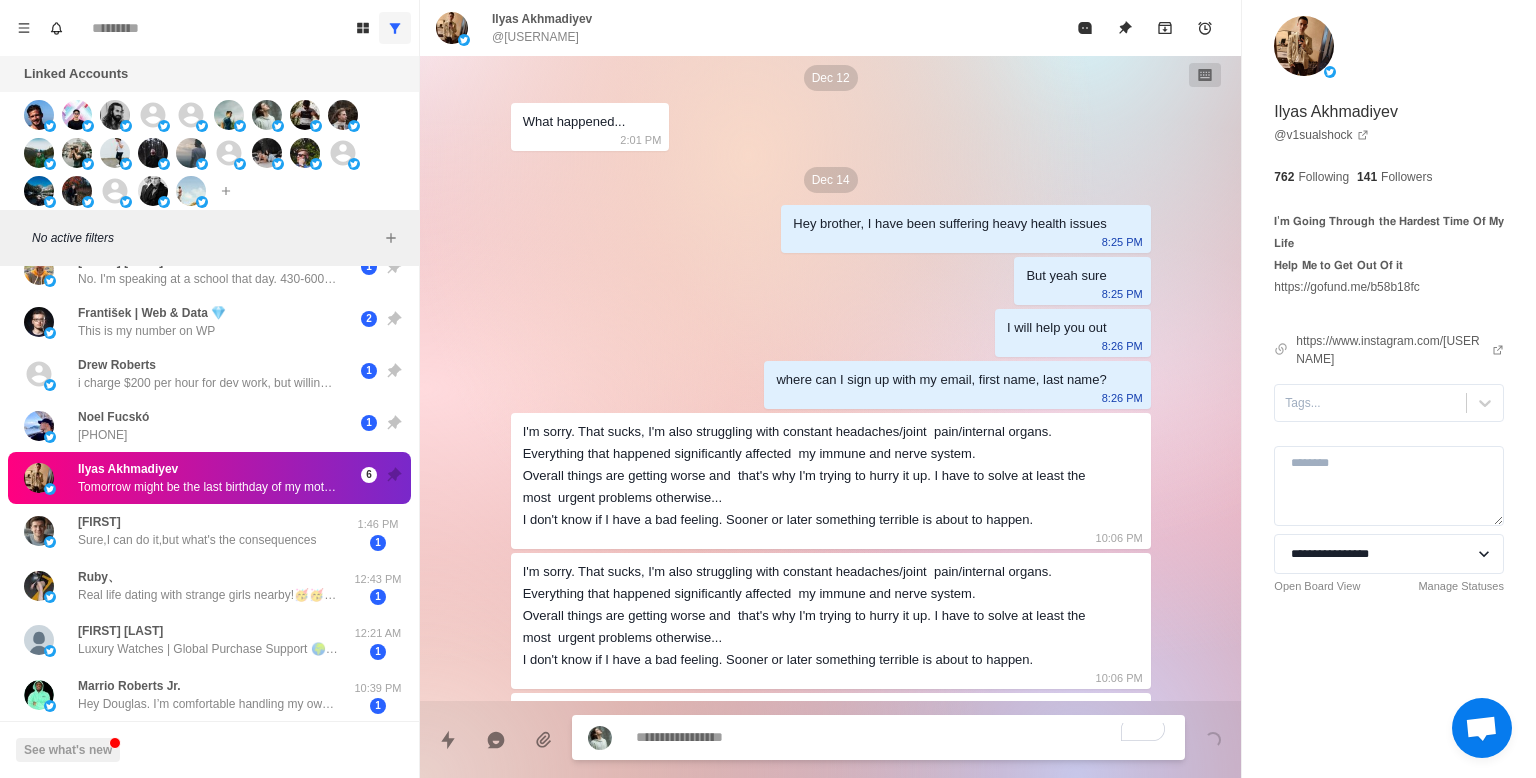 scroll, scrollTop: 4644, scrollLeft: 0, axis: vertical 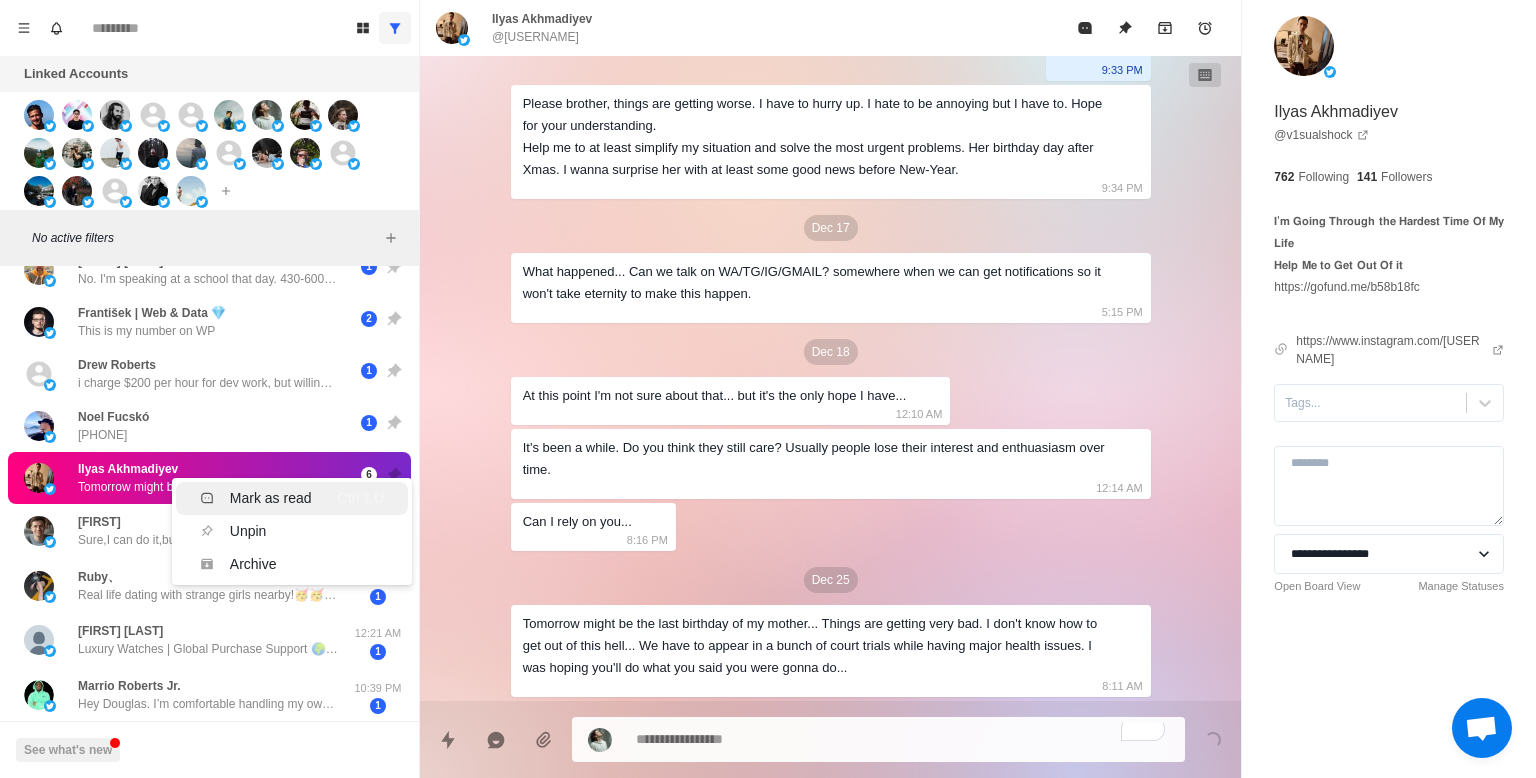 click on "Ctrl ⇧ U" at bounding box center (361, 498) 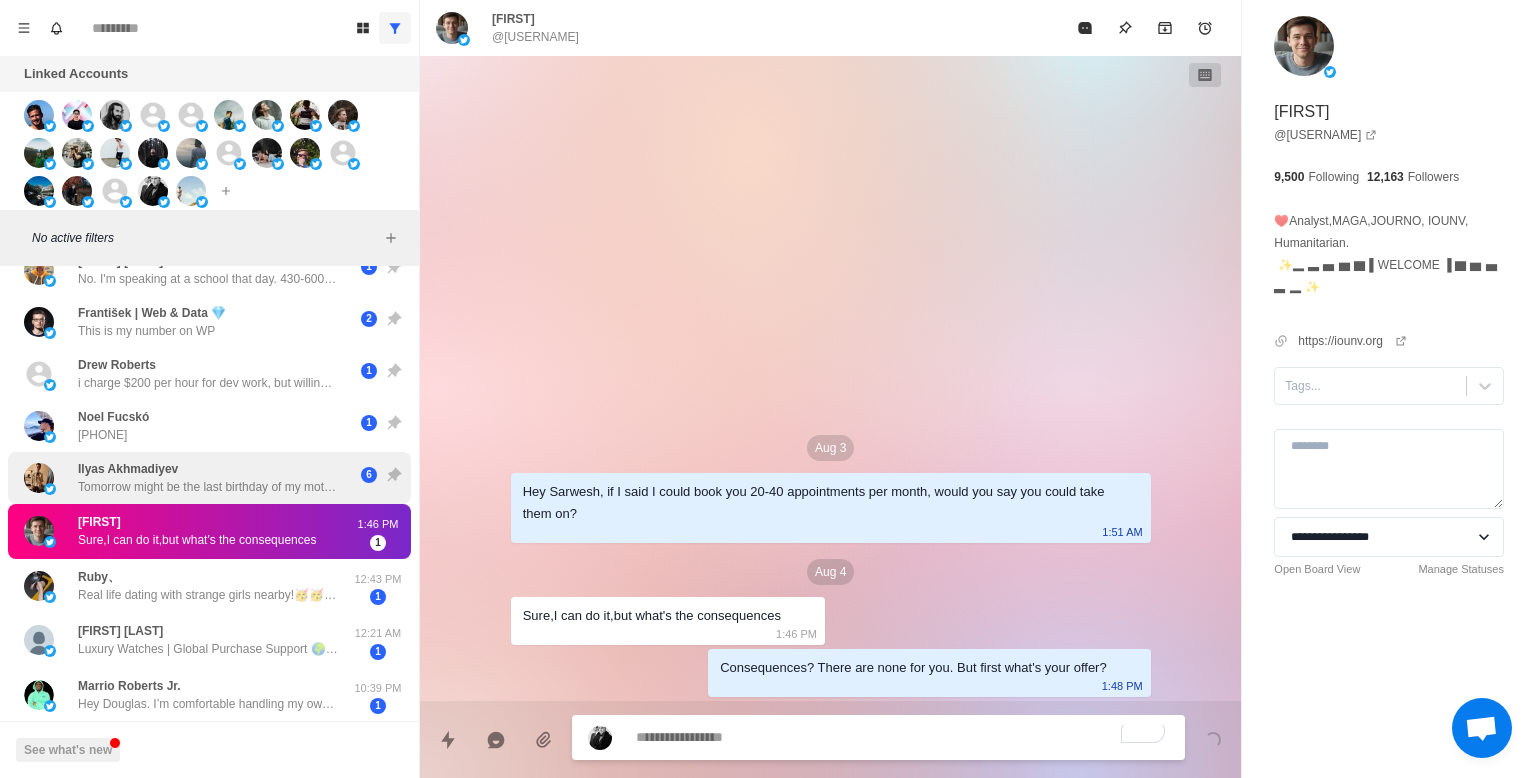 scroll, scrollTop: 0, scrollLeft: 0, axis: both 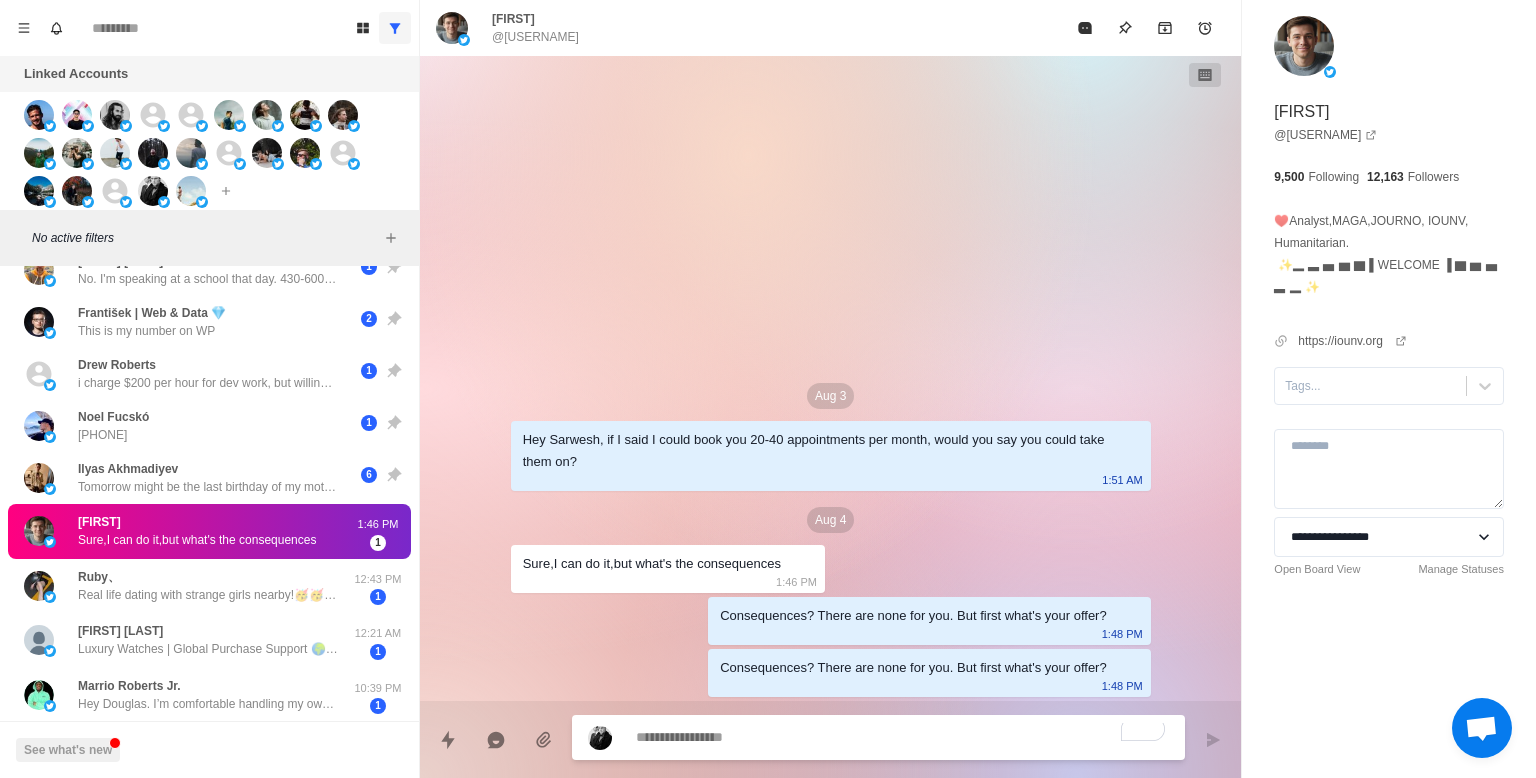 click at bounding box center [902, 737] 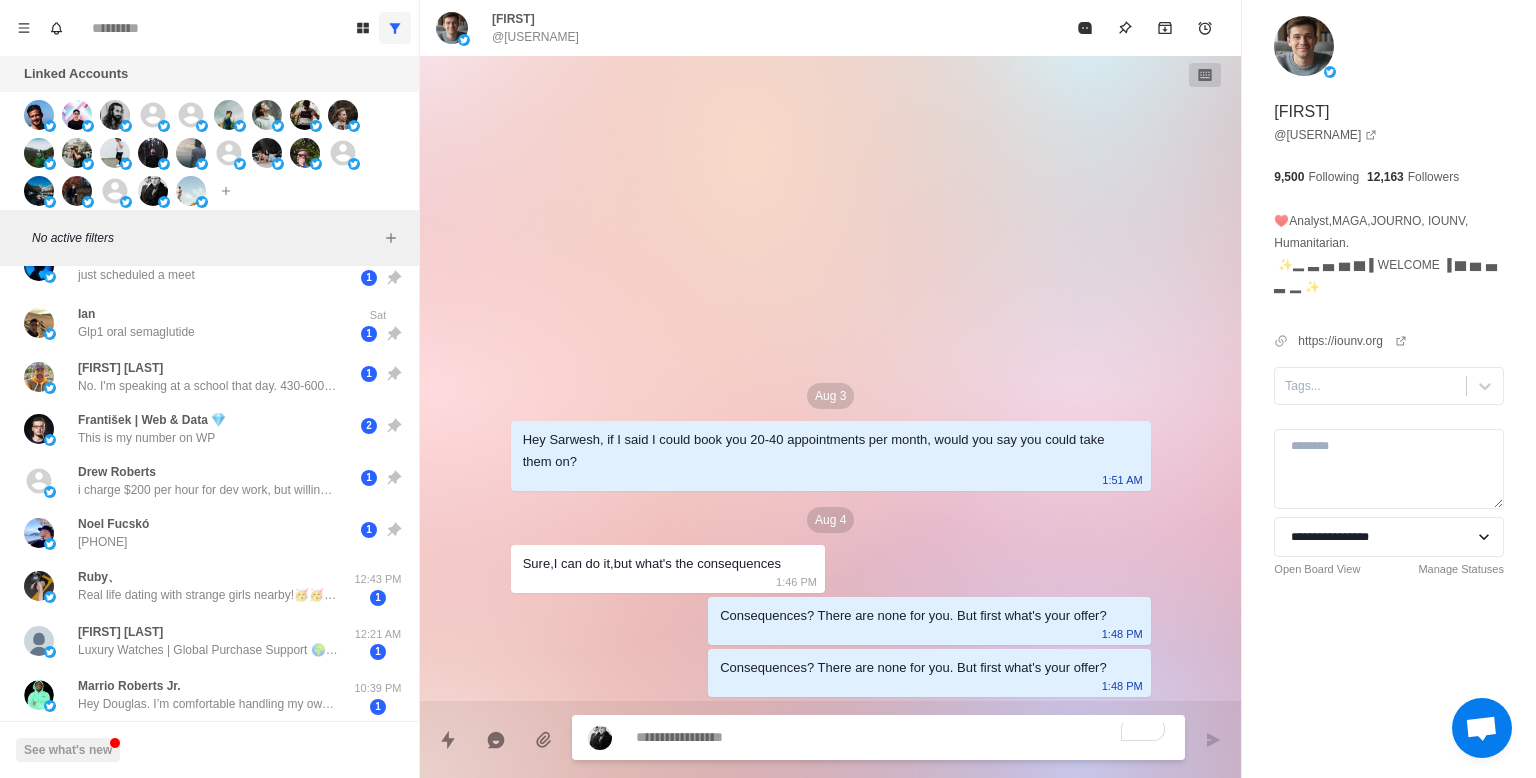 scroll, scrollTop: 205, scrollLeft: 0, axis: vertical 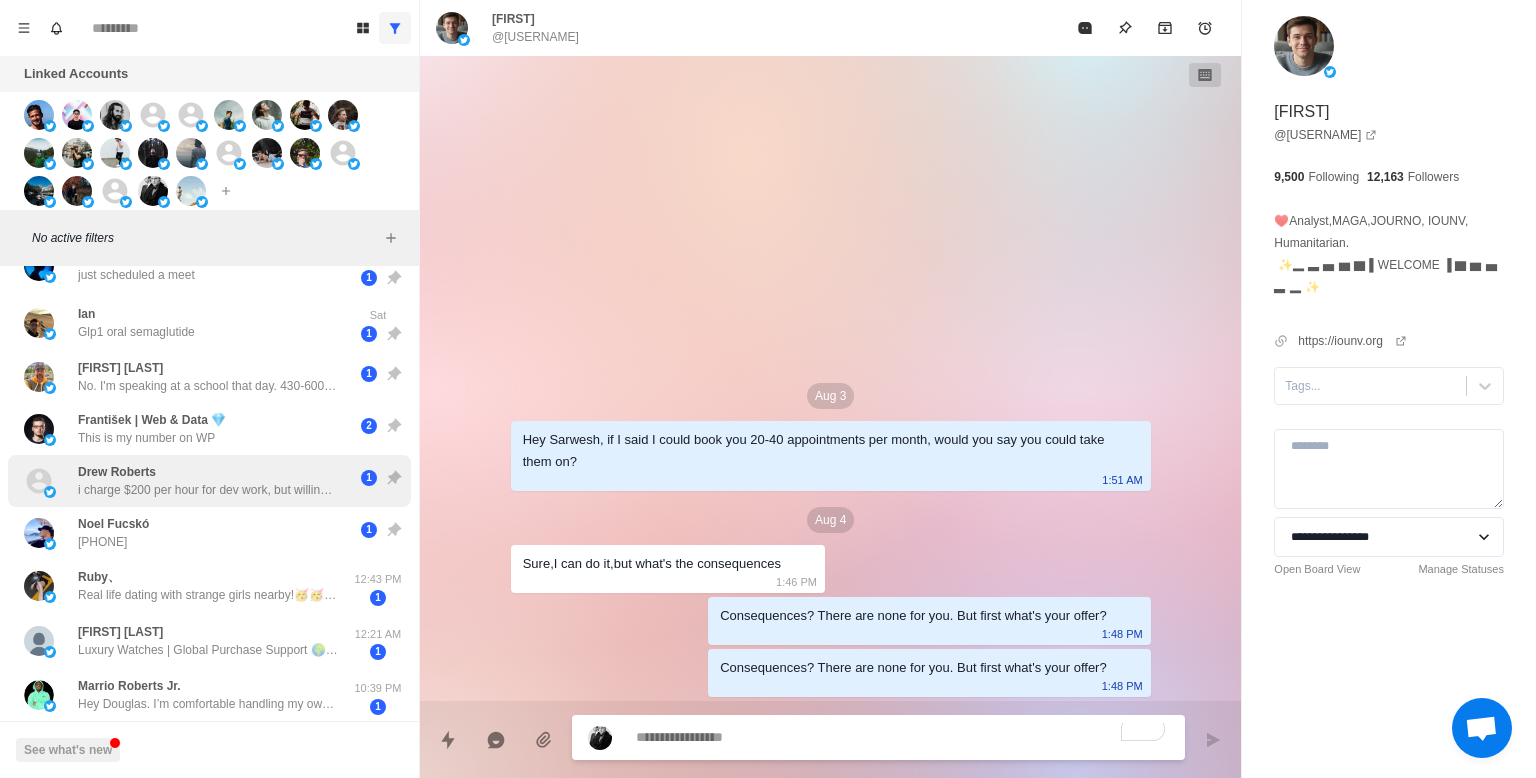 click on "Drew Roberts i charge $200 per hour for dev work, but willing to do $50 to $100 for 30-60 min meetings as long as they pay upfront. u can sell it for whatever u want above that rate 1" at bounding box center [209, 481] 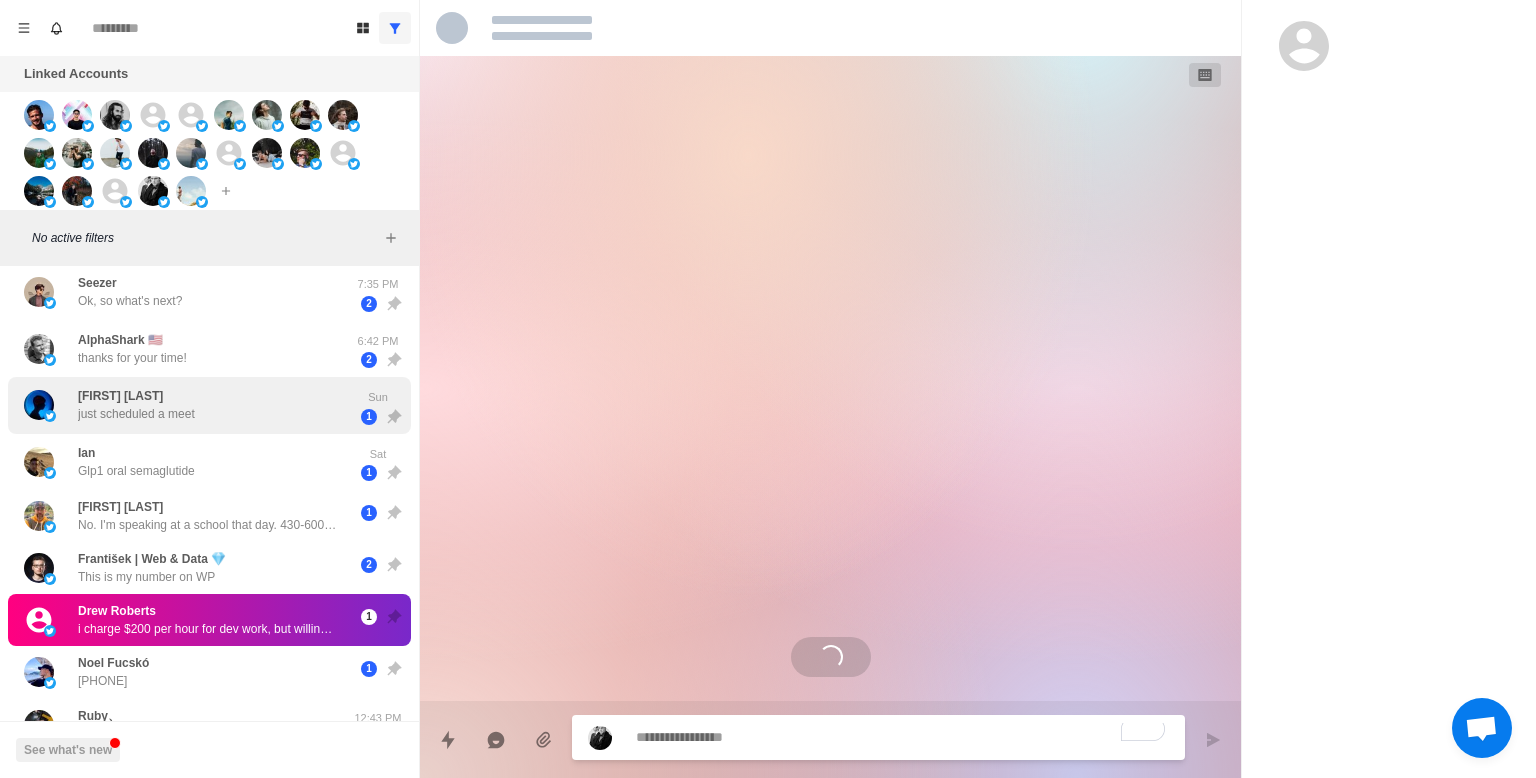 scroll, scrollTop: 0, scrollLeft: 0, axis: both 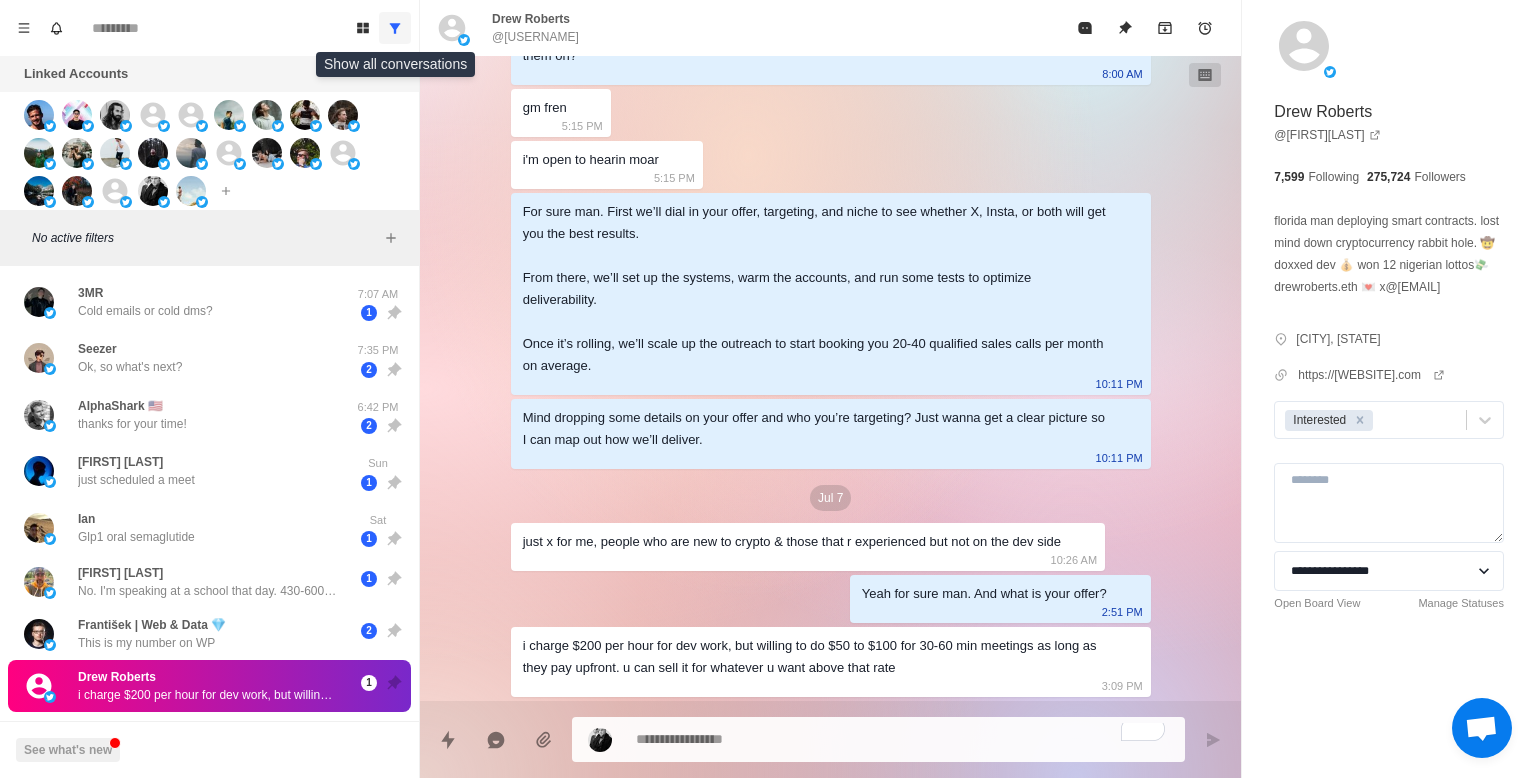 click at bounding box center (395, 28) 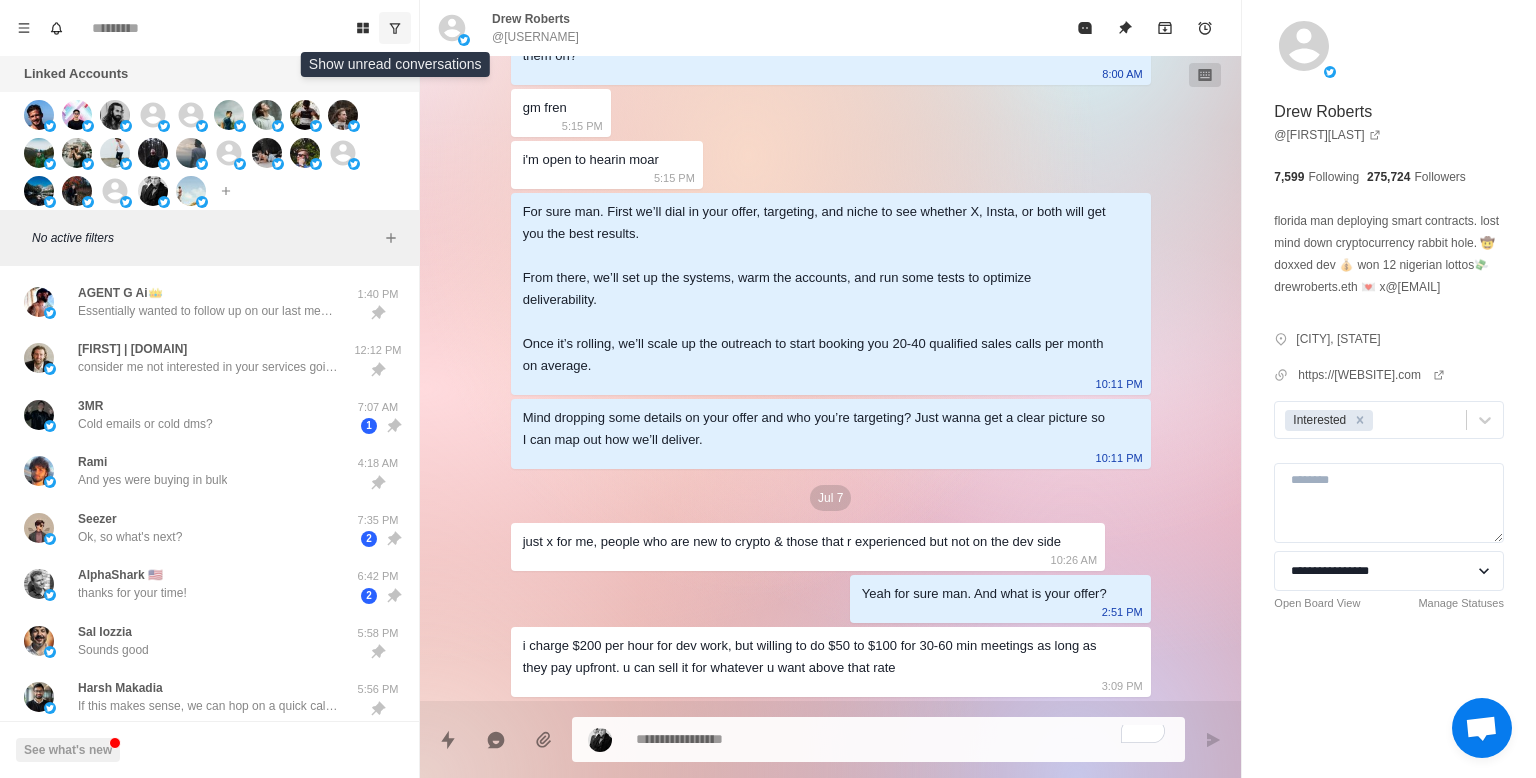 click 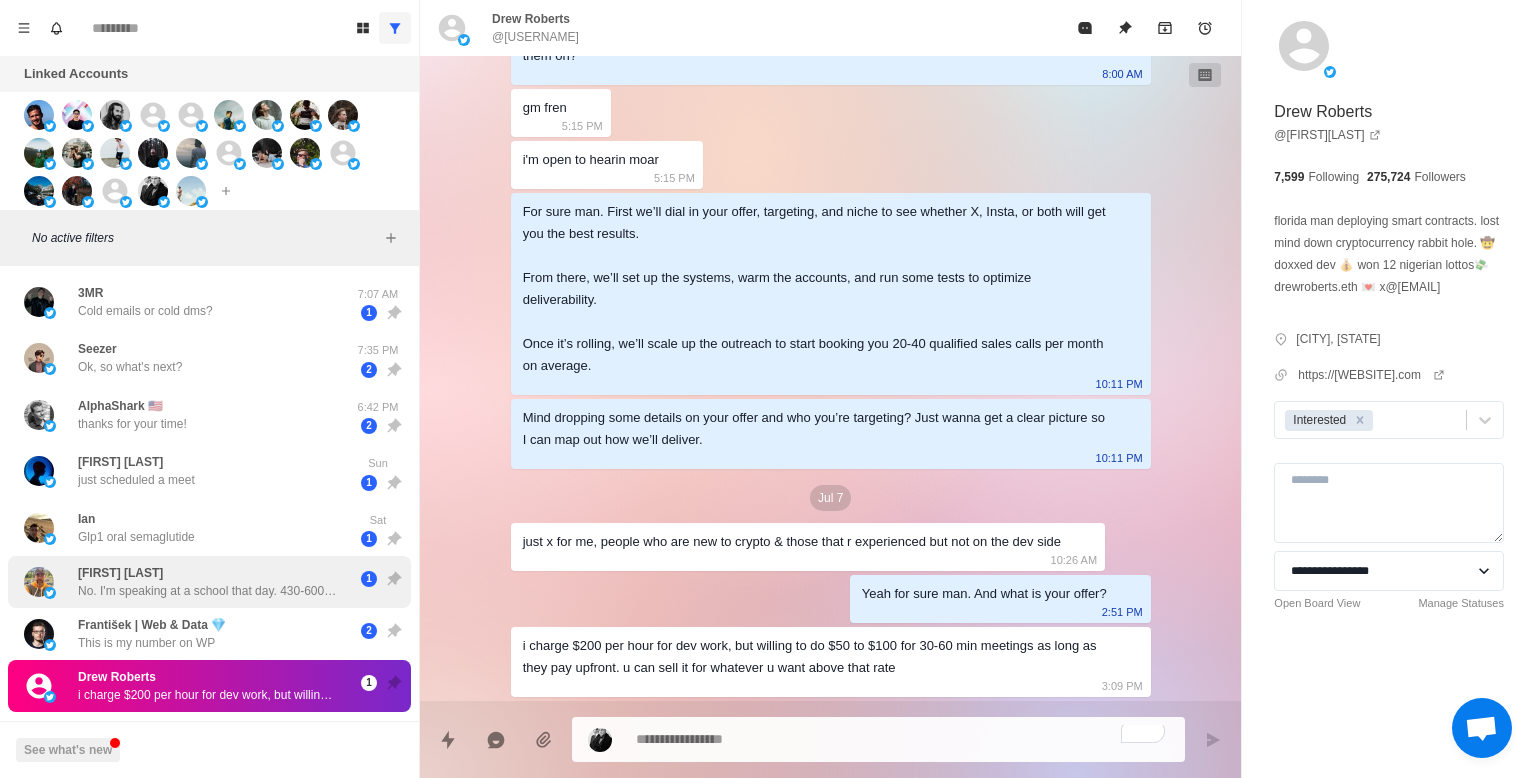 click on "Chris Fore No. I'm speaking at a school that day. 430-600 pm" at bounding box center [208, 582] 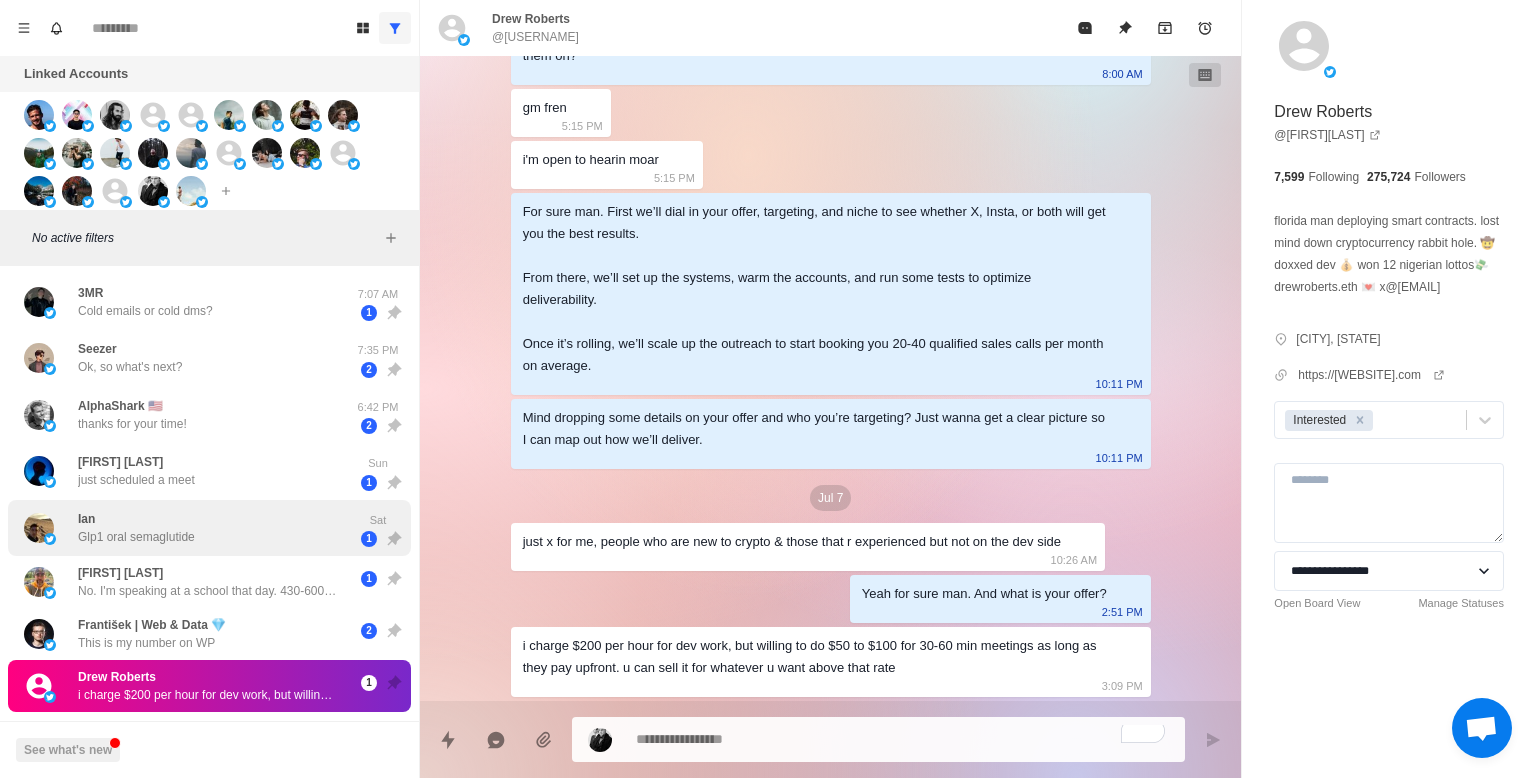 scroll, scrollTop: 0, scrollLeft: 0, axis: both 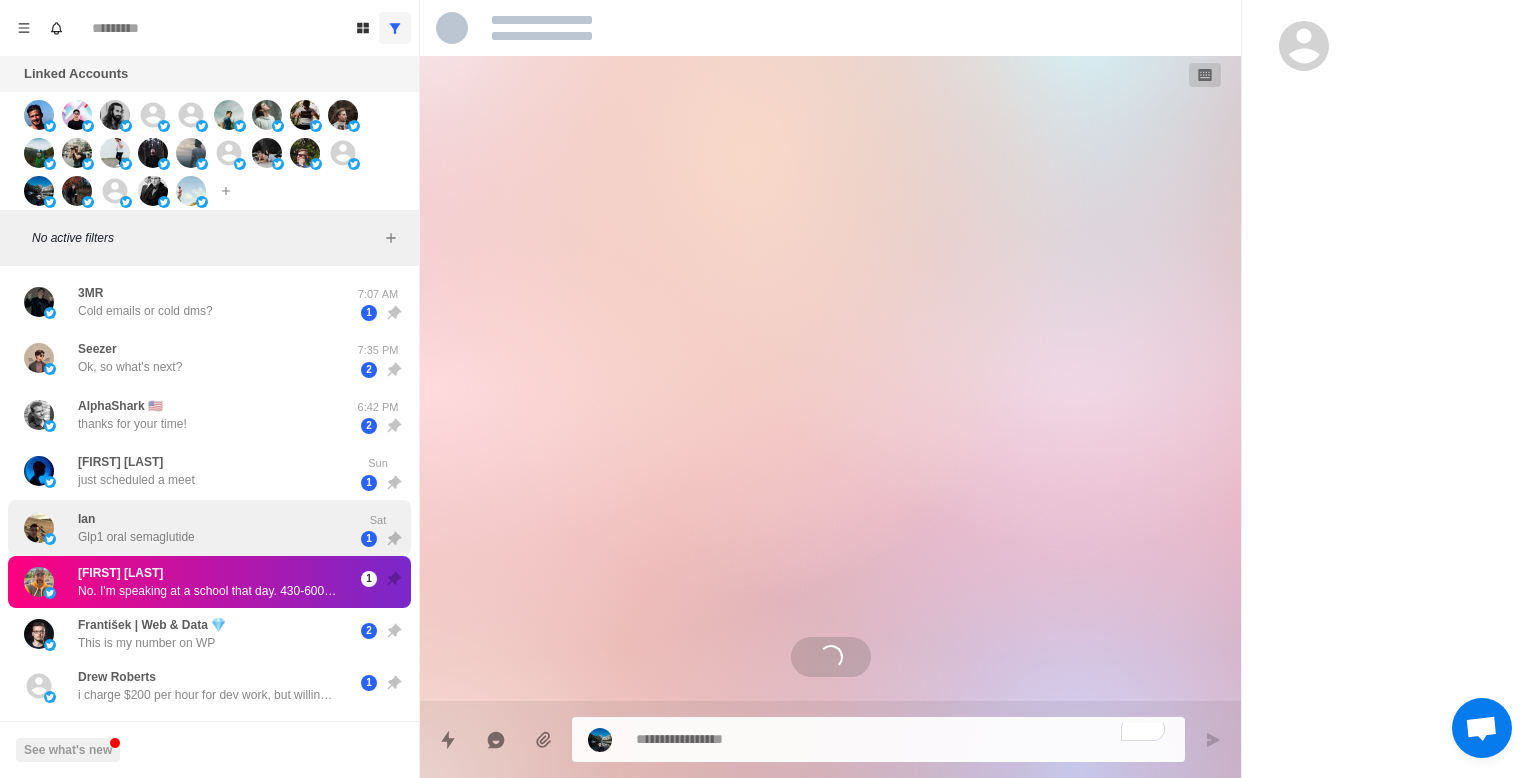 click on "Ian Glp1 oral semaglutide" at bounding box center (188, 528) 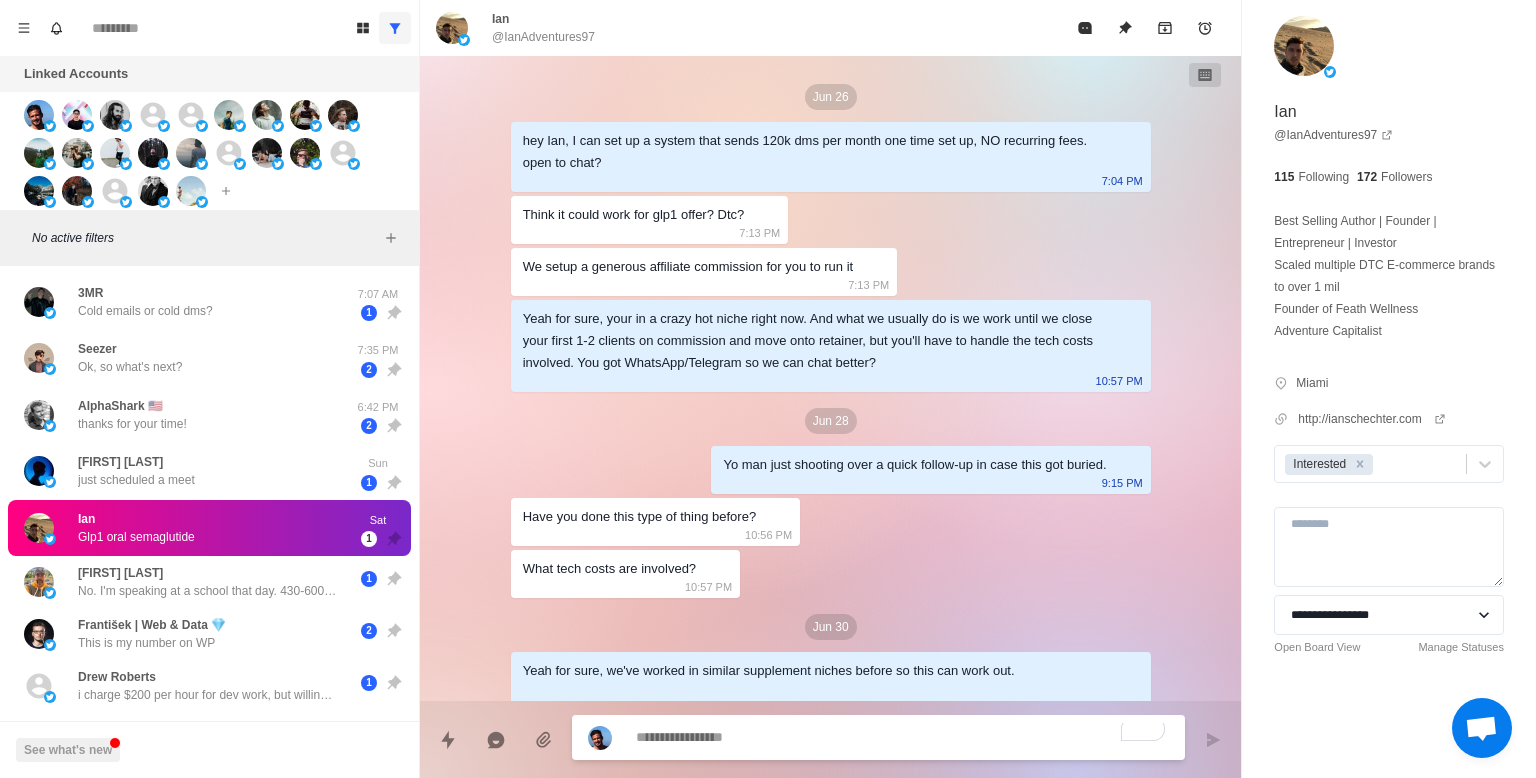 scroll, scrollTop: 1133, scrollLeft: 0, axis: vertical 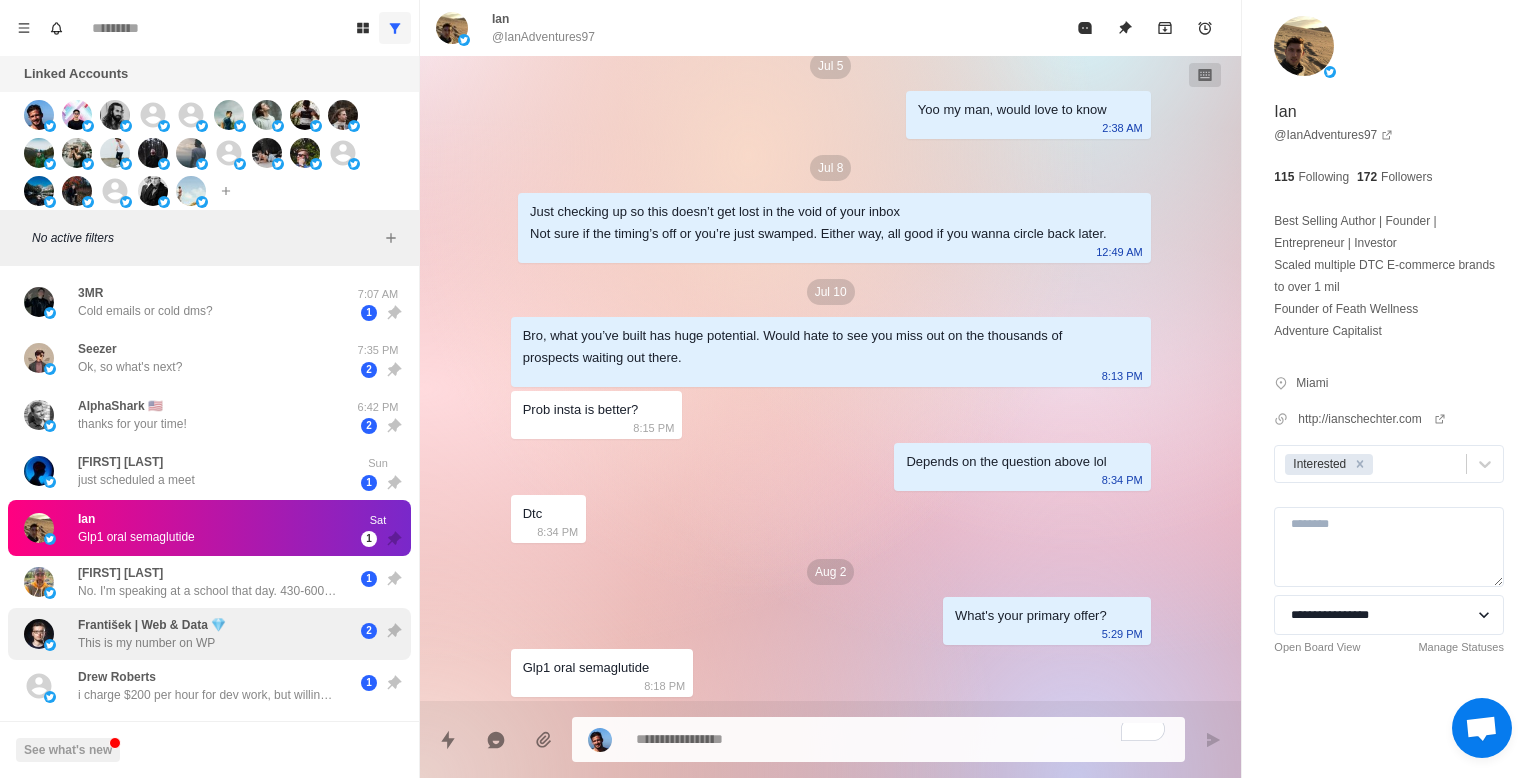 click on "František | Web & Data 💎 This is my number on WP" at bounding box center [188, 634] 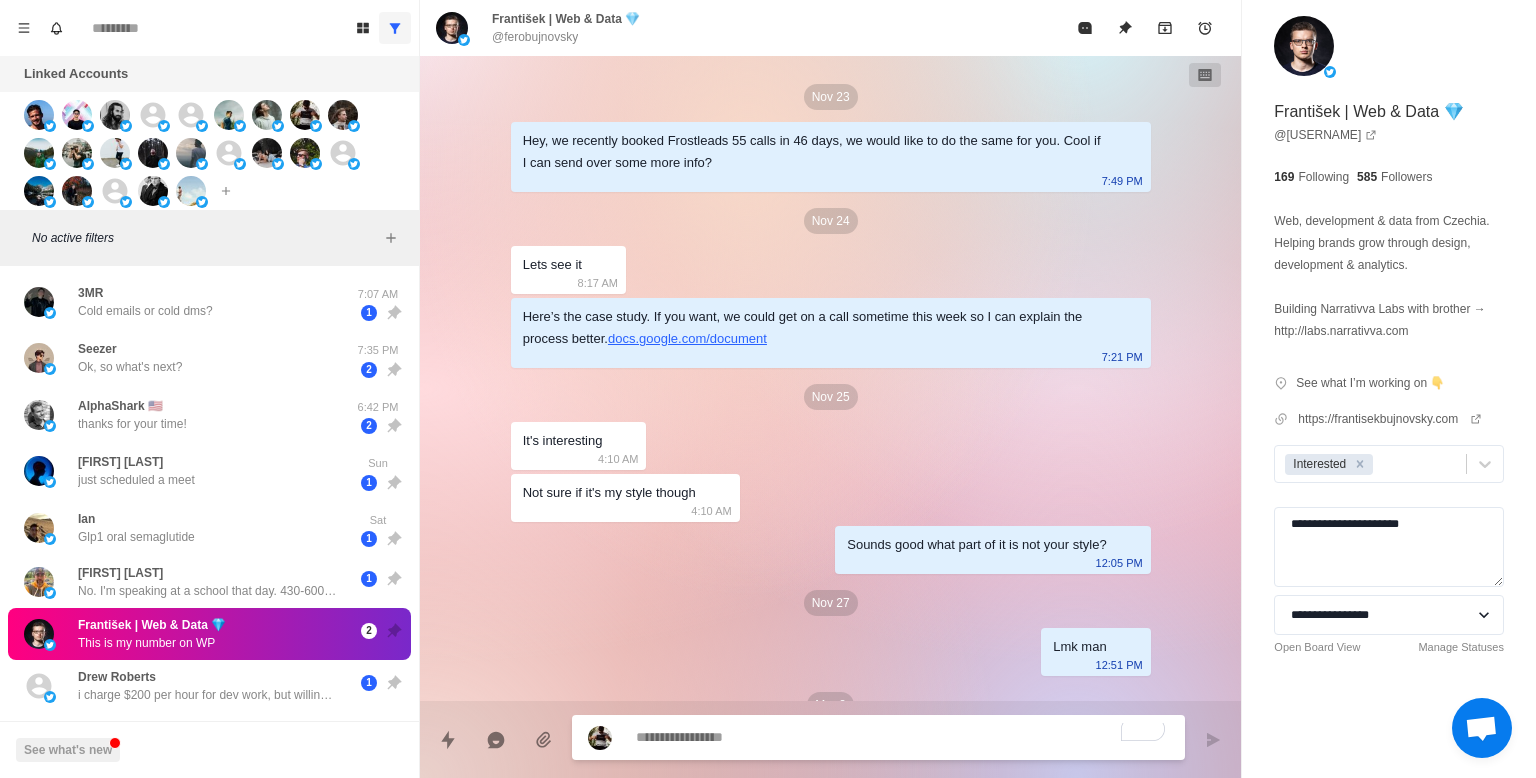 scroll, scrollTop: 2645, scrollLeft: 0, axis: vertical 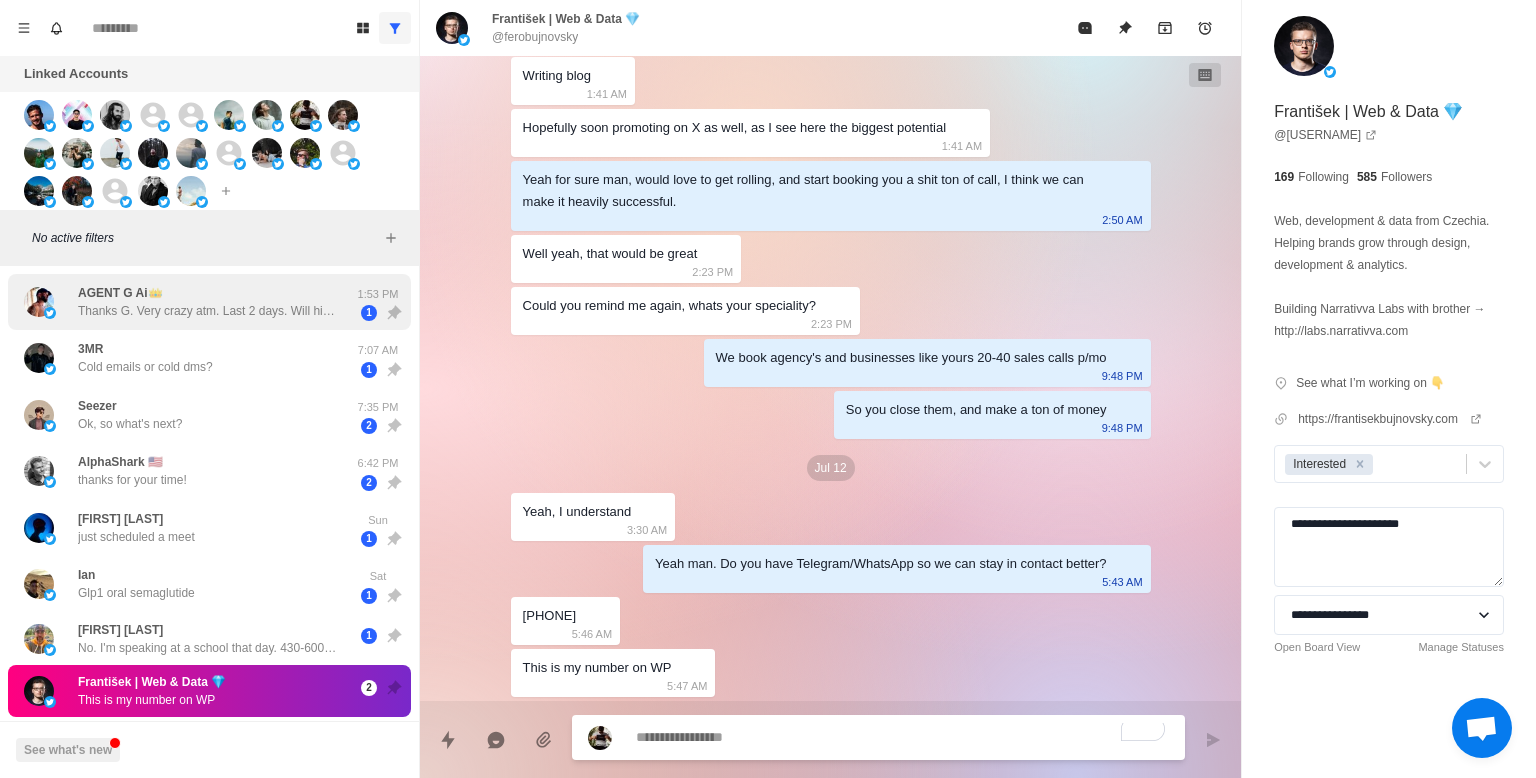 click on "AGENT G Ai👑 Thanks G.  Very crazy atm.  Last 2 days.  Will hit you up after I’m settled" at bounding box center [188, 302] 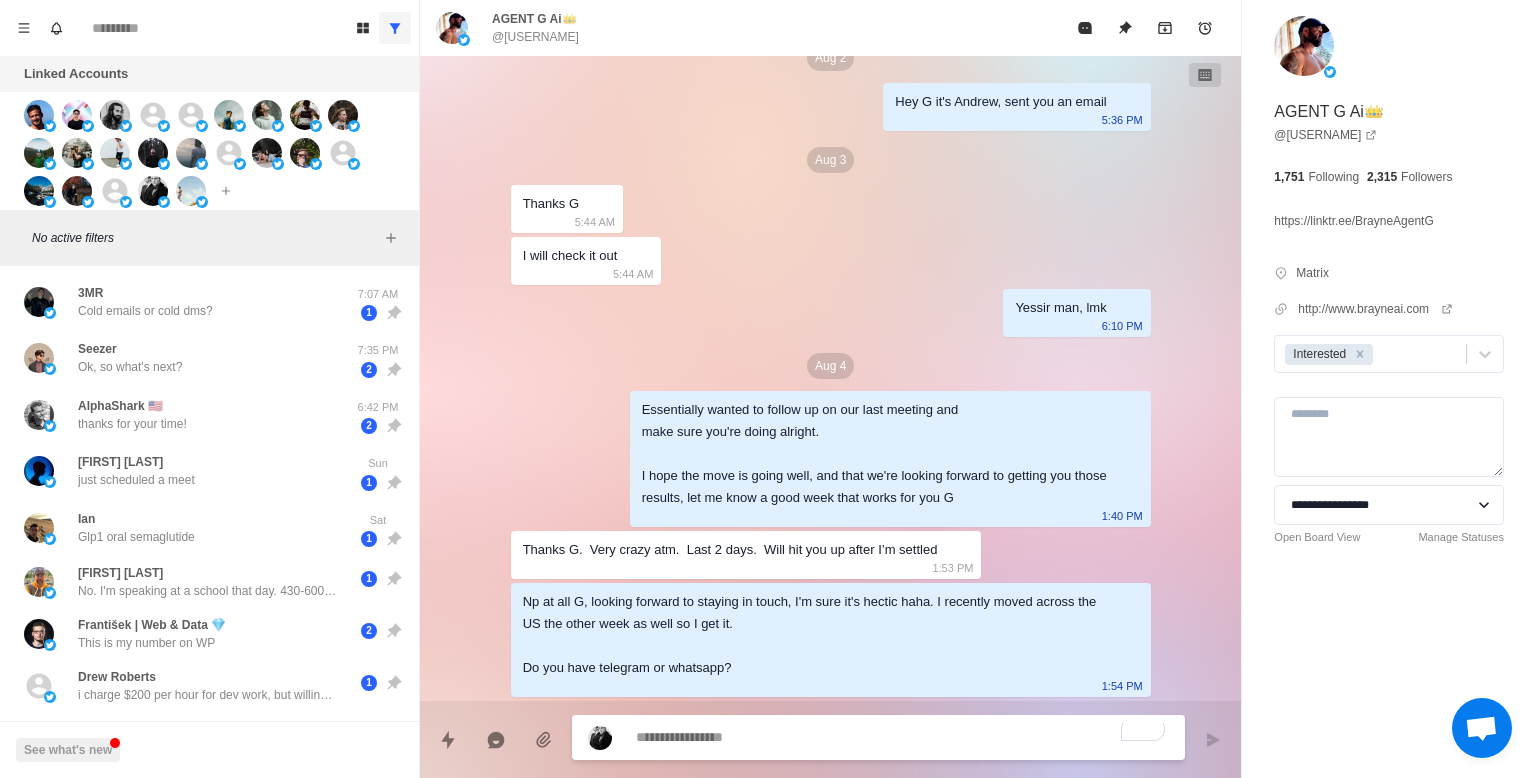 scroll, scrollTop: 3121, scrollLeft: 0, axis: vertical 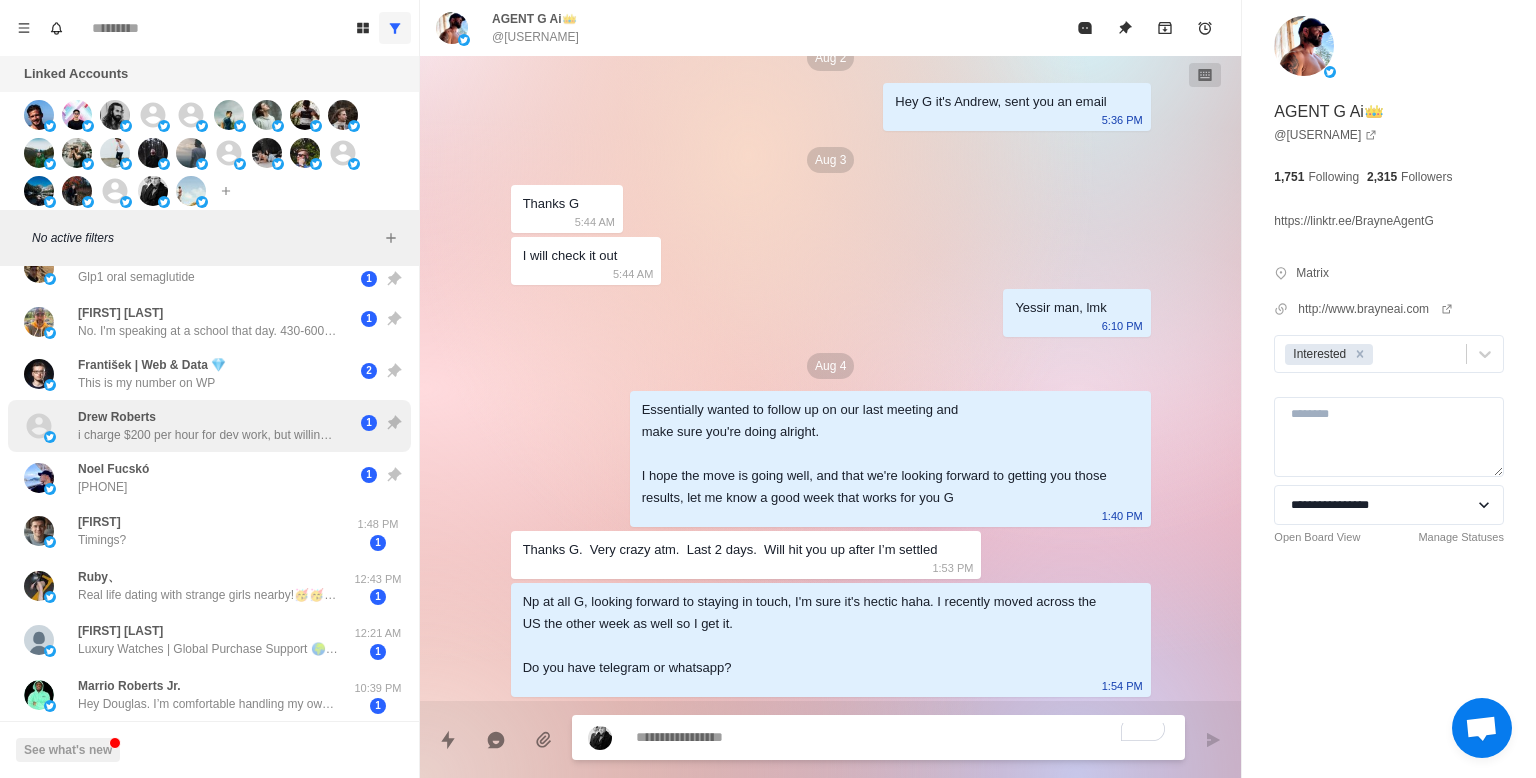click on "Drew Roberts i charge $200 per hour for dev work, but willing to do $50 to $100 for 30-60 min meetings as long as they pay upfront. u can sell it for whatever u want above that rate 1" at bounding box center [209, 426] 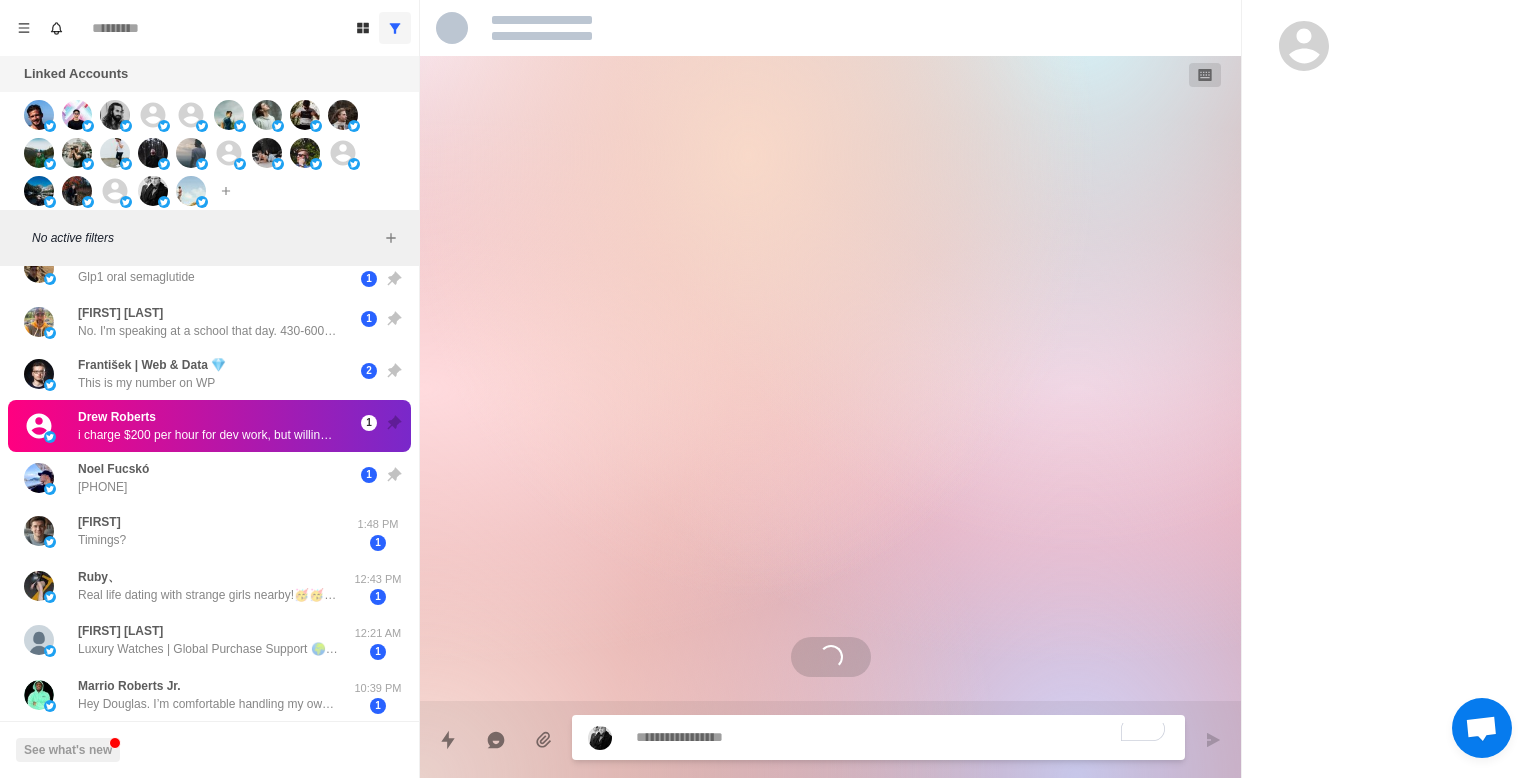 scroll, scrollTop: 0, scrollLeft: 0, axis: both 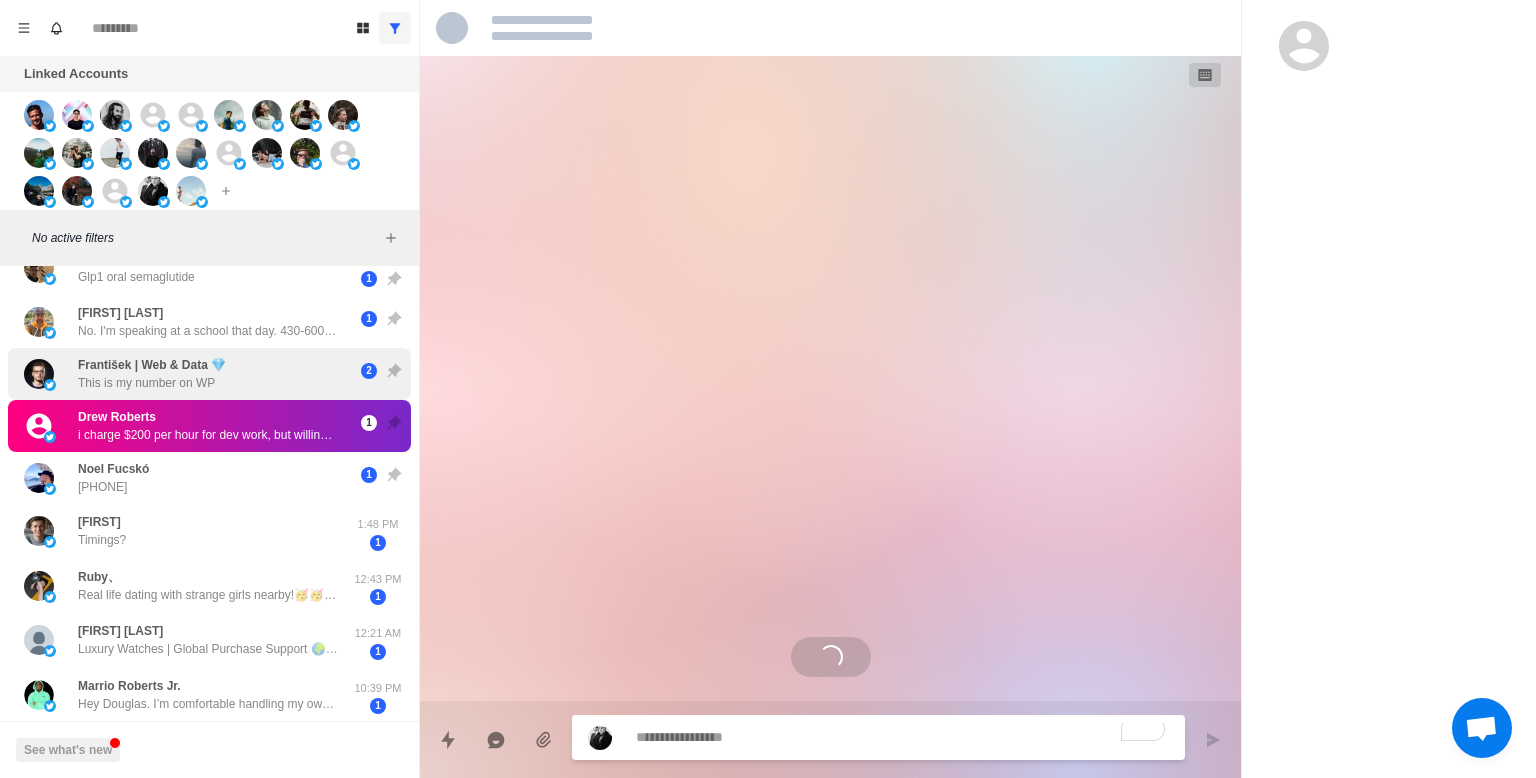 click on "František | Web & Data 💎 This is my number on WP" at bounding box center (188, 374) 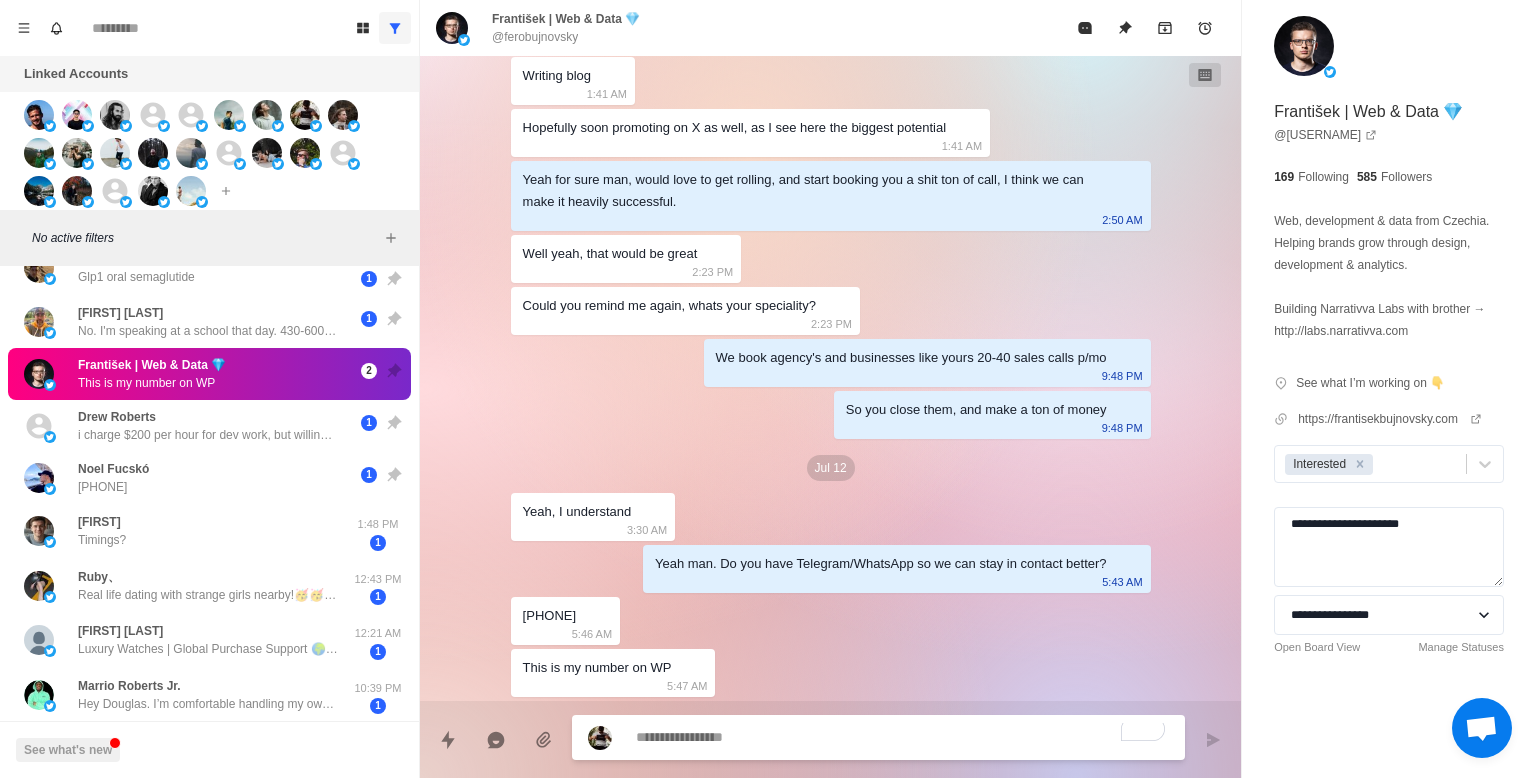 scroll, scrollTop: 2645, scrollLeft: 0, axis: vertical 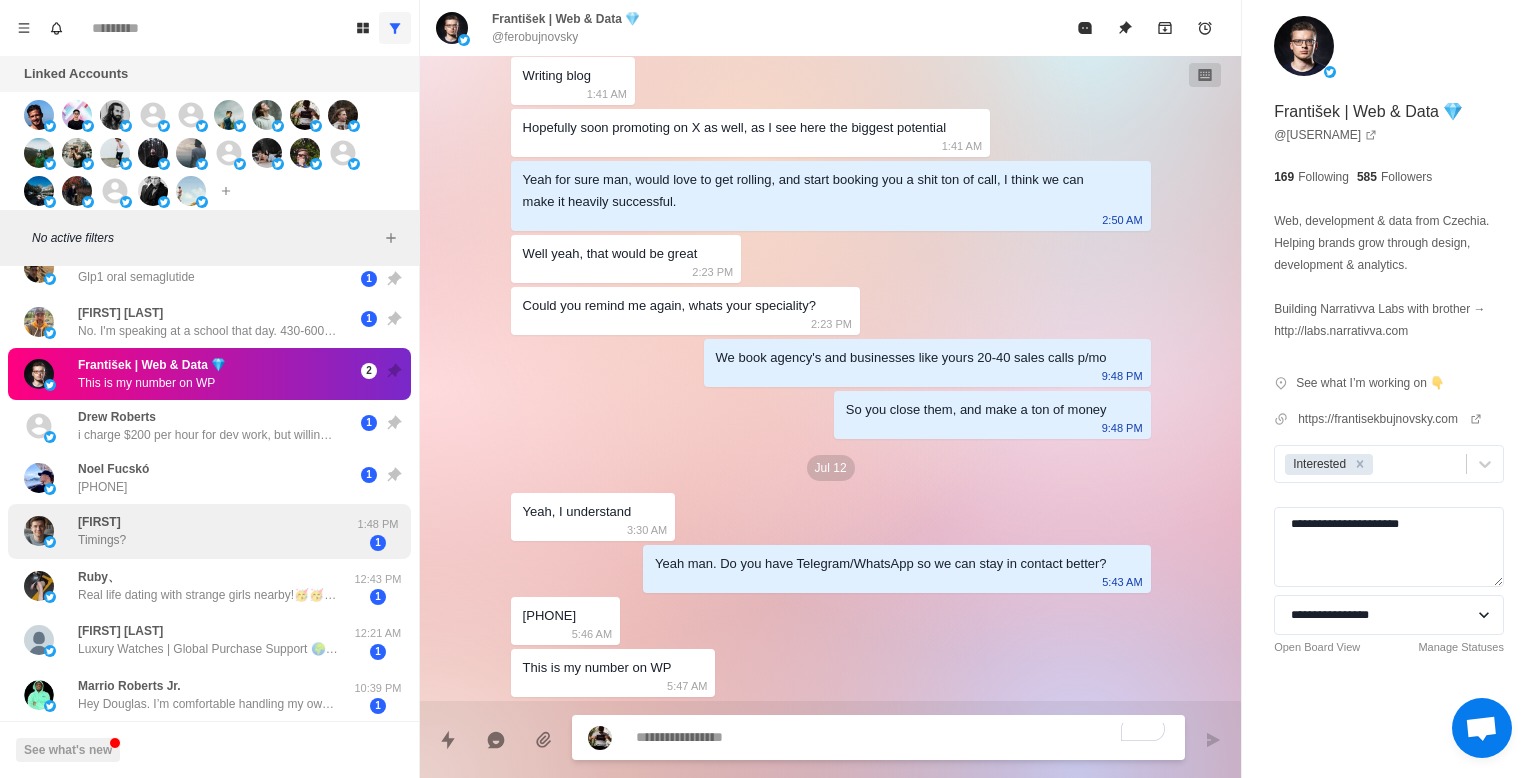 click on "Sarwesh Timings?" at bounding box center (188, 531) 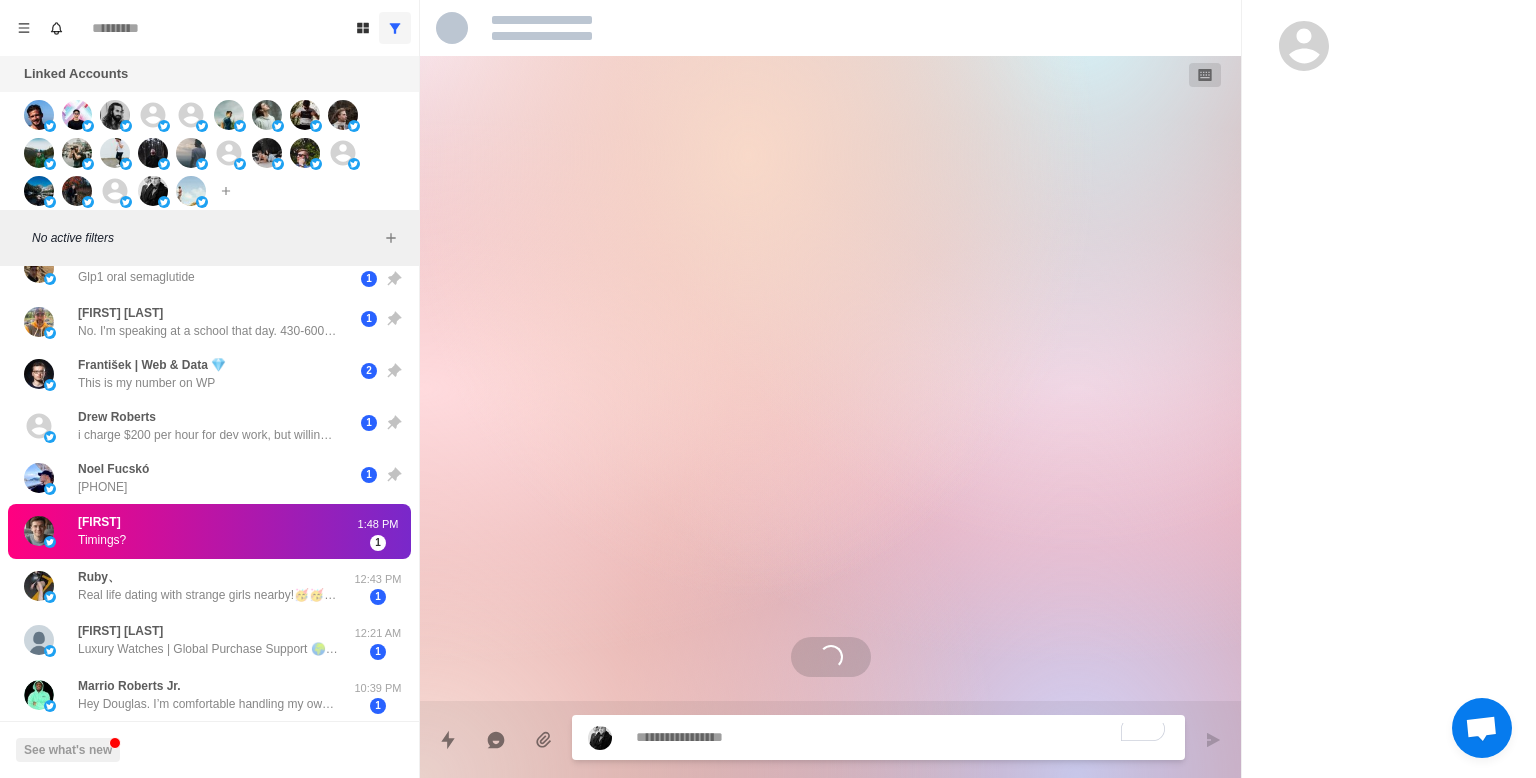 scroll, scrollTop: 0, scrollLeft: 0, axis: both 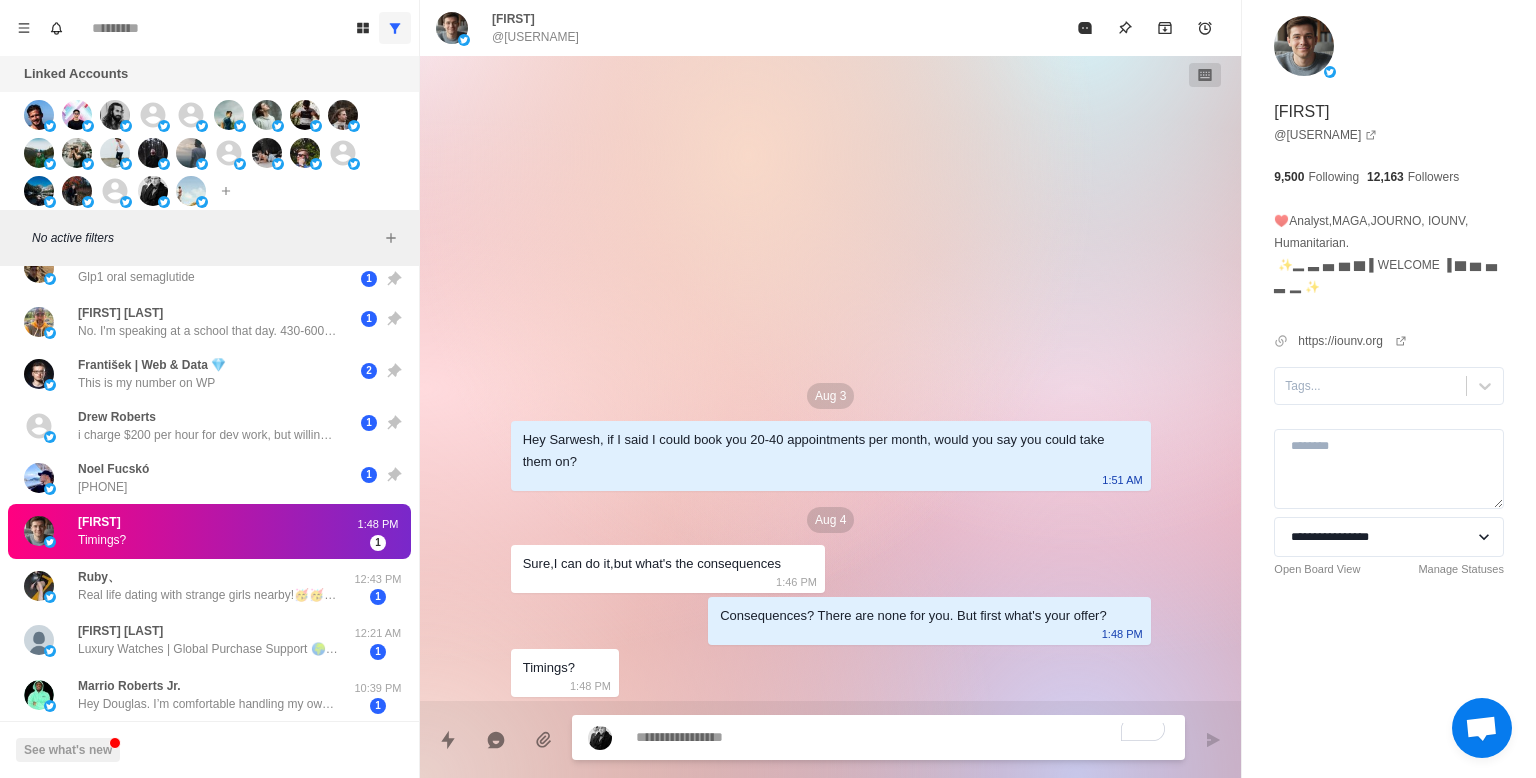 click at bounding box center [902, 737] 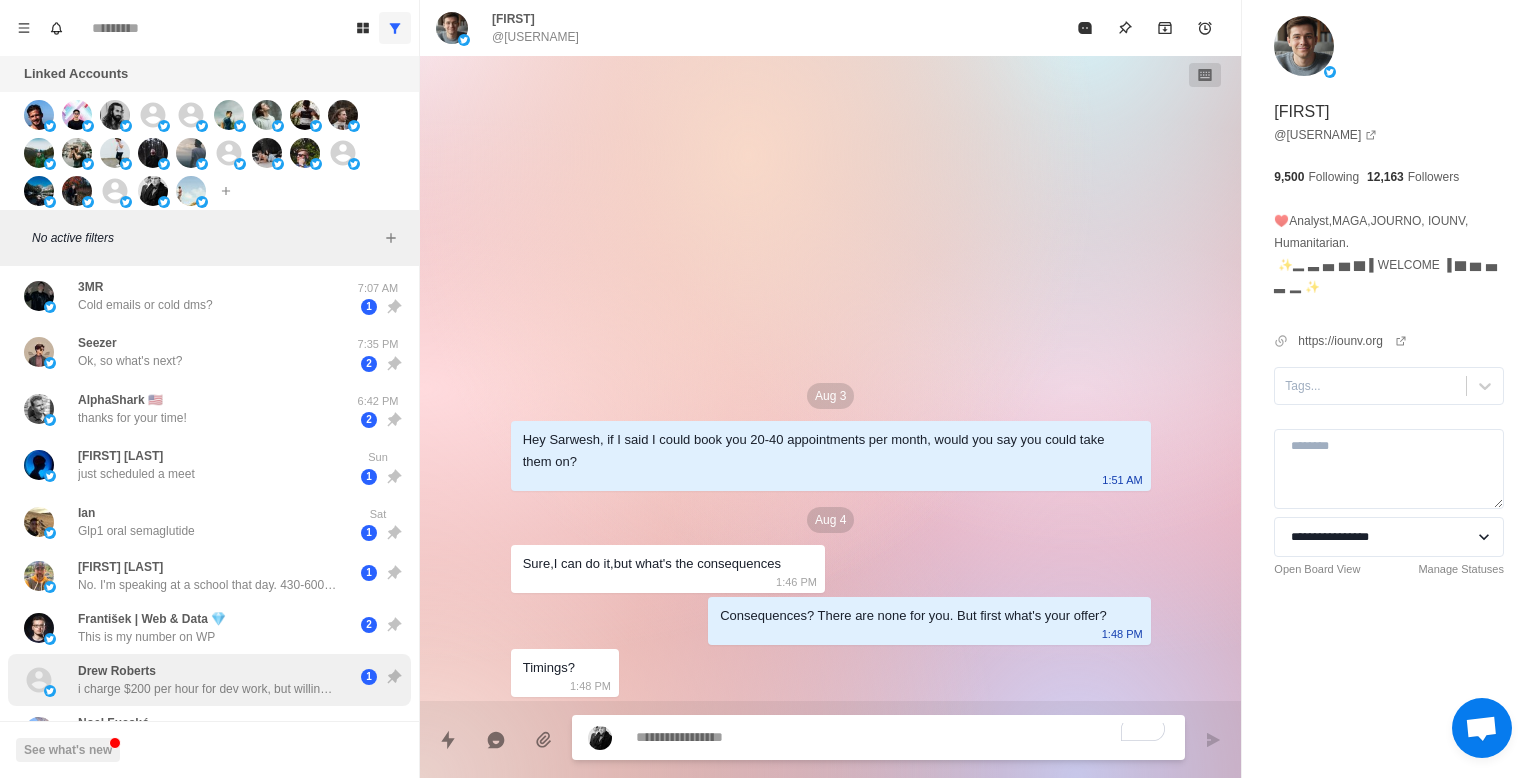 scroll, scrollTop: 0, scrollLeft: 0, axis: both 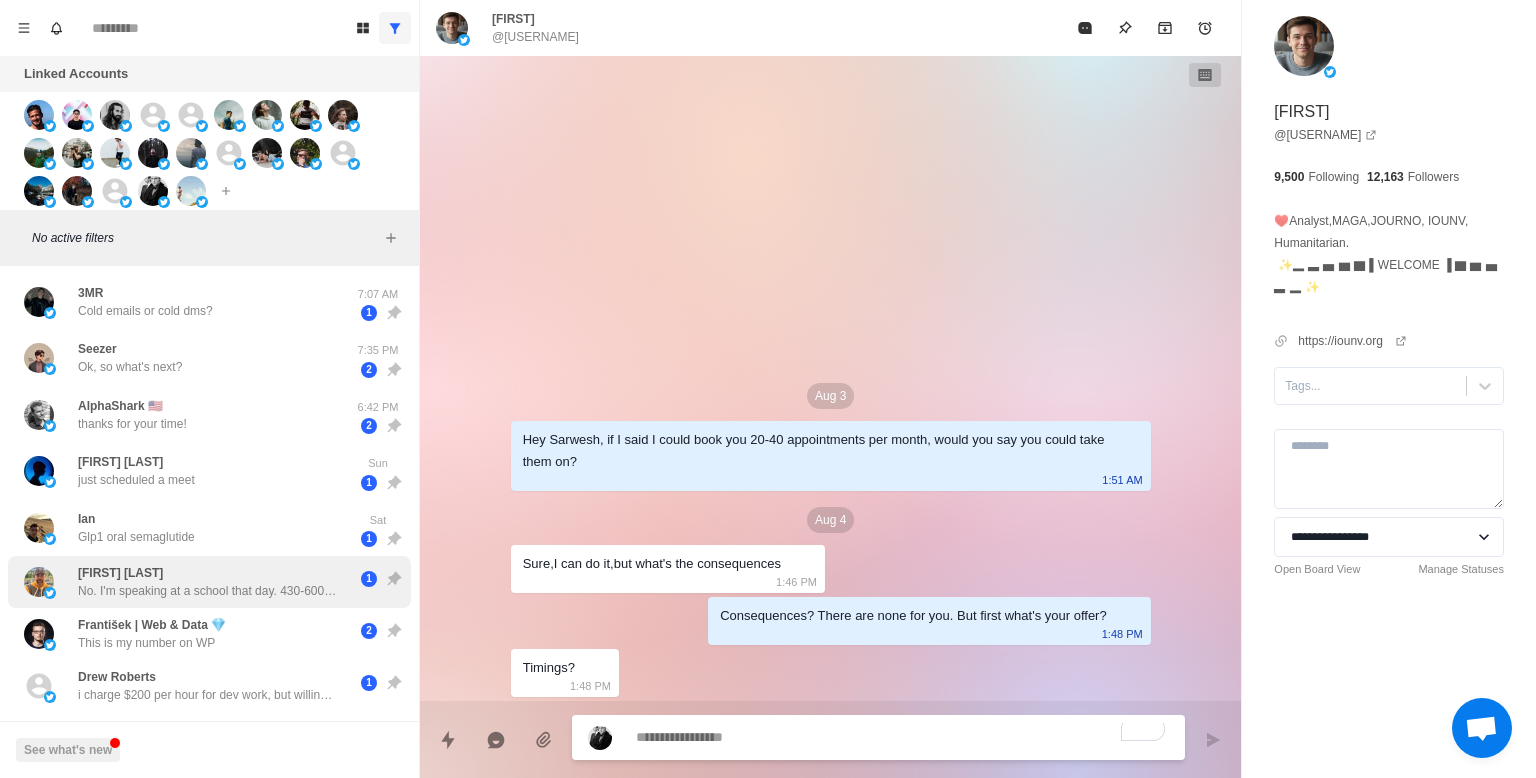 click on "No. I'm speaking at a school that day. 430-600 pm" at bounding box center [208, 591] 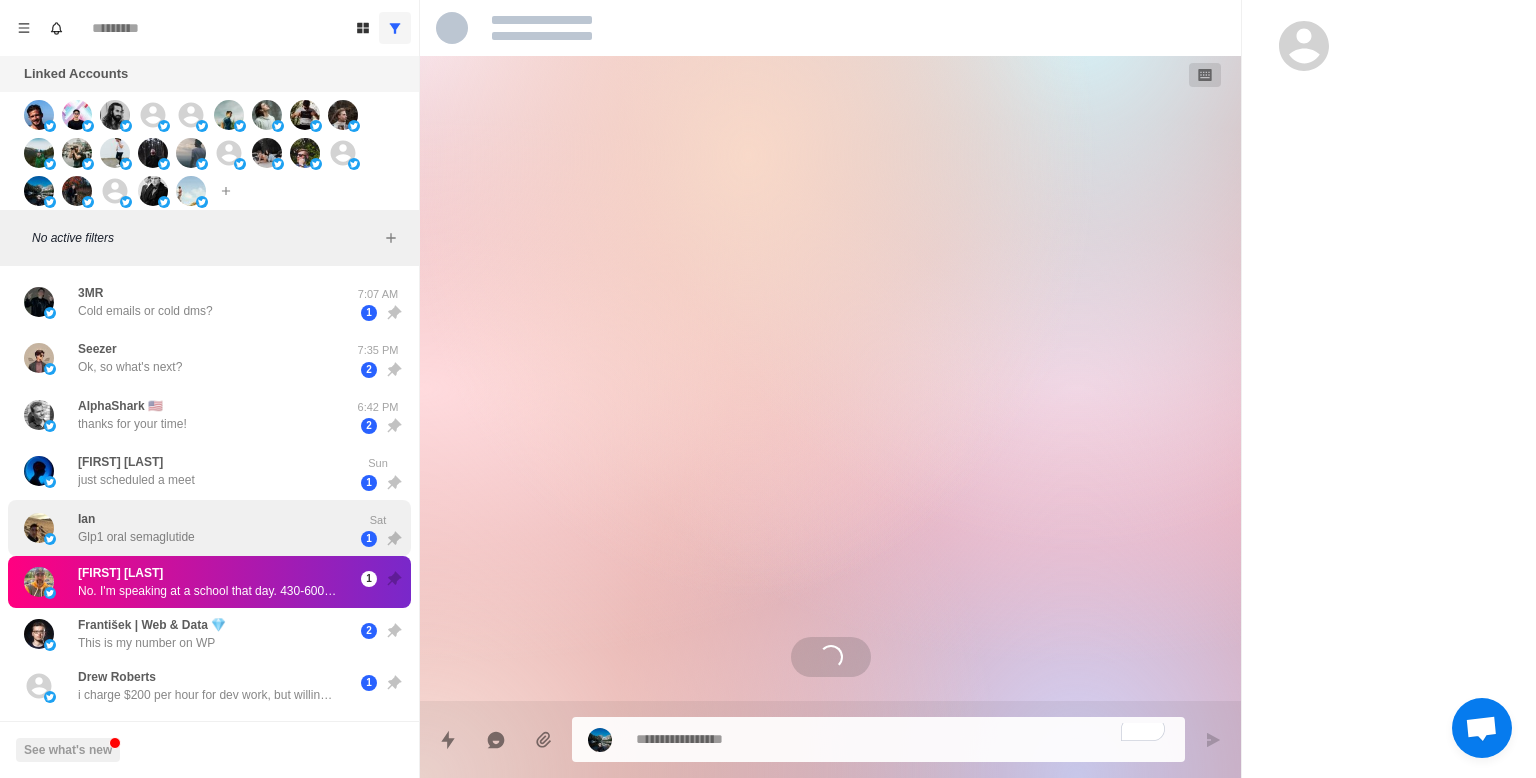 click on "Ian Glp1 oral semaglutide" at bounding box center [188, 528] 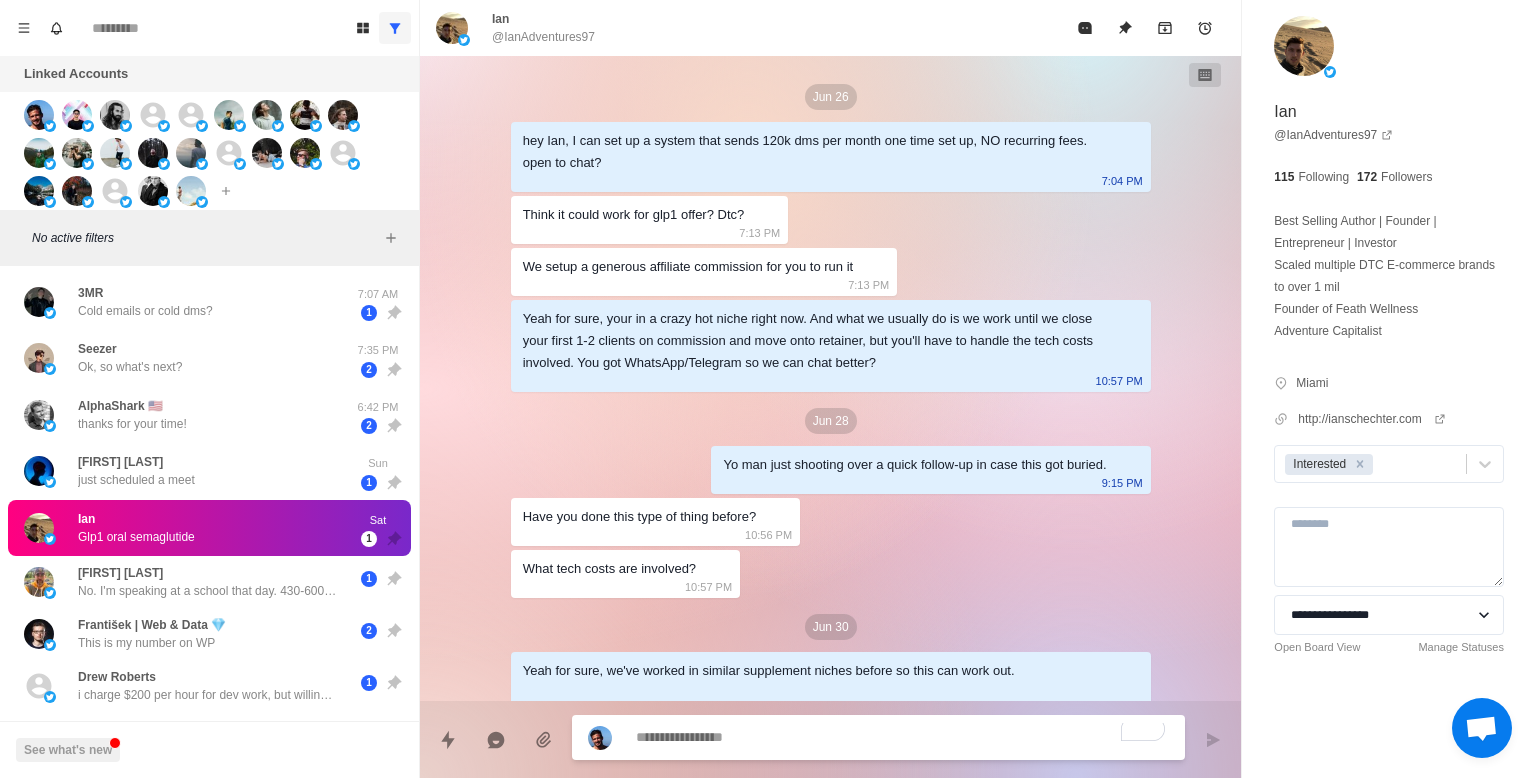 scroll, scrollTop: 1133, scrollLeft: 0, axis: vertical 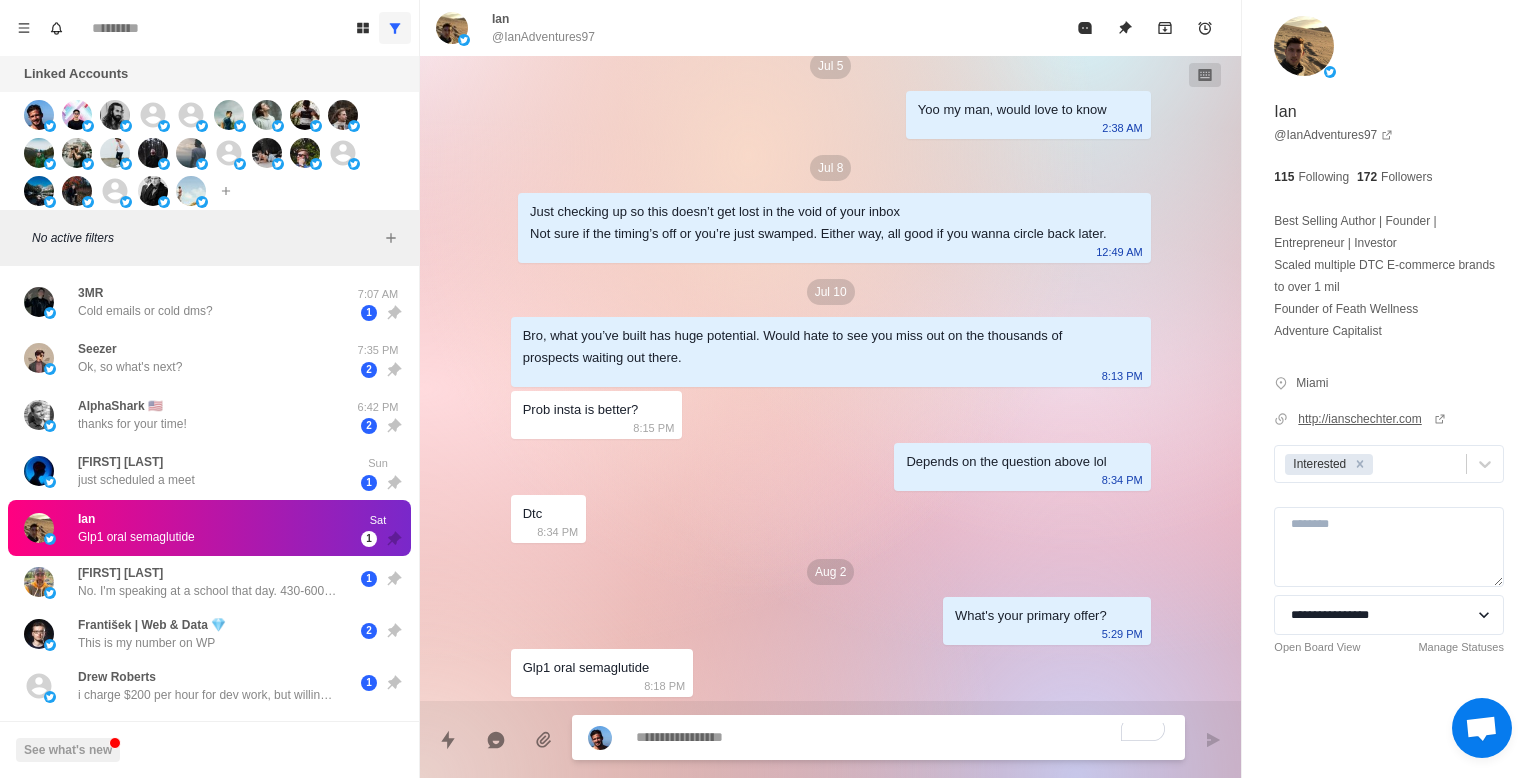 click on "http://ianschechter.com" at bounding box center [1371, 419] 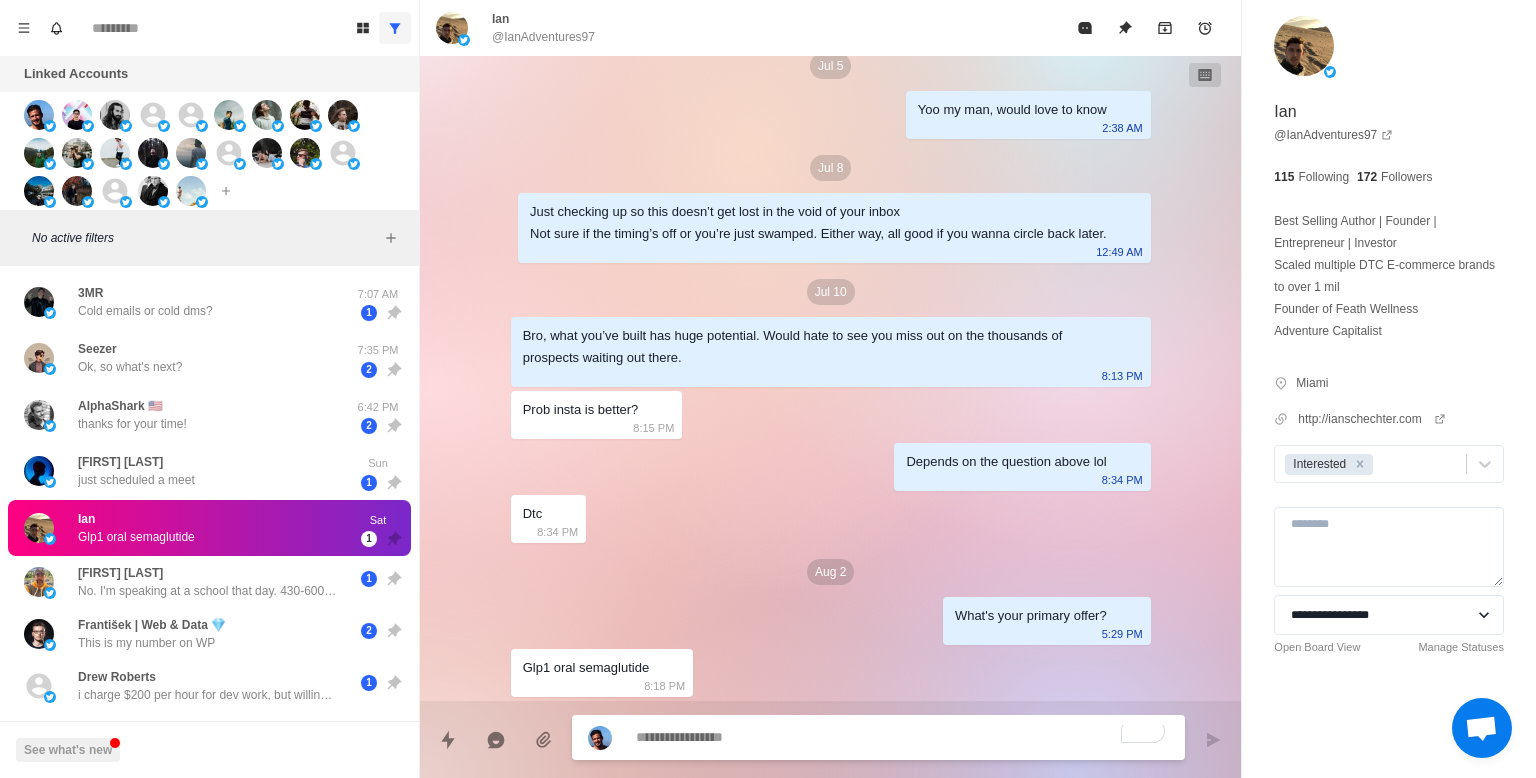 click at bounding box center [902, 737] 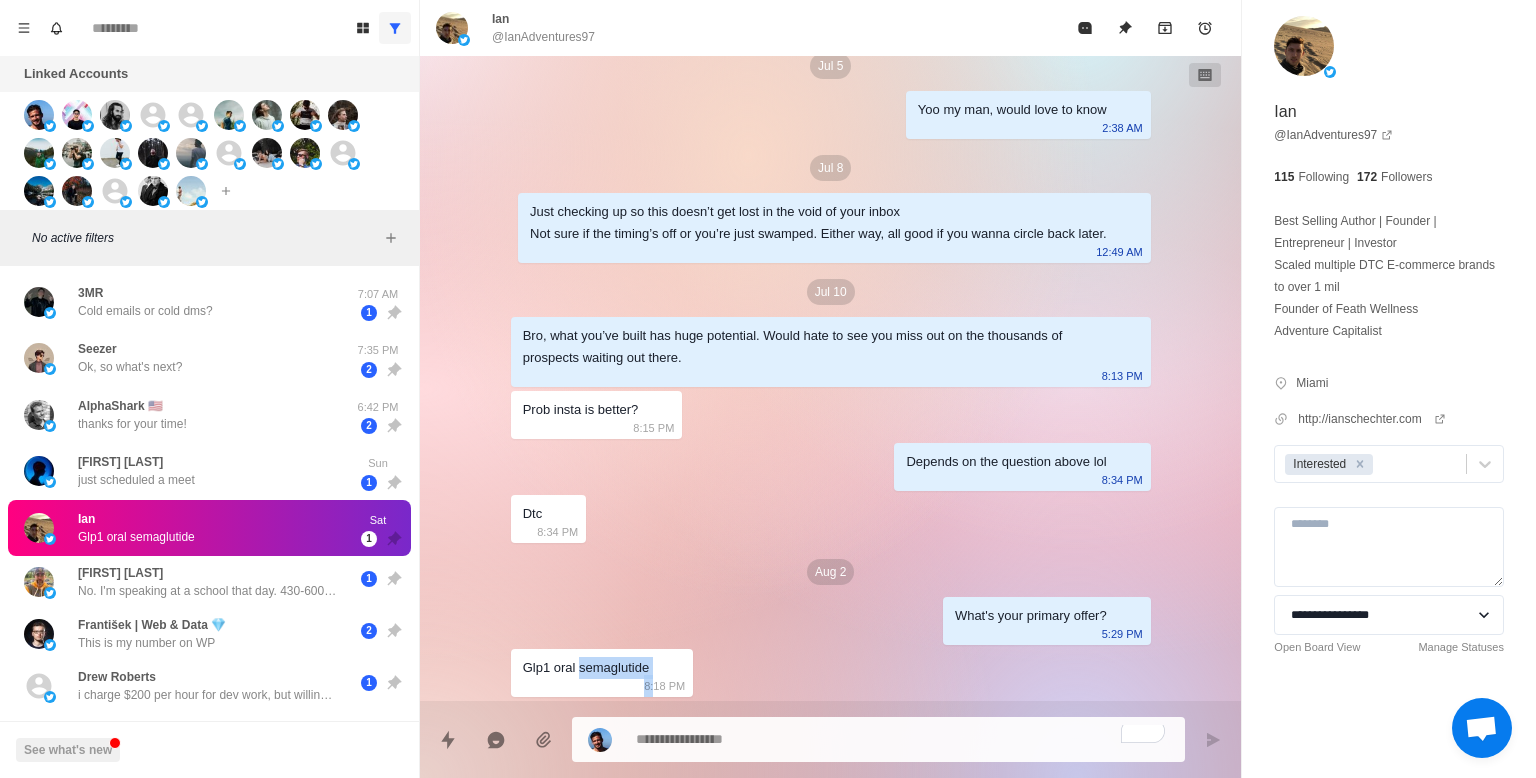 drag, startPoint x: 579, startPoint y: 665, endPoint x: 653, endPoint y: 676, distance: 74.8131 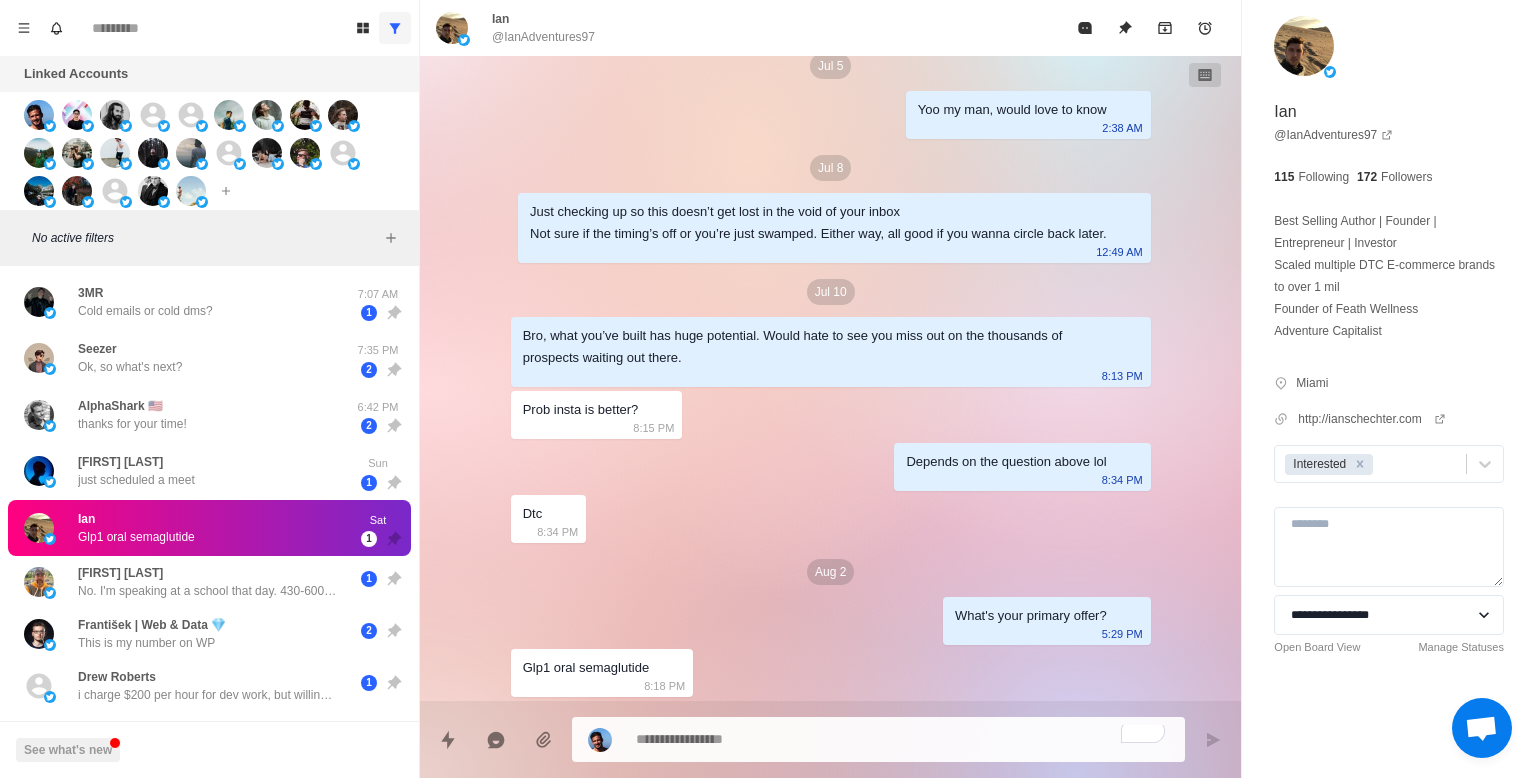 click at bounding box center (902, 739) 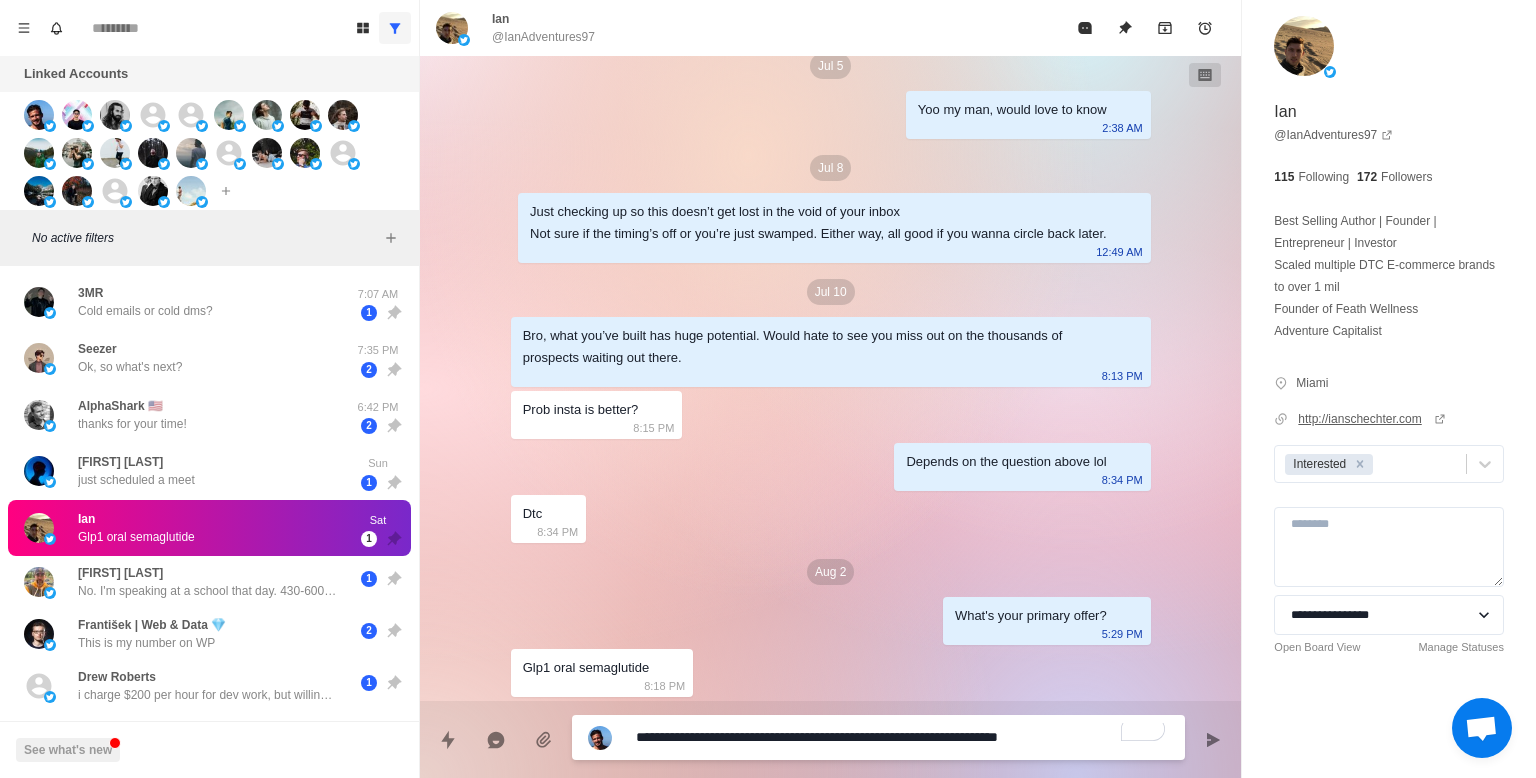 click on "http://ianschechter.com" at bounding box center [1371, 419] 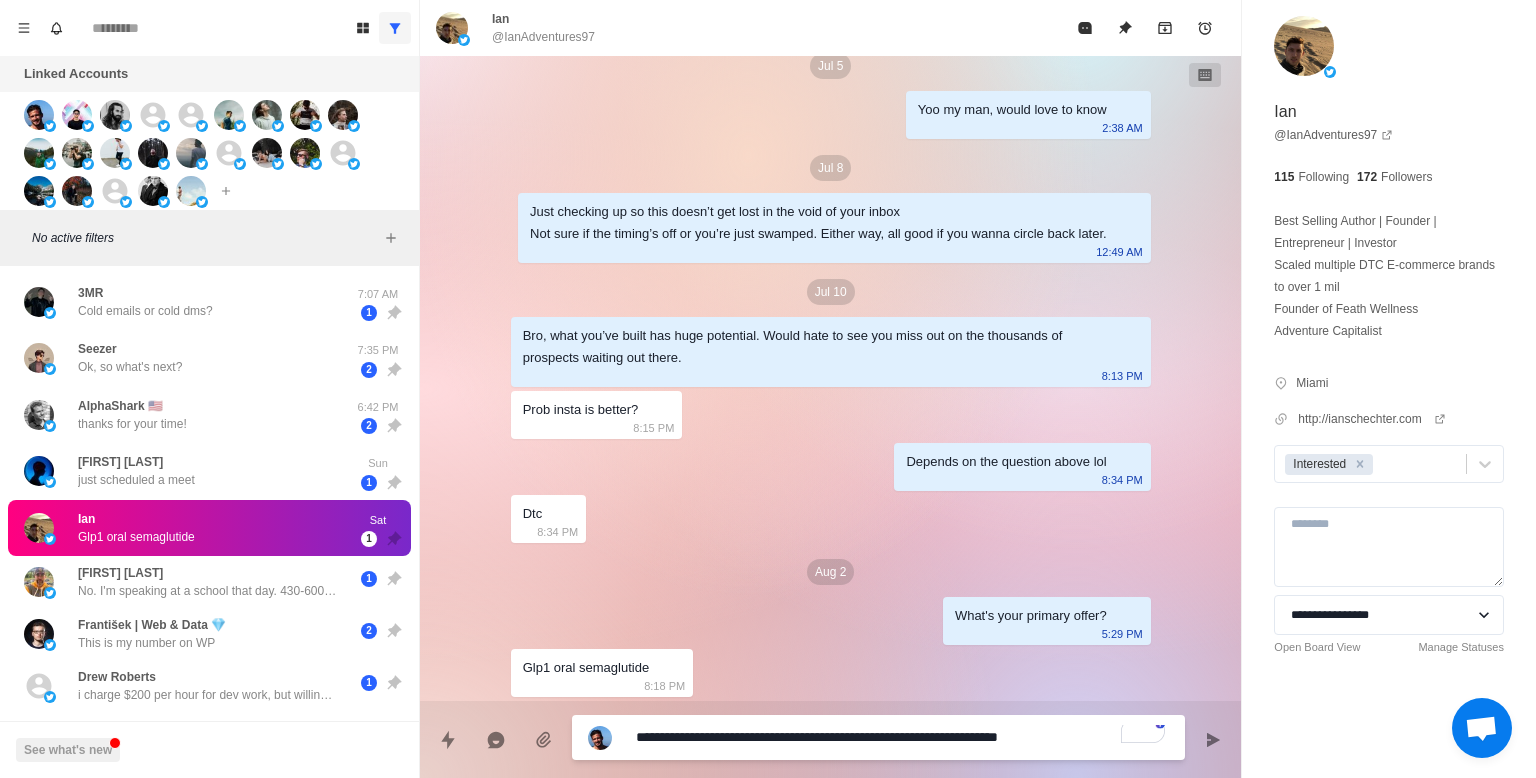 click on "**********" at bounding box center [902, 737] 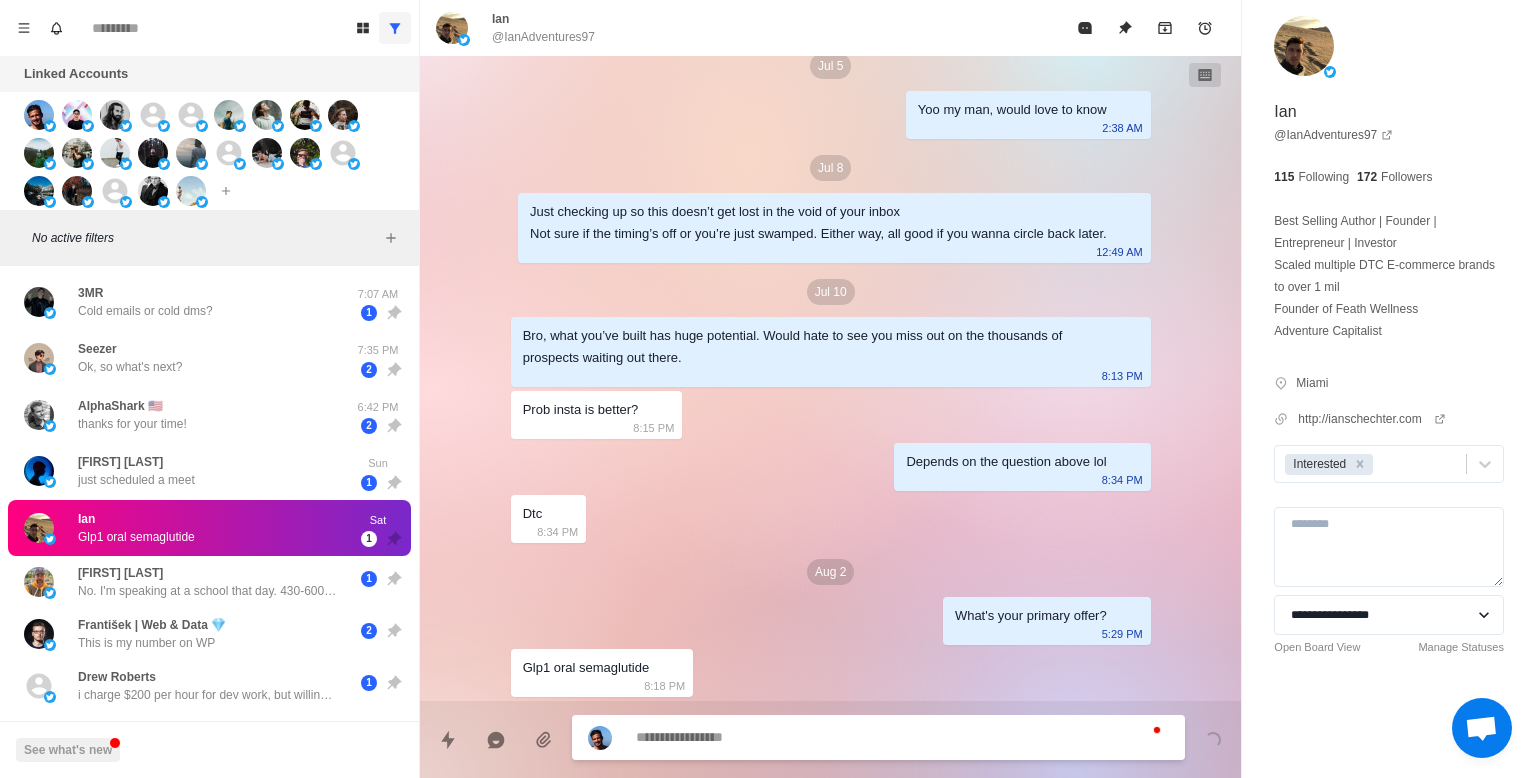 scroll, scrollTop: 1257, scrollLeft: 0, axis: vertical 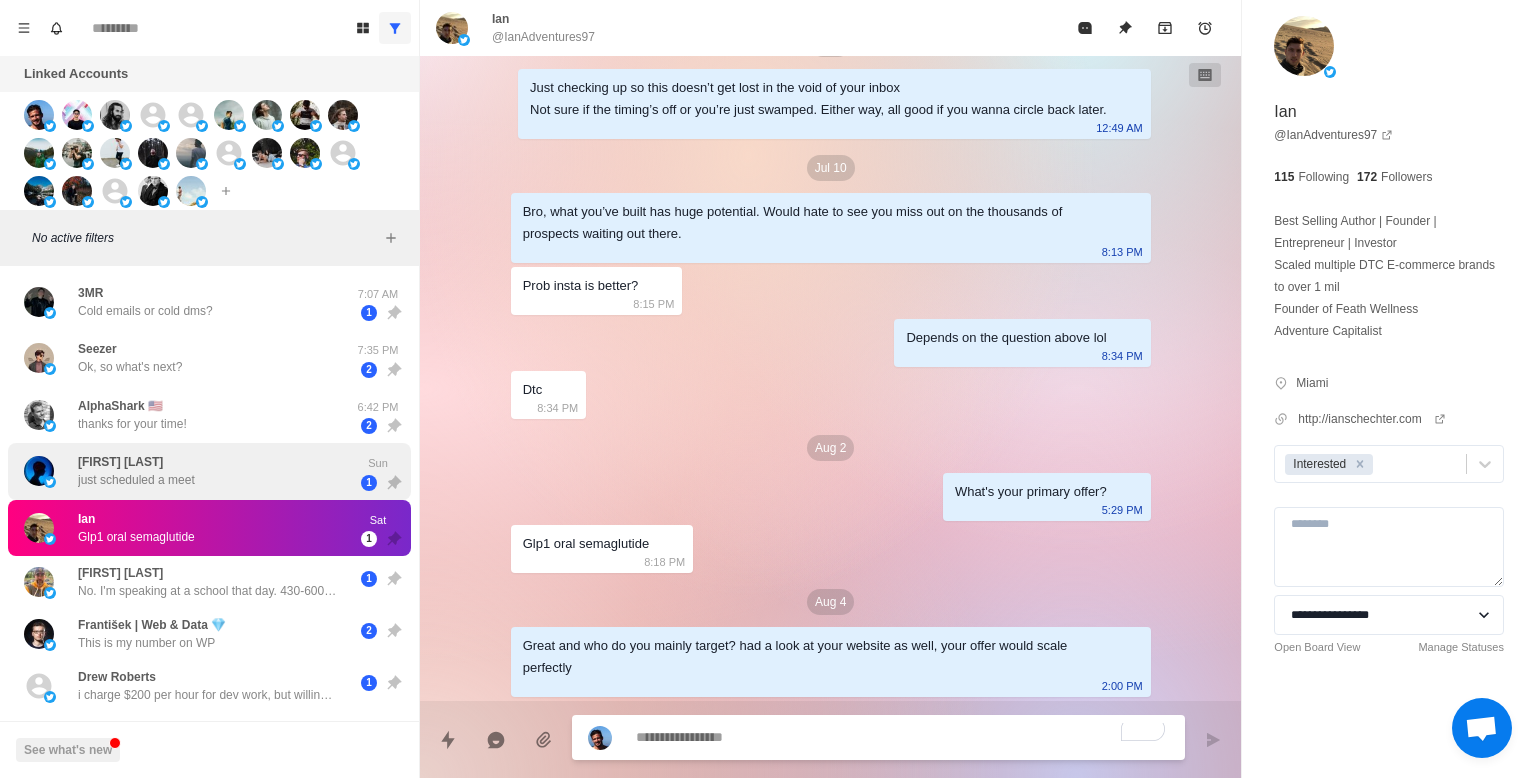 click on "[FIRST] [LAST] just scheduled a meet" at bounding box center [188, 471] 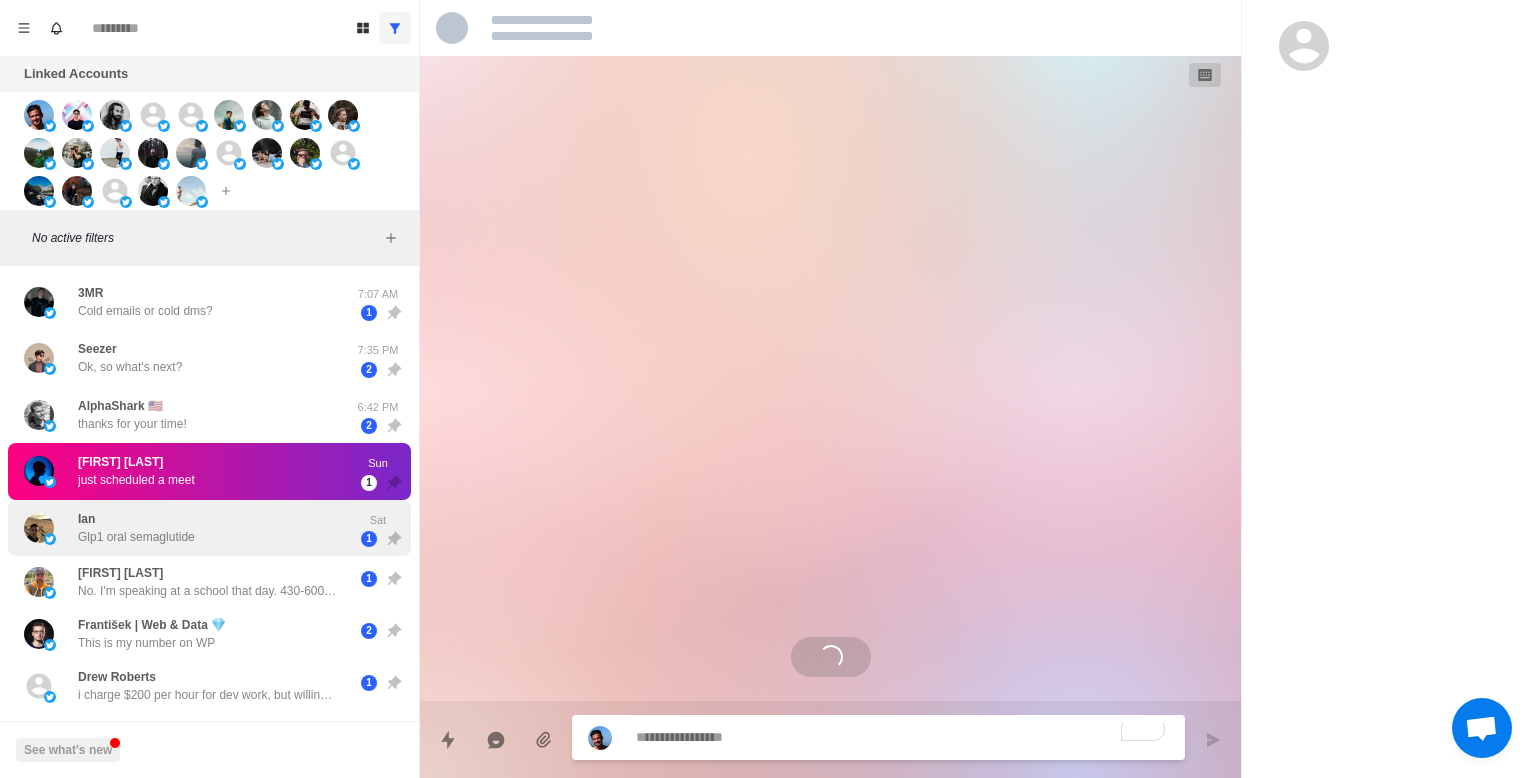 scroll, scrollTop: 415, scrollLeft: 0, axis: vertical 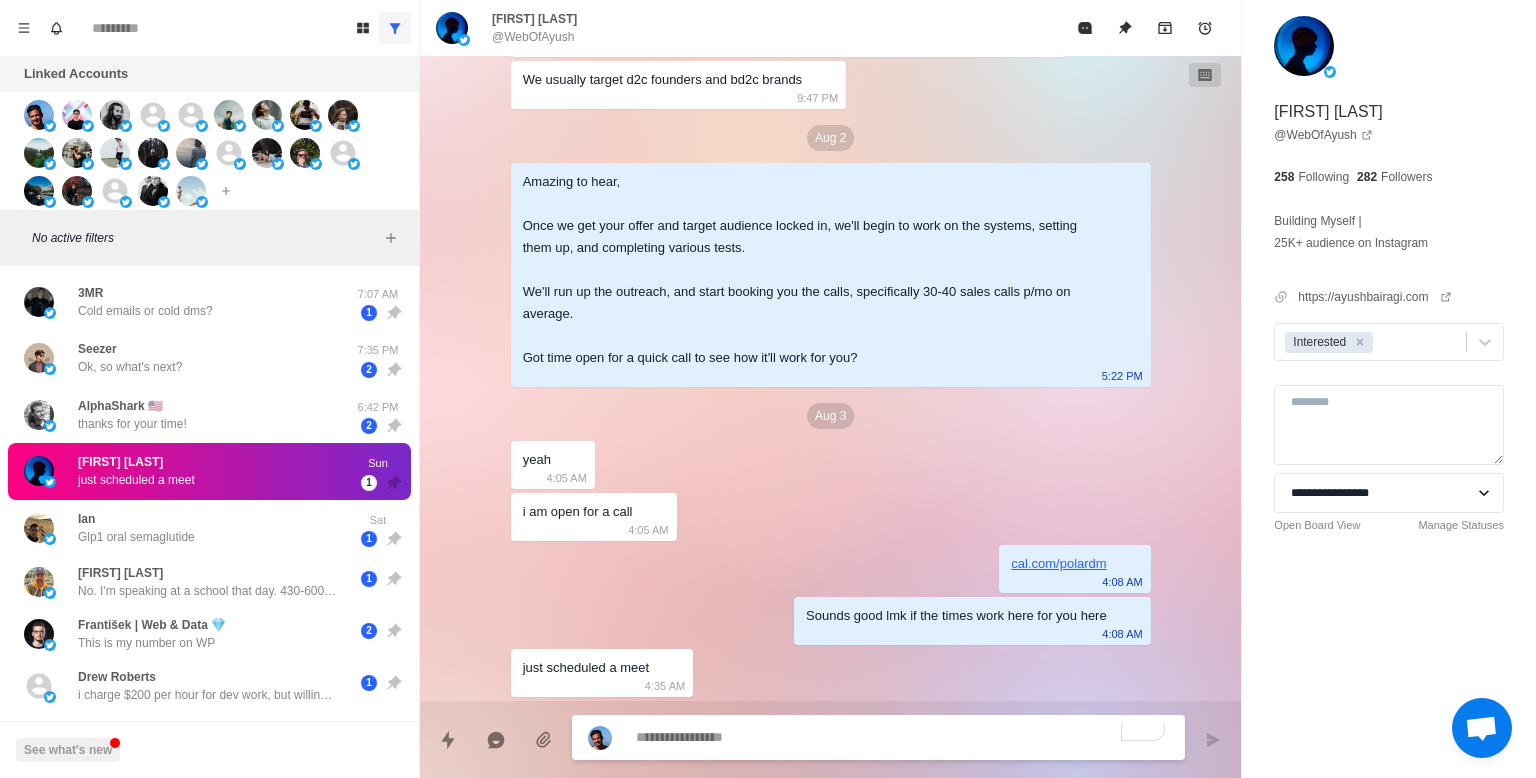 click at bounding box center [902, 737] 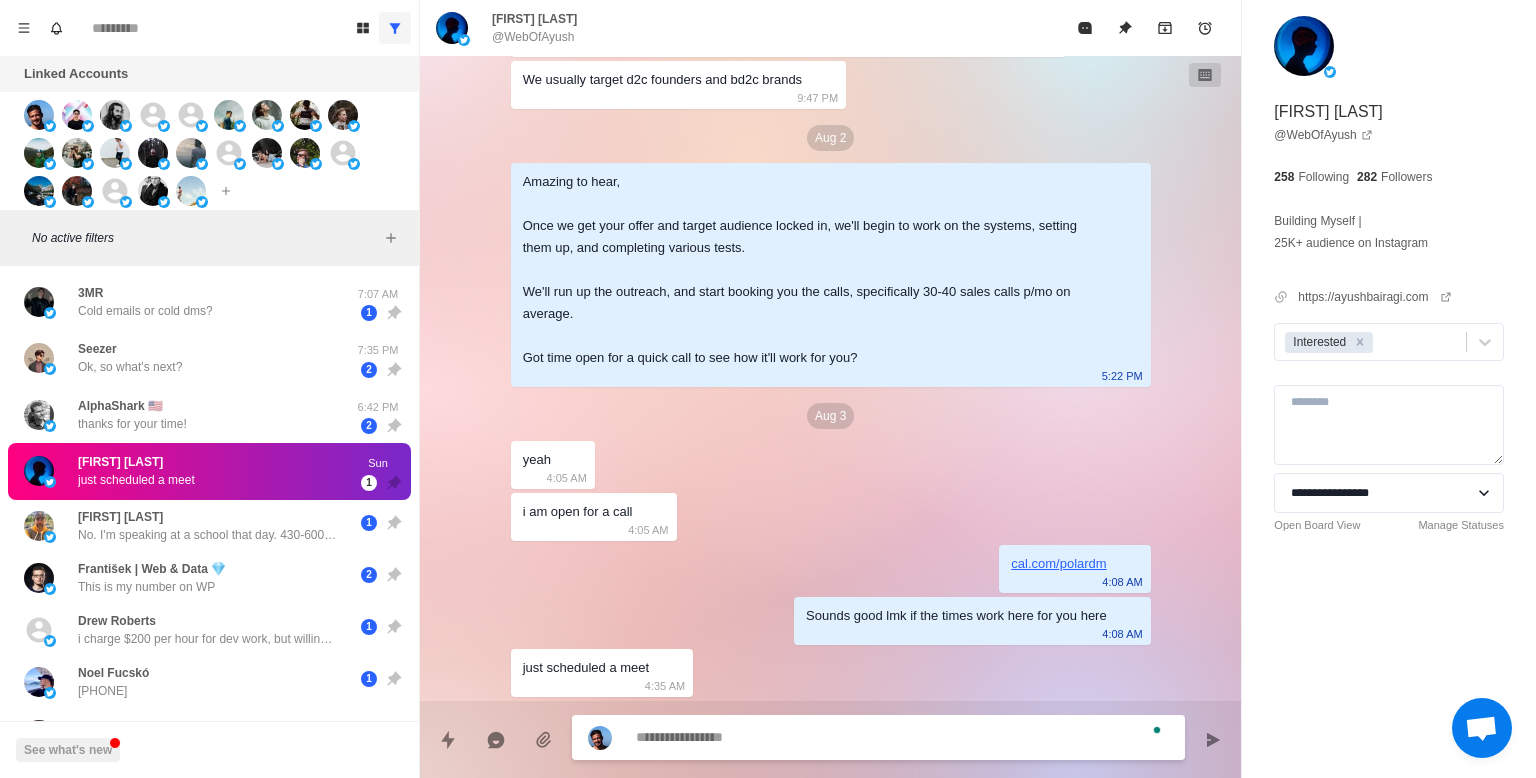 scroll, scrollTop: 517, scrollLeft: 0, axis: vertical 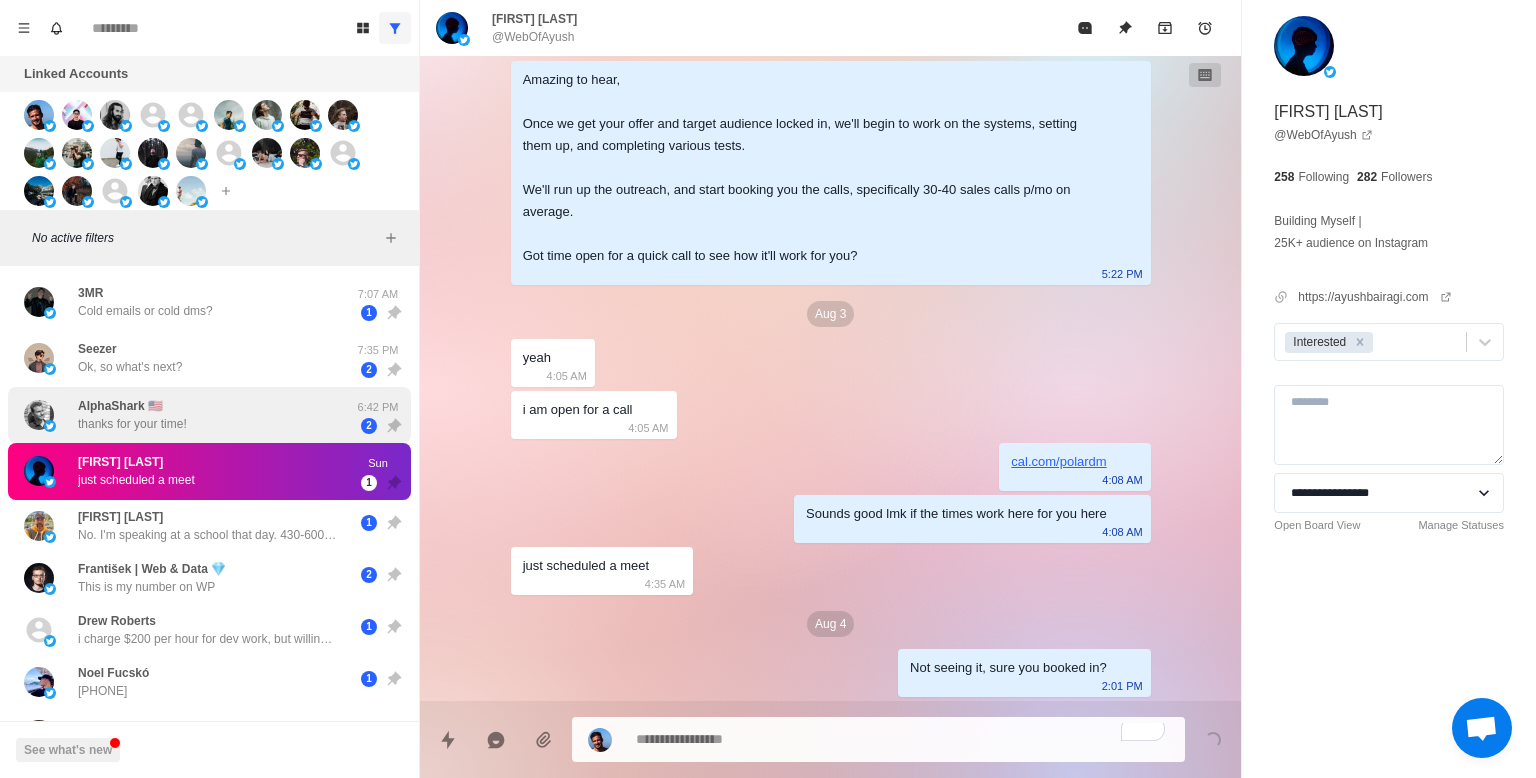 click on "AlphaShark 🇺🇸 thanks for your time!" at bounding box center [188, 415] 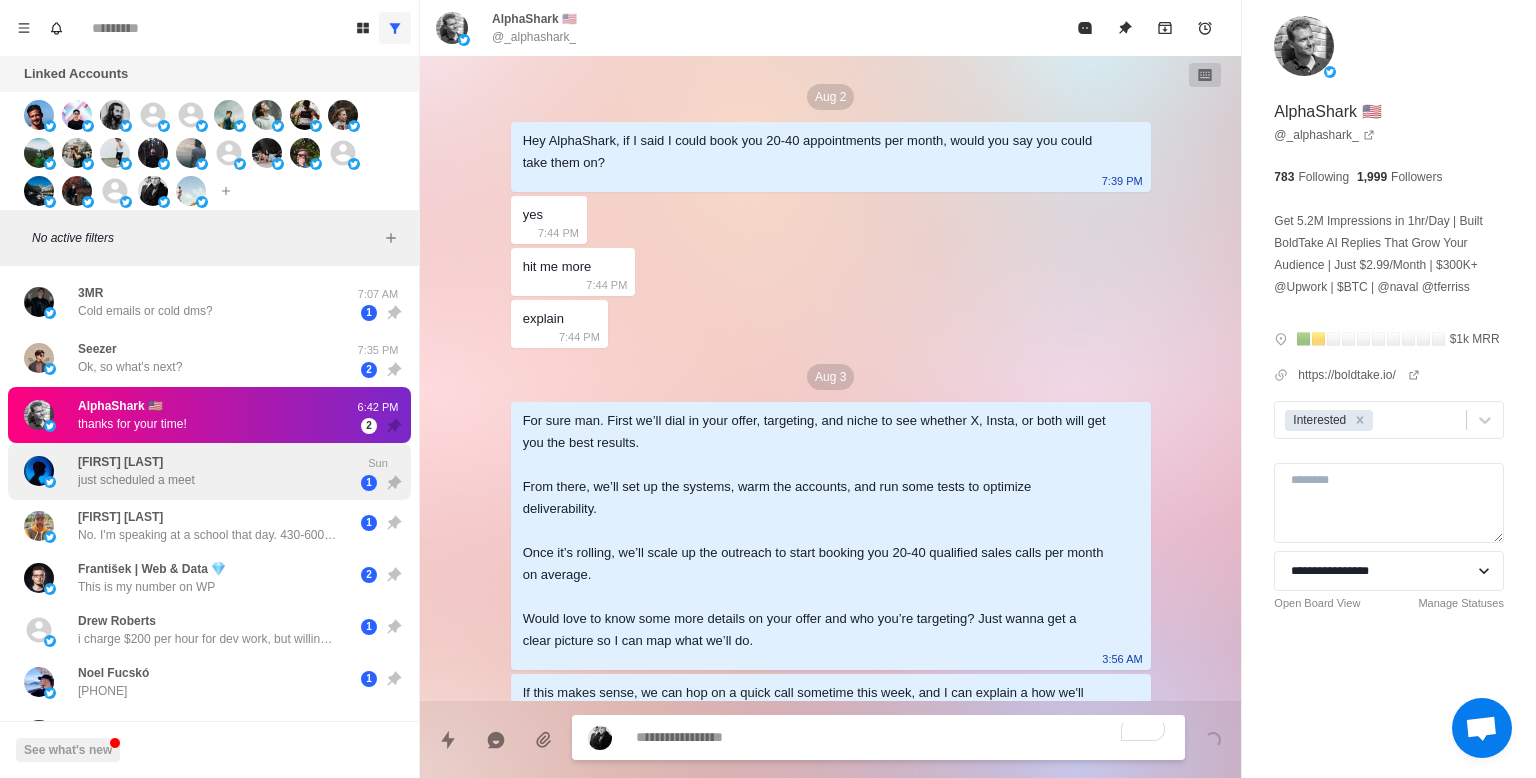 scroll, scrollTop: 937, scrollLeft: 0, axis: vertical 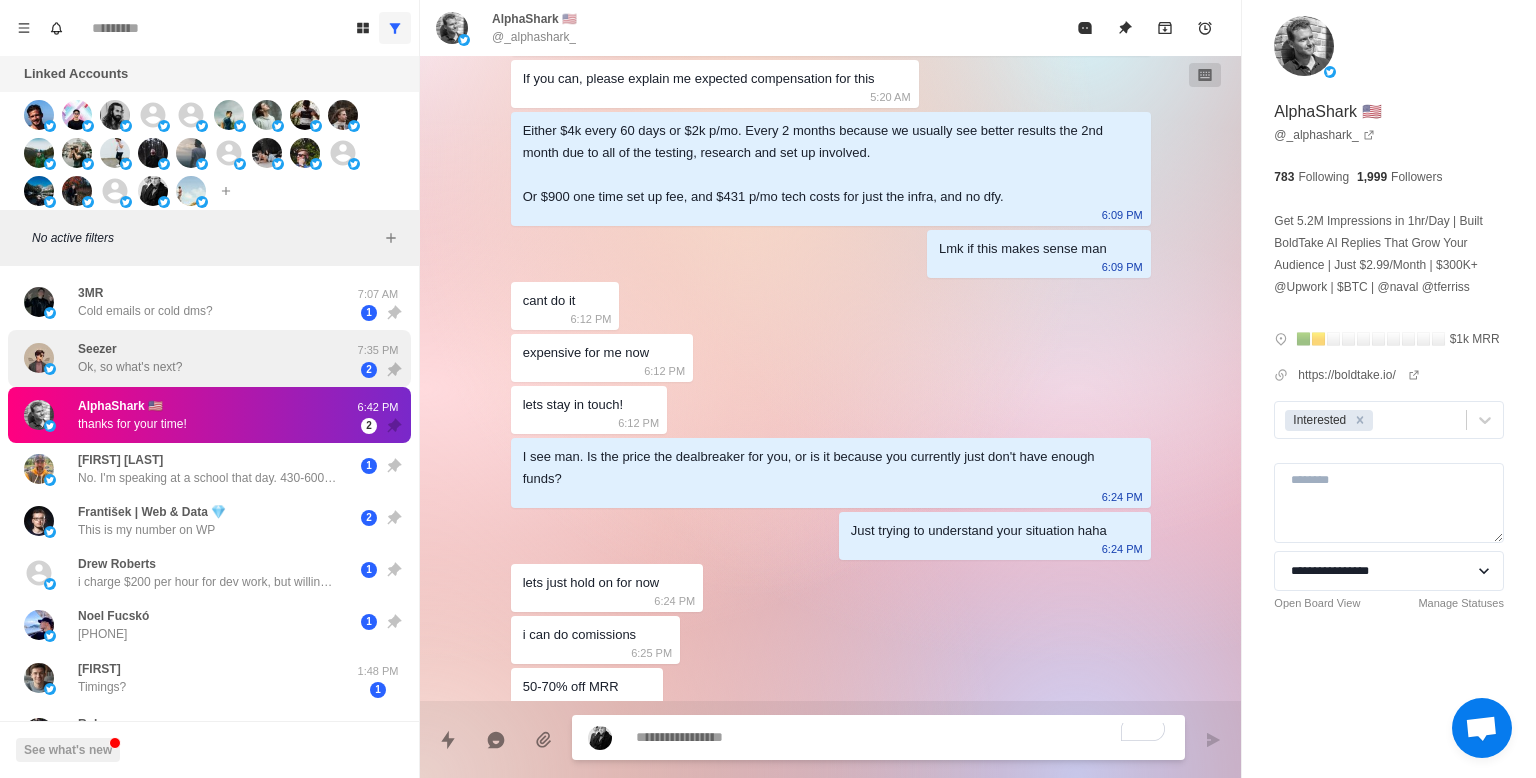click on "[PERSON] Ok, so what's next?" at bounding box center (188, 358) 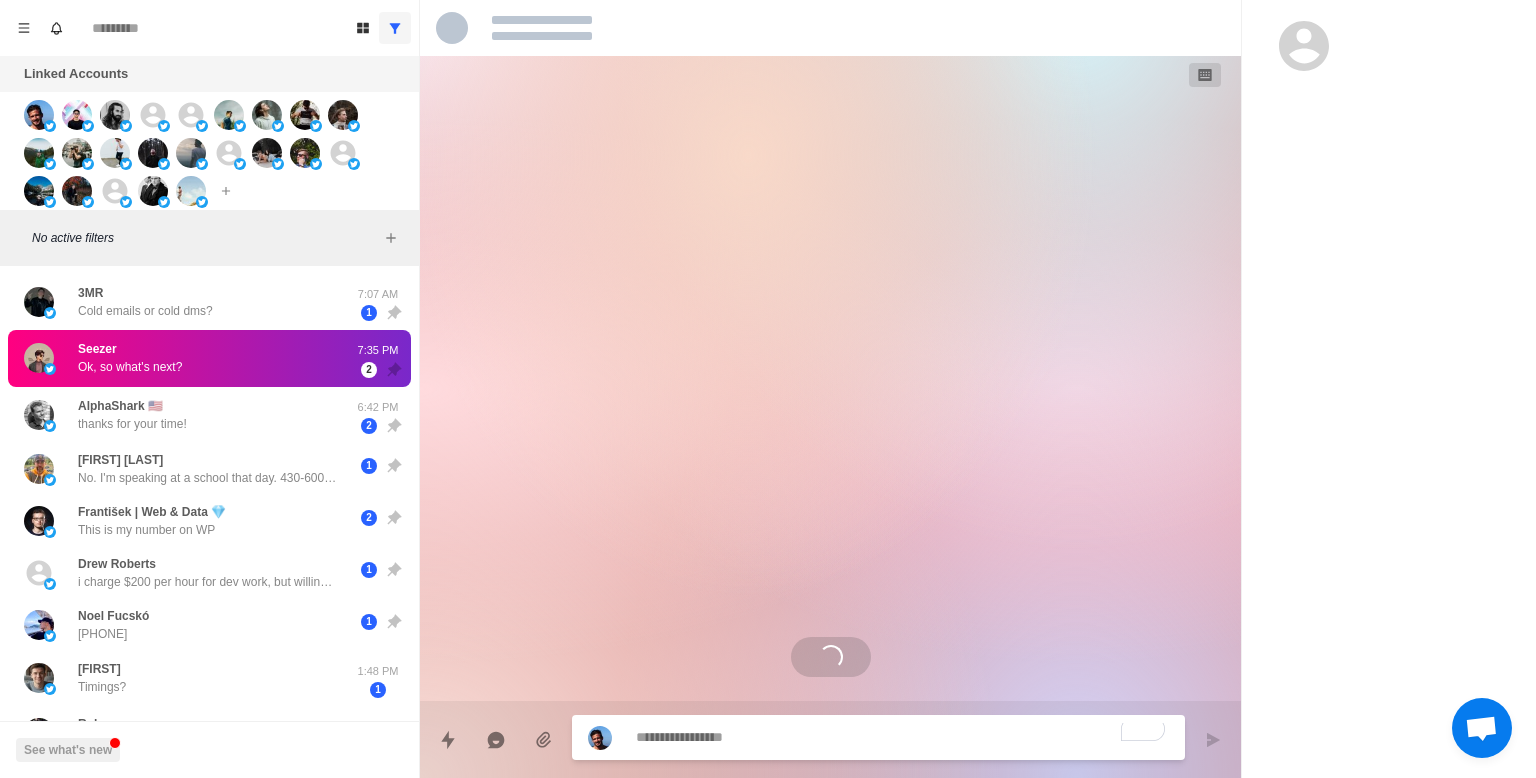 scroll, scrollTop: 0, scrollLeft: 0, axis: both 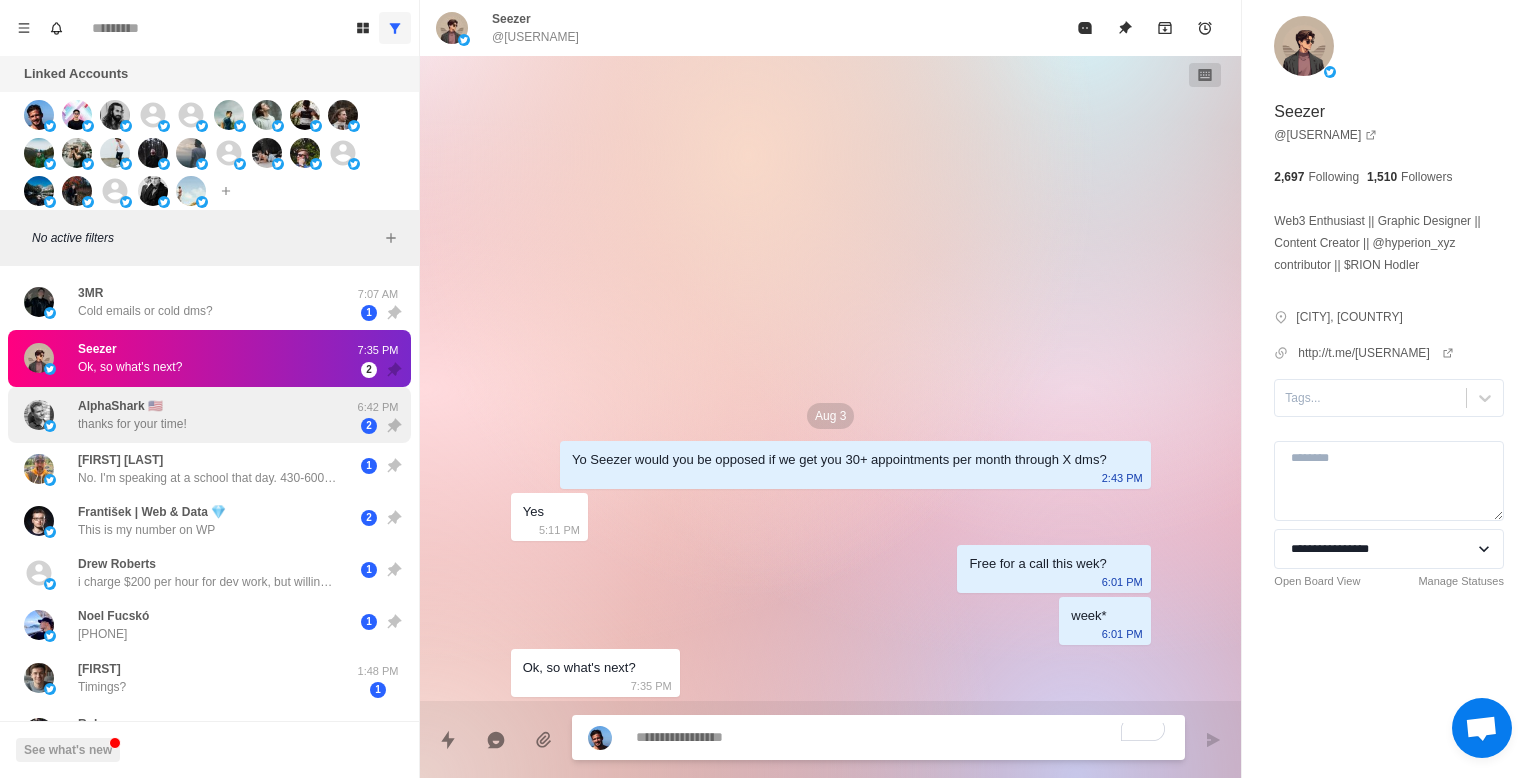 click on "AlphaShark 🇺🇸 thanks for your time!" at bounding box center (188, 415) 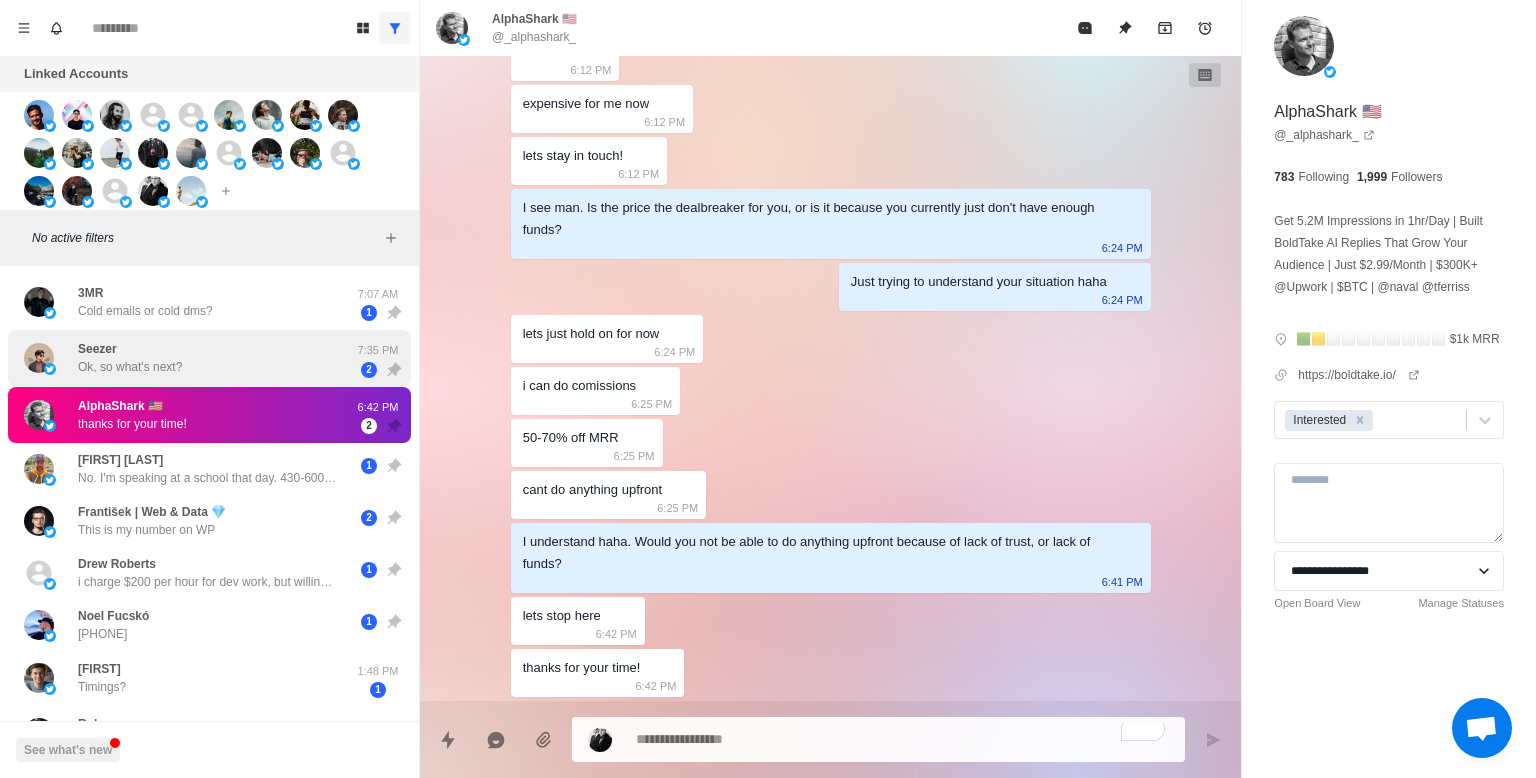 click on "[PERSON] Ok, so what's next?" at bounding box center (188, 358) 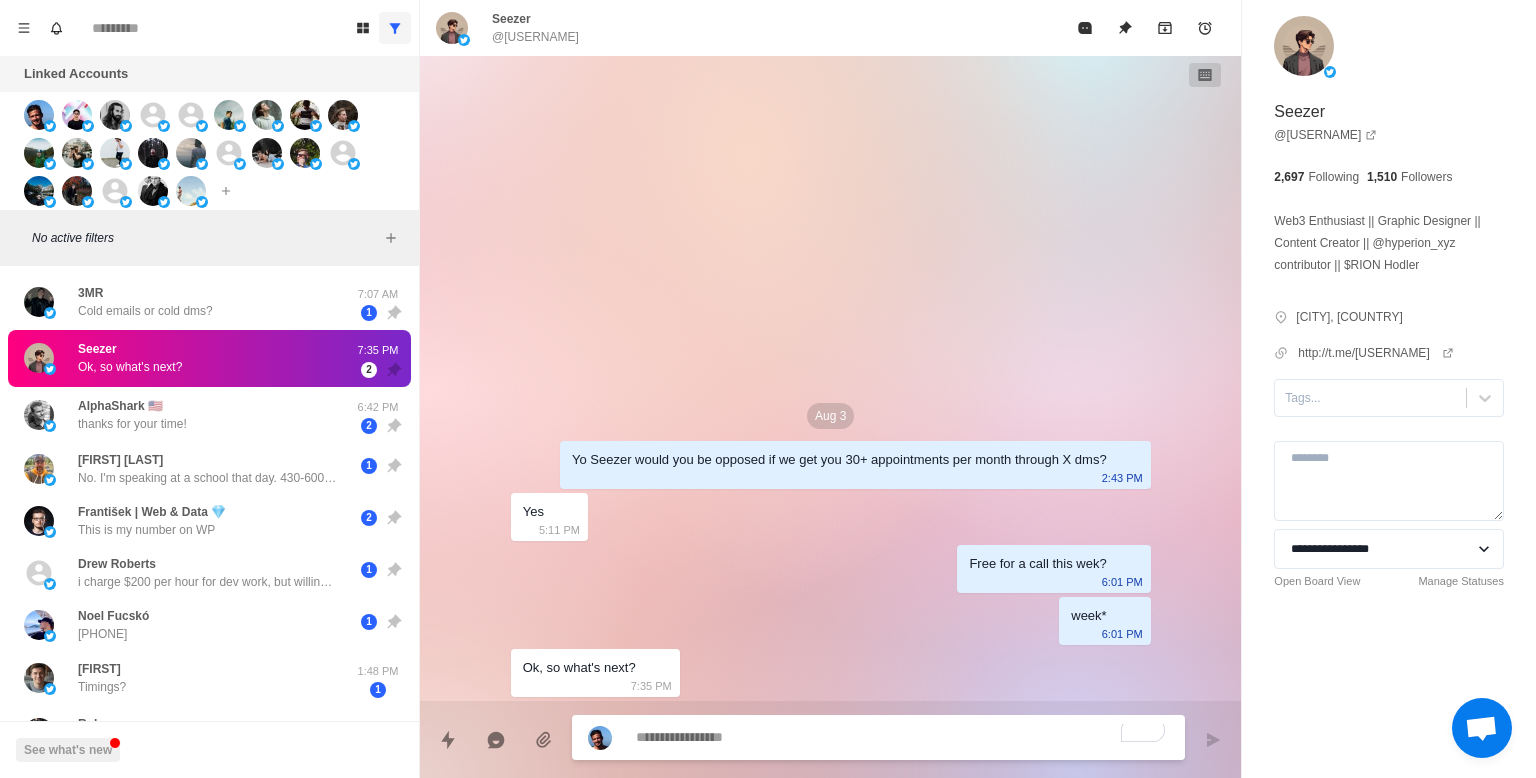 scroll, scrollTop: 0, scrollLeft: 0, axis: both 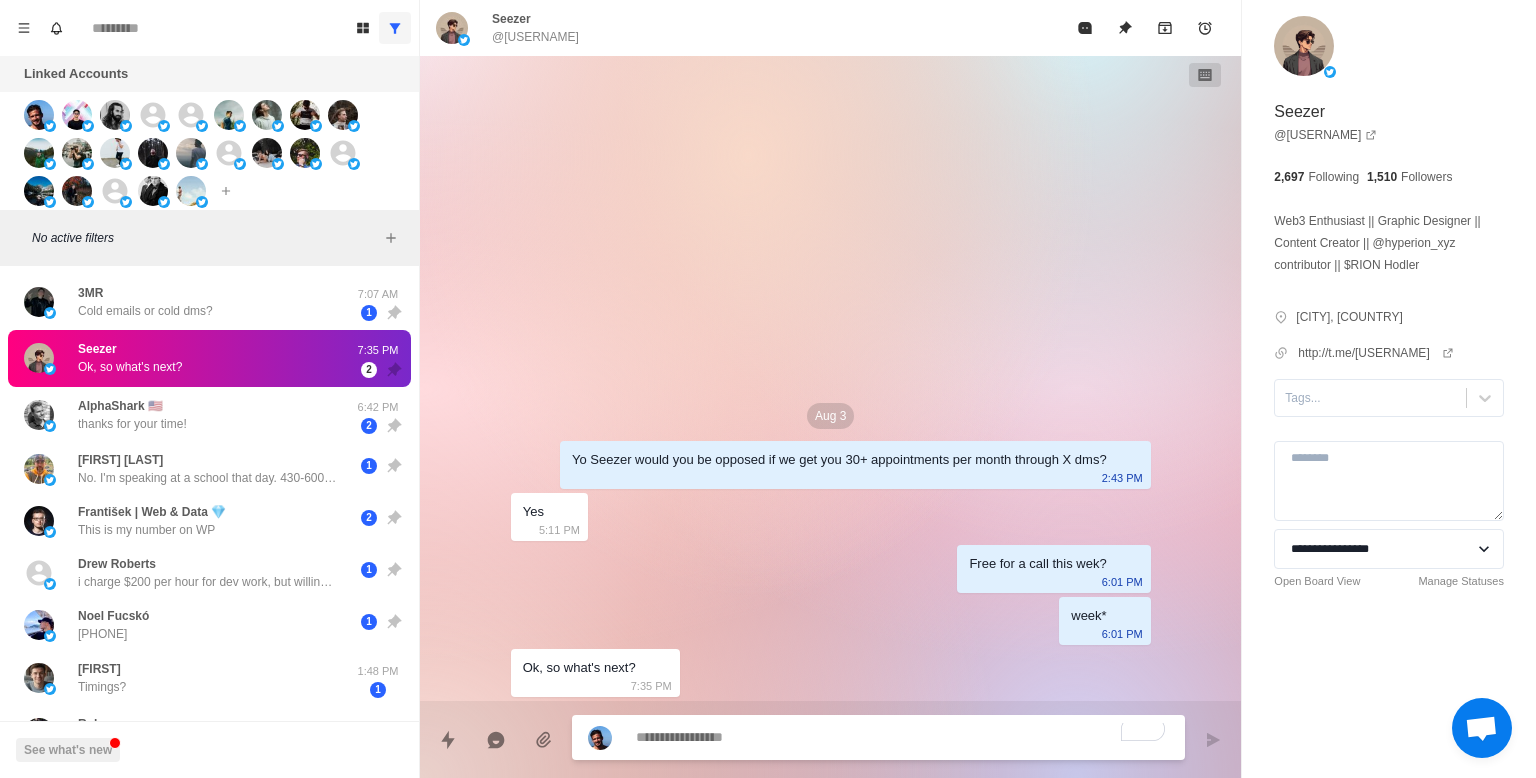 click at bounding box center [902, 737] 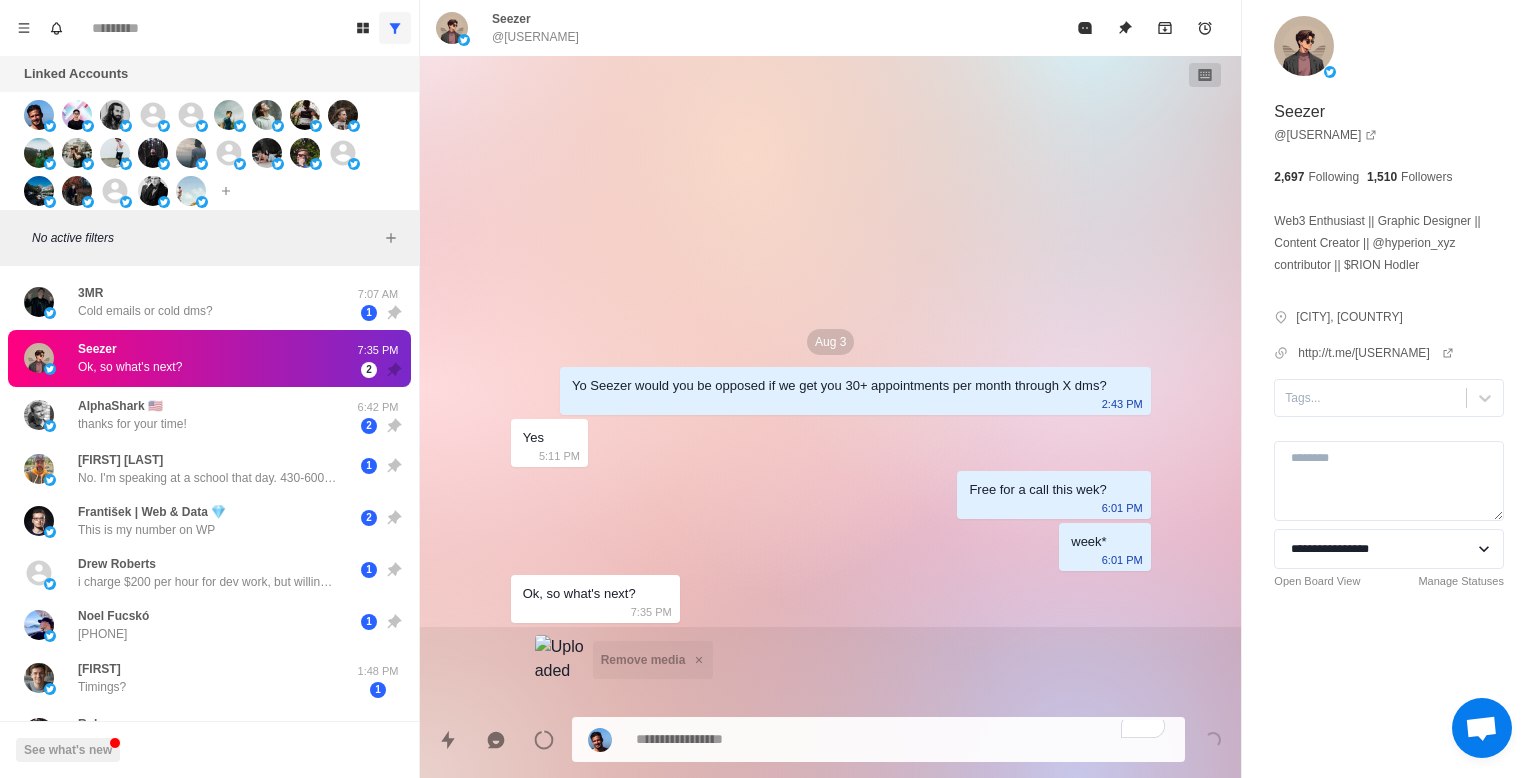 click 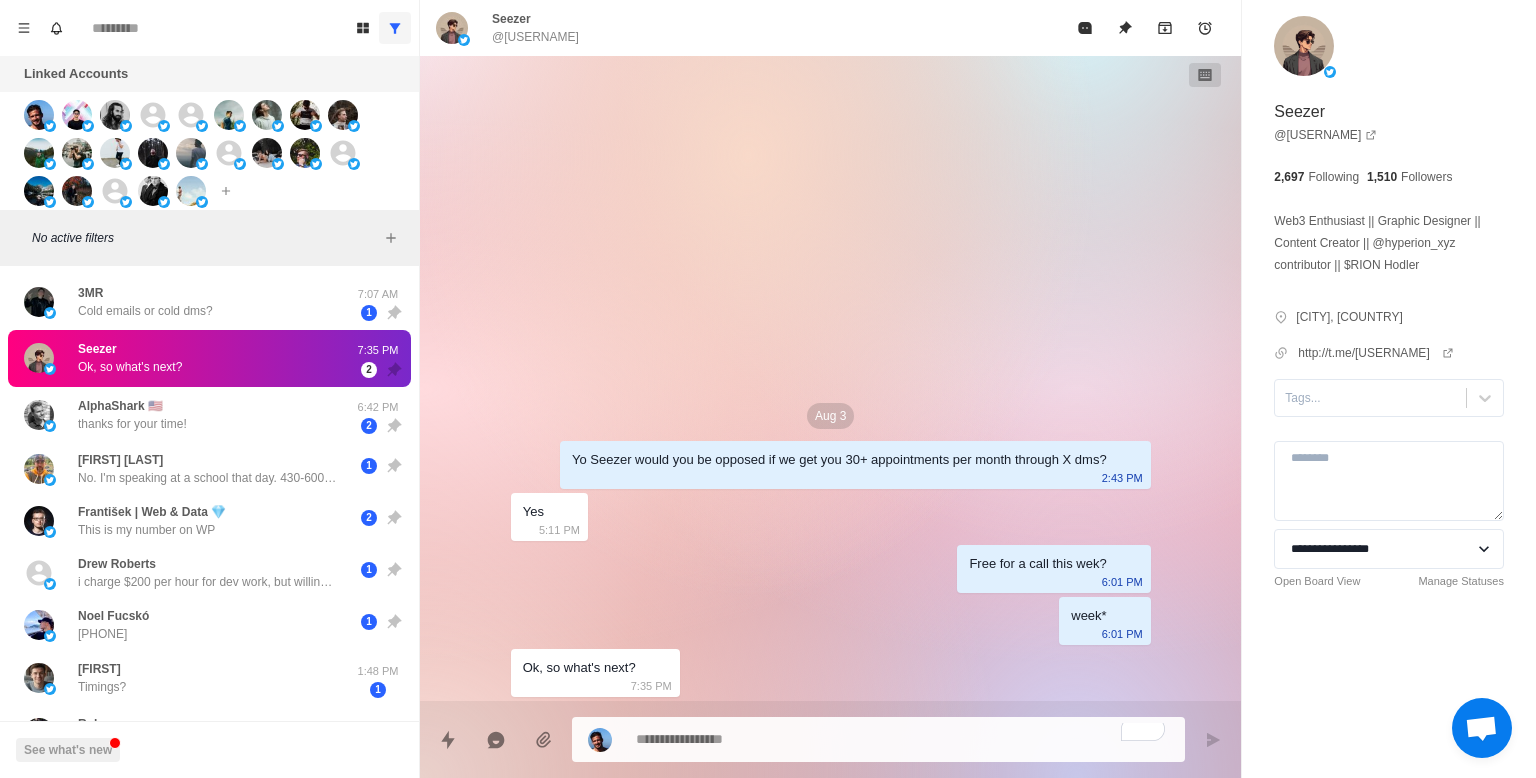 click at bounding box center [830, 739] 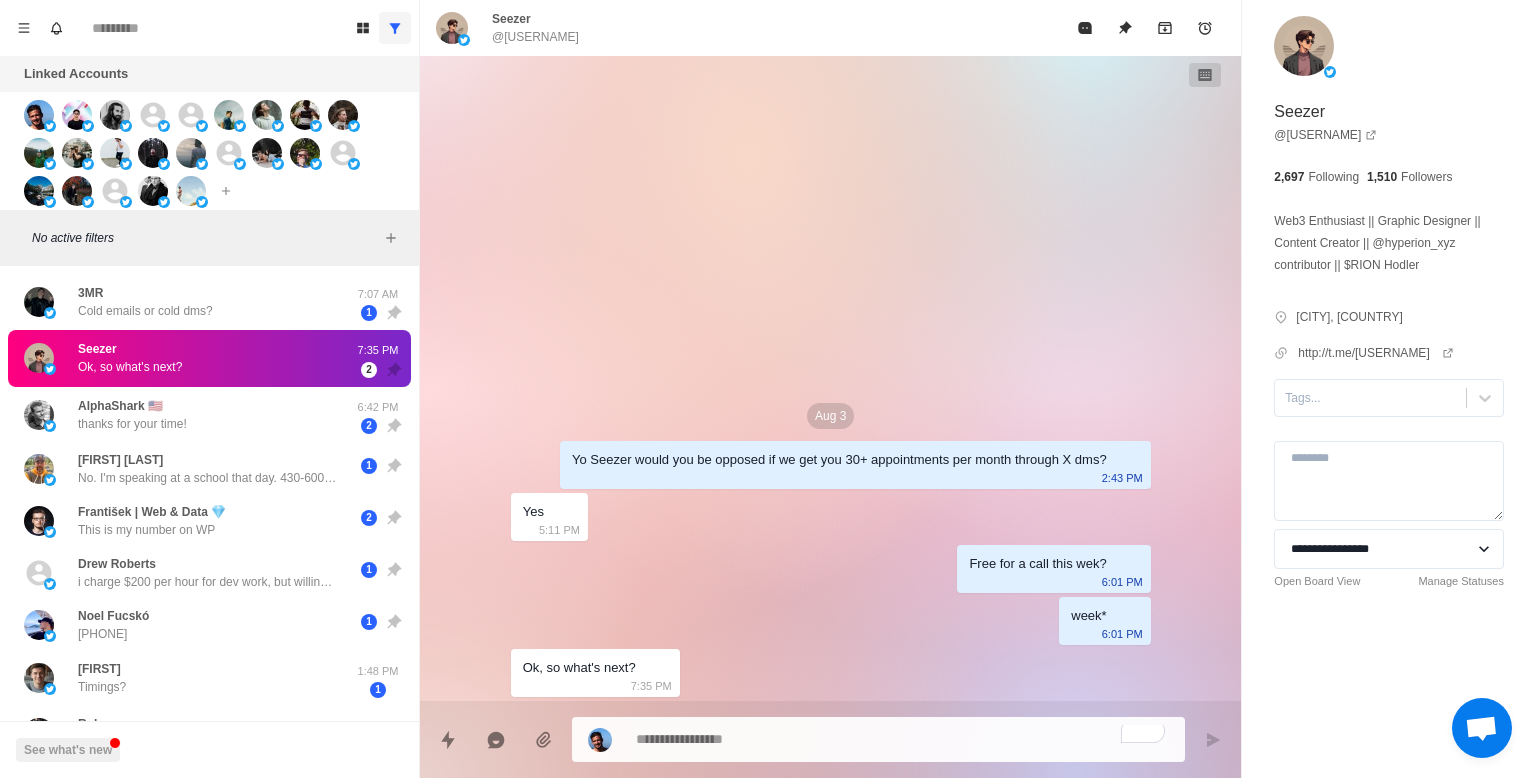 click at bounding box center [902, 739] 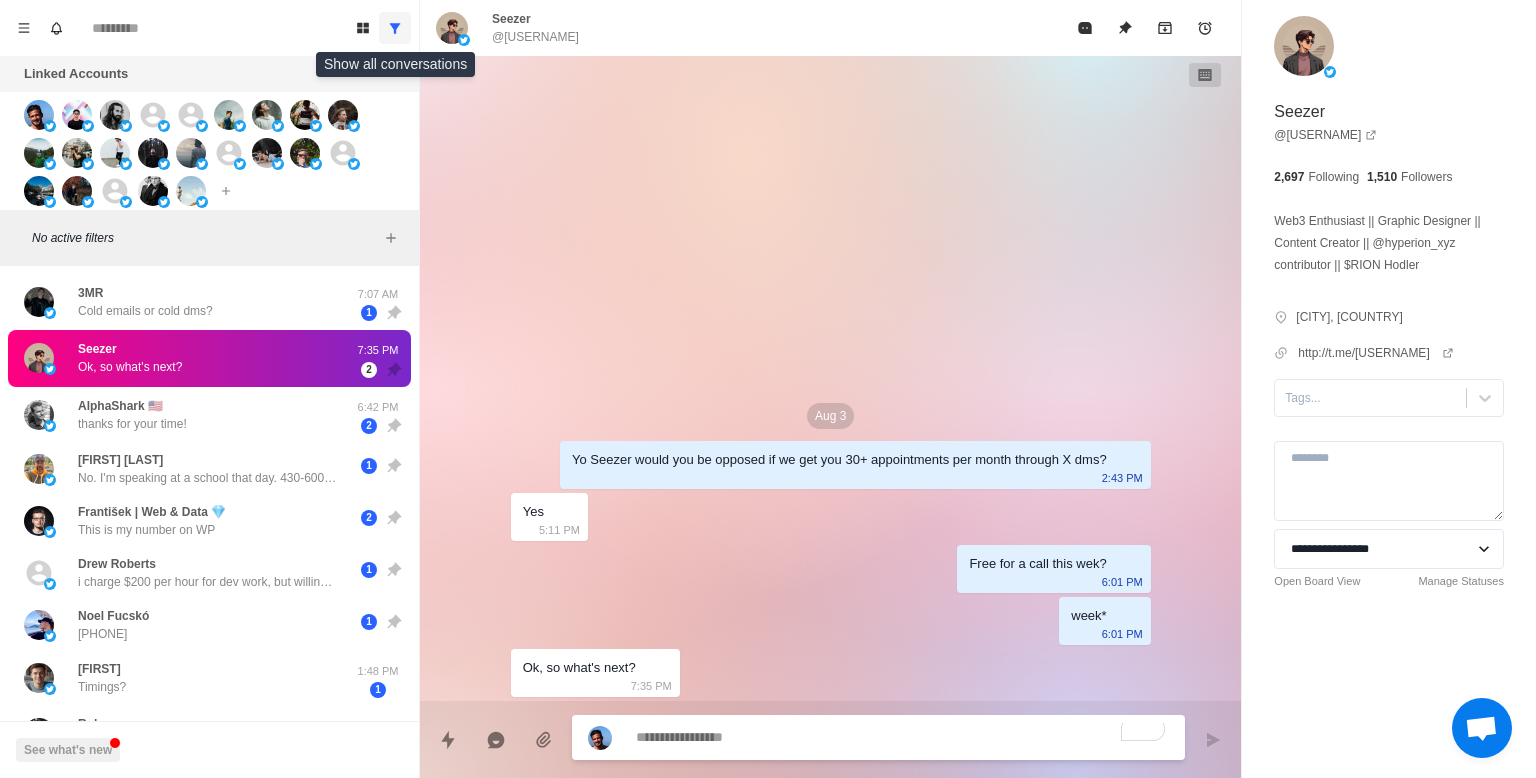 click at bounding box center (395, 28) 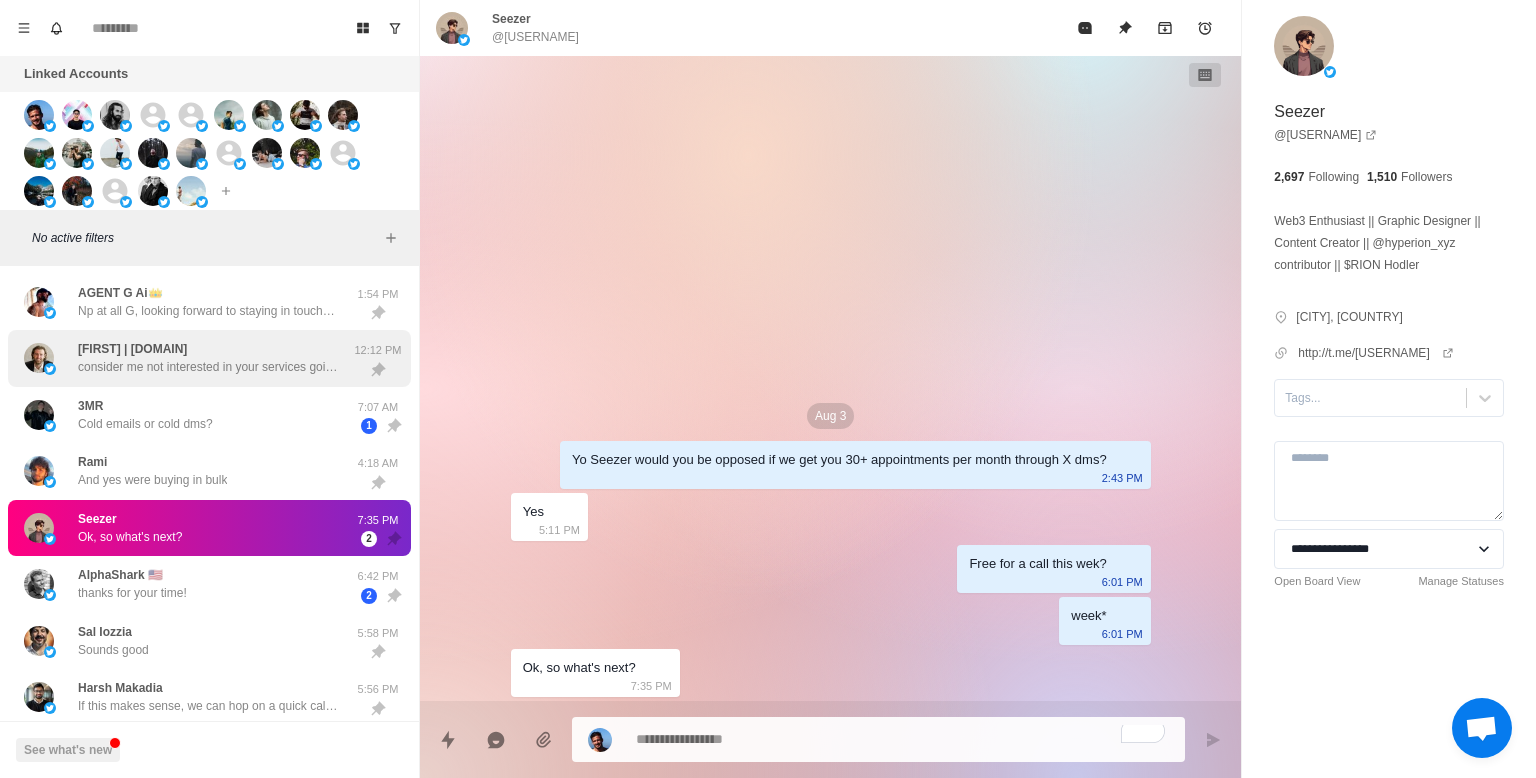 click on "consider me not interested in your services going forward" at bounding box center [208, 367] 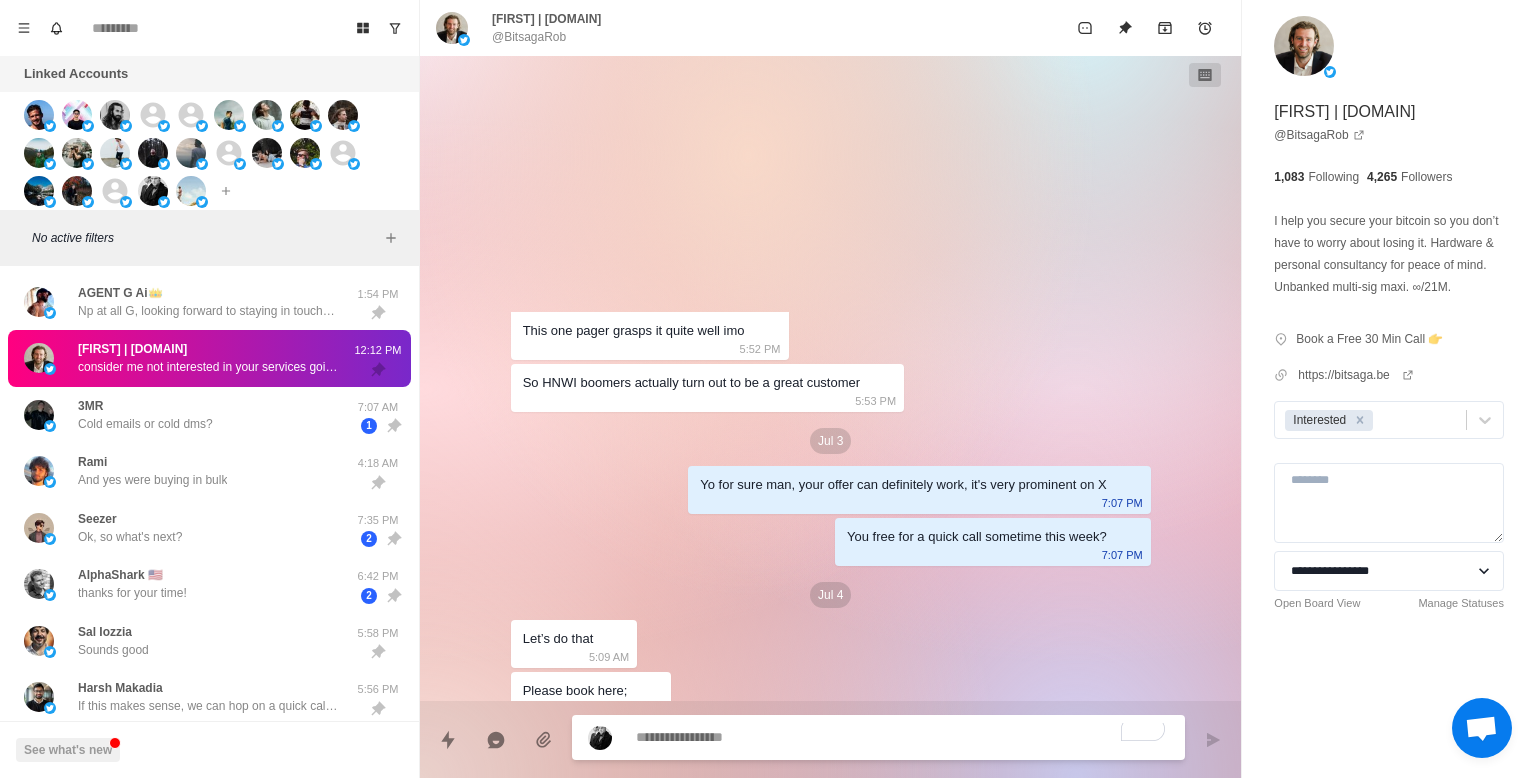 scroll, scrollTop: 53, scrollLeft: 0, axis: vertical 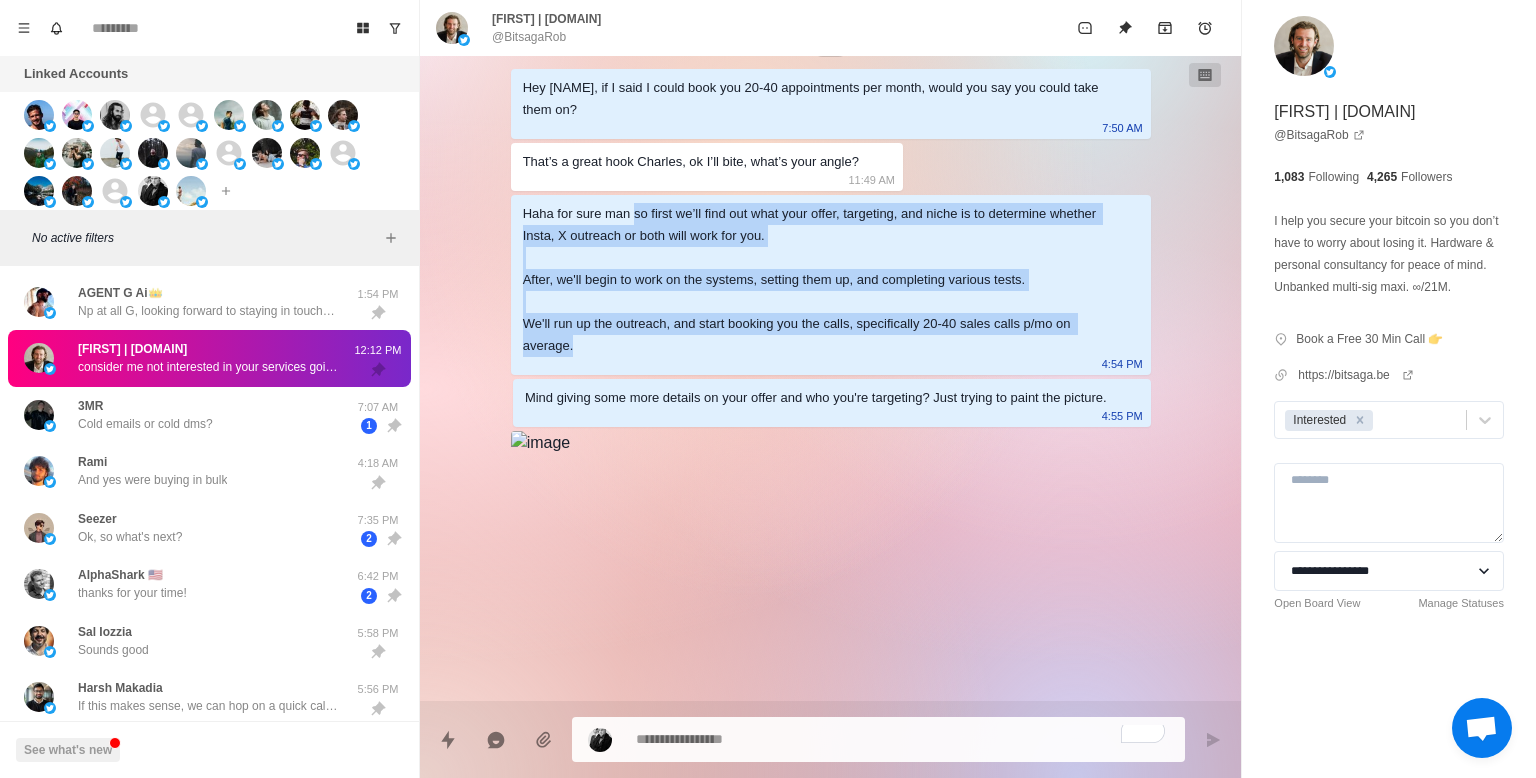 drag, startPoint x: 636, startPoint y: 208, endPoint x: 920, endPoint y: 345, distance: 315.3173 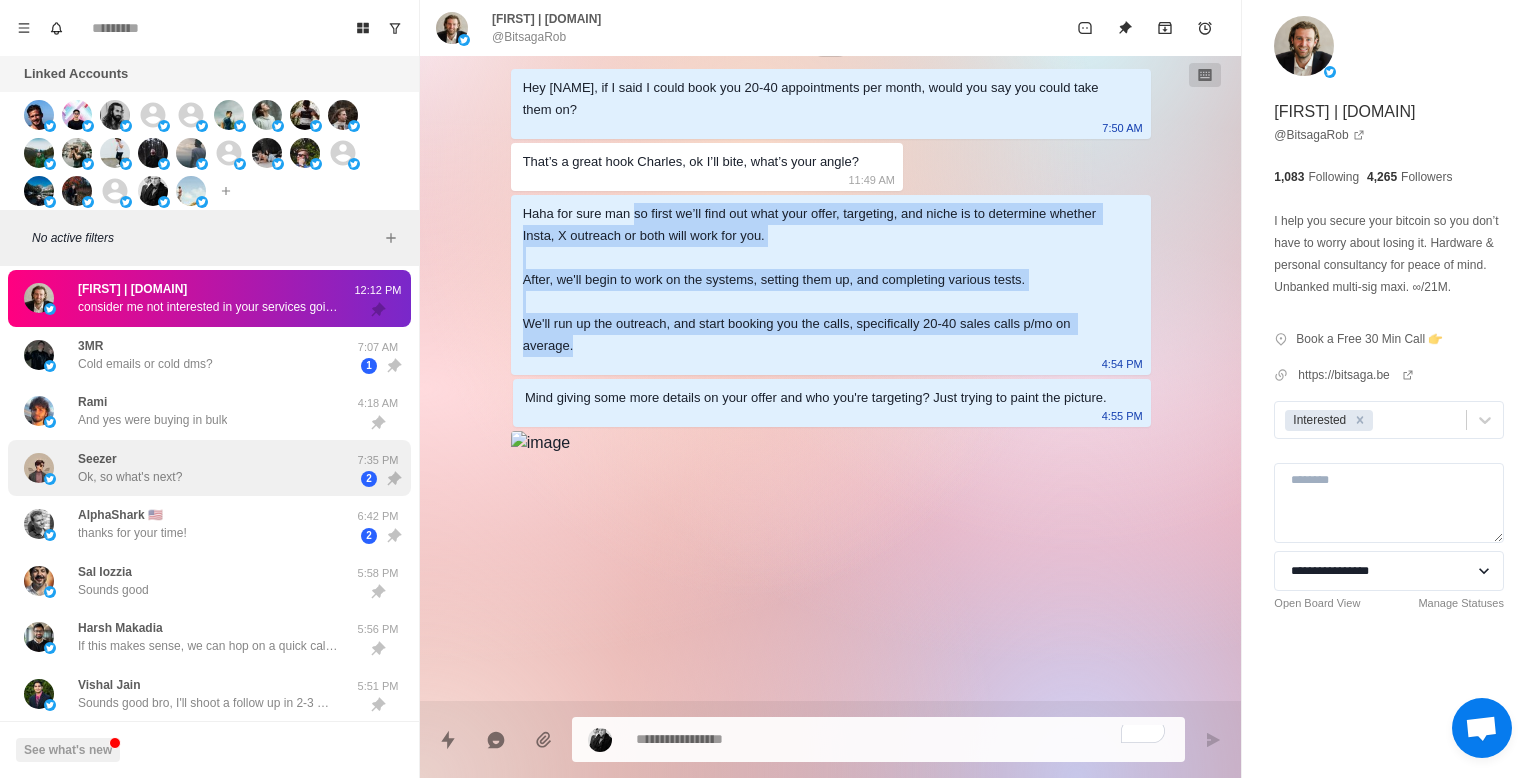 scroll, scrollTop: 0, scrollLeft: 0, axis: both 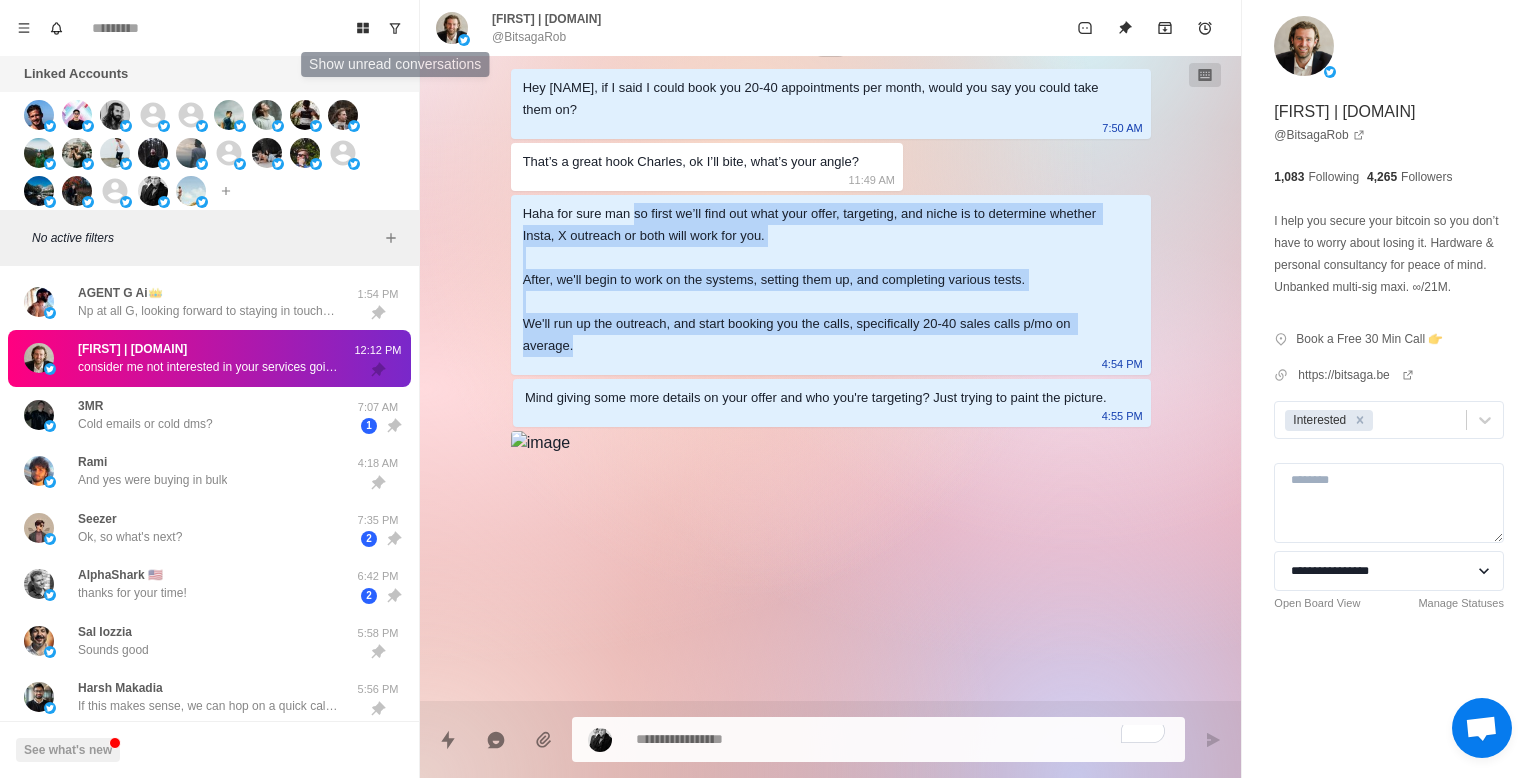click 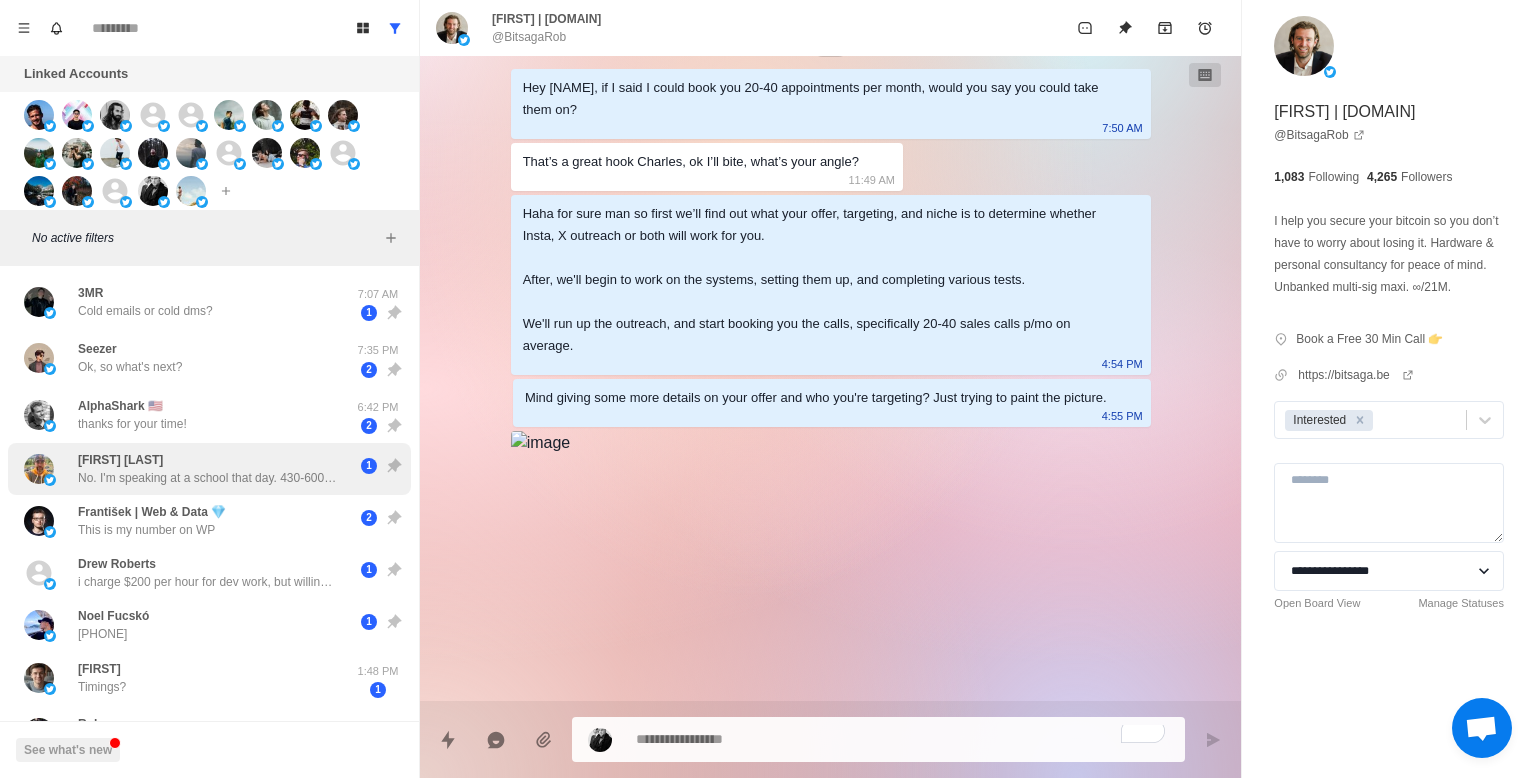drag, startPoint x: 306, startPoint y: 364, endPoint x: 379, endPoint y: 459, distance: 119.80818 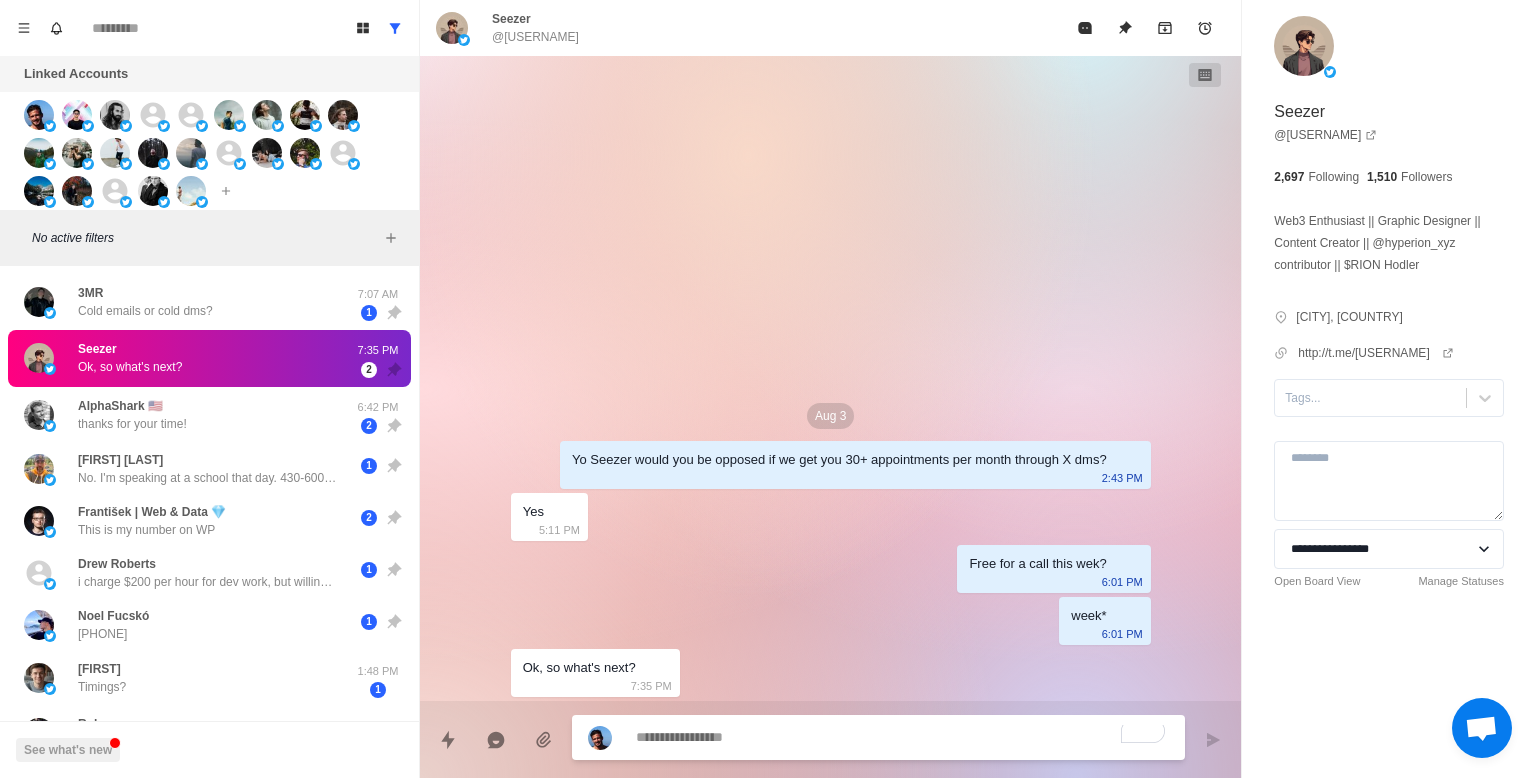 scroll, scrollTop: 0, scrollLeft: 0, axis: both 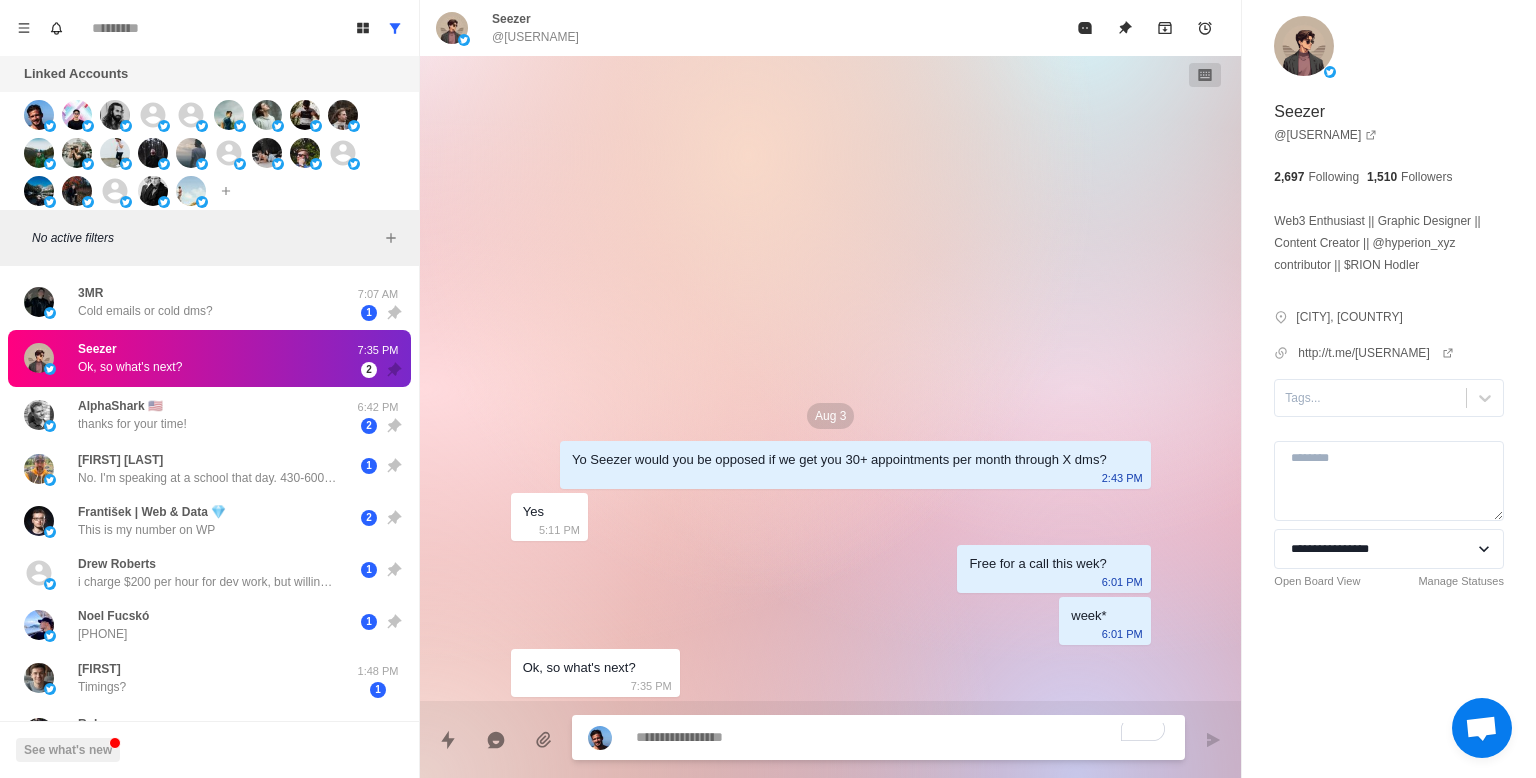 paste on "**********" 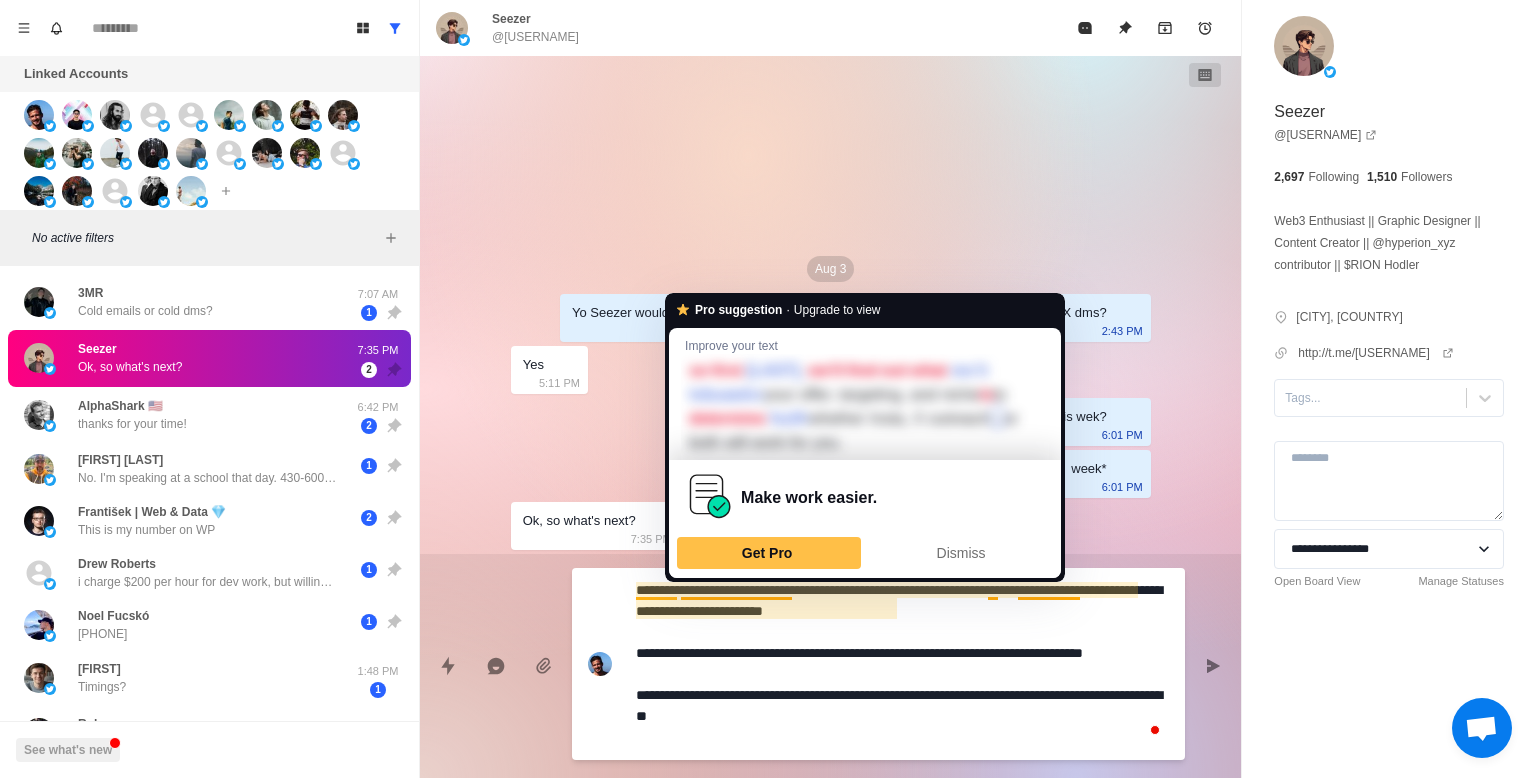 click on "**********" at bounding box center [902, 664] 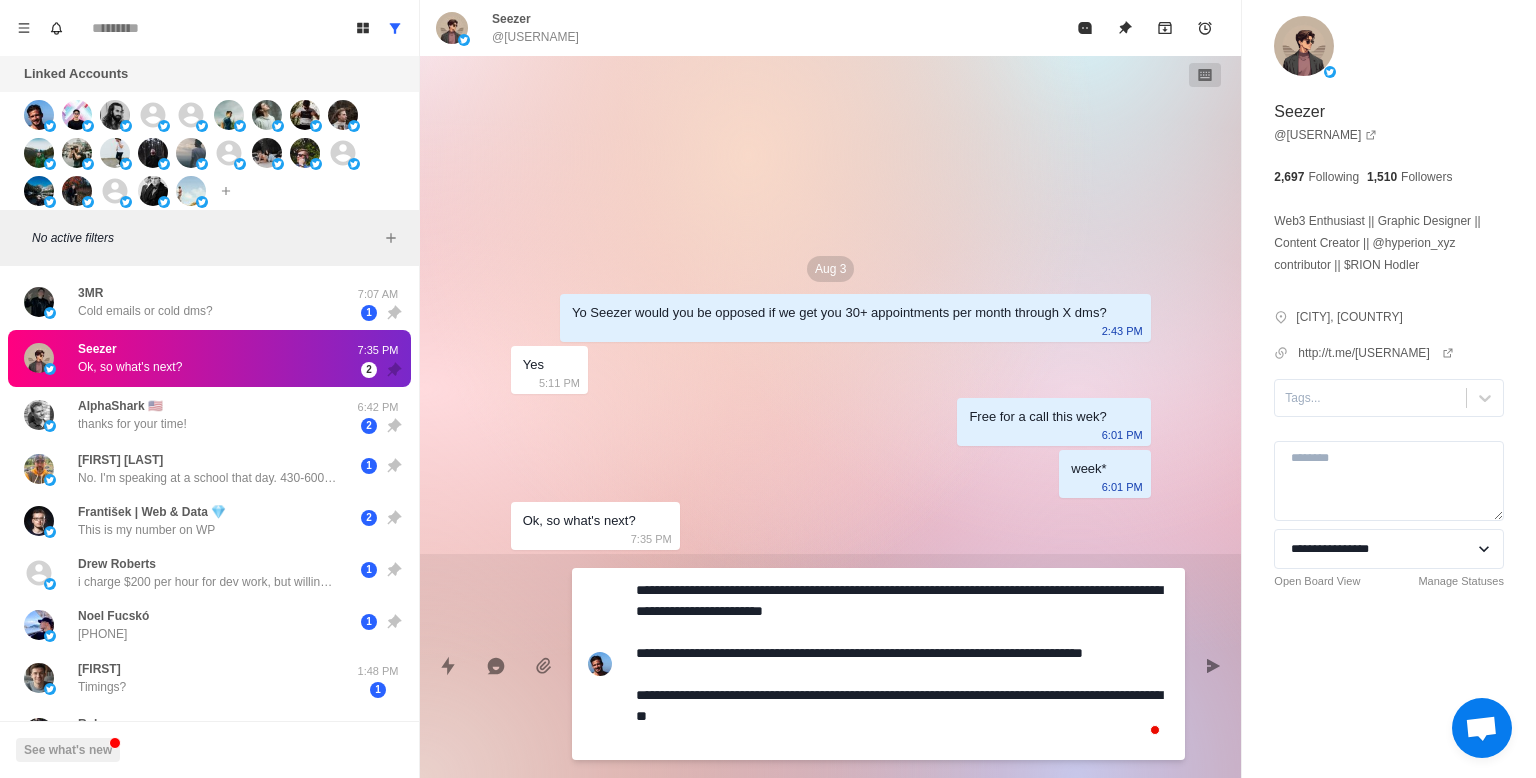 click on "**********" at bounding box center (902, 664) 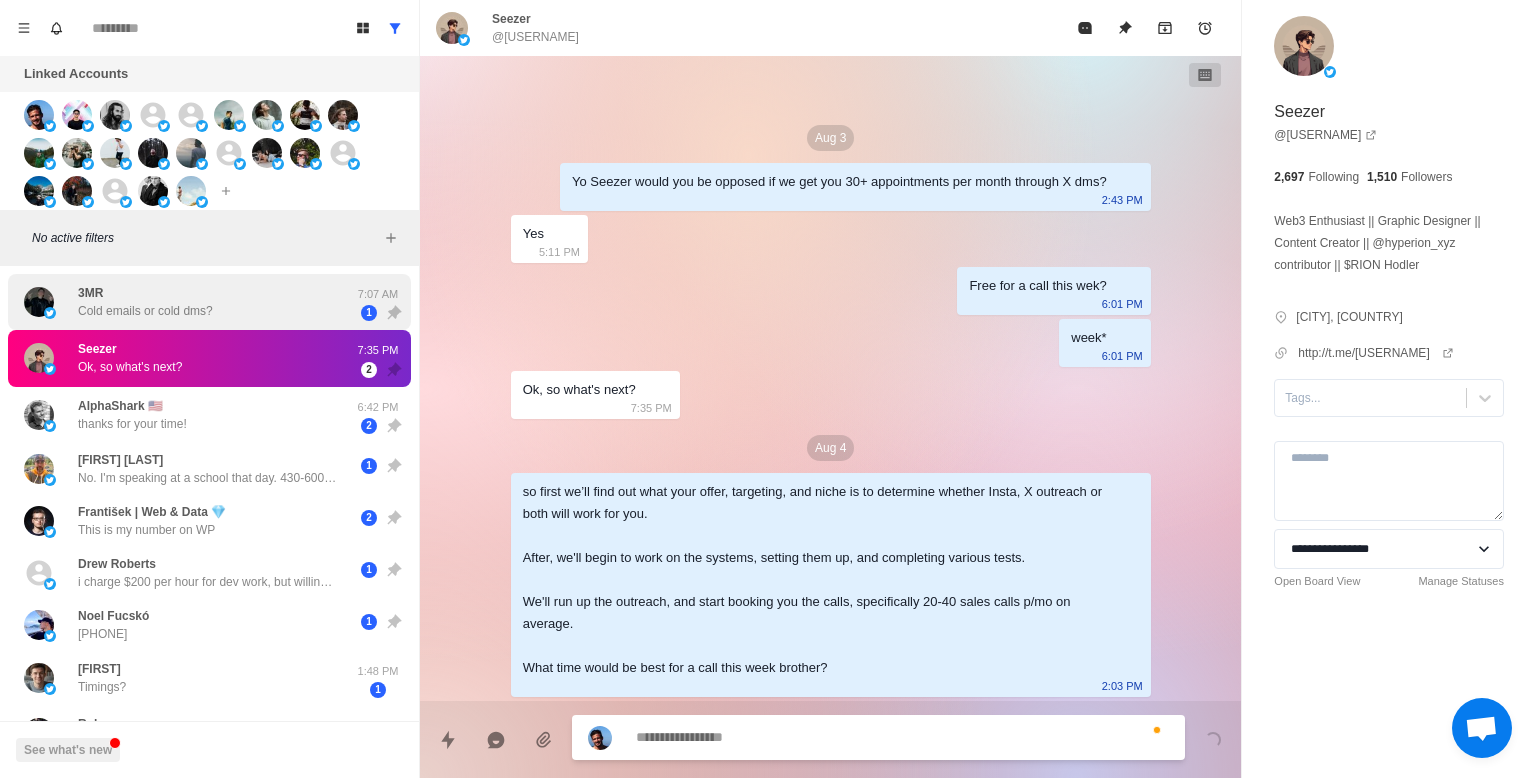 click on "3MR Cold emails or cold dms?" at bounding box center [188, 302] 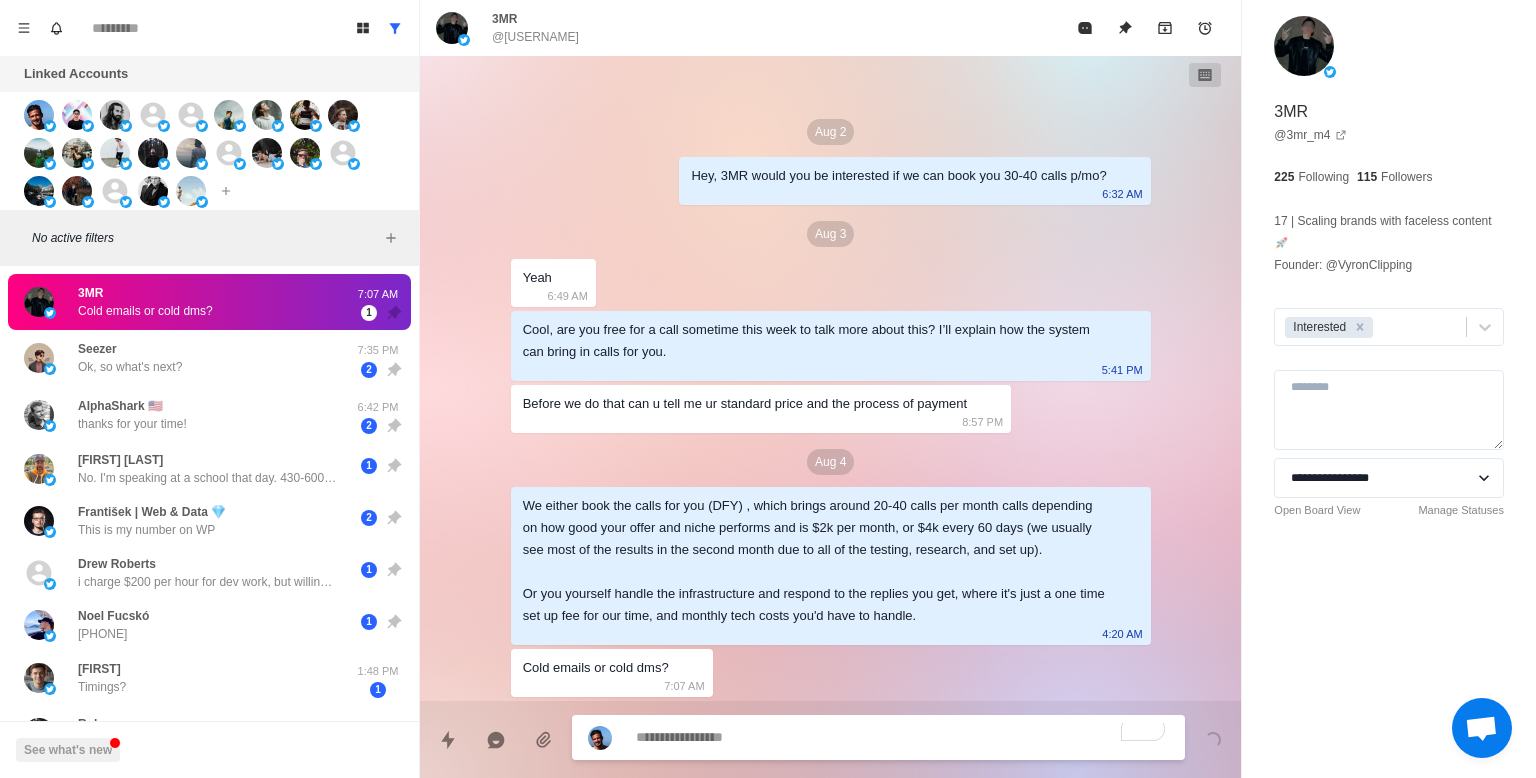 click at bounding box center [902, 737] 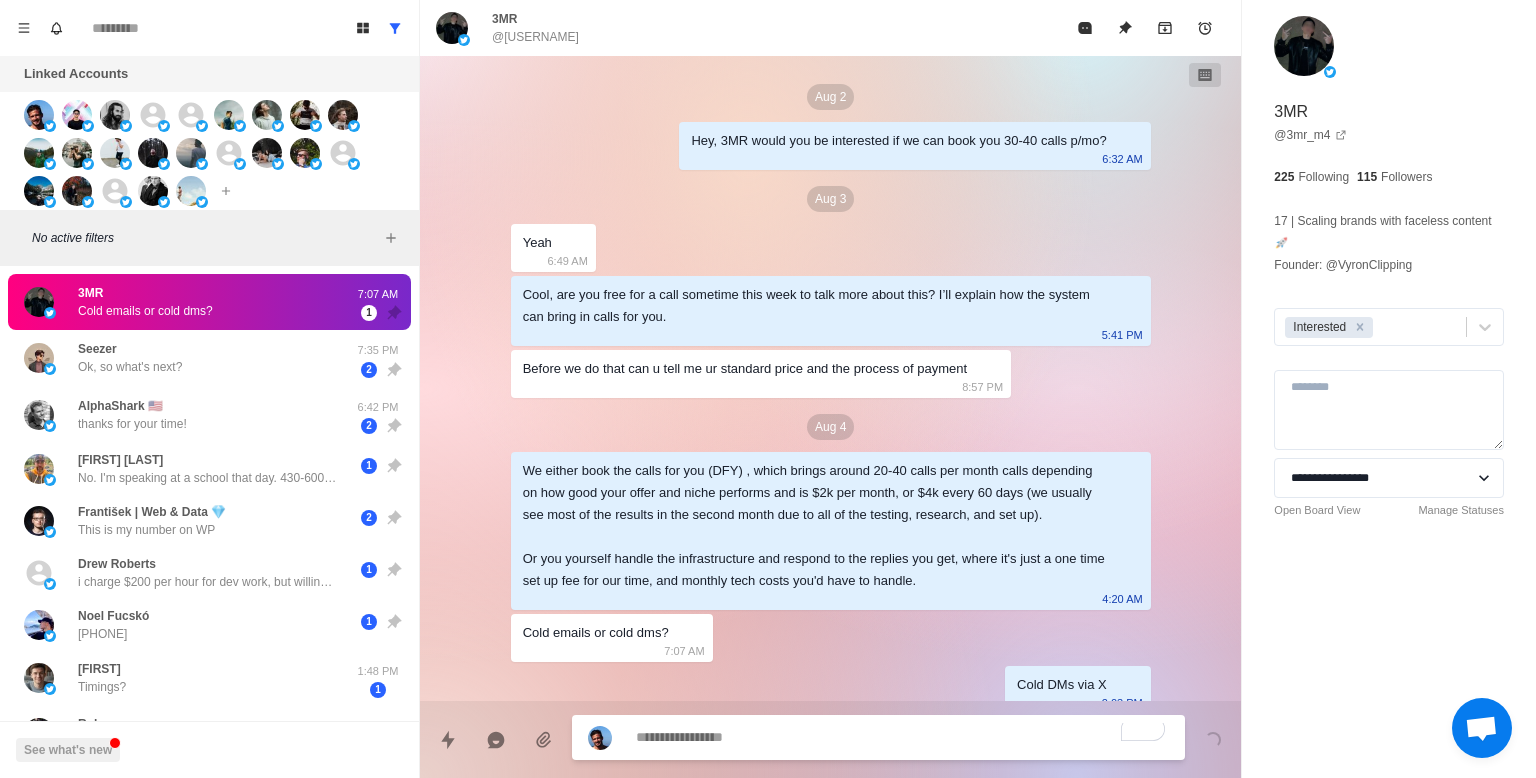 scroll, scrollTop: 17, scrollLeft: 0, axis: vertical 